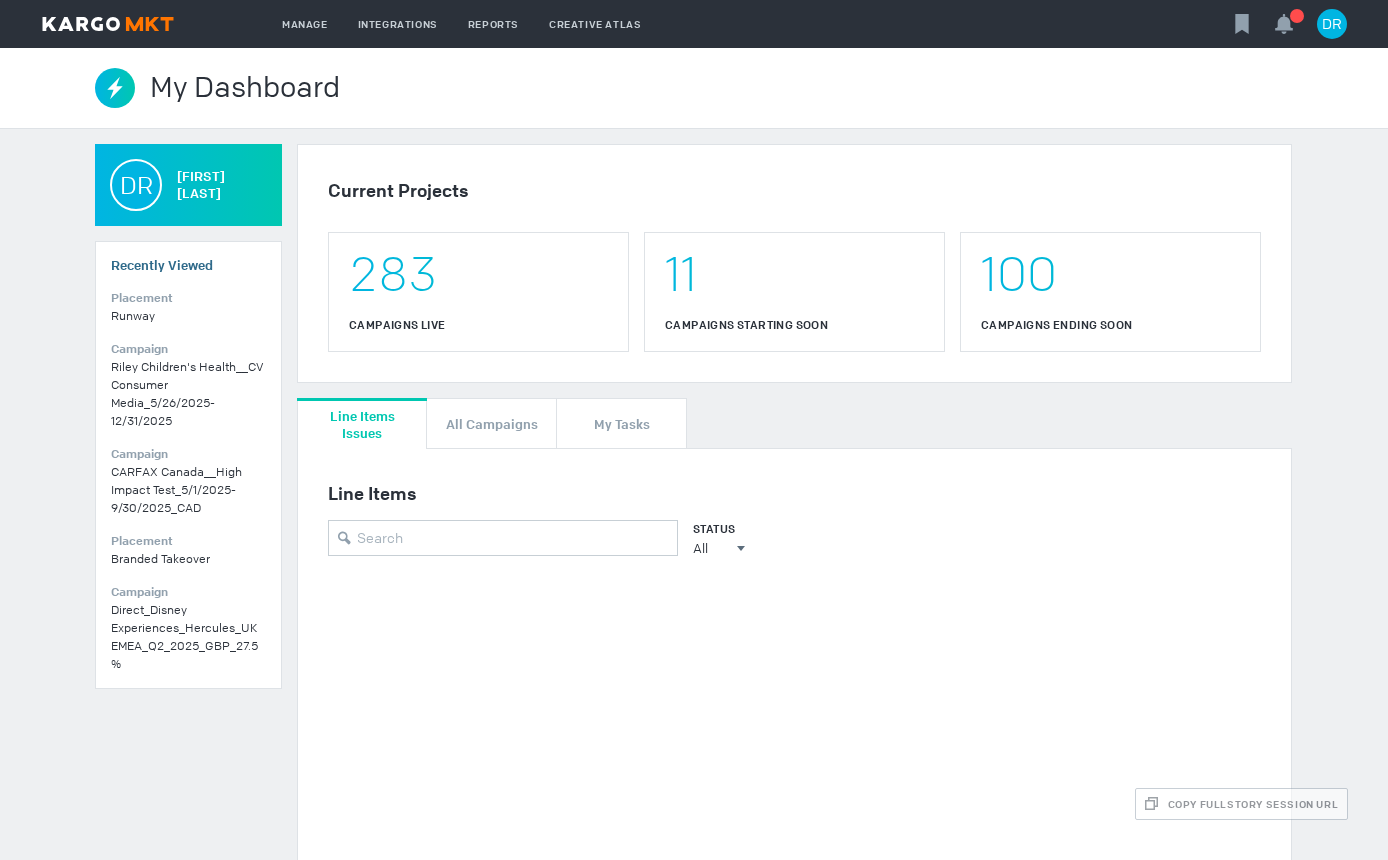 scroll, scrollTop: 0, scrollLeft: 0, axis: both 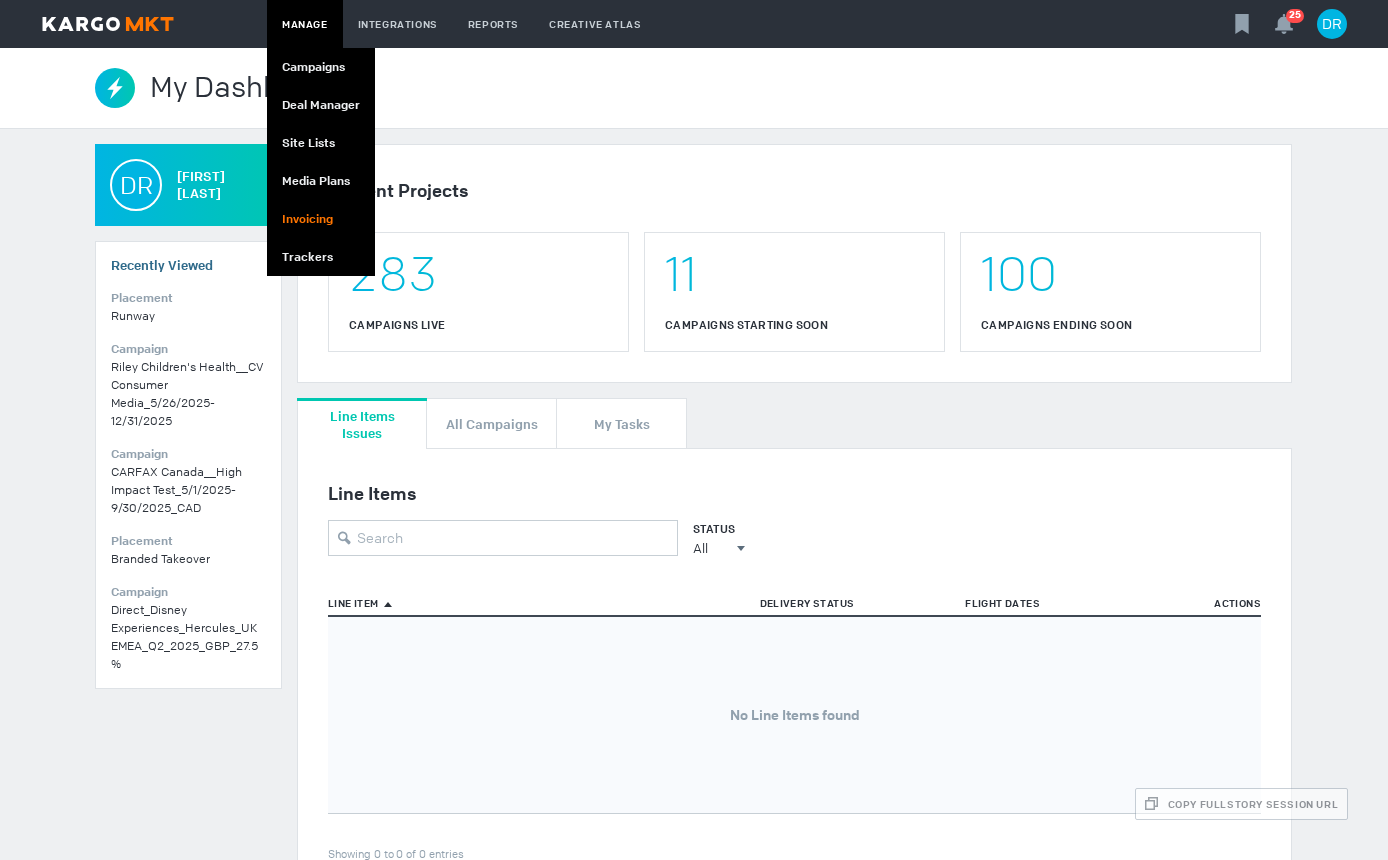 click on "Invoicing" at bounding box center (321, 219) 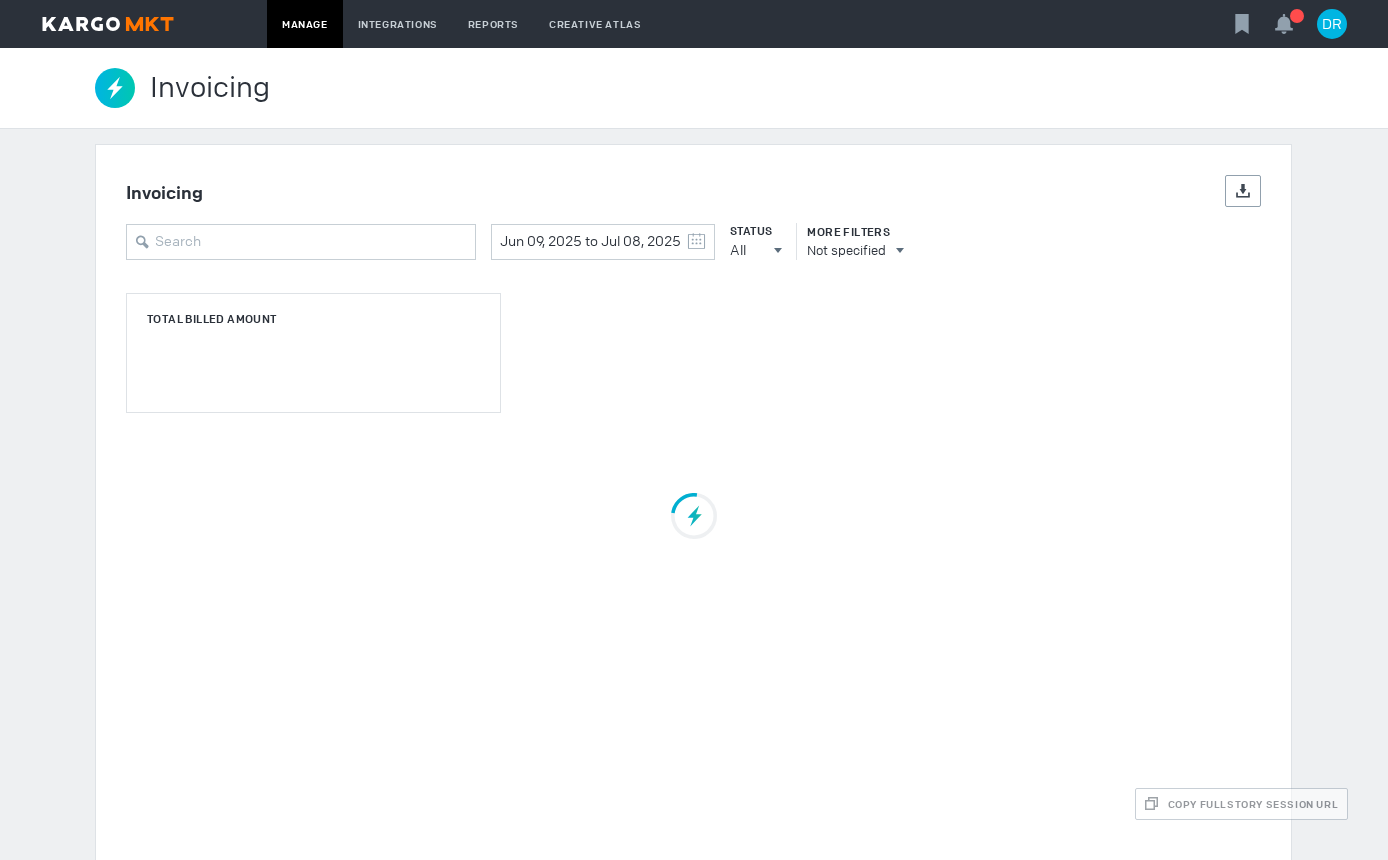 scroll, scrollTop: 0, scrollLeft: 0, axis: both 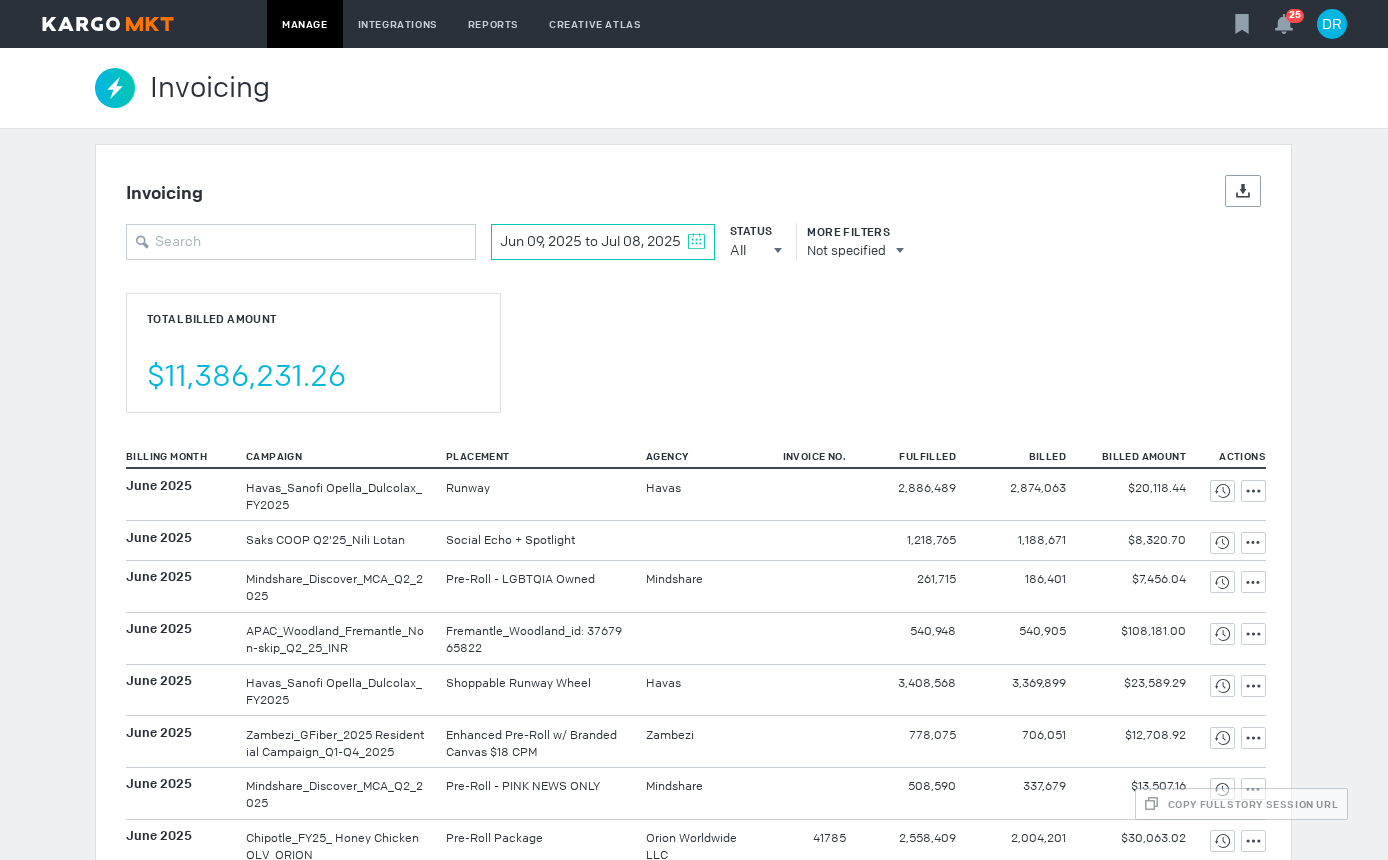 click at bounding box center (696, 241) 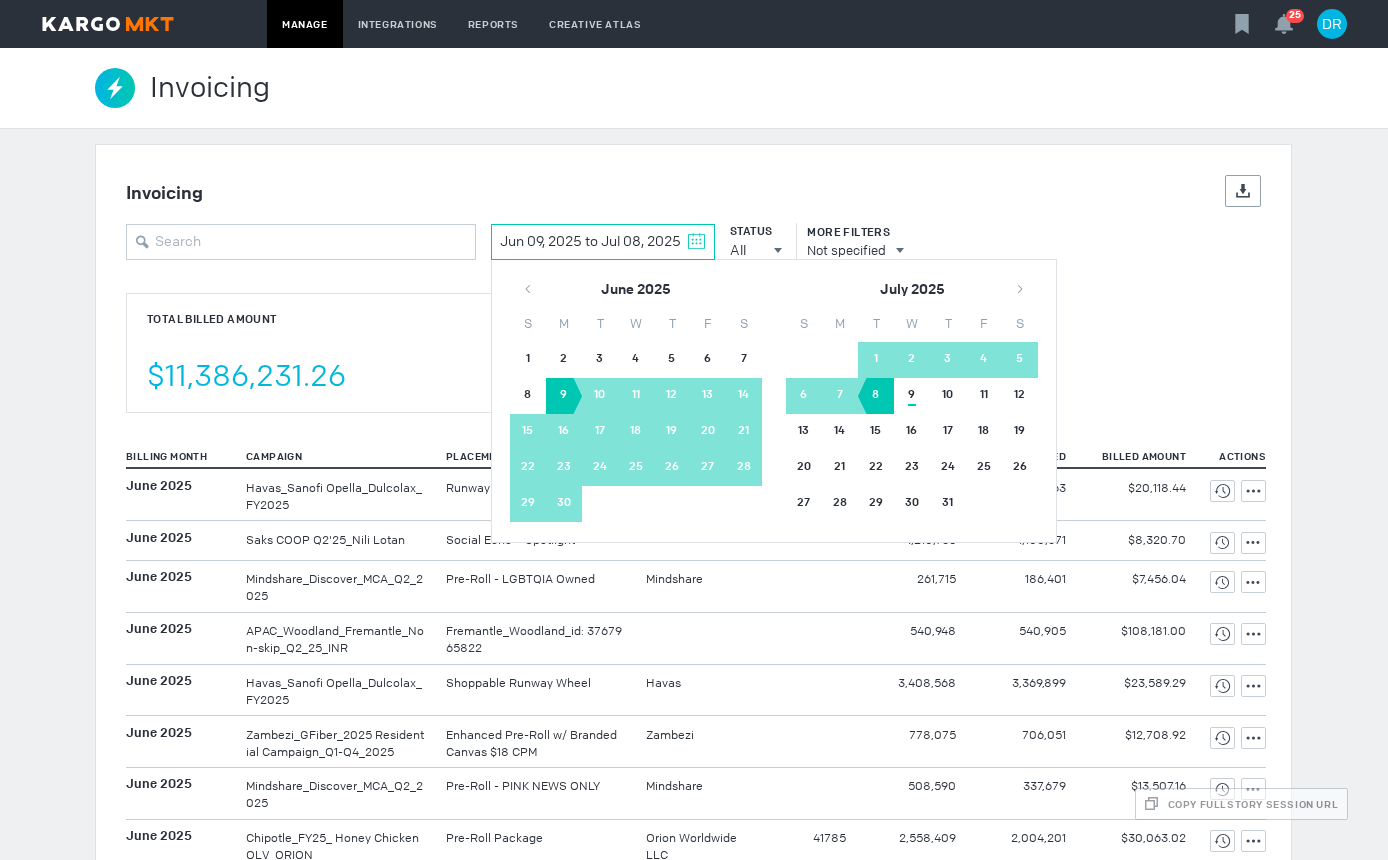 click on "1" at bounding box center [528, 360] 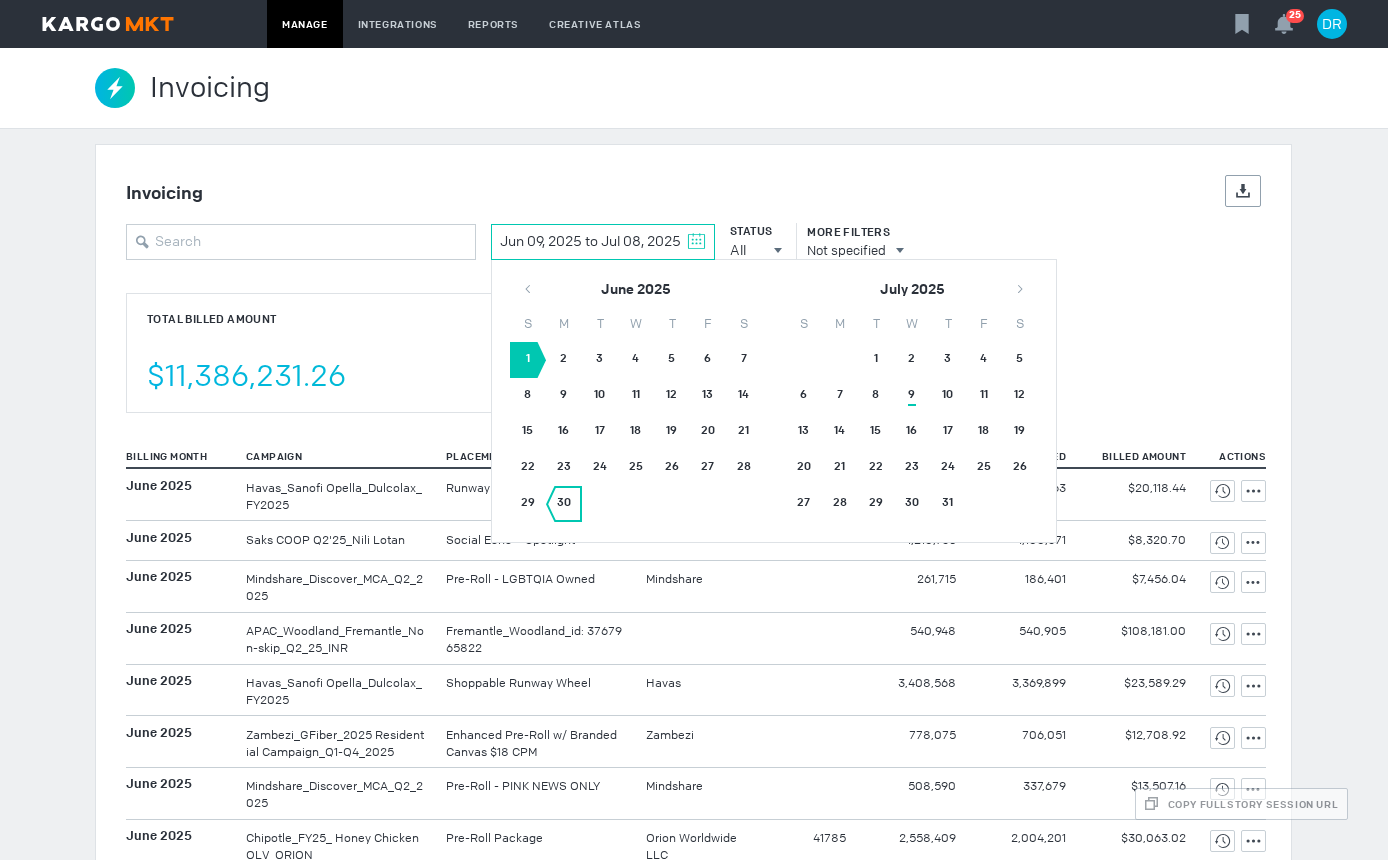 click on "30" at bounding box center (564, 504) 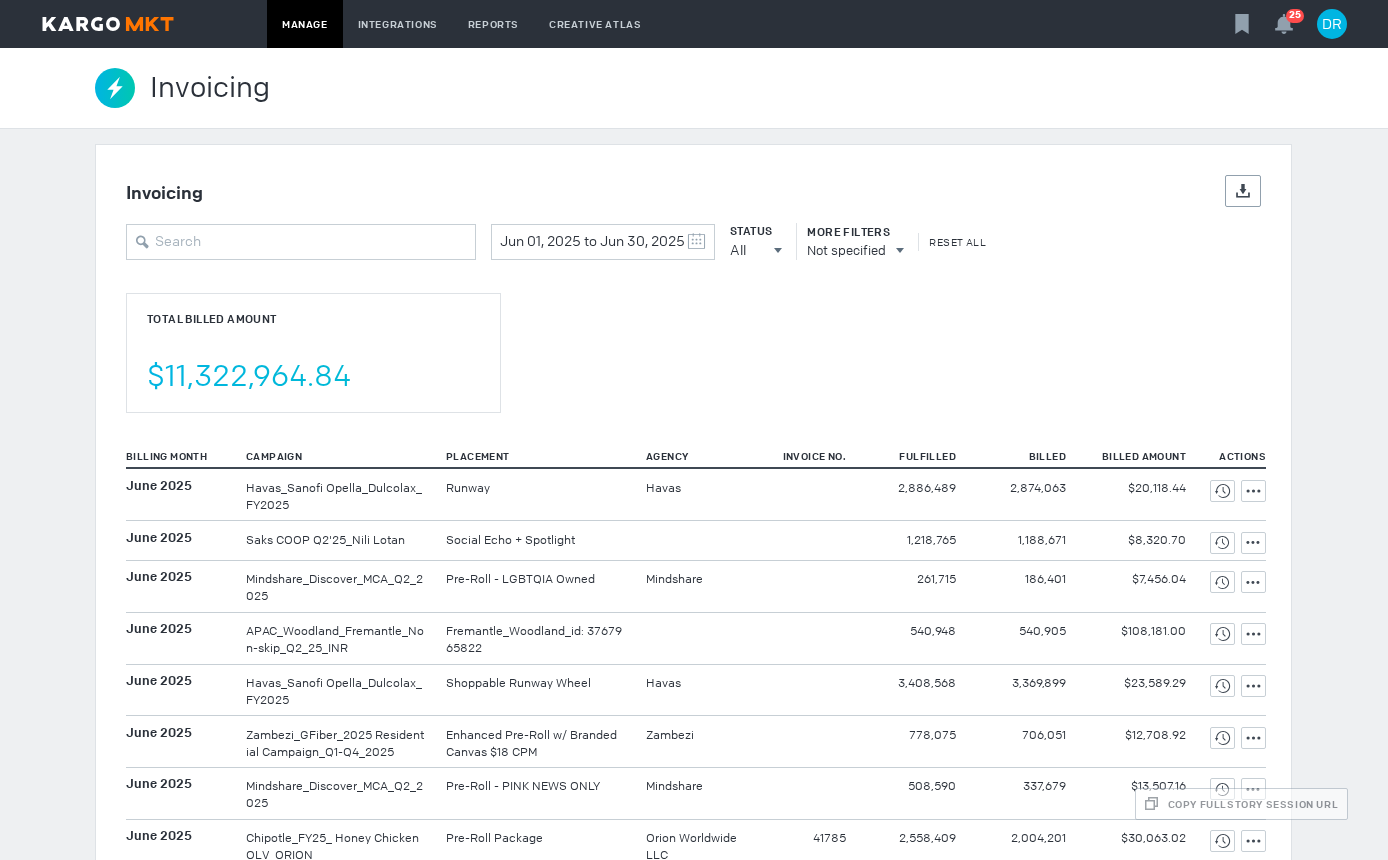 click on "Invoicing  Details Export     Jun 01, 2025 to Jun 30, 2025                                                                               							 June 2025 							 						                          S M T W T F S                                           1 2 3 4 5 6 7 8 9 10 11 12 13 14 15 16 17 18 19 20 21 22 23 24 25 26 27 28 29 30 1 2 3 4 5                                                                                             							 July 2025 							 						                          S M T W T F S                                           29 30 1 2 3 4 5 6 7 8 9 10 11 12 13 14 15 16 17 18 19 20 21 22 23 24 25 26 27 28 29 30 31 1 2                                       Clear                  Status All All All Invoiced Not Invoiced Test More Filters Not specified Reset All Total Billed Amount $11,322,964.84 Billing Month Campaign Placement Agency Invoice No. Fulfilled Billed Billed Amount Actions Showing 1 to 50 of 1070 entries 1 … 2 3 … 22 Show 50 | 75 | 100 June 2025  Runway Havas 2,886,489 2,874,063" at bounding box center [693, 1615] 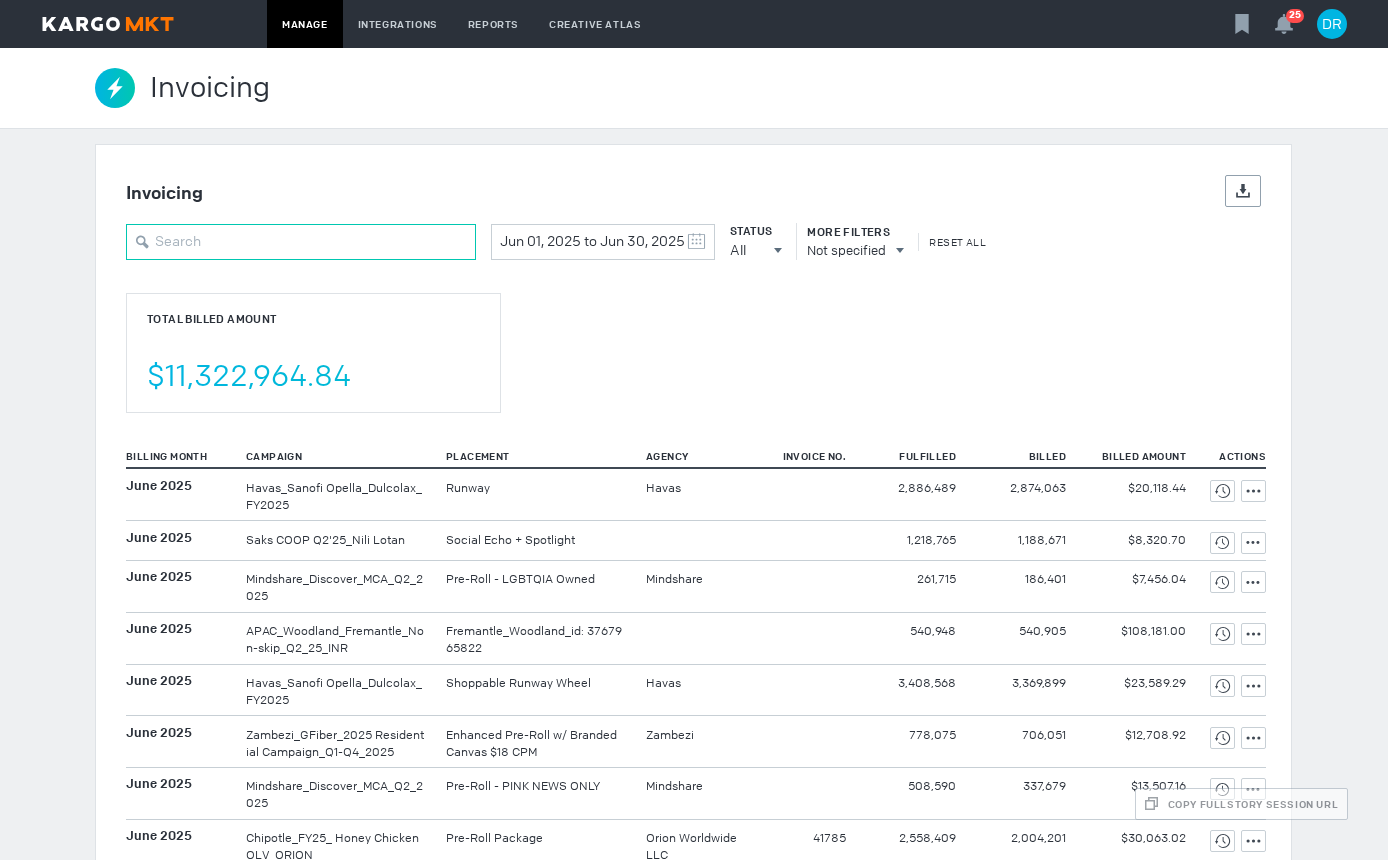 click at bounding box center [301, 242] 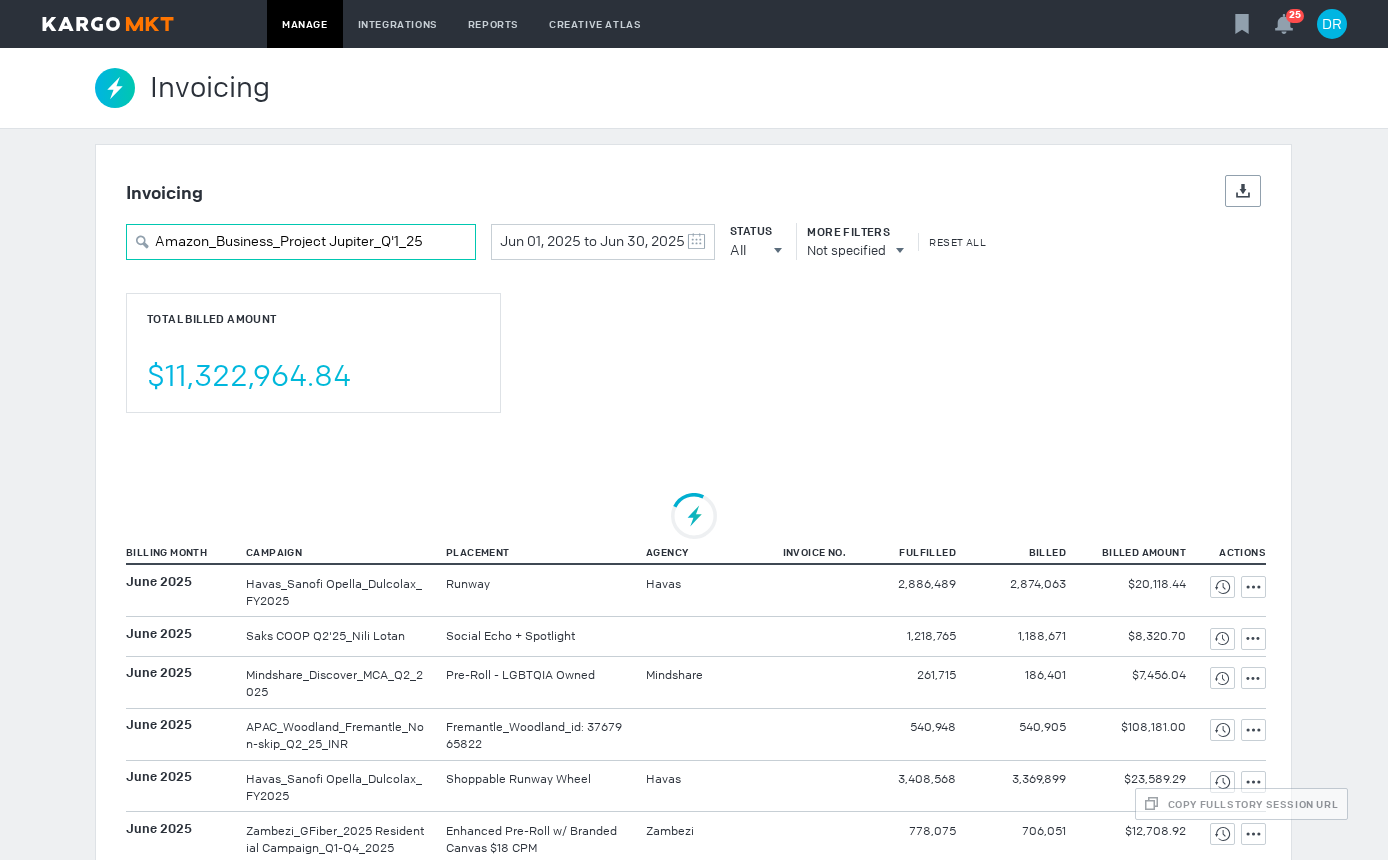 type on "Amazon_Business_Project Jupiter_Q'1_25" 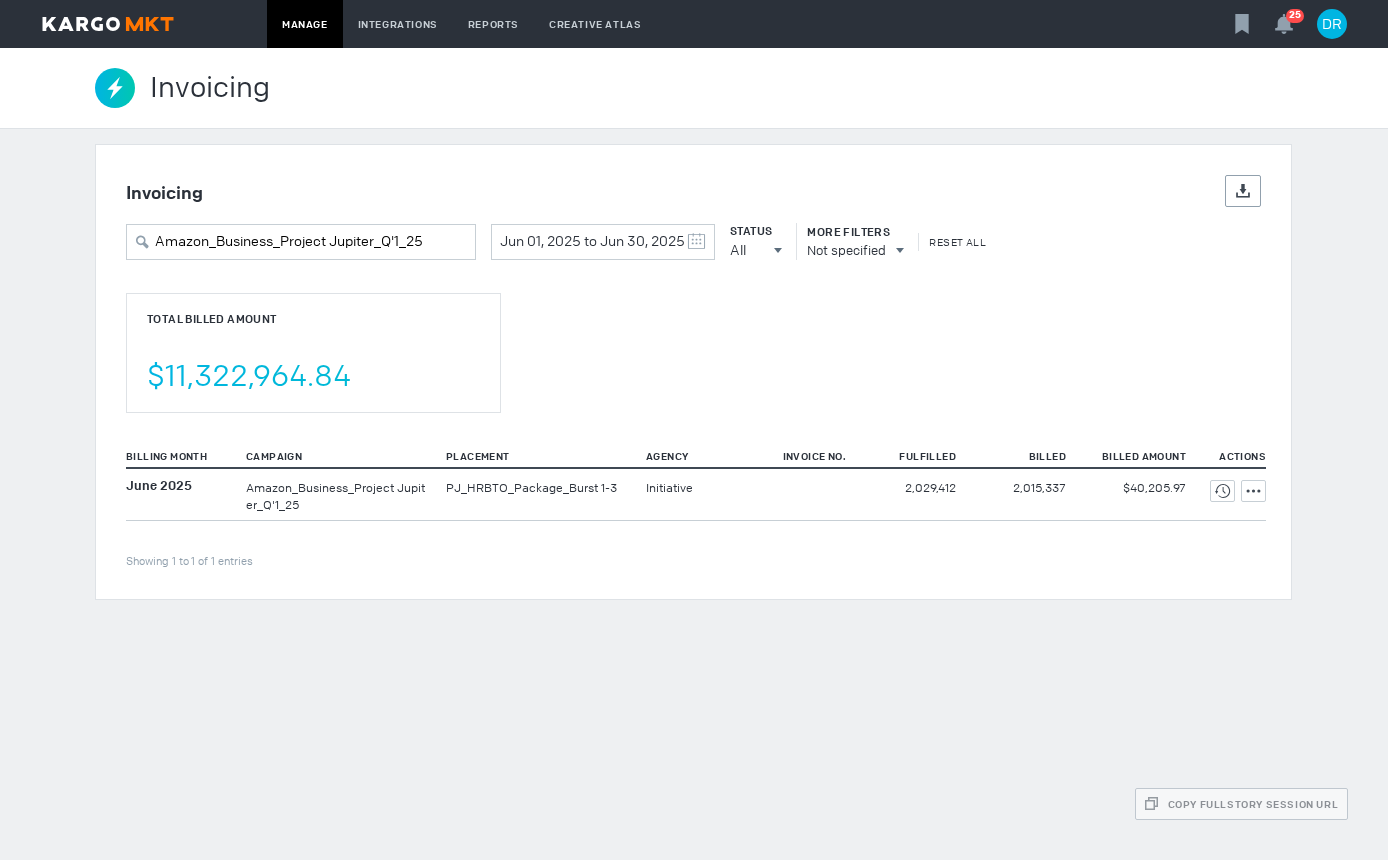 click on "Invoicing  Details Export     Amazon_Business_Project Jupiter_Q'1_25 Jun 01, 2025 to Jun 30, 2025                                                                               							 June 2025 							 						                          S M T W T F S                                           1 2 3 4 5 6 7 8 9 10 11 12 13 14 15 16 17 18 19 20 21 22 23 24 25 26 27 28 29 30 1 2 3 4 5                                                                                             							 July 2025 							 						                          S M T W T F S                                           29 30 1 2 3 4 5 6 7 8 9 10 11 12 13 14 15 16 17 18 19 20 21 22 23 24 25 26 27 28 29 30 31 1 2                                       Clear                  Status All All All Invoiced Not Invoiced Test More Filters Not specified Reset All Total Billed Amount $11,322,964.84 Billing Month Campaign Placement Agency Invoice No. Fulfilled Billed Billed Amount Actions Showing 1 to 1 of 1 entries June 2025  PJ_HRBTO_Package_Burst 1-3" at bounding box center (694, 372) 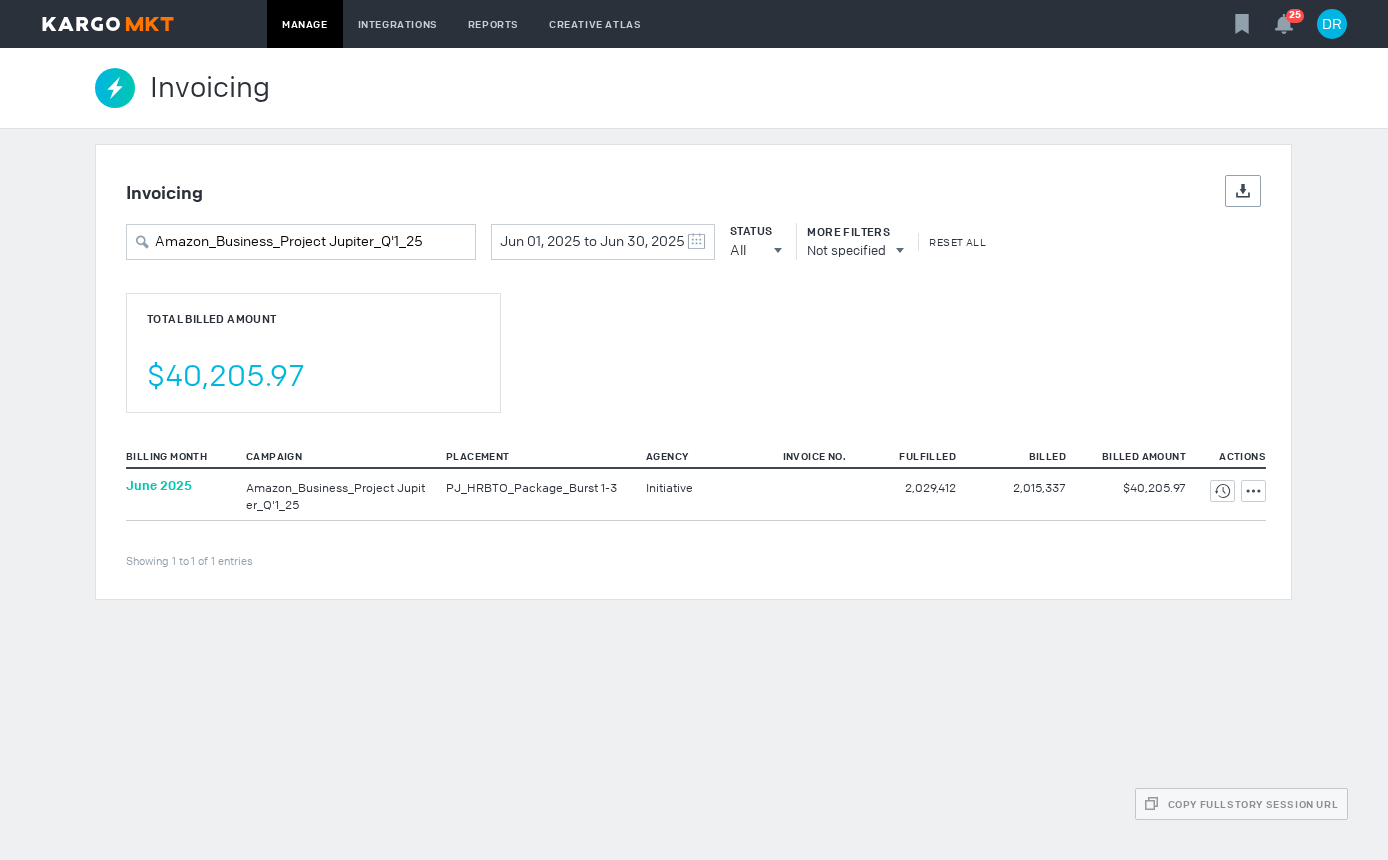 click on "June 2025" at bounding box center [159, 485] 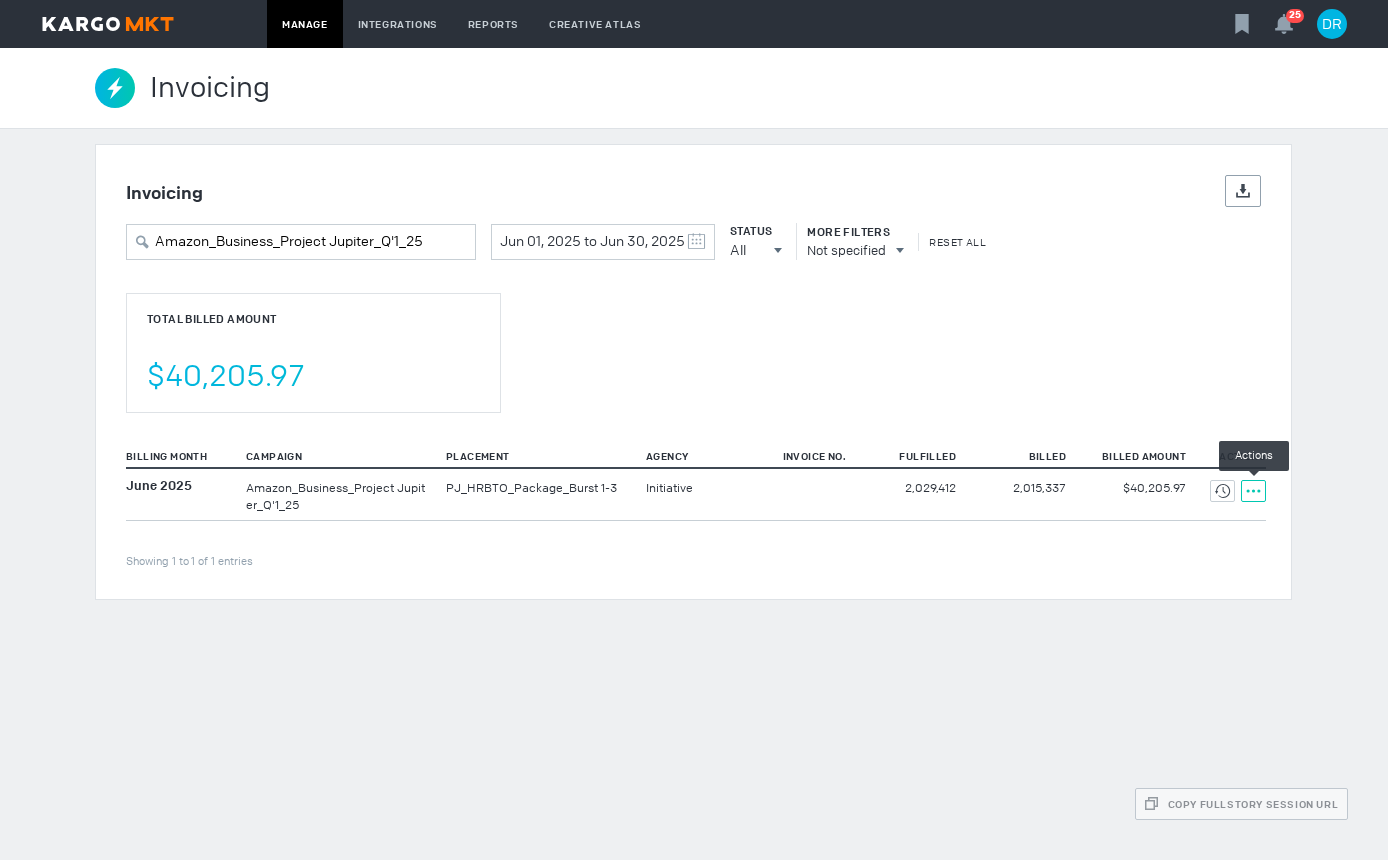 click at bounding box center (1222, 491) 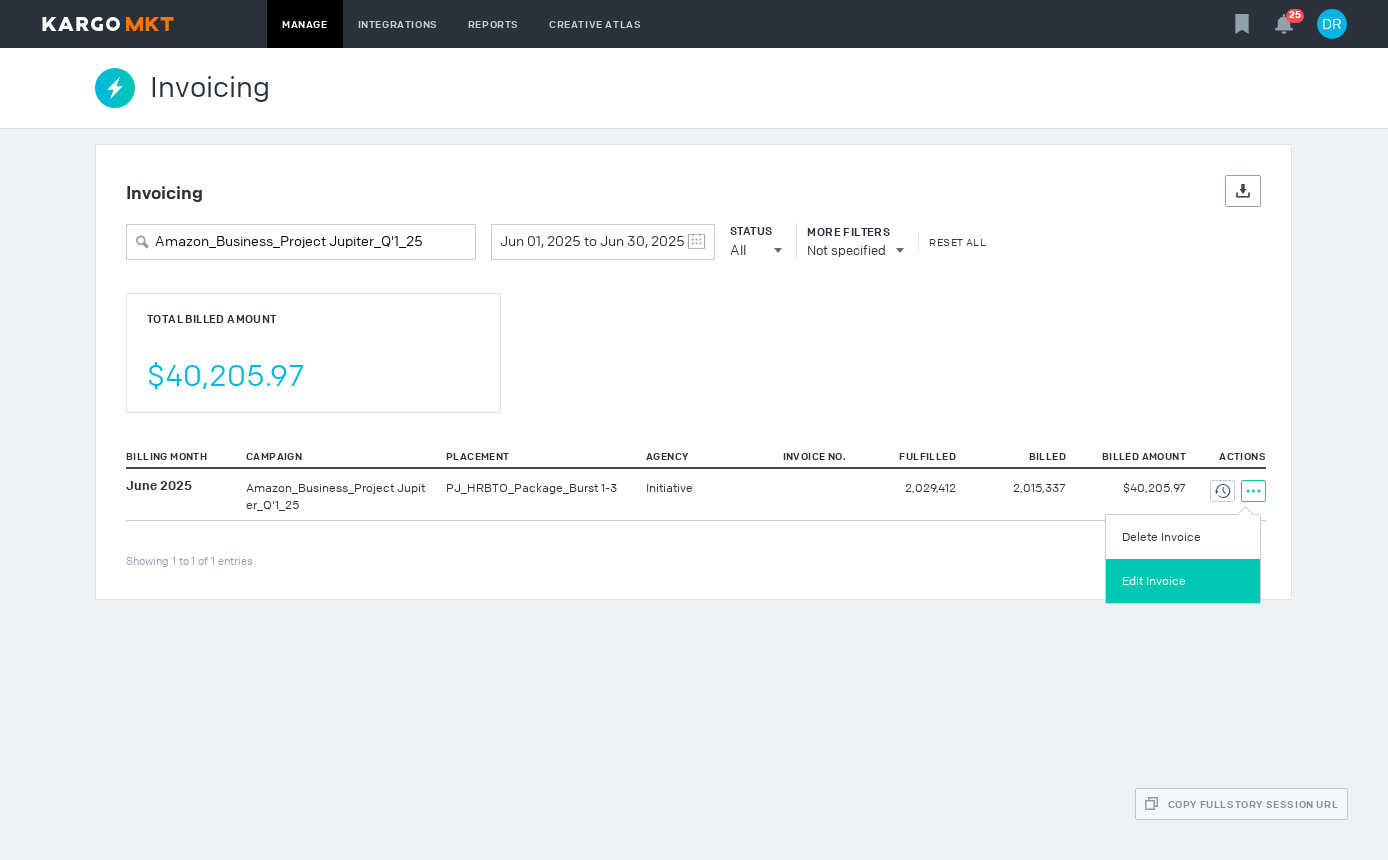 click on "Edit Invoice" at bounding box center (1183, 581) 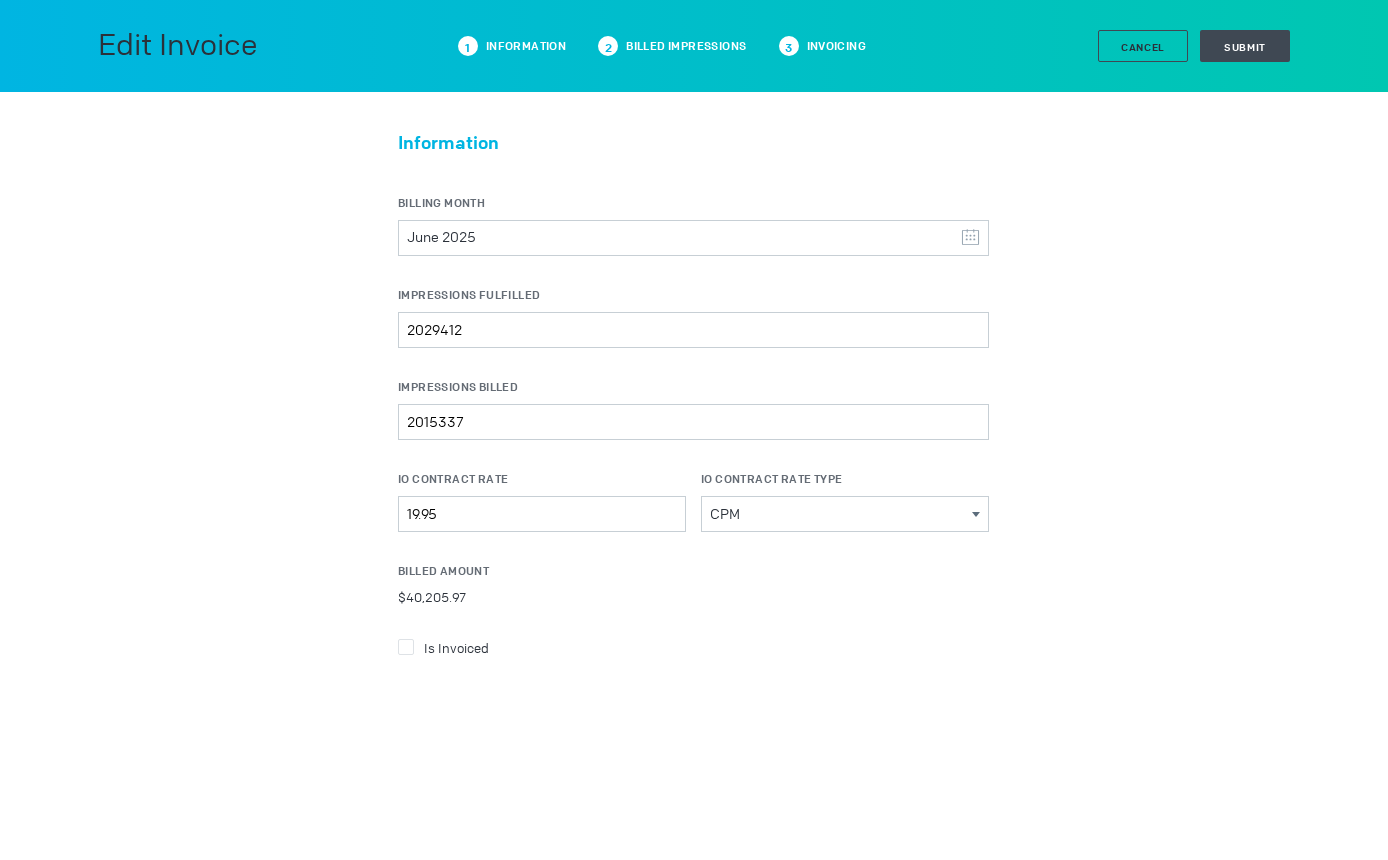 click at bounding box center (406, 647) 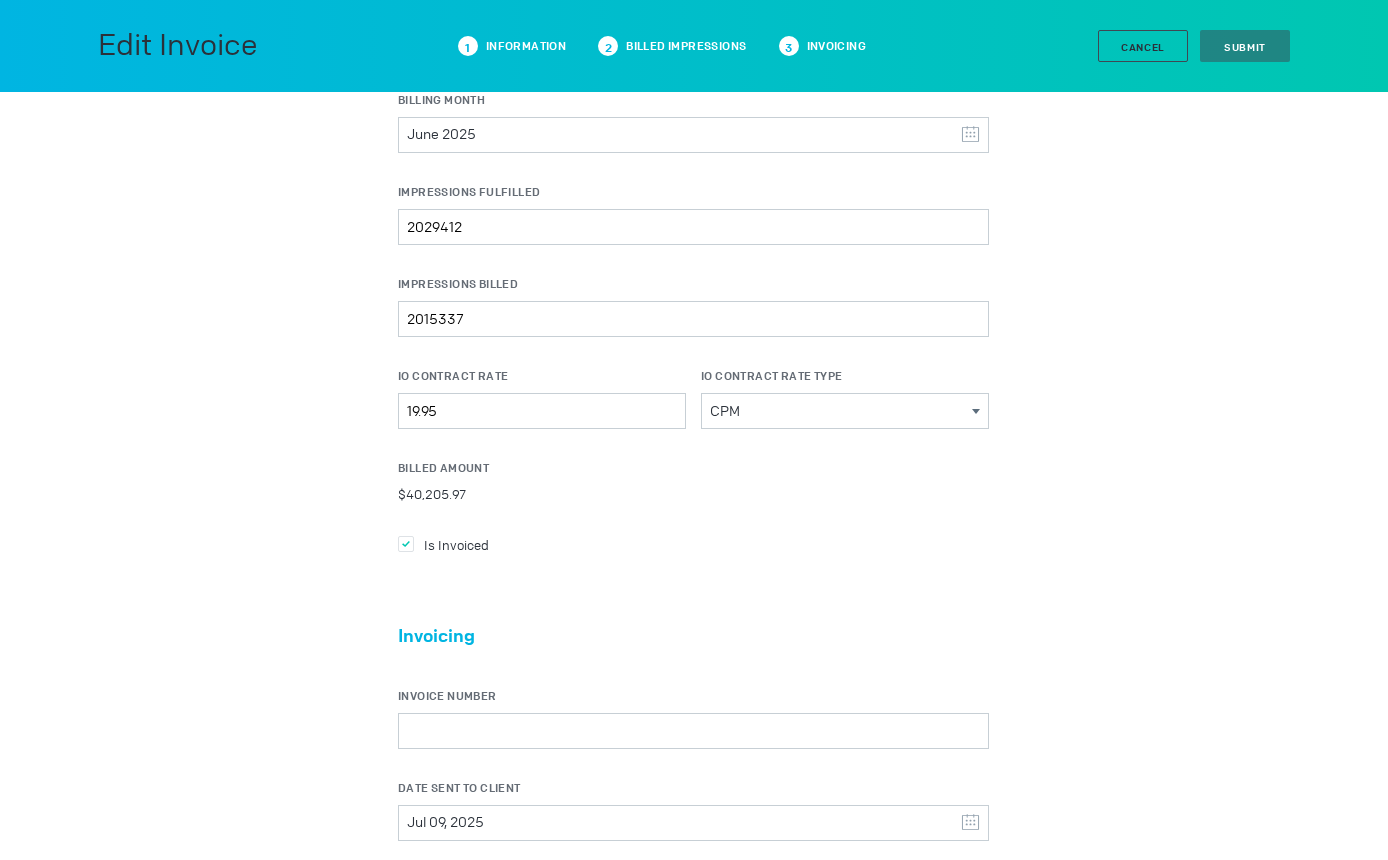 scroll, scrollTop: 300, scrollLeft: 0, axis: vertical 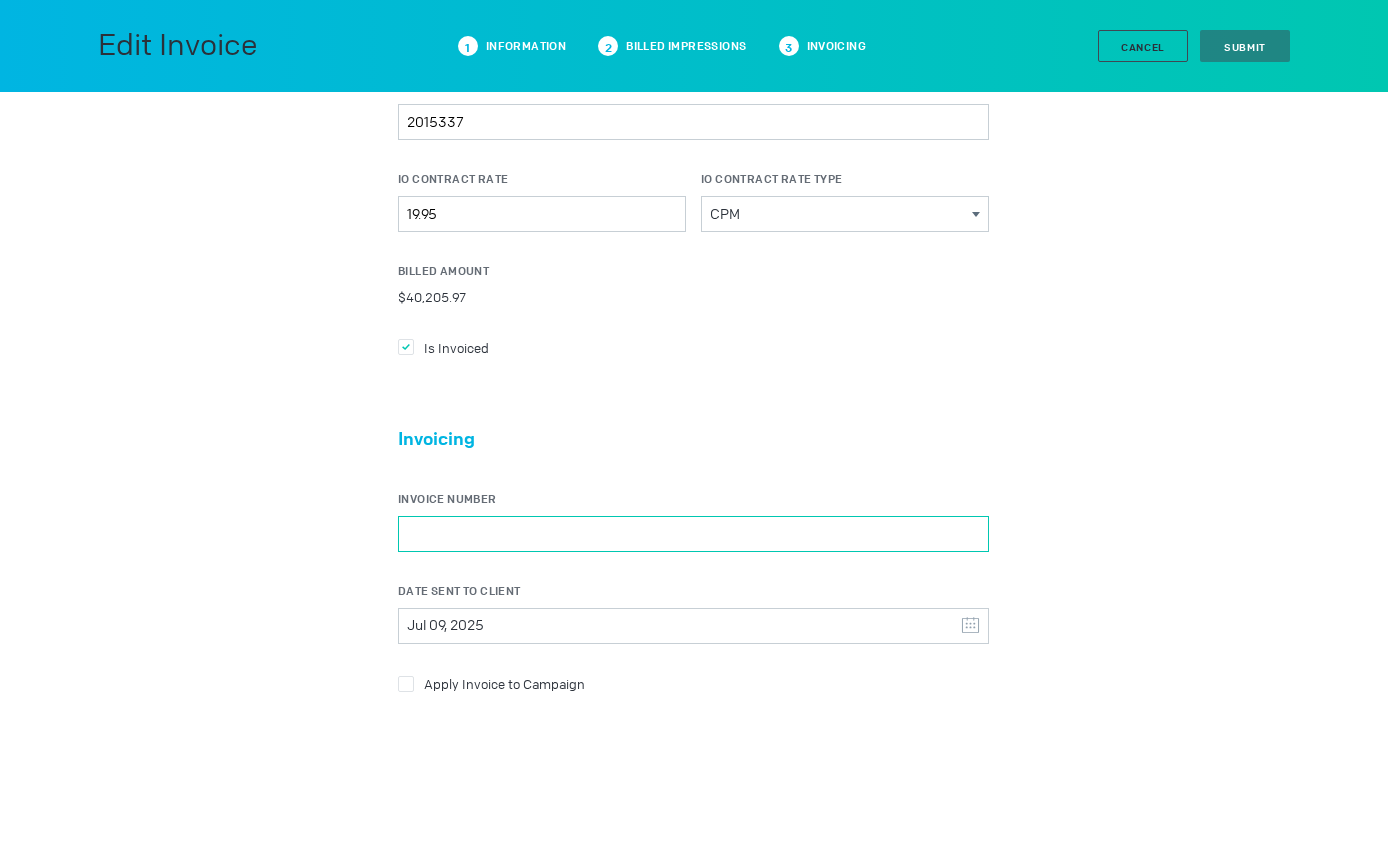 click on "Invoice Number" at bounding box center [693, 534] 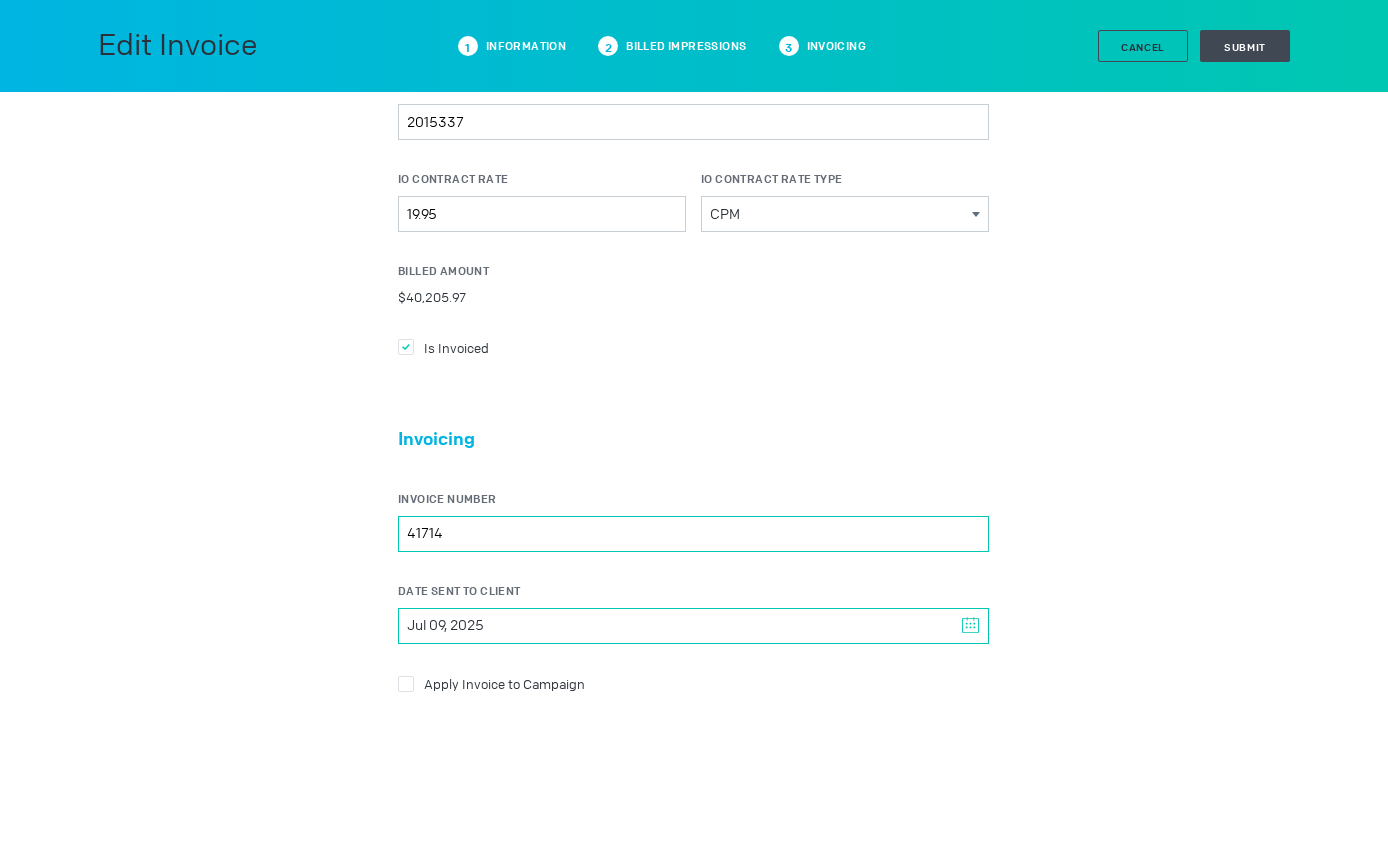 type on "41714" 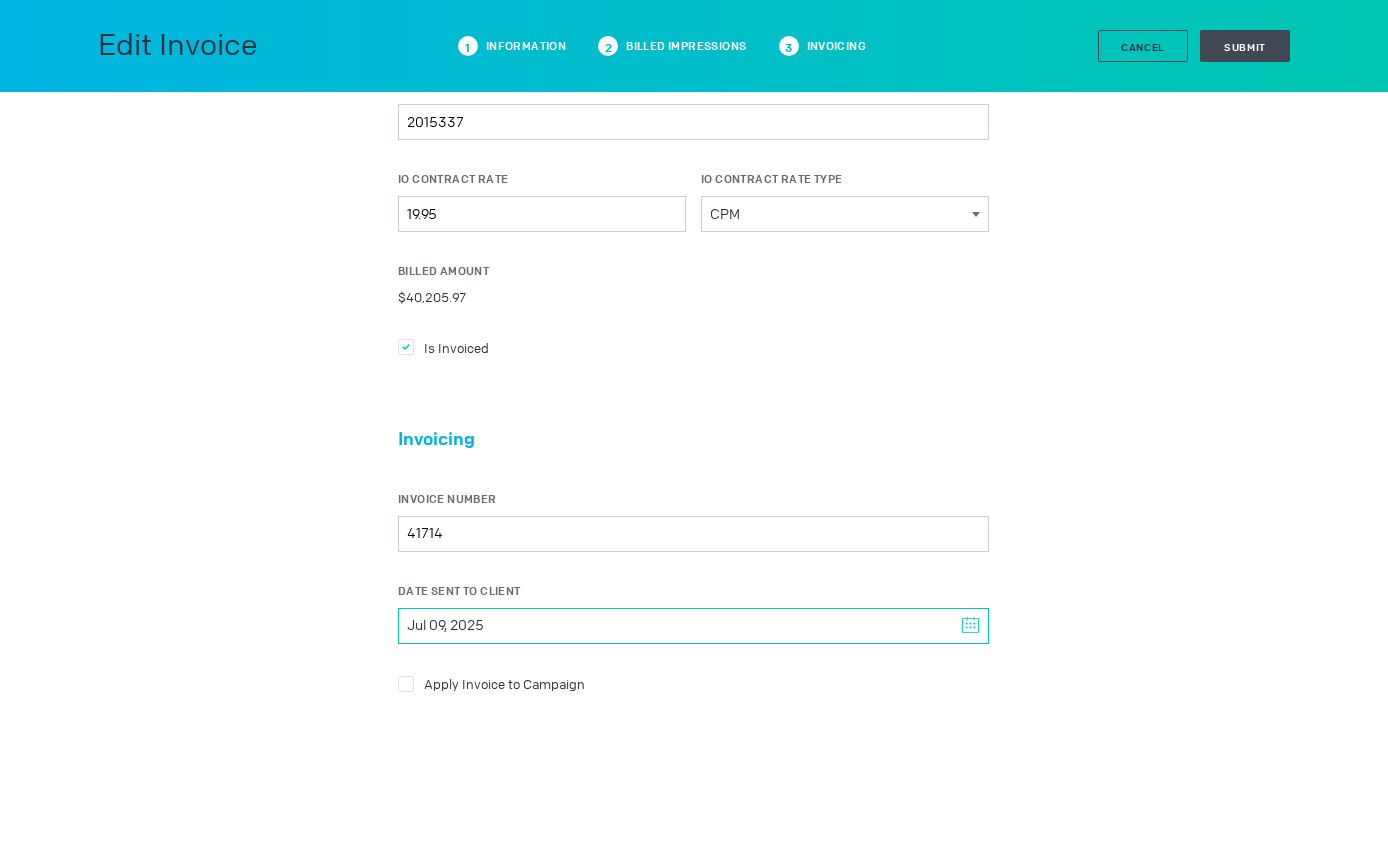 click on "Jul 09, 2025" at bounding box center [693, 626] 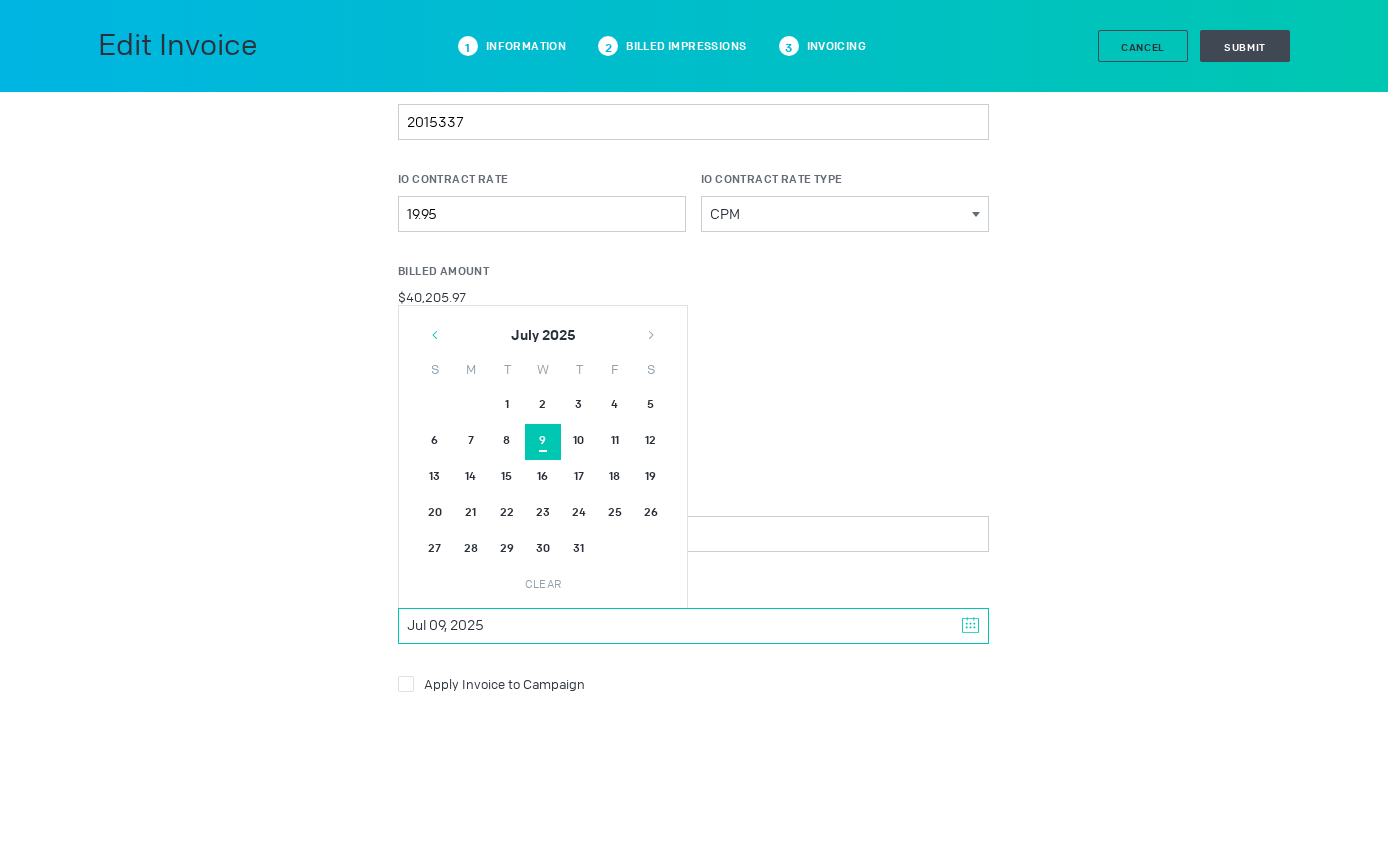 click at bounding box center (435, 335) 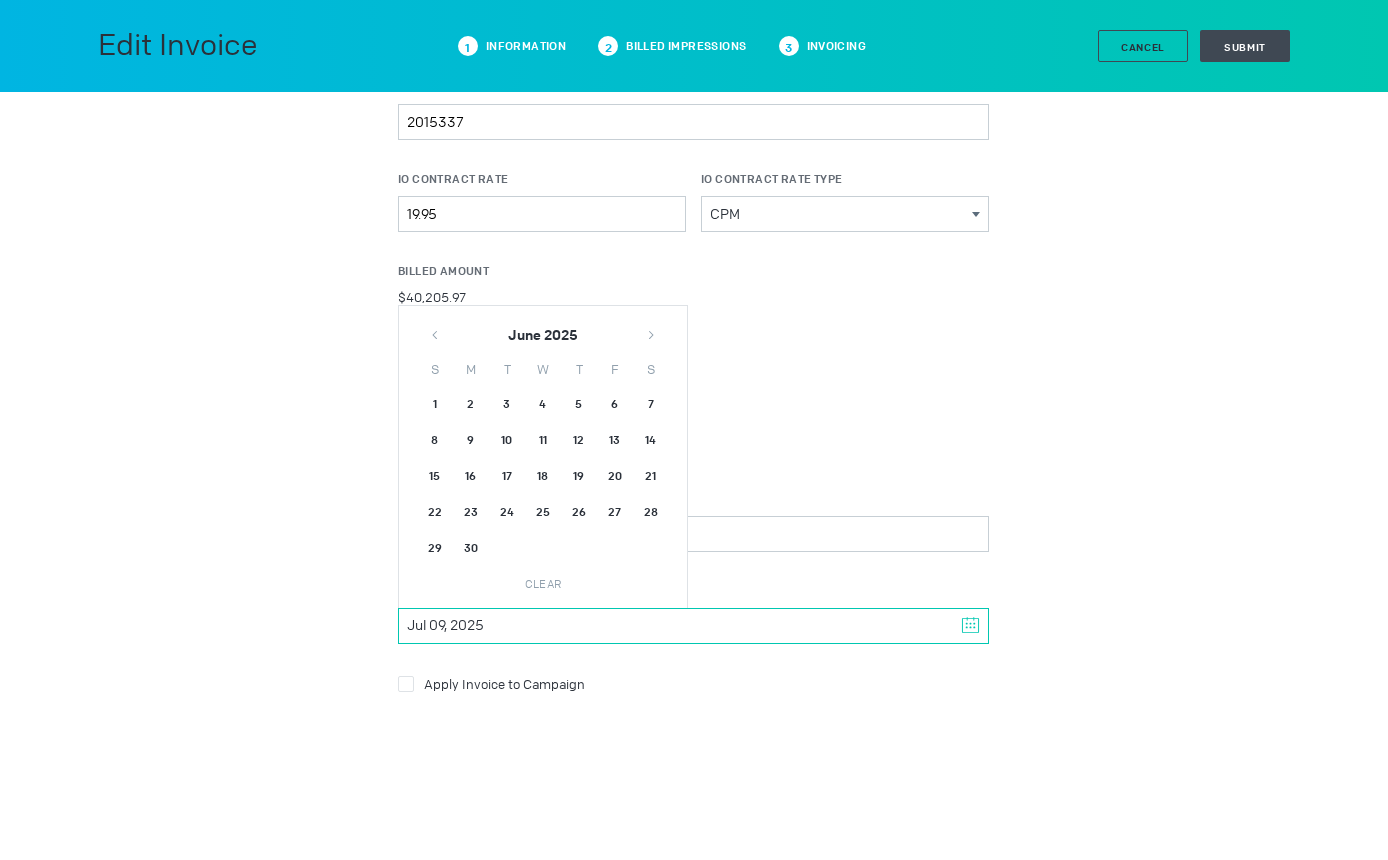 click on "30" at bounding box center (435, 406) 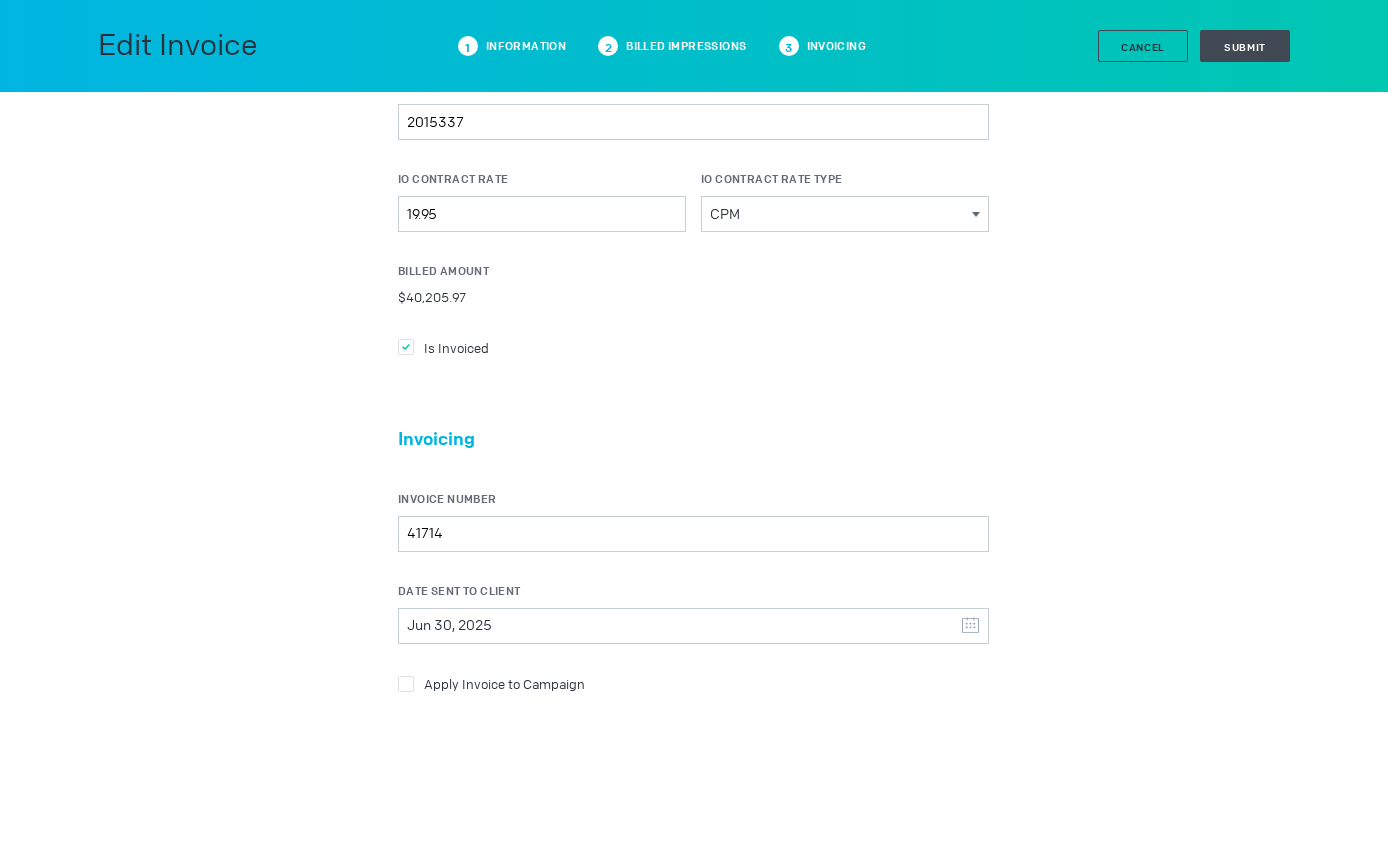 click on "Apply Invoice to Campaign" at bounding box center [693, 347] 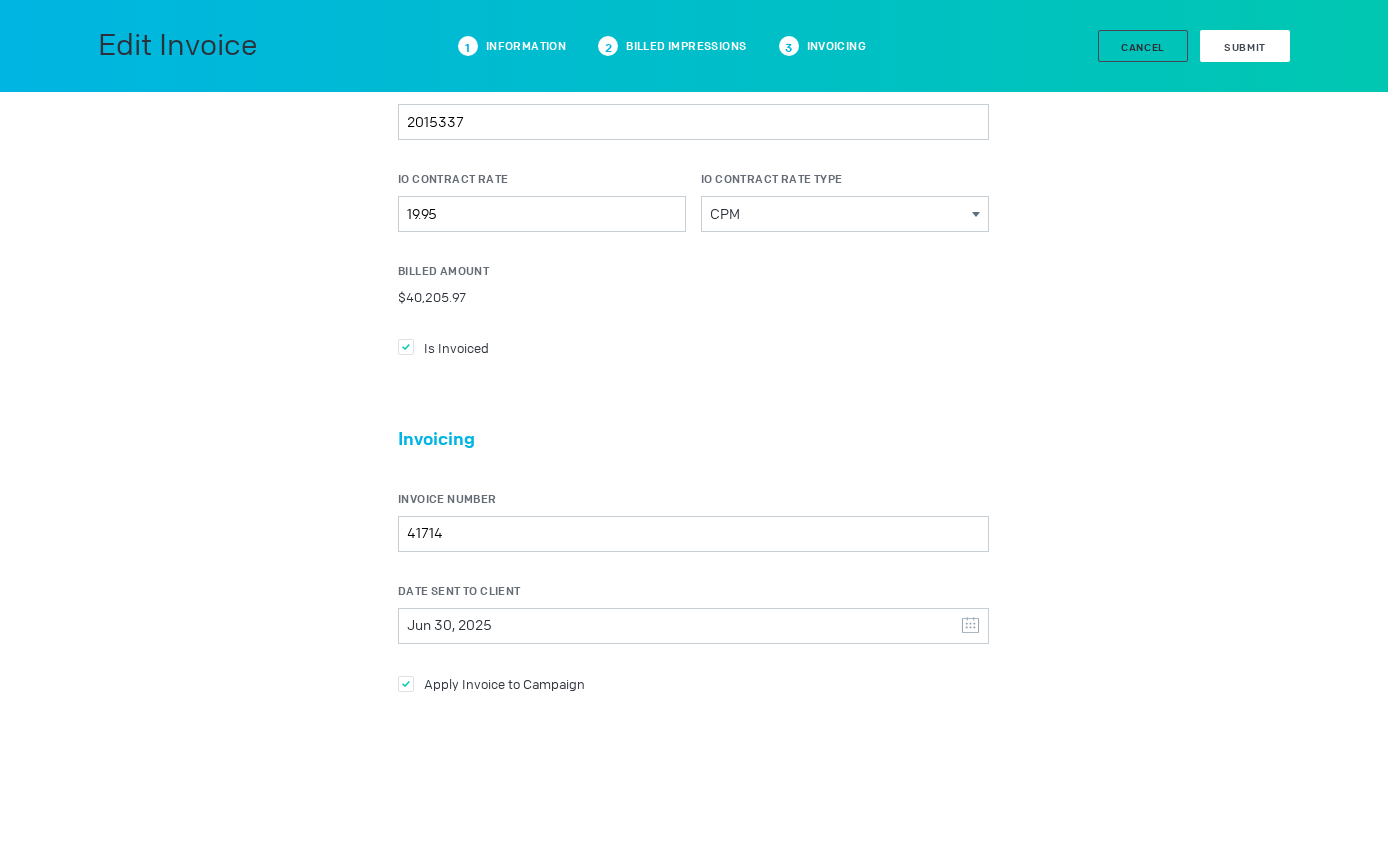 click on "Submit" at bounding box center [1245, 46] 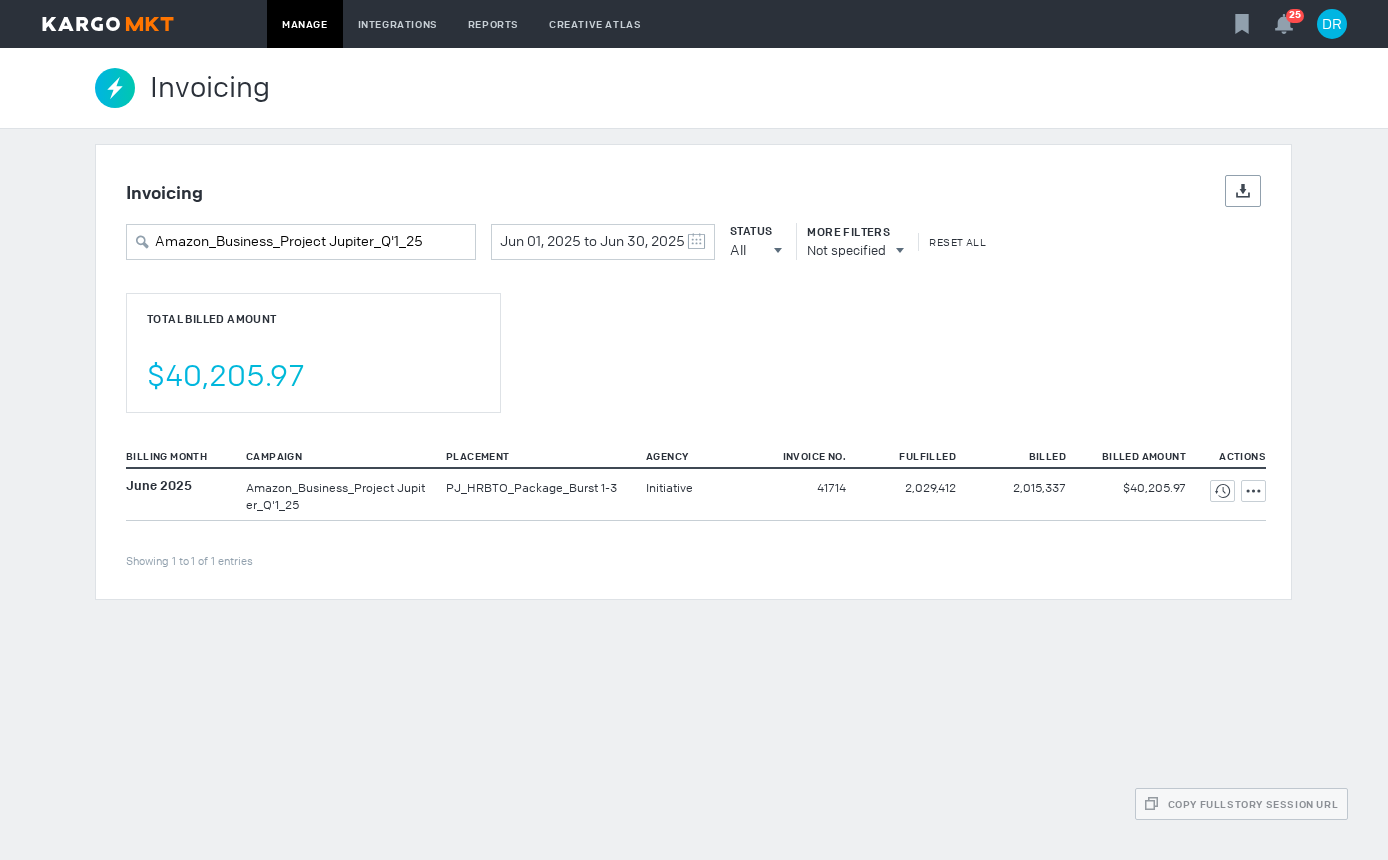 click on "Invoicing Invoicing Invoicing  Details Export     Amazon_Business_Project Jupiter_Q'1_25 Jun 01, 2025 to Jun 30, 2025                                                                               							 June 2025 							 						                          S M T W T F S                                           1 2 3 4 5 6 7 8 9 10 11 12 13 14 15 16 17 18 19 20 21 22 23 24 25 26 27 28 29 30 1 2 3 4 5                                                                                             							 July 2025 							 						                          S M T W T F S                                           29 30 1 2 3 4 5 6 7 8 9 10 11 12 13 14 15 16 17 18 19 20 21 22 23 24 25 26 27 28 29 30 31 1 2                                       Clear                  Status All All All Invoiced Not Invoiced Test More Filters Not specified Reset All Total Billed Amount $40,205.97 Billing Month Campaign Placement Agency Invoice No. Fulfilled Billed Billed Amount Actions Showing 1 to 1 of 1 entries June 2025  Initiative 41714" at bounding box center (694, 454) 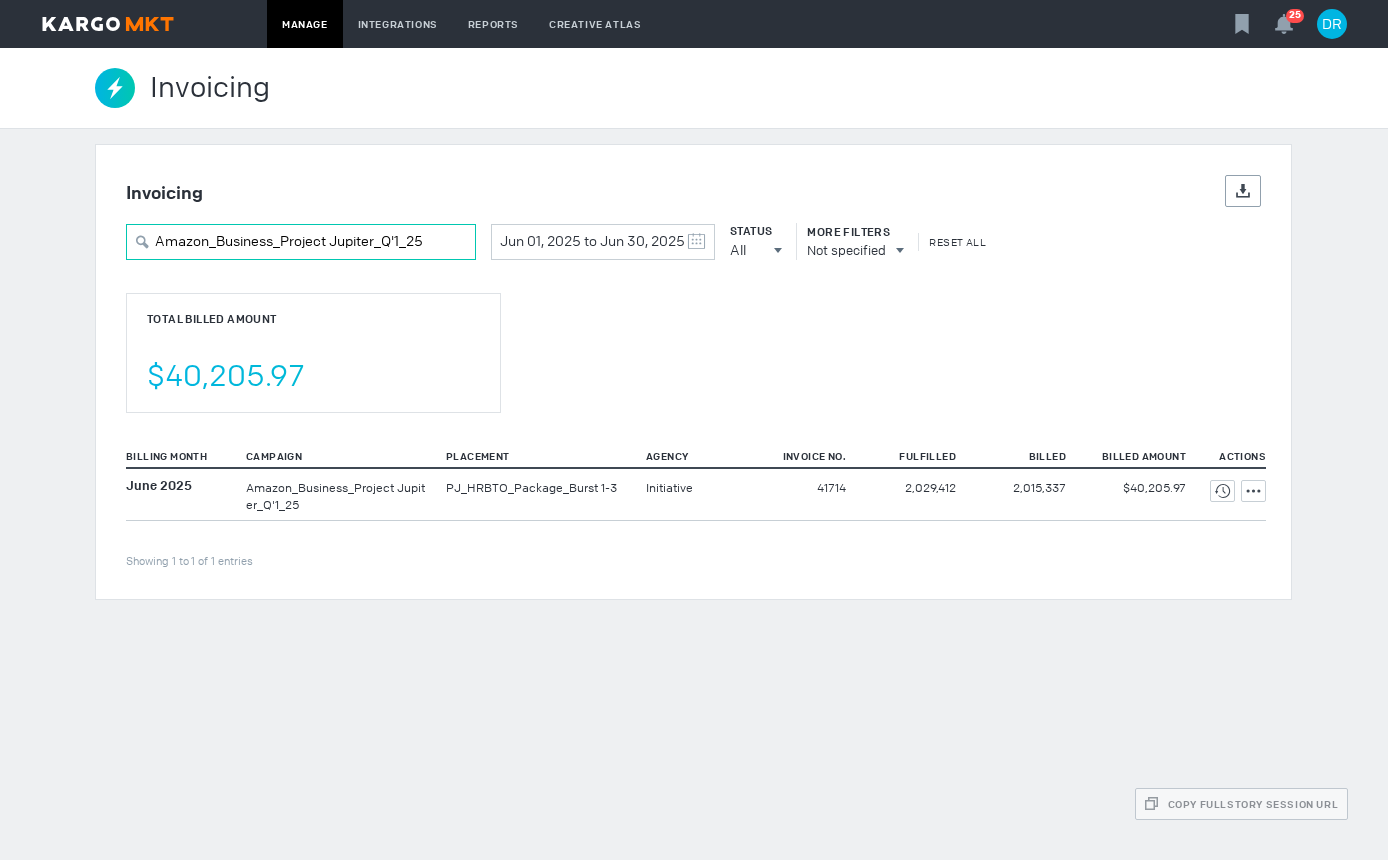 click on "Amazon_Business_Project Jupiter_Q'1_25" at bounding box center (301, 242) 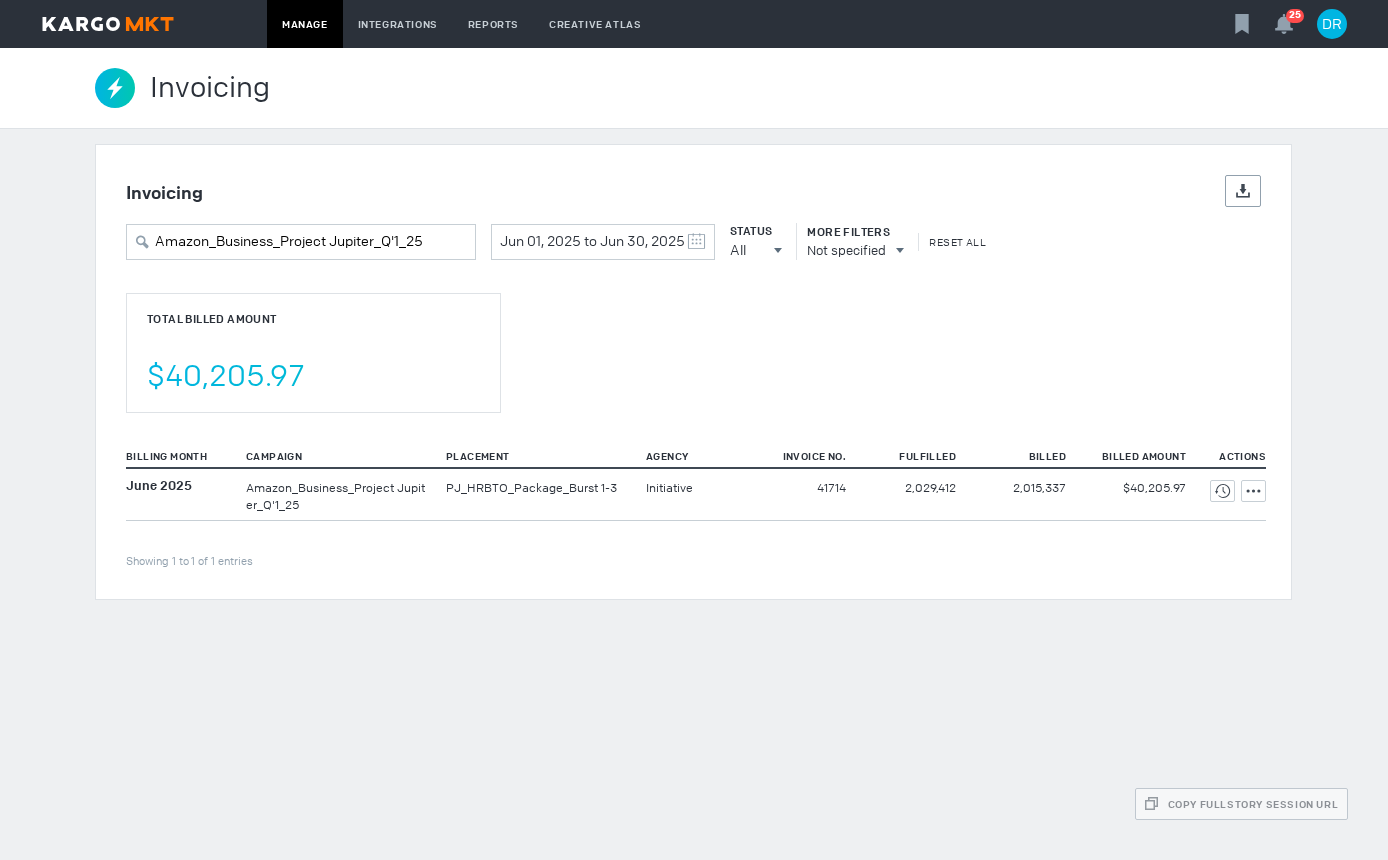 click on "Invoicing Invoicing Invoicing  Details Export     Amazon_Business_Project Jupiter_Q'1_25 Jun 01, 2025 to Jun 30, 2025                                                                               							 June 2025 							 						                          S M T W T F S                                           1 2 3 4 5 6 7 8 9 10 11 12 13 14 15 16 17 18 19 20 21 22 23 24 25 26 27 28 29 30 1 2 3 4 5                                                                                             							 July 2025 							 						                          S M T W T F S                                           29 30 1 2 3 4 5 6 7 8 9 10 11 12 13 14 15 16 17 18 19 20 21 22 23 24 25 26 27 28 29 30 31 1 2                                       Clear                  Status All All All Invoiced Not Invoiced Test More Filters Not specified Reset All Total Billed Amount $40,205.97 Billing Month Campaign Placement Agency Invoice No. Fulfilled Billed Billed Amount Actions Showing 1 to 1 of 1 entries June 2025  Initiative 41714" at bounding box center (694, 454) 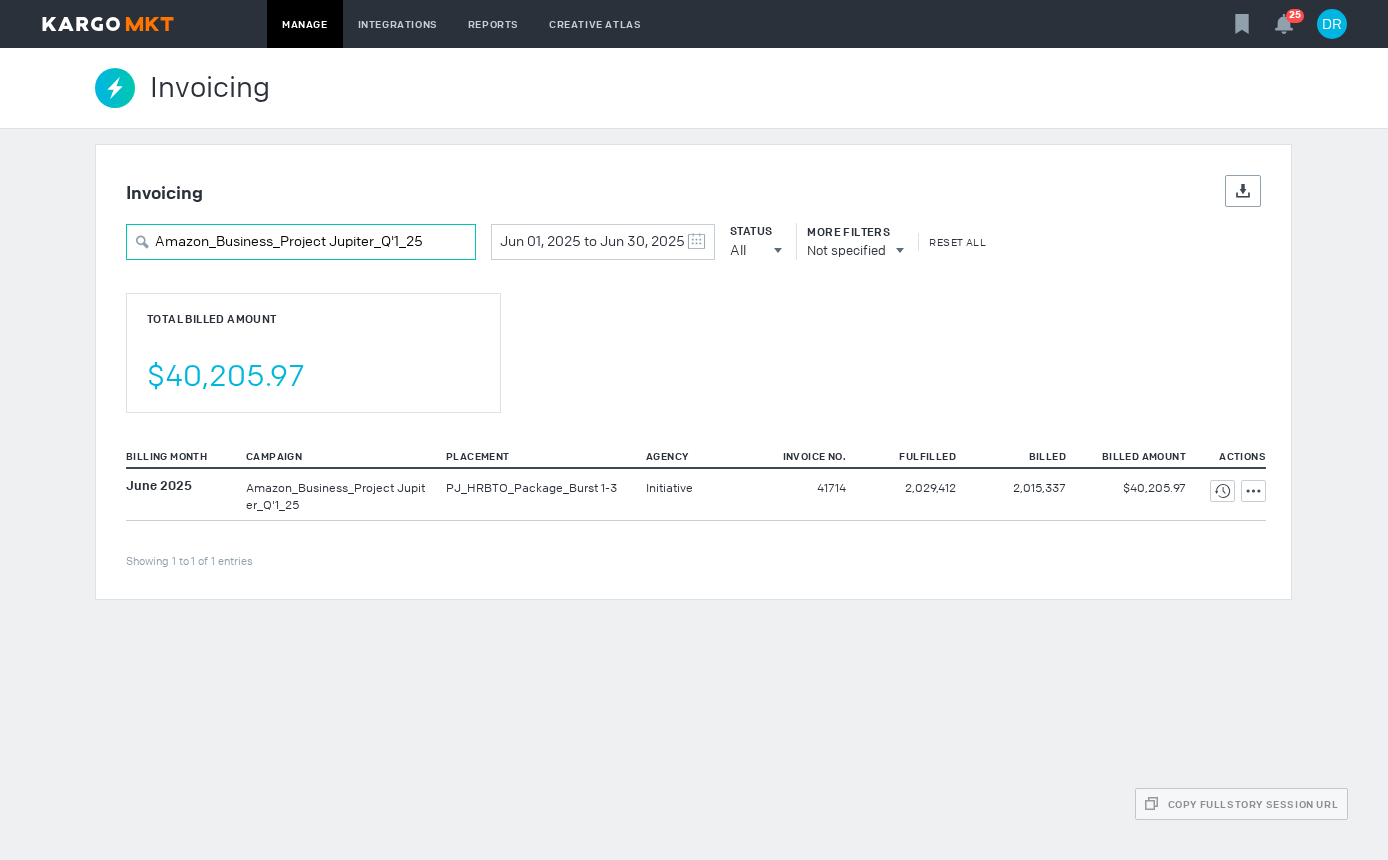 click on "Amazon_Business_Project Jupiter_Q'1_25" at bounding box center [301, 242] 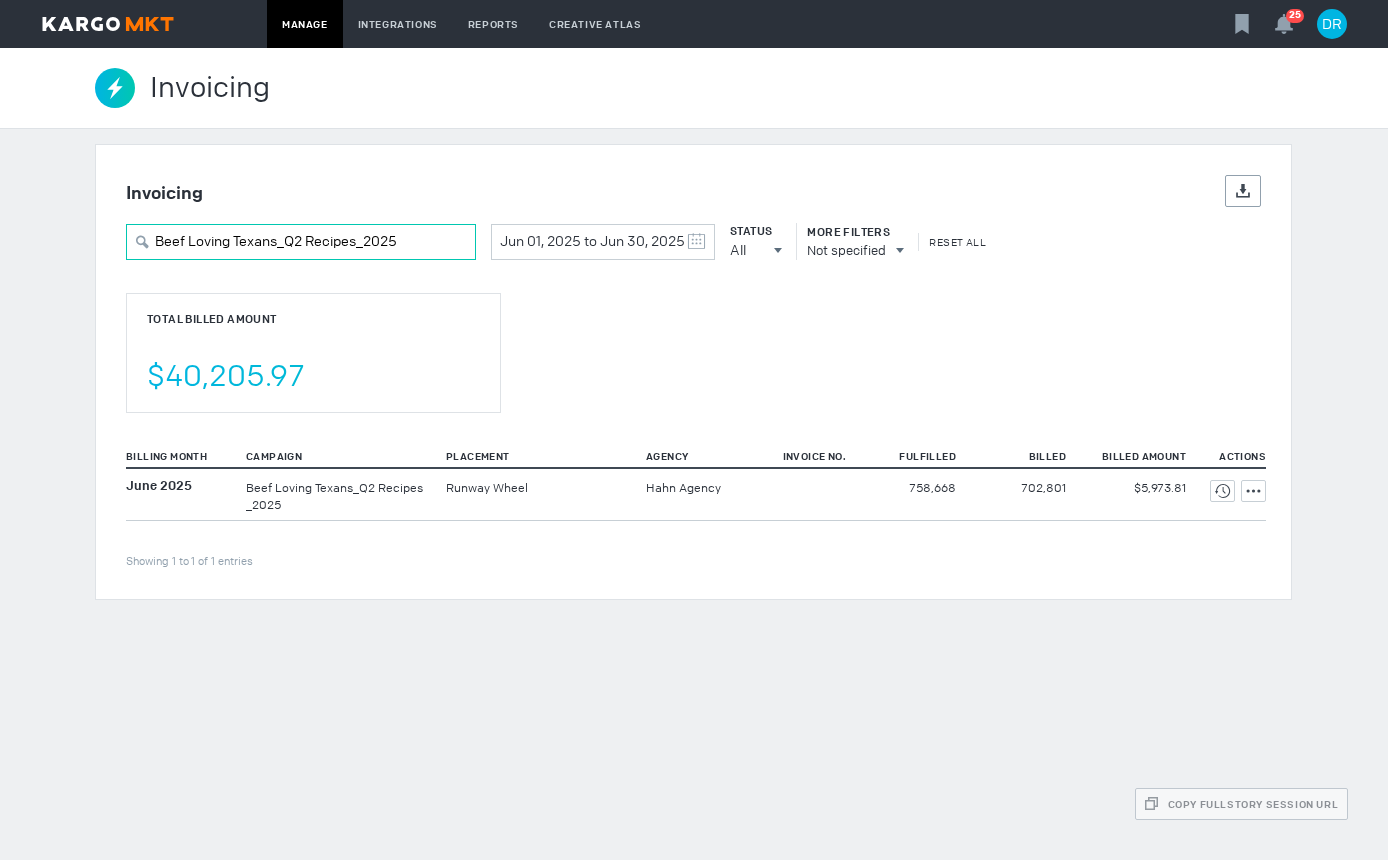 type on "Beef Loving Texans_Q2 Recipes_2025" 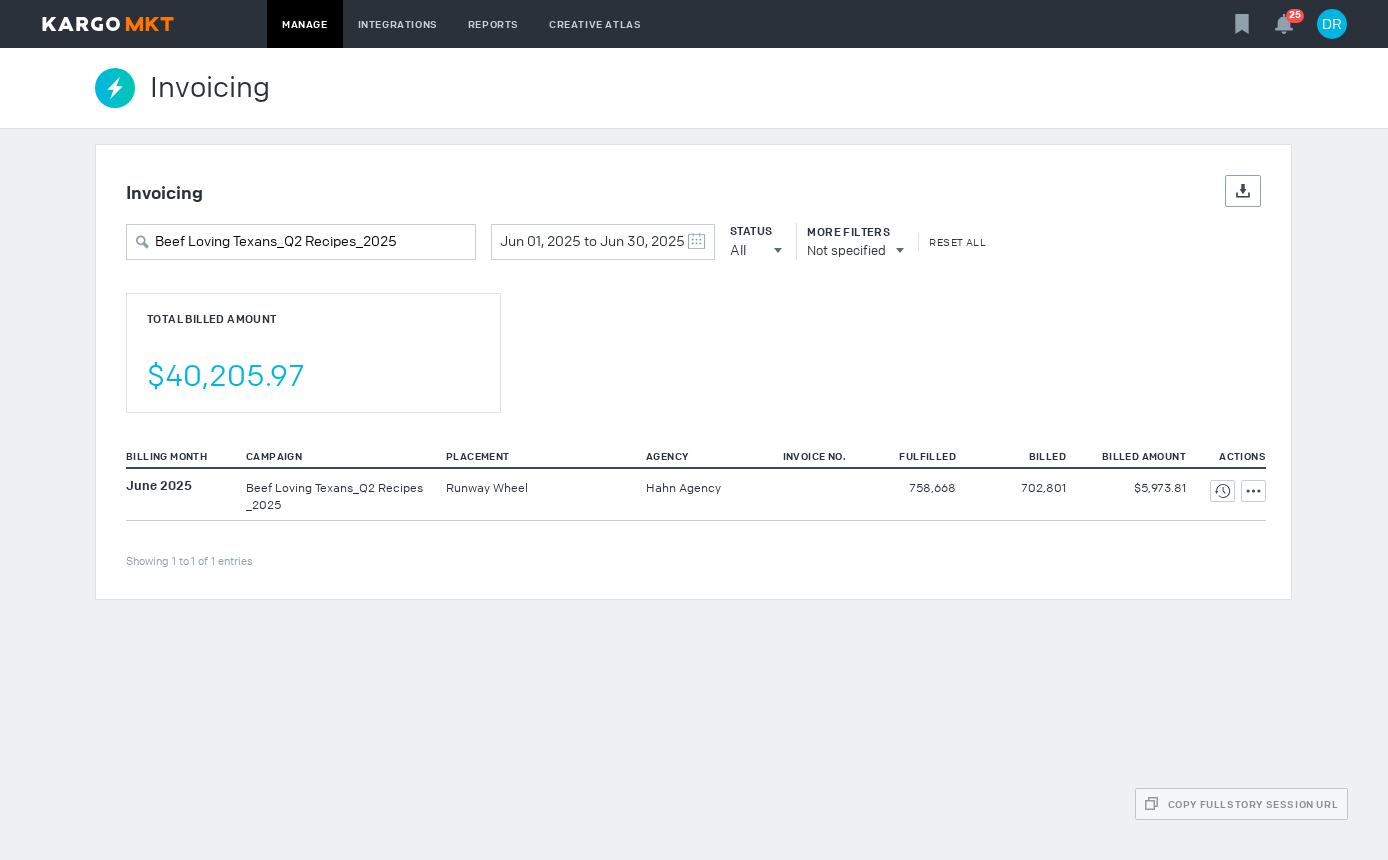click on "Invoicing  Details Export     Beef Loving Texans_Q2 Recipes_2025 Jun 01, 2025 to Jun 30, 2025                                                                               							 June 2025 							 						                          S M T W T F S                                           1 2 3 4 5 6 7 8 9 10 11 12 13 14 15 16 17 18 19 20 21 22 23 24 25 26 27 28 29 30 1 2 3 4 5                                                                                             							 July 2025 							 						                          S M T W T F S                                           29 30 1 2 3 4 5 6 7 8 9 10 11 12 13 14 15 16 17 18 19 20 21 22 23 24 25 26 27 28 29 30 31 1 2                                       Clear                  Status All All All Invoiced Not Invoiced Test More Filters Not specified Reset All Total Billed Amount $40,205.97 Billing Month Campaign Placement Agency Invoice No. Fulfilled Billed Billed Amount Actions Showing 1 to 1 of 1 entries June 2025  Beef Loving Texans_Q2 Recipes_2025 758,668" at bounding box center [694, 372] 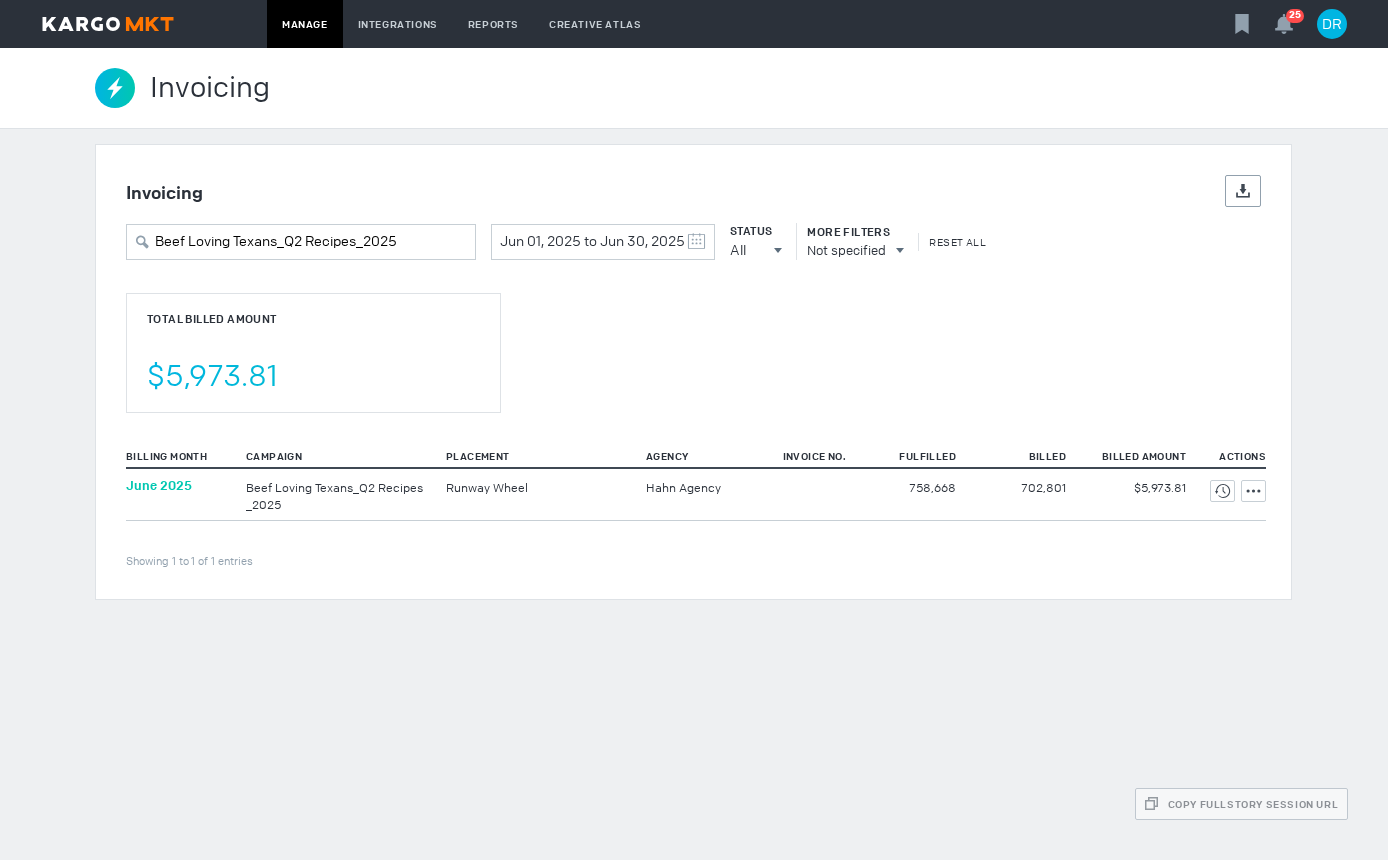 click on "June 2025" at bounding box center (159, 485) 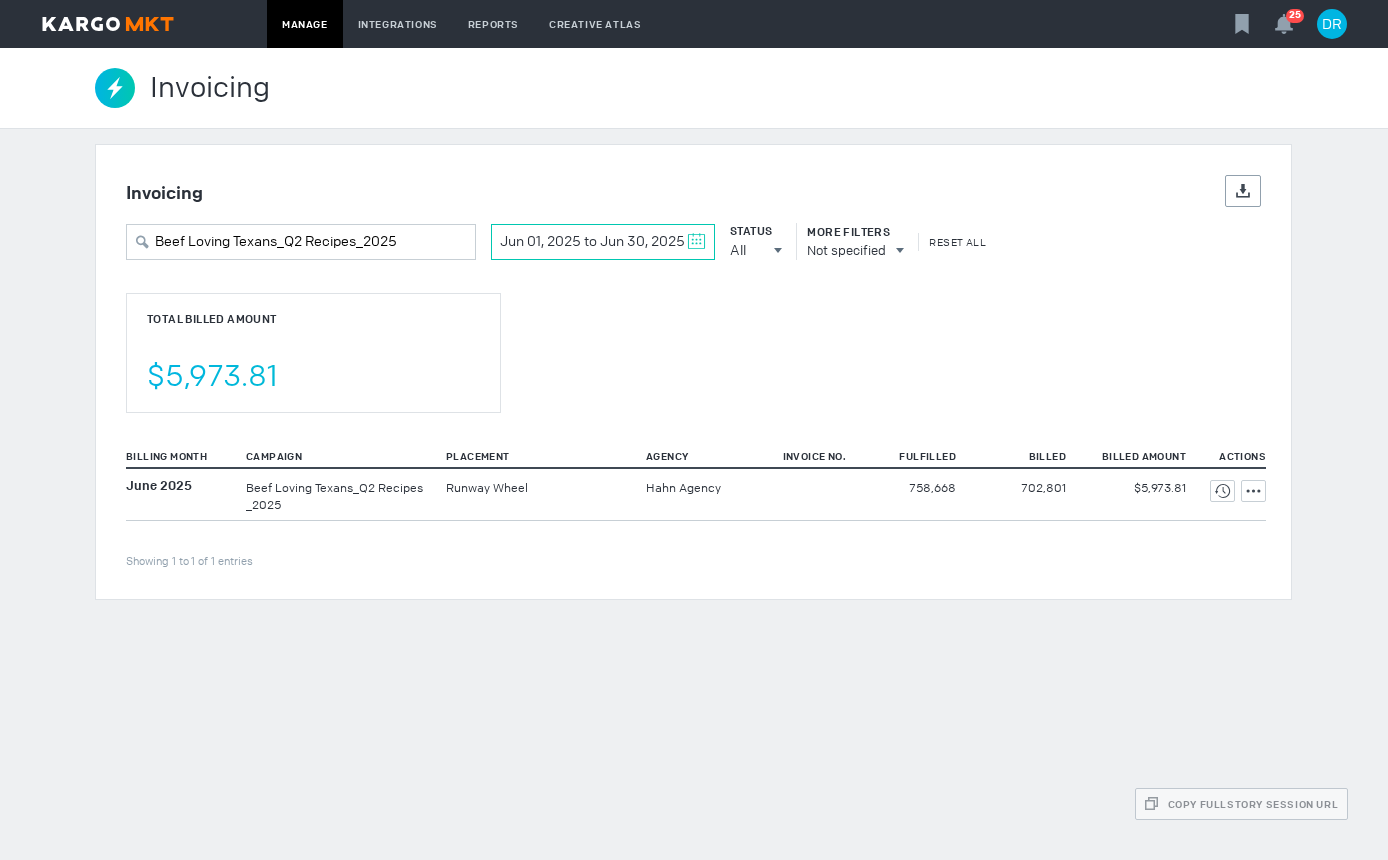 click at bounding box center (696, 241) 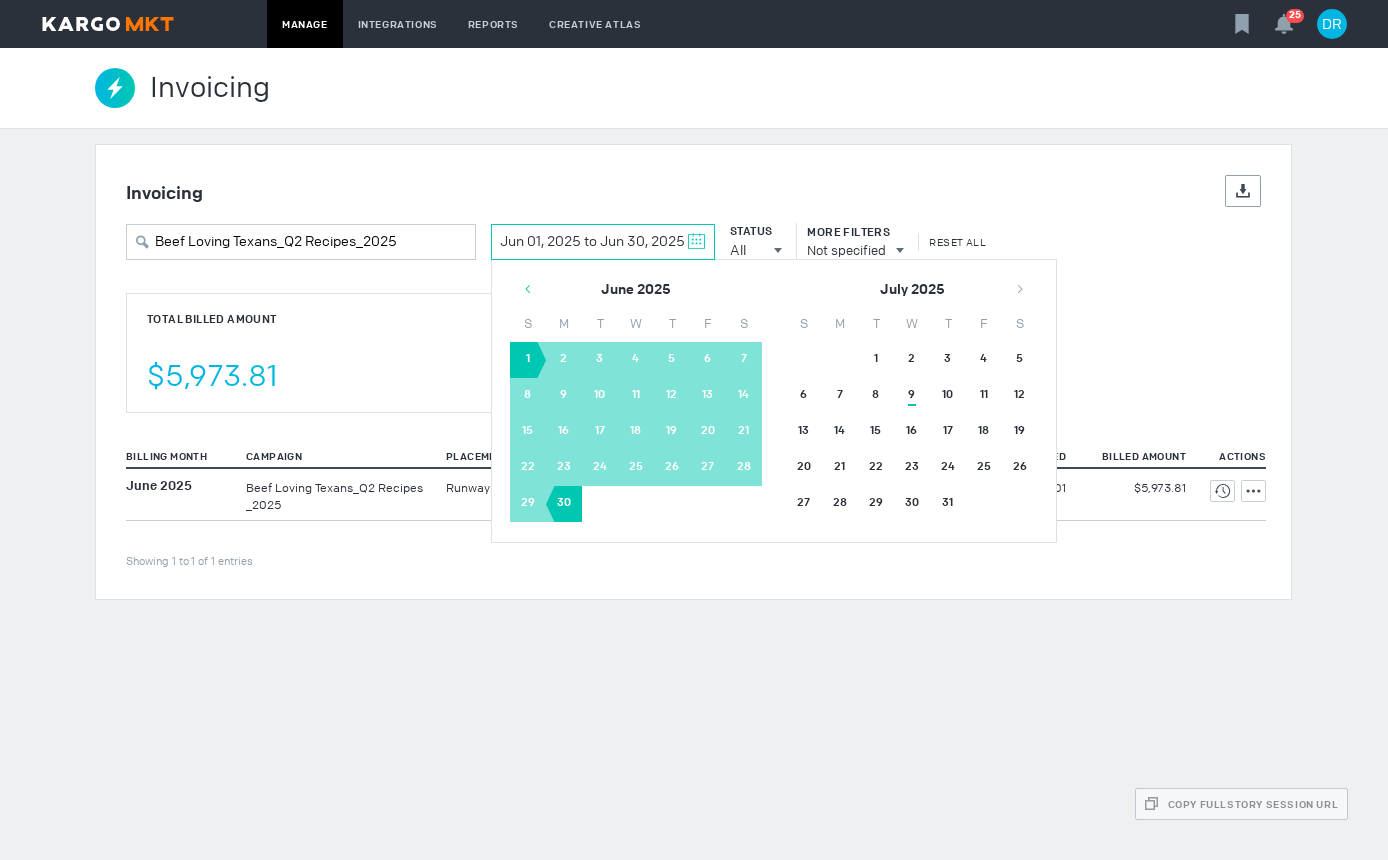 click at bounding box center [528, 289] 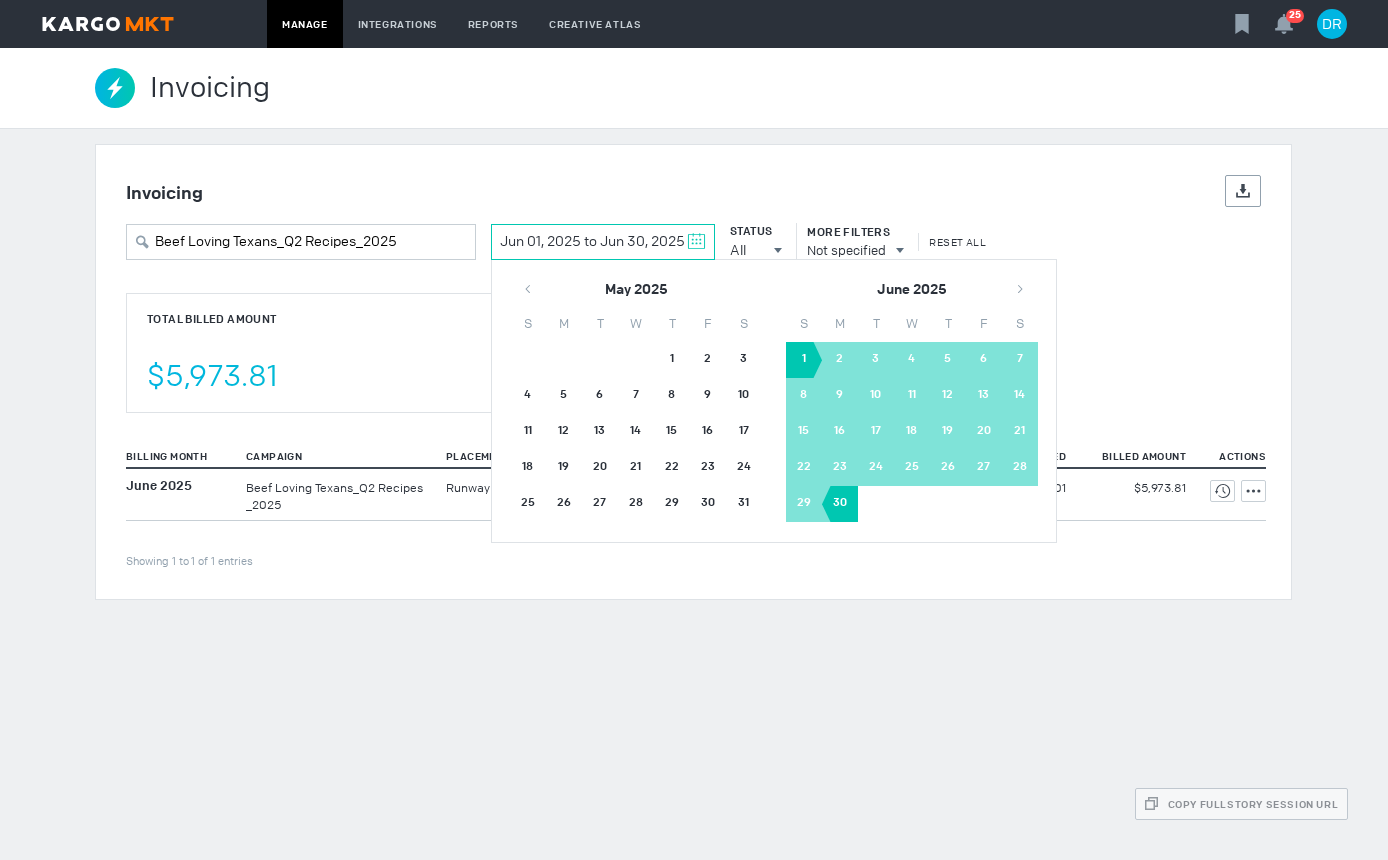 click on "1" at bounding box center [672, 360] 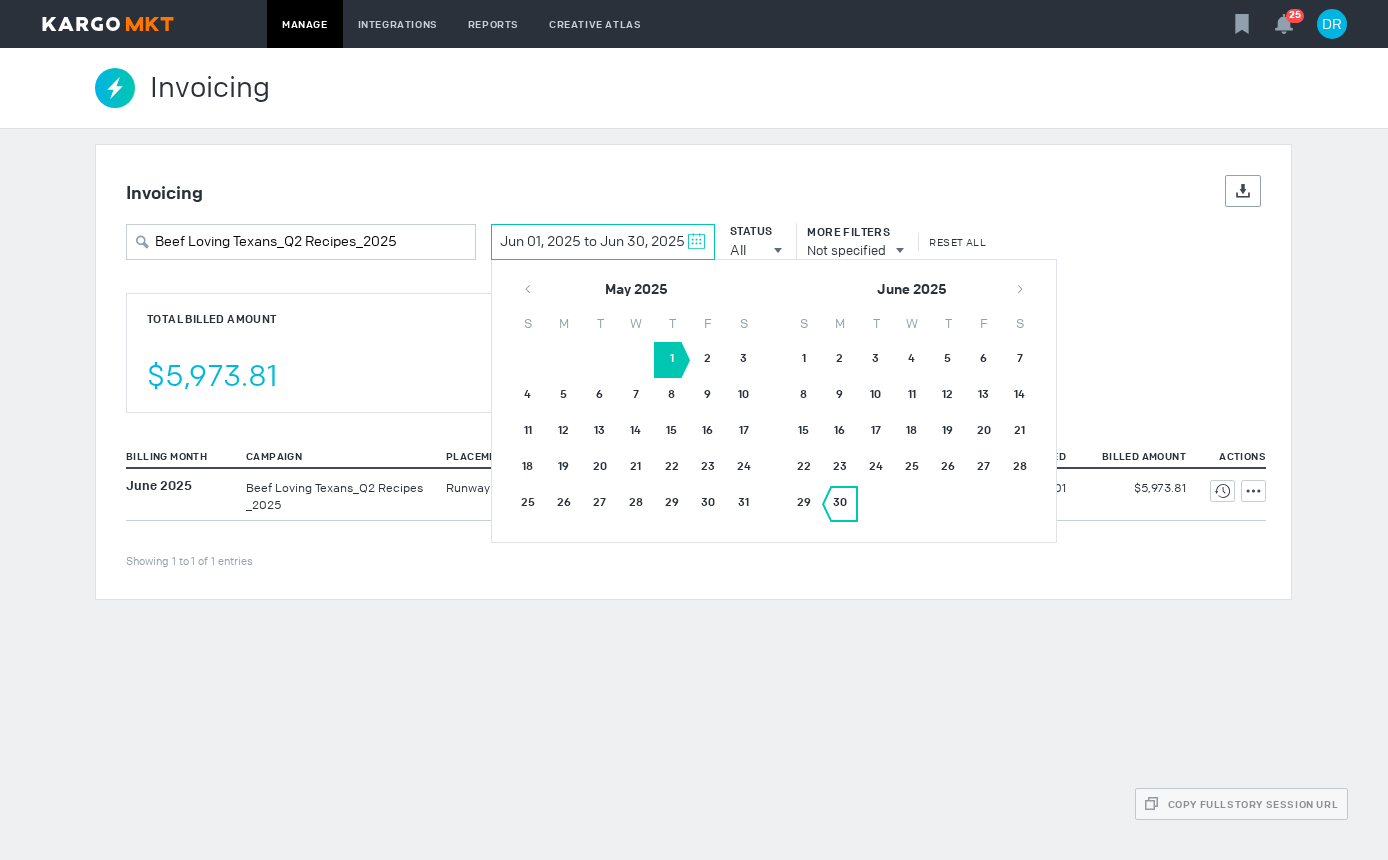 click on "30" at bounding box center [840, 504] 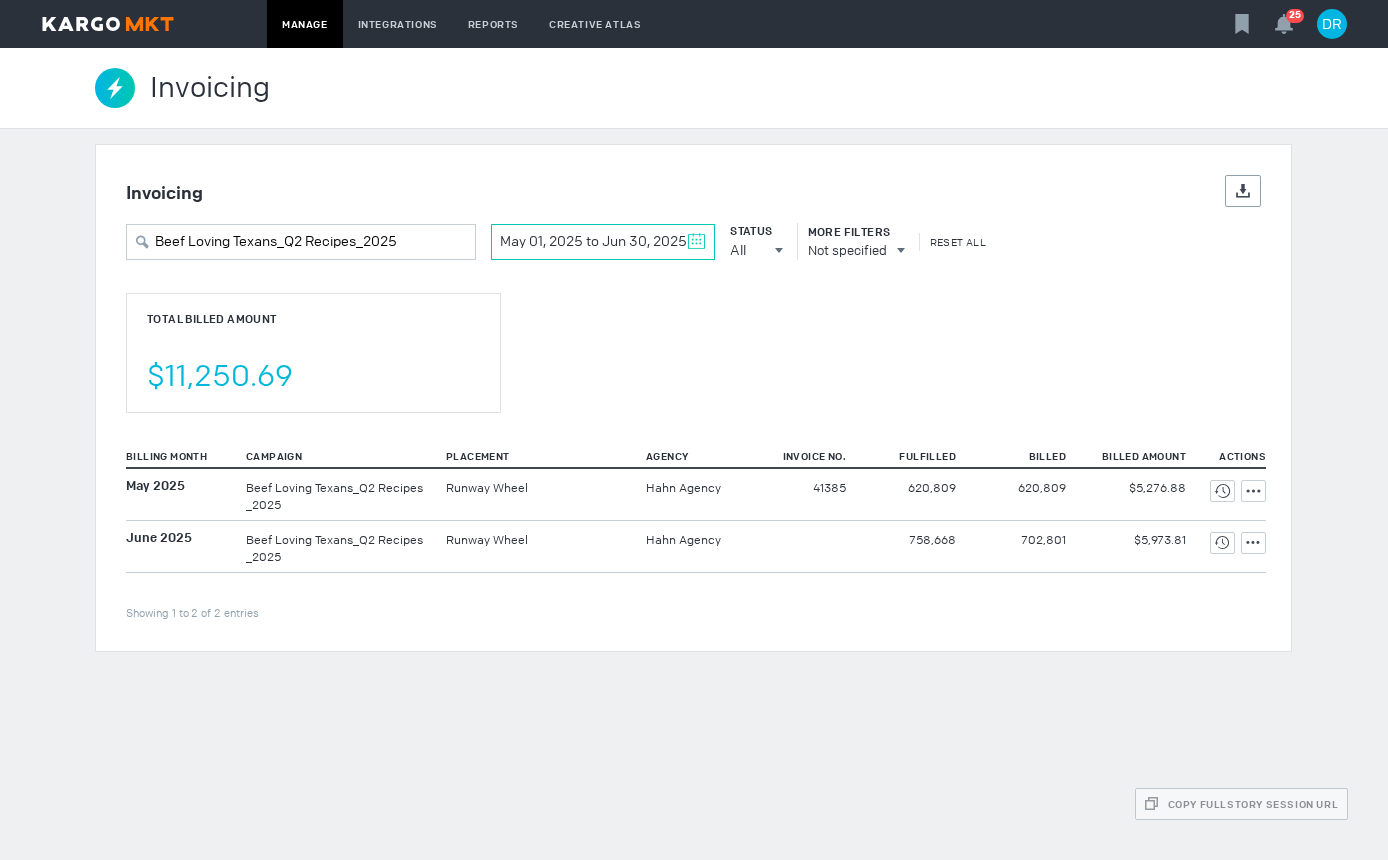 click at bounding box center [696, 241] 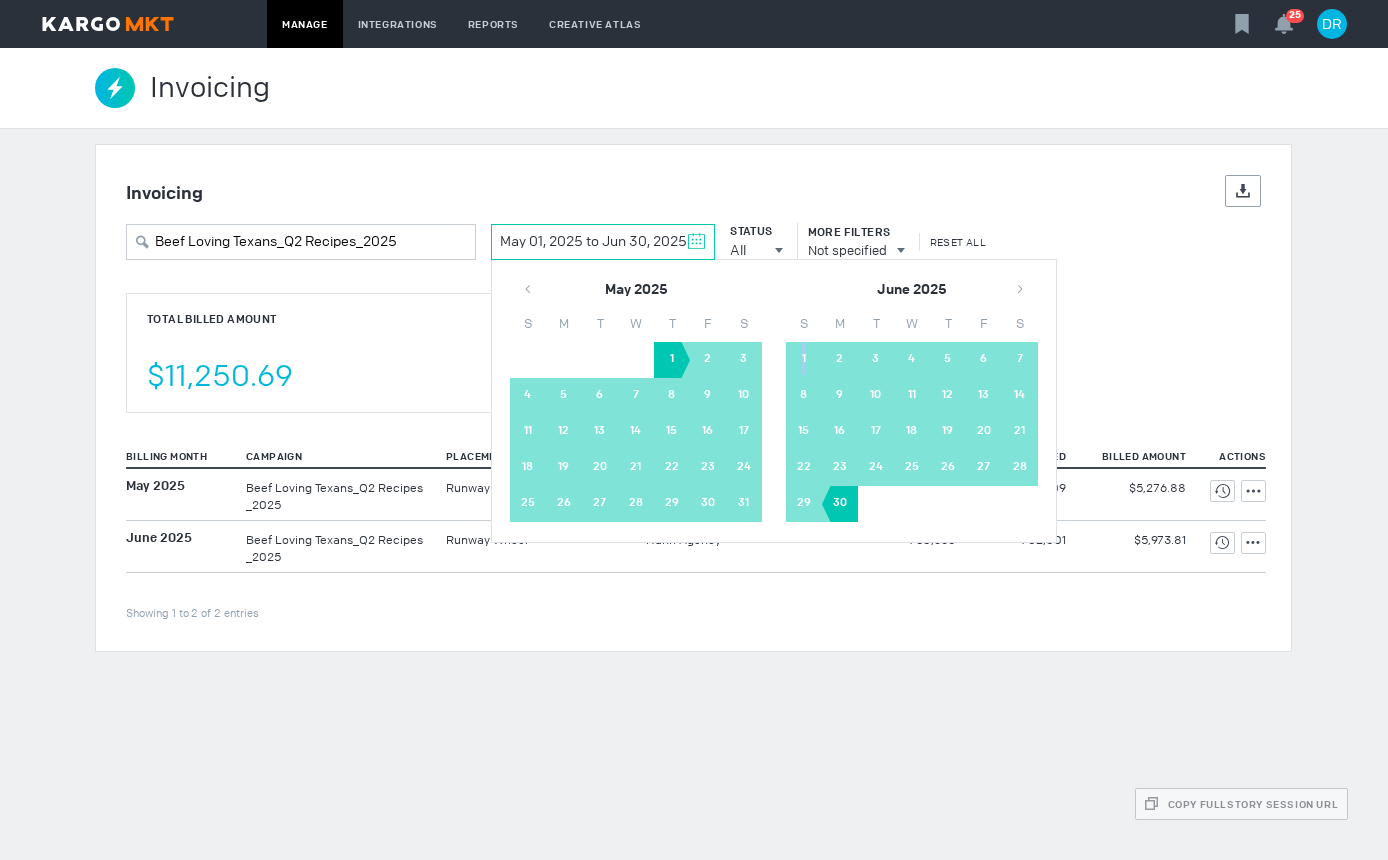 click on "1" at bounding box center (672, 360) 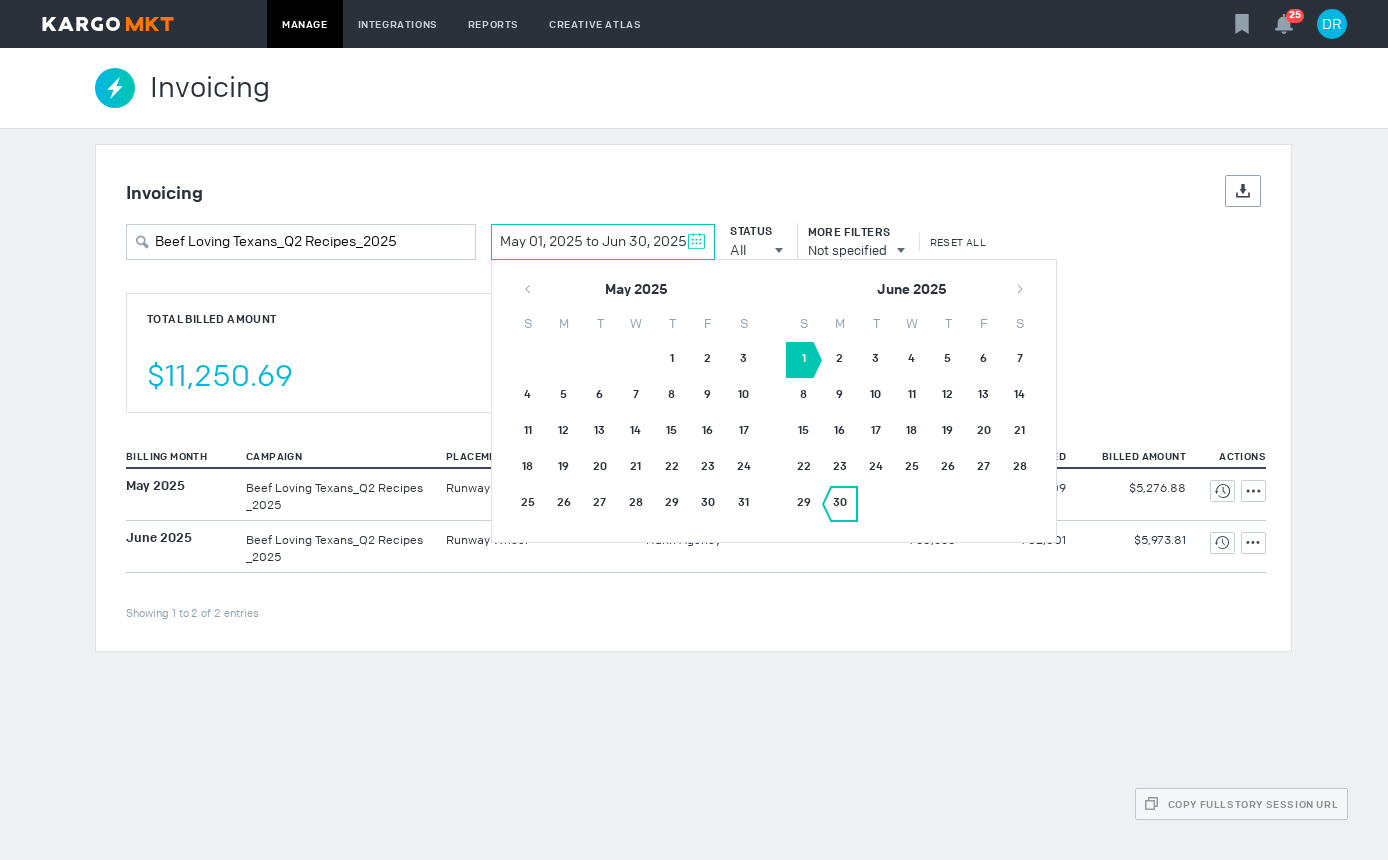 click on "30" at bounding box center (840, 504) 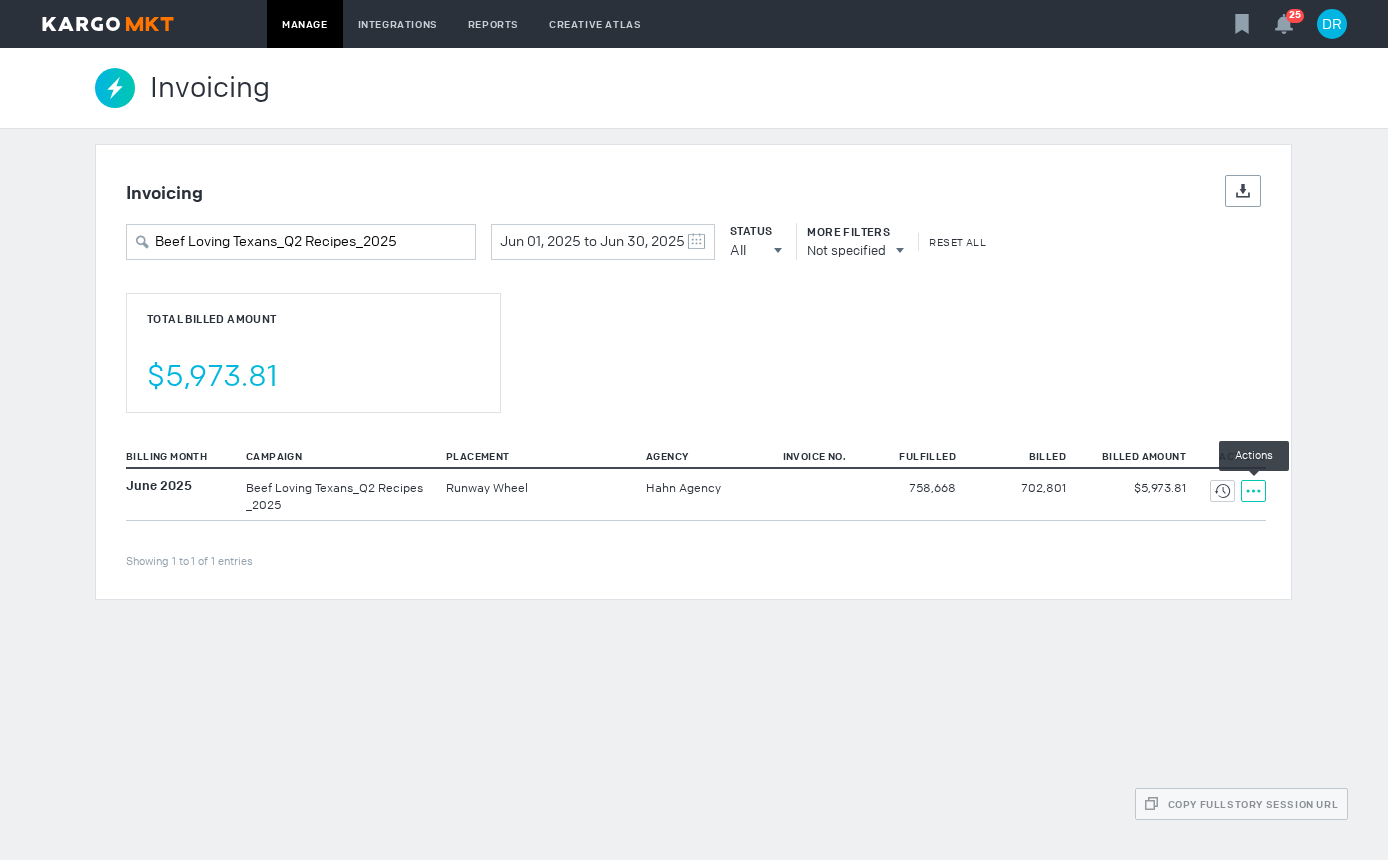 click on "Actions" at bounding box center [1253, 491] 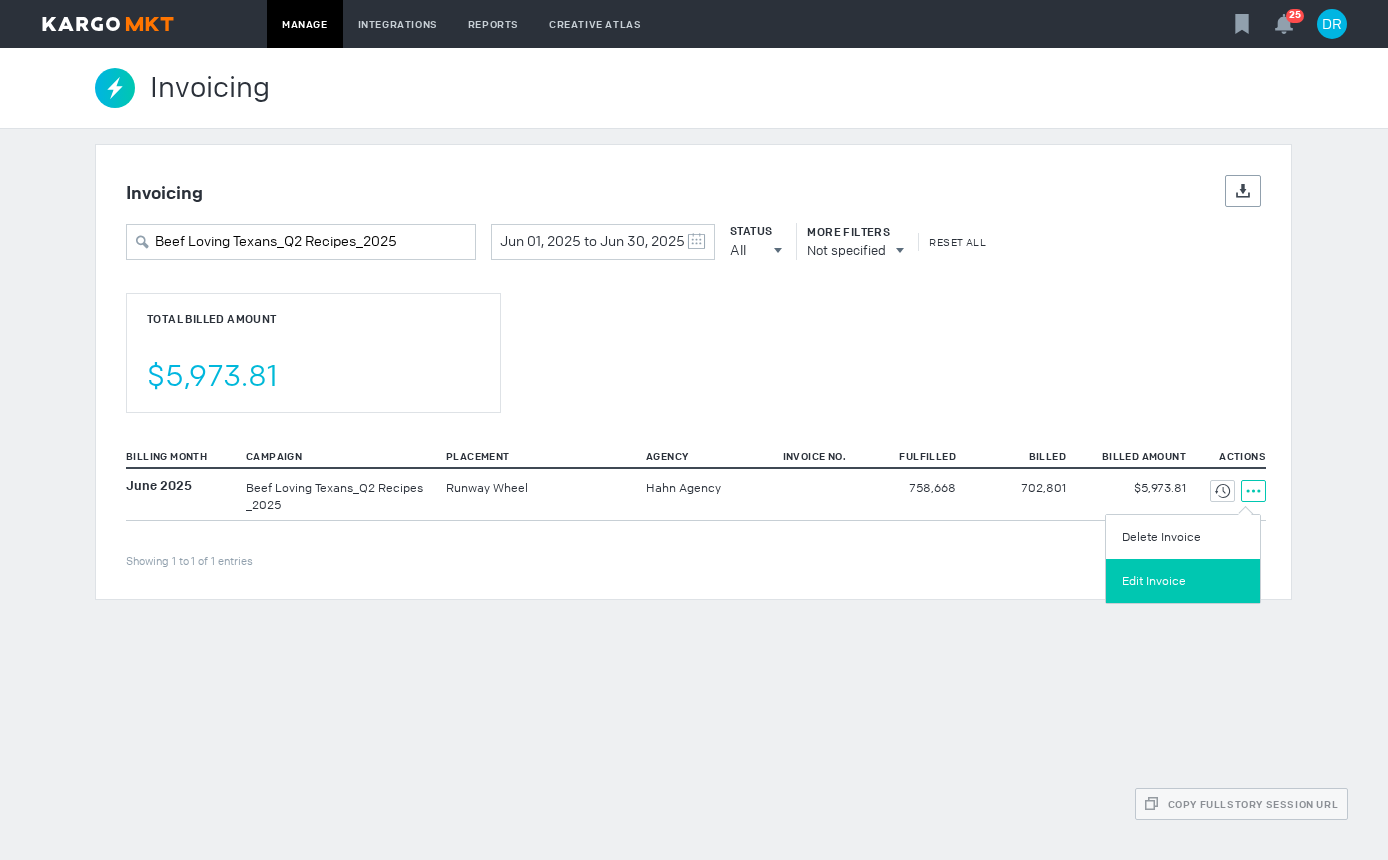 click on "Edit Invoice" at bounding box center (1183, 581) 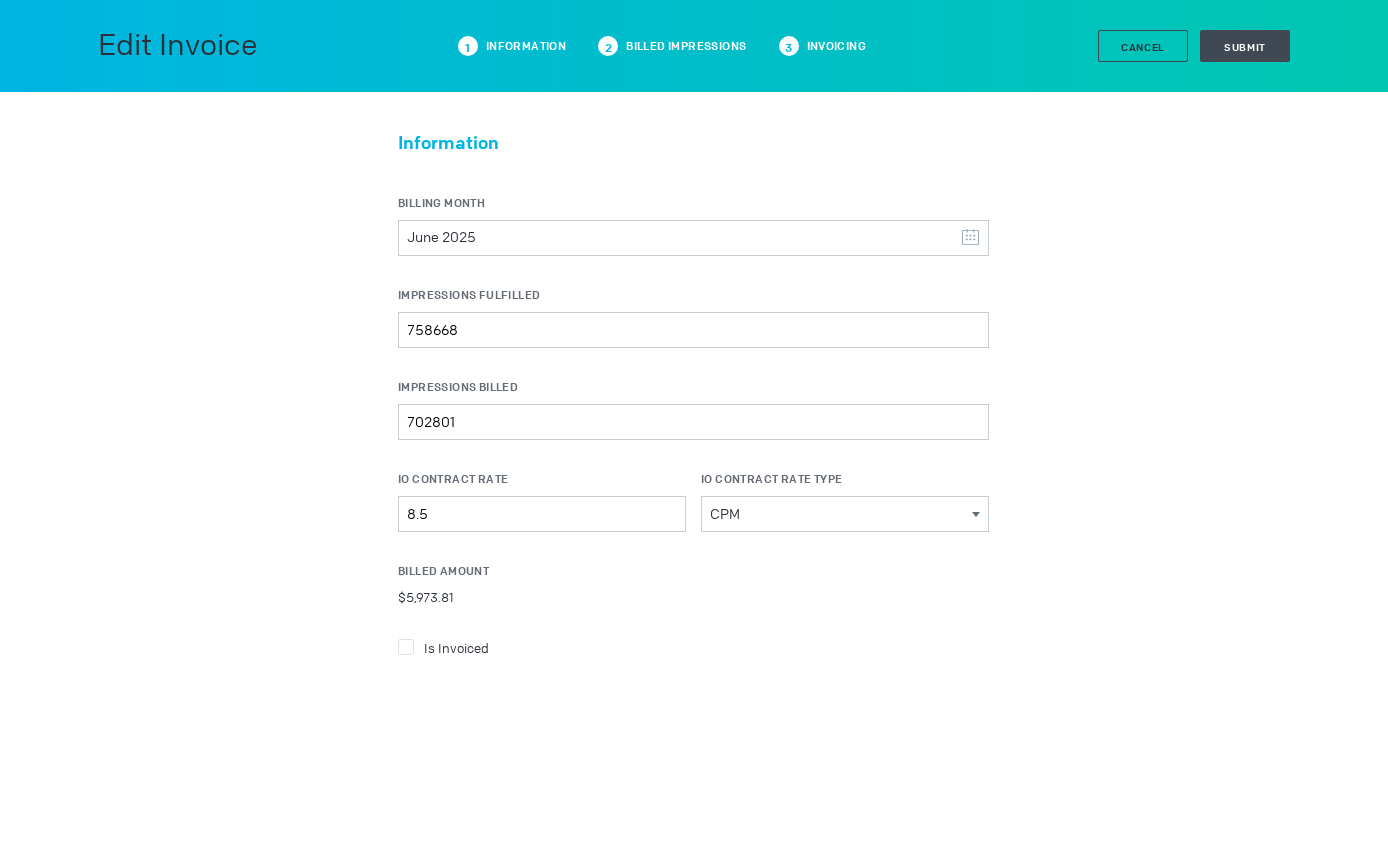 click on "Is Invoiced" at bounding box center [693, 647] 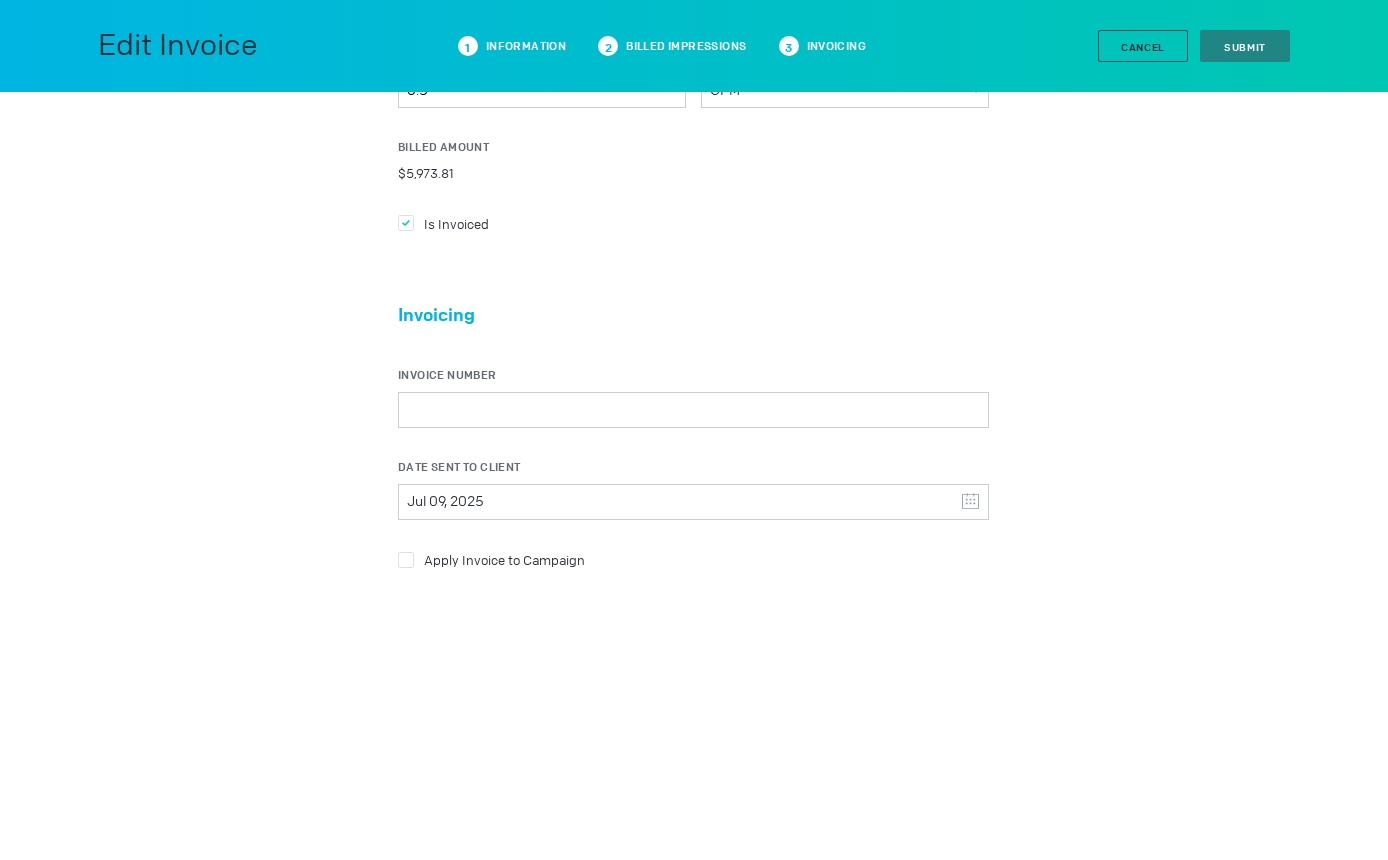 scroll, scrollTop: 452, scrollLeft: 0, axis: vertical 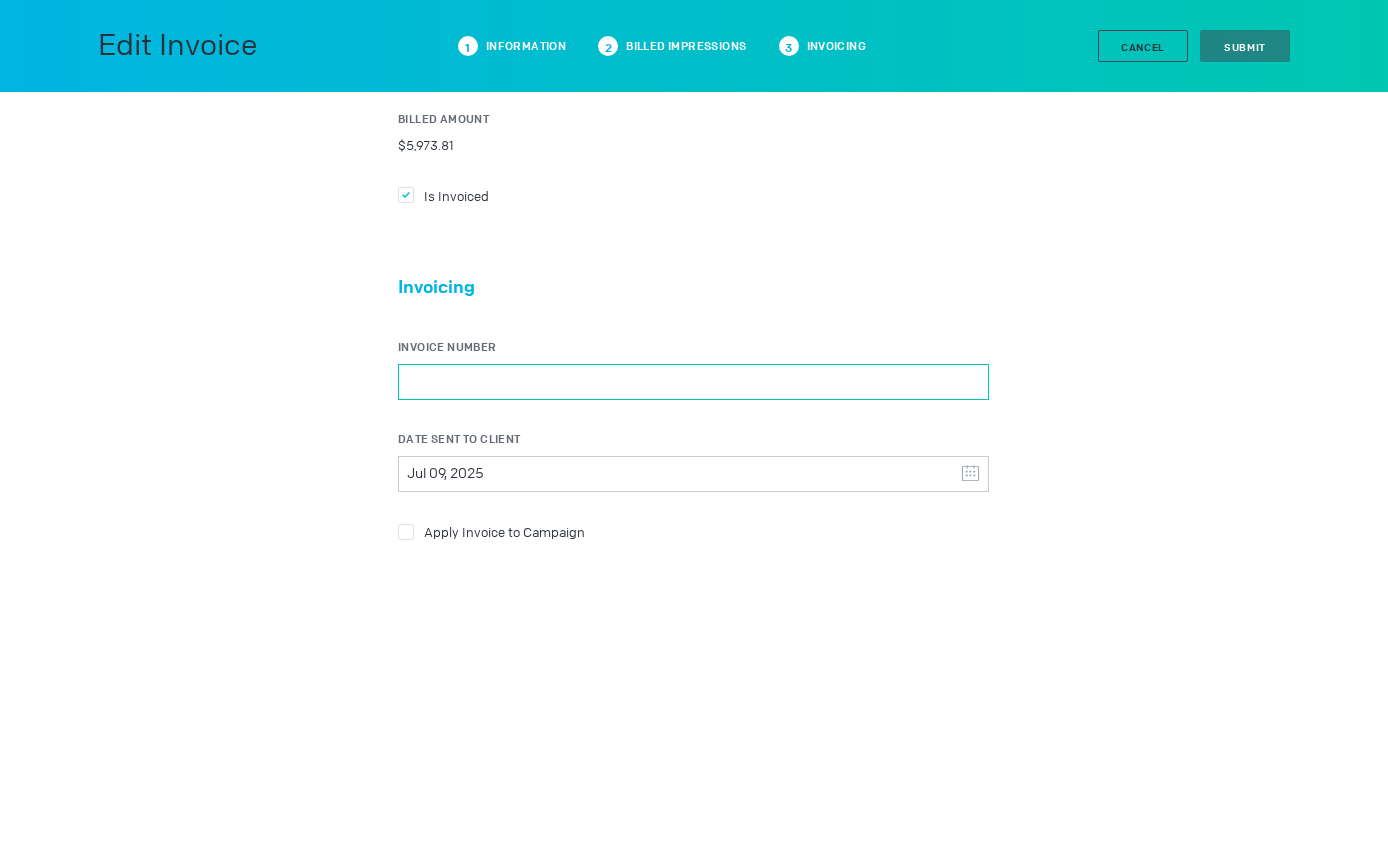 click on "Invoice Number" at bounding box center (693, 382) 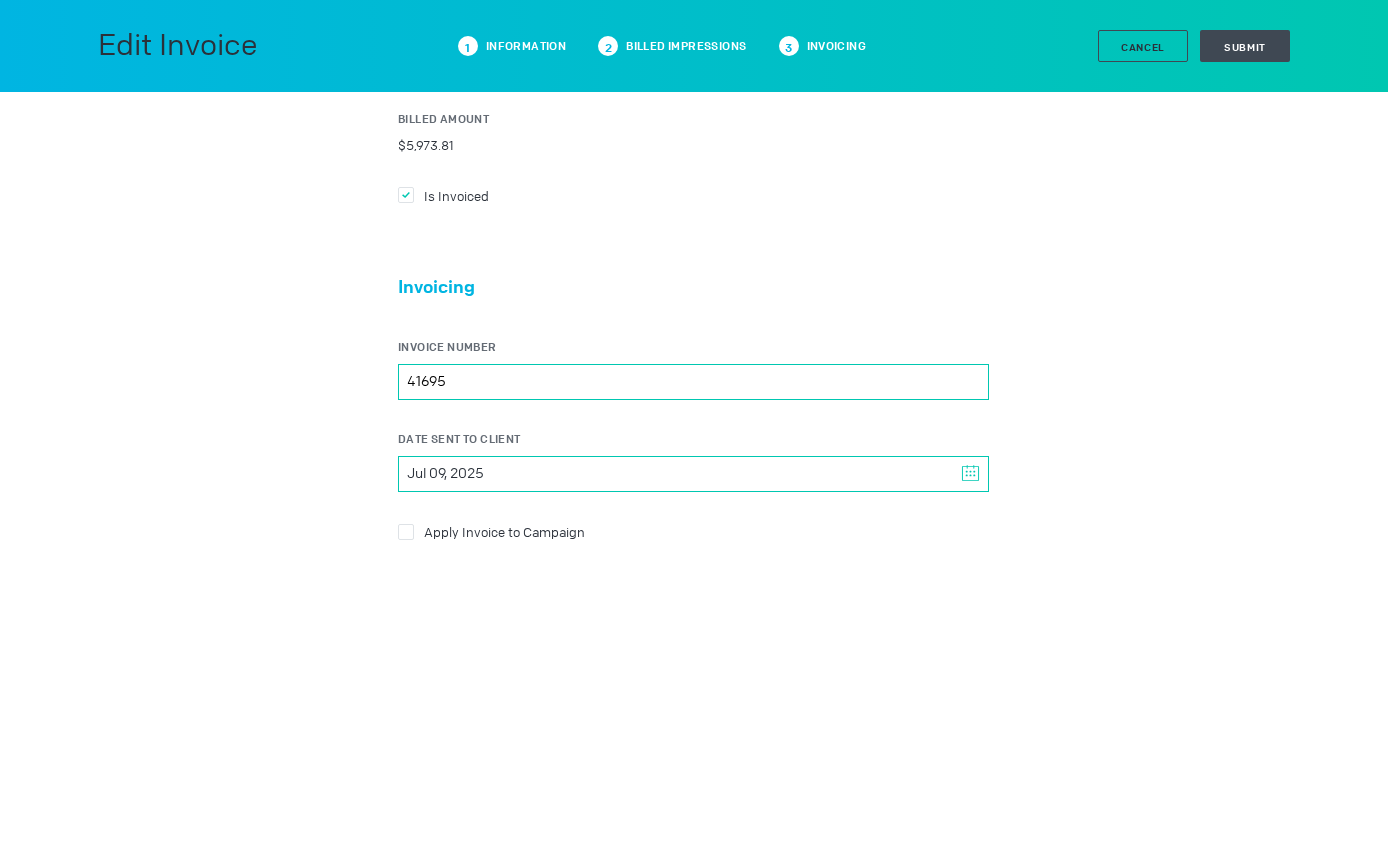 type on "41695" 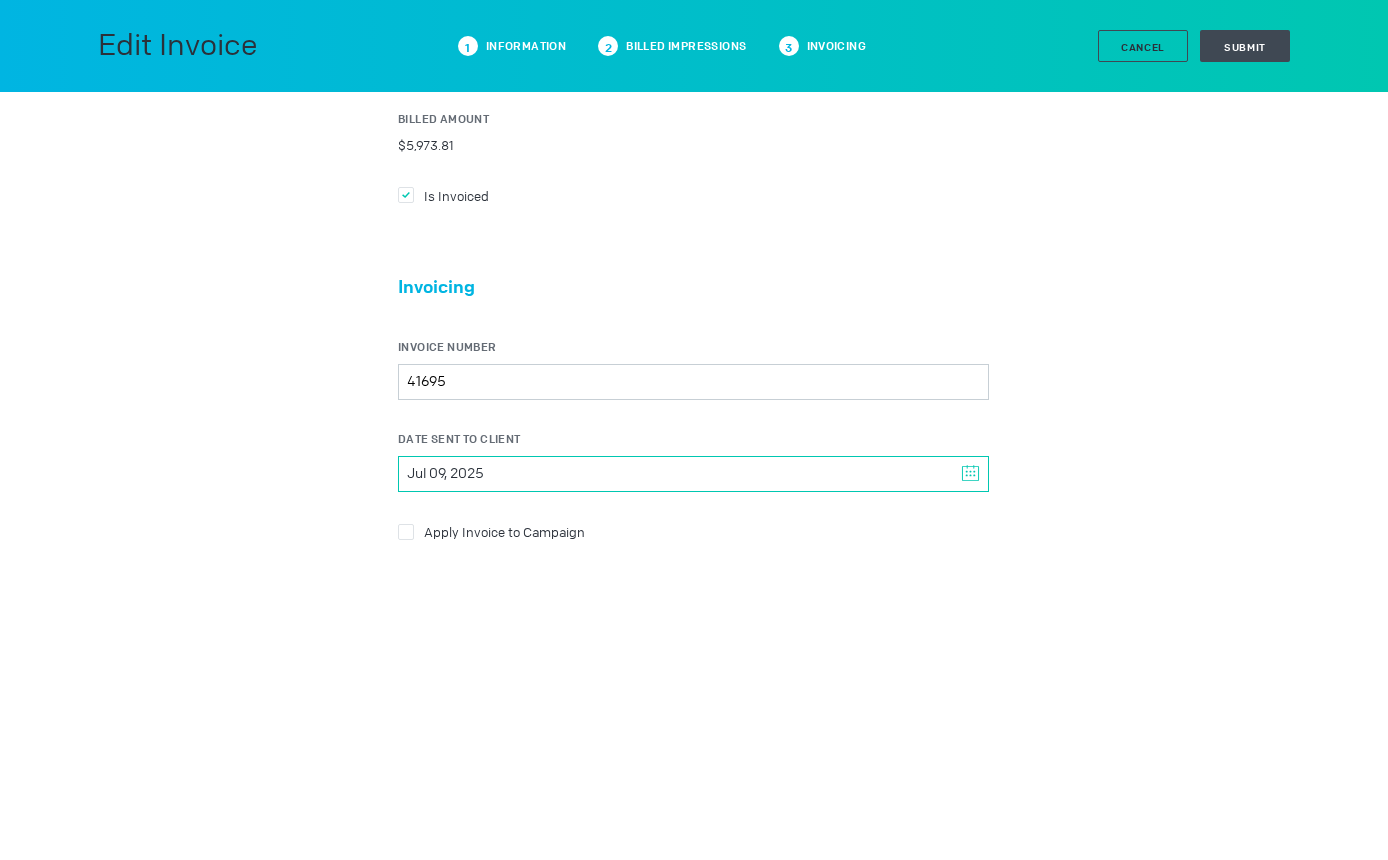 click on "Jul 09, 2025" at bounding box center (693, 474) 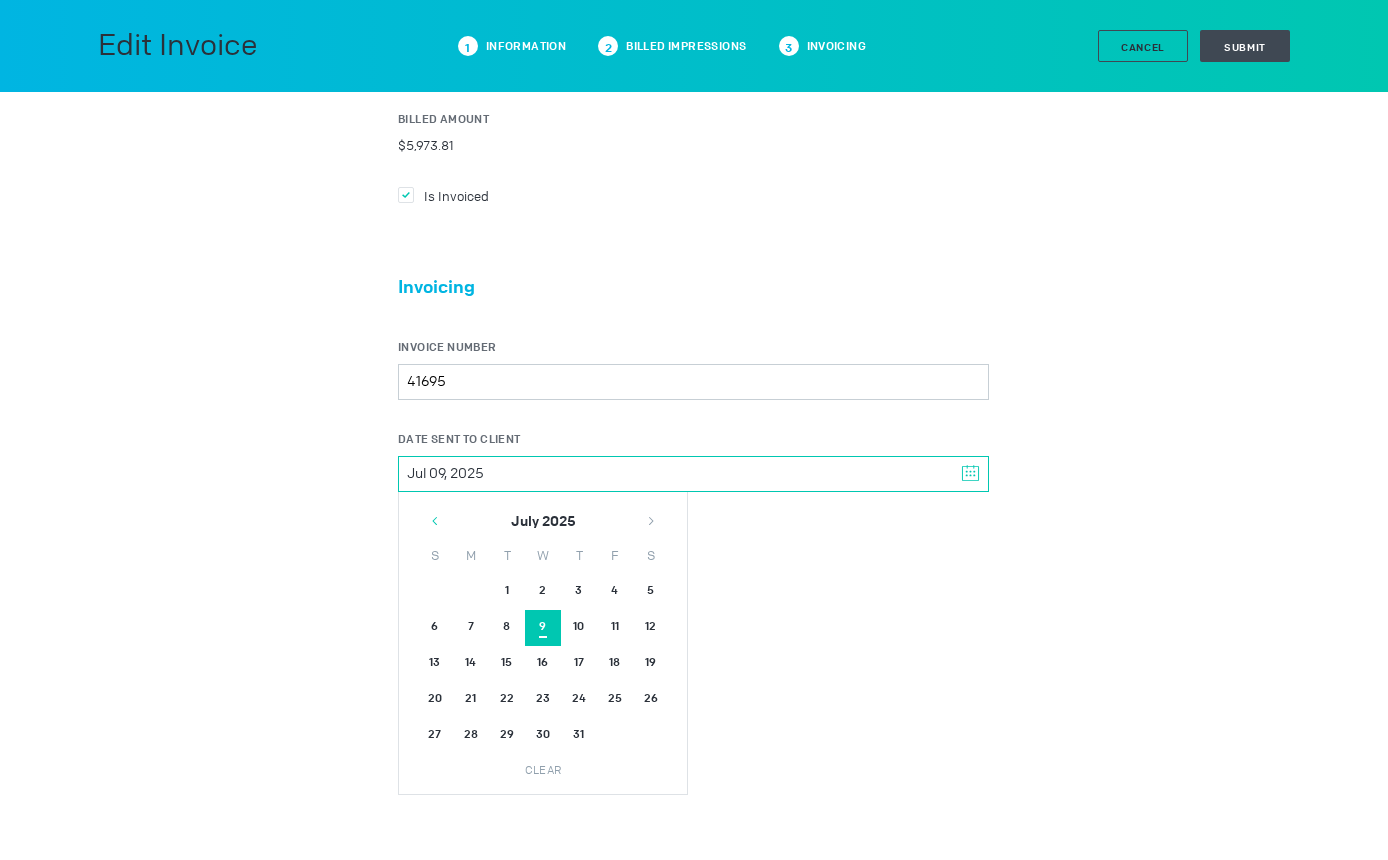 click at bounding box center [435, 521] 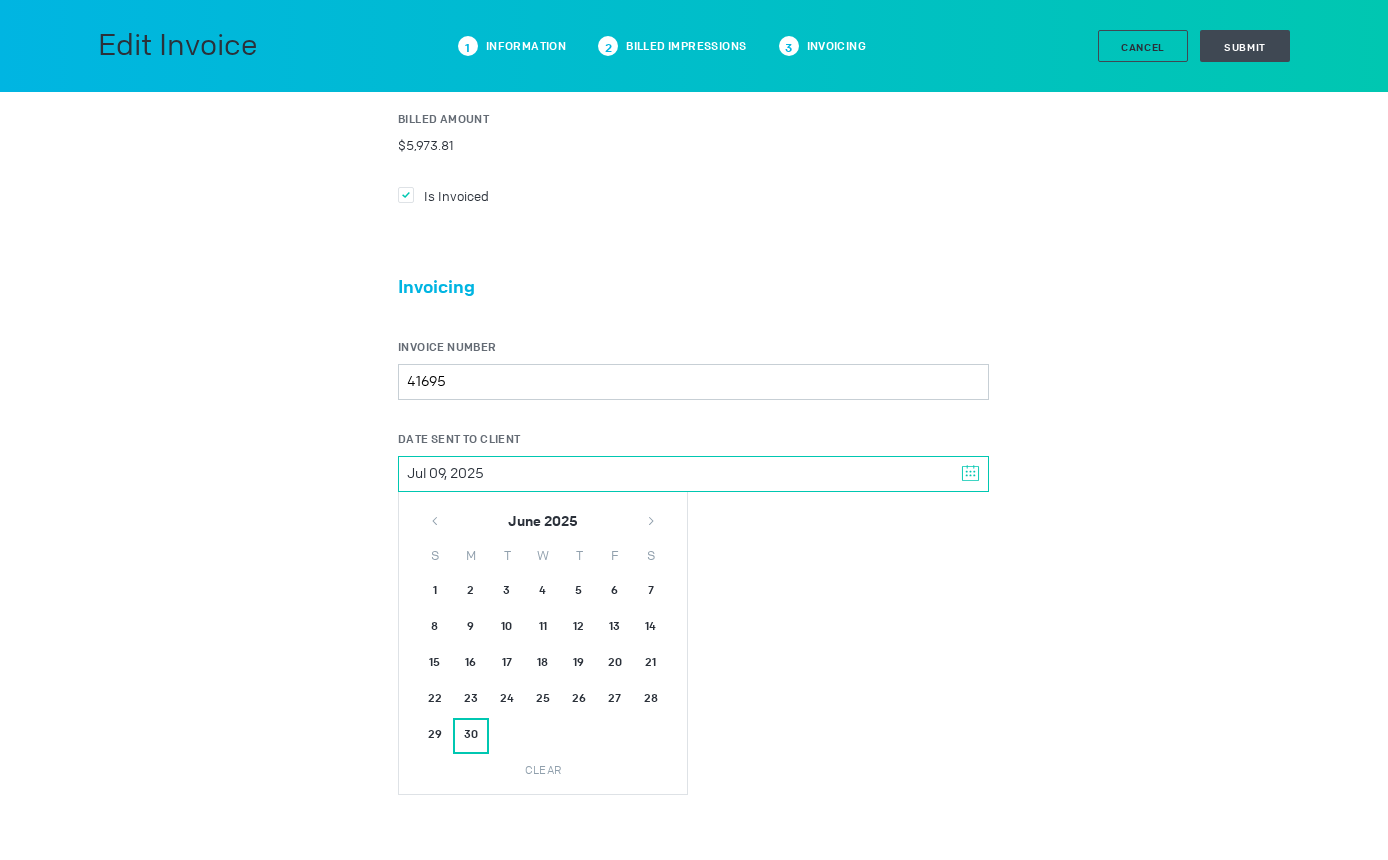 click on "30" at bounding box center (471, 736) 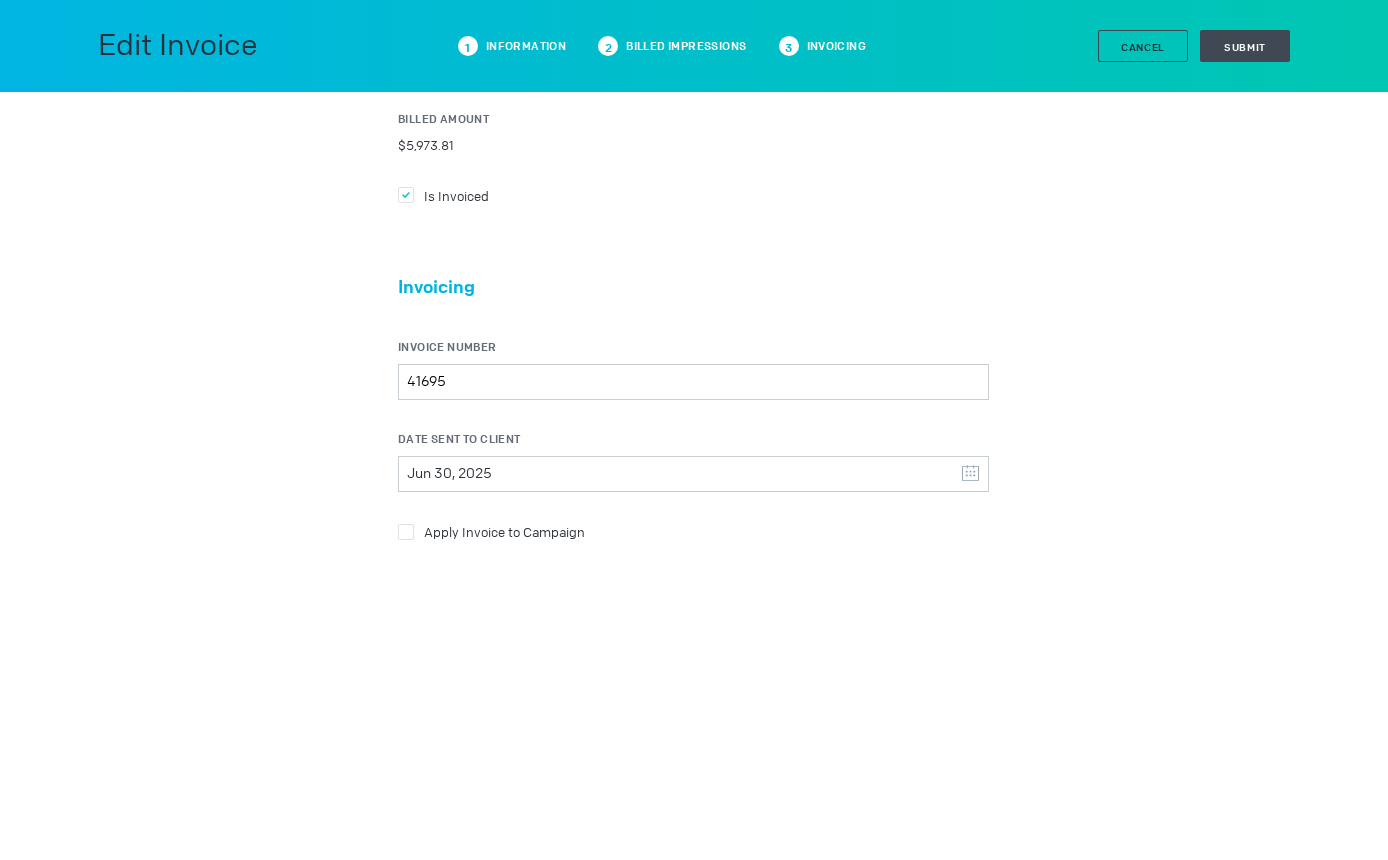 click at bounding box center [406, 195] 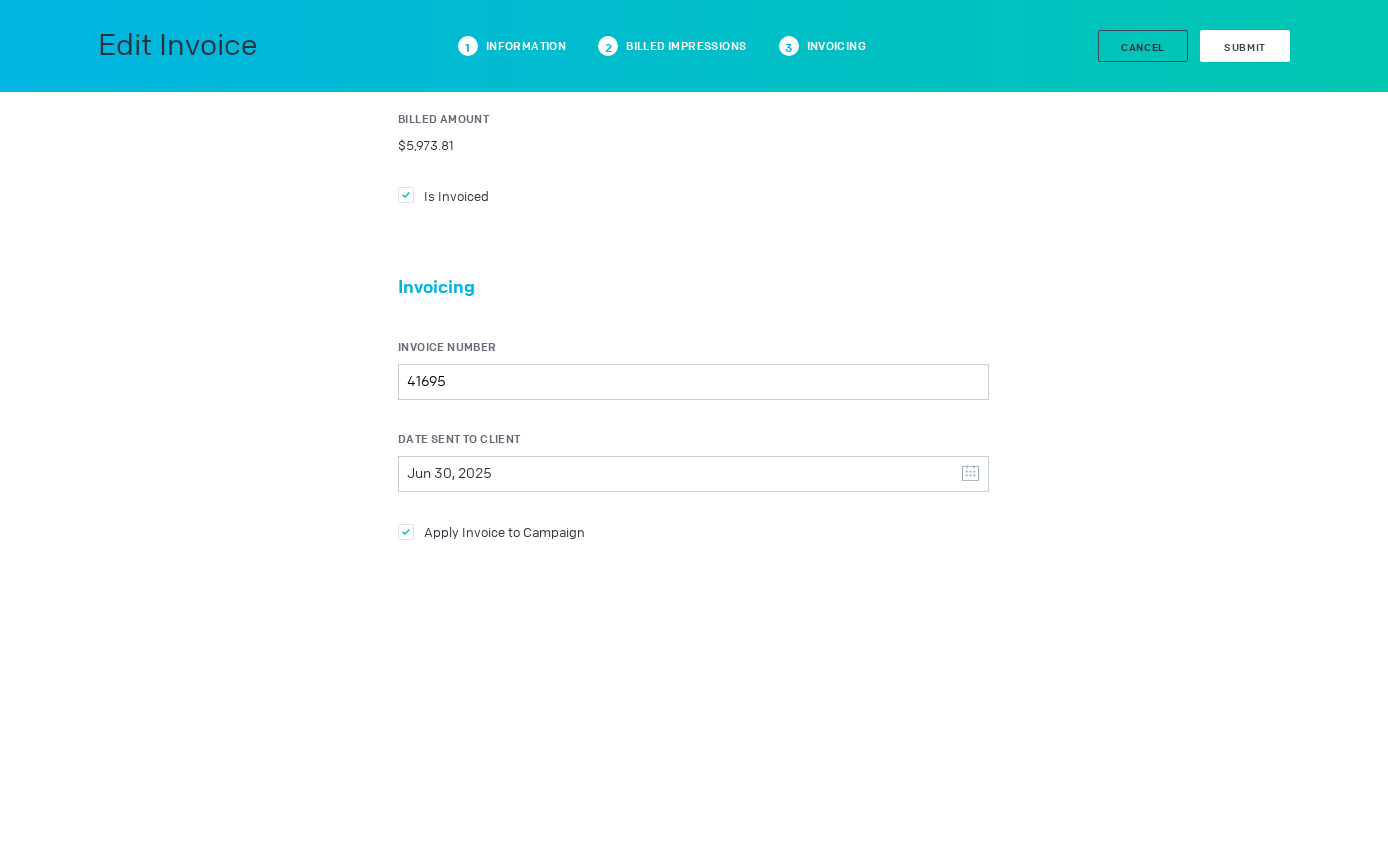 click on "Submit" at bounding box center [1245, 46] 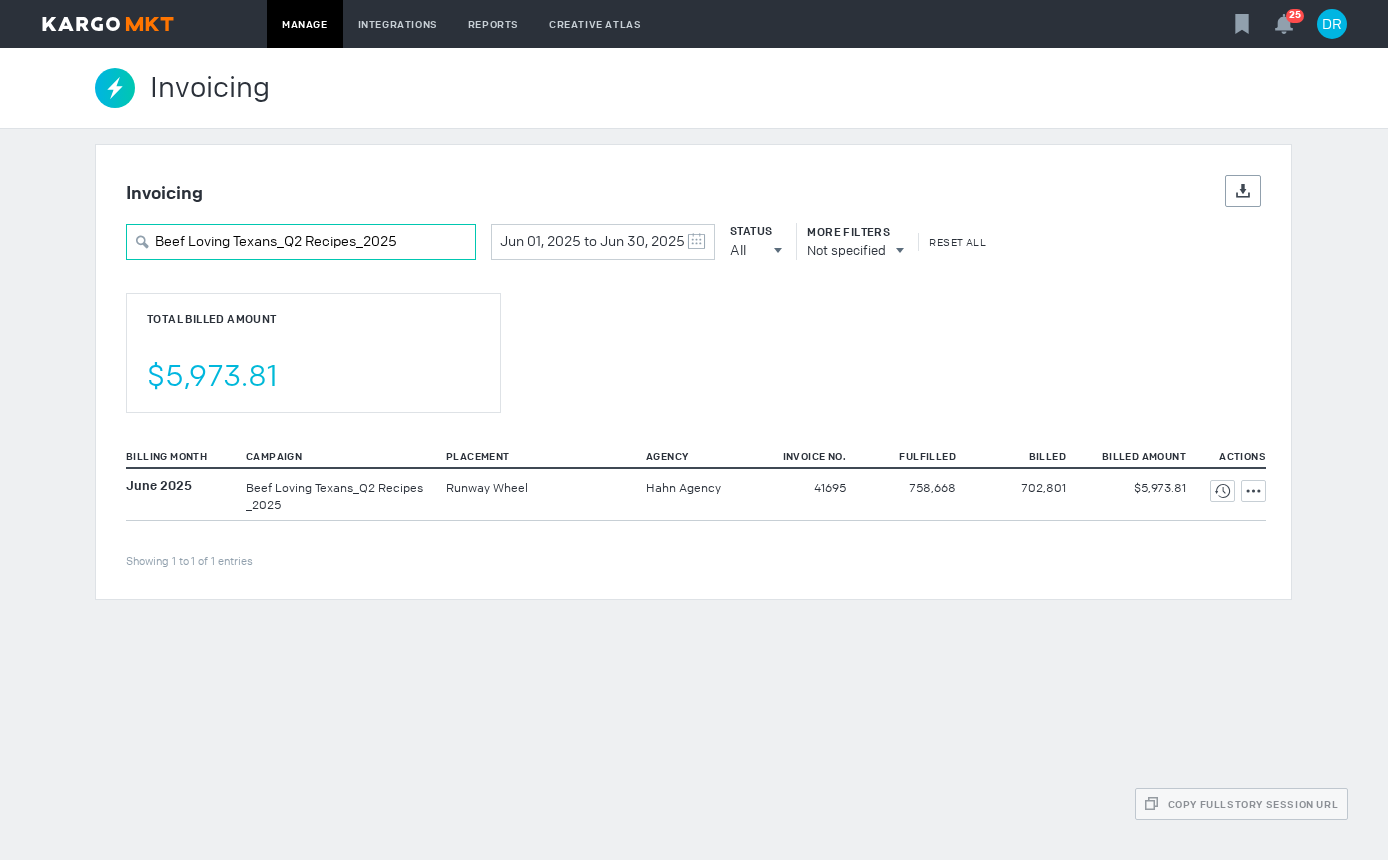 click on "Beef Loving Texans_Q2 Recipes_2025" at bounding box center (301, 242) 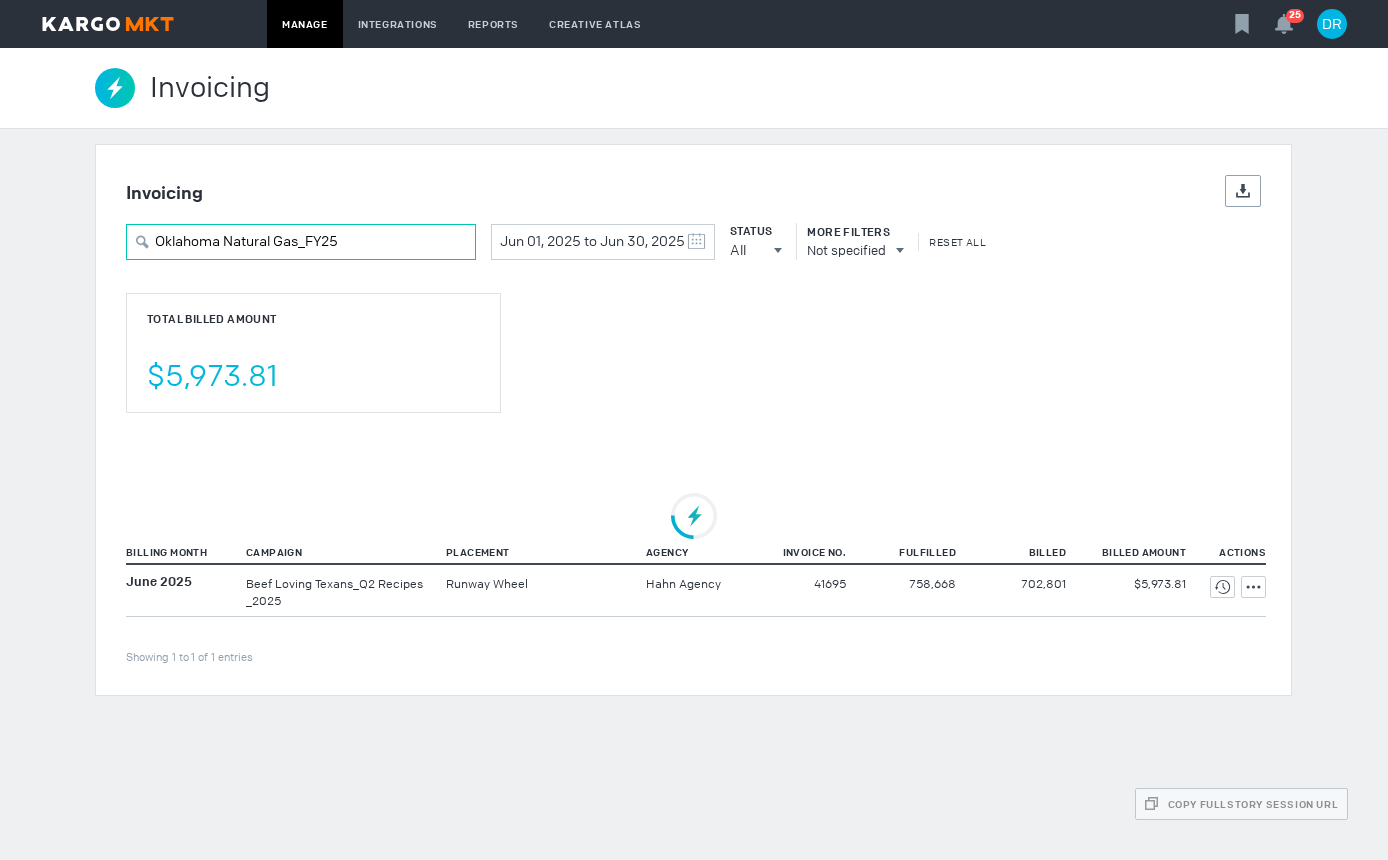 type on "Oklahoma Natural Gas_FY25" 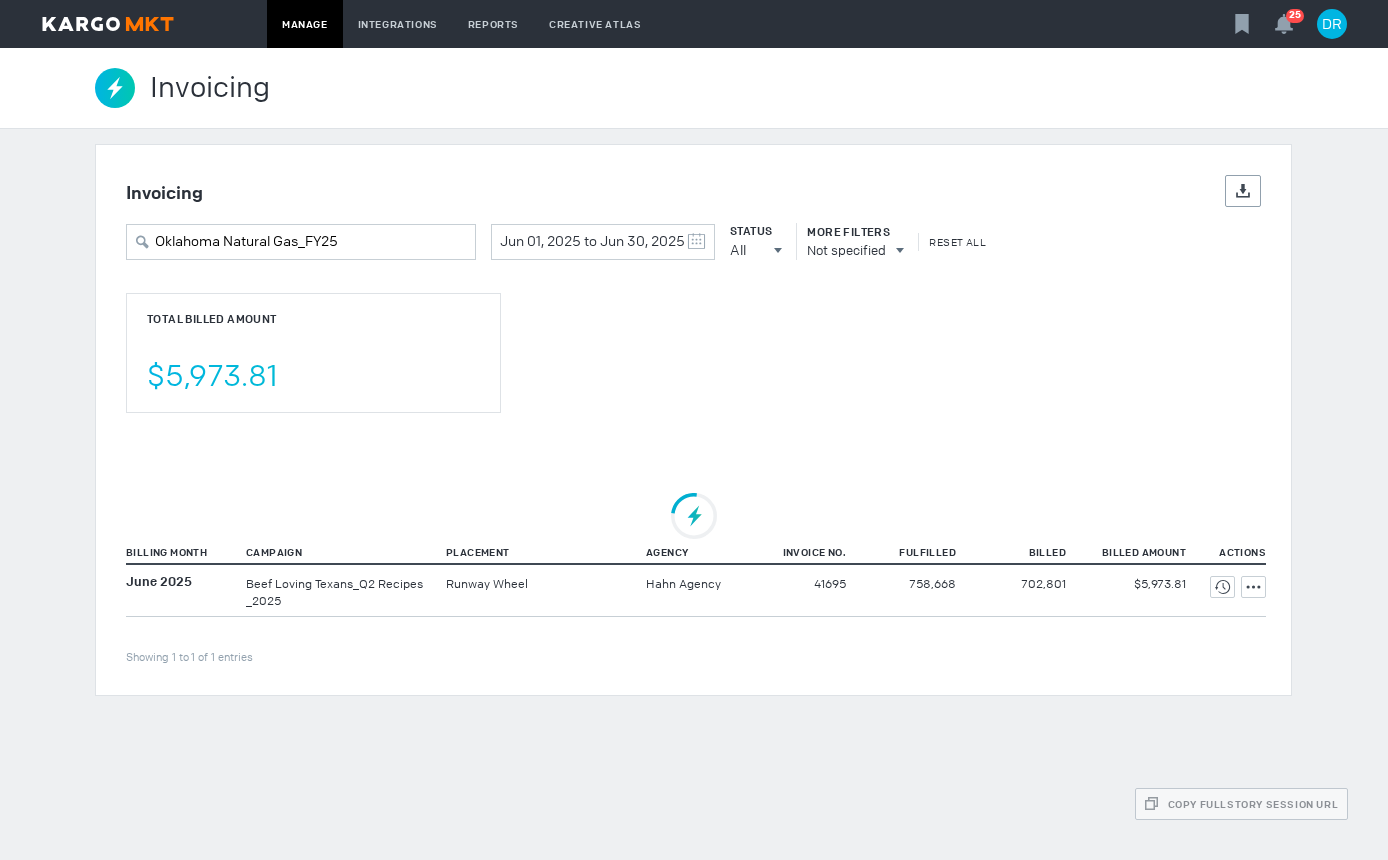 click on "Invoicing  Details Export     Oklahoma Natural Gas_FY25 Jun 01, 2025 to Jun 30, 2025                                                                               							 May 2025 							 						                          S M T W T F S                                           27 28 29 30 1 2 3 4 5 6 7 8 9 10 11 12 13 14 15 16 17 18 19 20 21 22 23 24 25 26 27 28 29 30 31                                                                                             							 June 2025 							 						                          S M T W T F S                                           1 2 3 4 5 6 7 8 9 10 11 12 13 14 15 16 17 18 19 20 21 22 23 24 25 26 27 28 29 30 1 2 3 4 5                                       Clear                  Status All All All Invoiced Not Invoiced Test More Filters Not specified Reset All Total Billed Amount $5,973.81 Billing Month Campaign Placement Agency Invoice No. Fulfilled Billed Billed Amount Actions Showing 1 to 1 of 1 entries June 2025  Beef Loving Texans_Q2 Recipes_2025 Runway Wheel" at bounding box center (694, 420) 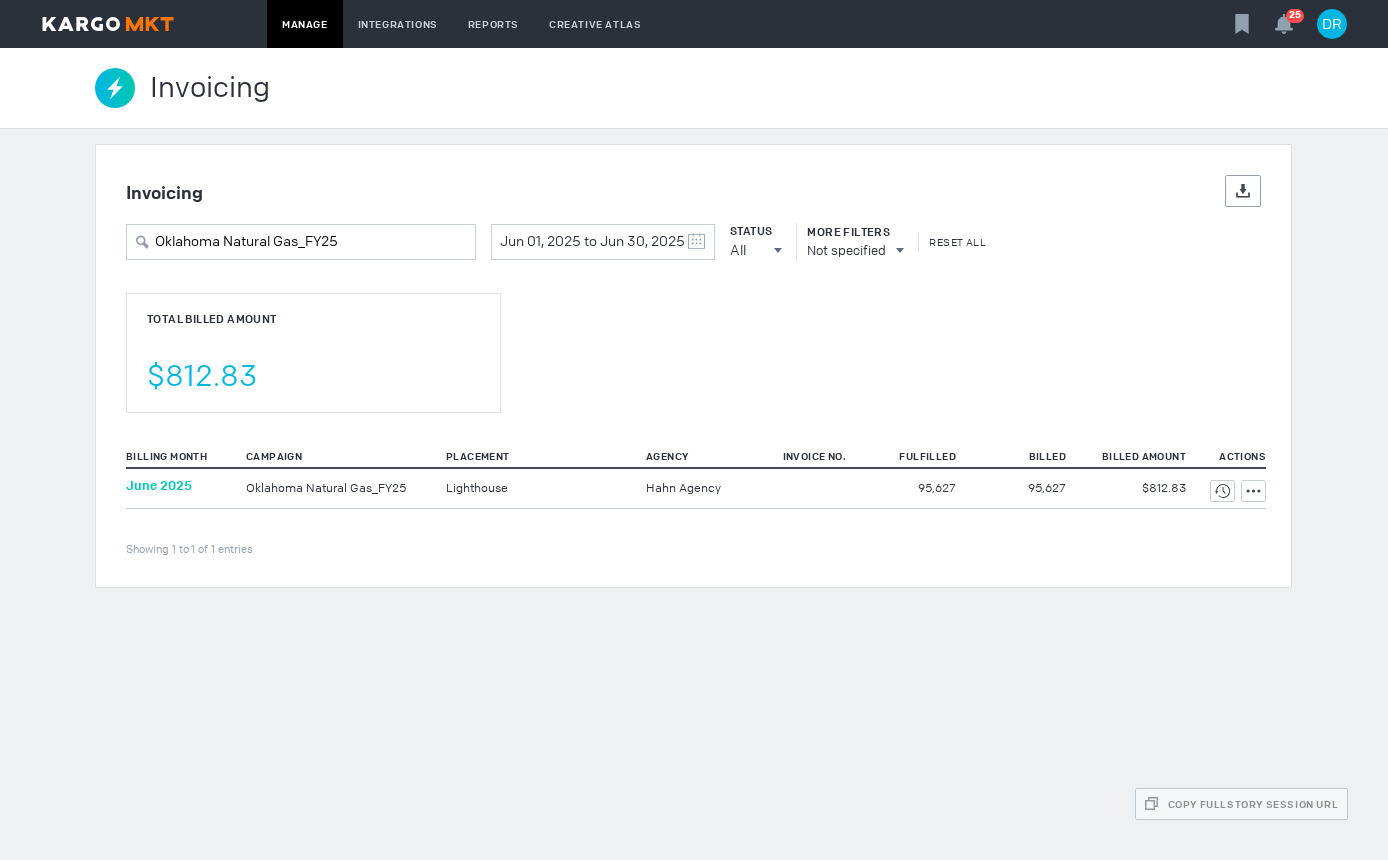 click on "June 2025" at bounding box center (159, 485) 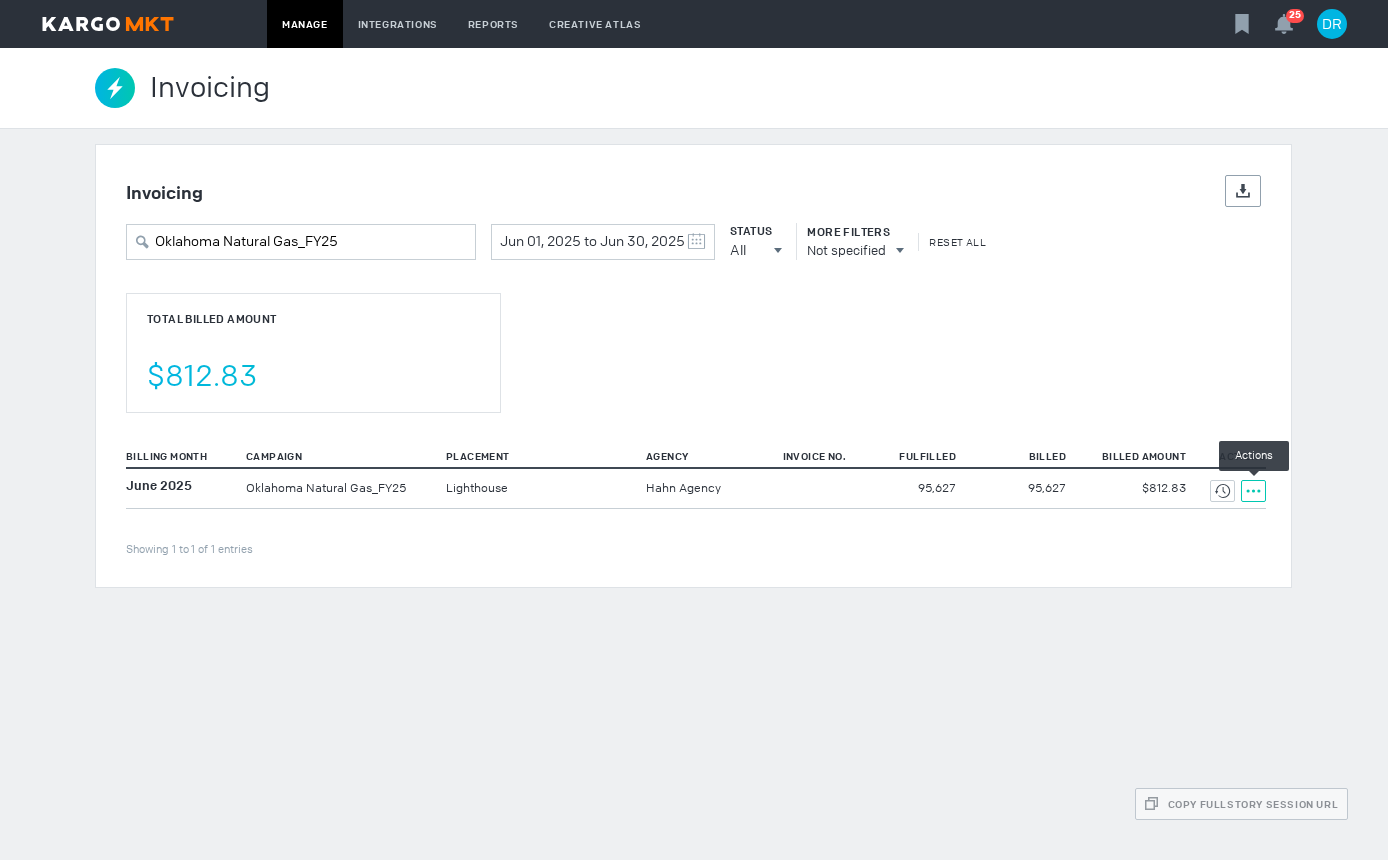 click on "Actions" at bounding box center [1253, 491] 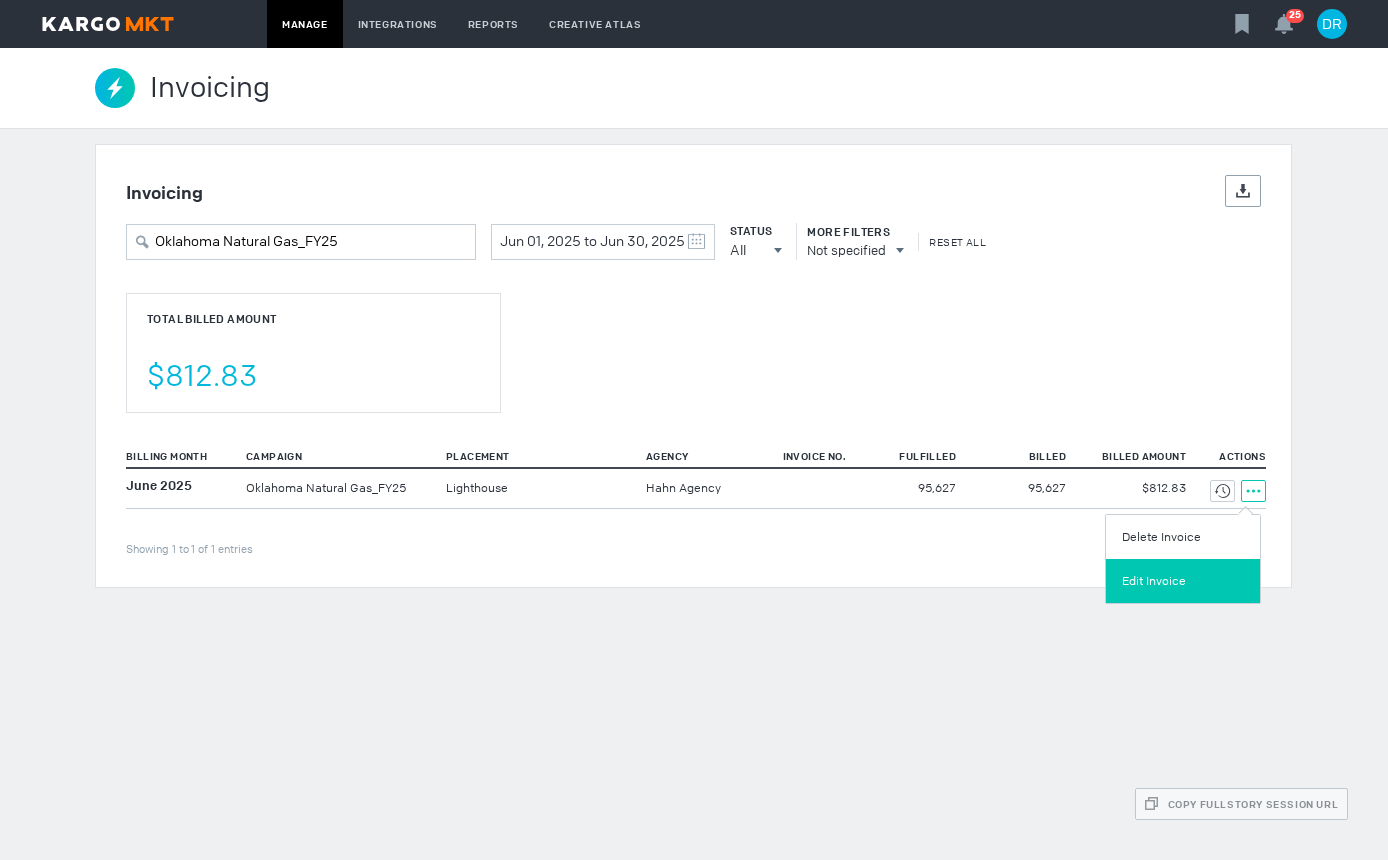 click on "Edit Invoice" at bounding box center (1183, 581) 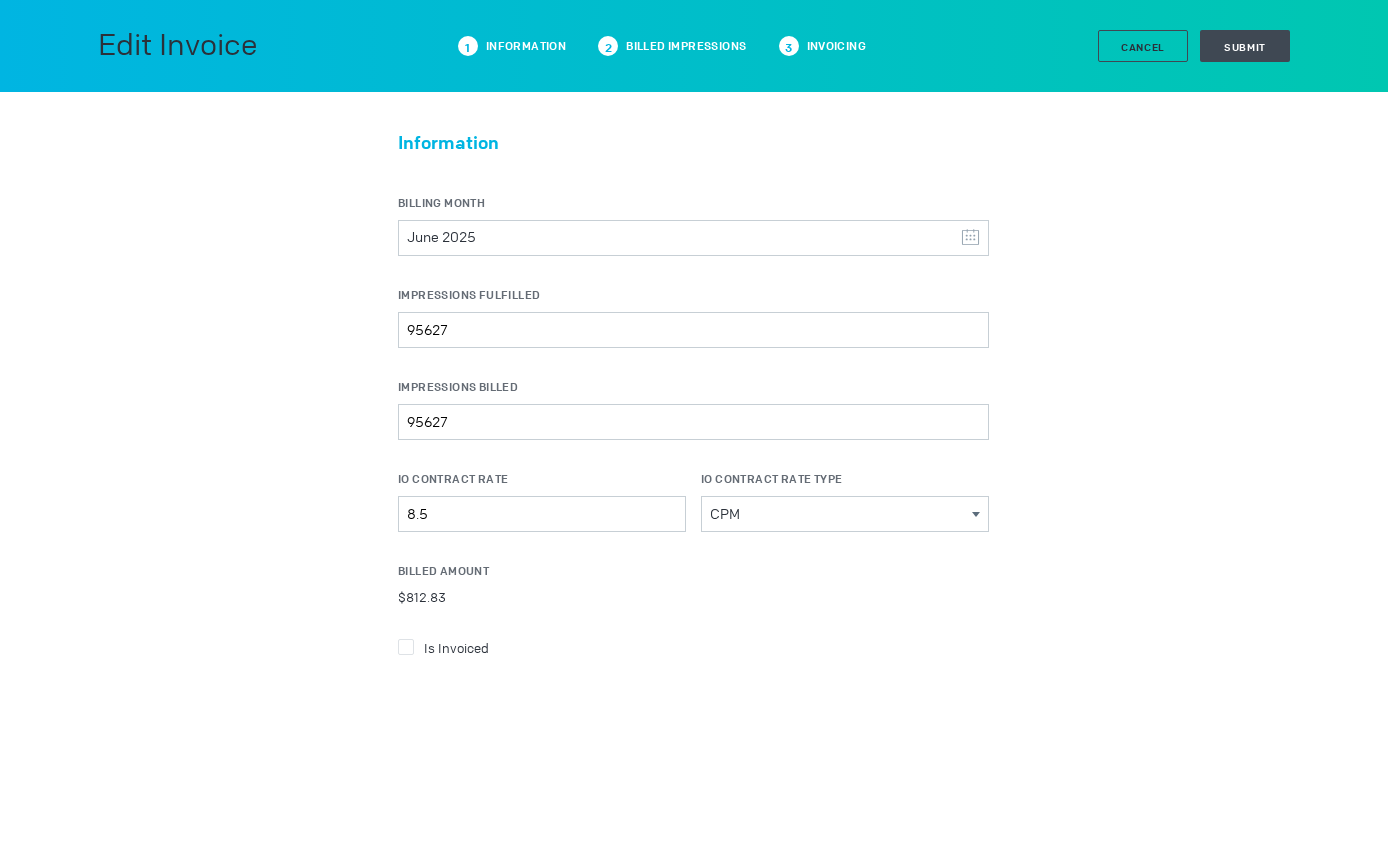 click at bounding box center (406, 647) 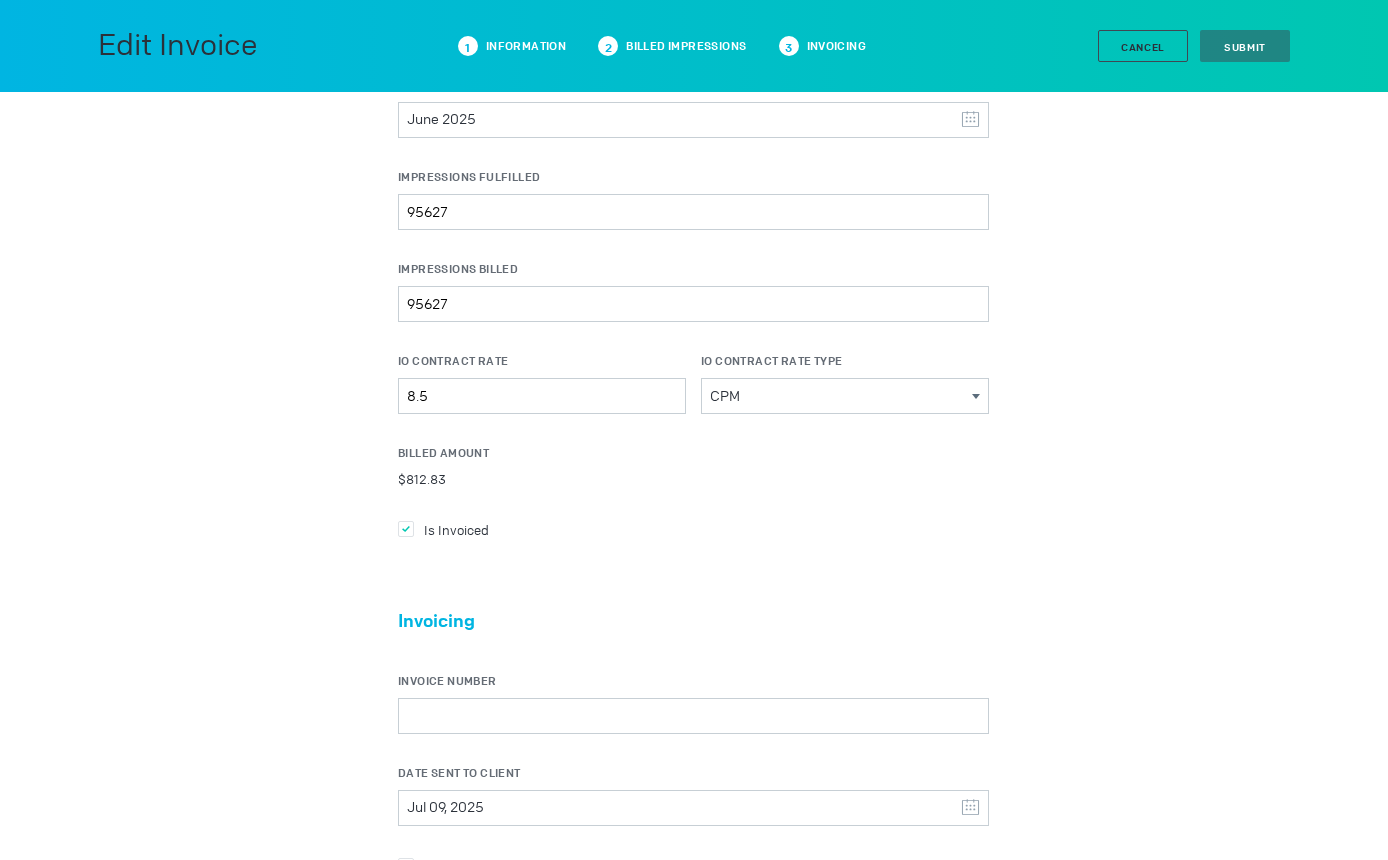 scroll, scrollTop: 300, scrollLeft: 0, axis: vertical 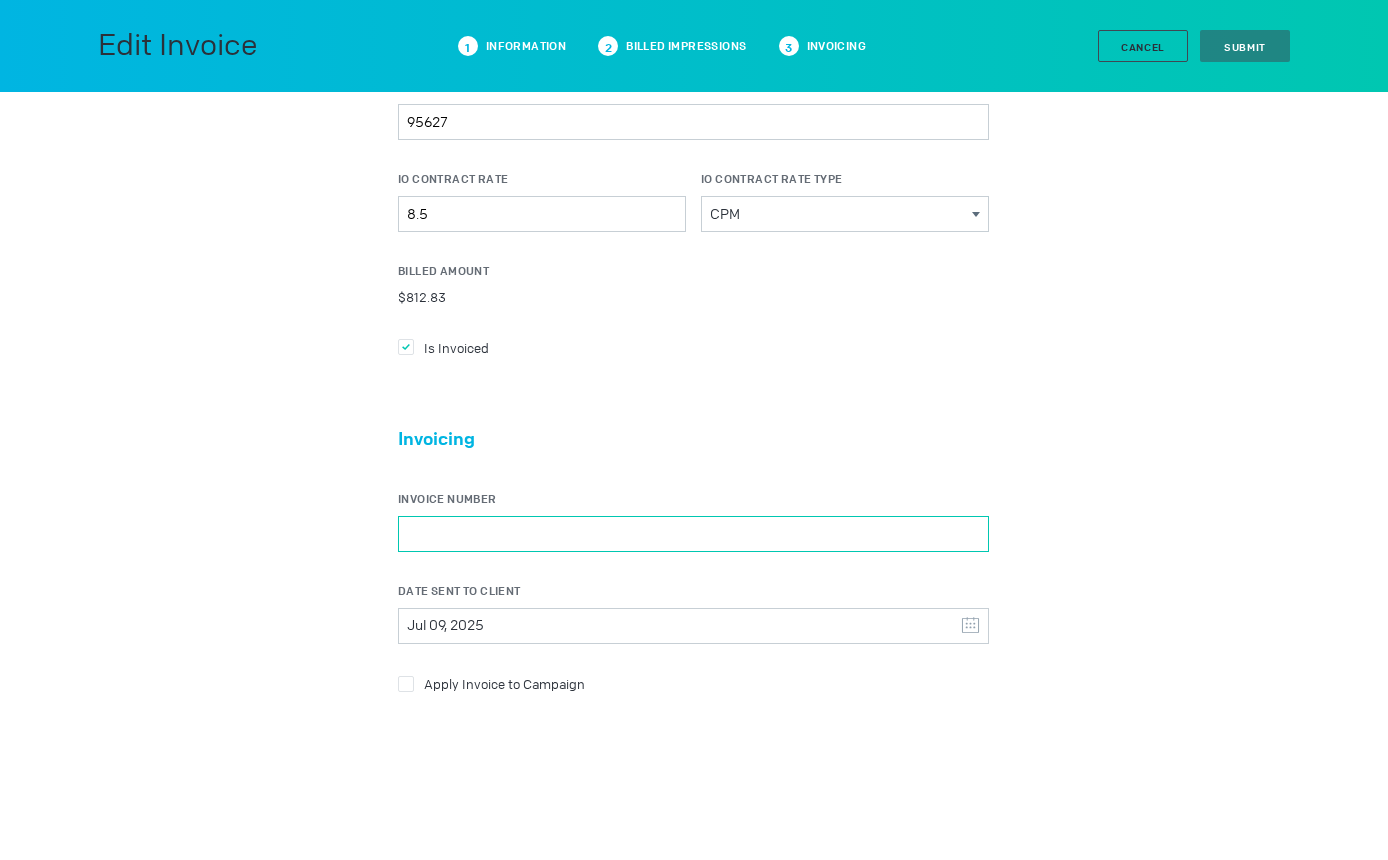 click on "Invoice Number" at bounding box center [693, 534] 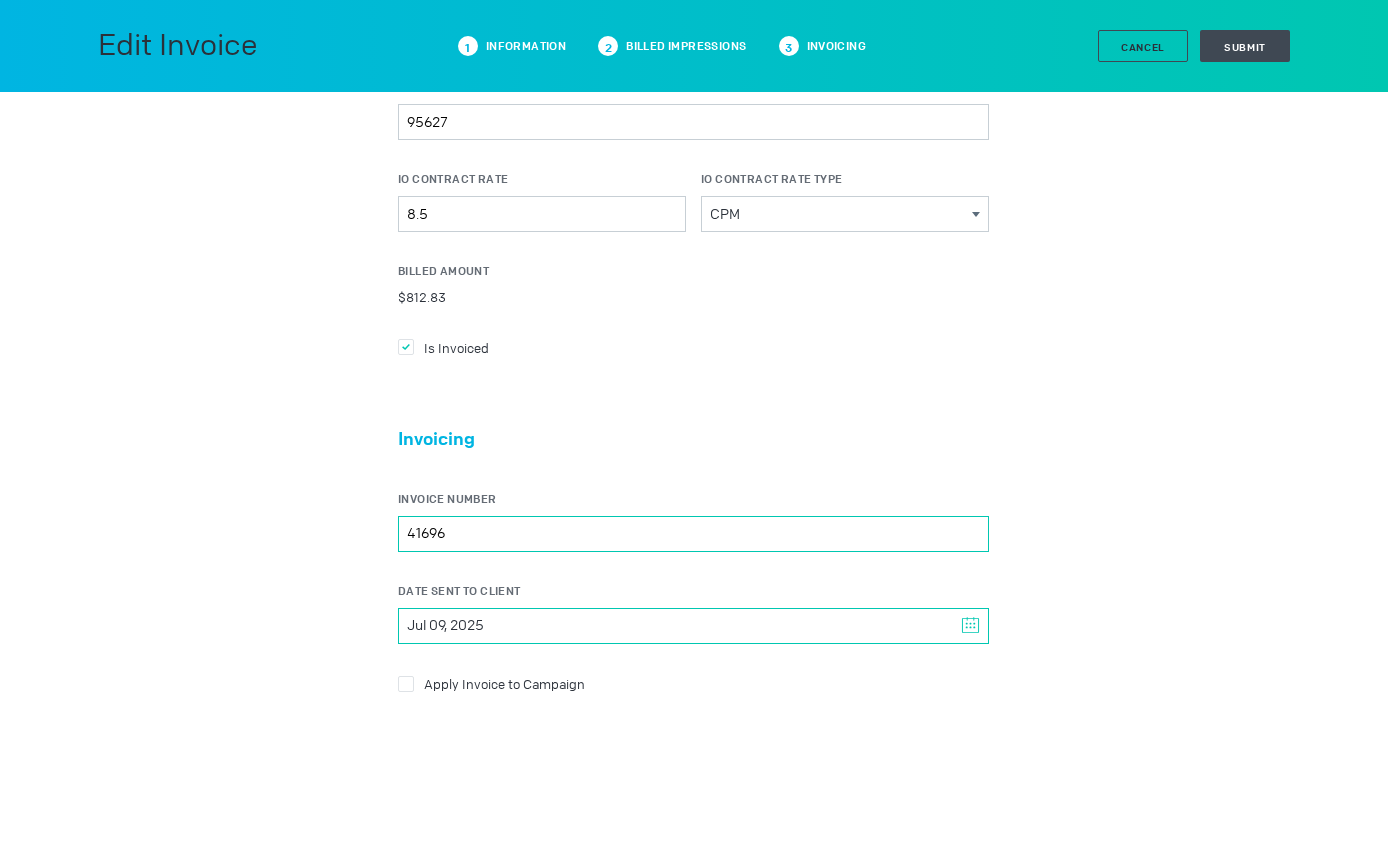 type on "41696" 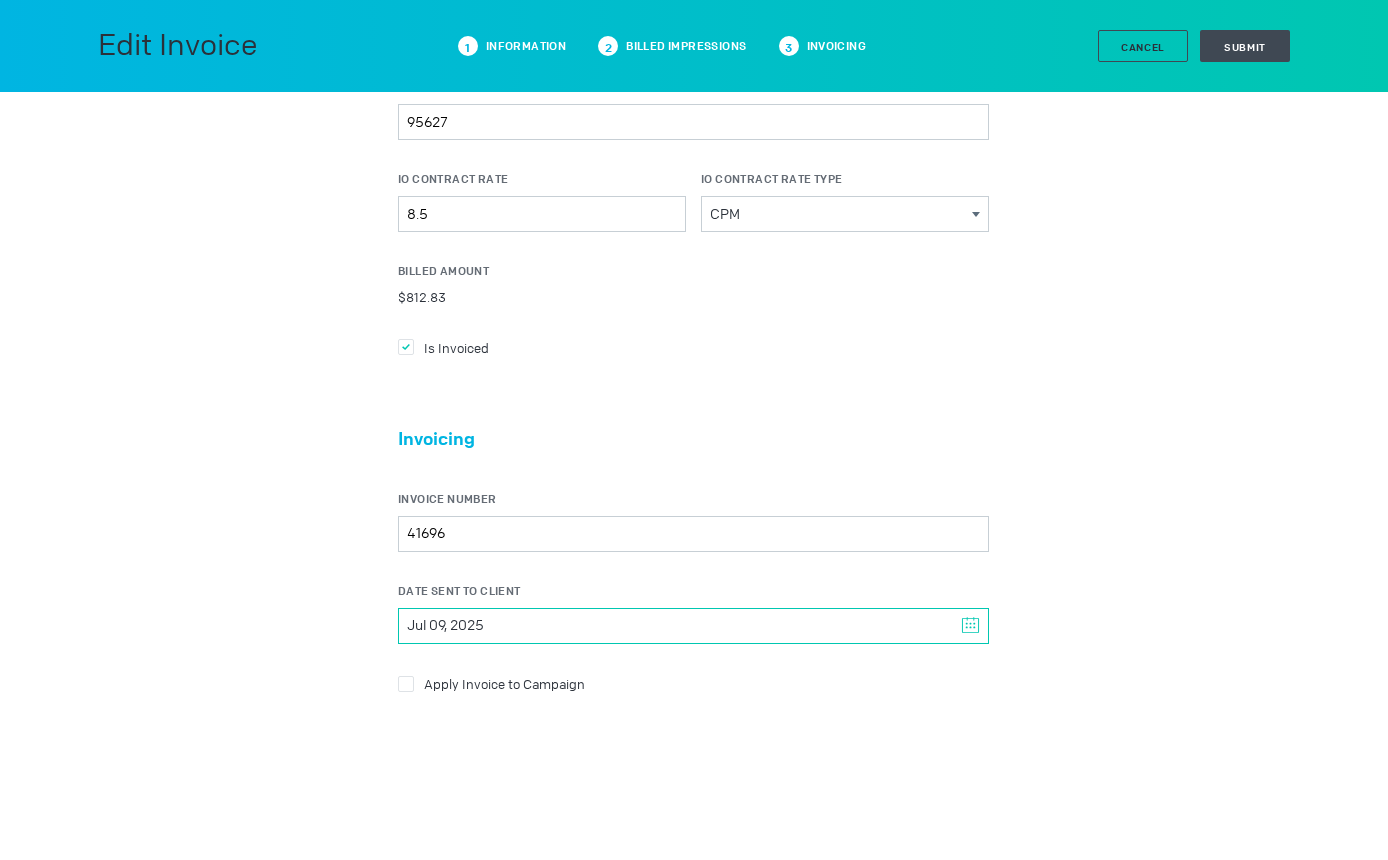 click on "Jul 09, 2025" at bounding box center [693, 626] 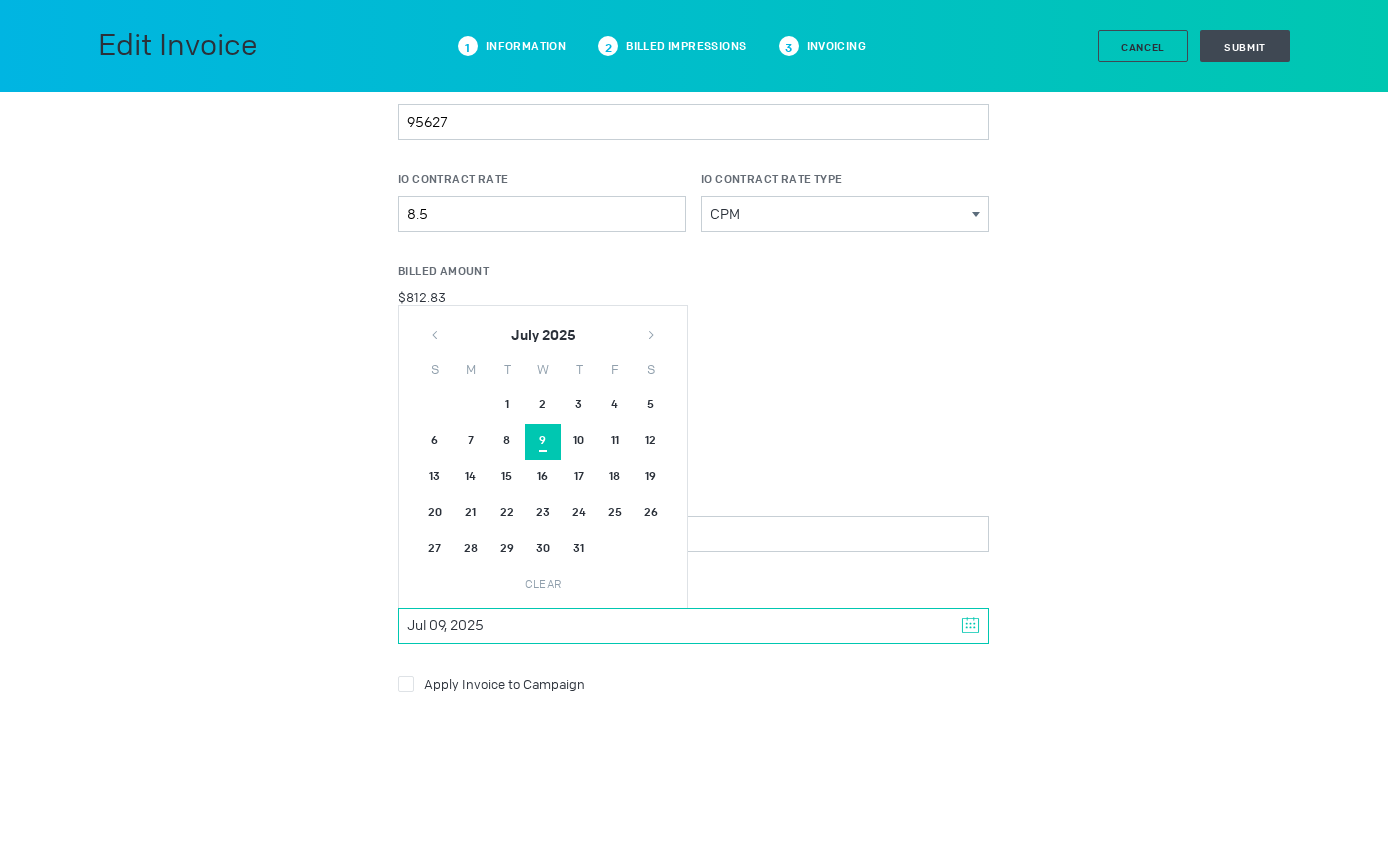 click at bounding box center [435, 329] 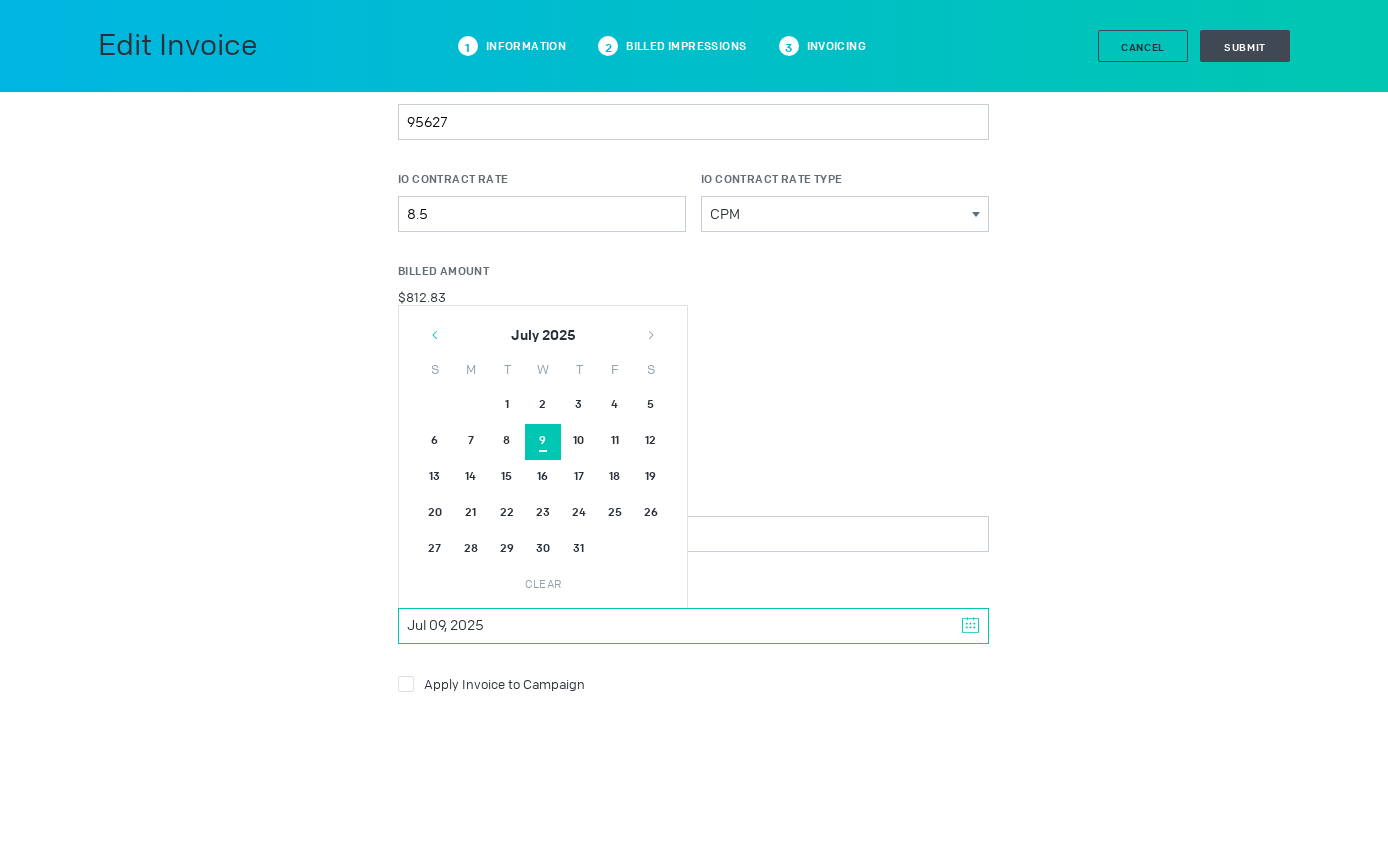 click at bounding box center [435, 335] 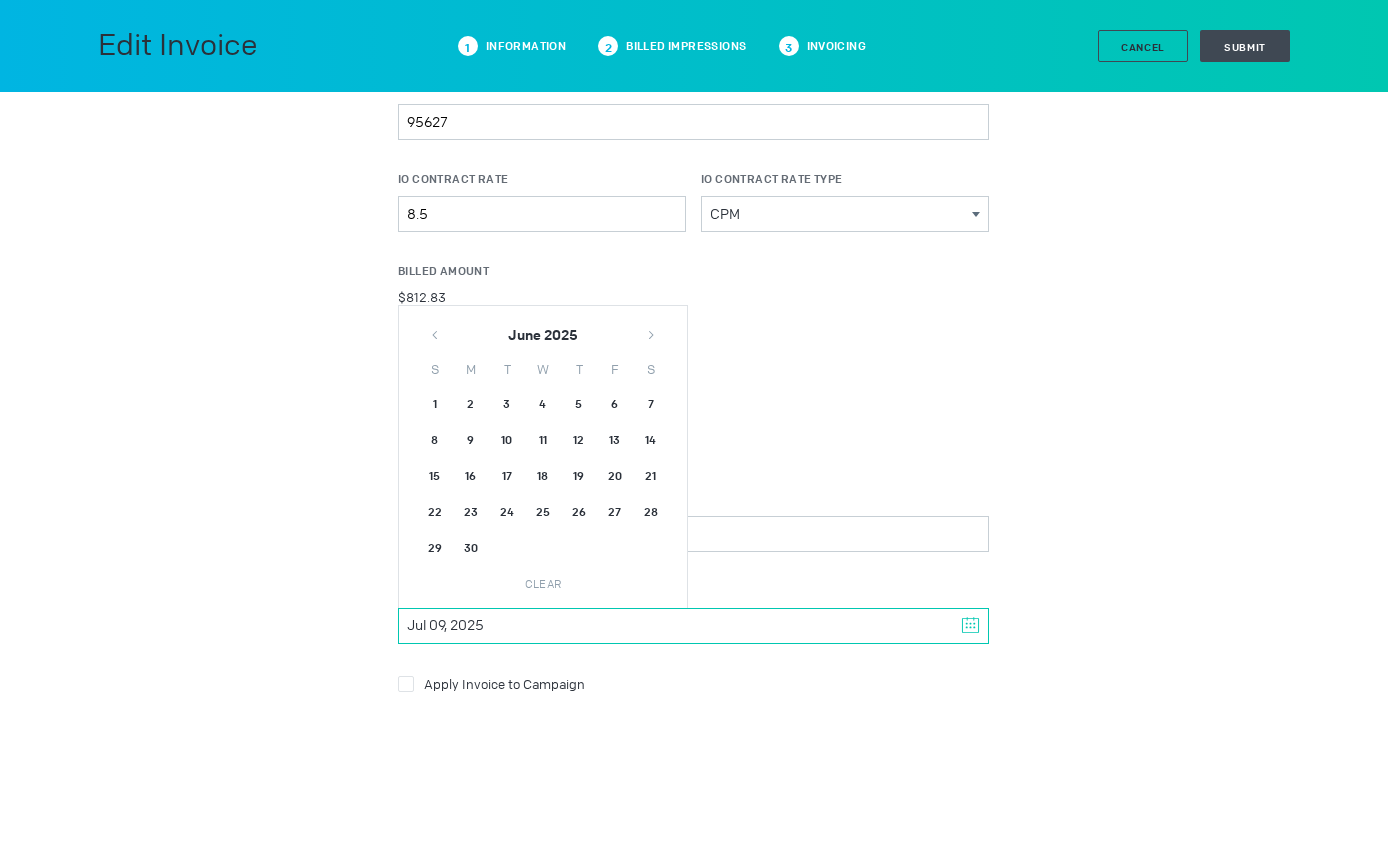 click on "30" at bounding box center (435, 406) 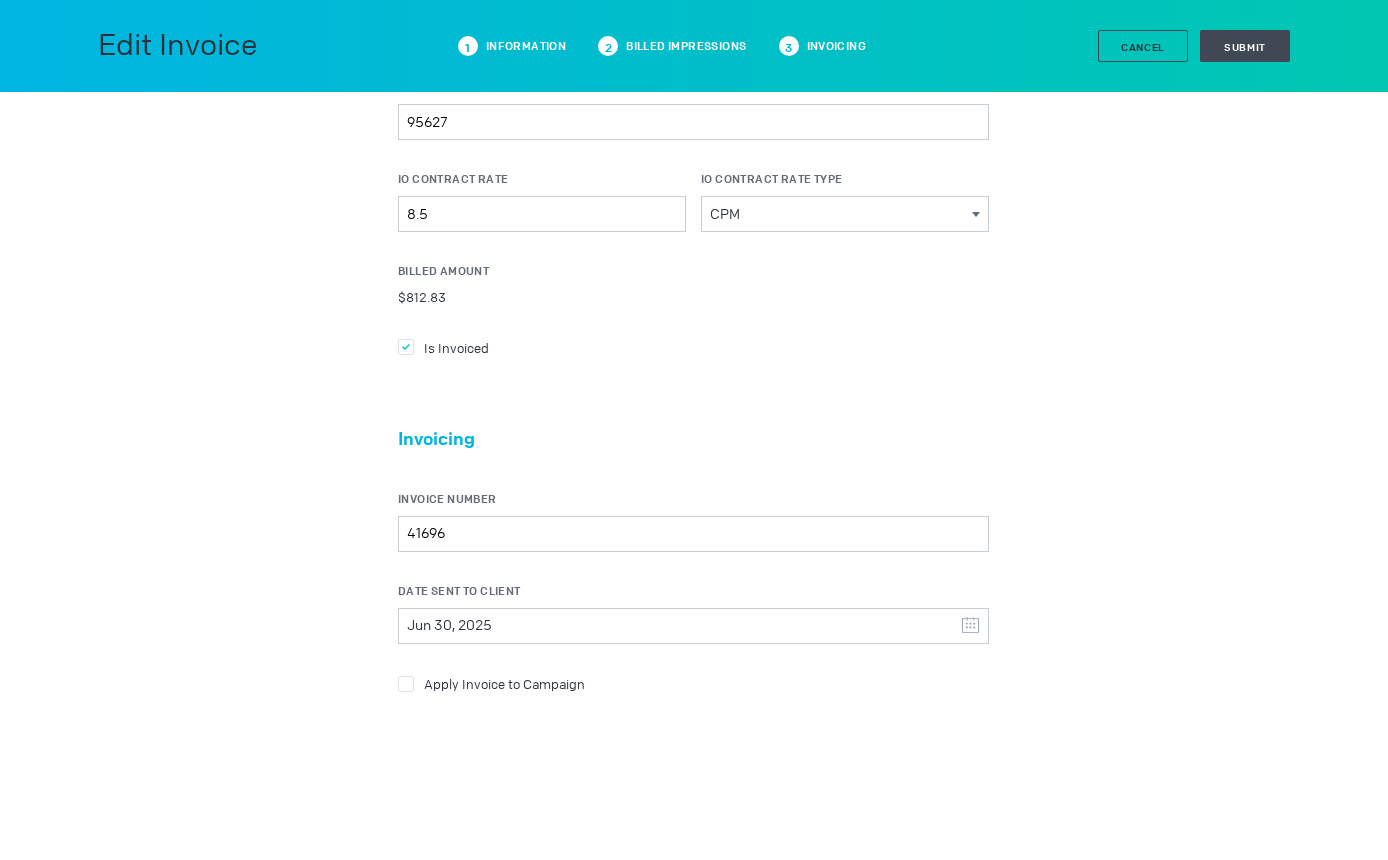 click on "Invoicing Invoice Number 41696 Date Sent to Client Jun 30, 2025                                                                                							 June 2025 							 						                          S M T W T F S                                           1 2 3 4 5 6 7 8 9 10 11 12 13 14 15 16 17 18 19 20 21 22 23 24 25 26 27 28 29 30 1 2 3 4 5                                       Clear                  Apply Invoice to Campaign" at bounding box center (693, 576) 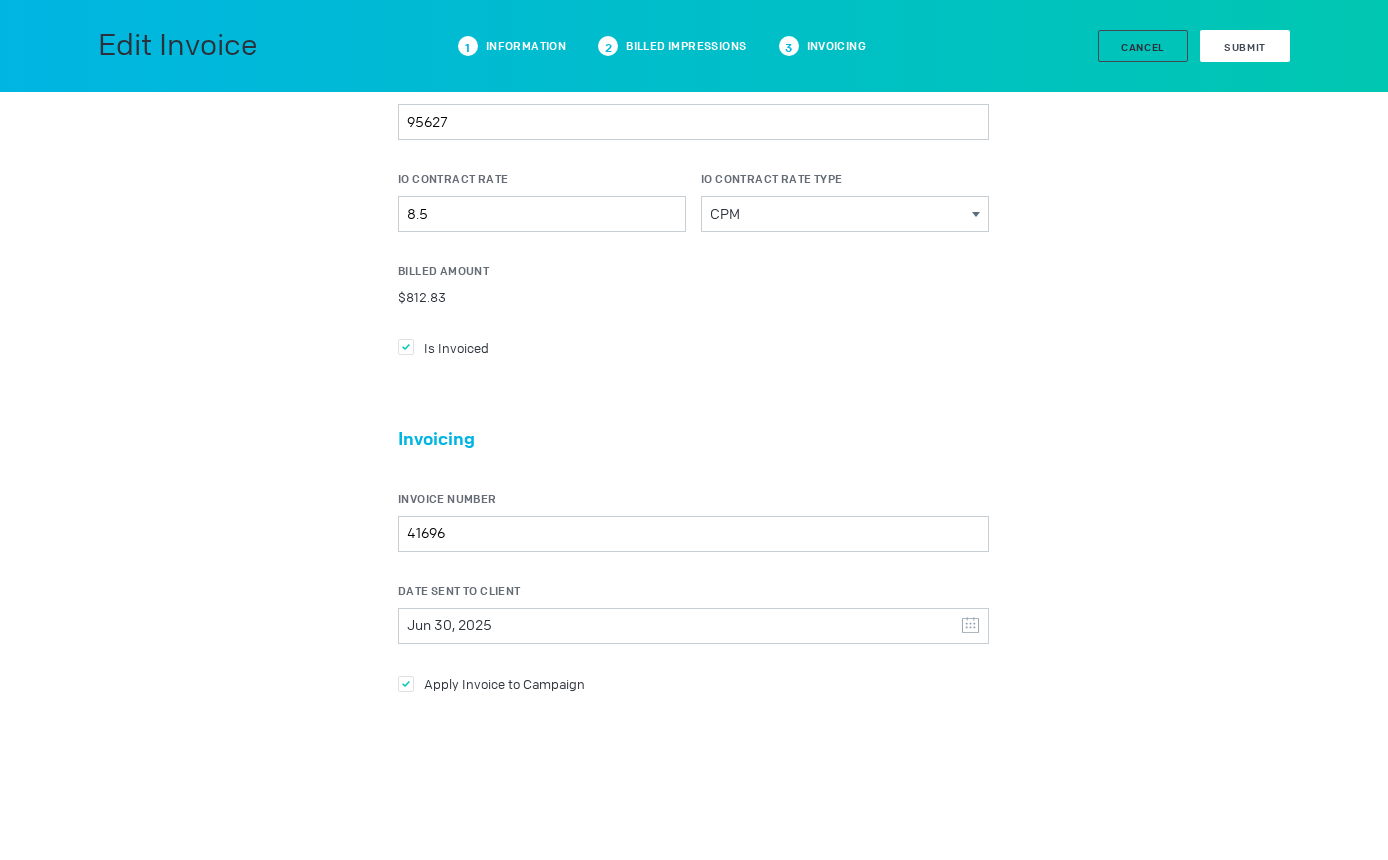 click on "Submit" at bounding box center [1245, 46] 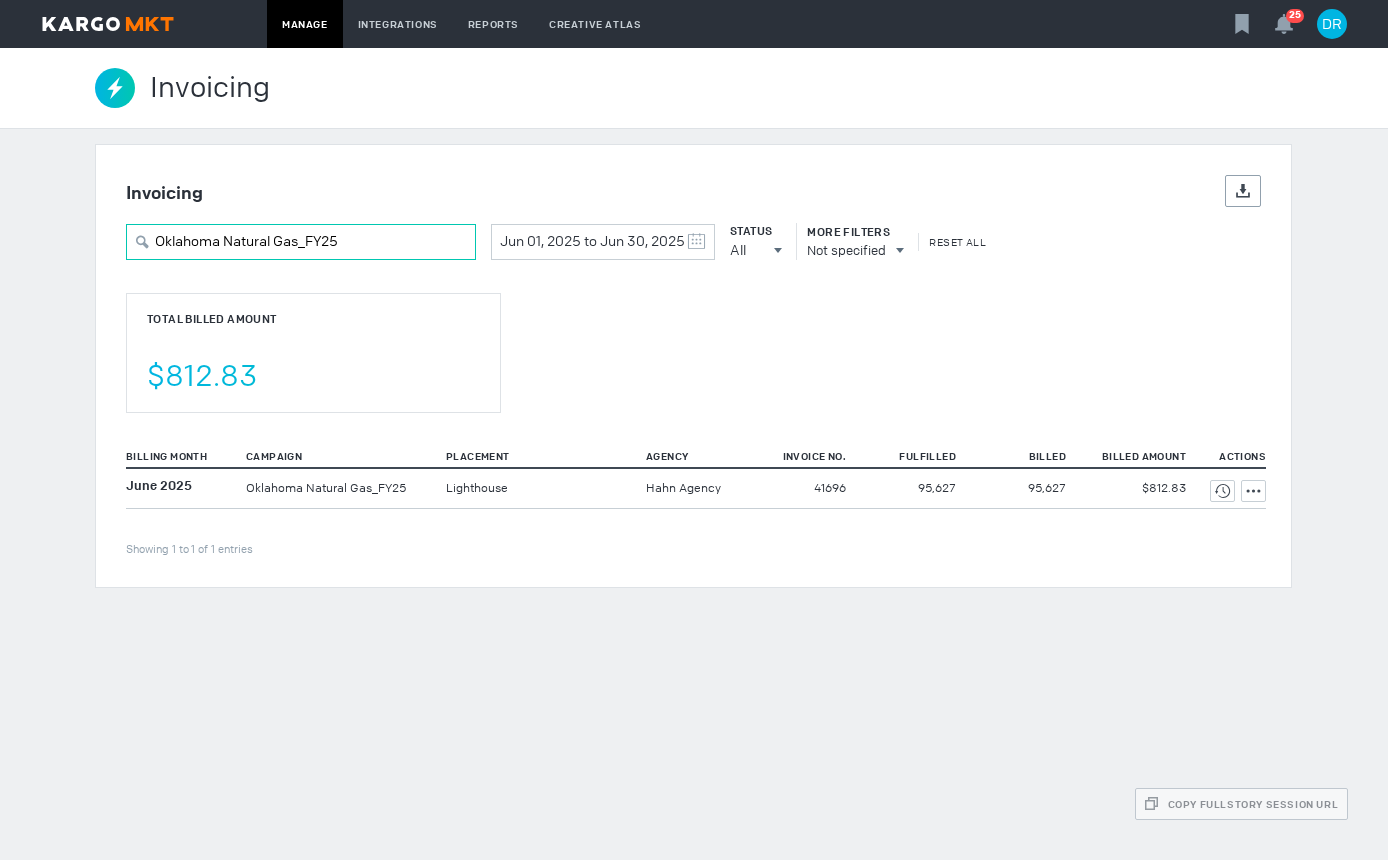 click on "Oklahoma Natural Gas_FY25" at bounding box center (301, 242) 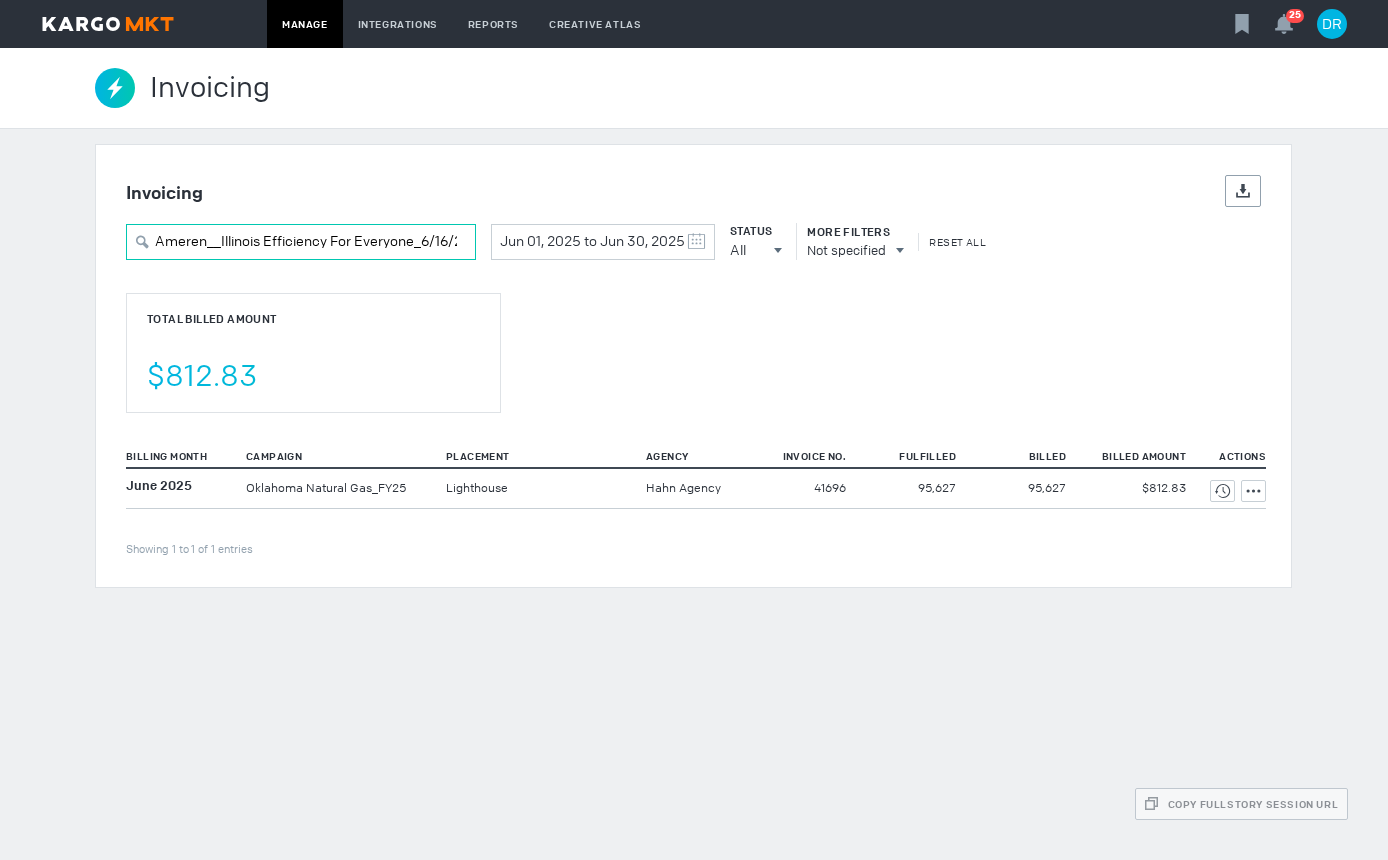 scroll, scrollTop: 0, scrollLeft: 108, axis: horizontal 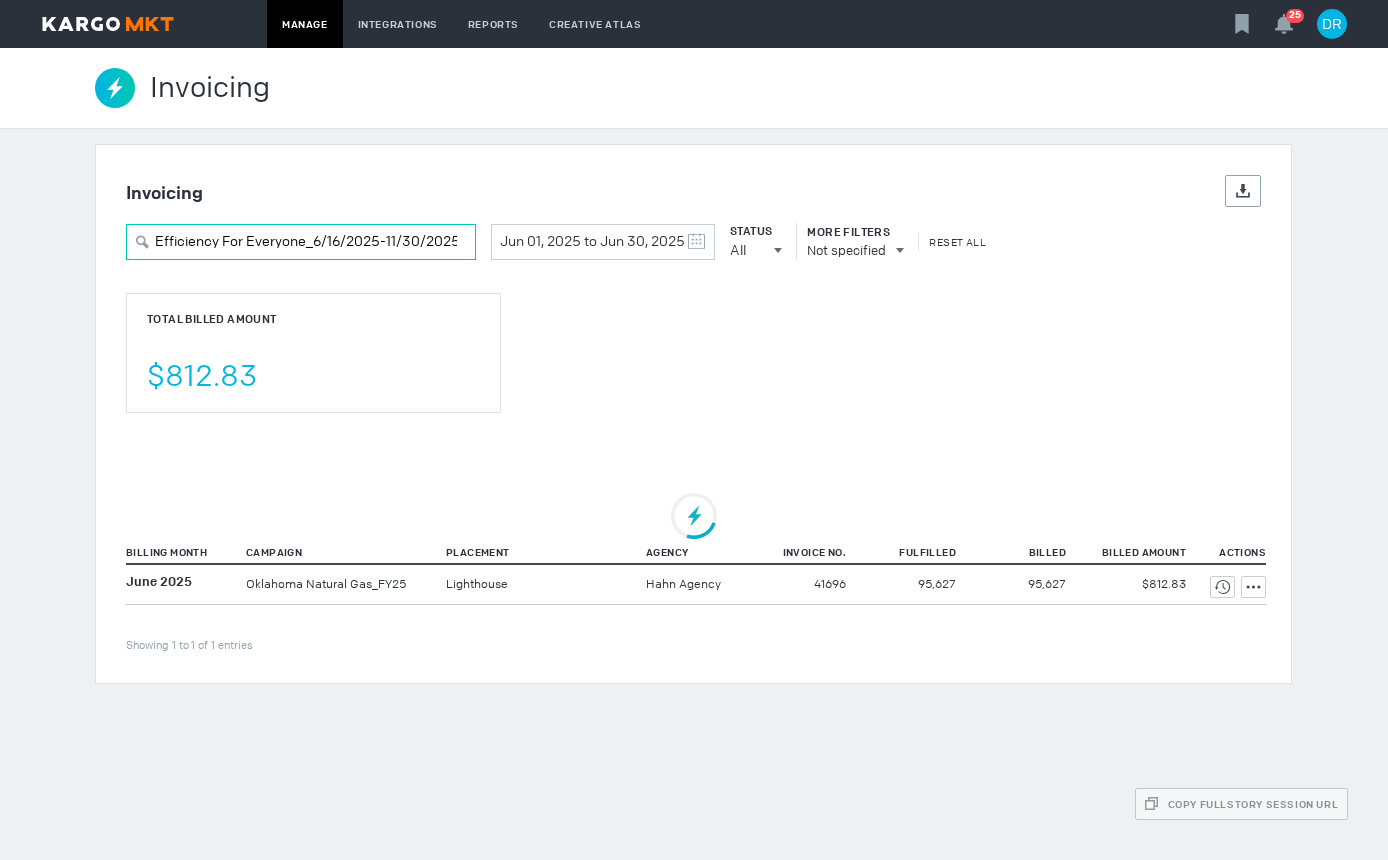 type on "Ameren__Illinois Efficiency For Everyone_6/16/2025-11/30/2025" 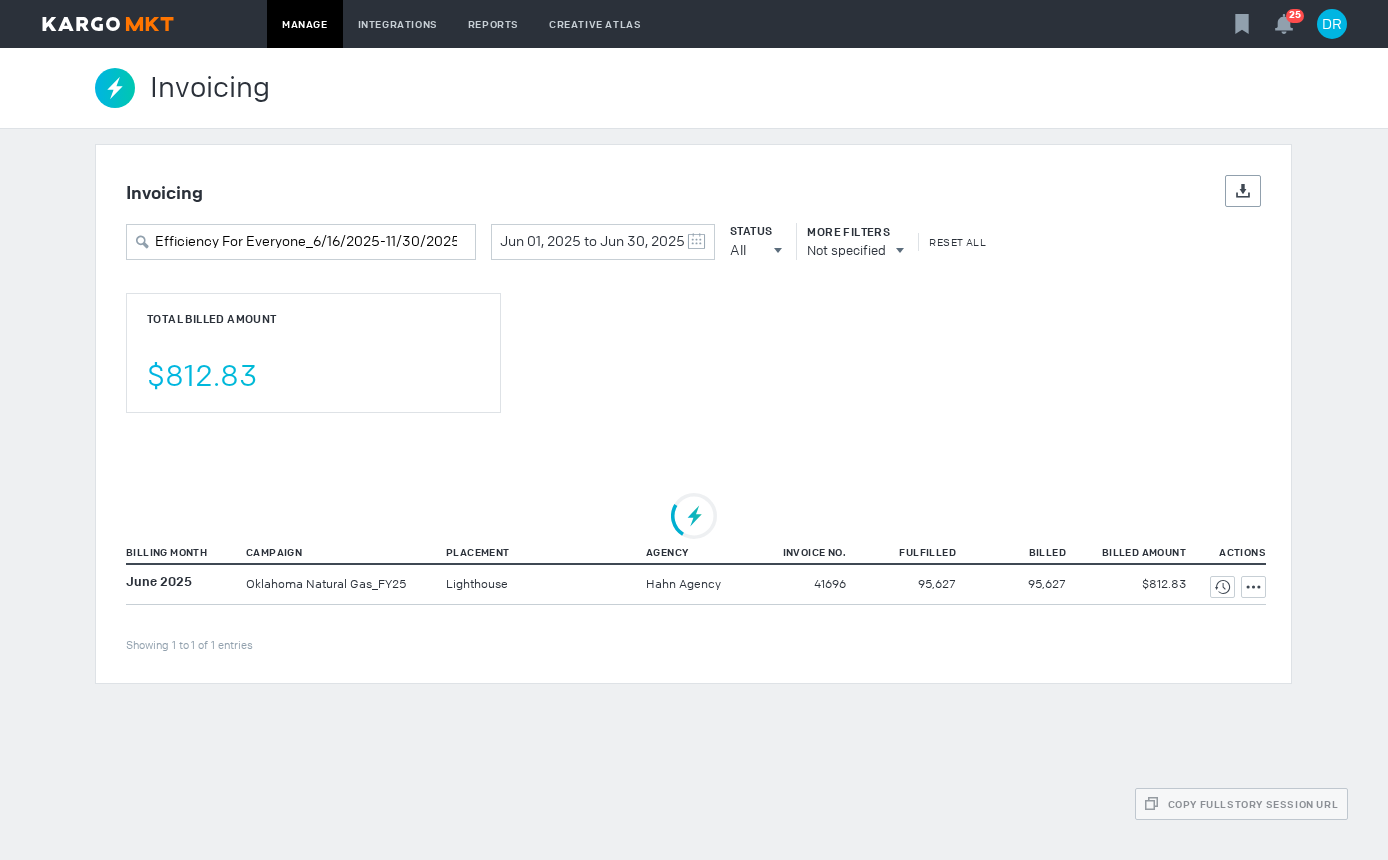 click on "Invoicing  Details Export     Ameren__Illinois Efficiency For Everyone_6/16/2025-11/30/2025 Jun 01, 2025 to Jun 30, 2025                                                                               							 May 2025 							 						                          S M T W T F S                                           27 28 29 30 1 2 3 4 5 6 7 8 9 10 11 12 13 14 15 16 17 18 19 20 21 22 23 24 25 26 27 28 29 30 31                                                                                             							 June 2025 							 						                          S M T W T F S                                           1 2 3 4 5 6 7 8 9 10 11 12 13 14 15 16 17 18 19 20 21 22 23 24 25 26 27 28 29 30 1 2 3 4 5                                       Clear                  Status All All All Invoiced Not Invoiced Test More Filters Not specified Reset All Total Billed Amount $812.83 Billing Month Campaign Placement Agency Invoice No. Fulfilled Billed Billed Amount Actions Showing 1 to 1 of 1 entries June 2025  Lighthouse 41696" at bounding box center [694, 414] 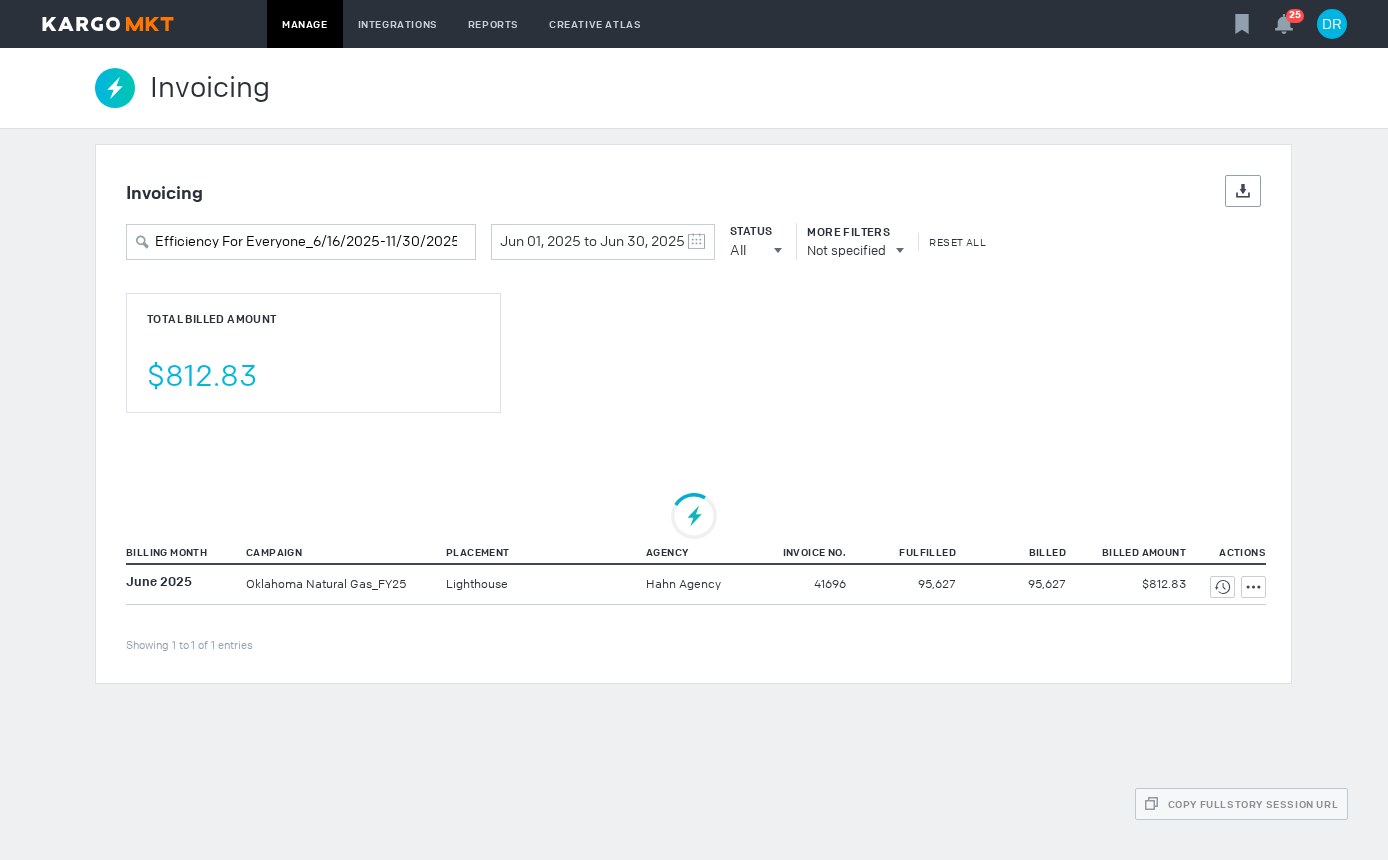 scroll, scrollTop: 0, scrollLeft: 0, axis: both 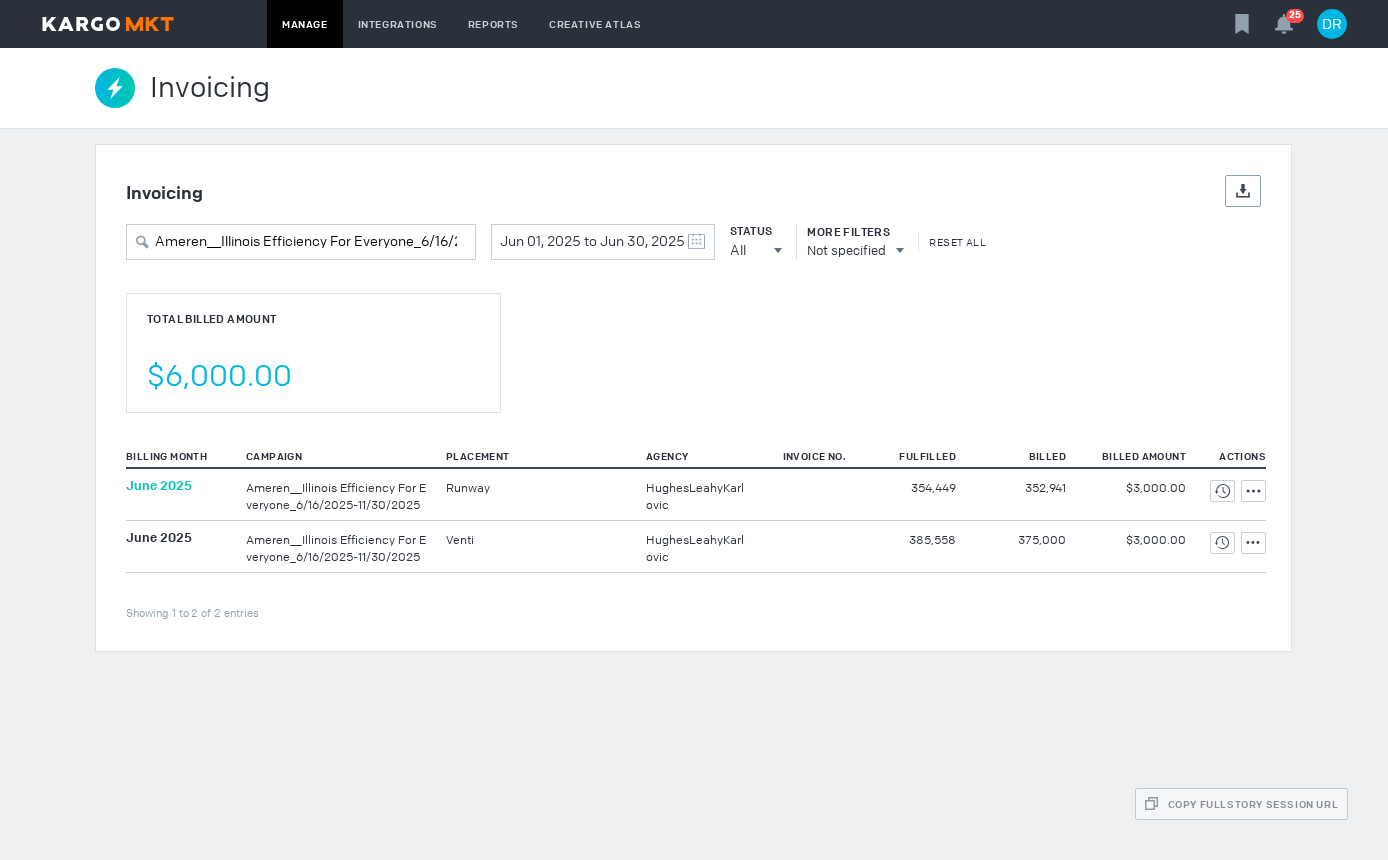 click on "June 2025" at bounding box center (159, 485) 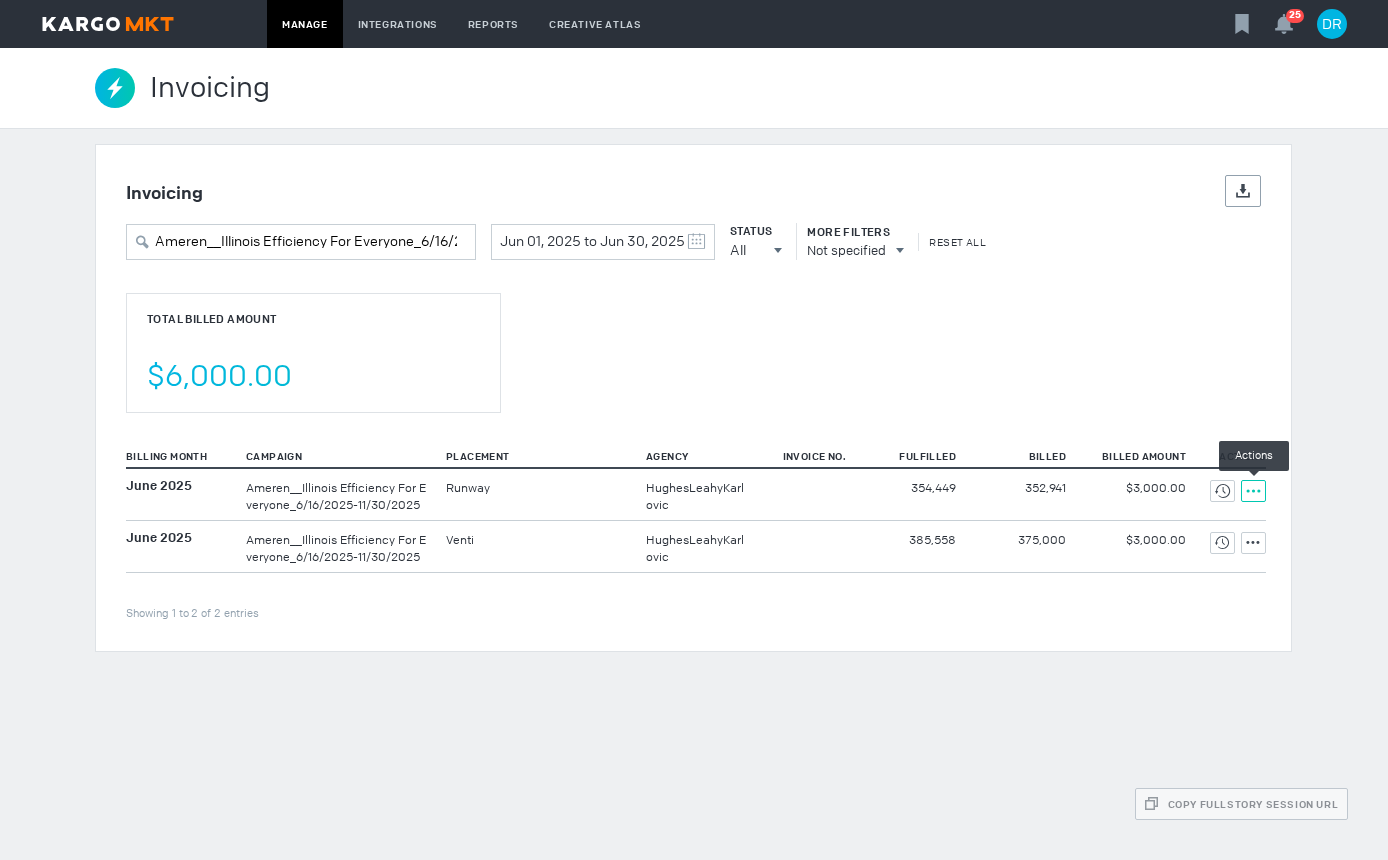 click at bounding box center (1222, 491) 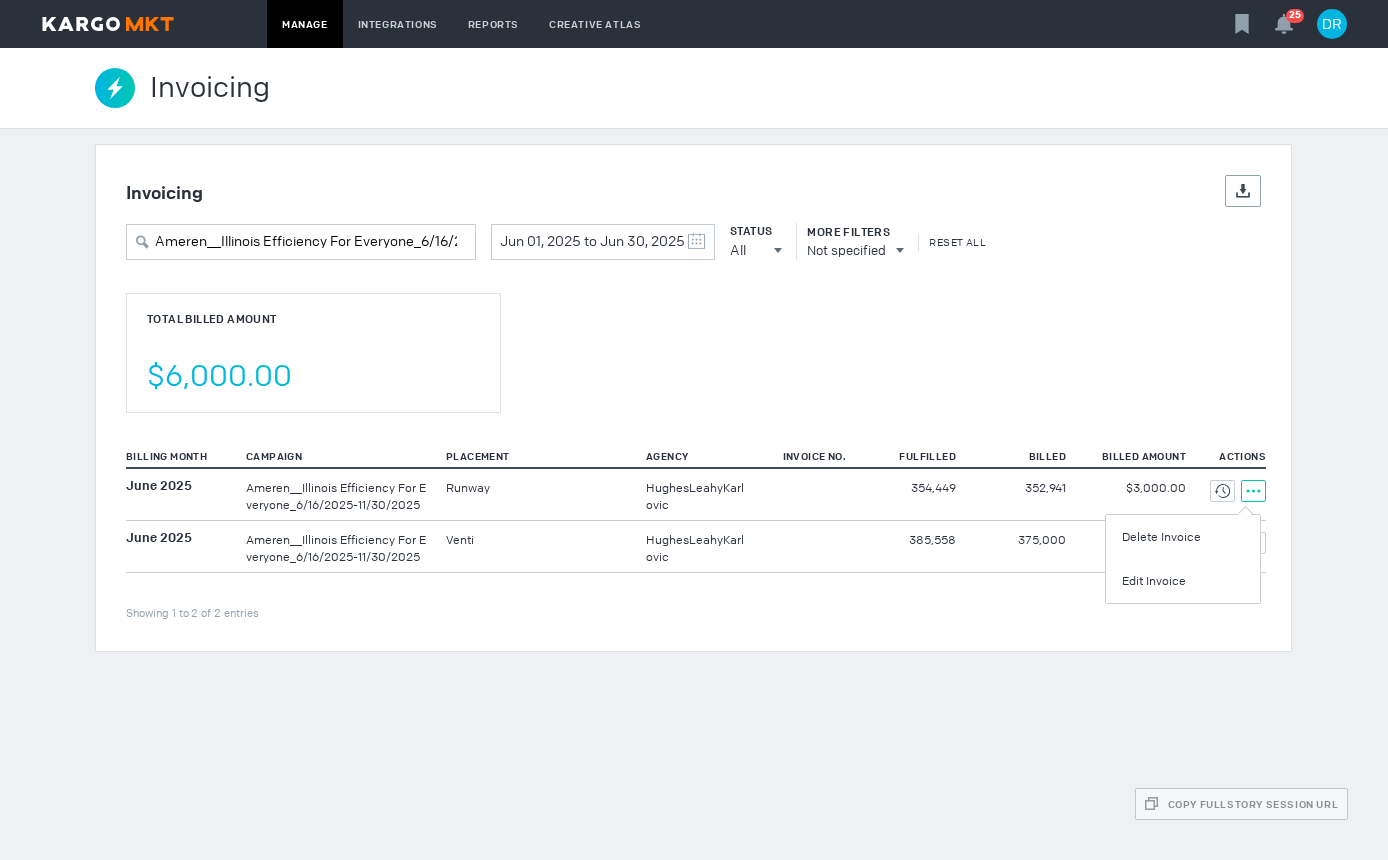 drag, startPoint x: 1171, startPoint y: 574, endPoint x: 1159, endPoint y: 589, distance: 19.209373 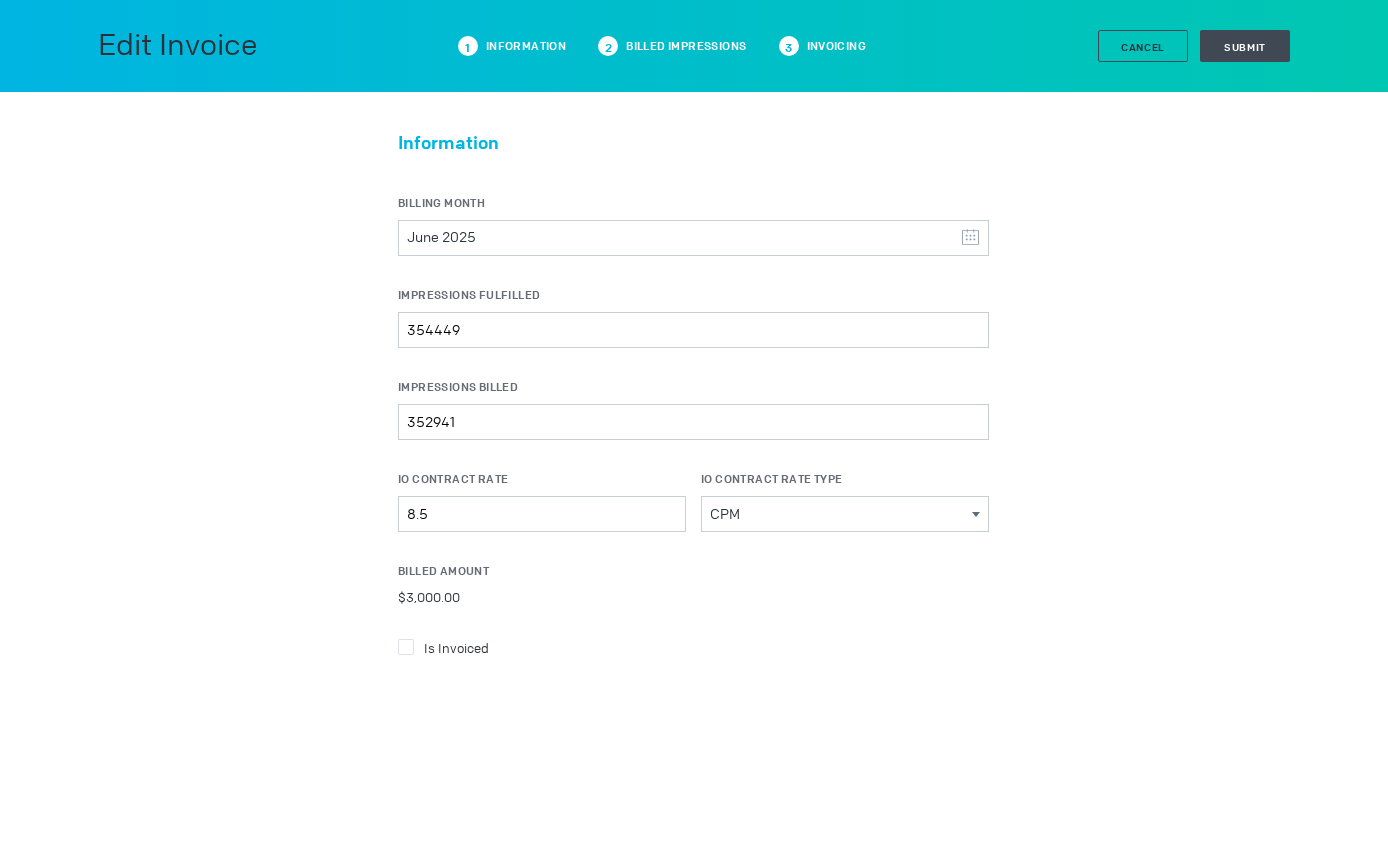 click at bounding box center [406, 647] 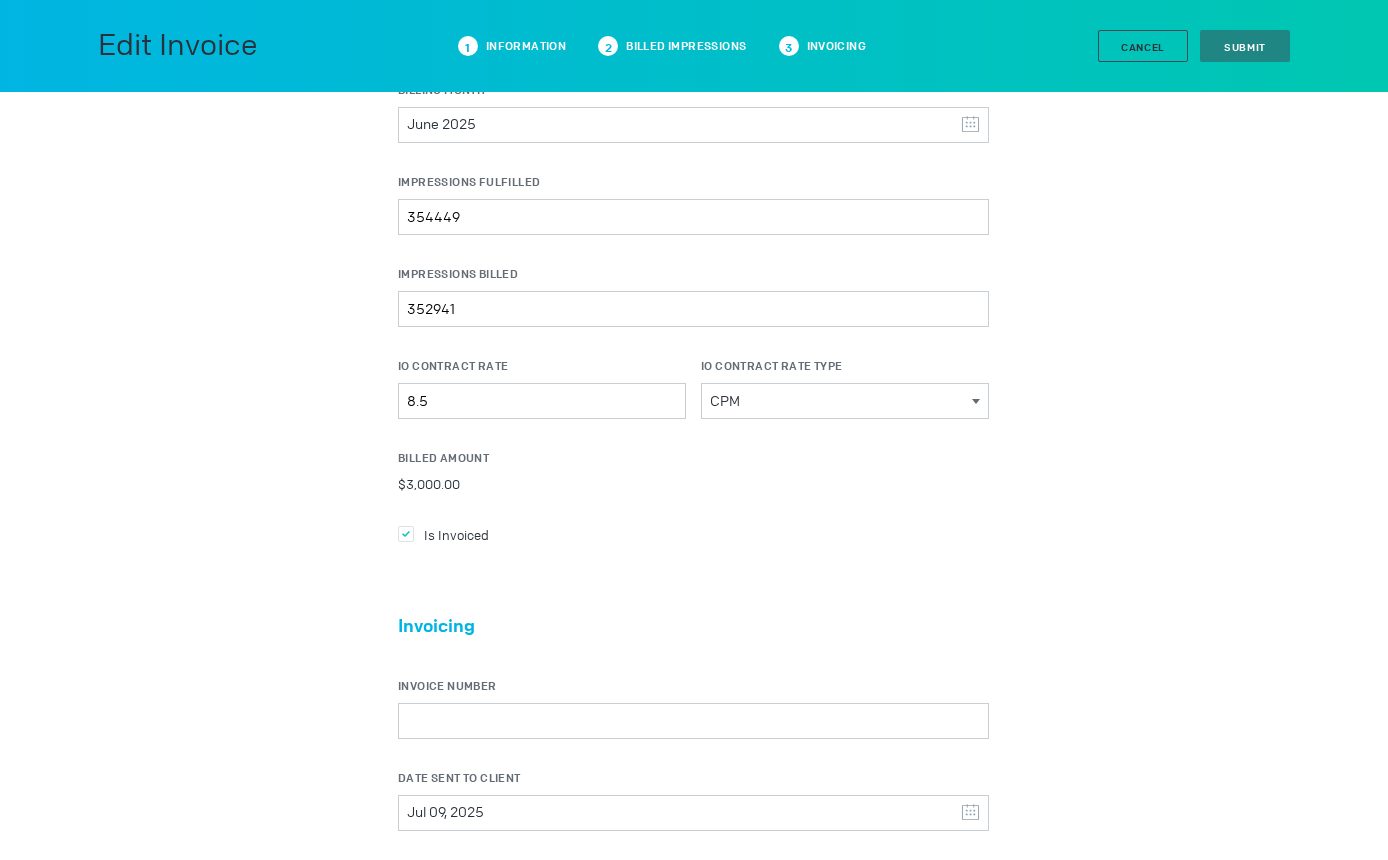 scroll, scrollTop: 300, scrollLeft: 0, axis: vertical 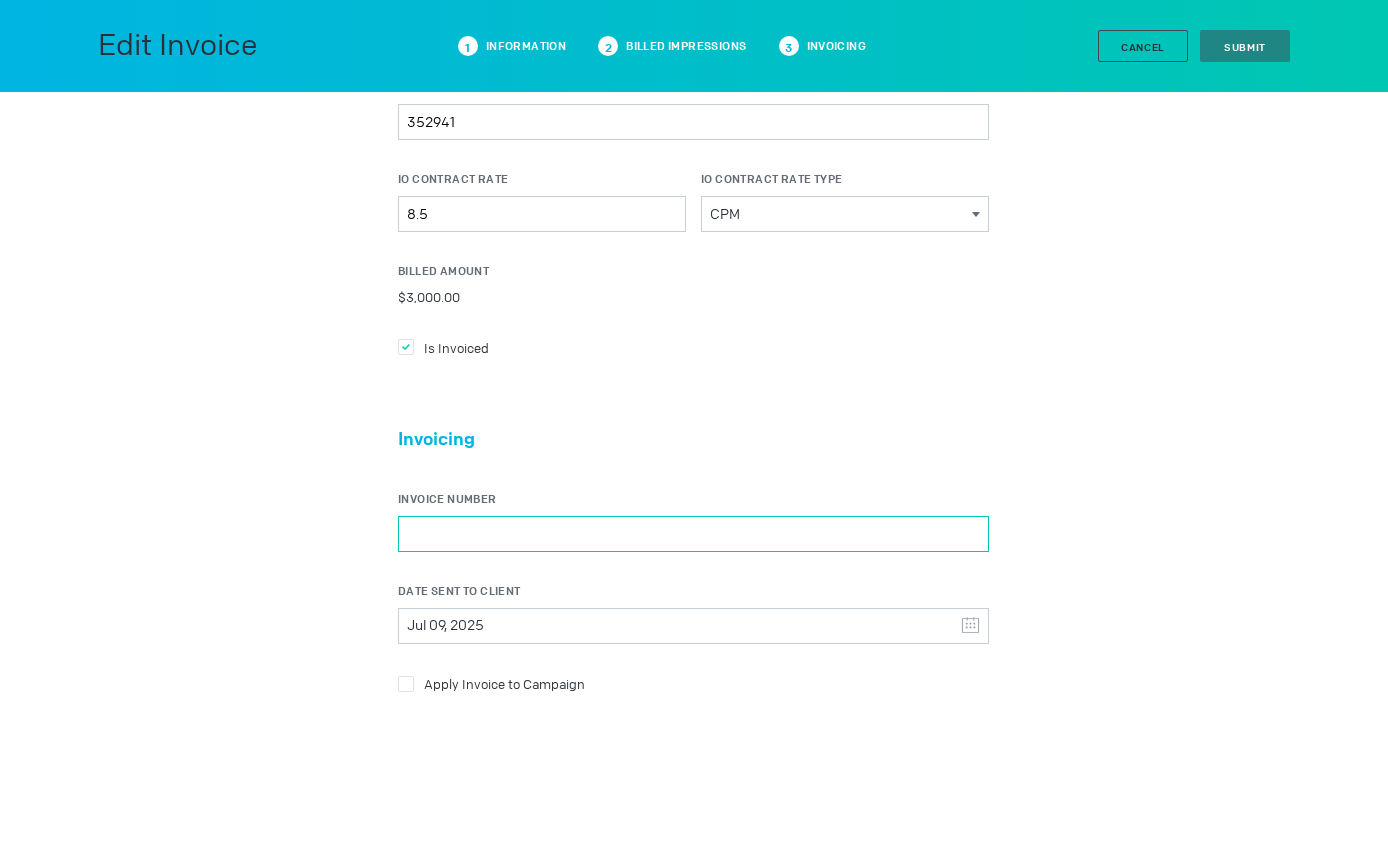 click on "Invoice Number" at bounding box center [693, 534] 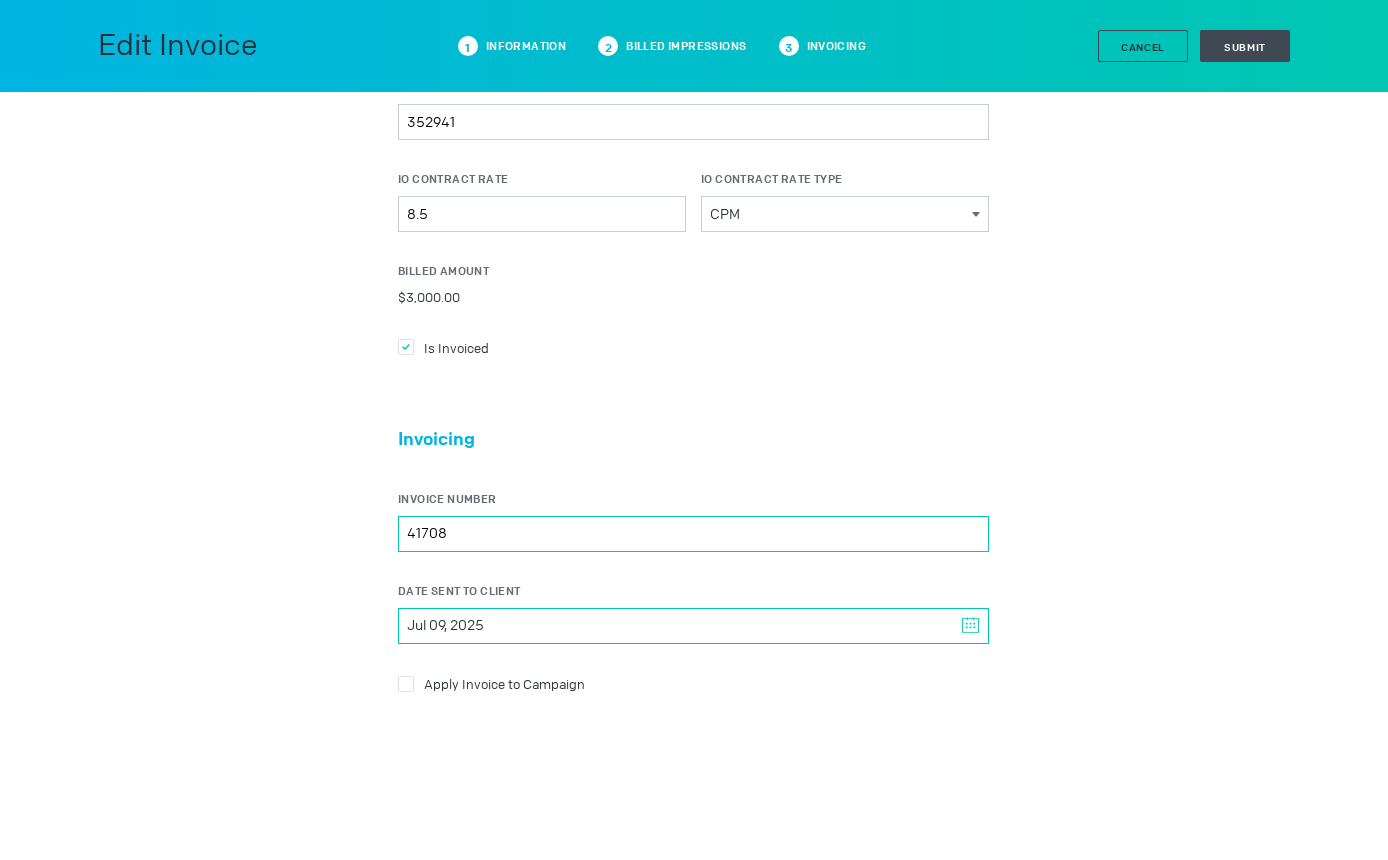 type on "41708" 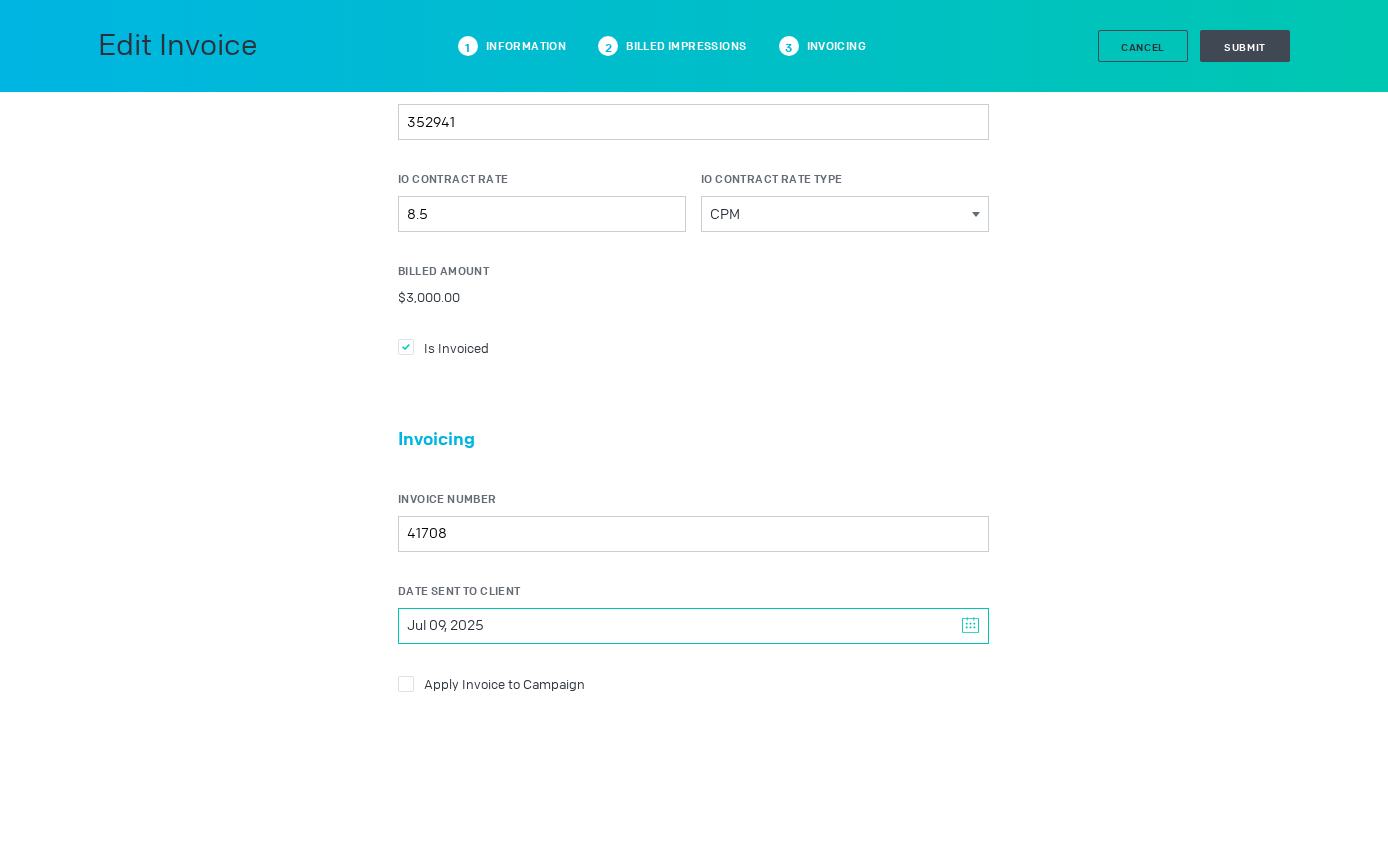 click on "Jul 09, 2025" at bounding box center [693, 626] 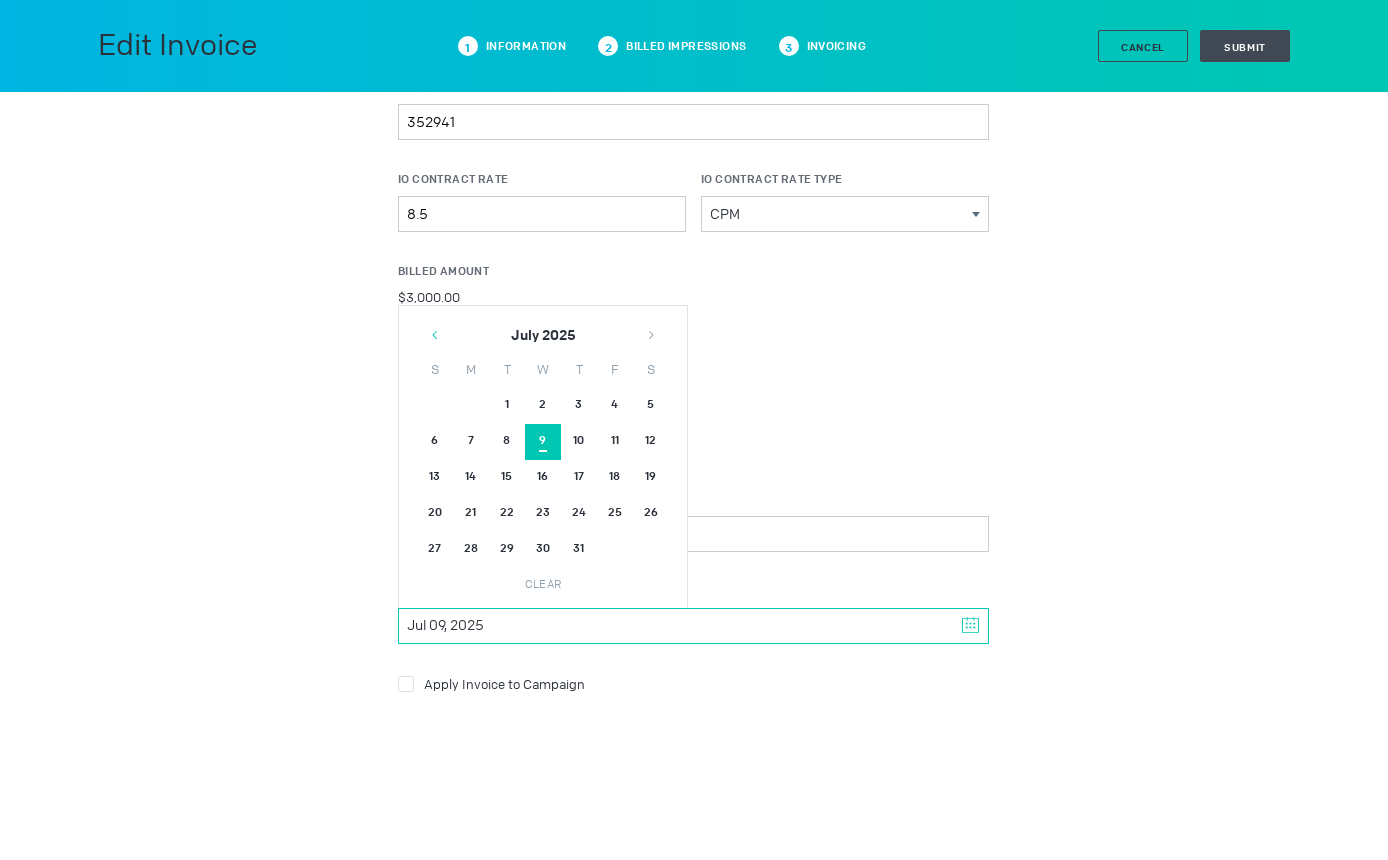 click at bounding box center [435, 329] 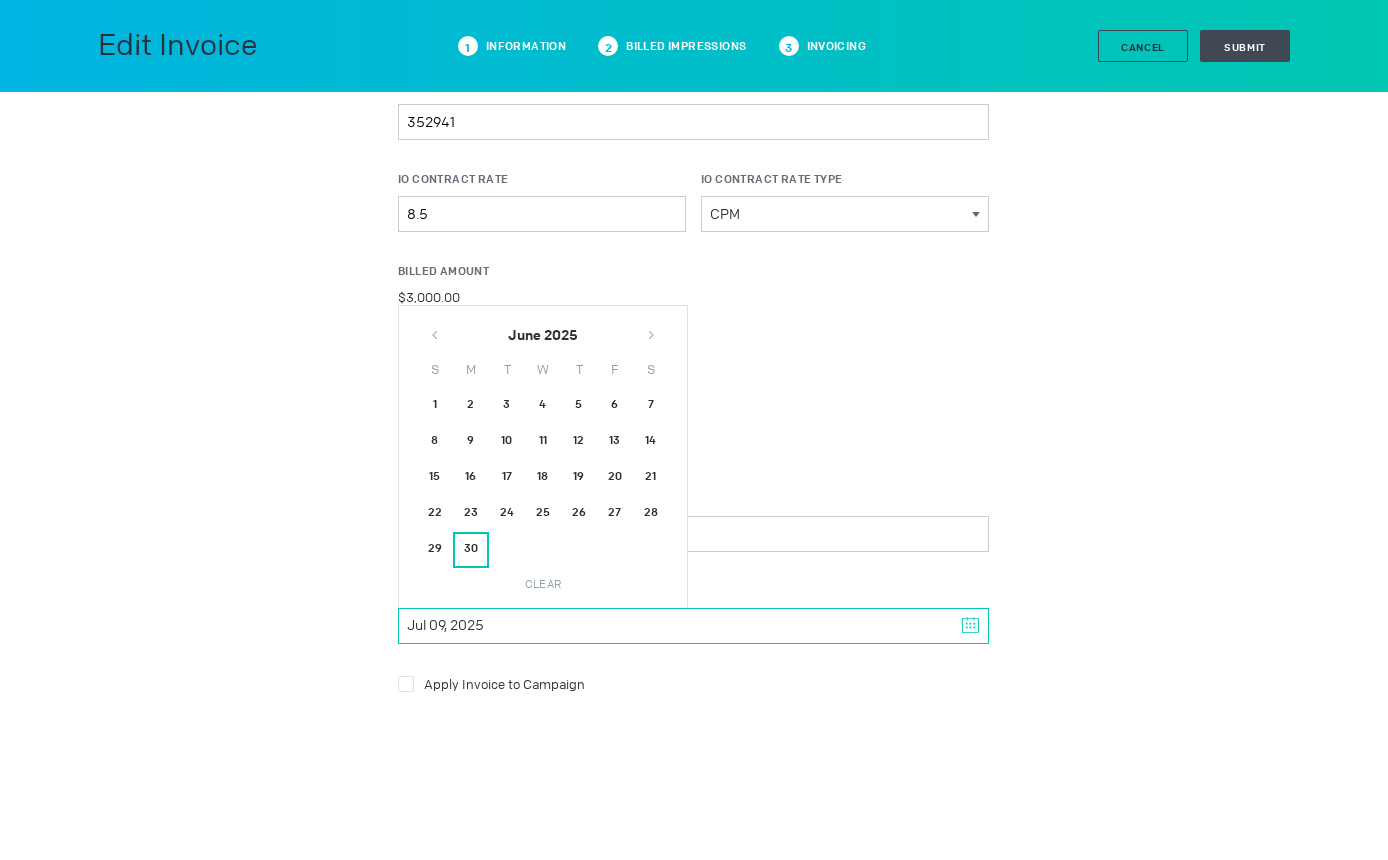 click on "30" at bounding box center (471, 550) 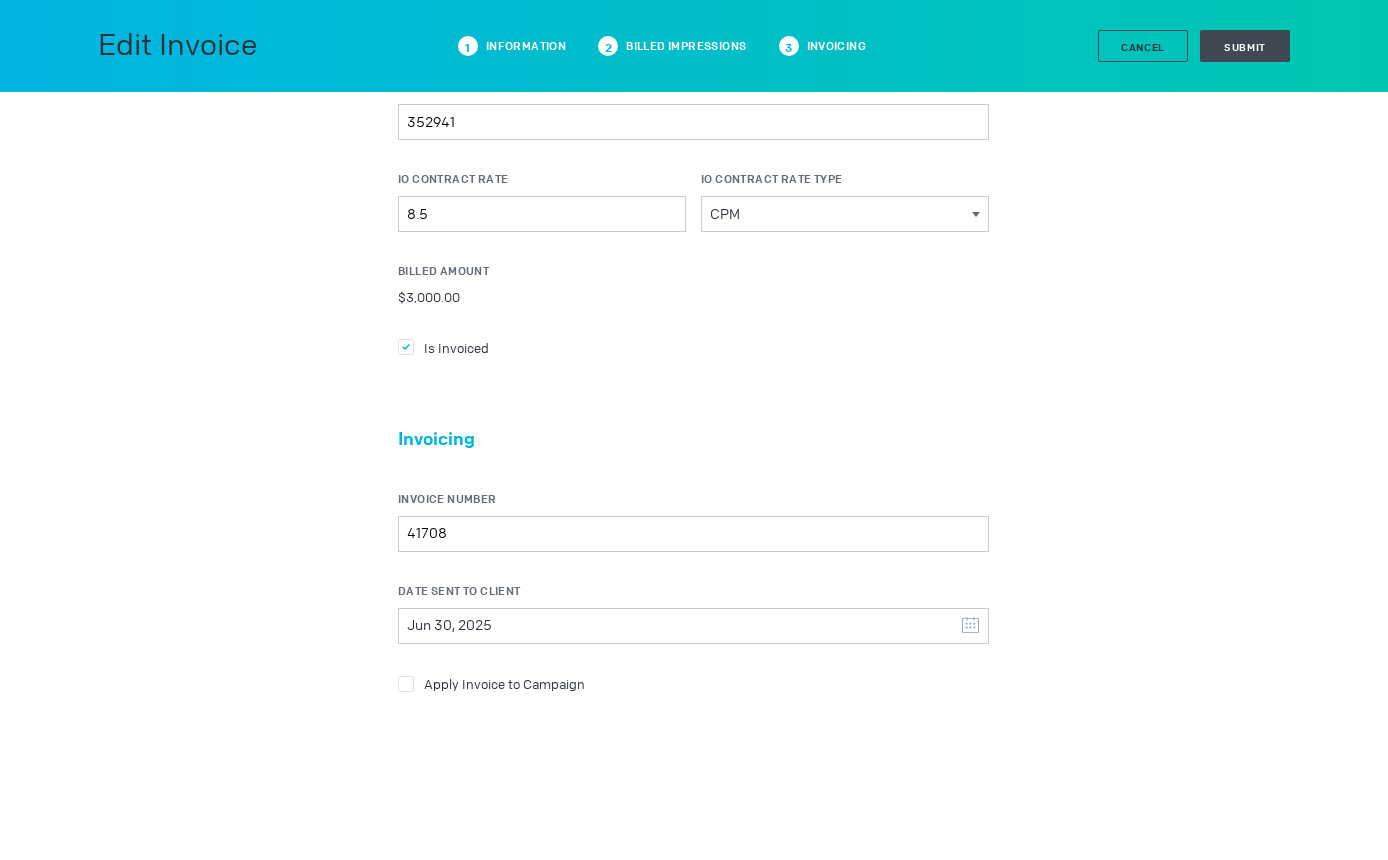 click on "Apply Invoice to Campaign" at bounding box center (693, 347) 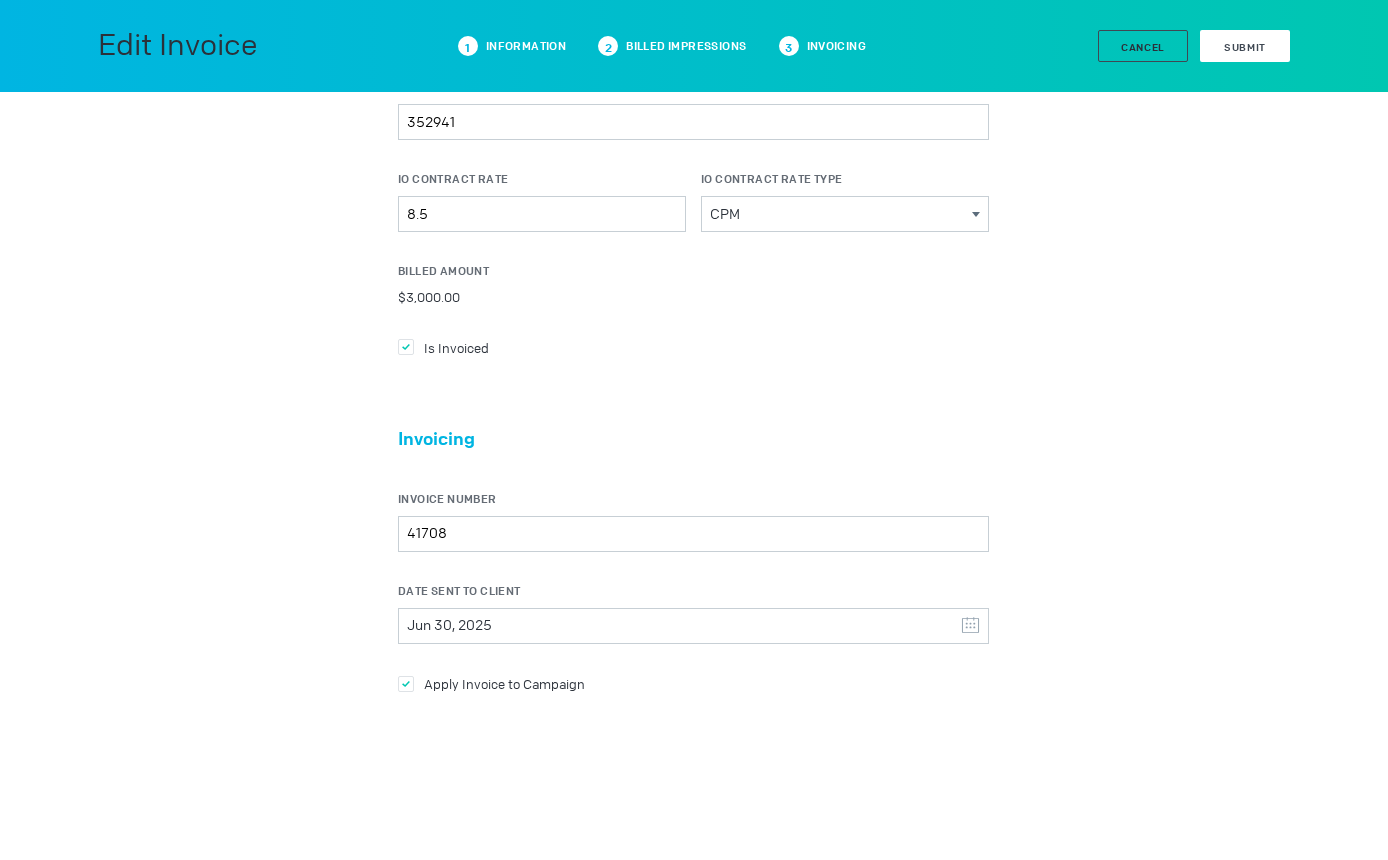 click on "Submit" at bounding box center (1245, 47) 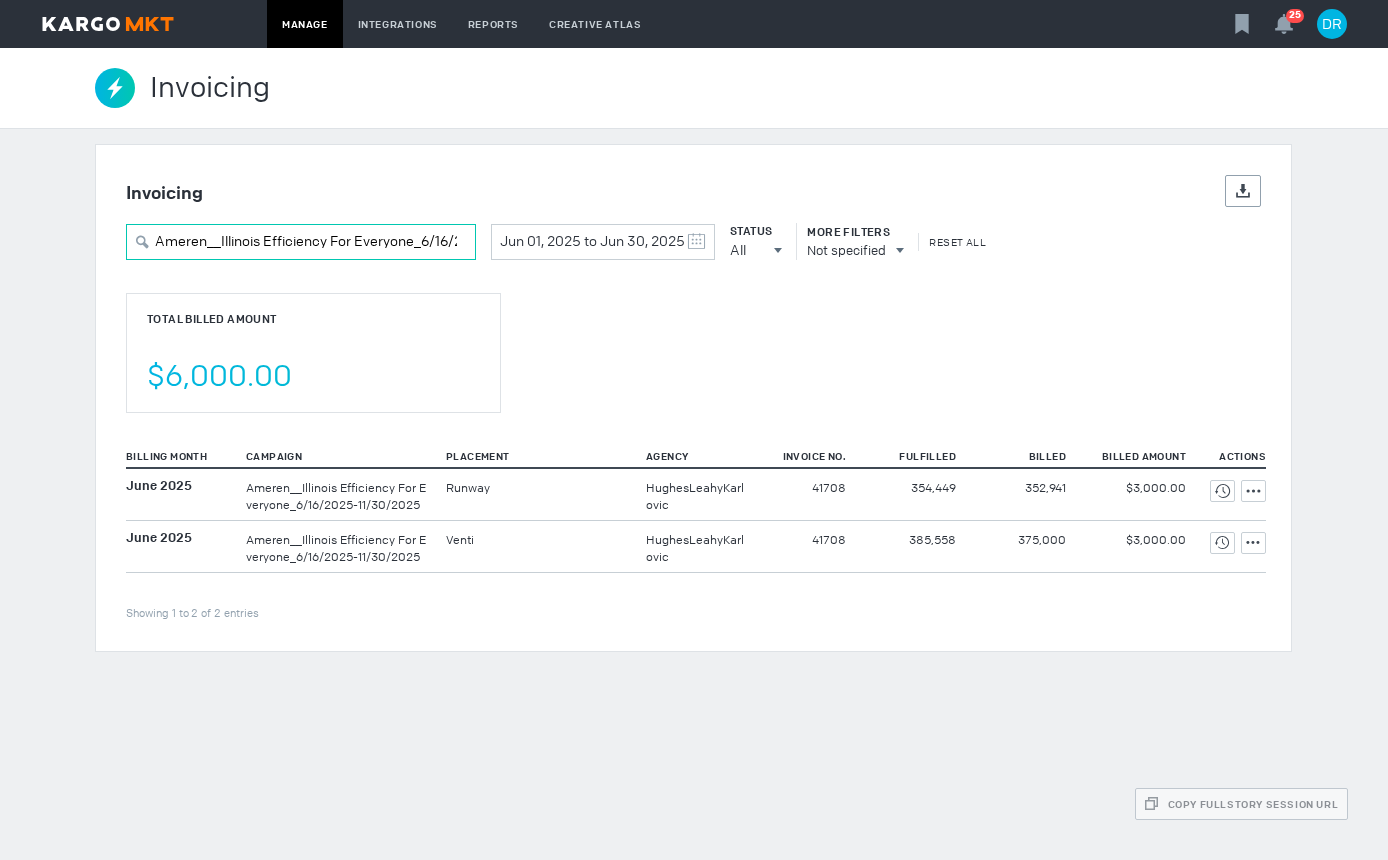 click on "Ameren__Illinois Efficiency For Everyone_6/16/2025-11/30/2025" at bounding box center (301, 242) 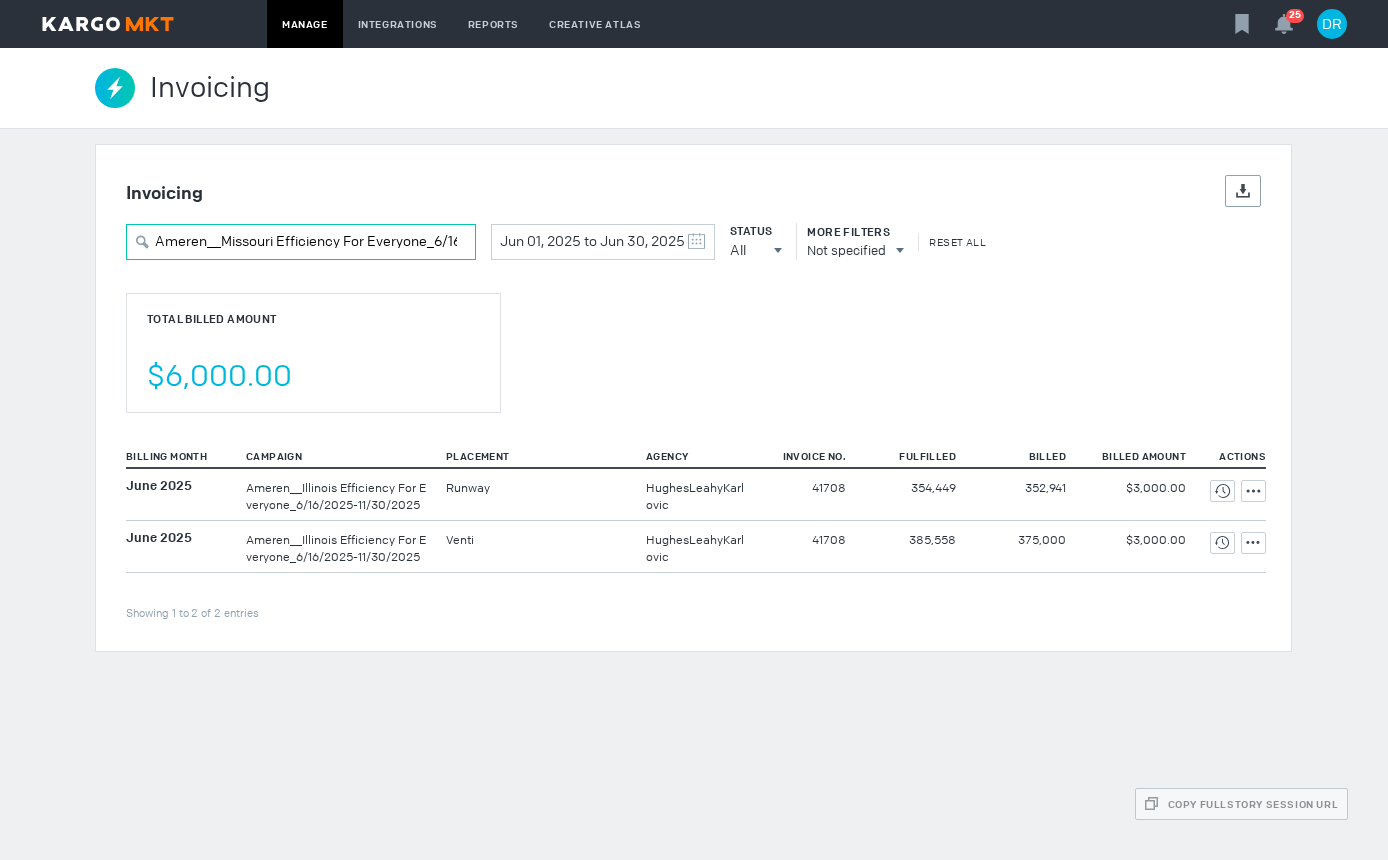 scroll, scrollTop: 0, scrollLeft: 118, axis: horizontal 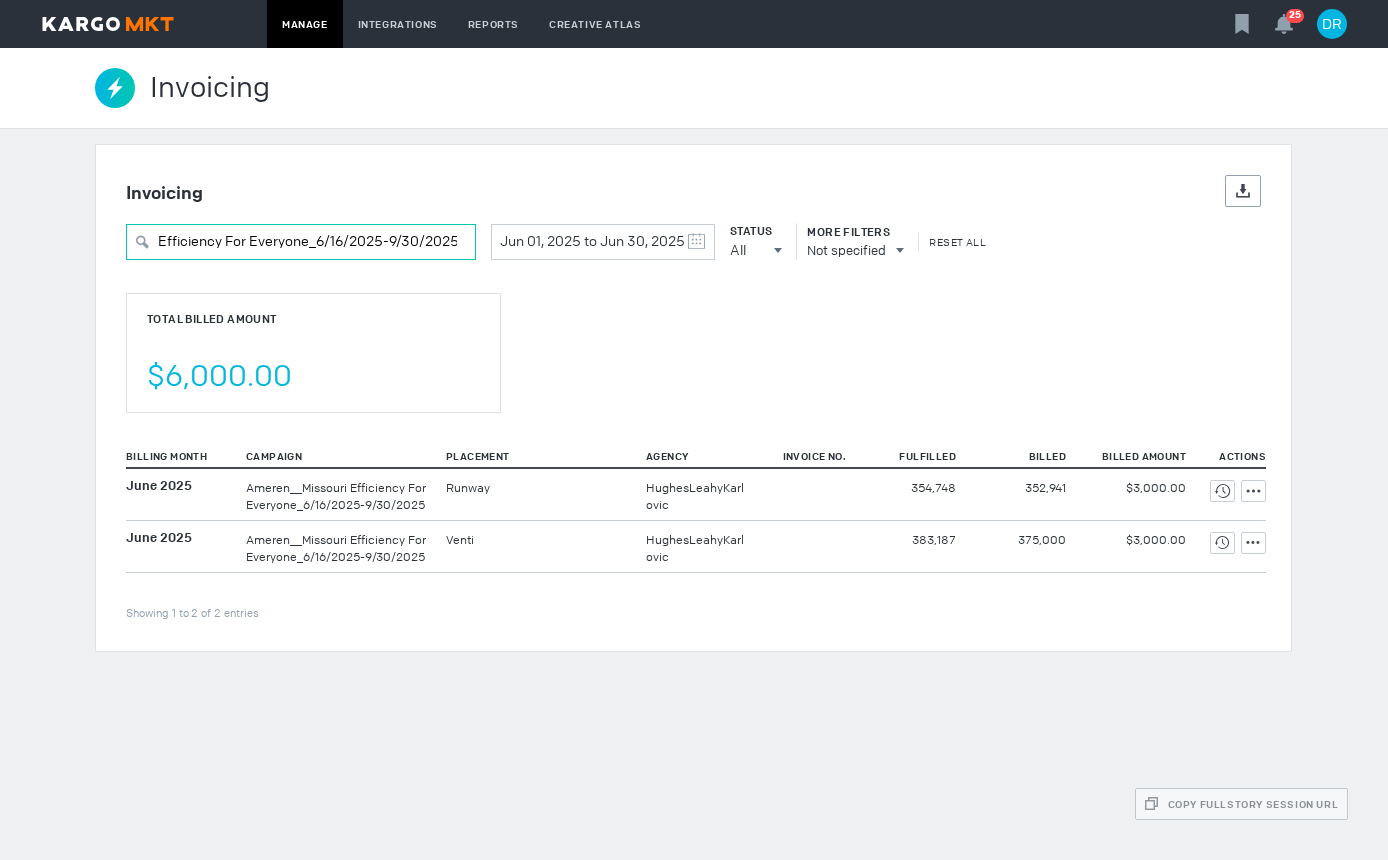 type on "Ameren__Missouri Efficiency For Everyone_6/16/2025-9/30/2025" 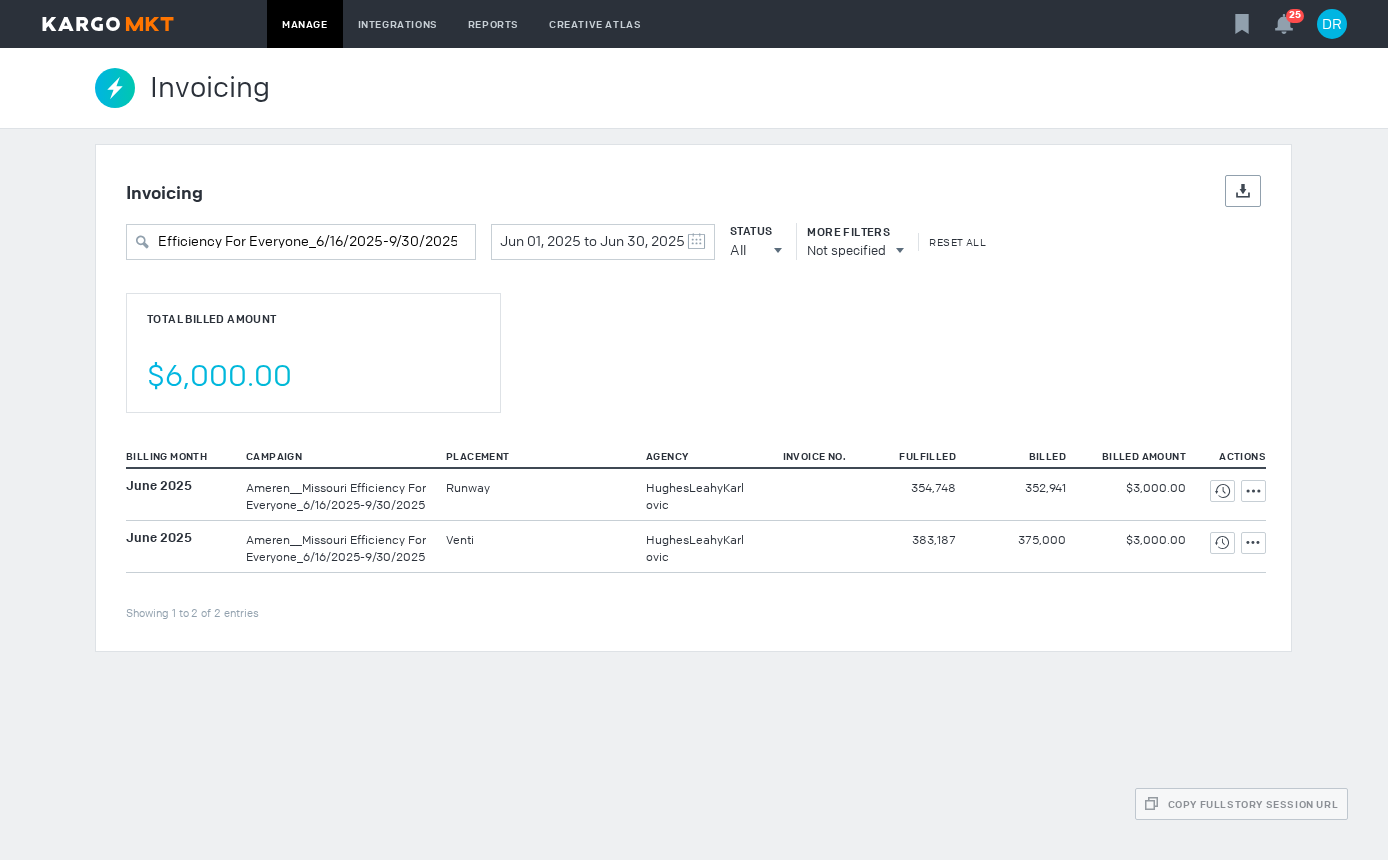 click on "Invoicing Invoicing Invoicing  Details Export     Ameren__Missouri Efficiency For Everyone_6/16/2025-9/30/2025 Jun 01, 2025 to Jun 30, 2025                                                                               							 May 2025 							 						                          S M T W T F S                                           27 28 29 30 1 2 3 4 5 6 7 8 9 10 11 12 13 14 15 16 17 18 19 20 21 22 23 24 25 26 27 28 29 30 31                                                                                             							 June 2025 							 						                          S M T W T F S                                           1 2 3 4 5 6 7 8 9 10 11 12 13 14 15 16 17 18 19 20 21 22 23 24 25 26 27 28 29 30 1 2 3 4 5                                       Clear                  Status All All All Invoiced Not Invoiced Test More Filters Not specified Reset All Total Billed Amount $6,000.00 Billing Month Campaign Placement Agency Invoice No. Fulfilled Billed Billed Amount Actions Showing 1 to 2 of 2 entries Runway" at bounding box center (694, 454) 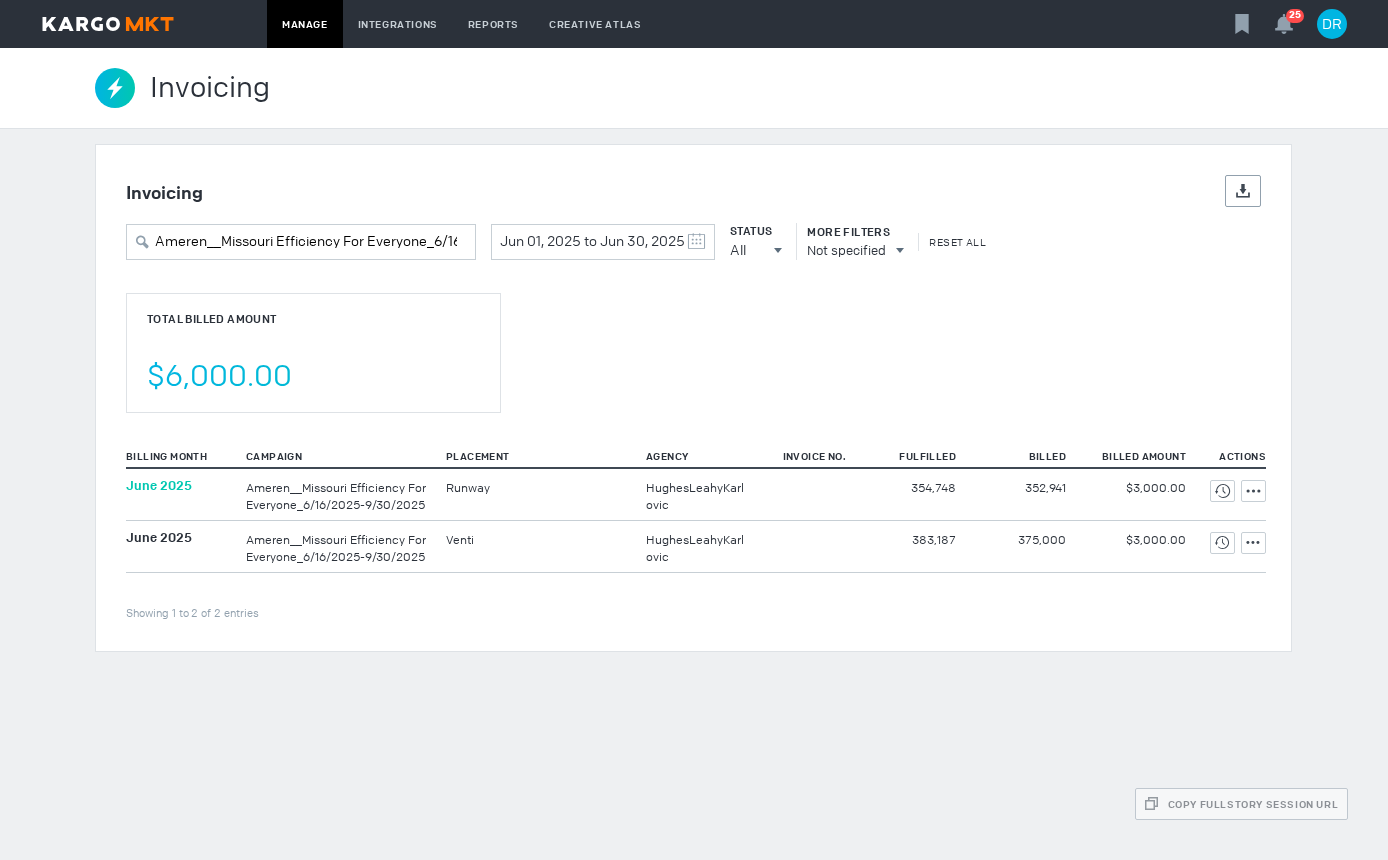 click on "June 2025" at bounding box center (159, 485) 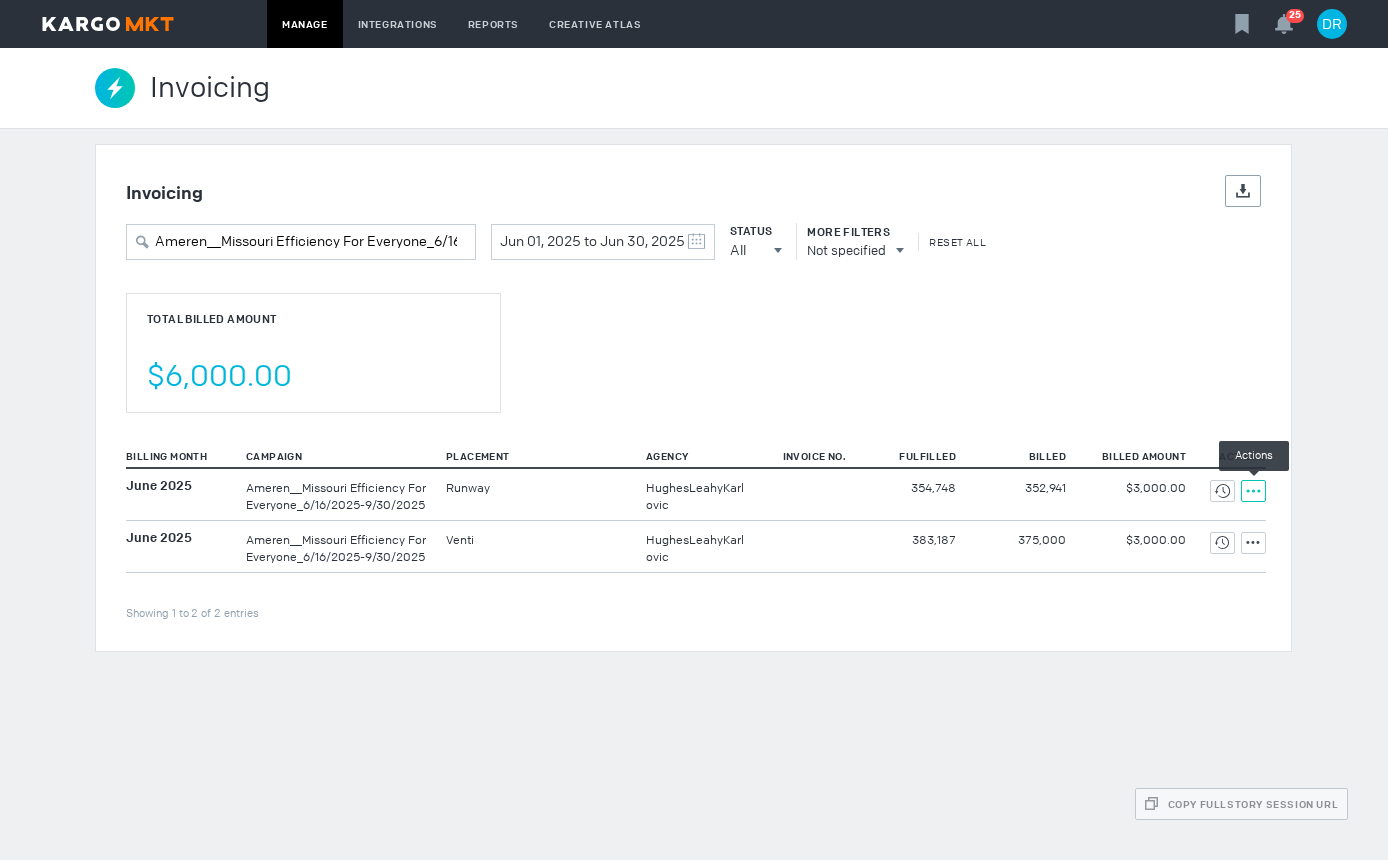 click at bounding box center [1222, 491] 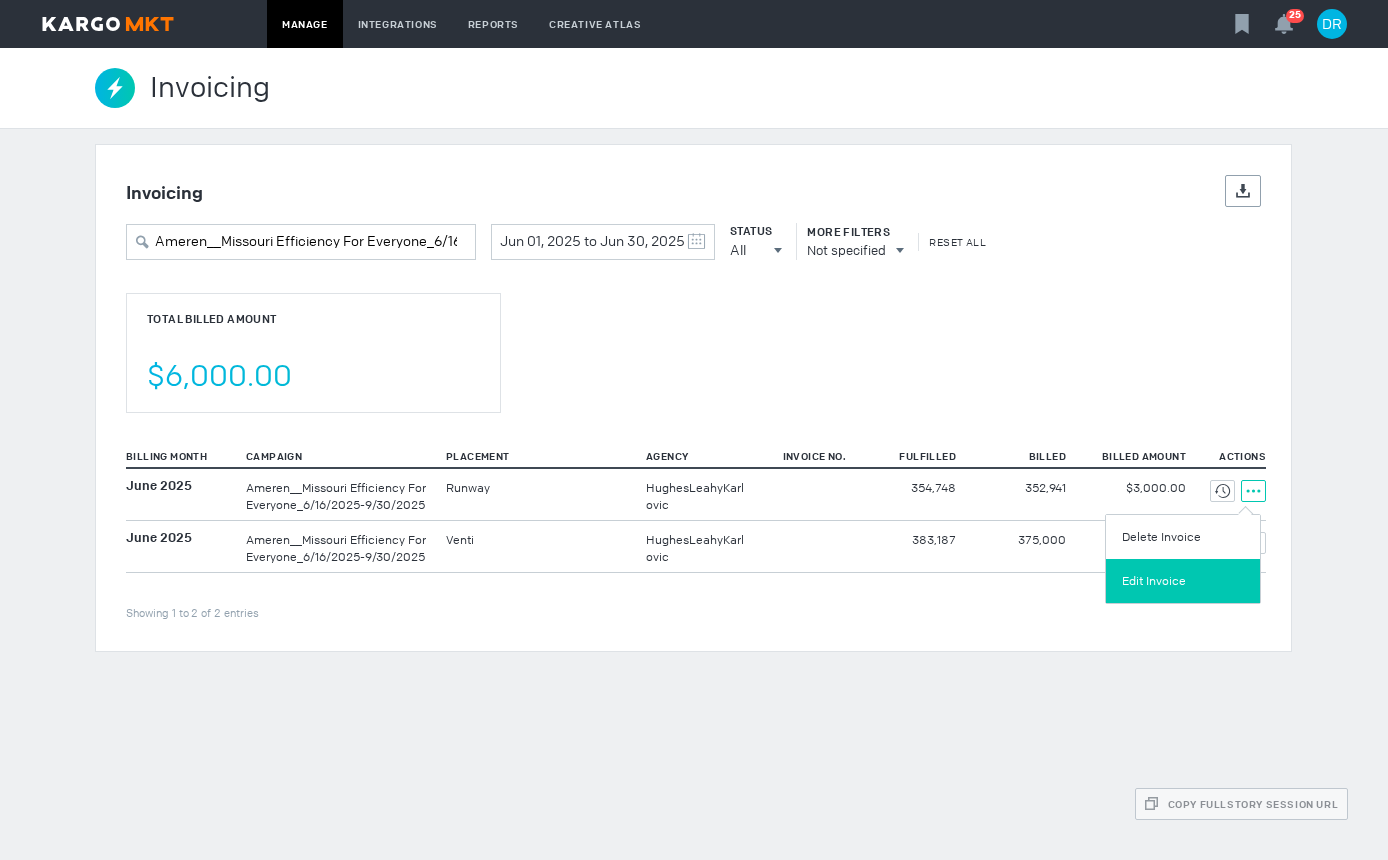 click on "Edit Invoice" at bounding box center [1183, 581] 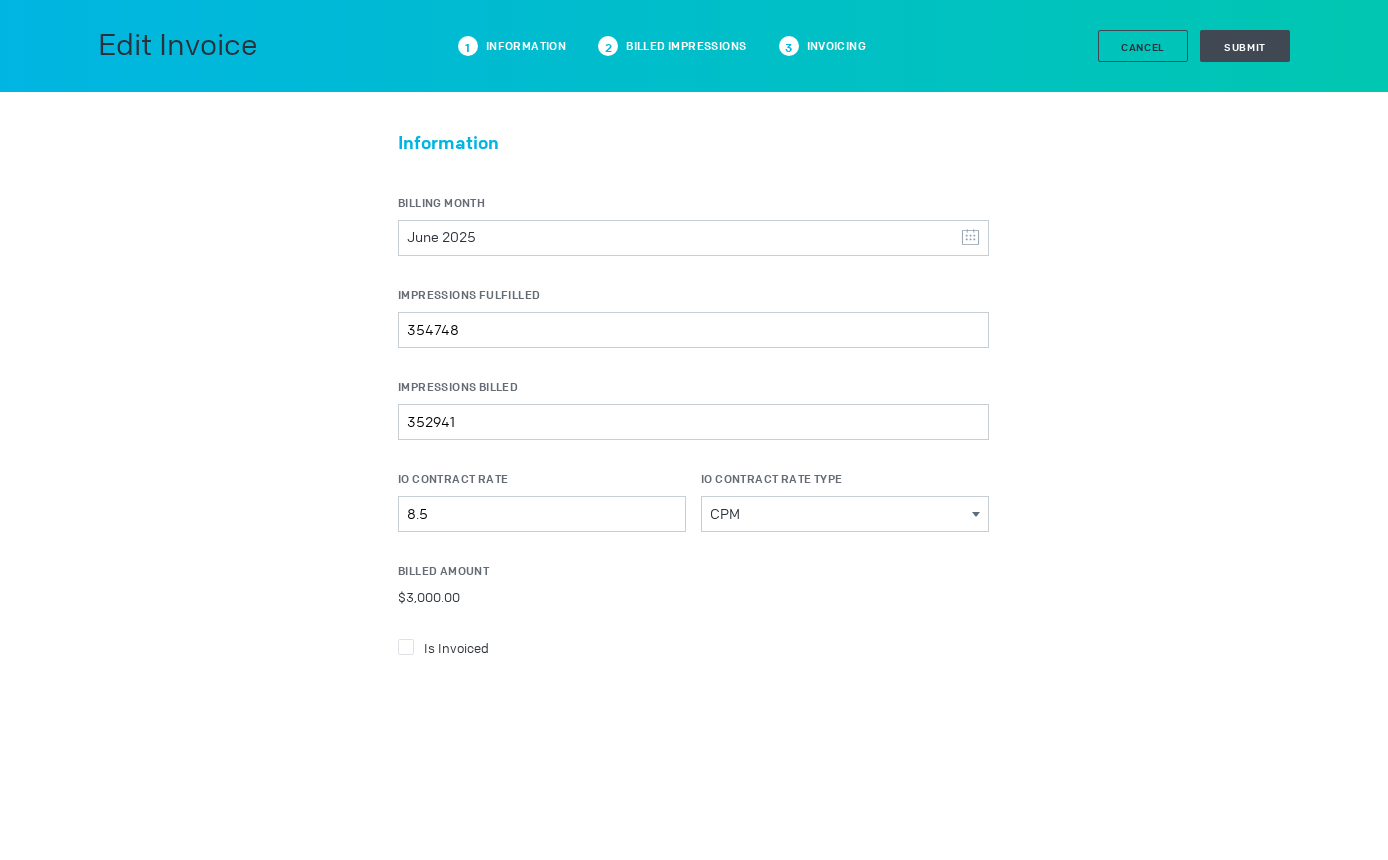 click at bounding box center (406, 647) 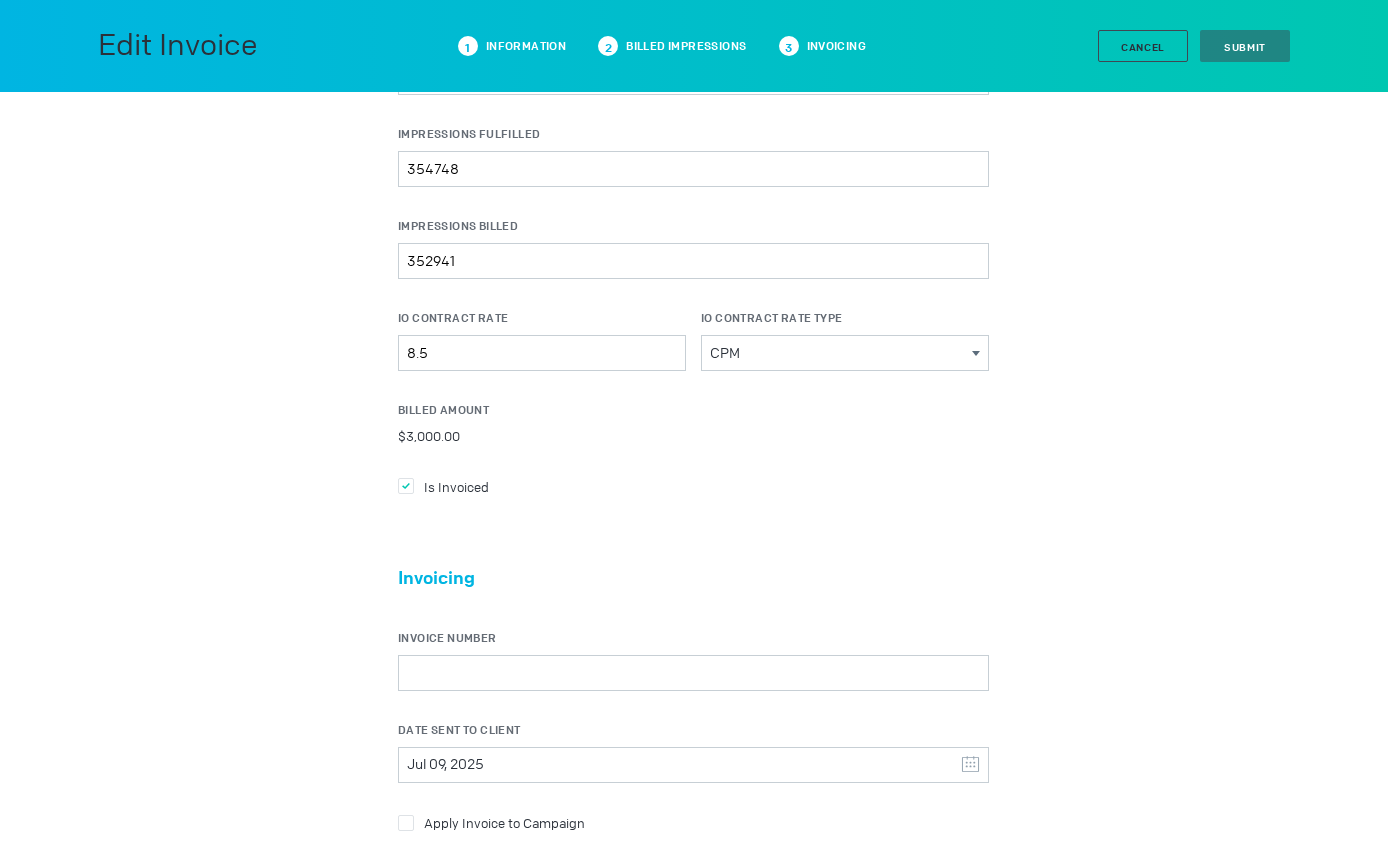 scroll, scrollTop: 400, scrollLeft: 0, axis: vertical 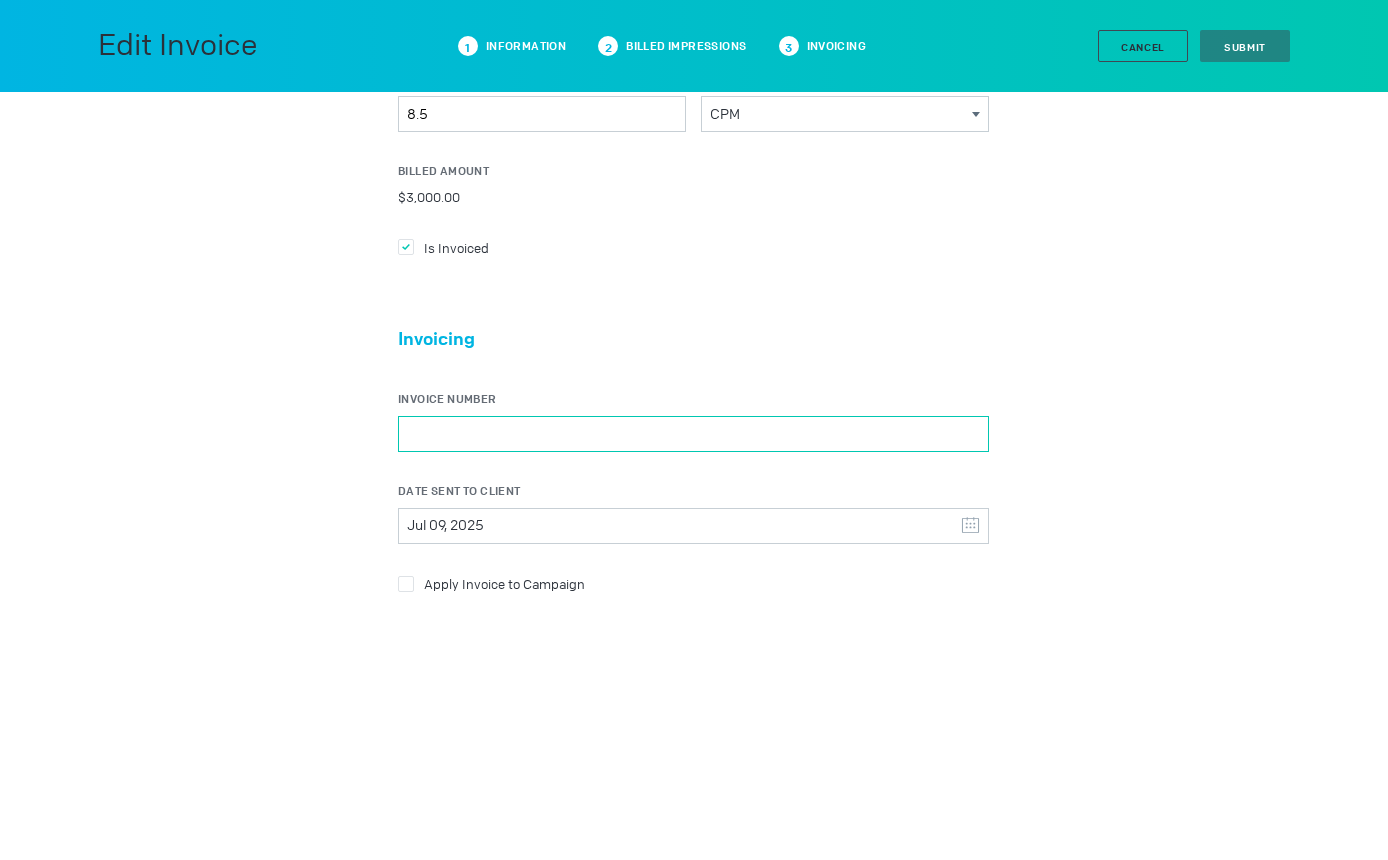 click on "Invoice Number" at bounding box center [693, 434] 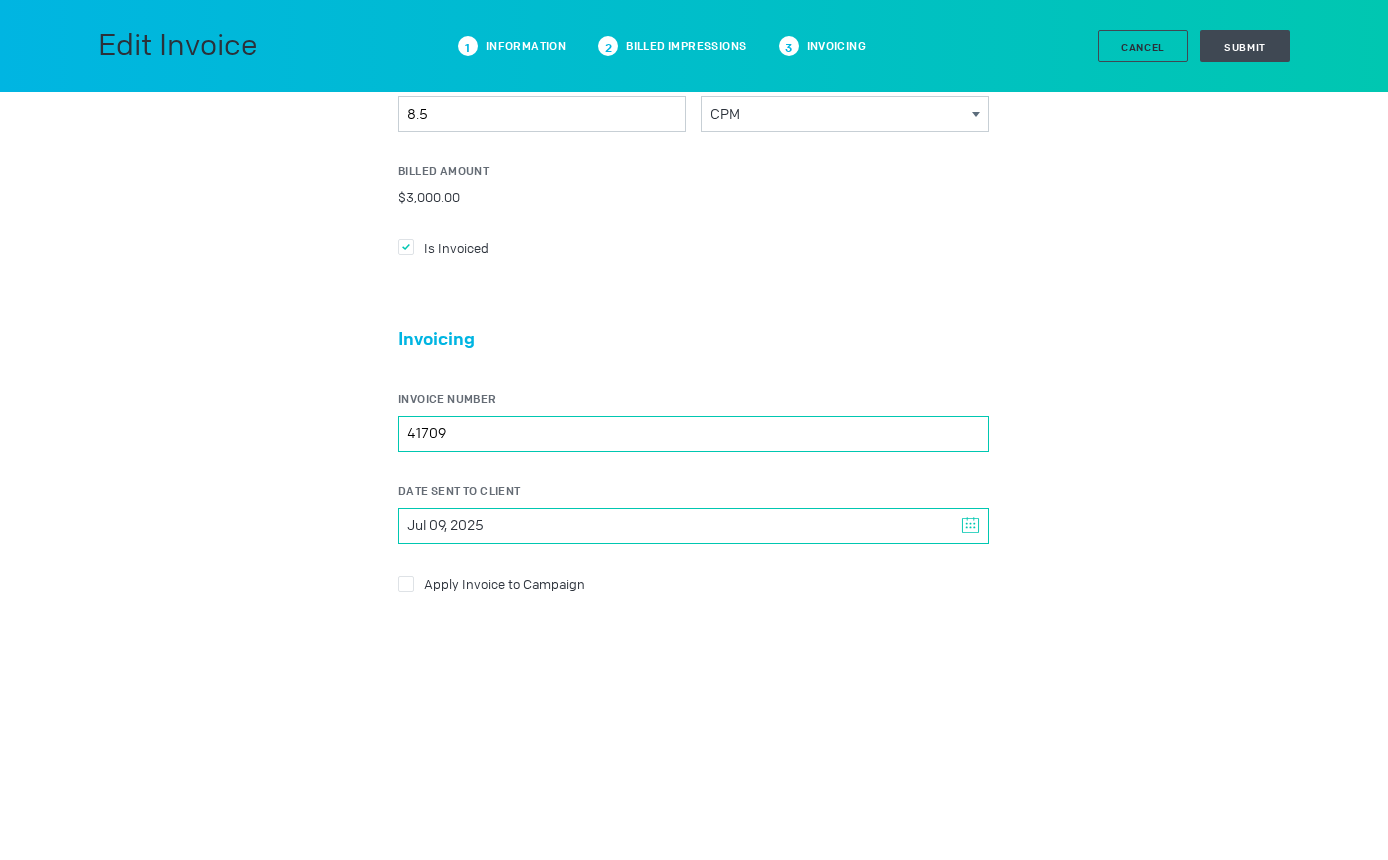 type on "41709" 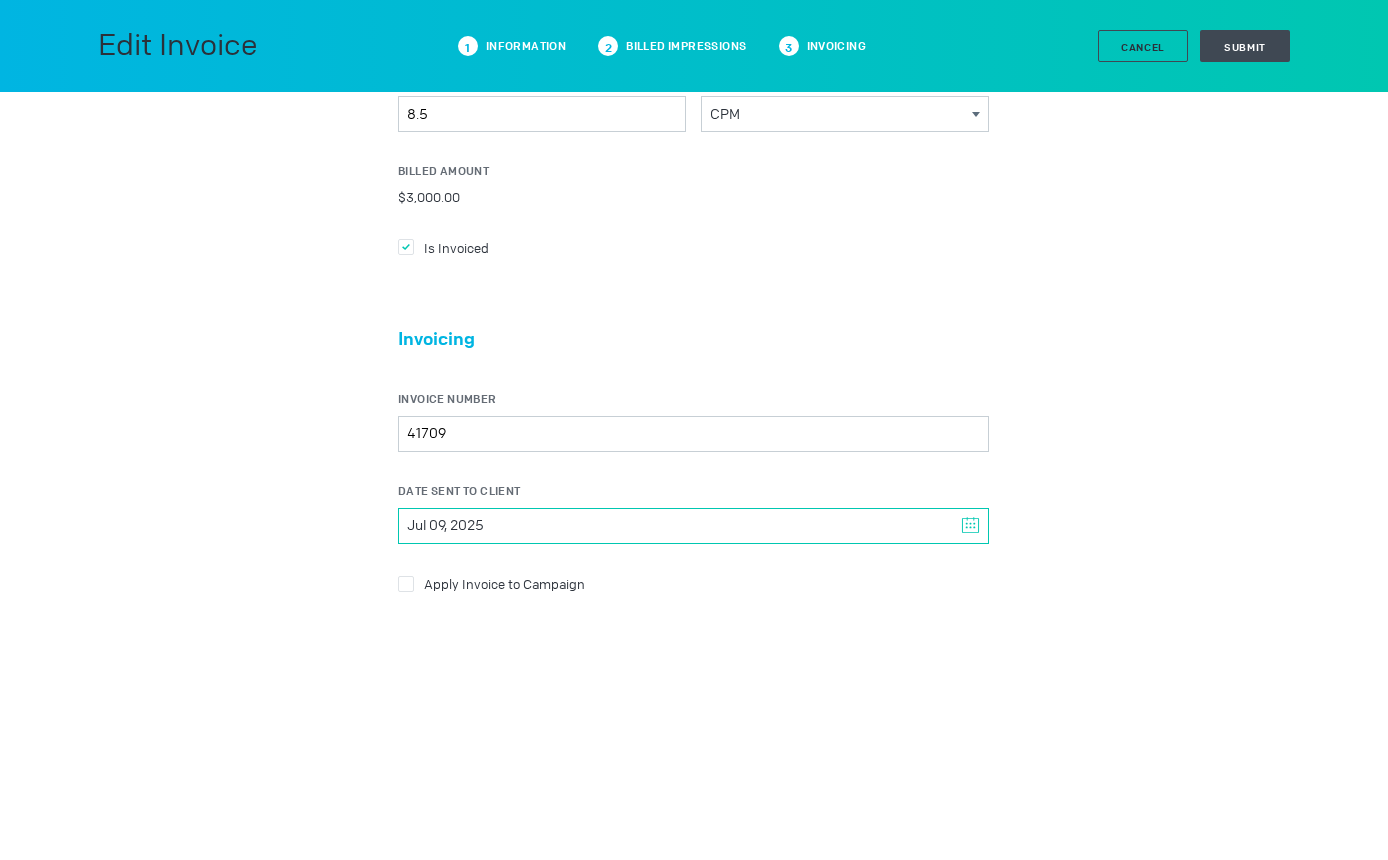 click on "Jul 09, 2025" at bounding box center (693, 526) 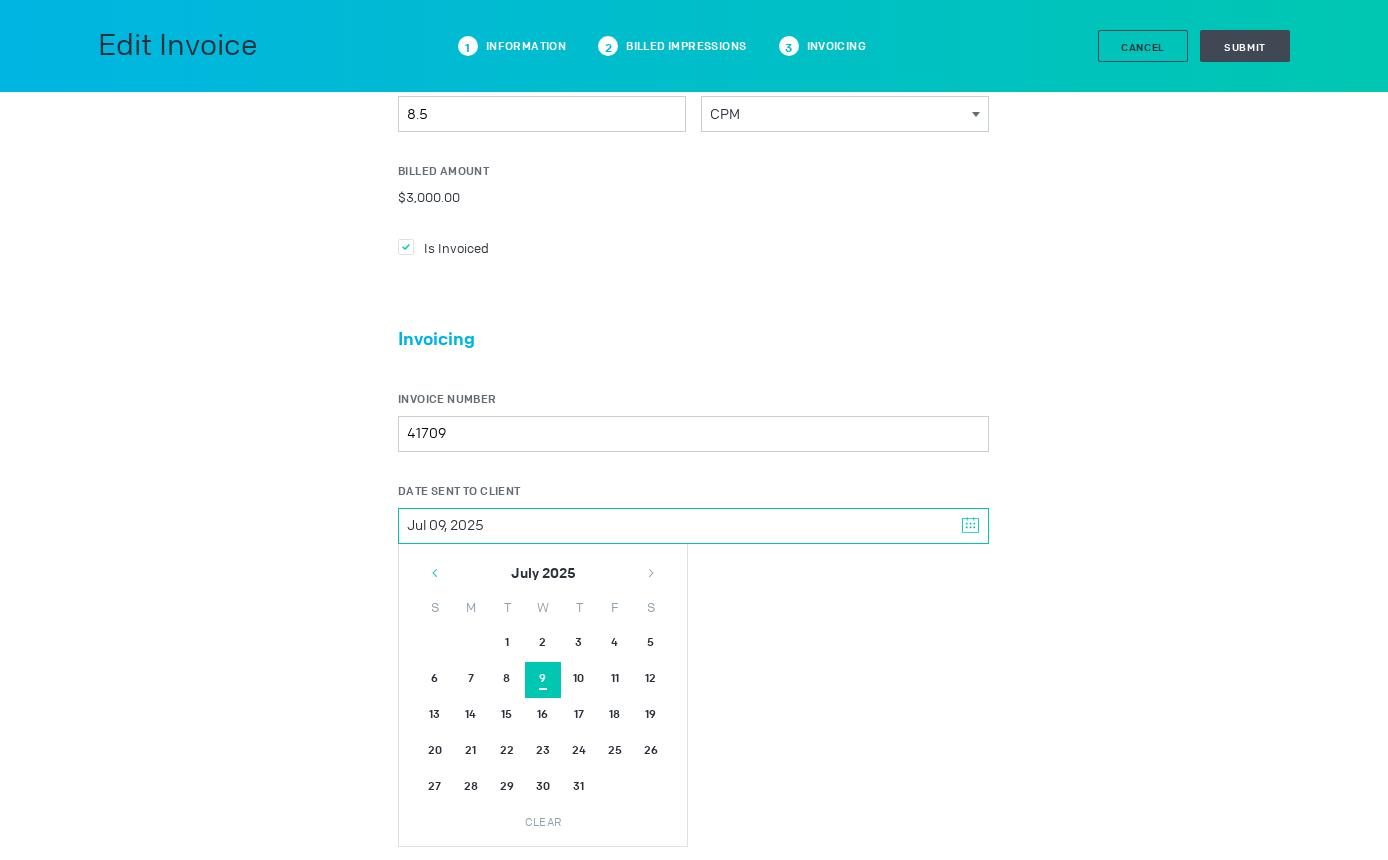 click at bounding box center [435, 573] 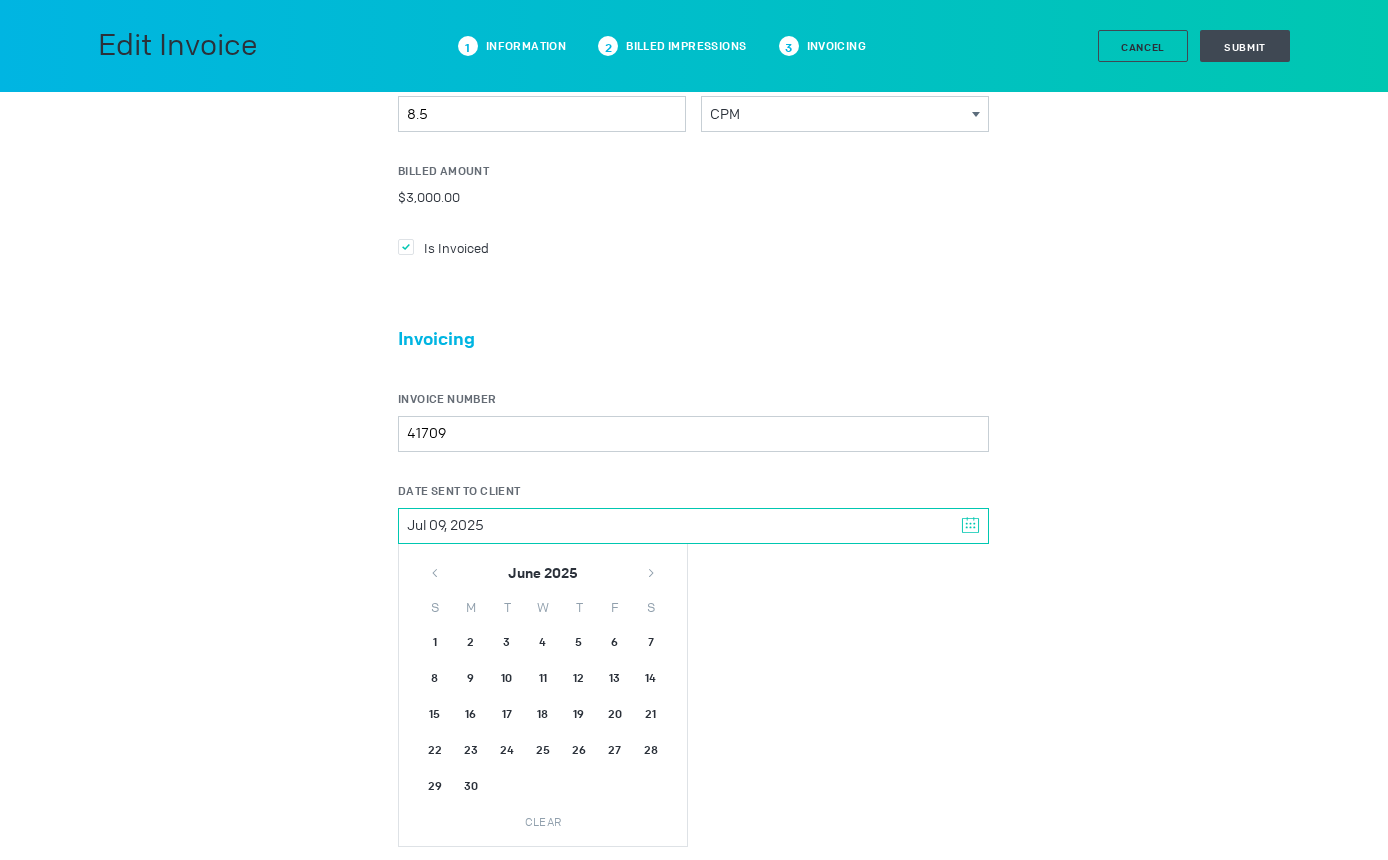 click on "30" at bounding box center [435, 644] 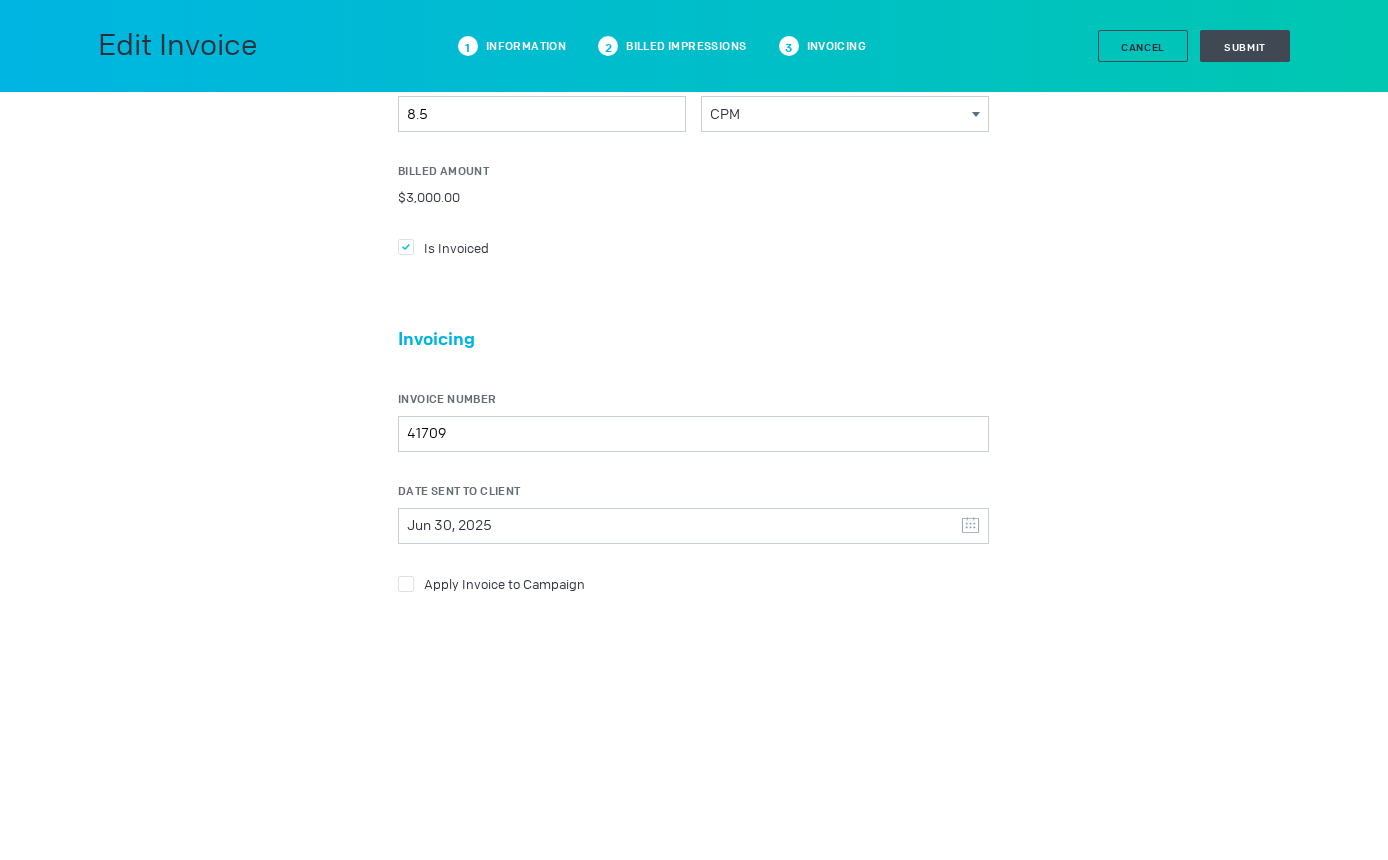 click at bounding box center (406, 247) 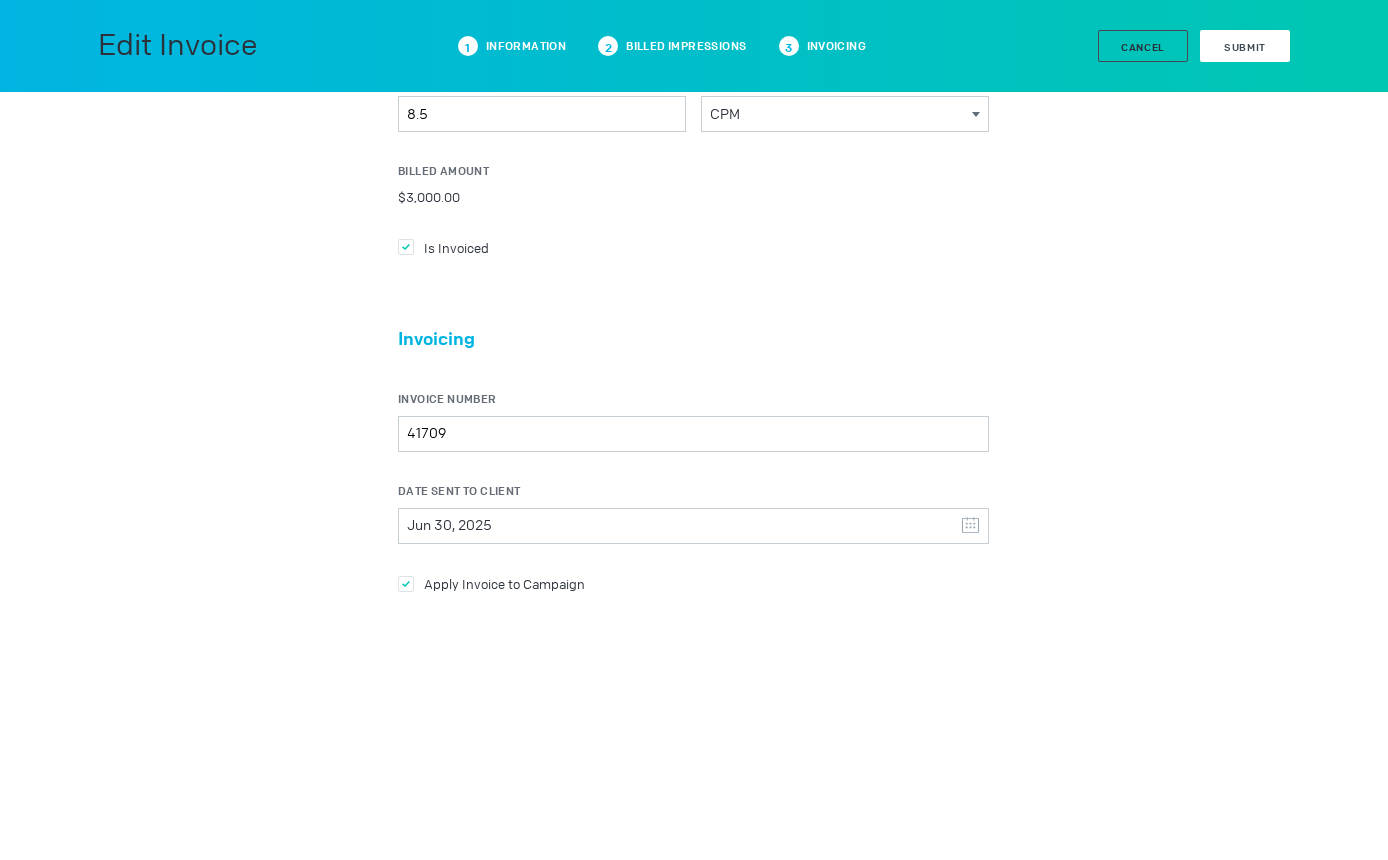click on "Submit" at bounding box center (1245, 47) 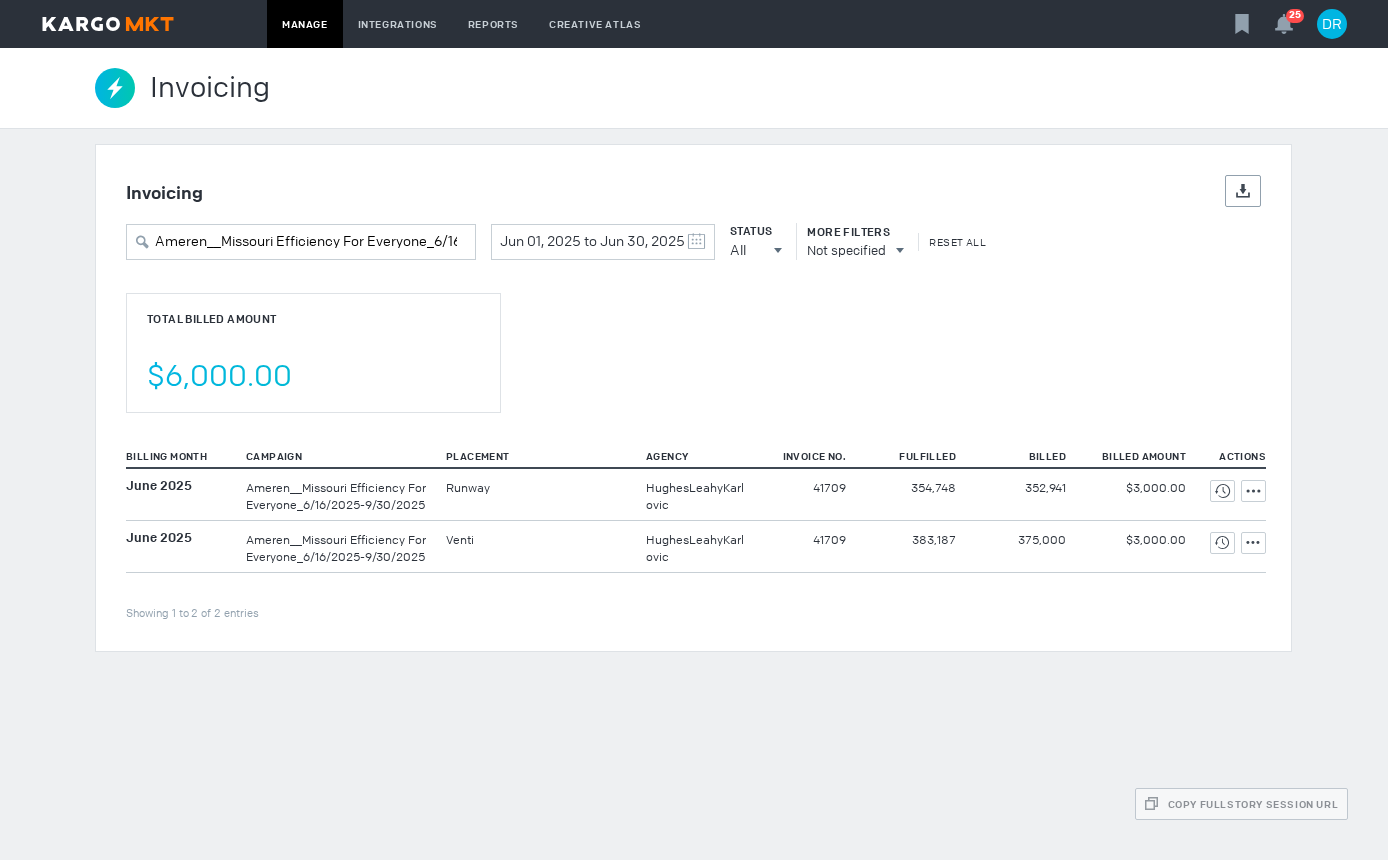 click on "Invoicing" at bounding box center (694, 88) 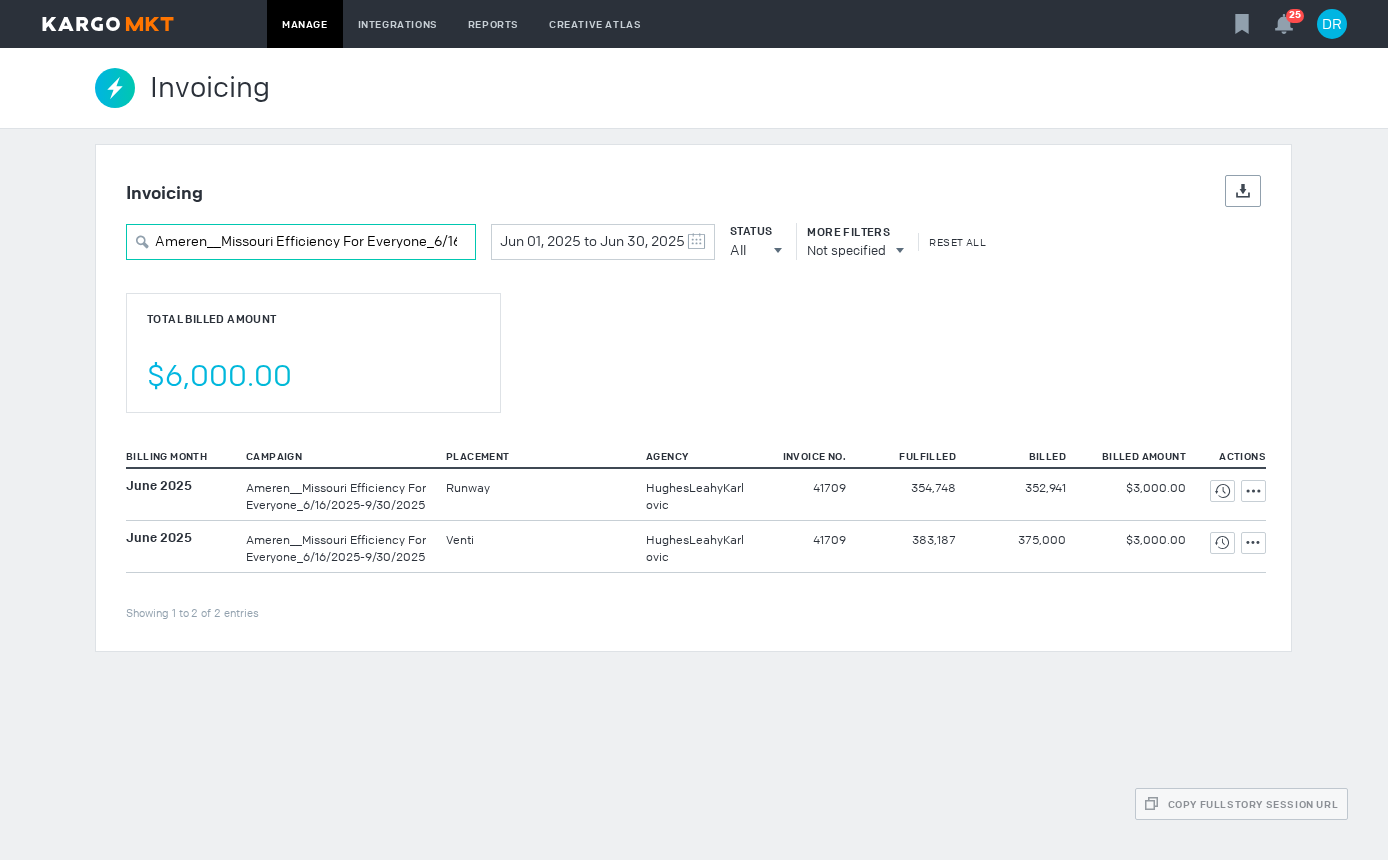 click on "Ameren__Missouri Efficiency For Everyone_6/16/2025-9/30/2025" at bounding box center [301, 242] 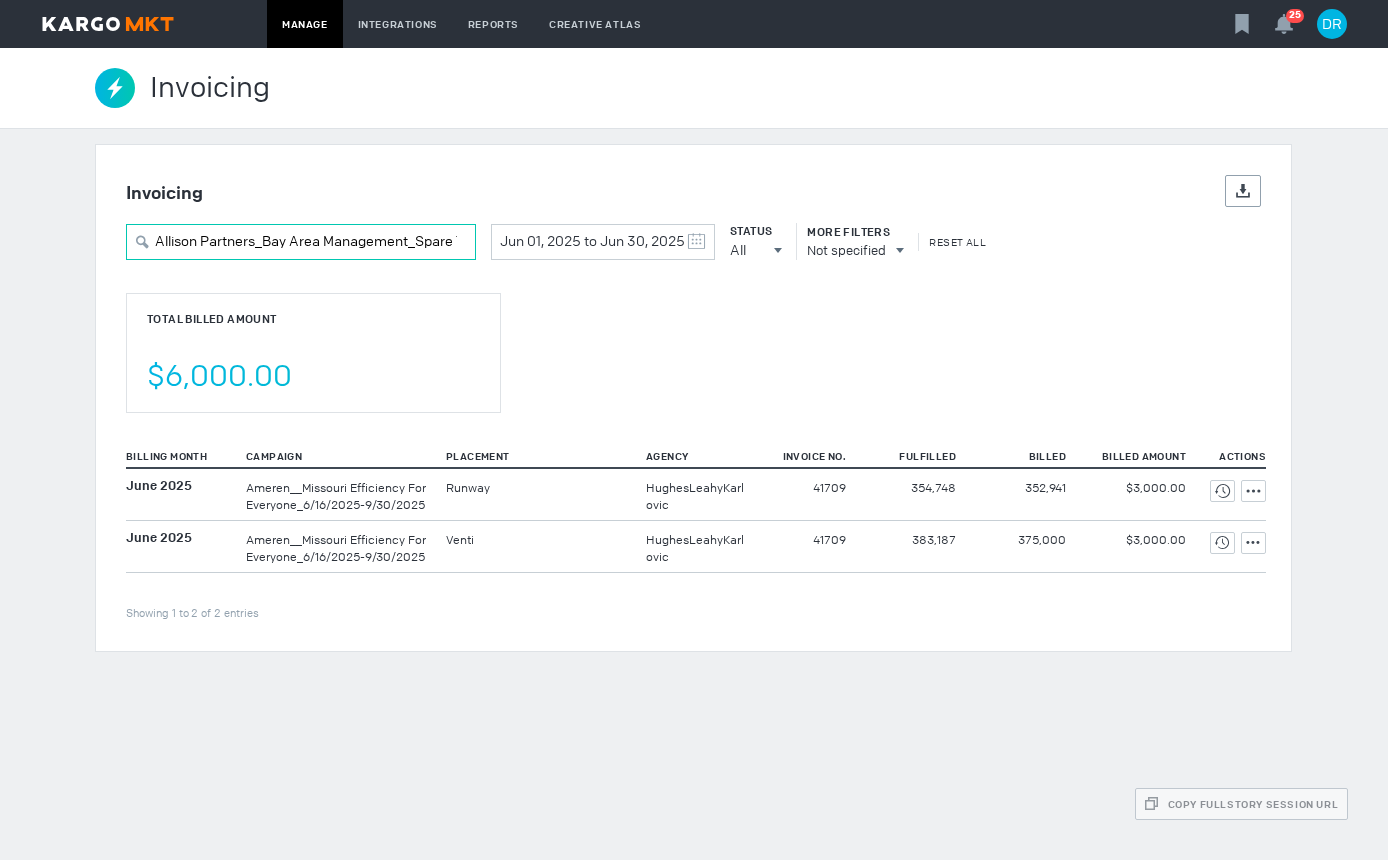 scroll, scrollTop: 0, scrollLeft: 86, axis: horizontal 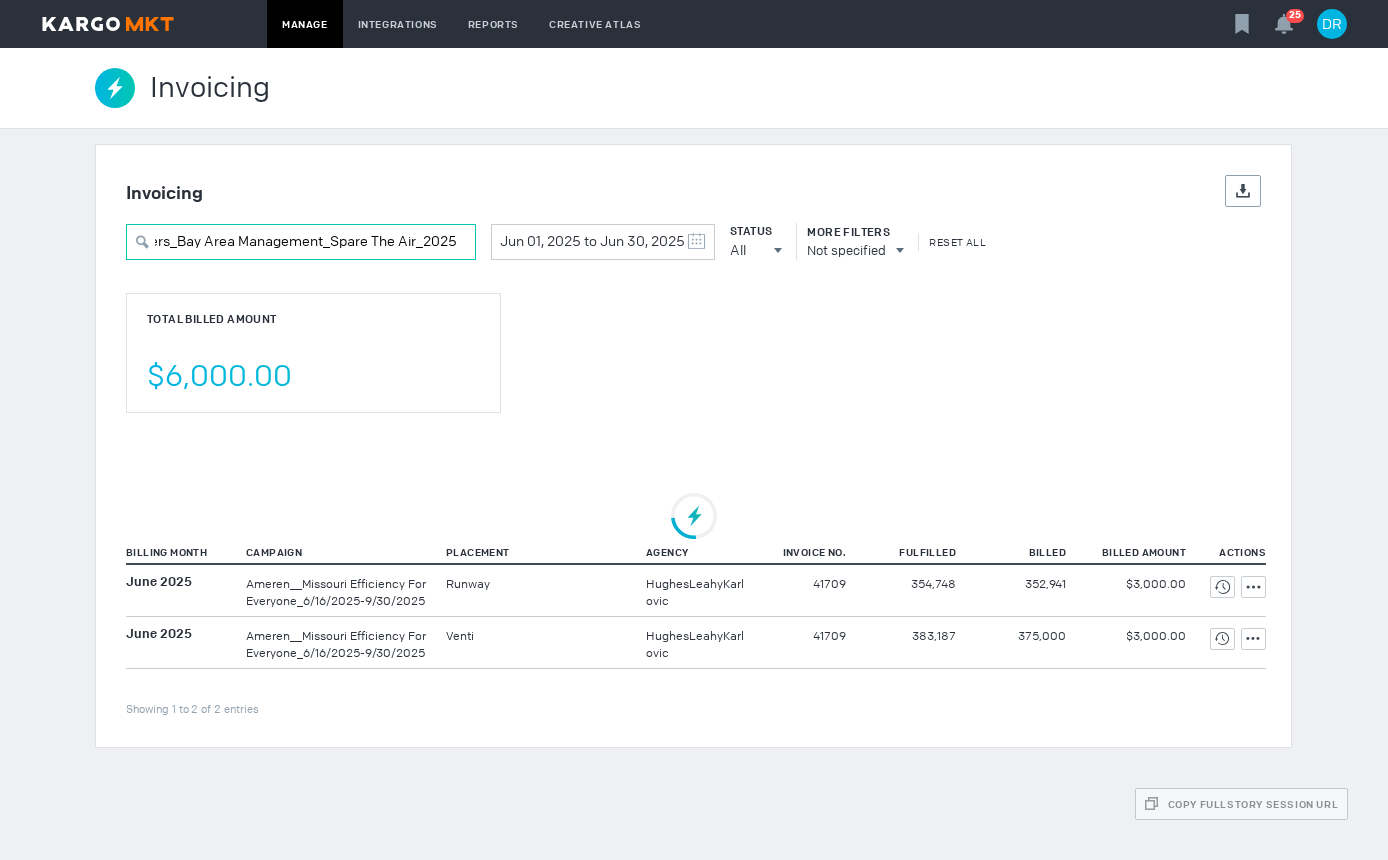 type on "Allison Partners_Bay Area Management_Spare The Air_2025" 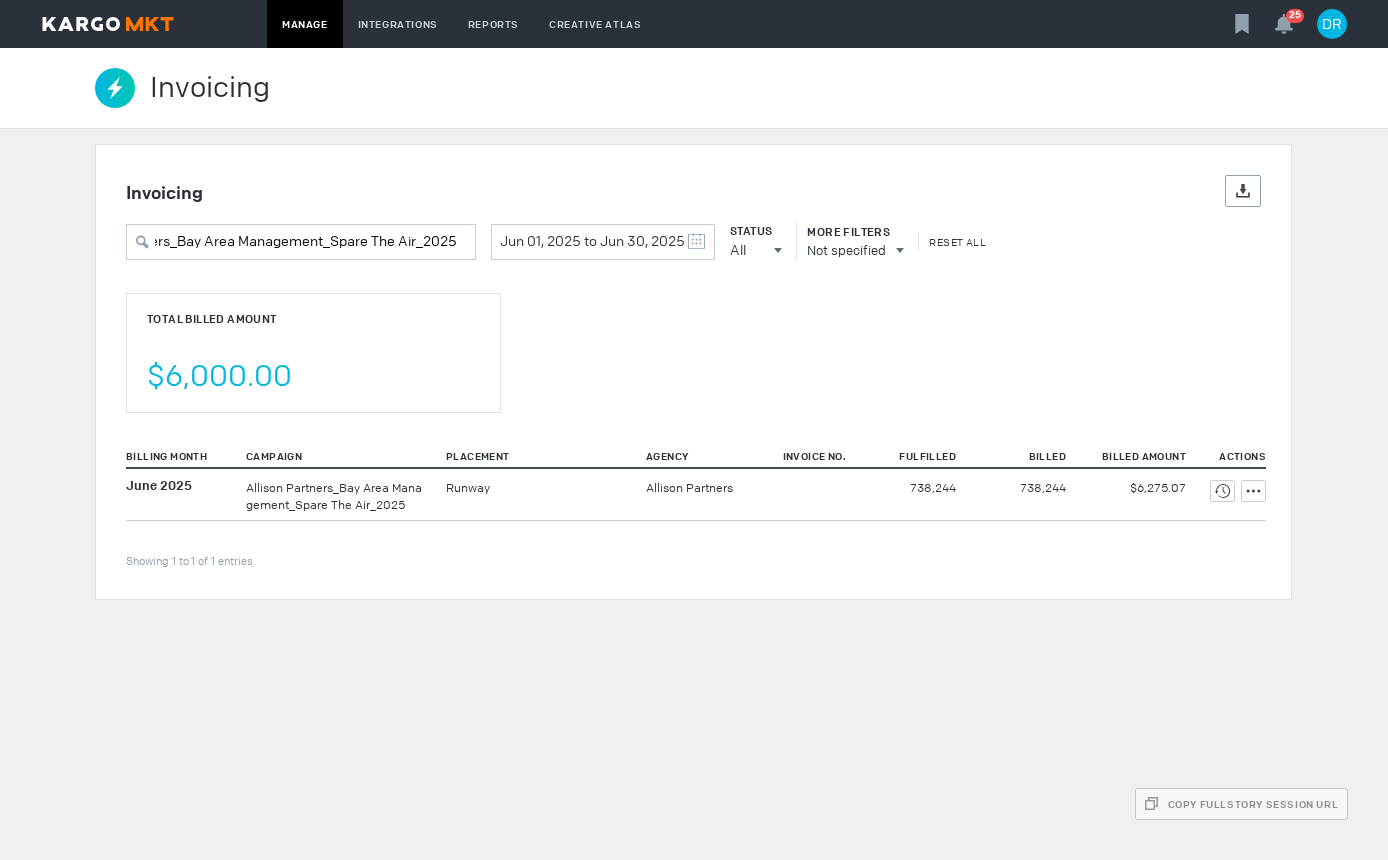 scroll, scrollTop: 0, scrollLeft: 0, axis: both 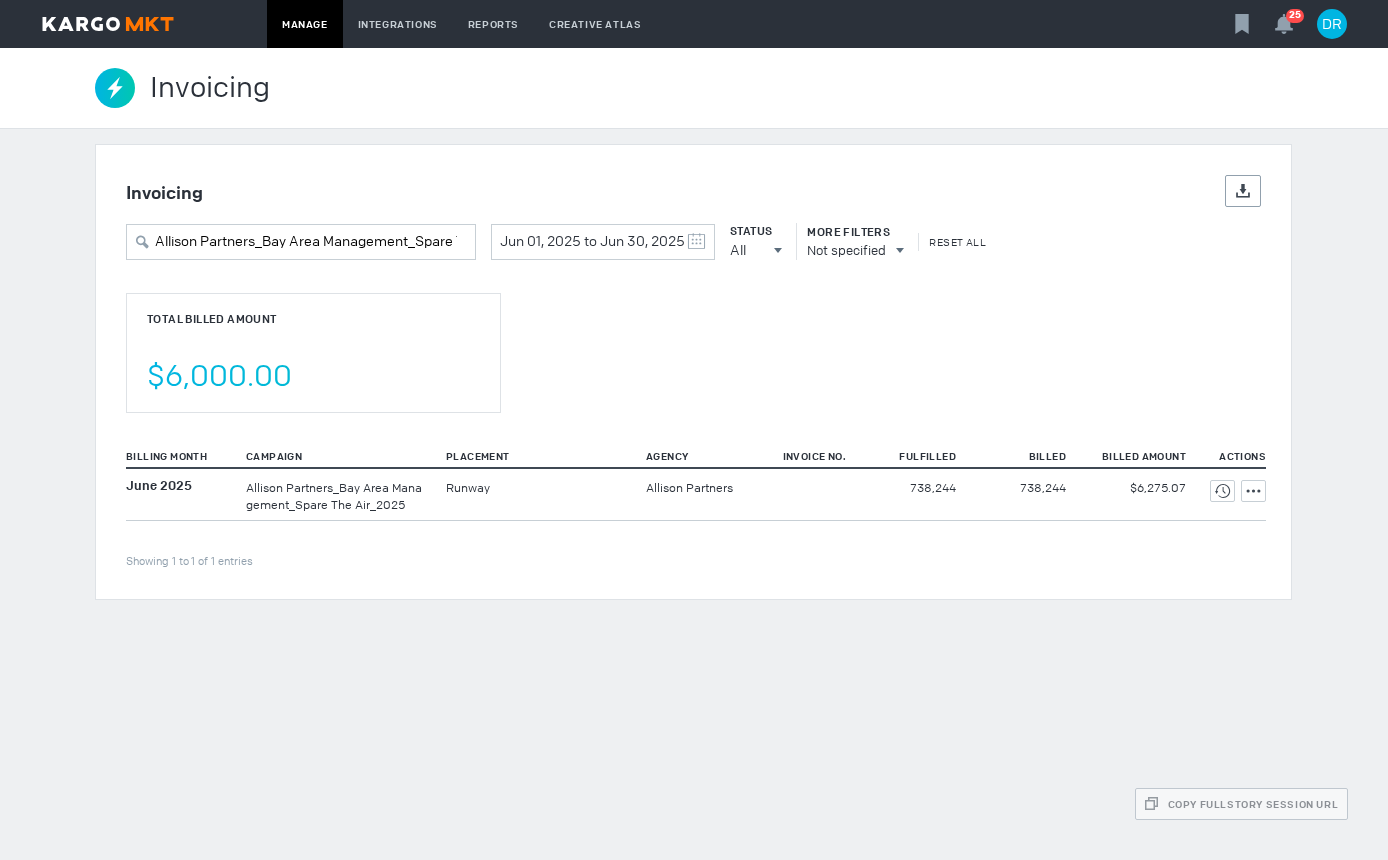click on "Invoicing  Details Export     Allison Partners_Bay Area Management_Spare The Air_2025 Jun 01, 2025 to Jun 30, 2025                                                                               							 May 2025 							 						                          S M T W T F S                                           27 28 29 30 1 2 3 4 5 6 7 8 9 10 11 12 13 14 15 16 17 18 19 20 21 22 23 24 25 26 27 28 29 30 31                                                                                             							 June 2025 							 						                          S M T W T F S                                           1 2 3 4 5 6 7 8 9 10 11 12 13 14 15 16 17 18 19 20 21 22 23 24 25 26 27 28 29 30 1 2 3 4 5                                       Clear                  Status All All All Invoiced Not Invoiced Test More Filters Not specified Reset All Total Billed Amount $6,000.00 Billing Month Campaign Placement Agency Invoice No. Fulfilled Billed Billed Amount Actions Showing 1 to 1 of 1 entries June 2025  Runway 738,244" at bounding box center (694, 372) 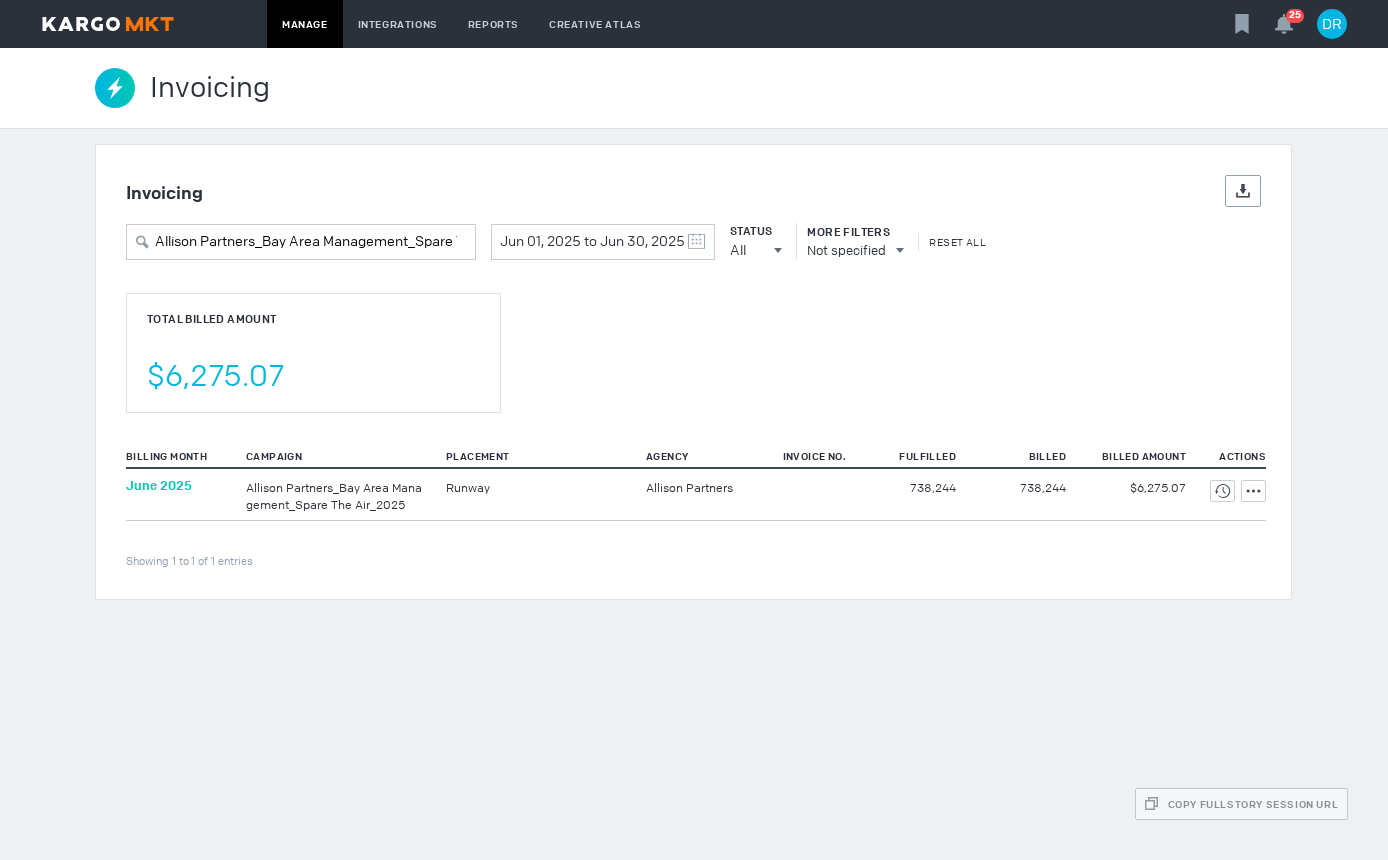 click on "June 2025" at bounding box center [159, 485] 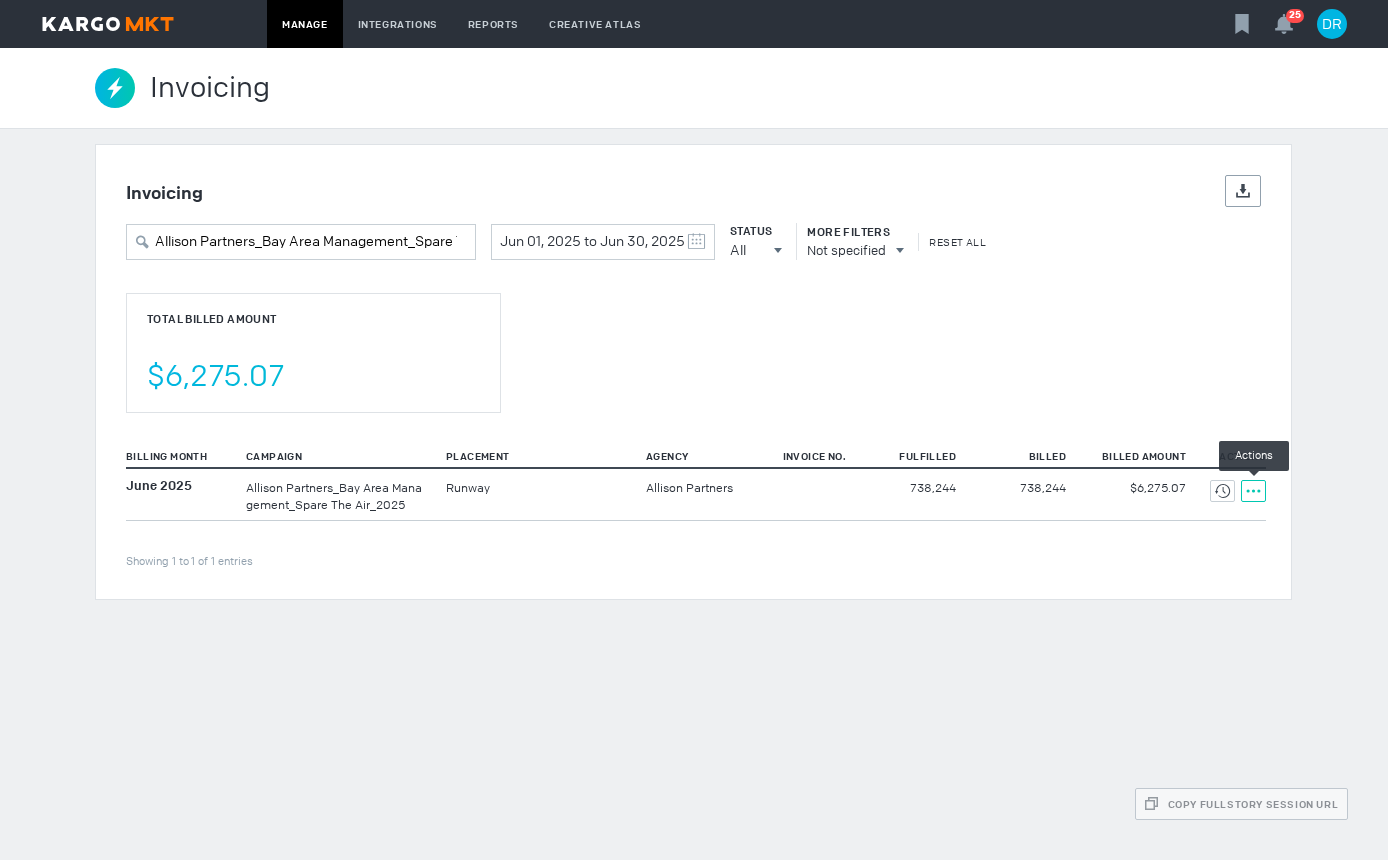 click on "Actions" at bounding box center (1253, 491) 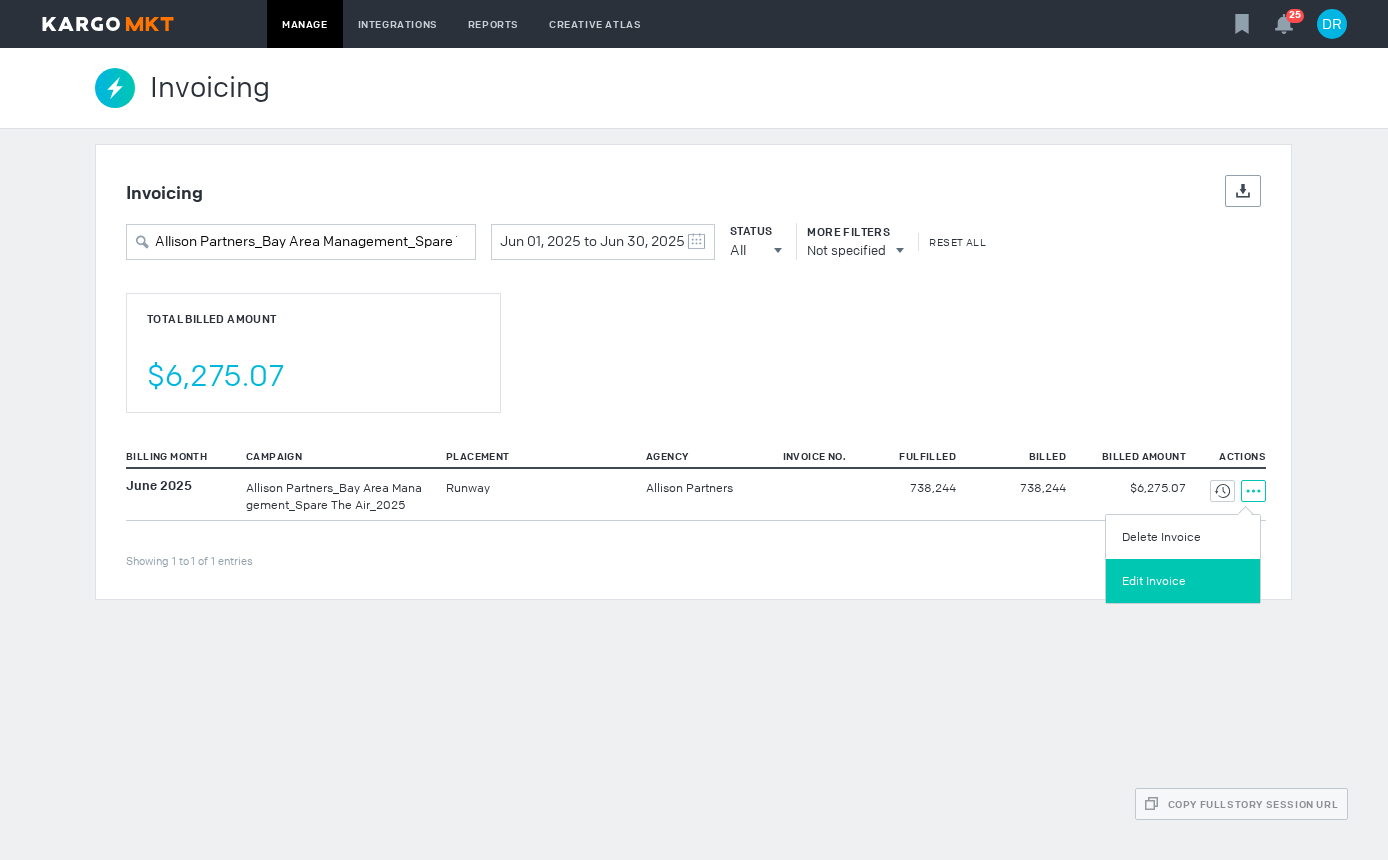 click on "Edit Invoice" at bounding box center [1183, 581] 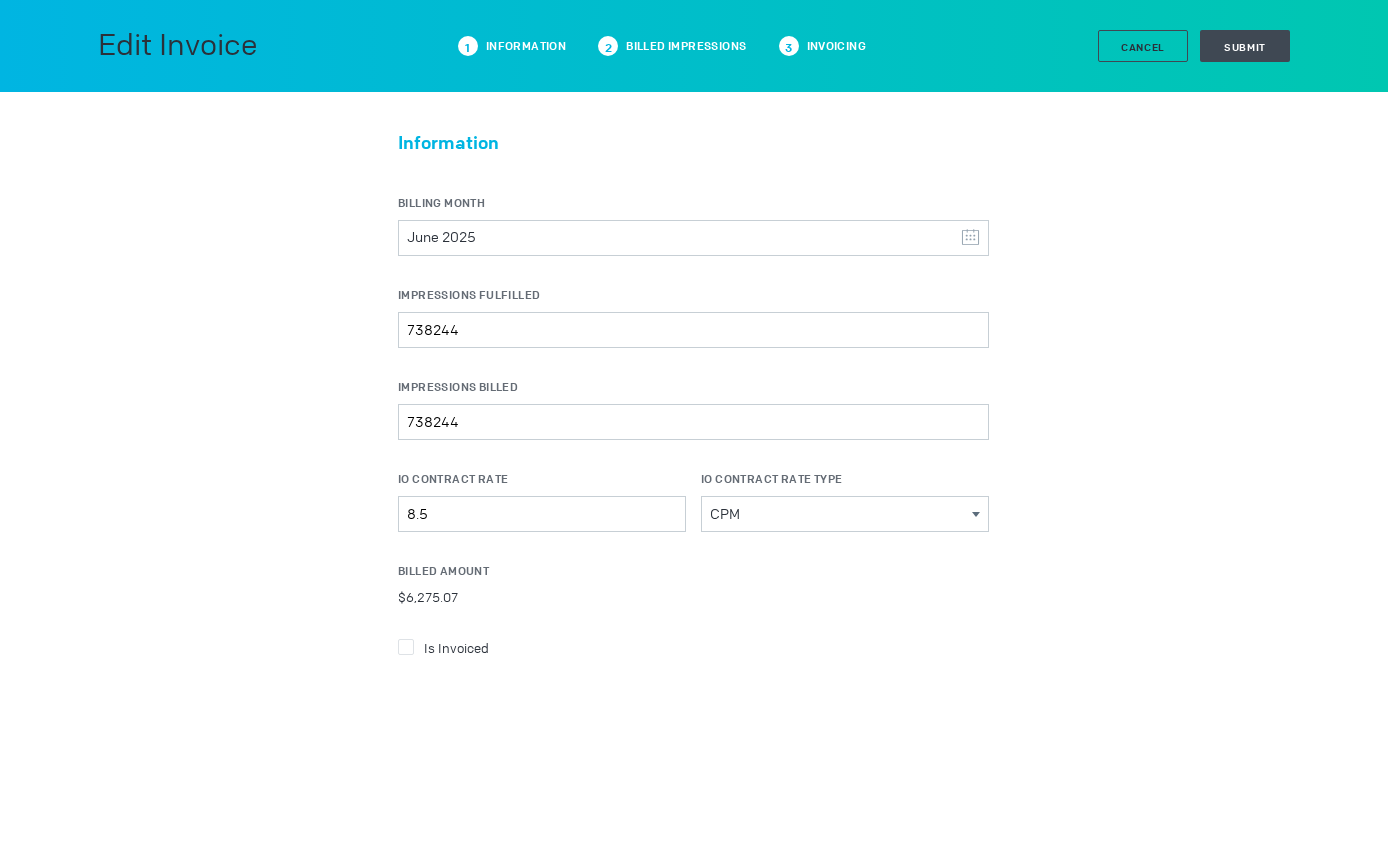 click at bounding box center [406, 647] 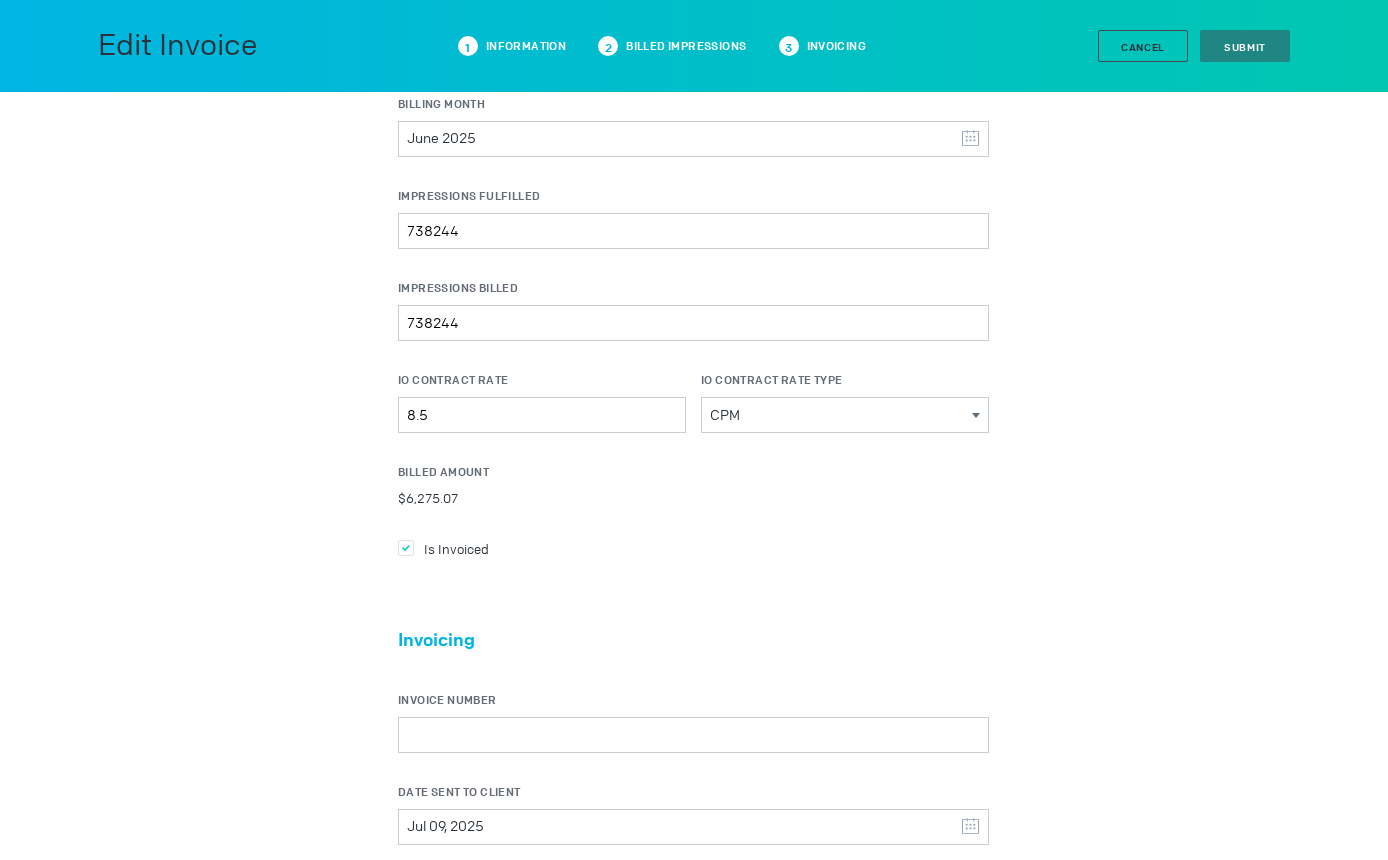 scroll, scrollTop: 300, scrollLeft: 0, axis: vertical 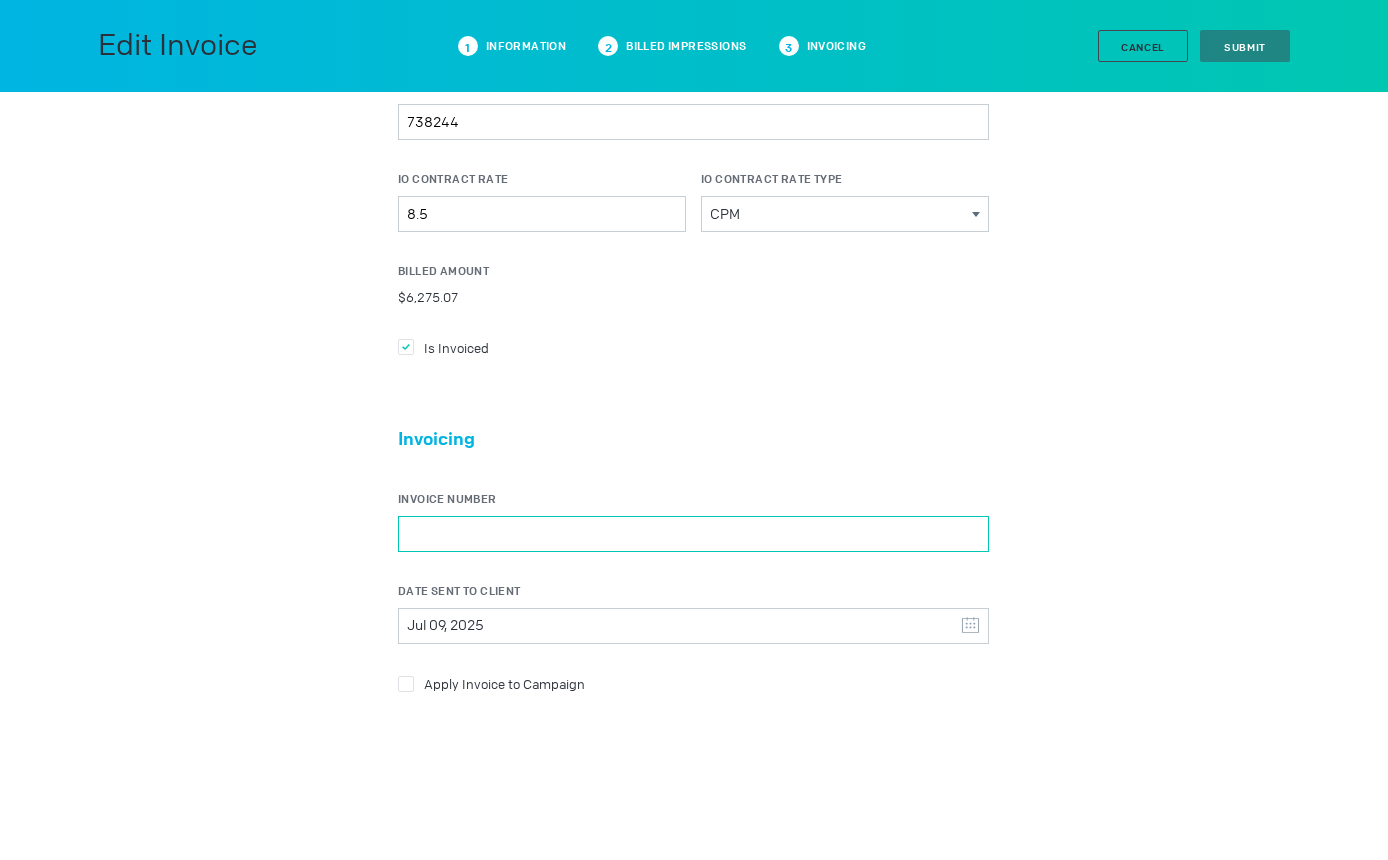 click on "Invoice Number" at bounding box center [693, 534] 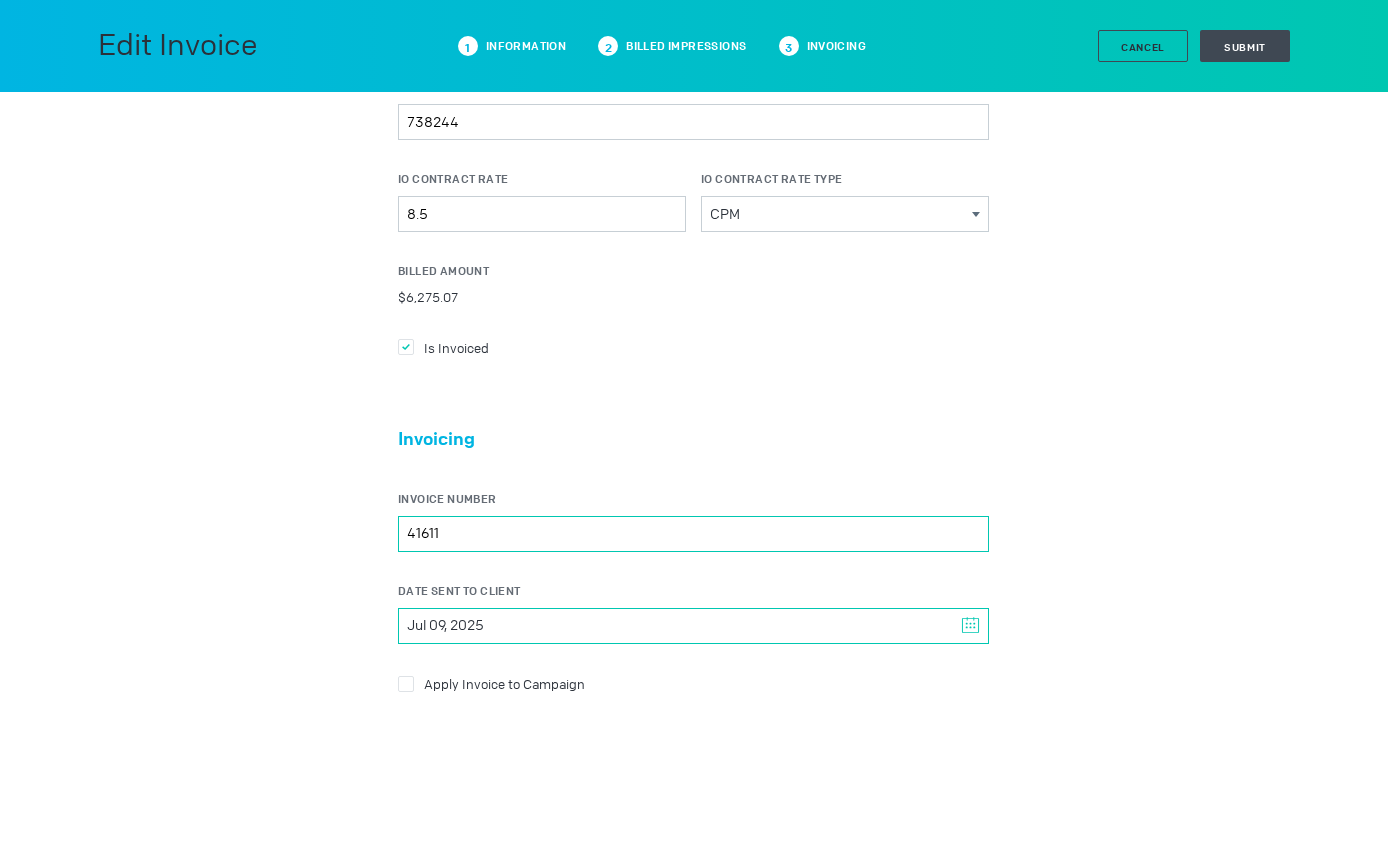 type on "41611" 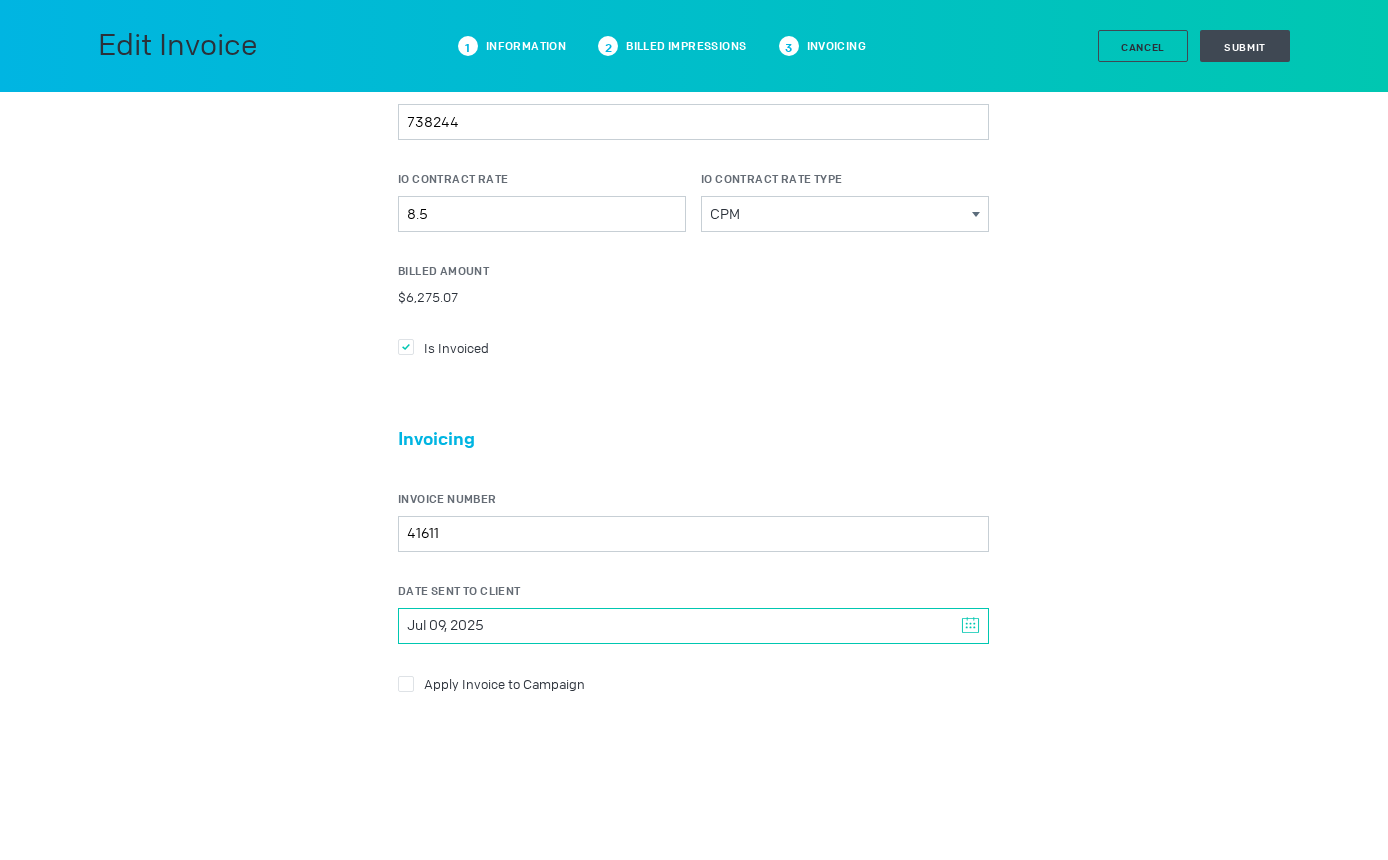 click on "Jul 09, 2025" at bounding box center [693, 626] 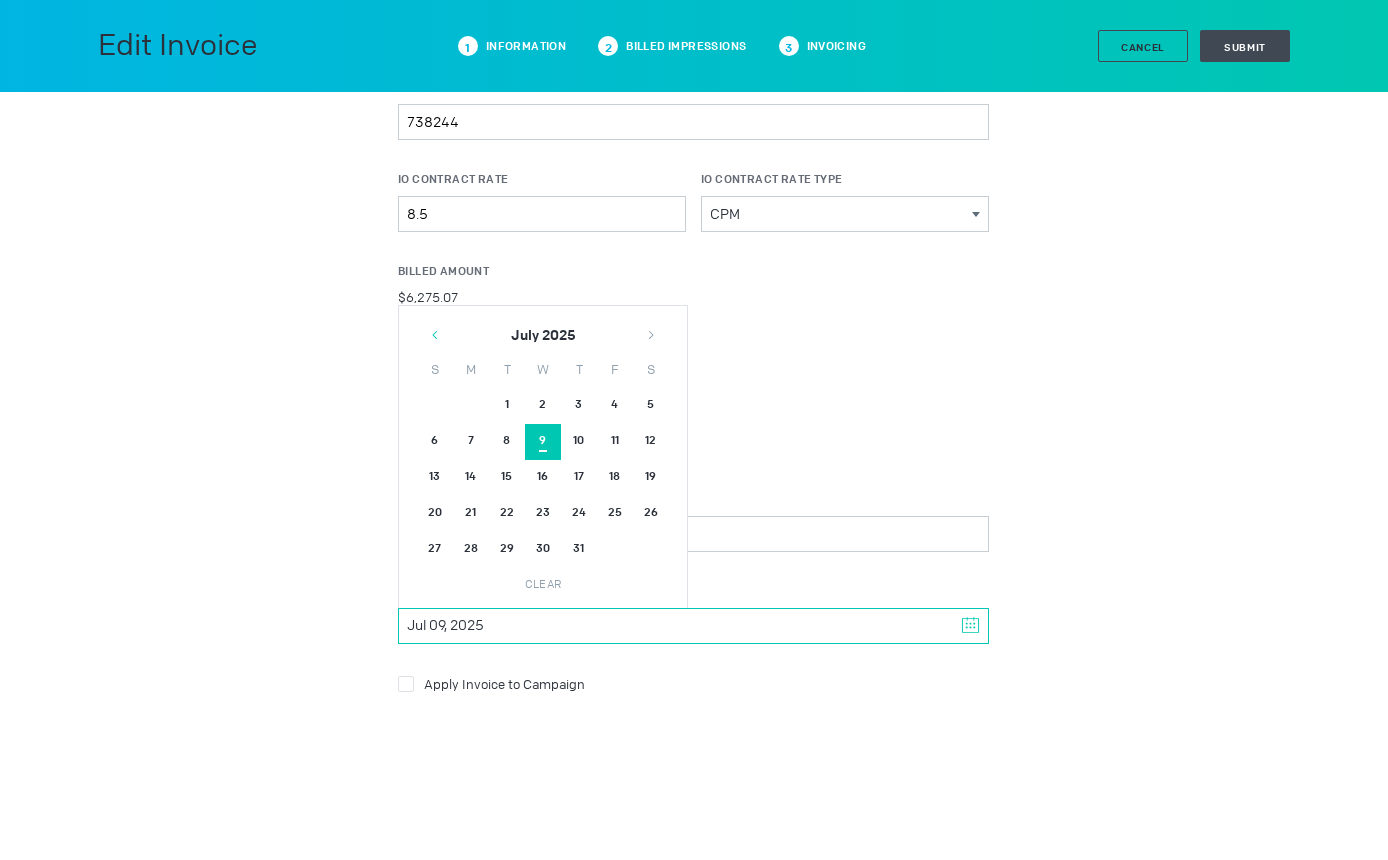 click at bounding box center (435, 335) 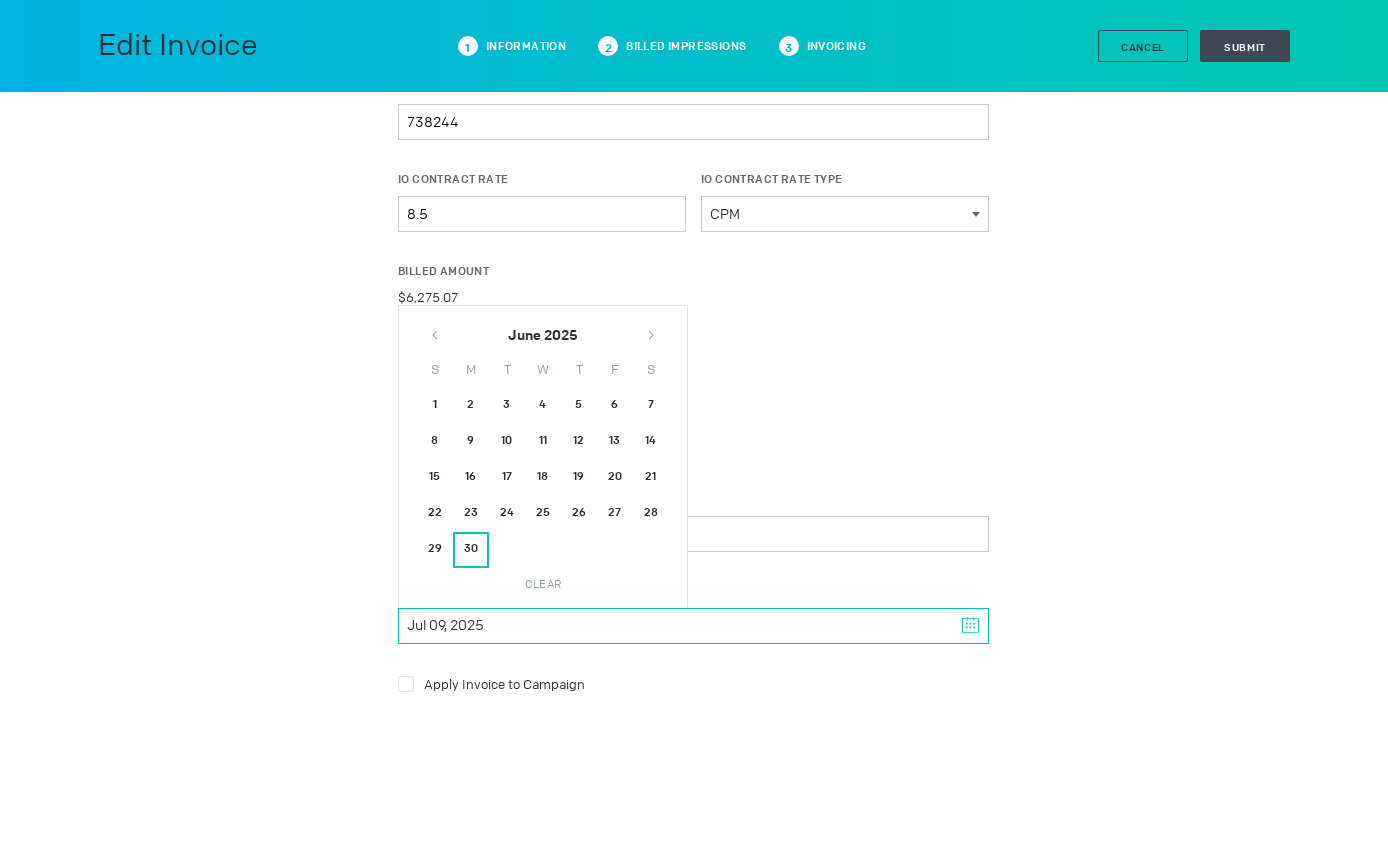 click on "30" at bounding box center (471, 550) 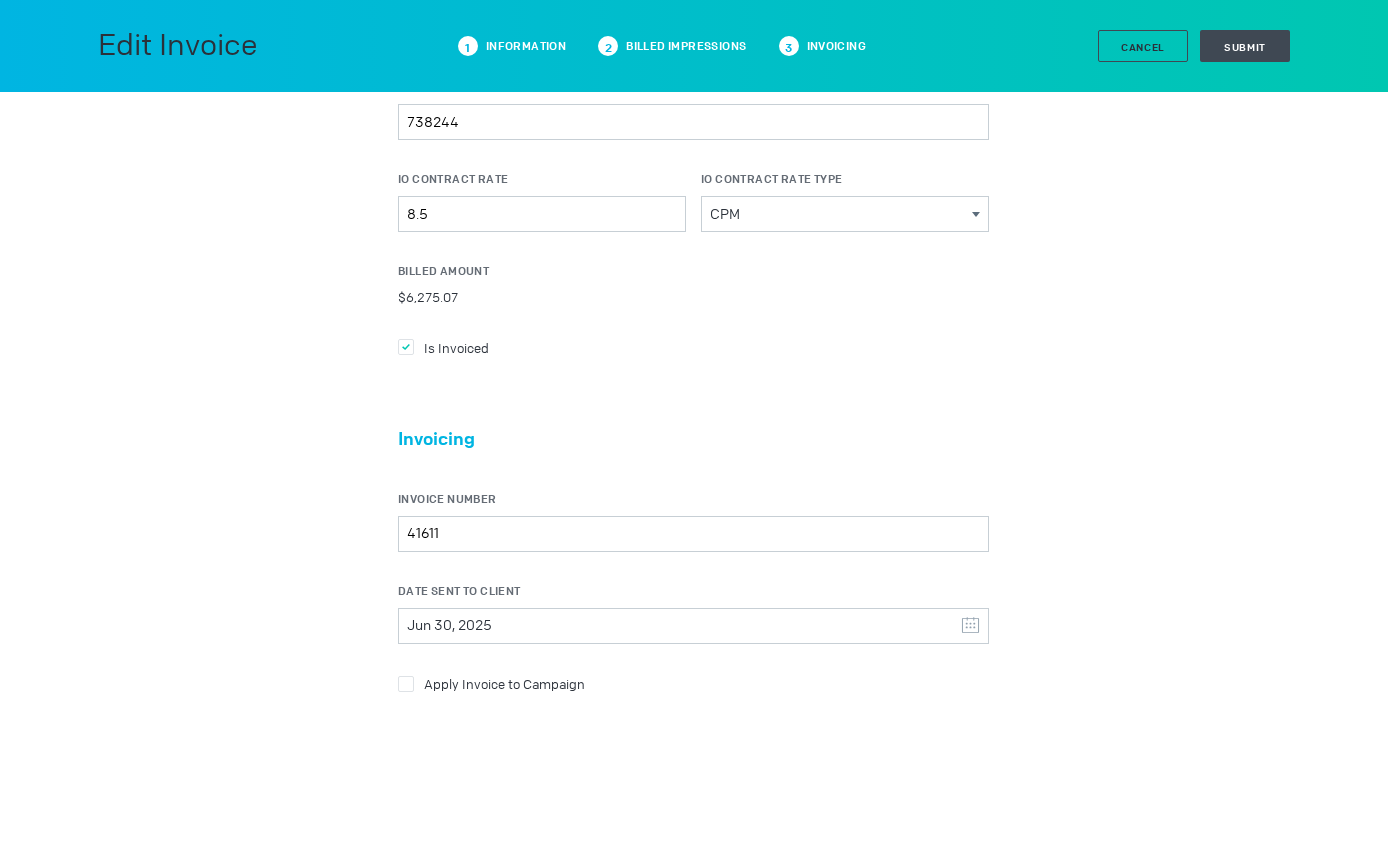 click at bounding box center (406, 347) 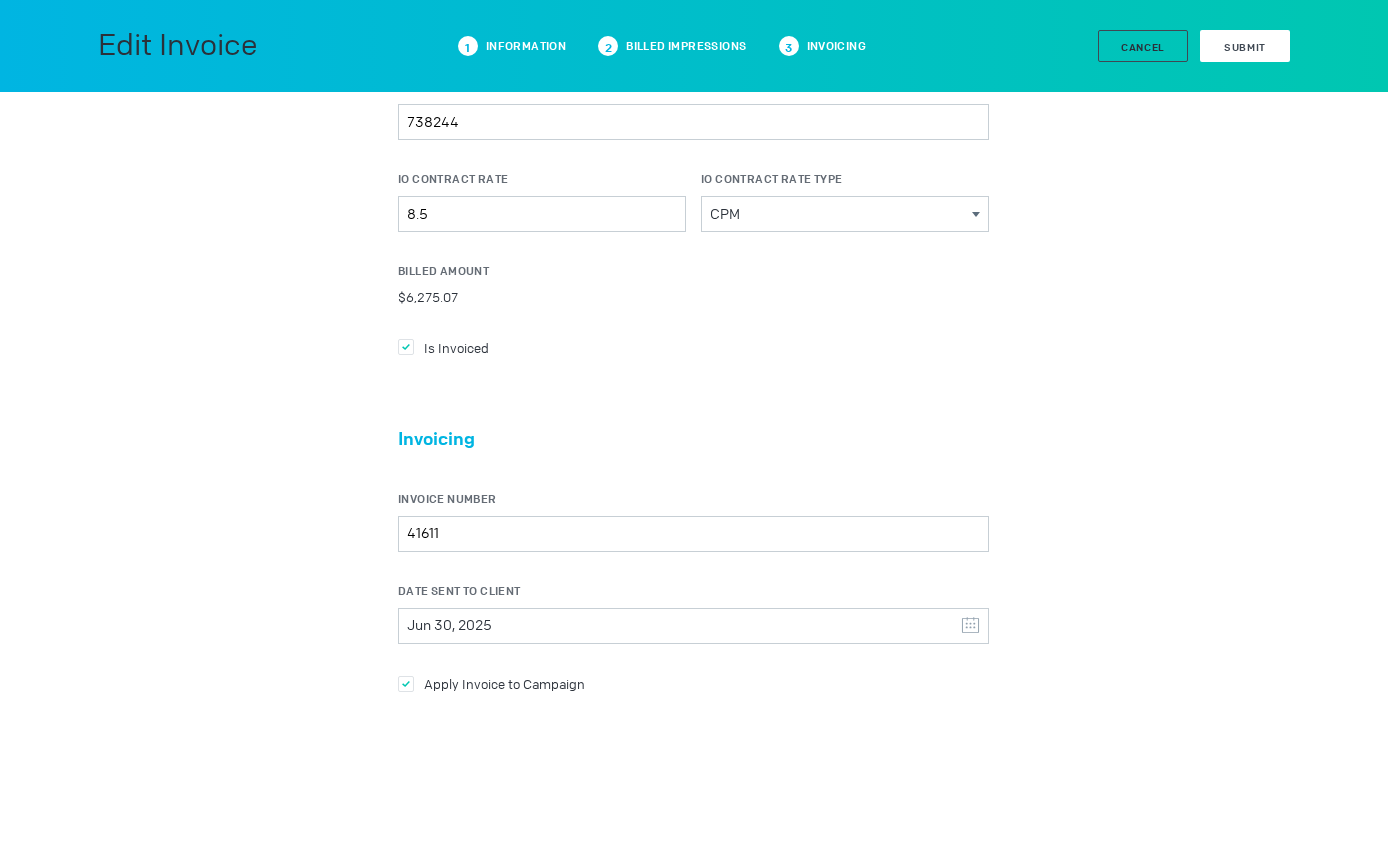 click on "Submit" at bounding box center [1245, 46] 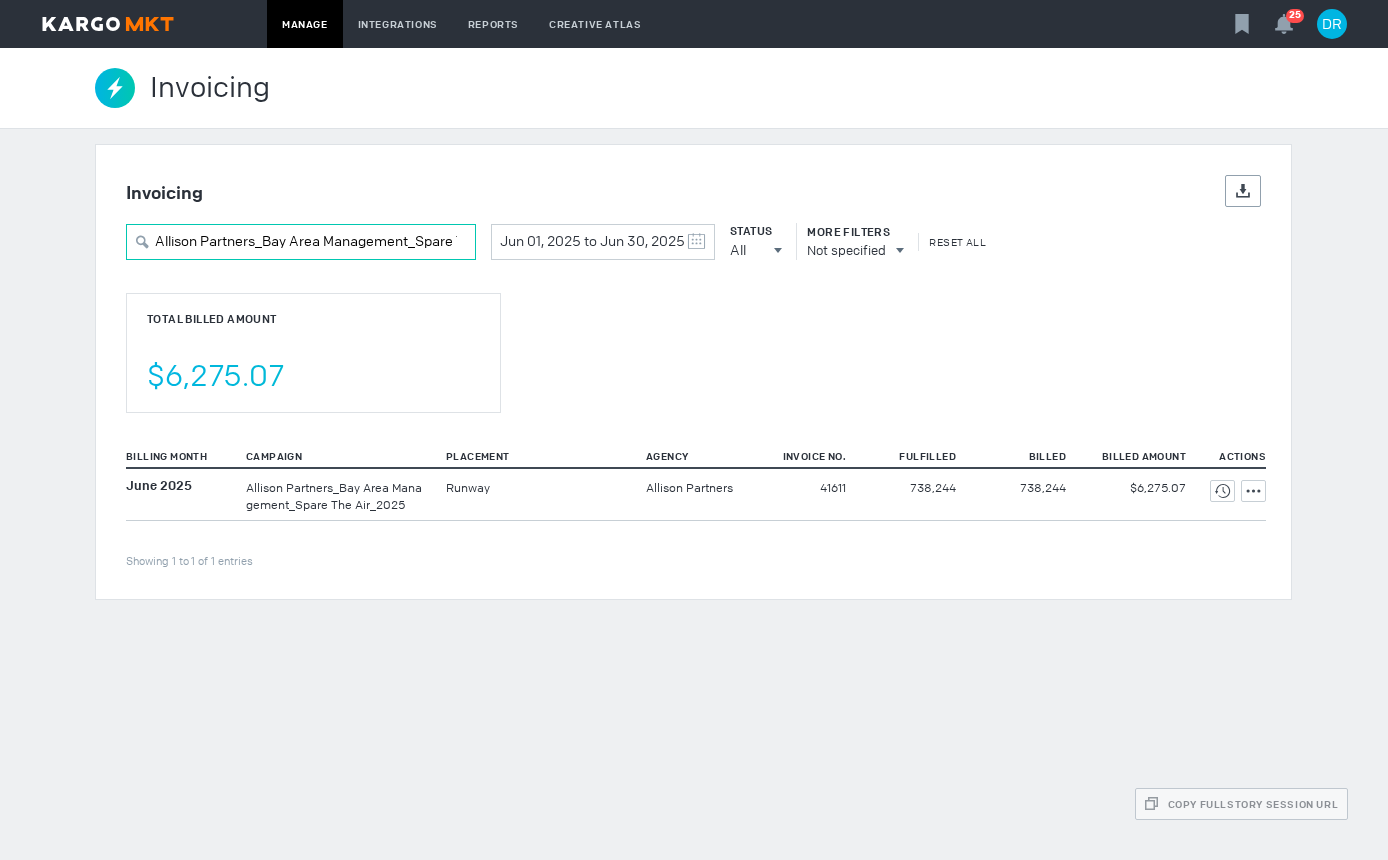 click on "Allison Partners_Bay Area Management_Spare The Air_2025" at bounding box center [301, 242] 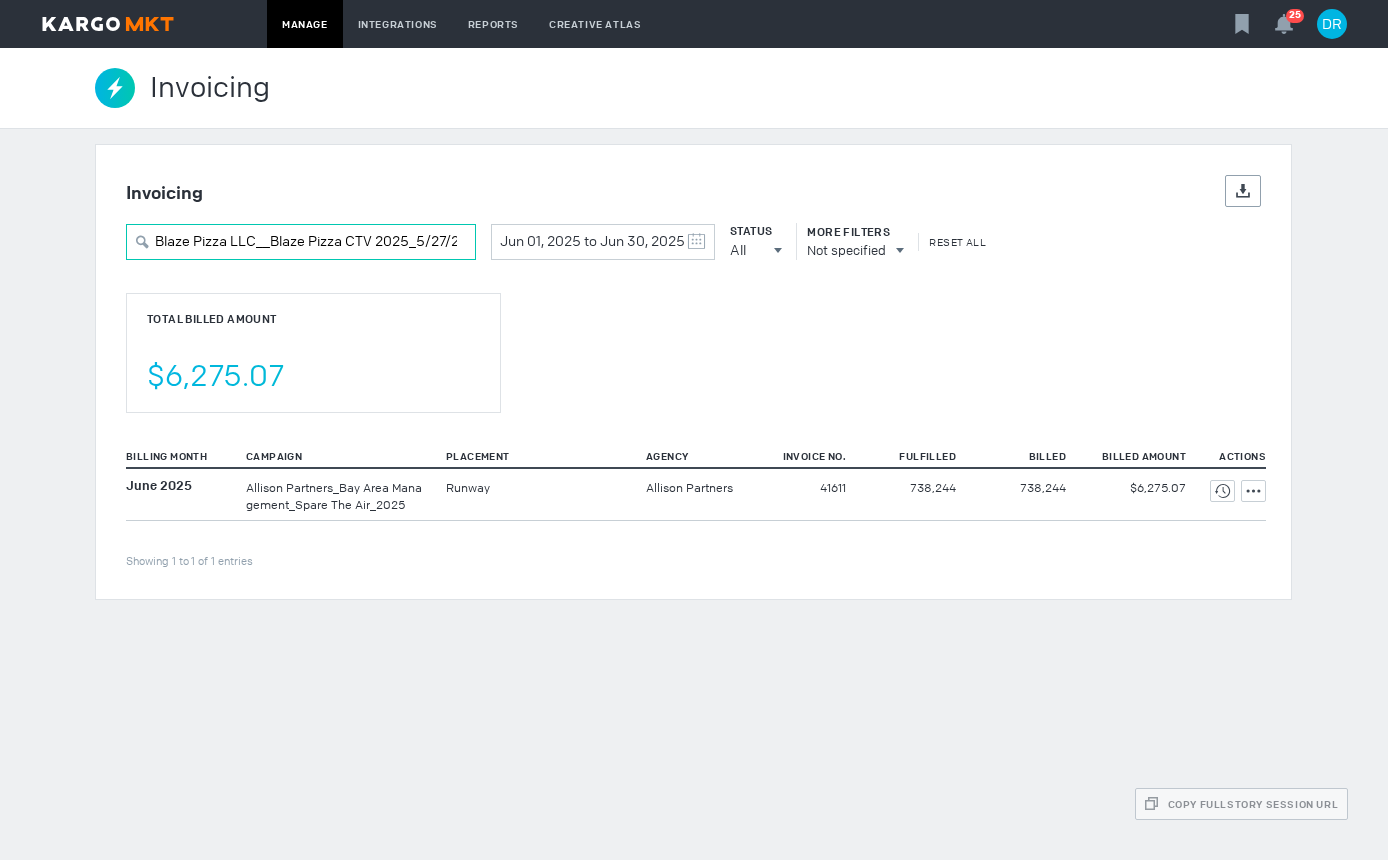 scroll, scrollTop: 0, scrollLeft: 107, axis: horizontal 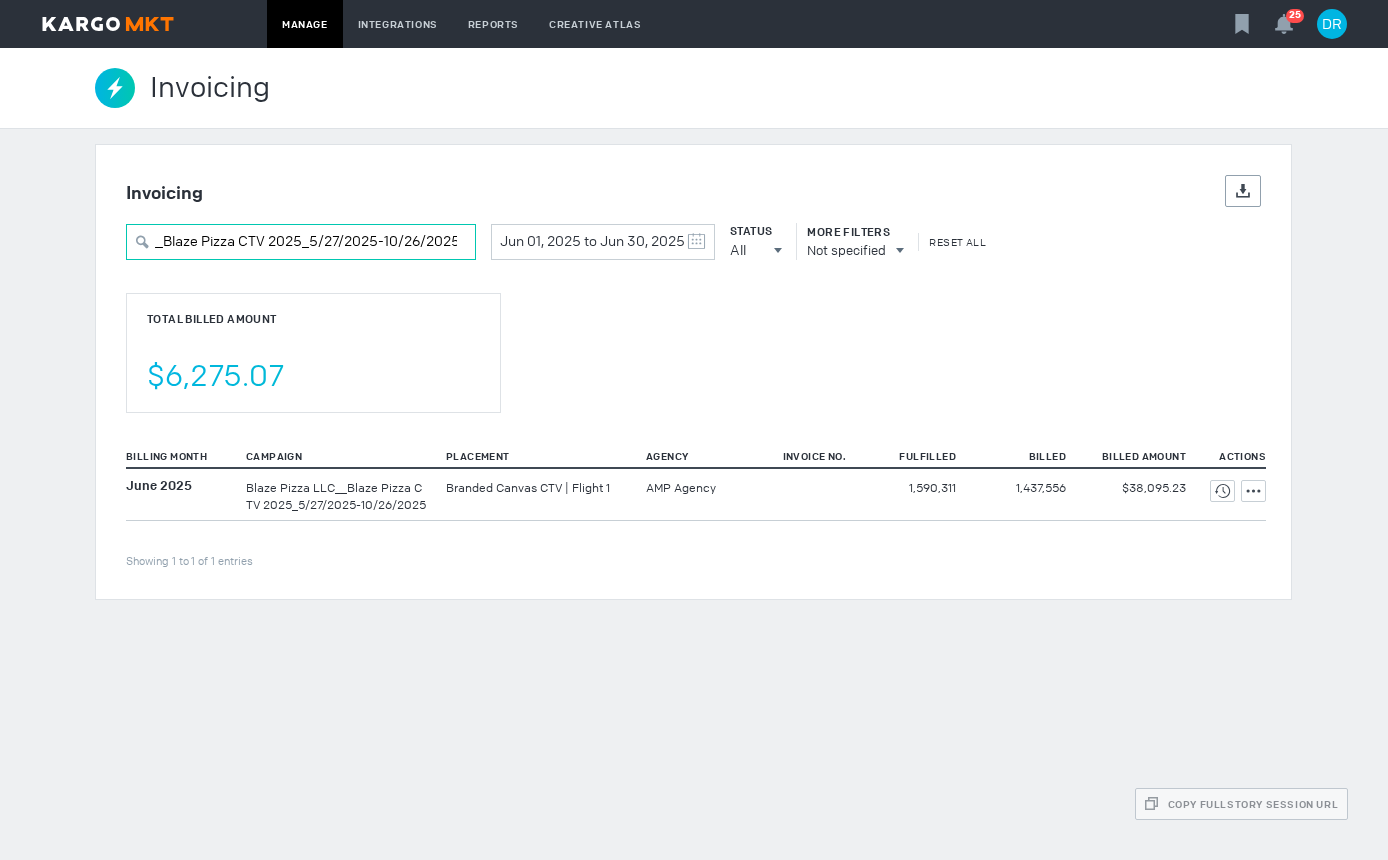 type on "Blaze Pizza LLC__Blaze Pizza CTV 2025_5/27/2025-10/26/2025" 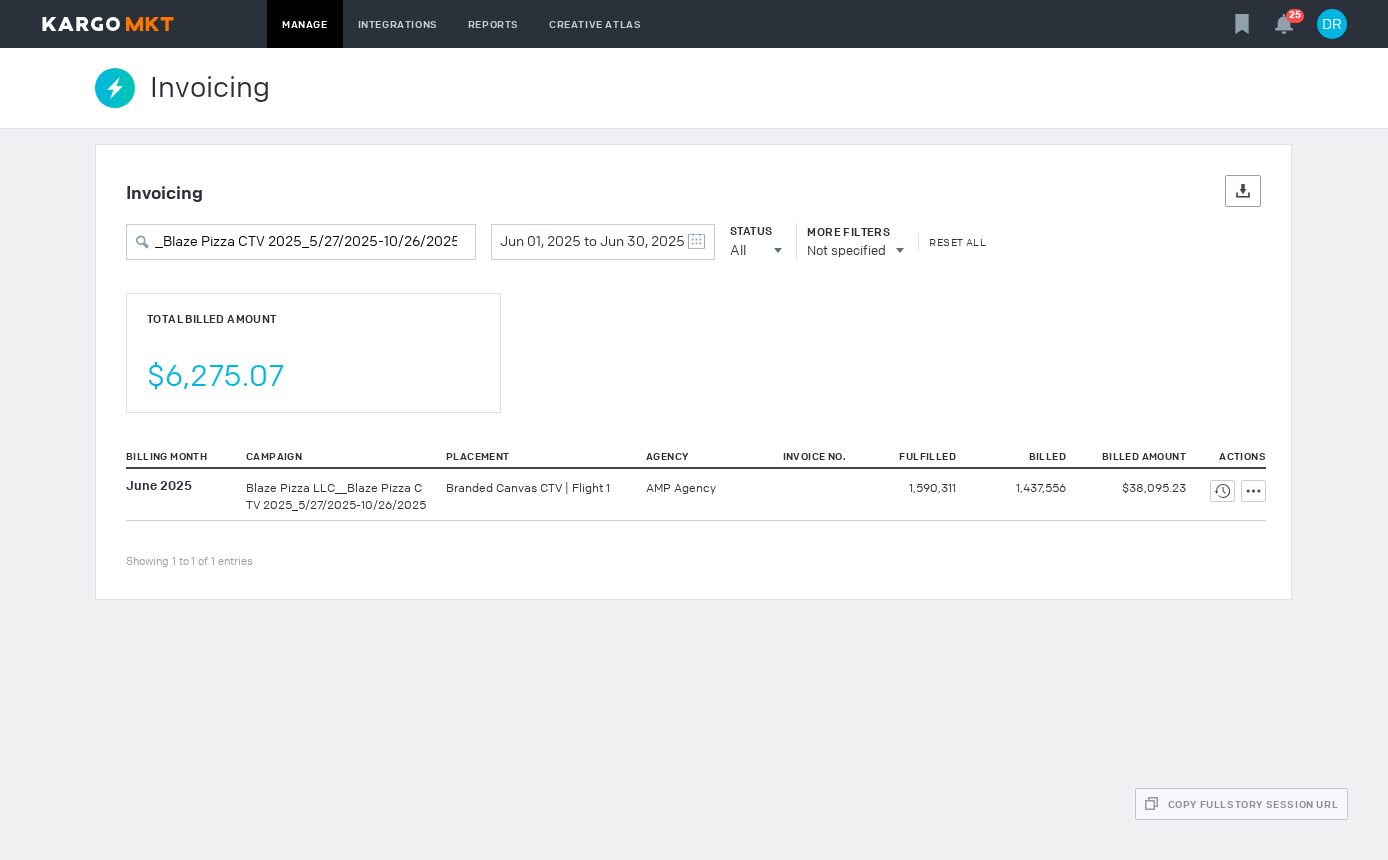 click on "Invoicing  Details Export     Blaze Pizza LLC__Blaze Pizza CTV 2025_5/27/2025-10/26/2025 Jun 01, 2025 to Jun 30, 2025                                                                               							 May 2025 							 						                          S M T W T F S                                           27 28 29 30 1 2 3 4 5 6 7 8 9 10 11 12 13 14 15 16 17 18 19 20 21 22 23 24 25 26 27 28 29 30 31                                                                                             							 June 2025 							 						                          S M T W T F S                                           1 2 3 4 5 6 7 8 9 10 11 12 13 14 15 16 17 18 19 20 21 22 23 24 25 26 27 28 29 30 1 2 3 4 5                                       Clear                  Status All All All Invoiced Not Invoiced Test More Filters Not specified Reset All Total Billed Amount $6,275.07 Billing Month Campaign Placement Agency Invoice No. Fulfilled Billed Billed Amount Actions Showing 1 to 1 of 1 entries June 2025  AMP Agency" at bounding box center [694, 372] 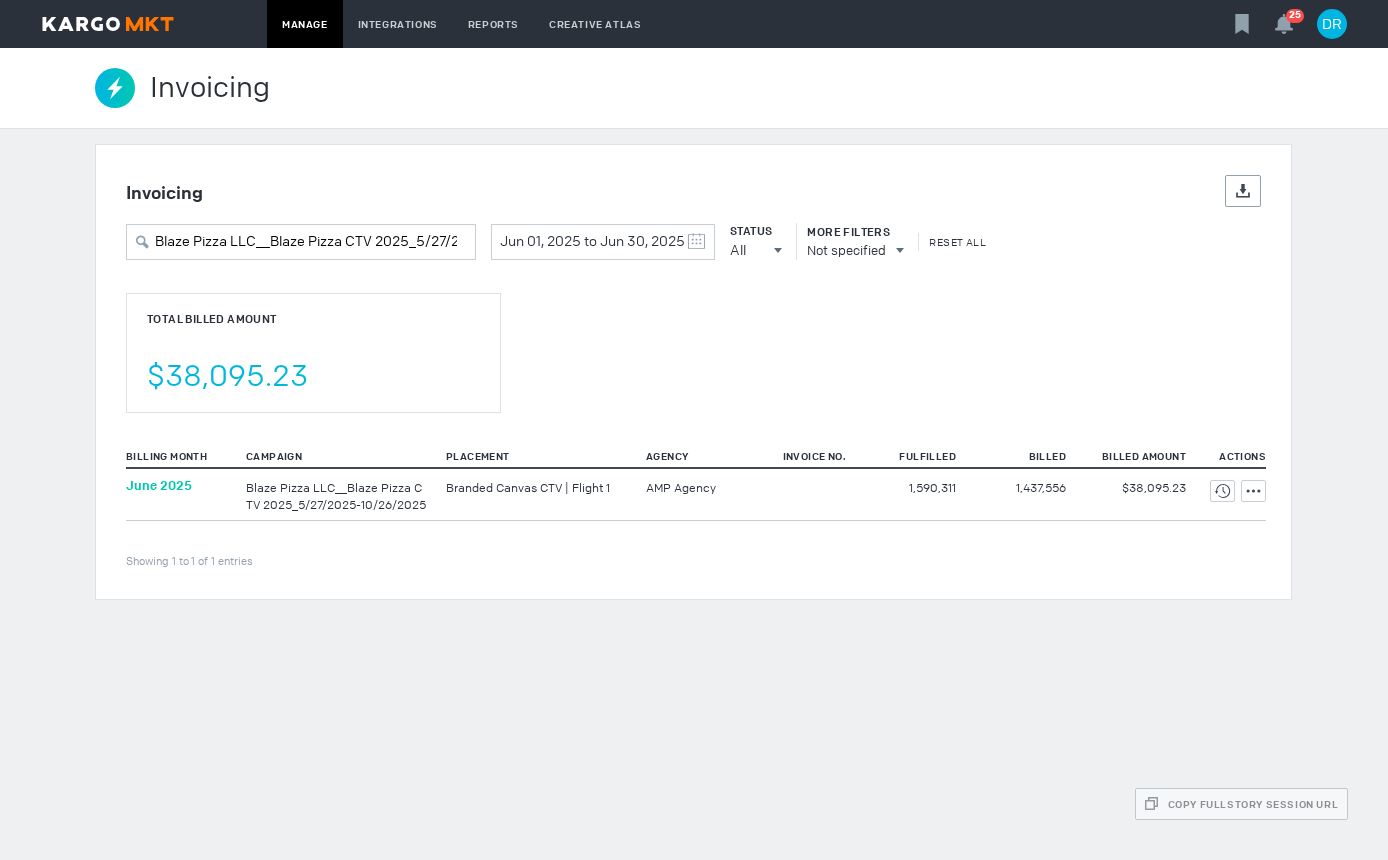 click on "June 2025" at bounding box center (159, 485) 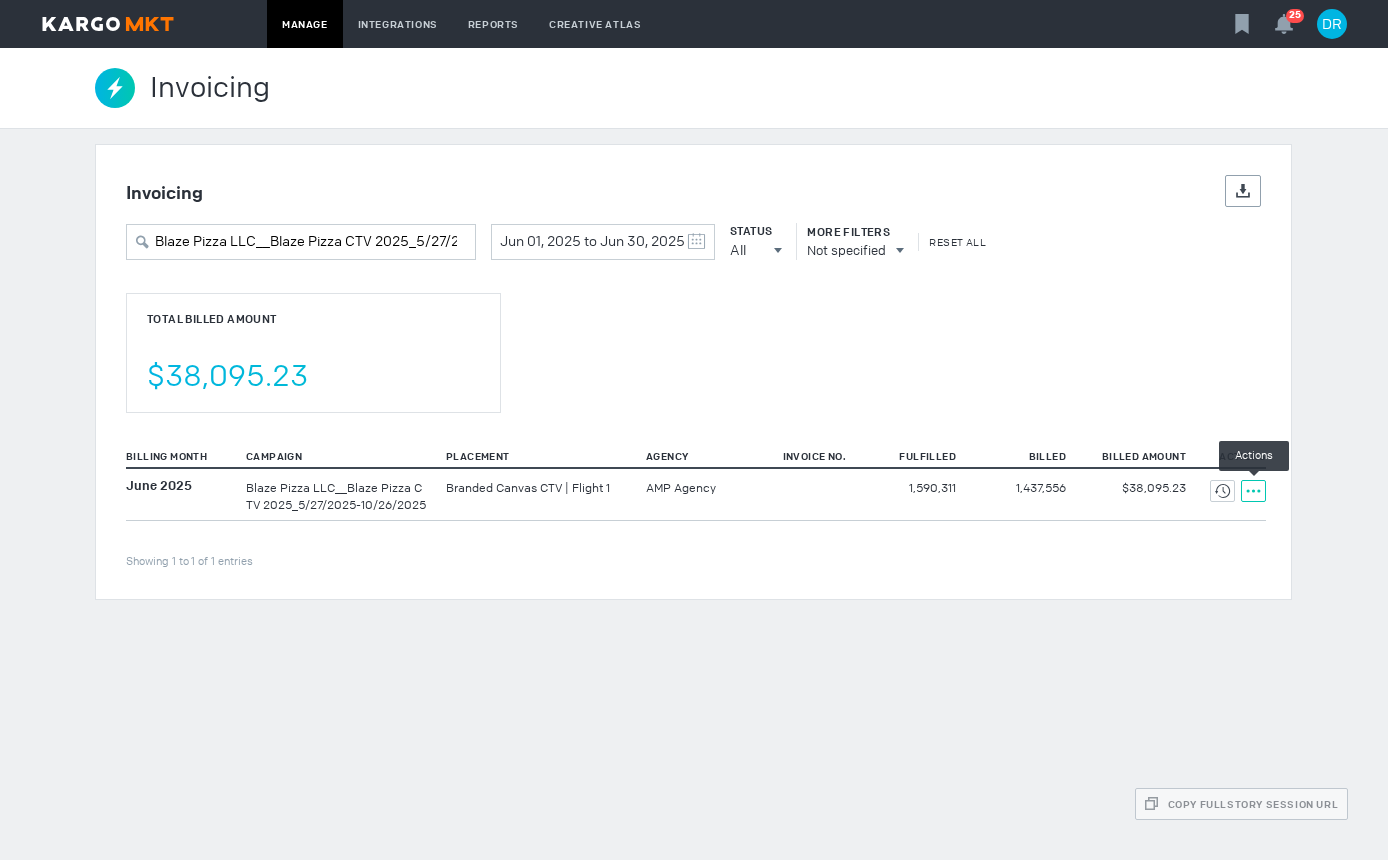 click at bounding box center [1222, 491] 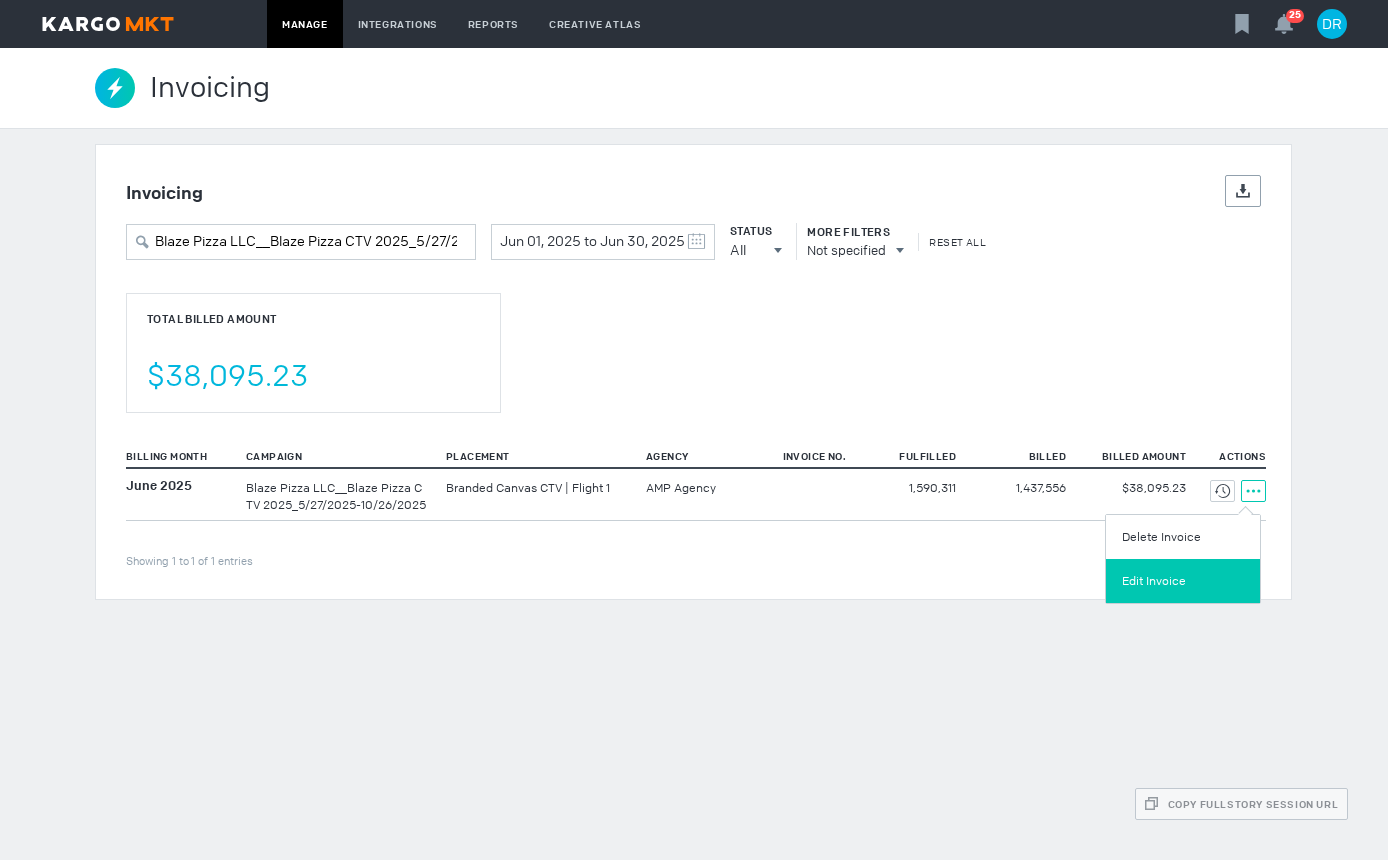 click on "Edit Invoice" at bounding box center (1183, 581) 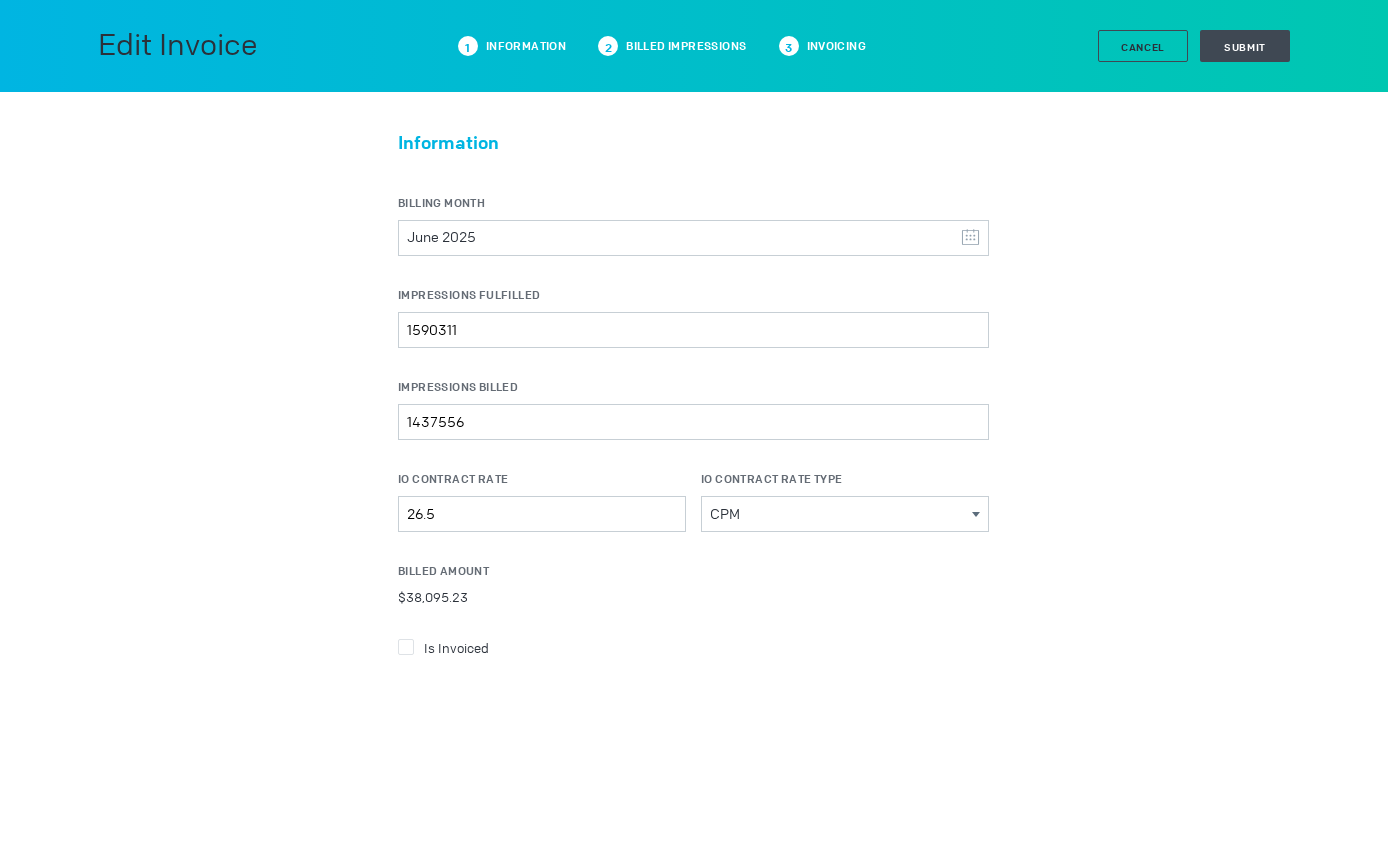 click at bounding box center (406, 647) 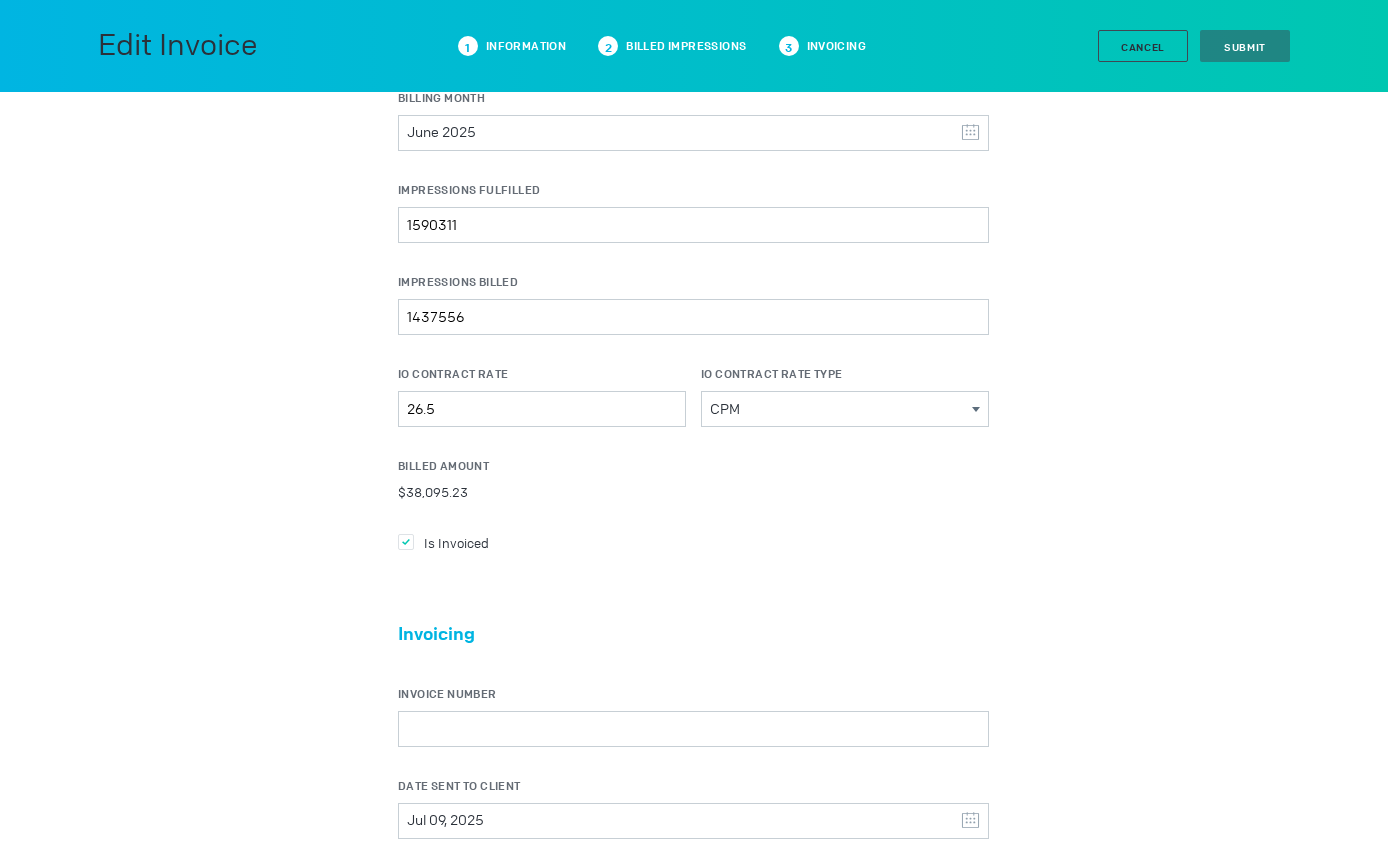scroll, scrollTop: 400, scrollLeft: 0, axis: vertical 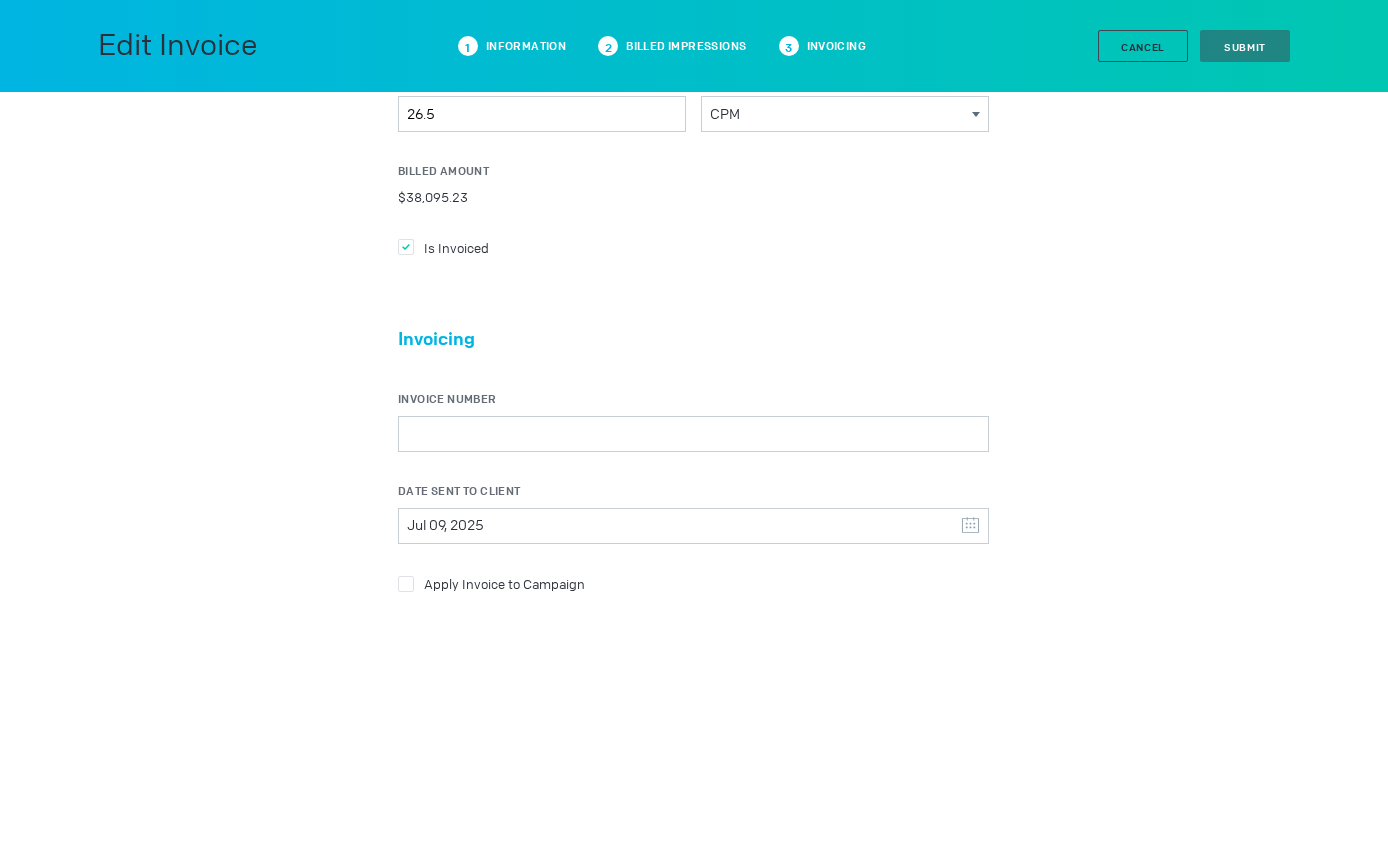 click on "Invoicing Invoice Number Date Sent to Client Jul 09, 2025                                                                                							 July 2025 							 						                          S M T W T F S                                           29 30 1 2 3 4 5 6 7 8 9 10 11 12 13 14 15 16 17 18 19 20 21 22 23 24 25 26 27 28 29 30 31 1 2                                       Clear                  Apply Invoice to Campaign" at bounding box center [693, 476] 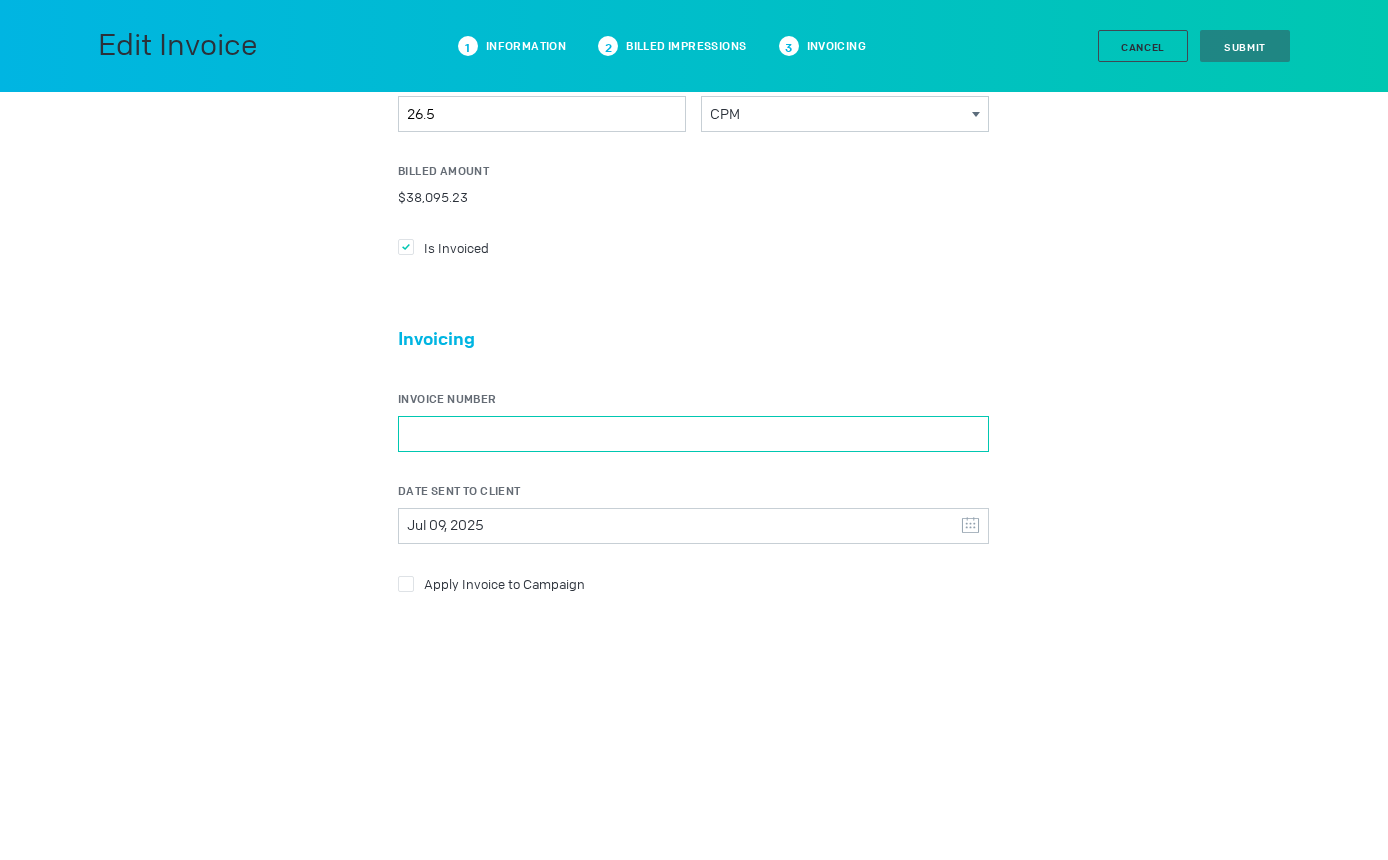 click on "Invoice Number" at bounding box center (693, 434) 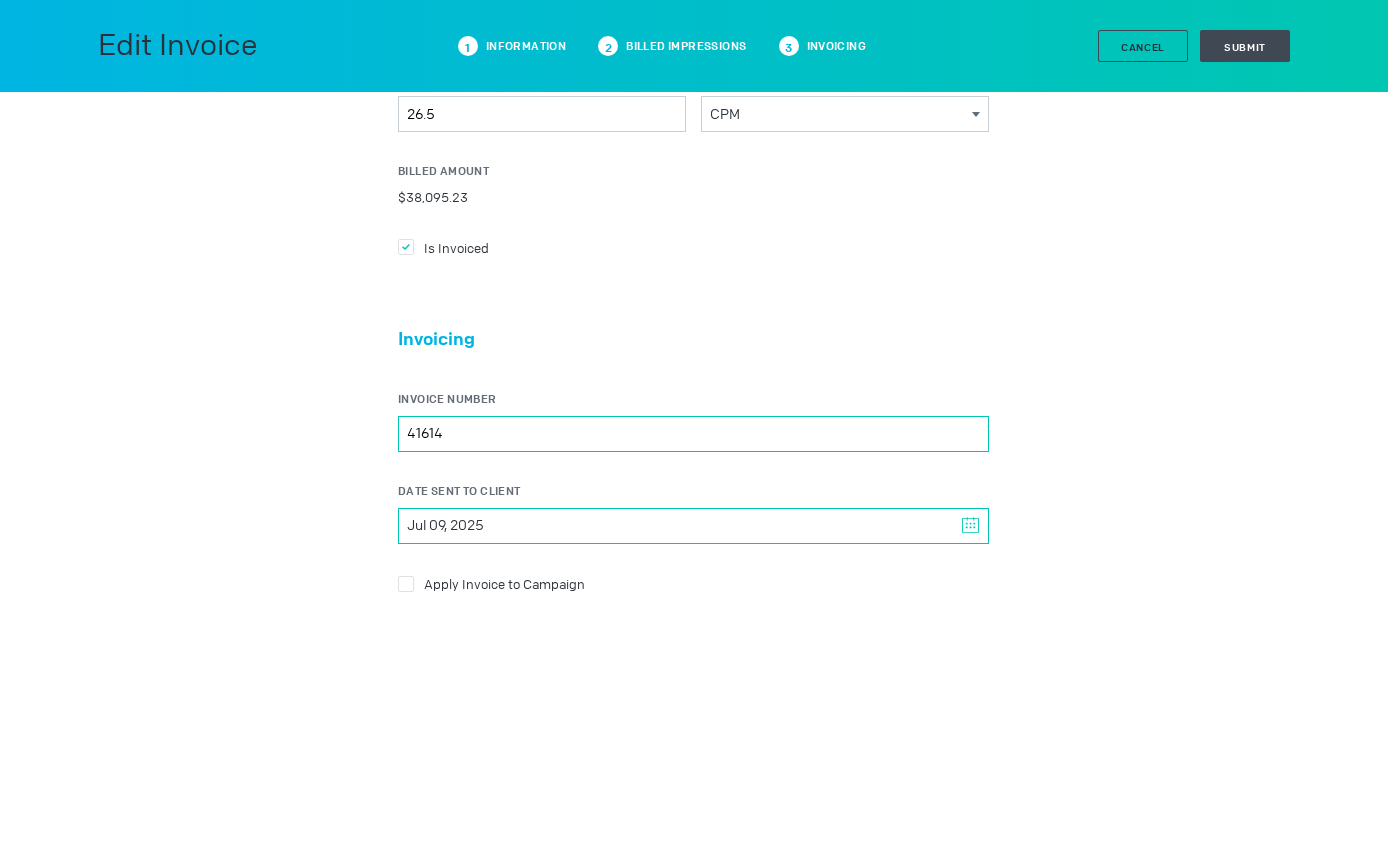 type on "41614" 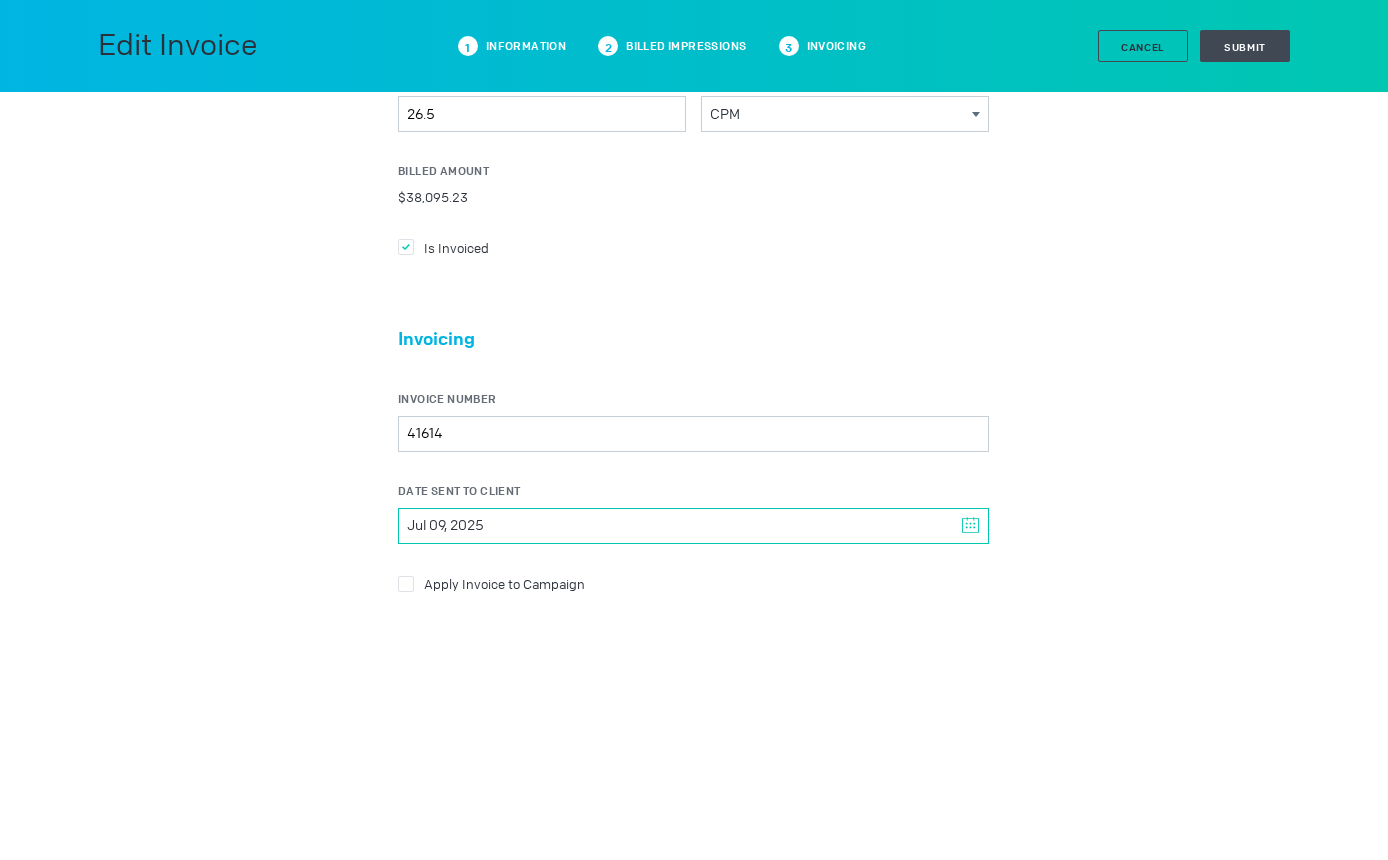 click on "Jul 09, 2025" at bounding box center [693, 526] 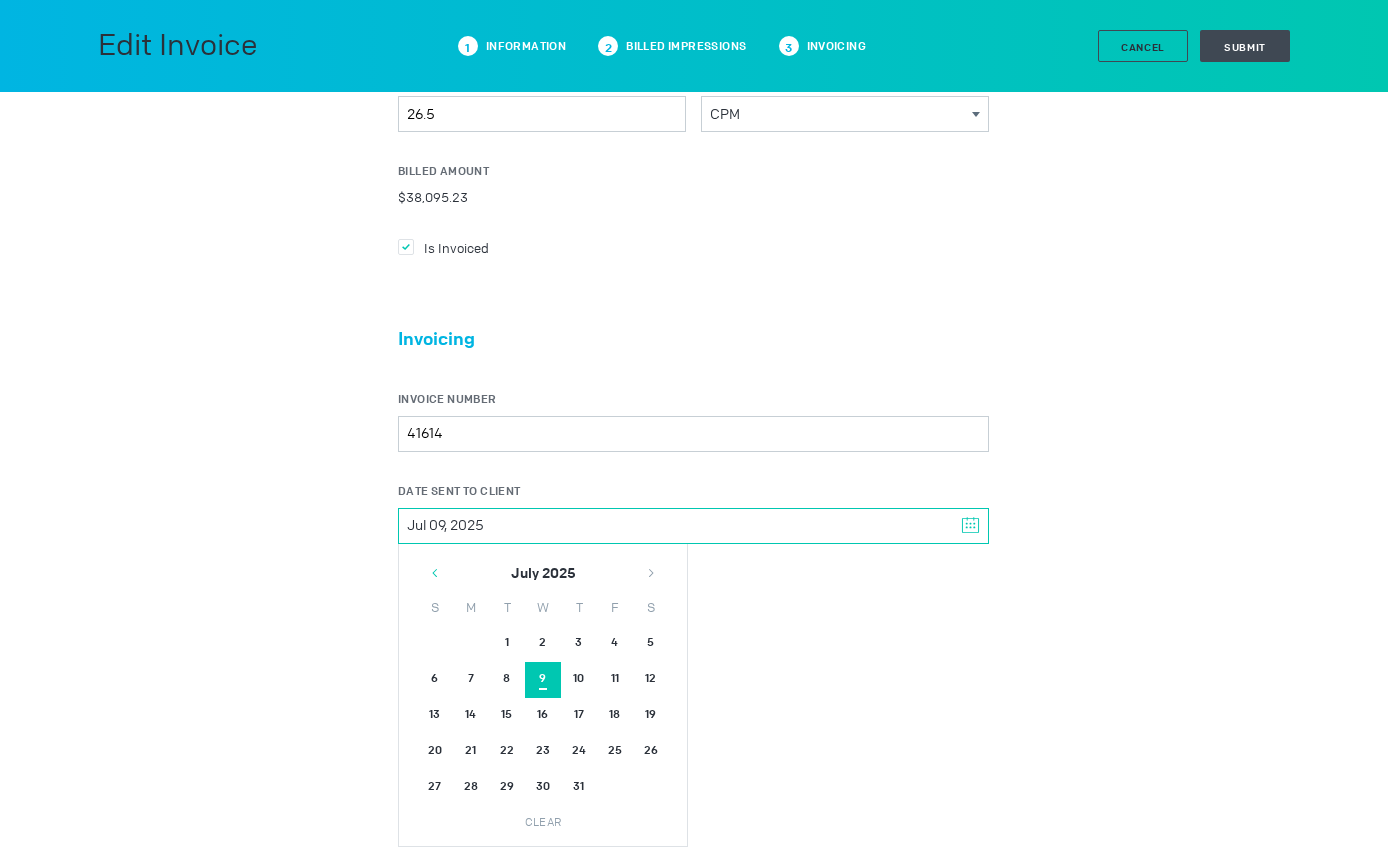 click at bounding box center (435, 573) 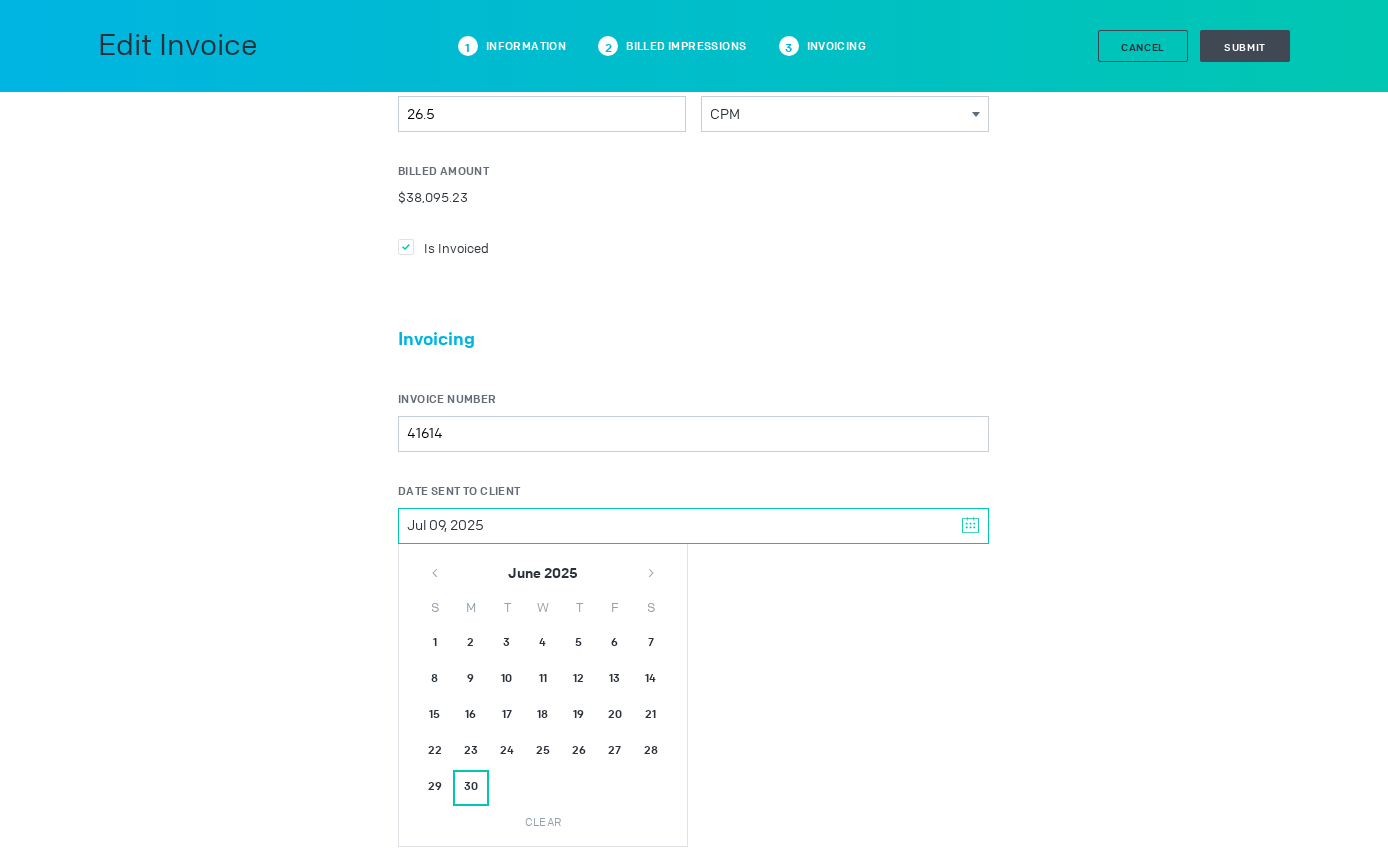 click on "30" at bounding box center [471, 788] 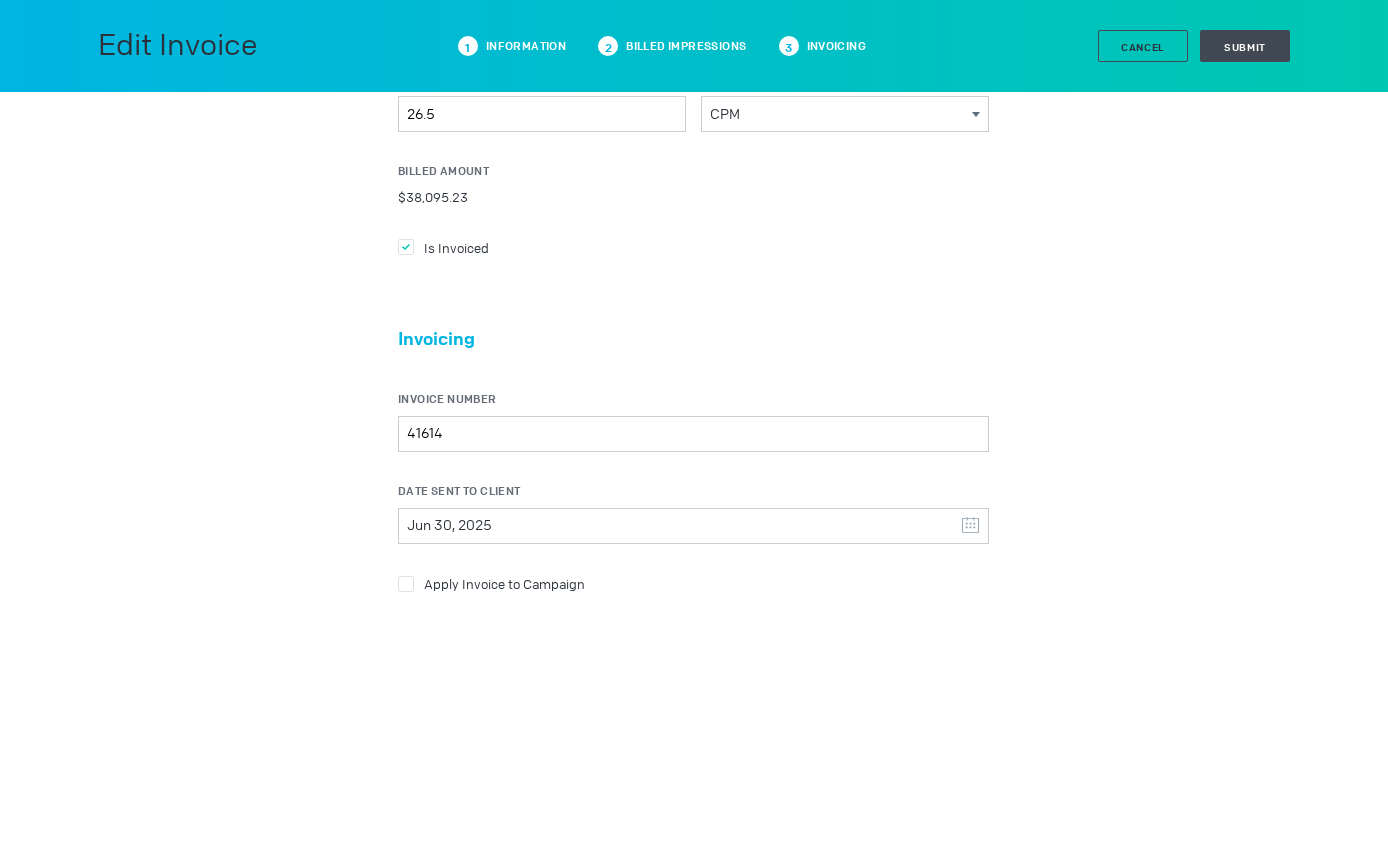click at bounding box center (406, 247) 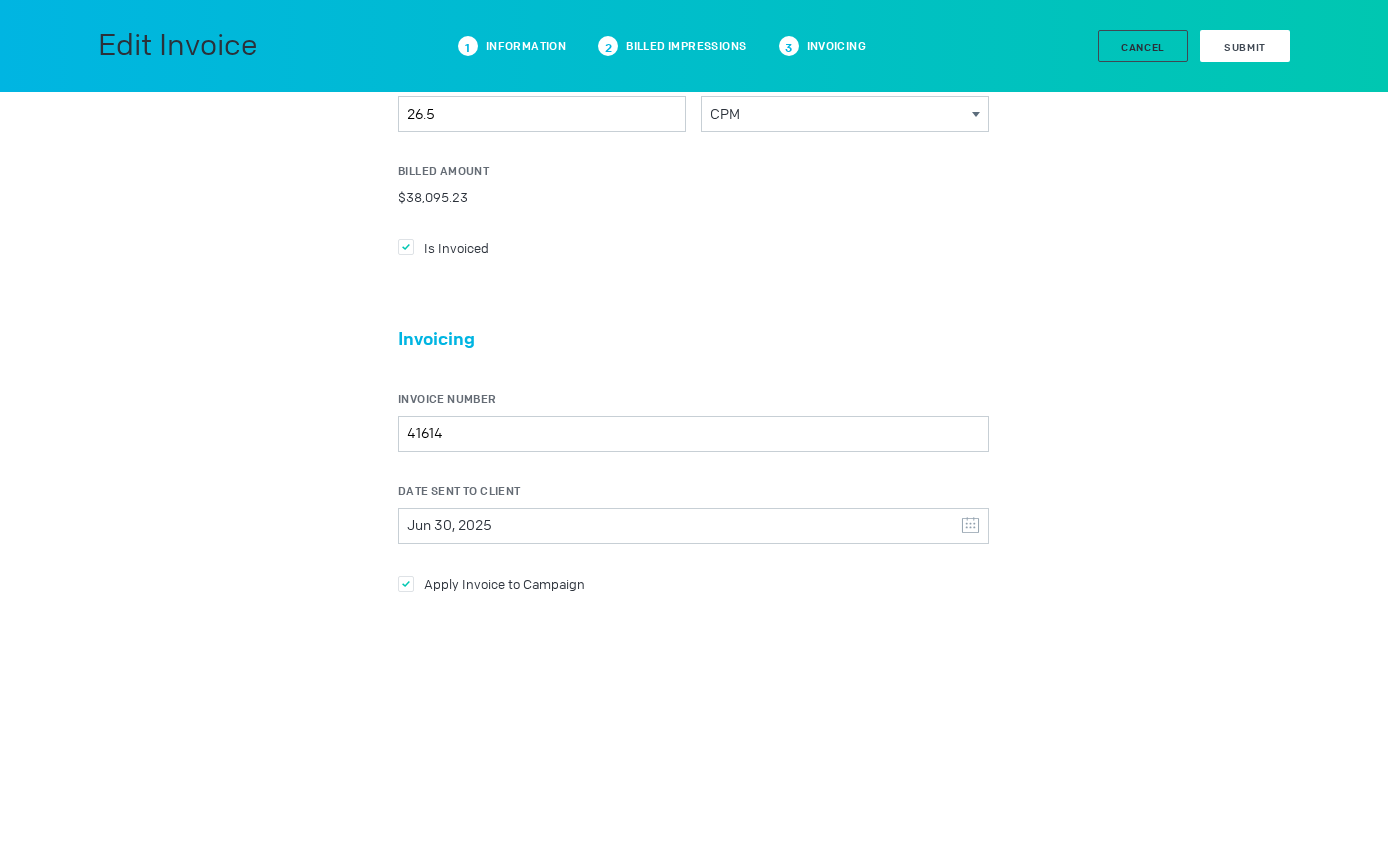 click on "Submit" at bounding box center [1245, 46] 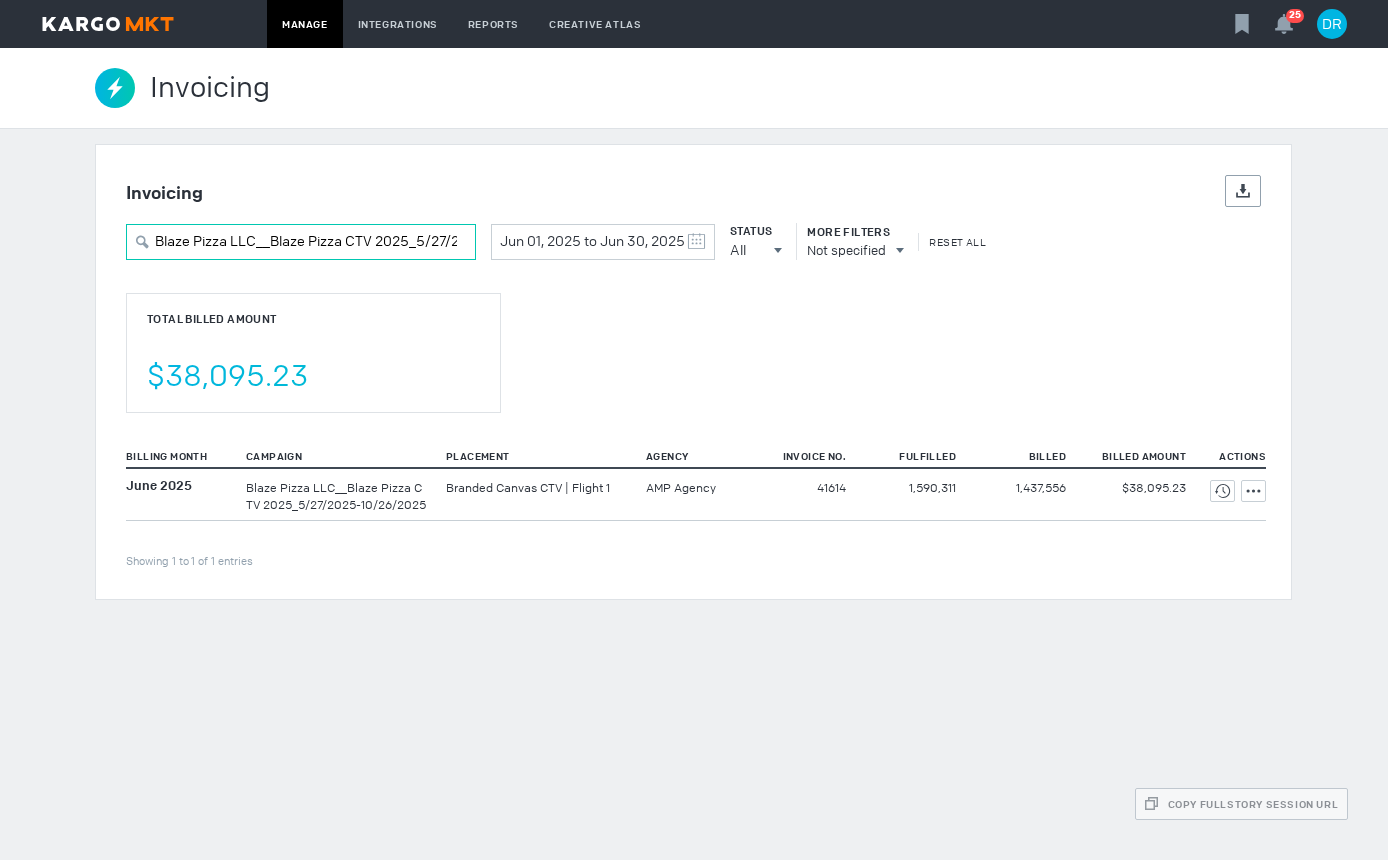 click on "Blaze Pizza LLC__Blaze Pizza CTV 2025_5/27/2025-10/26/2025" at bounding box center (301, 242) 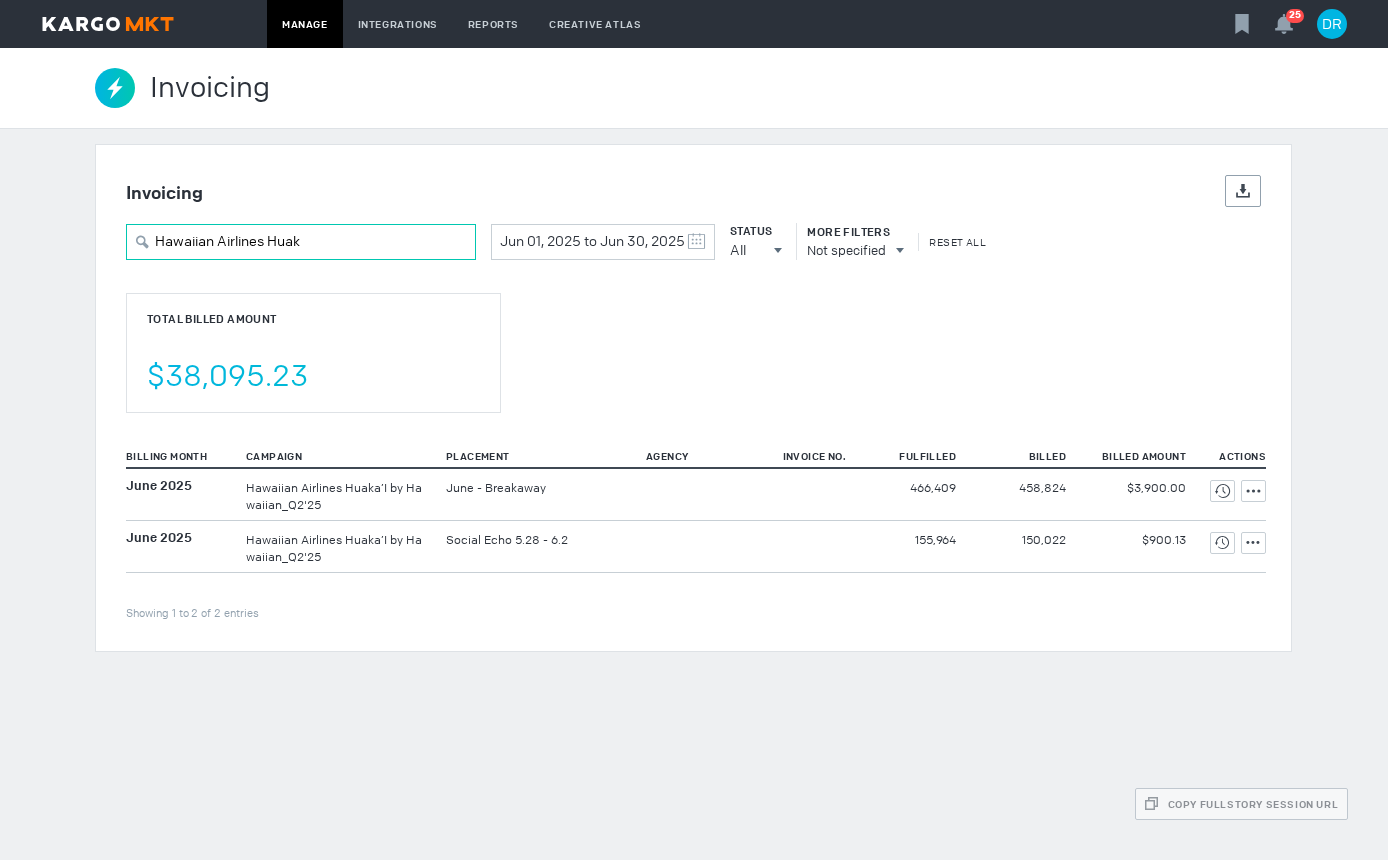 type on "Hawaiian Airlines Huak" 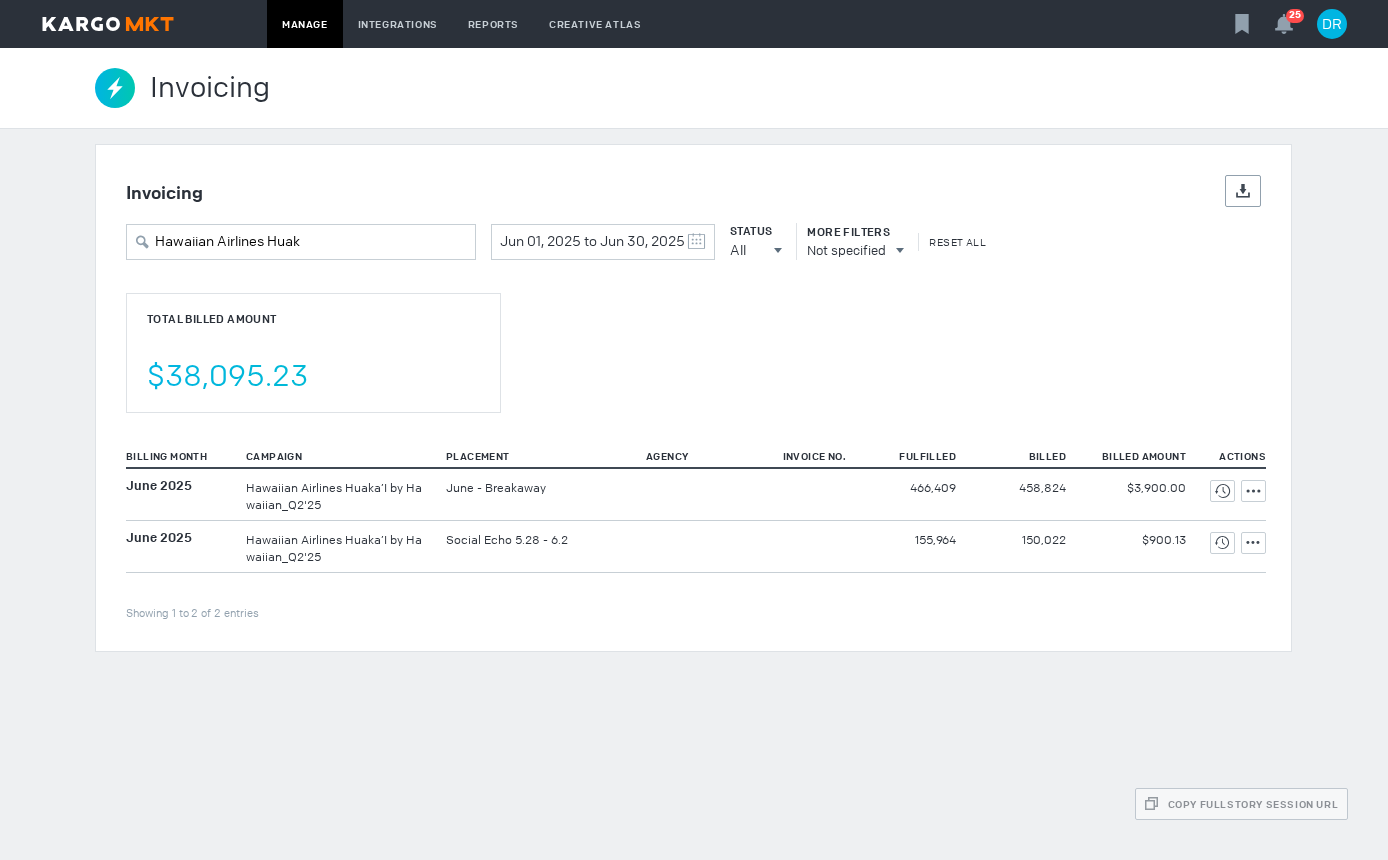 click on "Invoicing  Details Export     Hawaiian Airlines Huak Jun 01, 2025 to Jun 30, 2025                                                                               							 May 2025 							 						                          S M T W T F S                                           27 28 29 30 1 2 3 4 5 6 7 8 9 10 11 12 13 14 15 16 17 18 19 20 21 22 23 24 25 26 27 28 29 30 31                                                                                             							 June 2025 							 						                          S M T W T F S                                           1 2 3 4 5 6 7 8 9 10 11 12 13 14 15 16 17 18 19 20 21 22 23 24 25 26 27 28 29 30 1 2 3 4 5                                       Clear                  Status All All All Invoiced Not Invoiced Test More Filters Not specified Reset All Total Billed Amount $38,095.23 Billing Month Campaign Placement Agency Invoice No. Fulfilled Billed Billed Amount Actions Showing 1 to 2 of 2 entries June 2025  Hawaiian Airlines Huaka’I by Hawaiian_Q2'25 466,409" at bounding box center [694, 398] 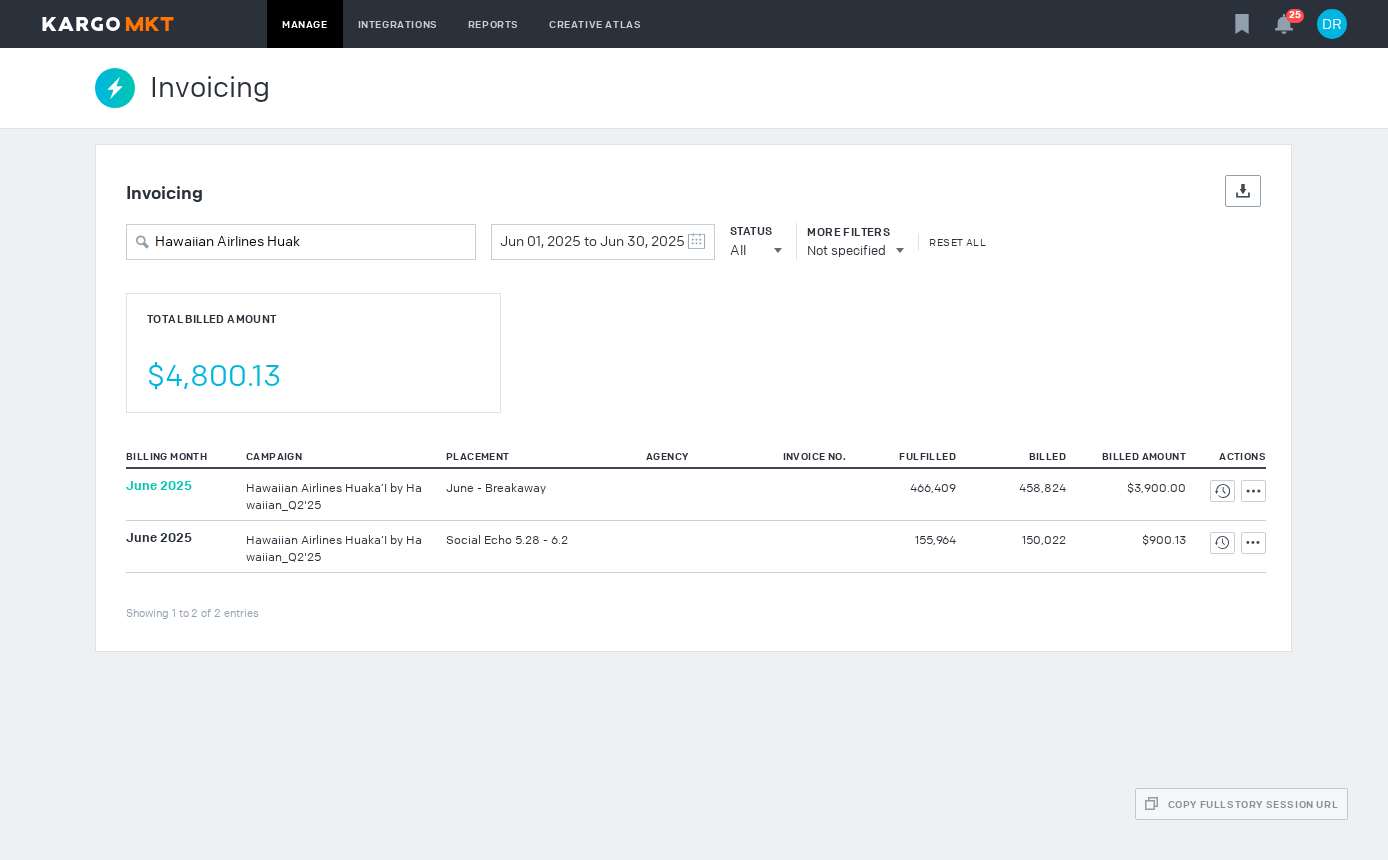 click on "June 2025" at bounding box center [159, 485] 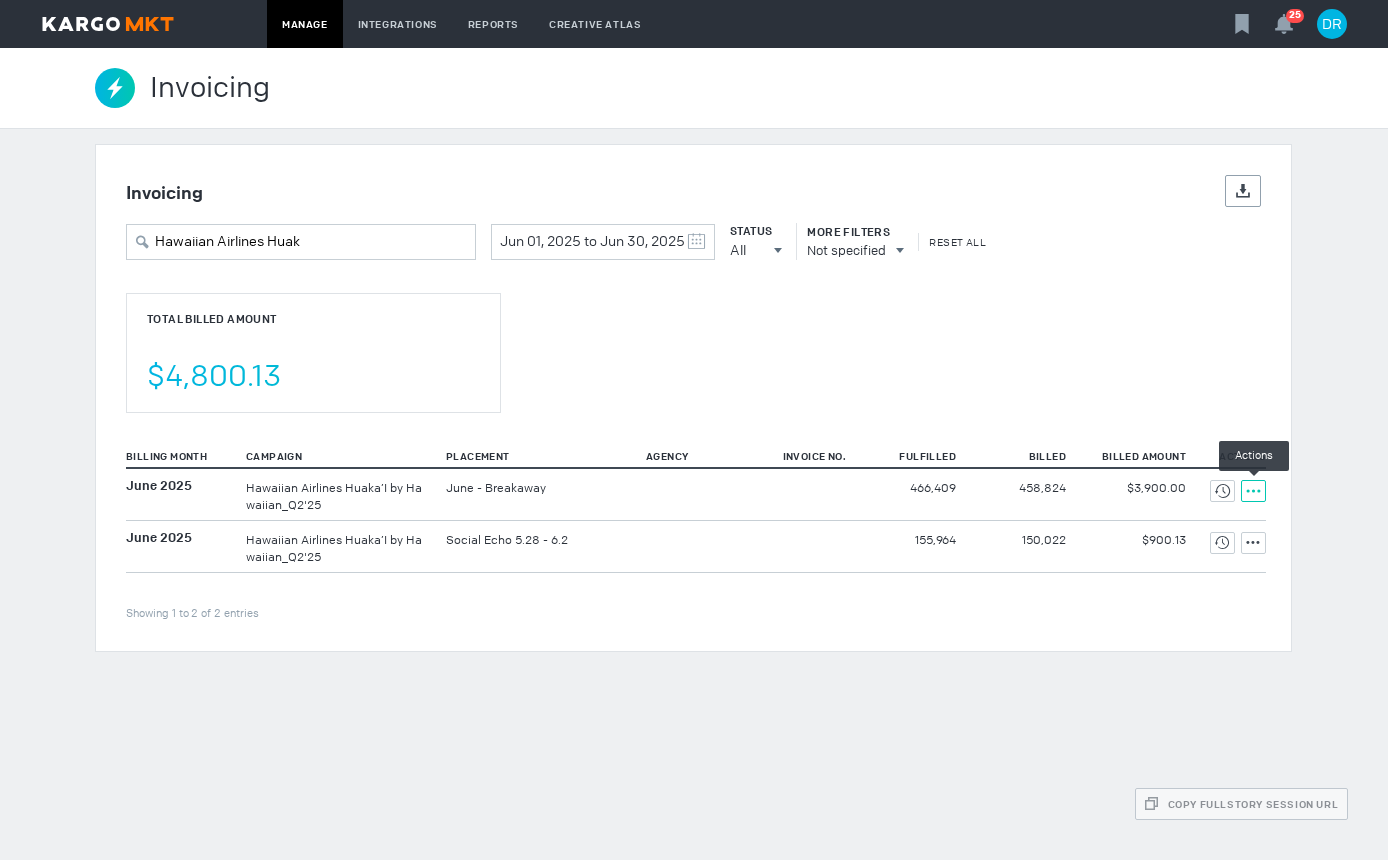 click at bounding box center (1222, 491) 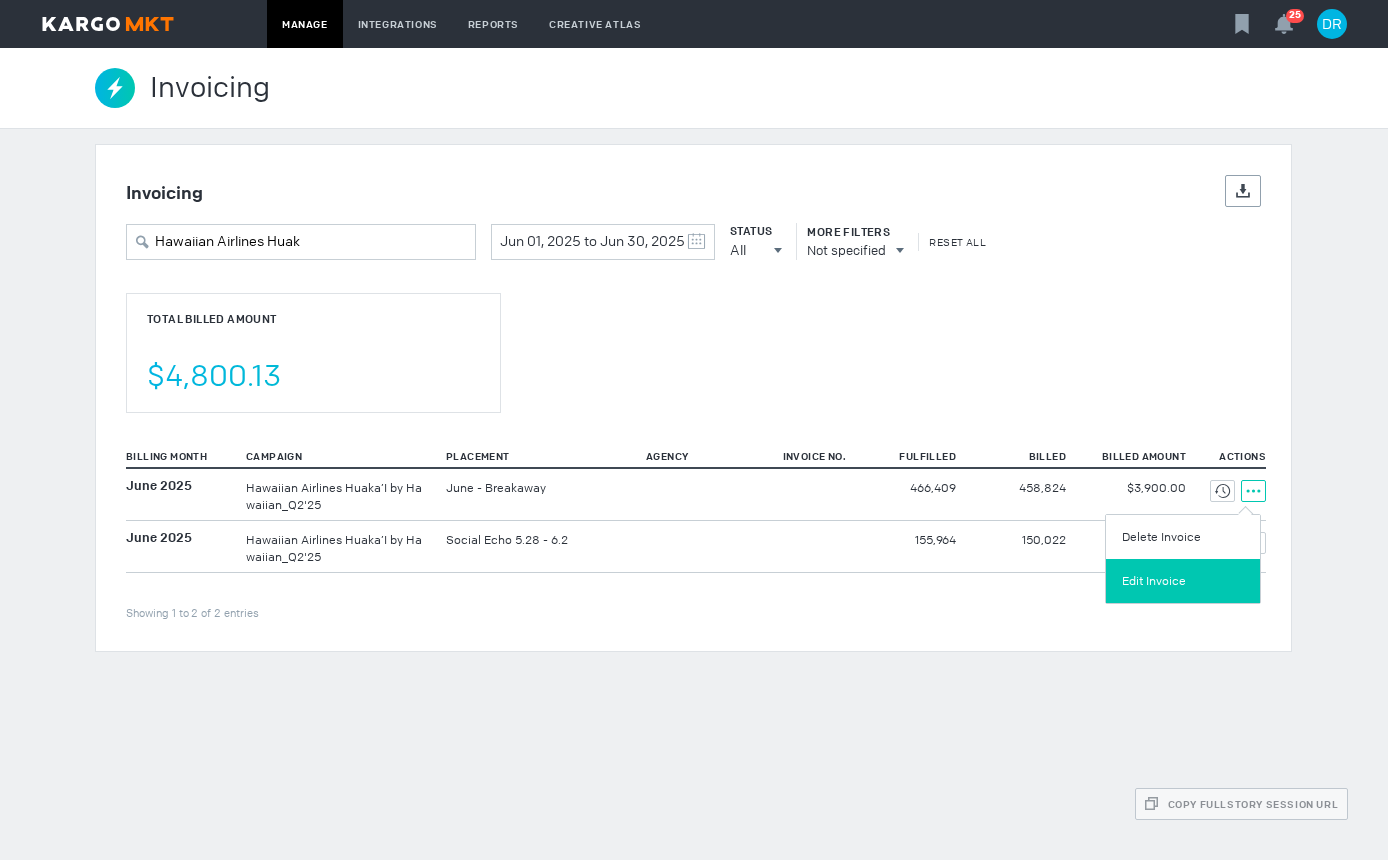 click on "Edit Invoice" at bounding box center [1183, 581] 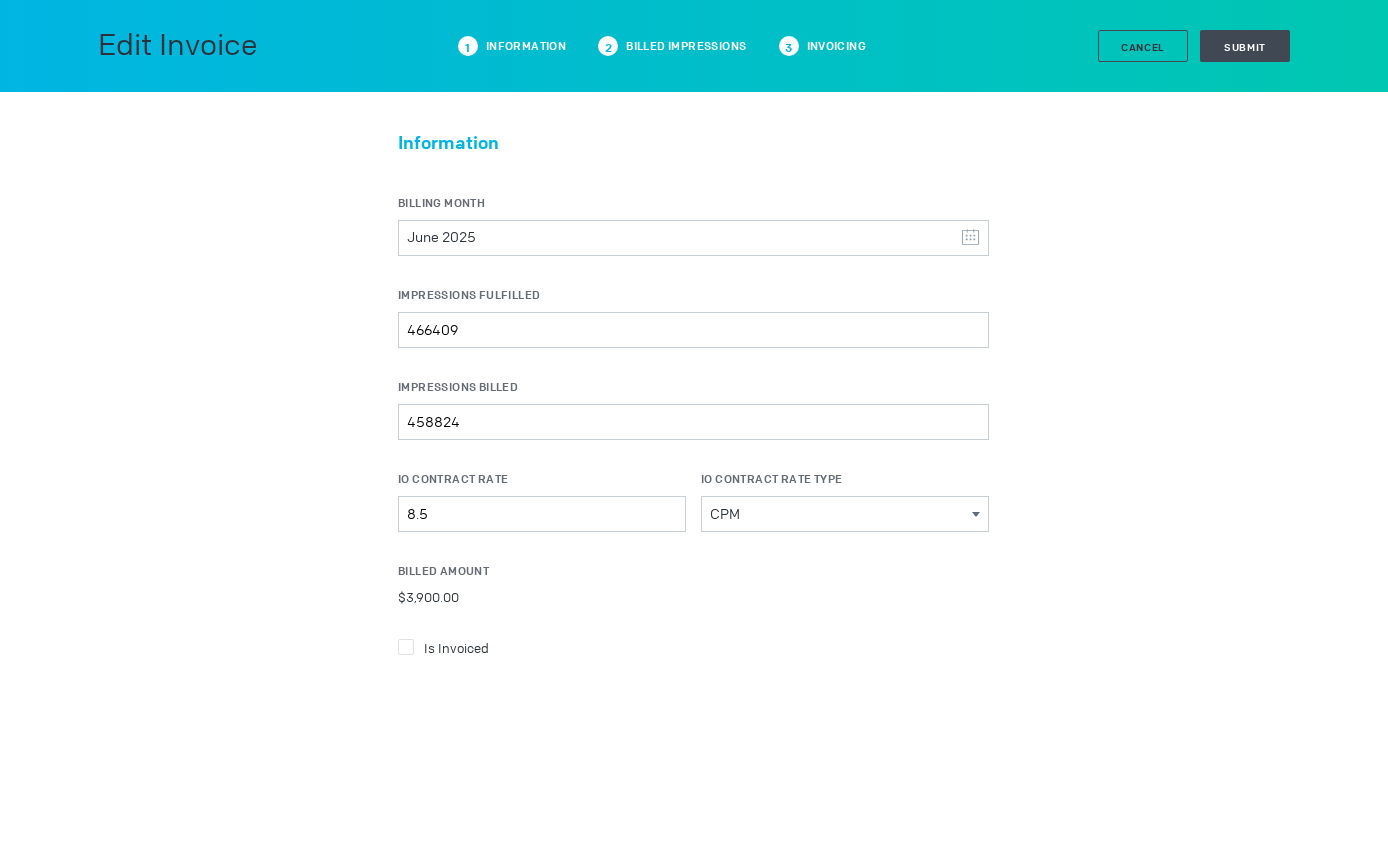 click at bounding box center (406, 647) 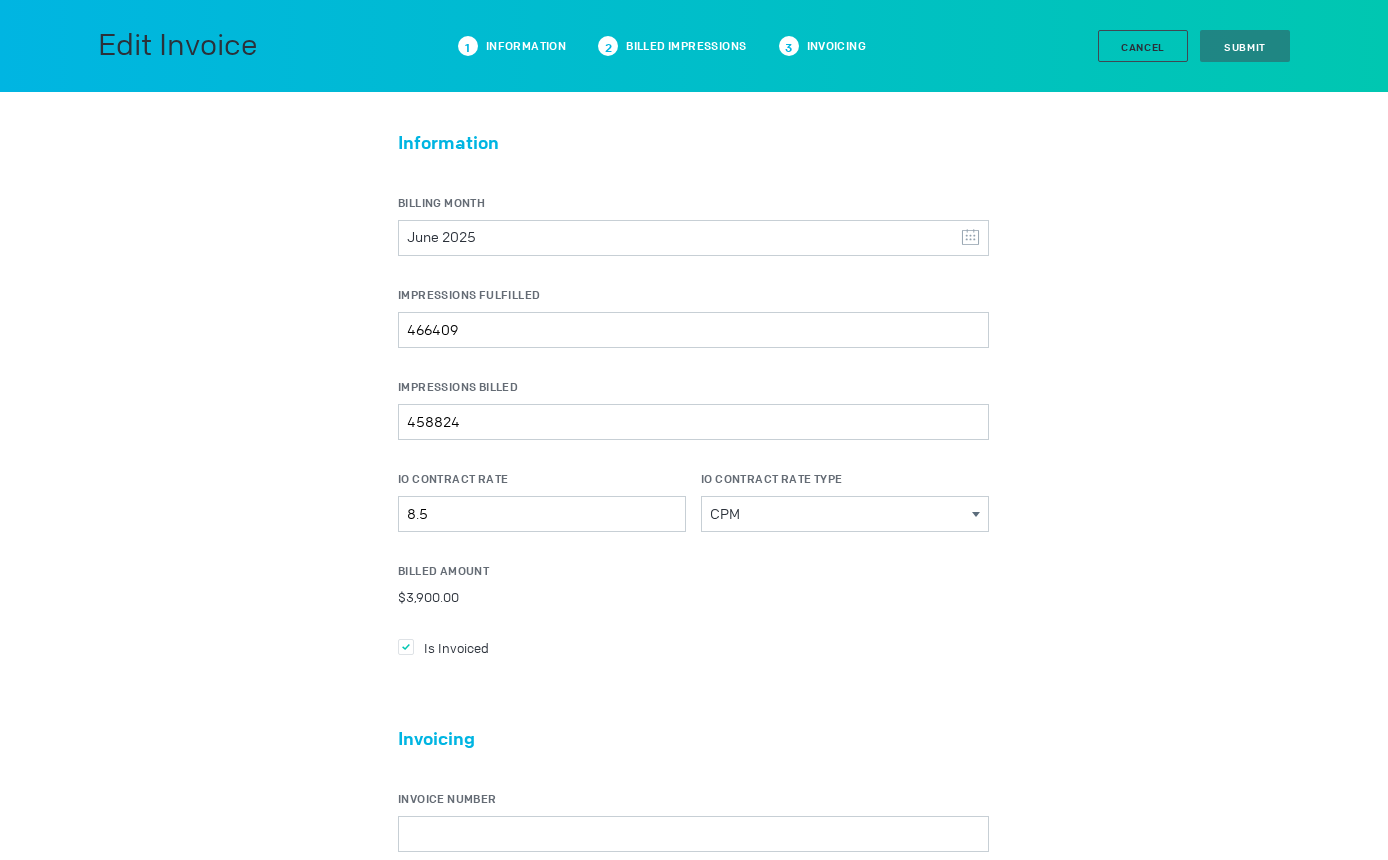 scroll, scrollTop: 300, scrollLeft: 0, axis: vertical 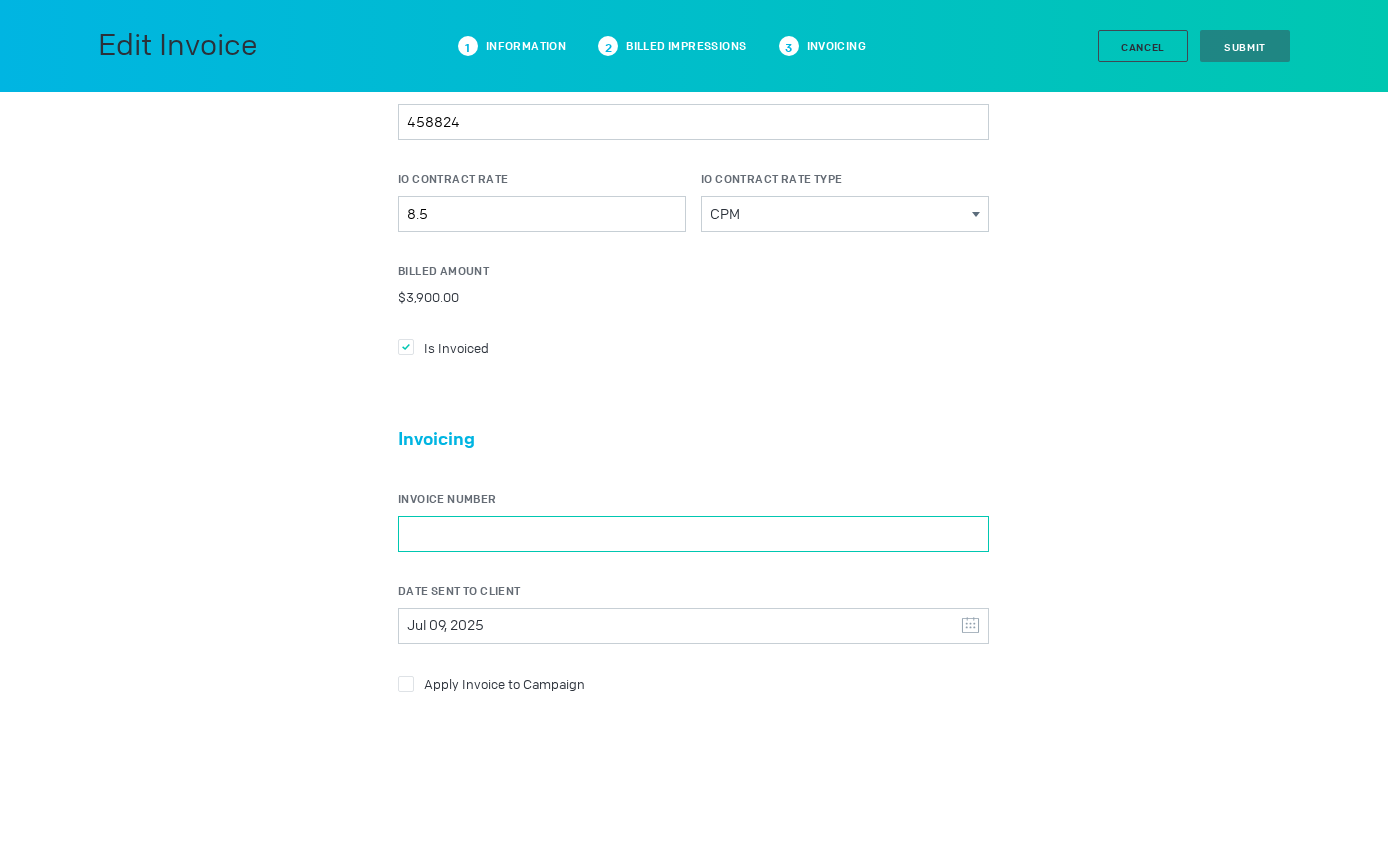 click on "Invoice Number" at bounding box center [693, 534] 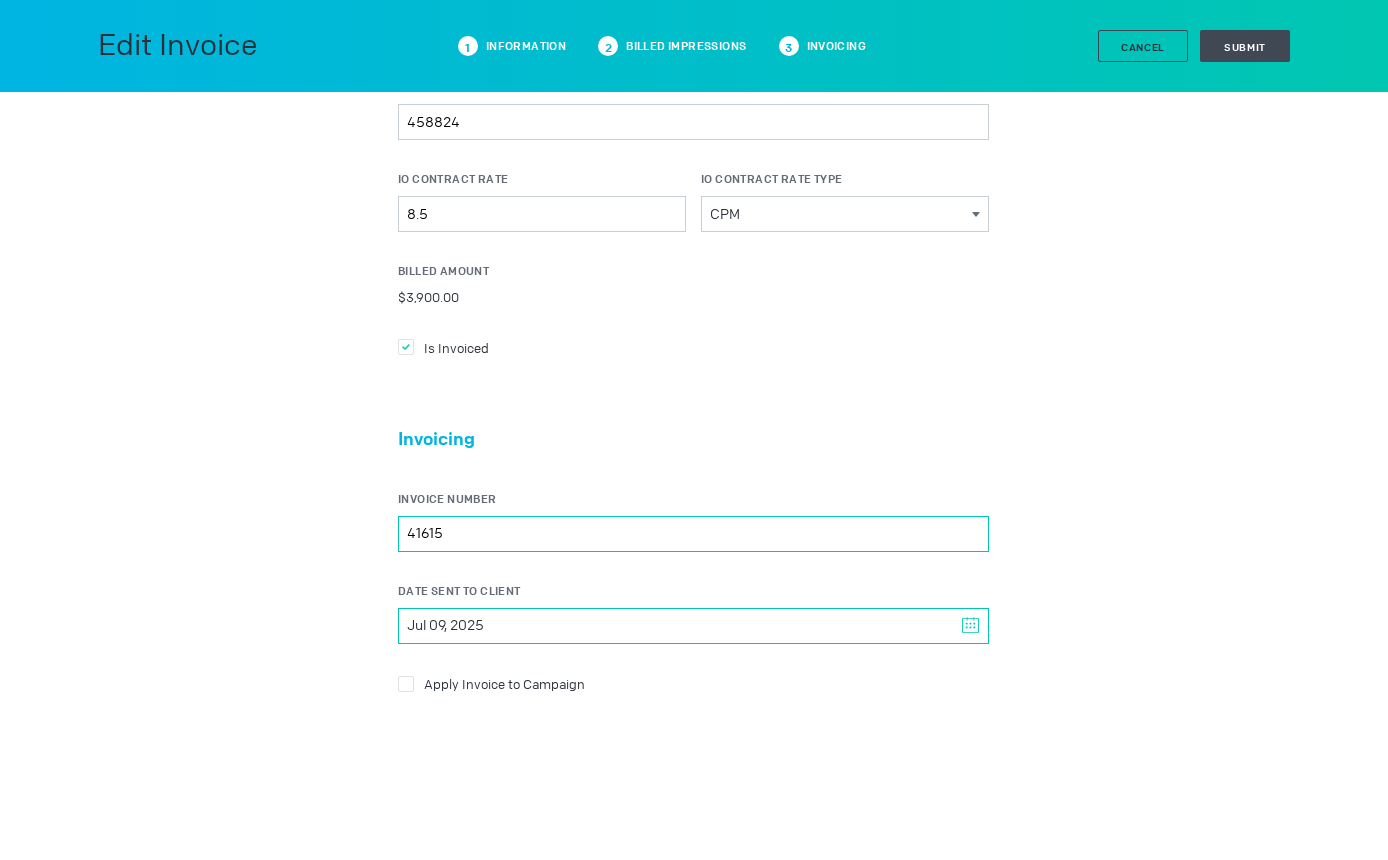 type on "41615" 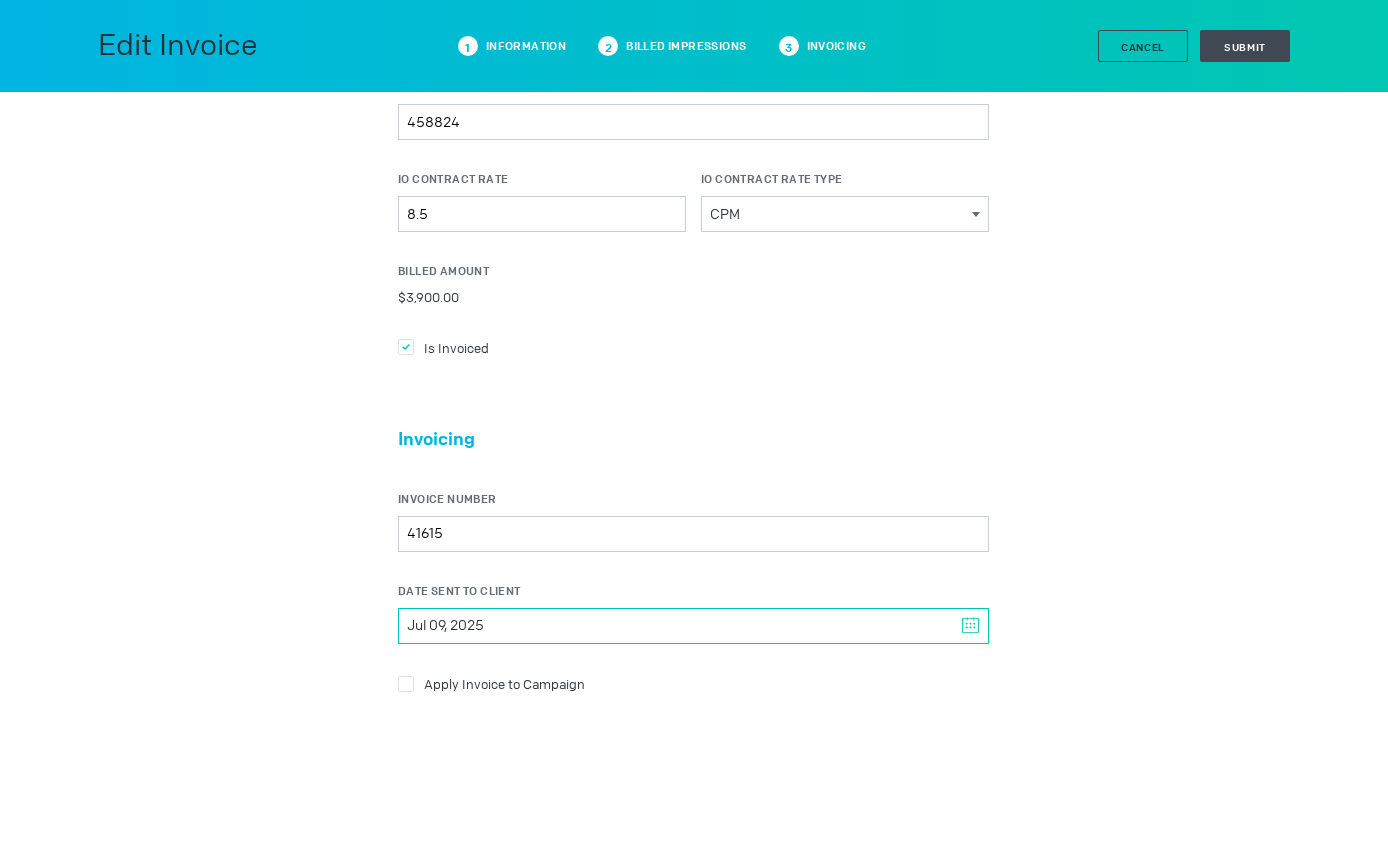 click on "Jul 09, 2025" at bounding box center (693, 626) 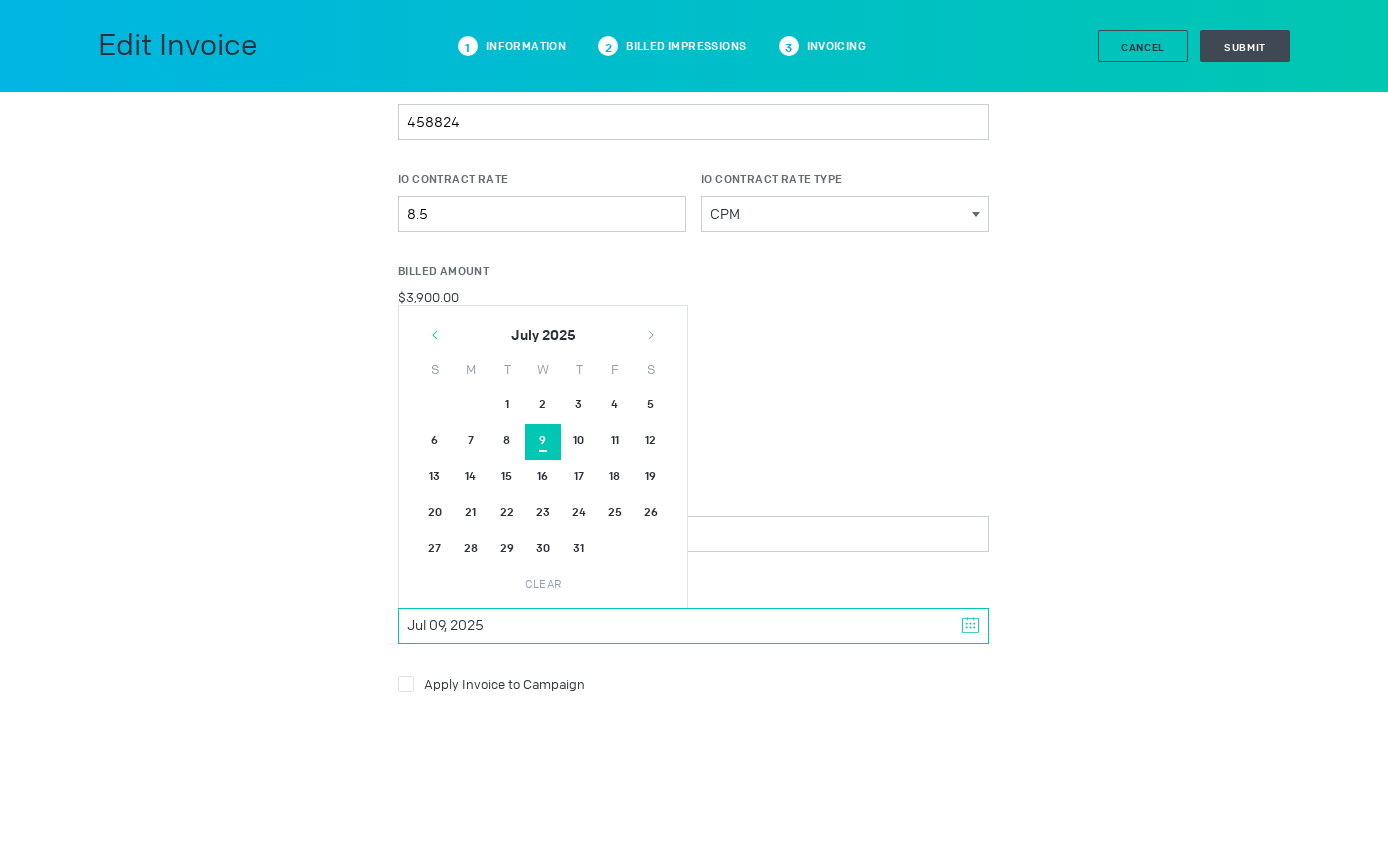 click at bounding box center (435, 335) 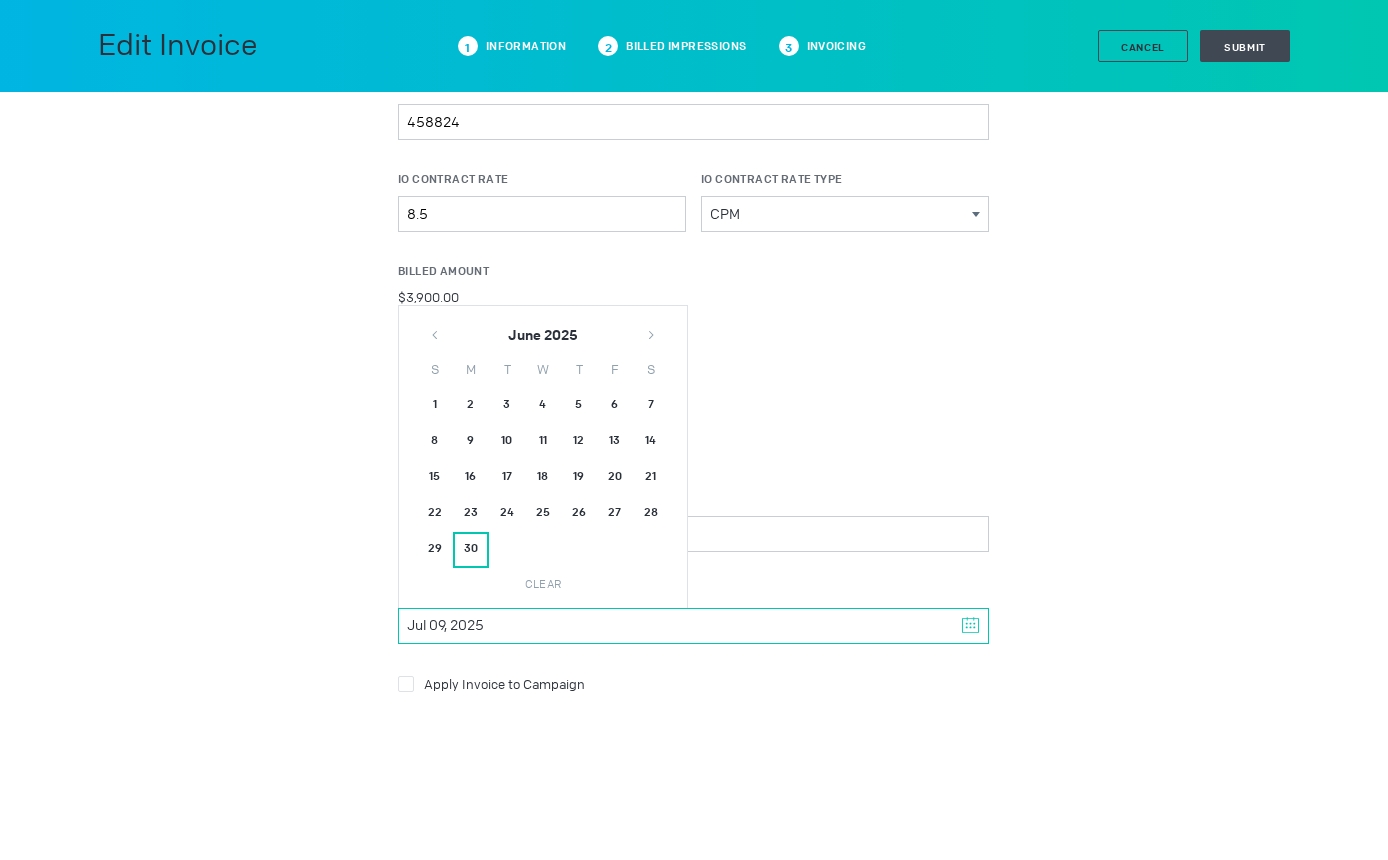 click on "30" at bounding box center [471, 550] 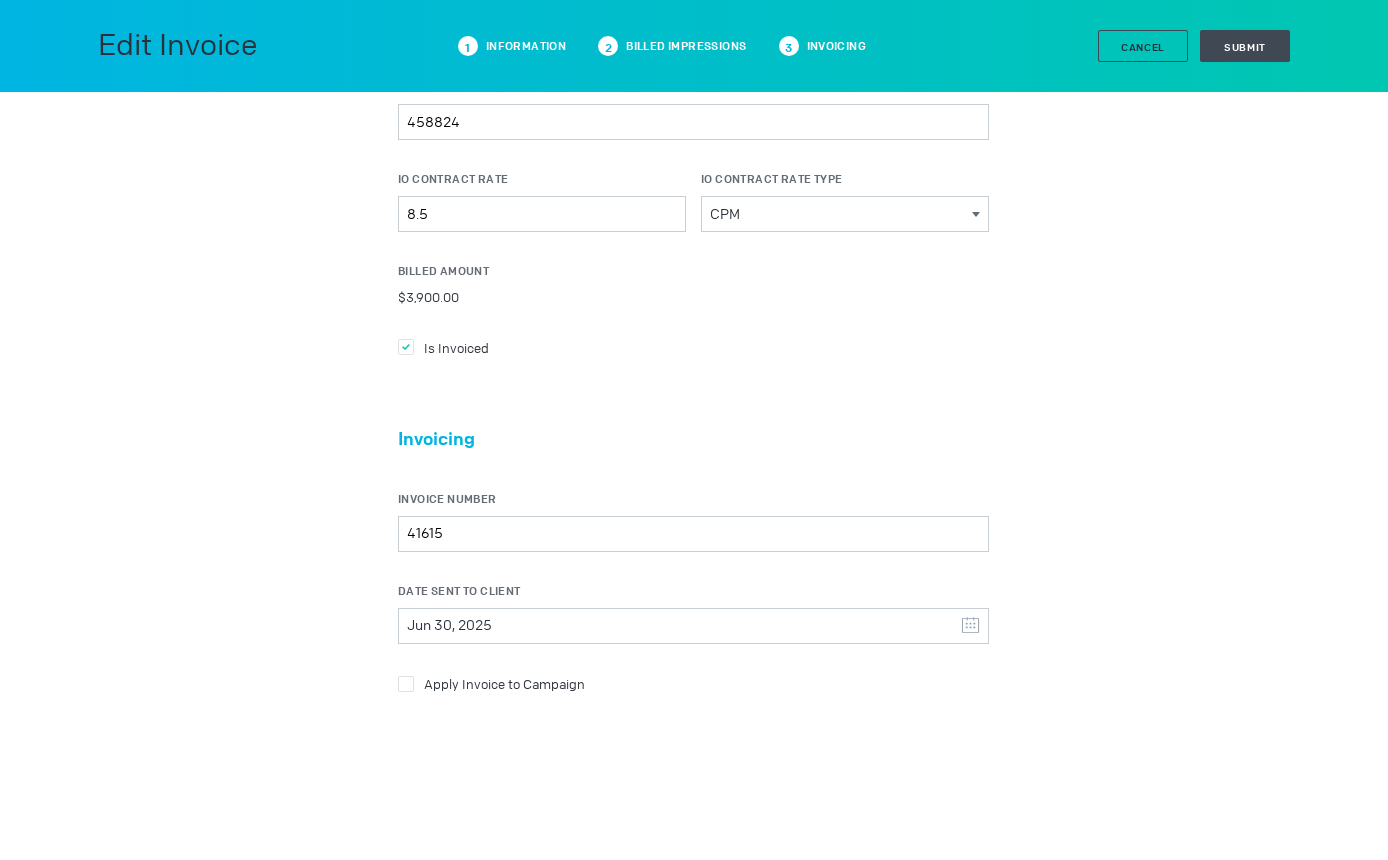 click on "Apply Invoice to Campaign" at bounding box center (693, 347) 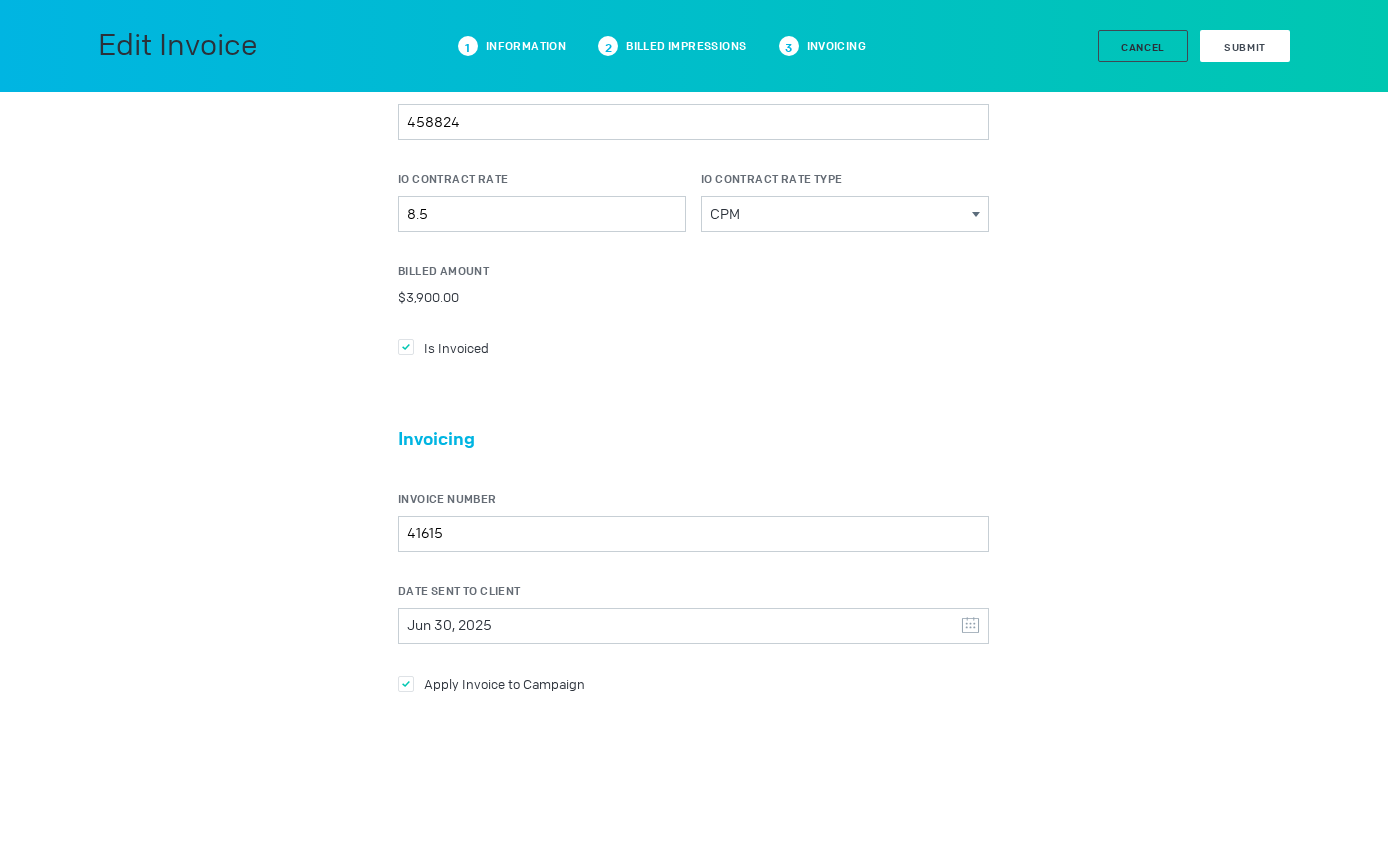 click on "Submit" at bounding box center [1245, 46] 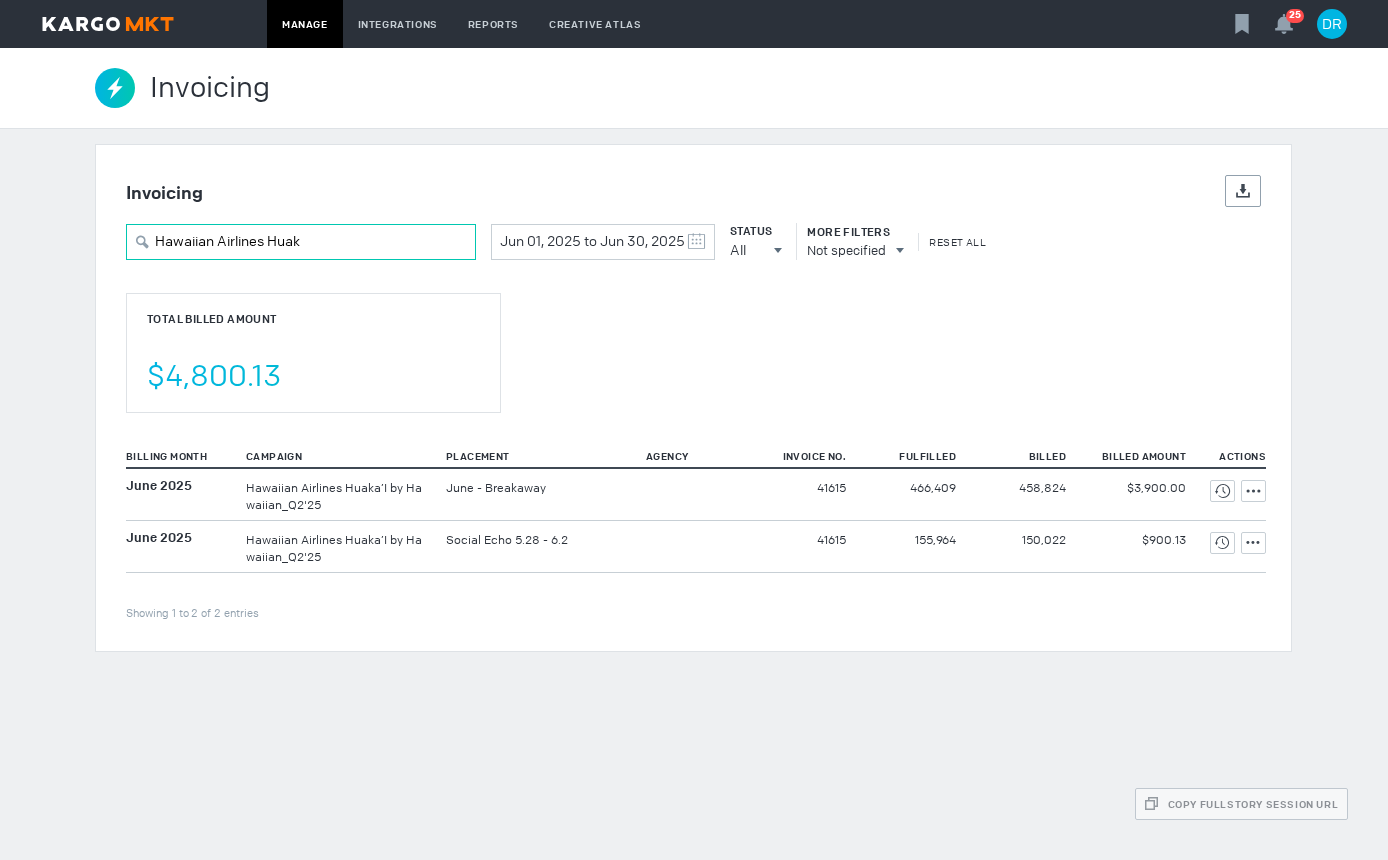click on "Hawaiian Airlines Huak" at bounding box center [301, 242] 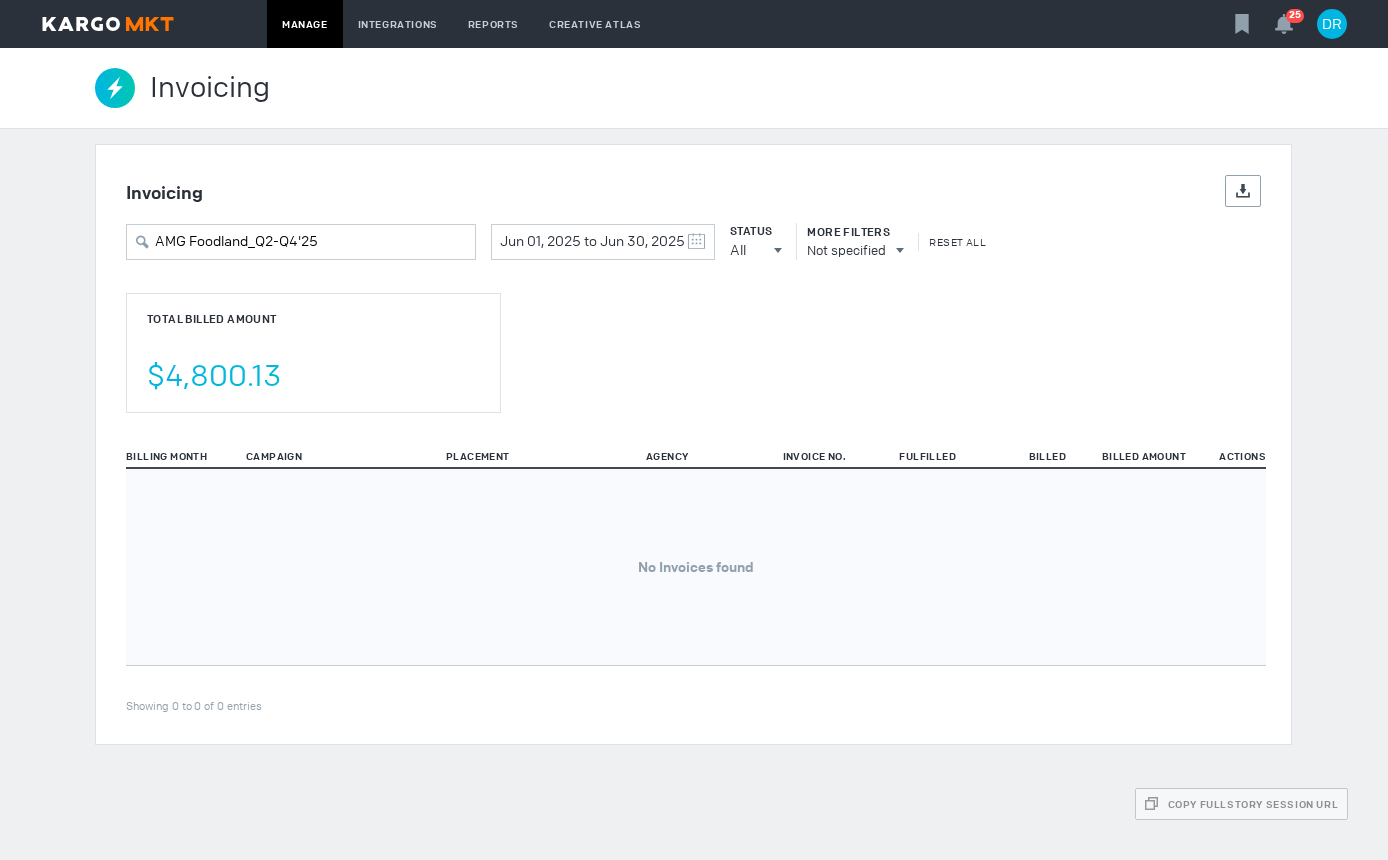 click on "Invoicing  Details Export     AMG Foodland_Q2-Q4'25 Jun 01, 2025 to Jun 30, 2025                                                                               							 May 2025 							 						                          S M T W T F S                                           27 28 29 30 1 2 3 4 5 6 7 8 9 10 11 12 13 14 15 16 17 18 19 20 21 22 23 24 25 26 27 28 29 30 31                                                                                             							 June 2025 							 						                          S M T W T F S                                           1 2 3 4 5 6 7 8 9 10 11 12 13 14 15 16 17 18 19 20 21 22 23 24 25 26 27 28 29 30 1 2 3 4 5                                       Clear                  Status All All All Invoiced Not Invoiced Test More Filters Not specified Reset All Total Billed Amount $4,800.13 Billing Month Campaign Placement Agency Invoice No. Fulfilled Billed Billed Amount Actions Showing 0 to 0 of 0 entries No Invoices found" at bounding box center (694, 444) 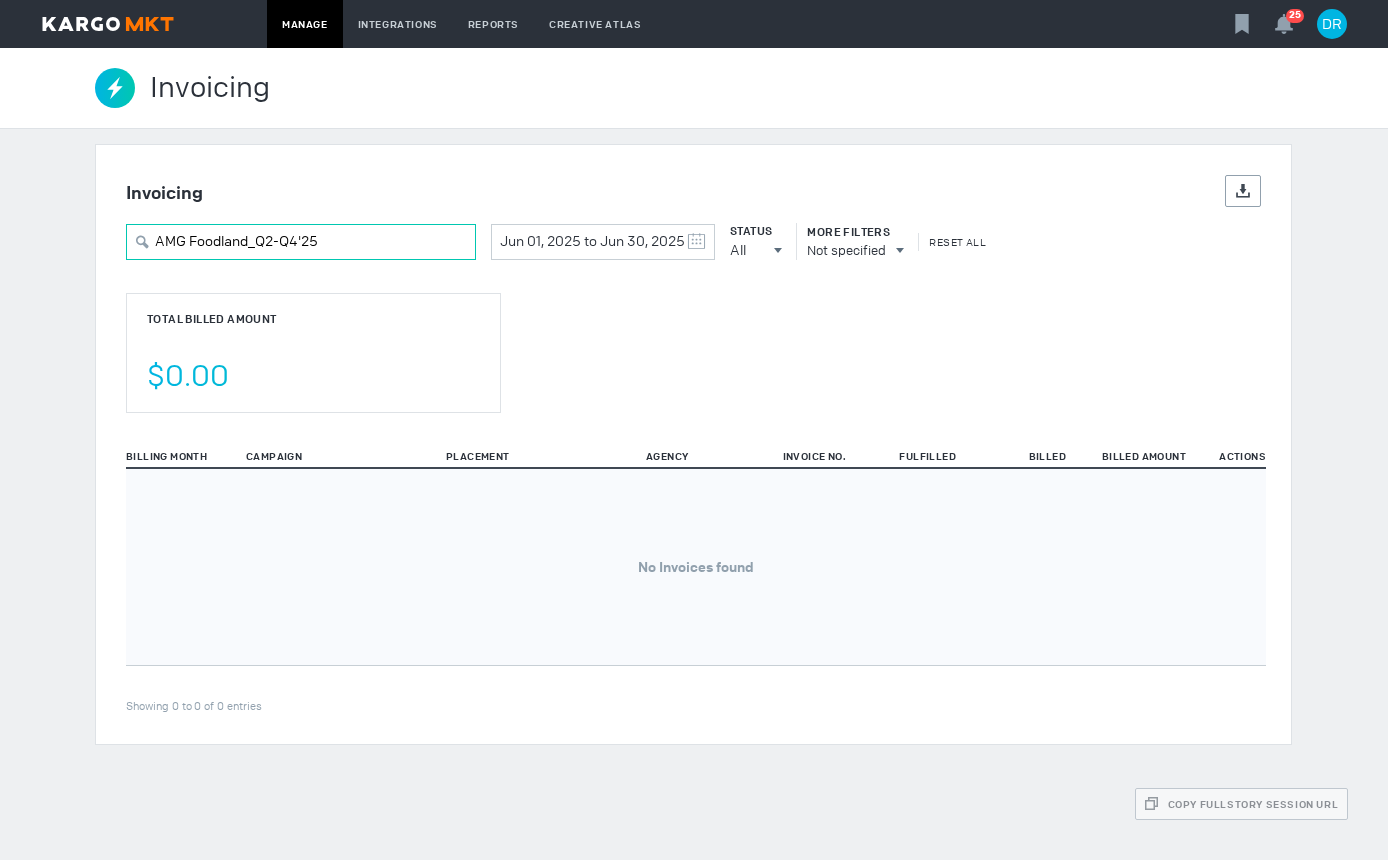 click on "AMG Foodland_Q2-Q4'25" at bounding box center (301, 242) 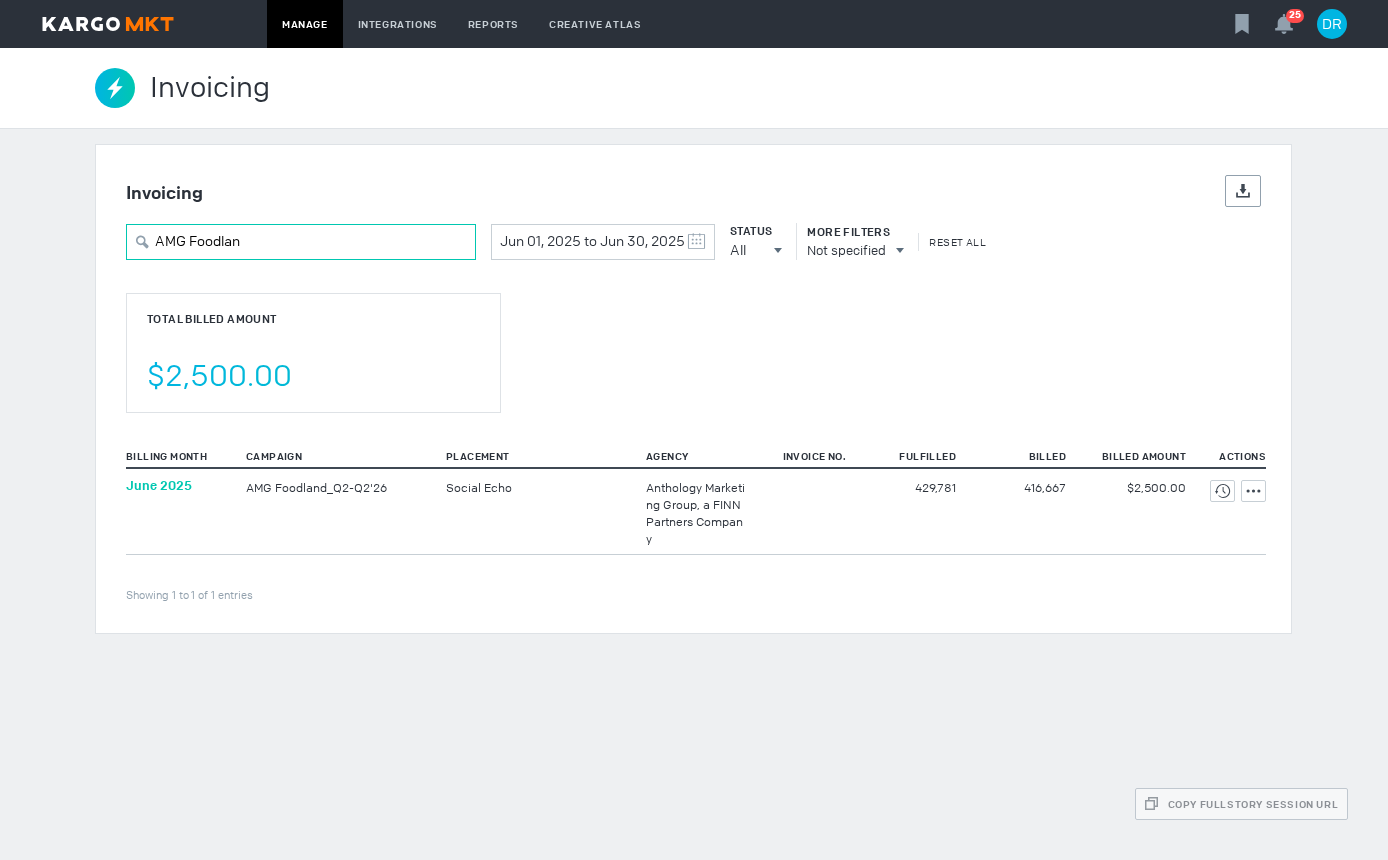 type on "AMG Foodlan" 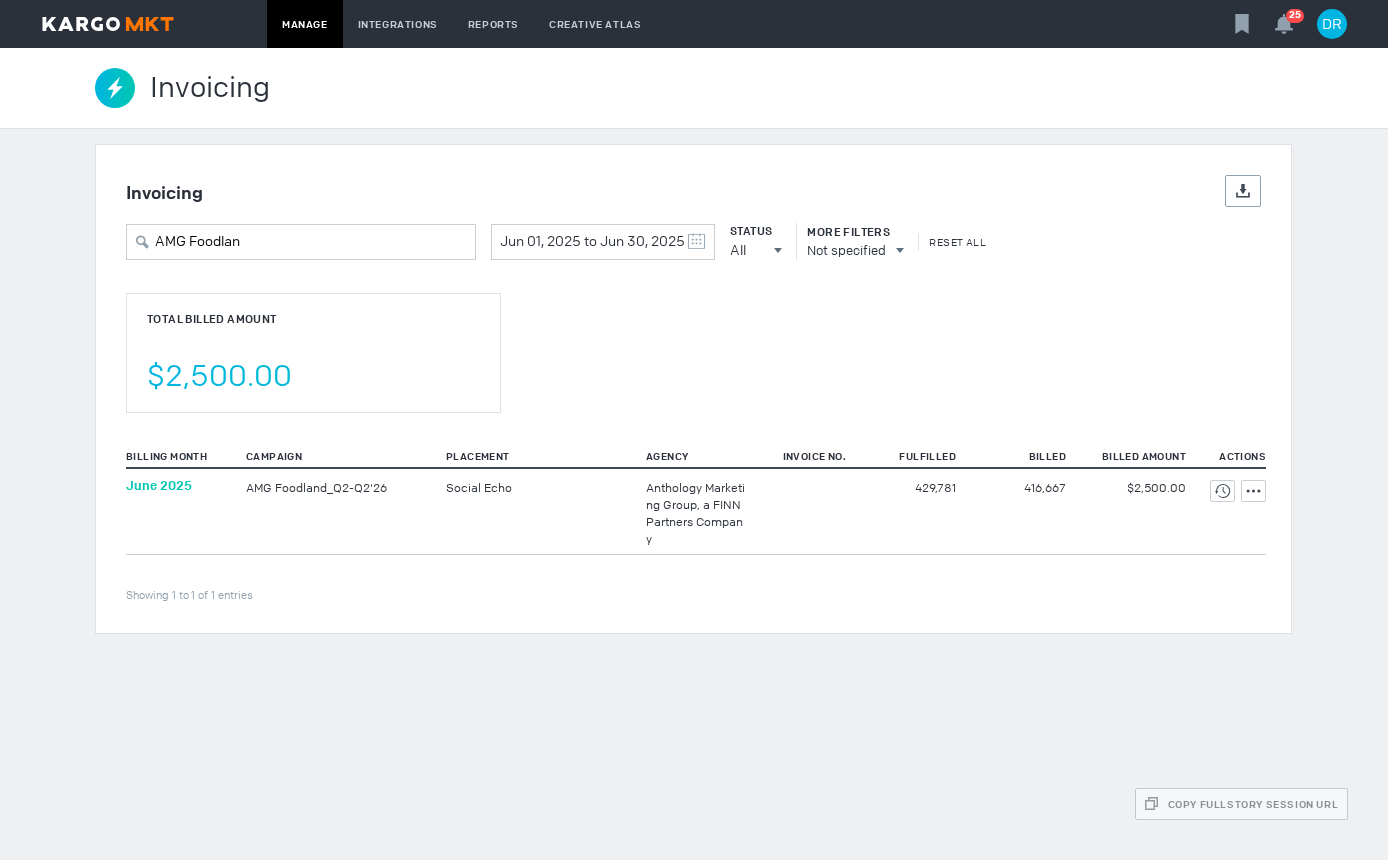 click on "June 2025" at bounding box center [159, 485] 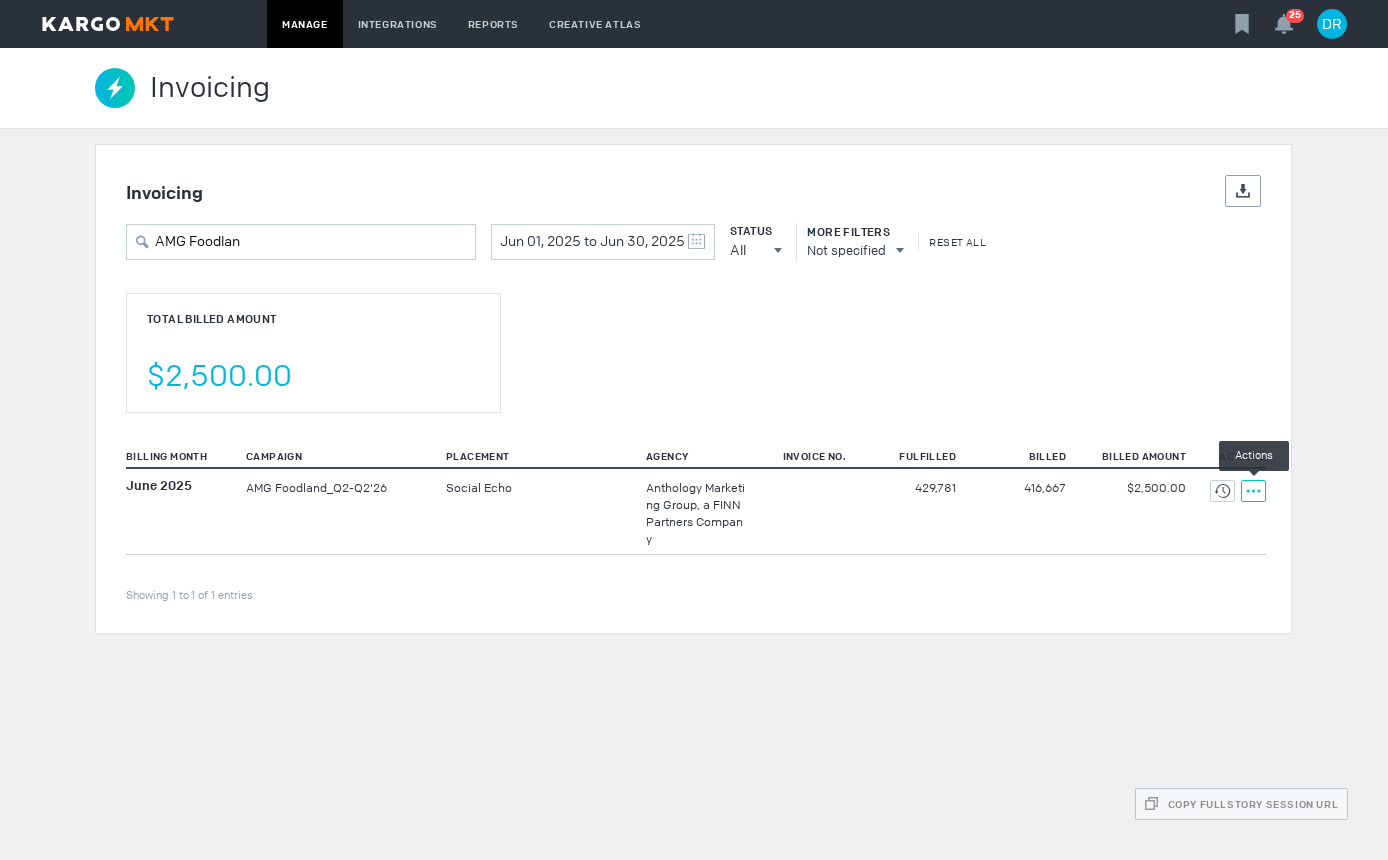 click on "Actions" at bounding box center (1253, 491) 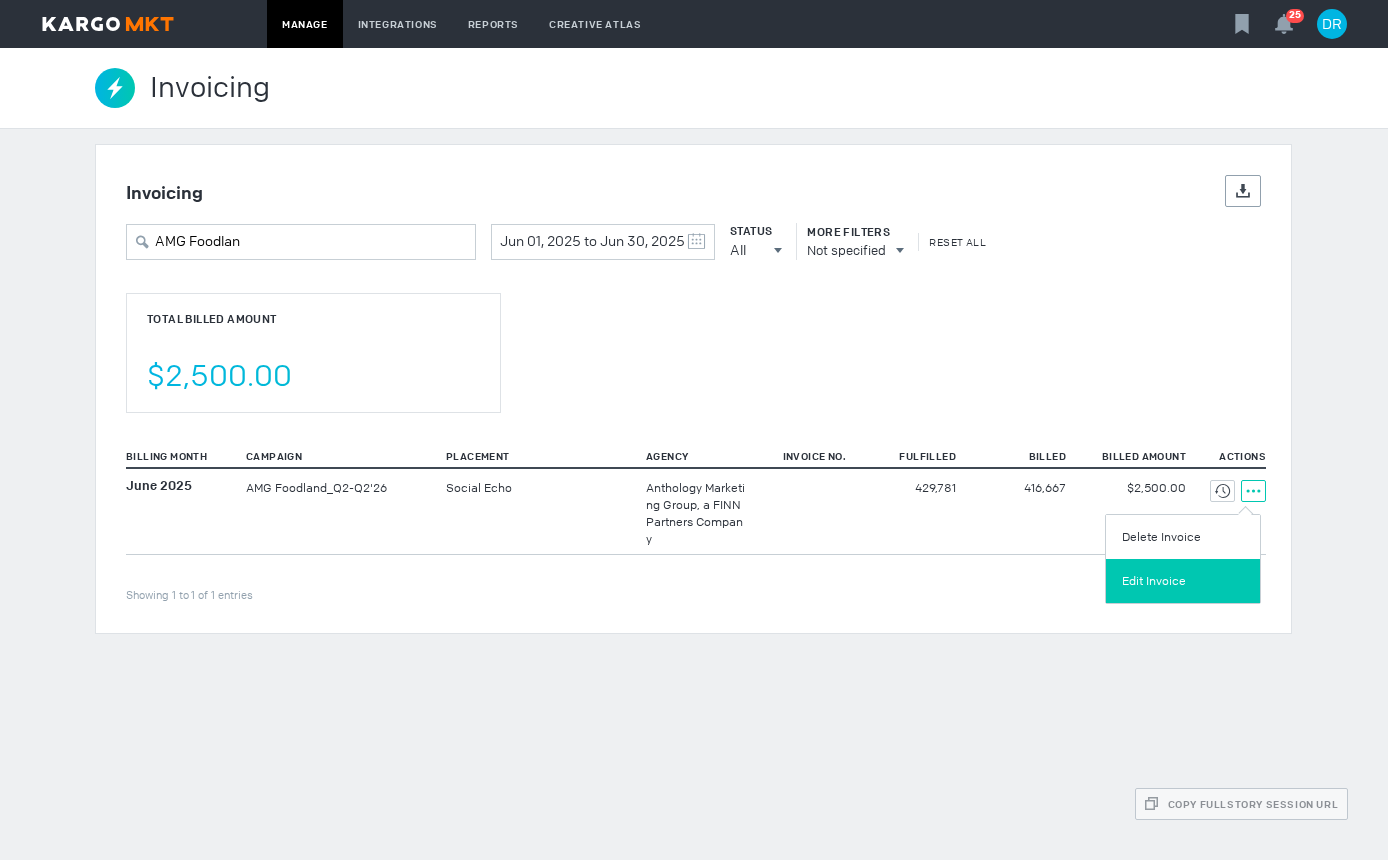 click on "Edit Invoice" at bounding box center (1183, 581) 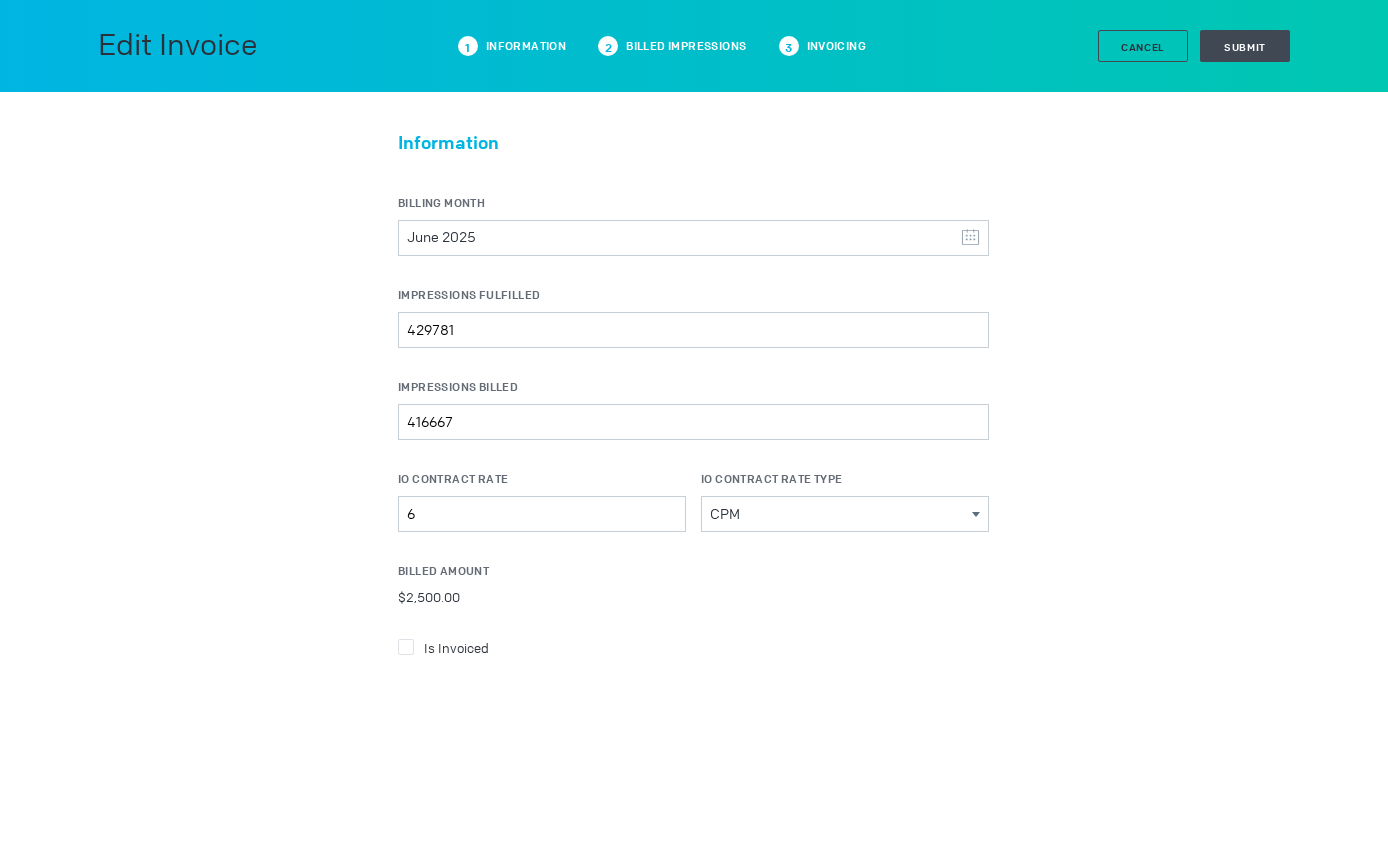 click at bounding box center (406, 647) 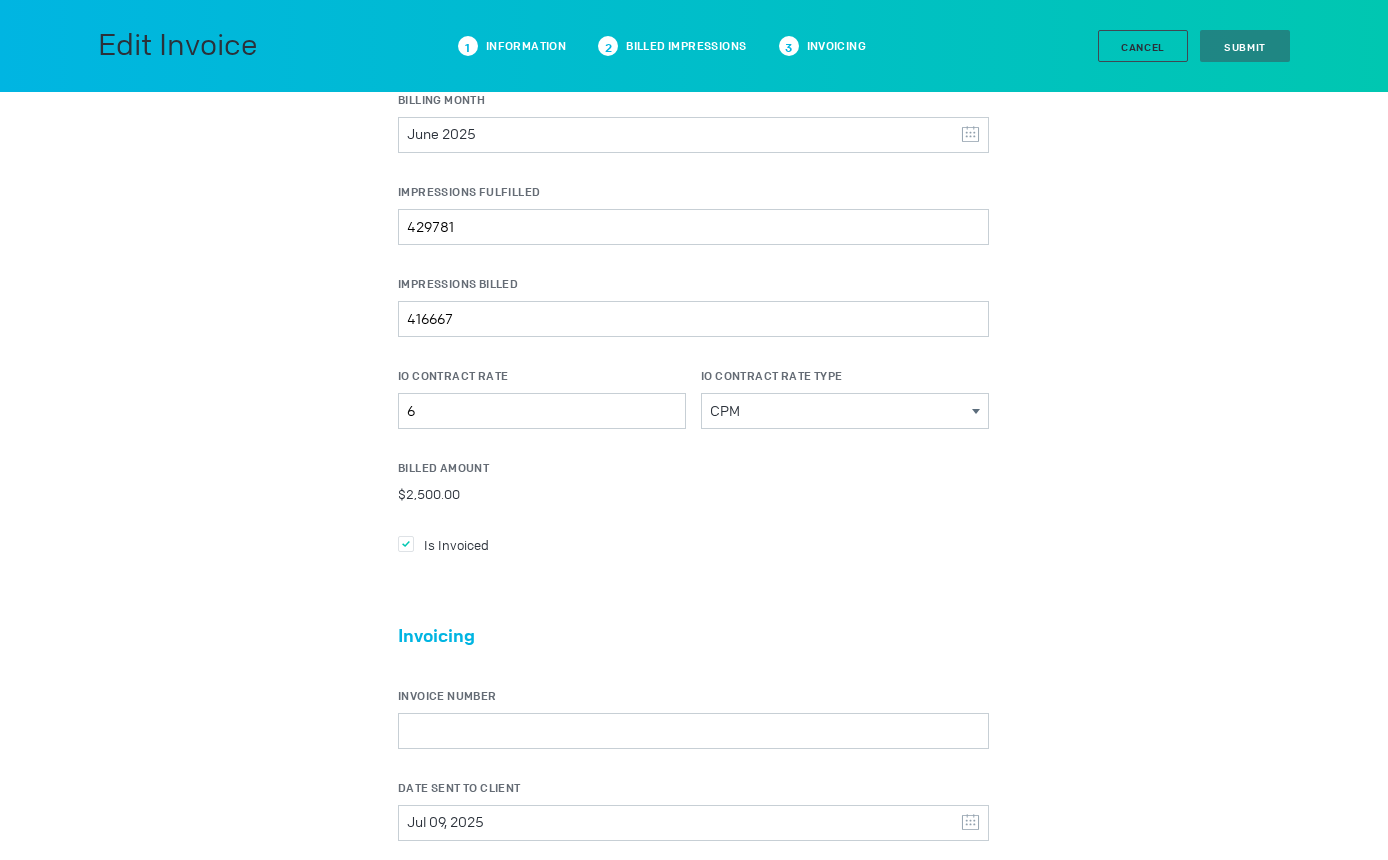 scroll, scrollTop: 200, scrollLeft: 0, axis: vertical 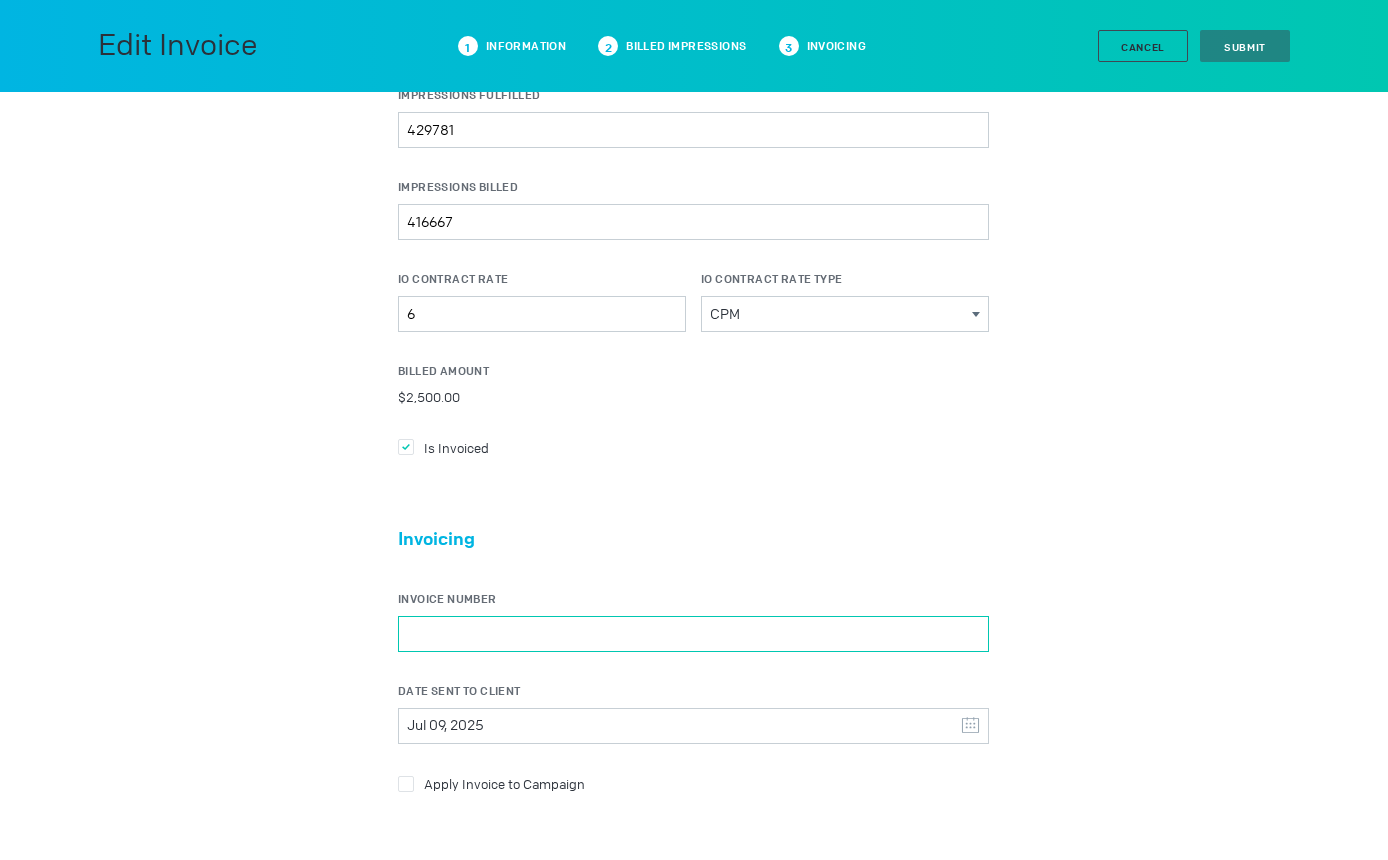 click on "Invoice Number" at bounding box center [693, 634] 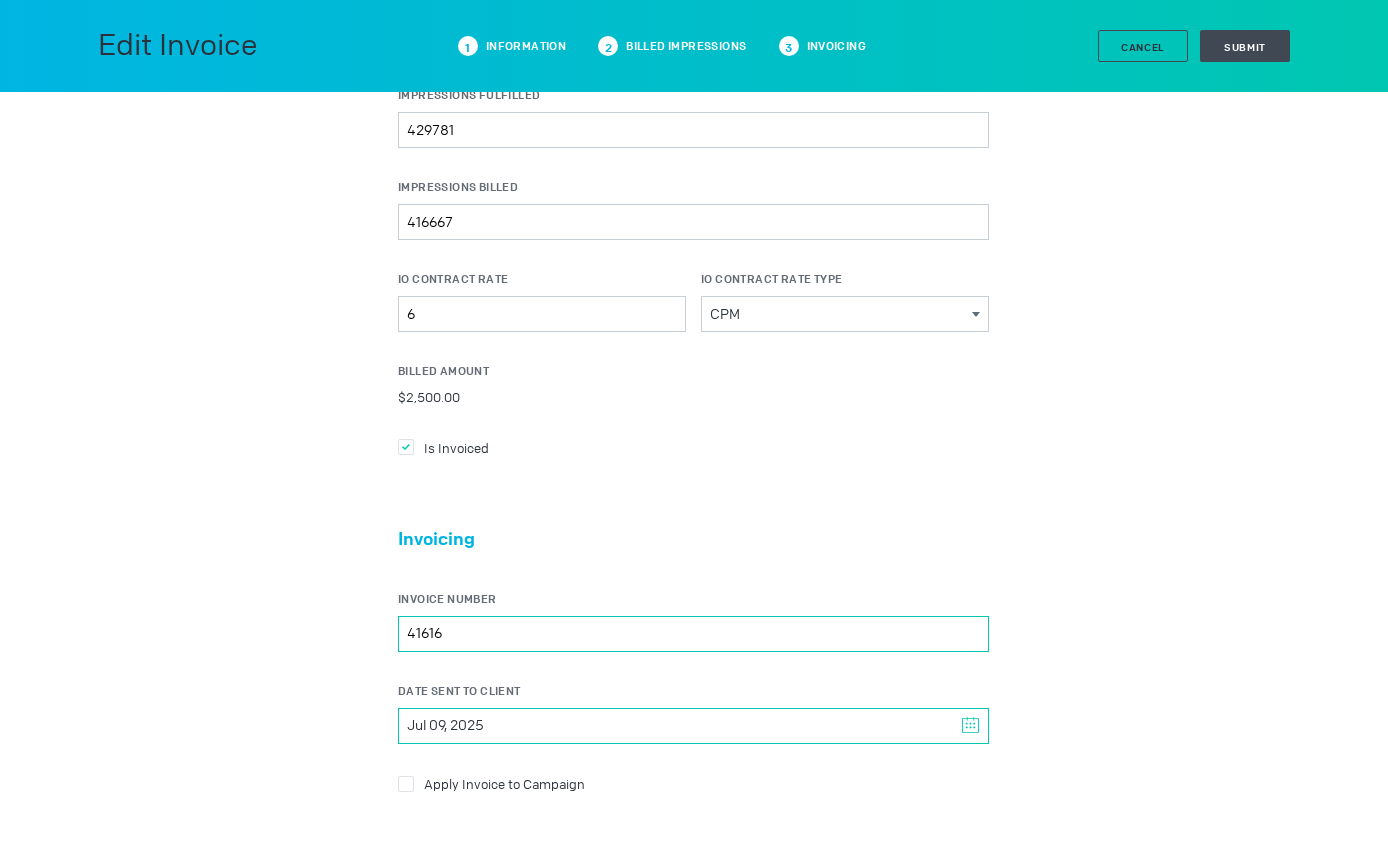 type on "41616" 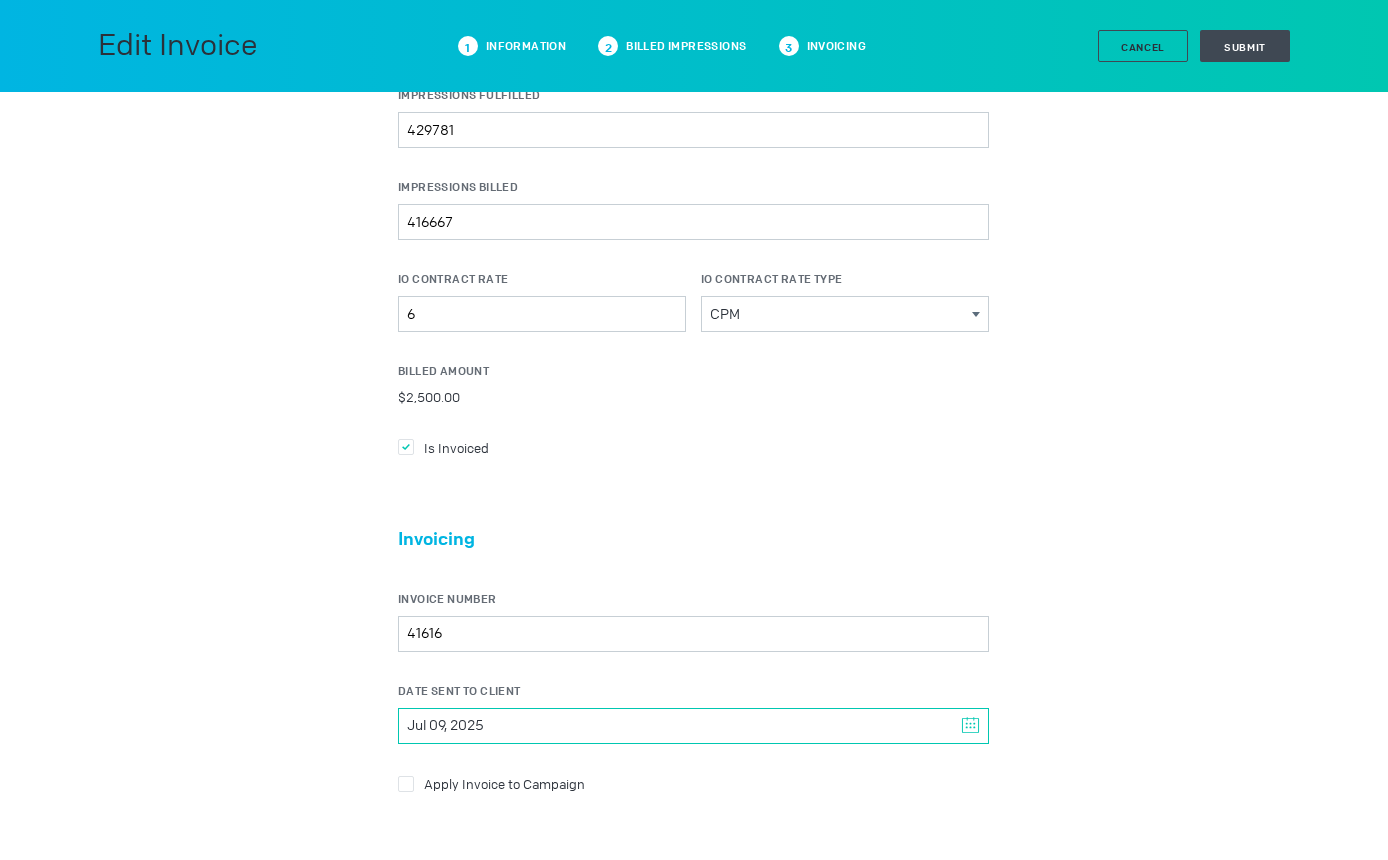 click on "Jul 09, 2025" at bounding box center (693, 726) 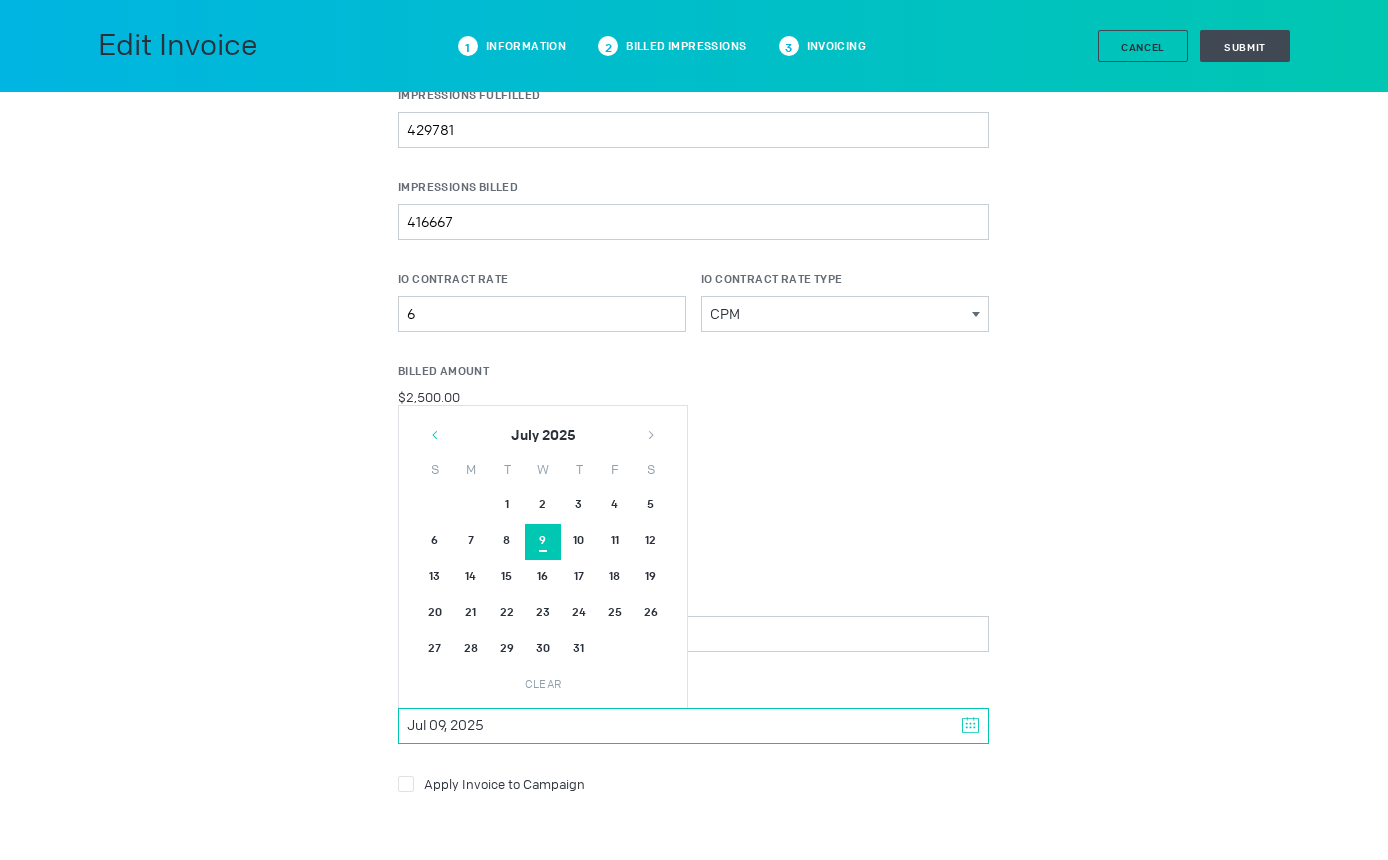 click at bounding box center (435, 435) 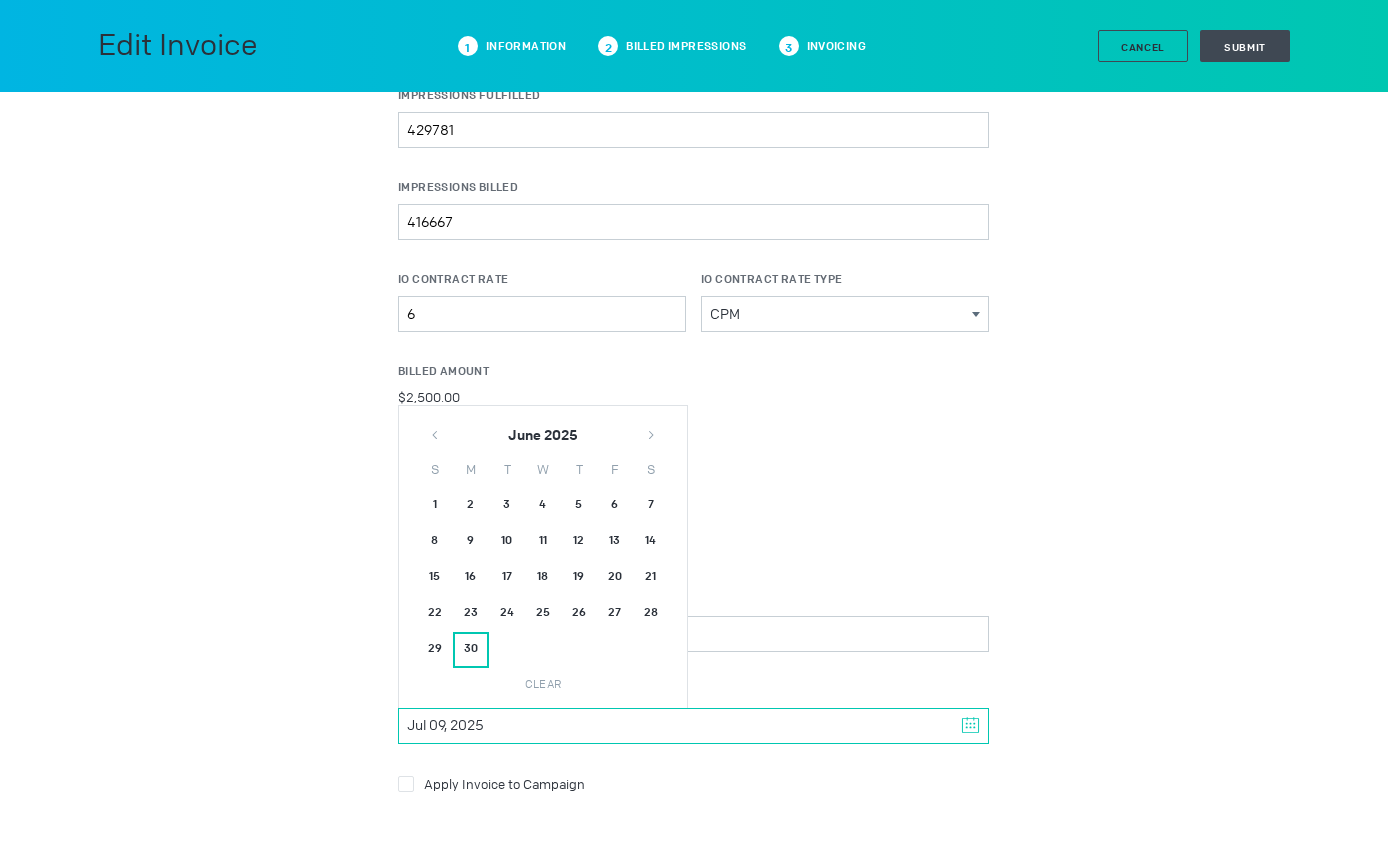 click on "30" at bounding box center (471, 650) 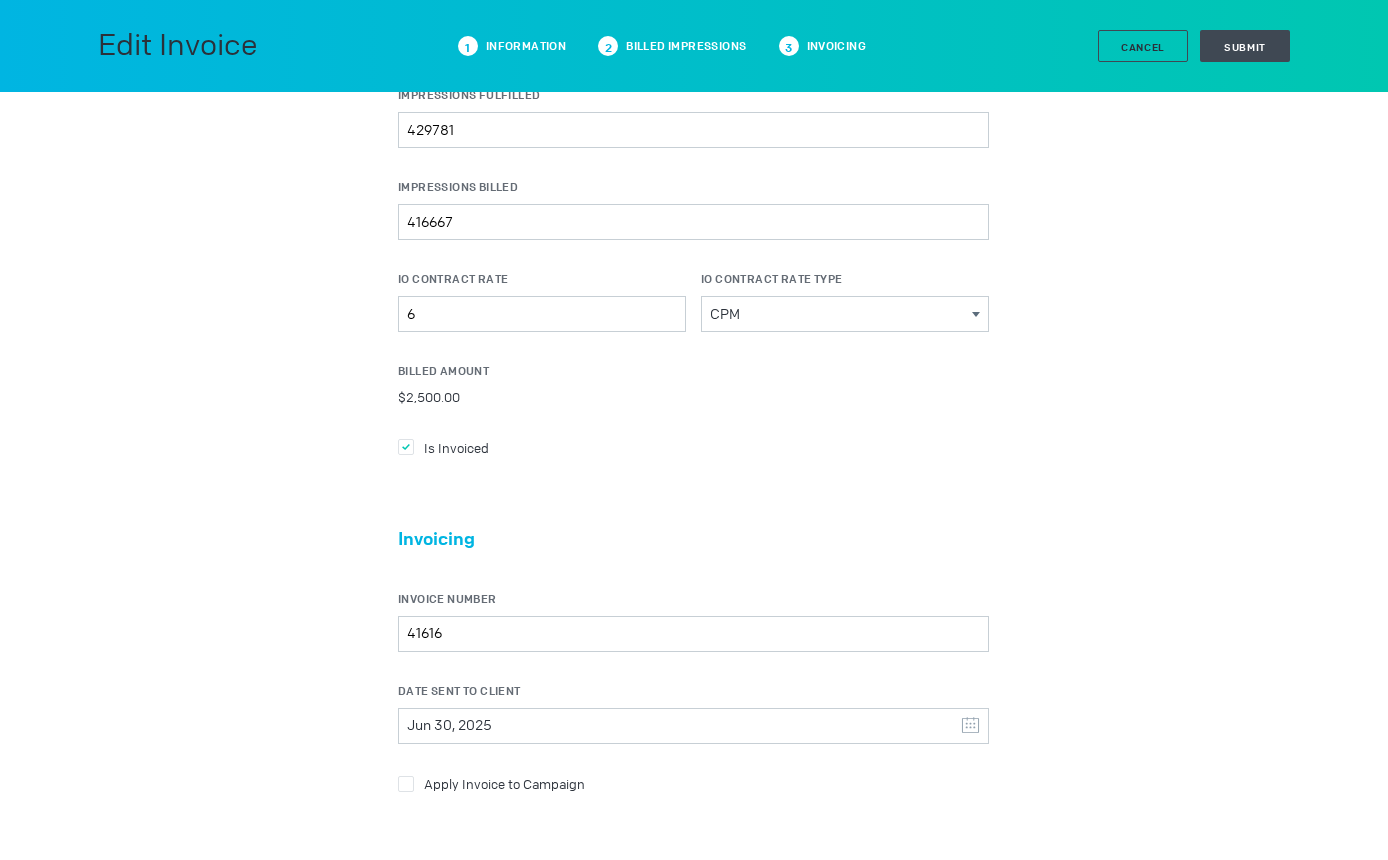 click on "Apply Invoice to Campaign" at bounding box center (693, 447) 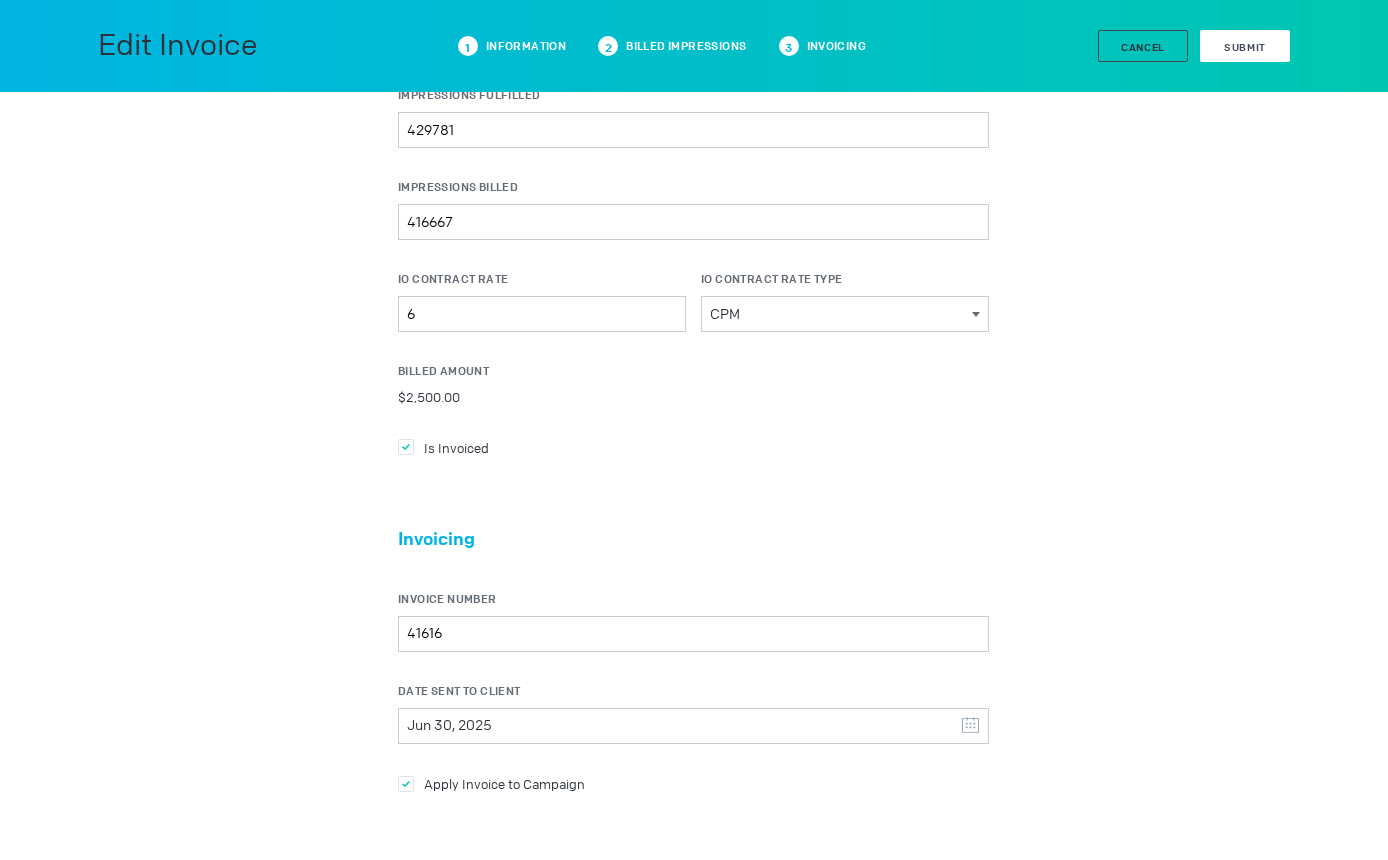 click on "Submit" at bounding box center (1245, 46) 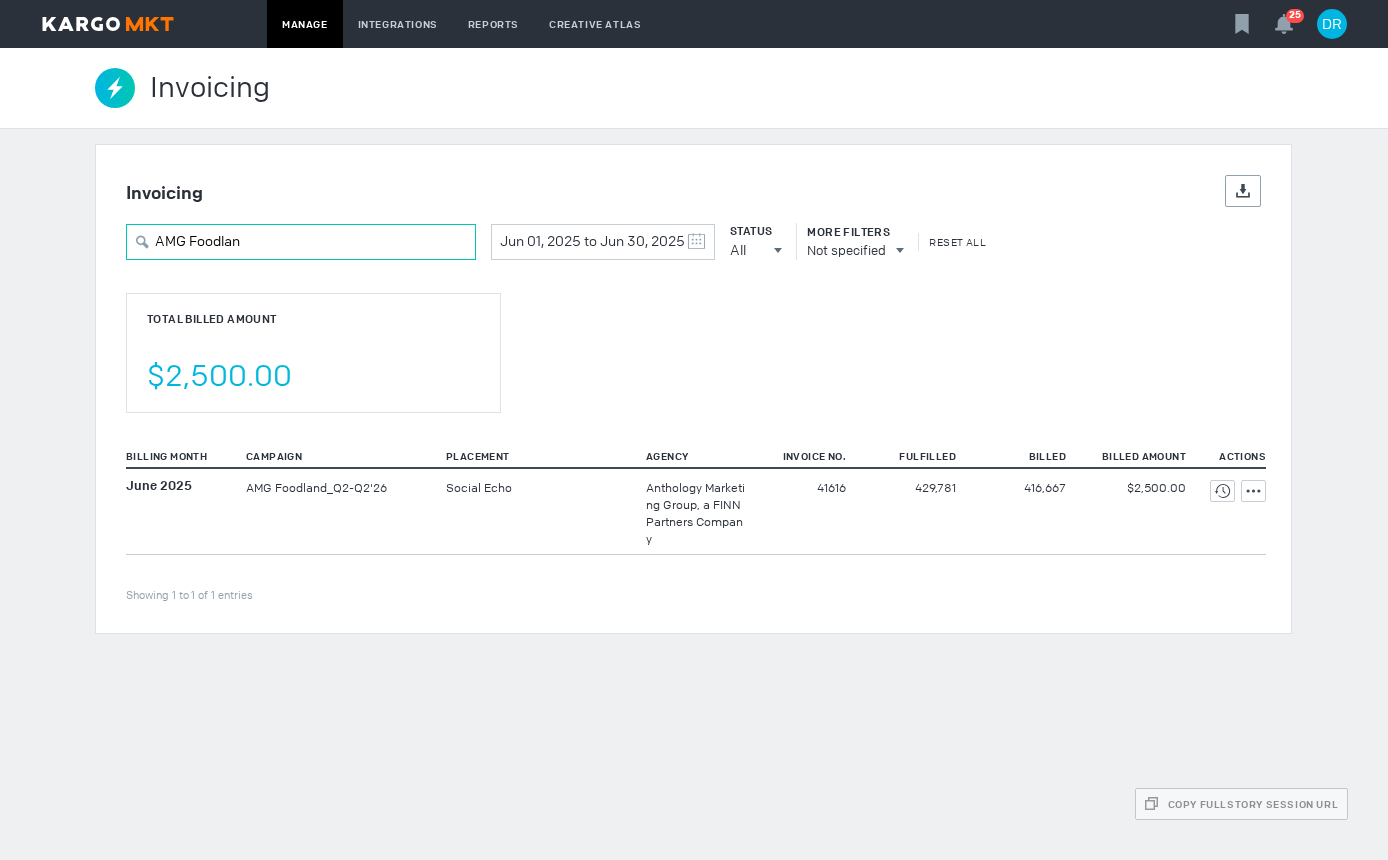 click on "AMG Foodlan" at bounding box center [301, 242] 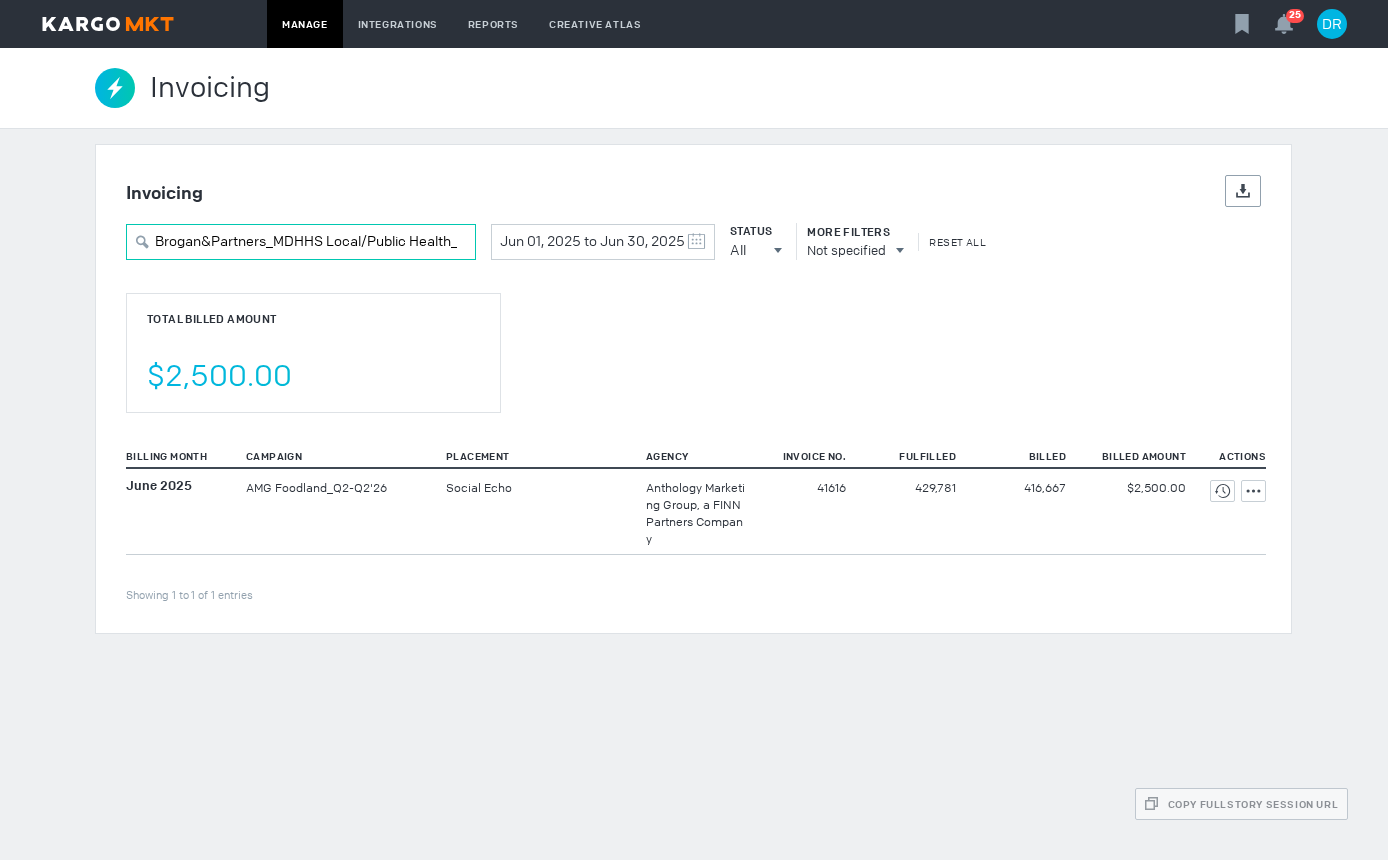 scroll, scrollTop: 0, scrollLeft: 29, axis: horizontal 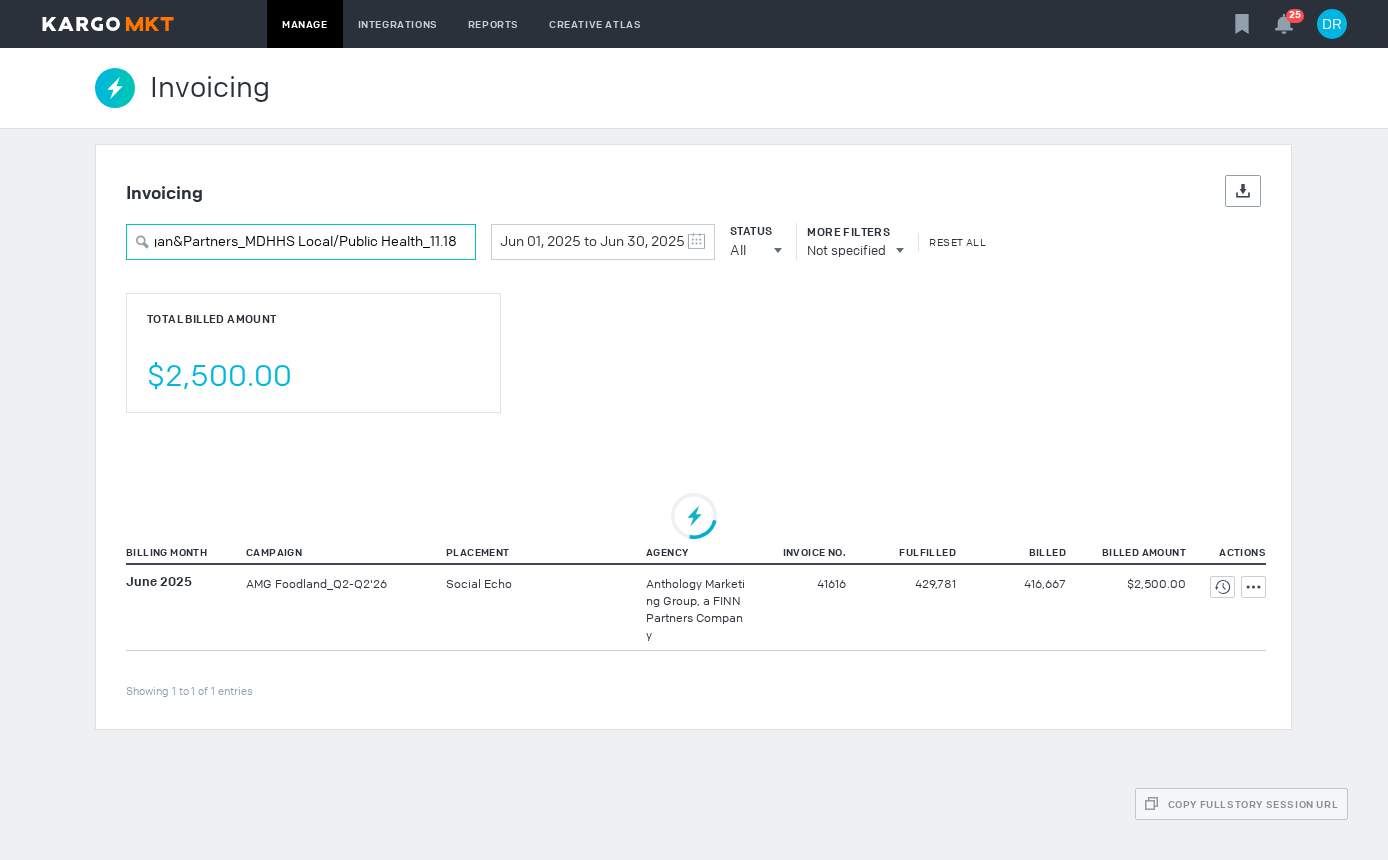 type on "Brogan&Partners_MDHHS Local/Public Health_11.18" 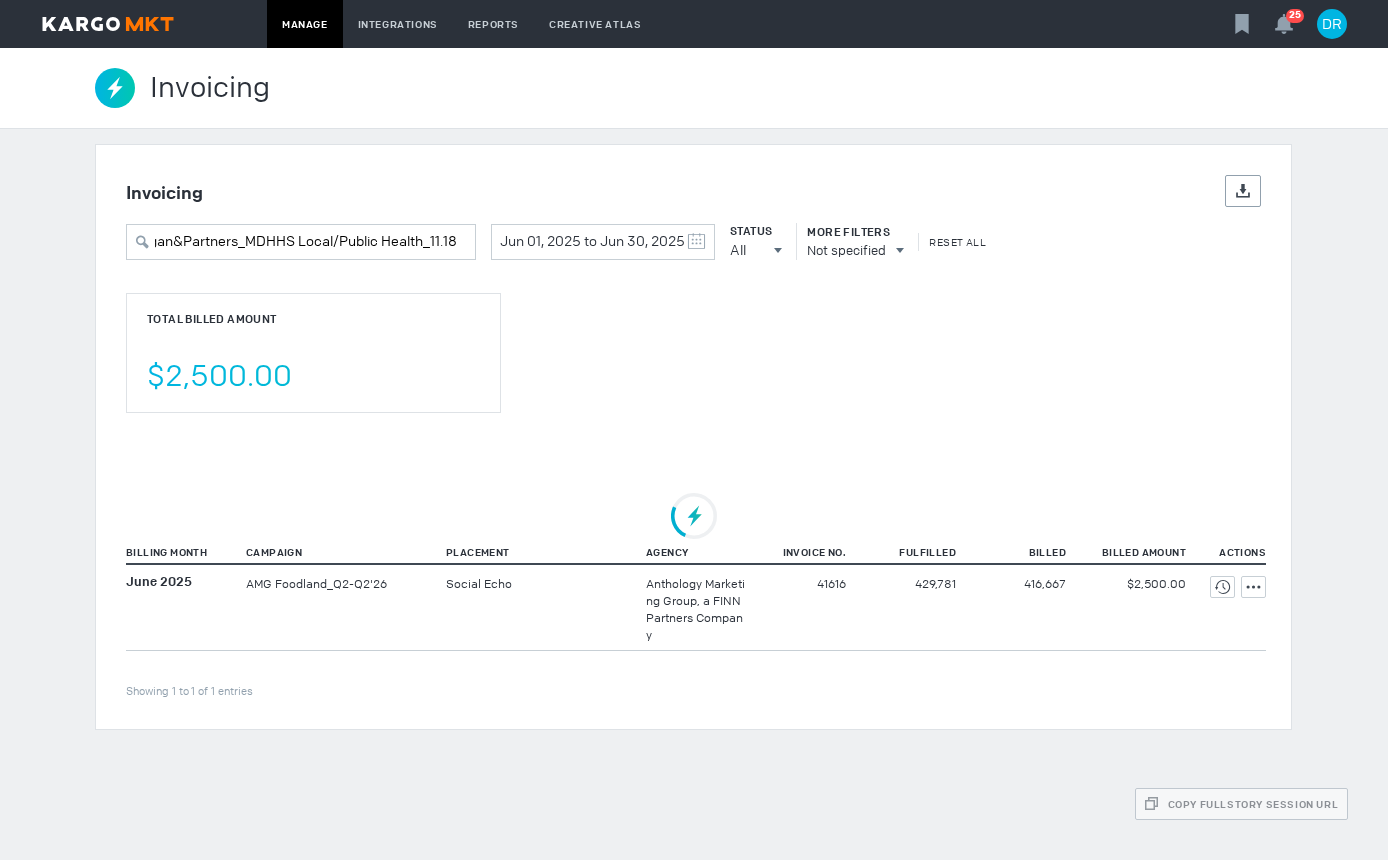 click on "Invoicing  Details Export     Brogan&Partners_MDHHS Local/Public Health_11.18 Jun 01, 2025 to Jun 30, 2025                                                                               							 May 2025 							 						                          S M T W T F S                                           27 28 29 30 1 2 3 4 5 6 7 8 9 10 11 12 13 14 15 16 17 18 19 20 21 22 23 24 25 26 27 28 29 30 31                                                                                             							 June 2025 							 						                          S M T W T F S                                           1 2 3 4 5 6 7 8 9 10 11 12 13 14 15 16 17 18 19 20 21 22 23 24 25 26 27 28 29 30 1 2 3 4 5                                       Clear                  Status All All All Invoiced Not Invoiced Test More Filters Not specified Reset All Total Billed Amount $2,500.00 Billing Month Campaign Placement Agency Invoice No. Fulfilled Billed Billed Amount Actions Showing 1 to 1 of 1 entries June 2025  AMG Foodland_Q2-Q2'26 41616" at bounding box center (694, 437) 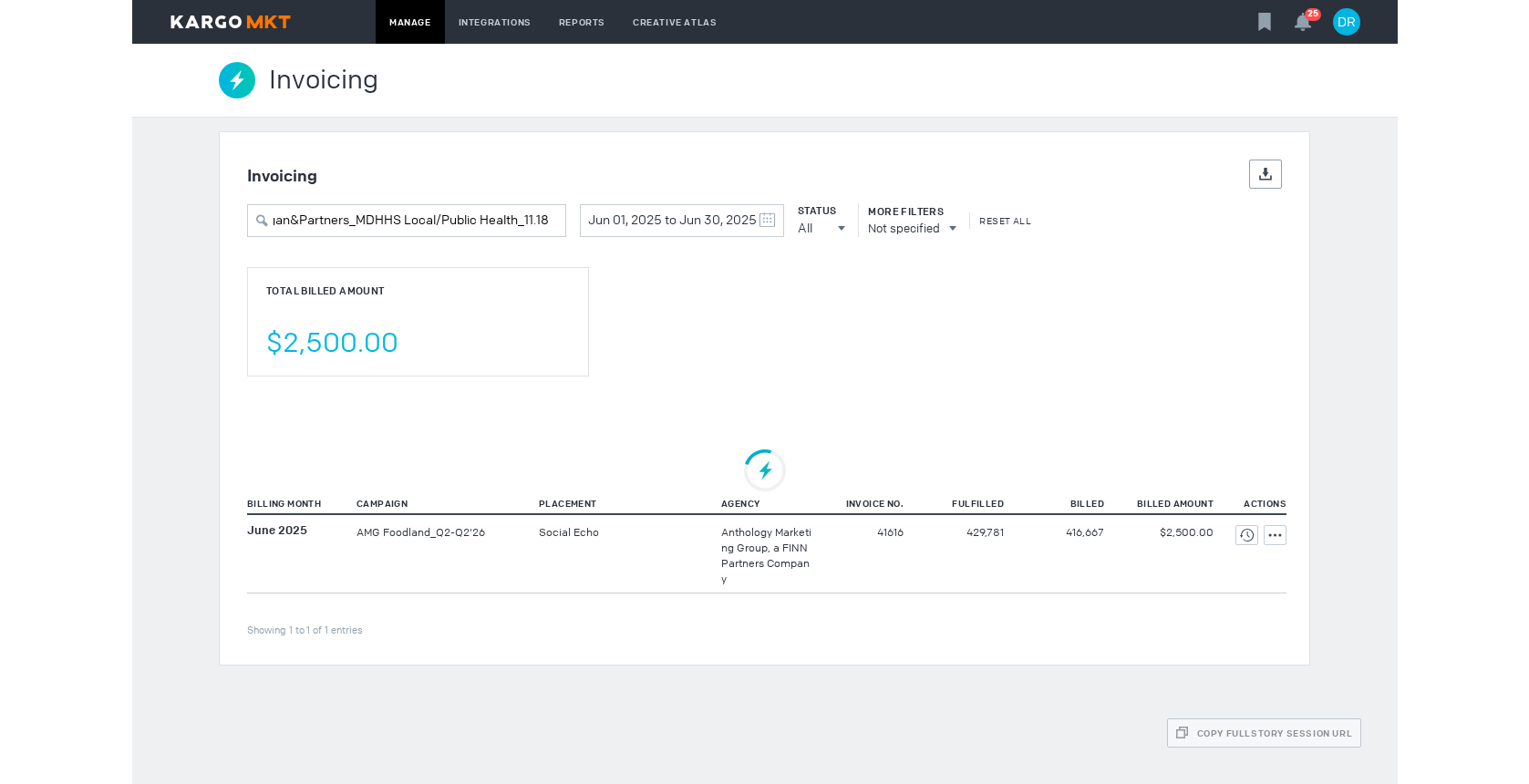scroll, scrollTop: 0, scrollLeft: 0, axis: both 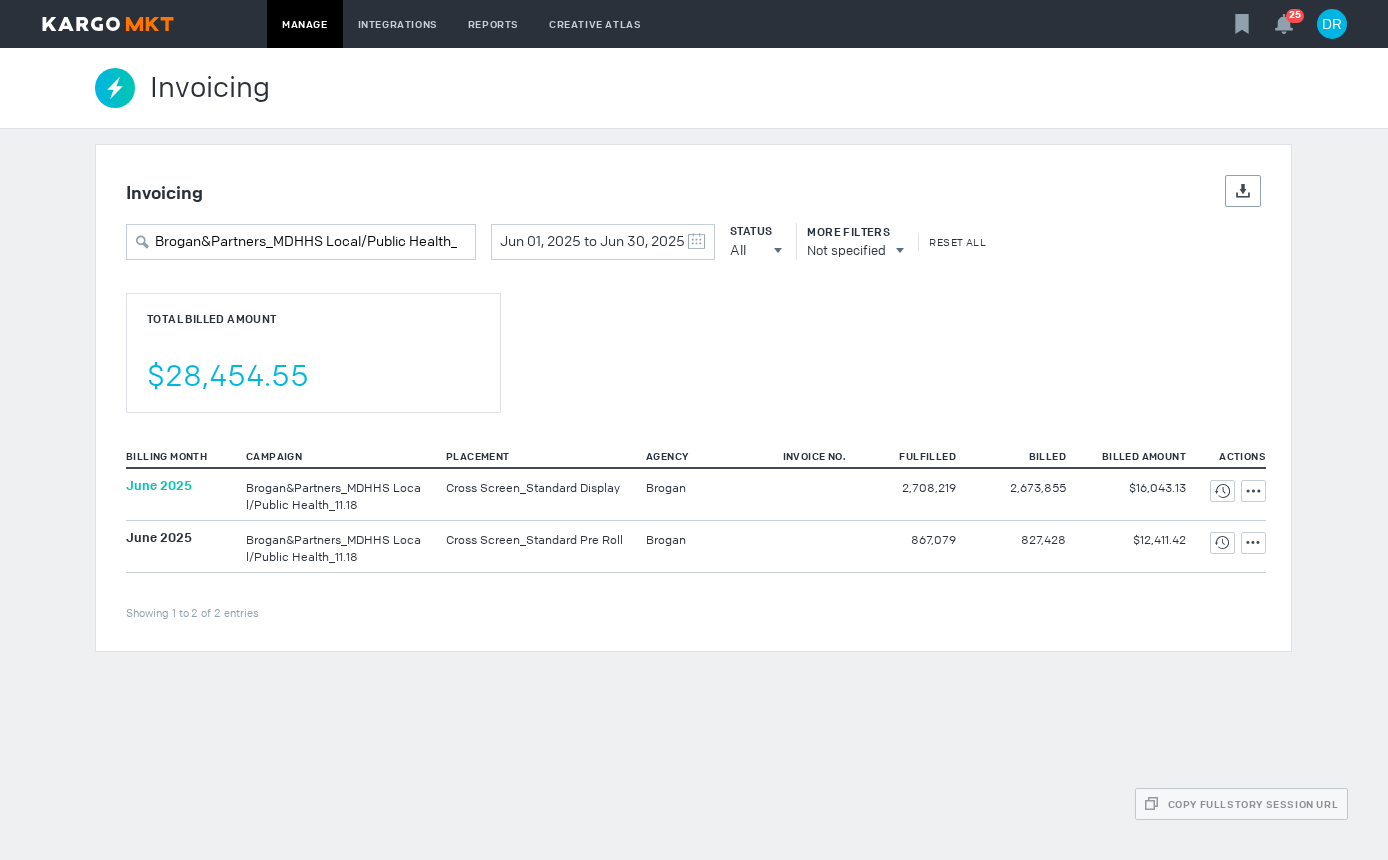 click on "June 2025" at bounding box center [159, 485] 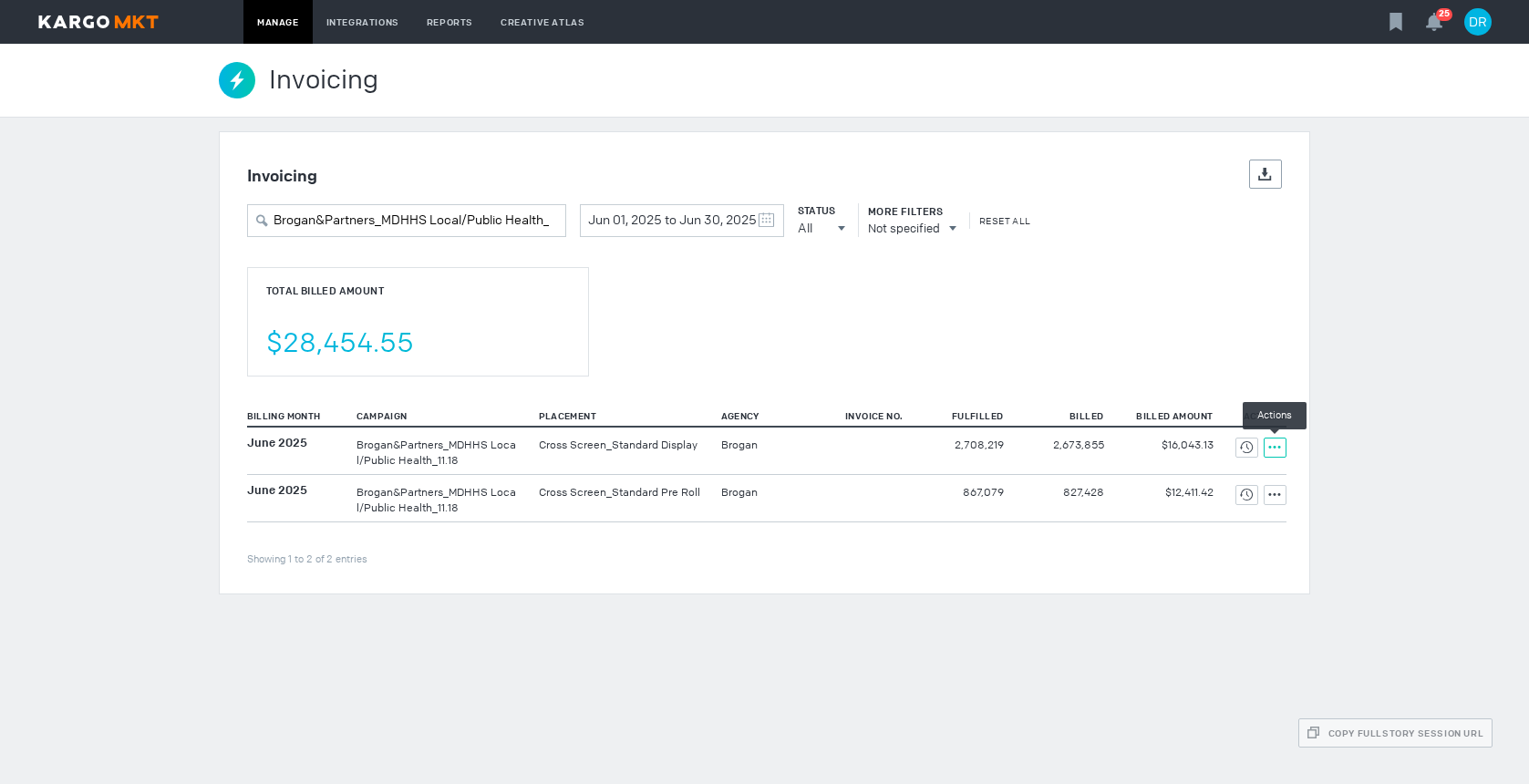 click at bounding box center (1246, 448) 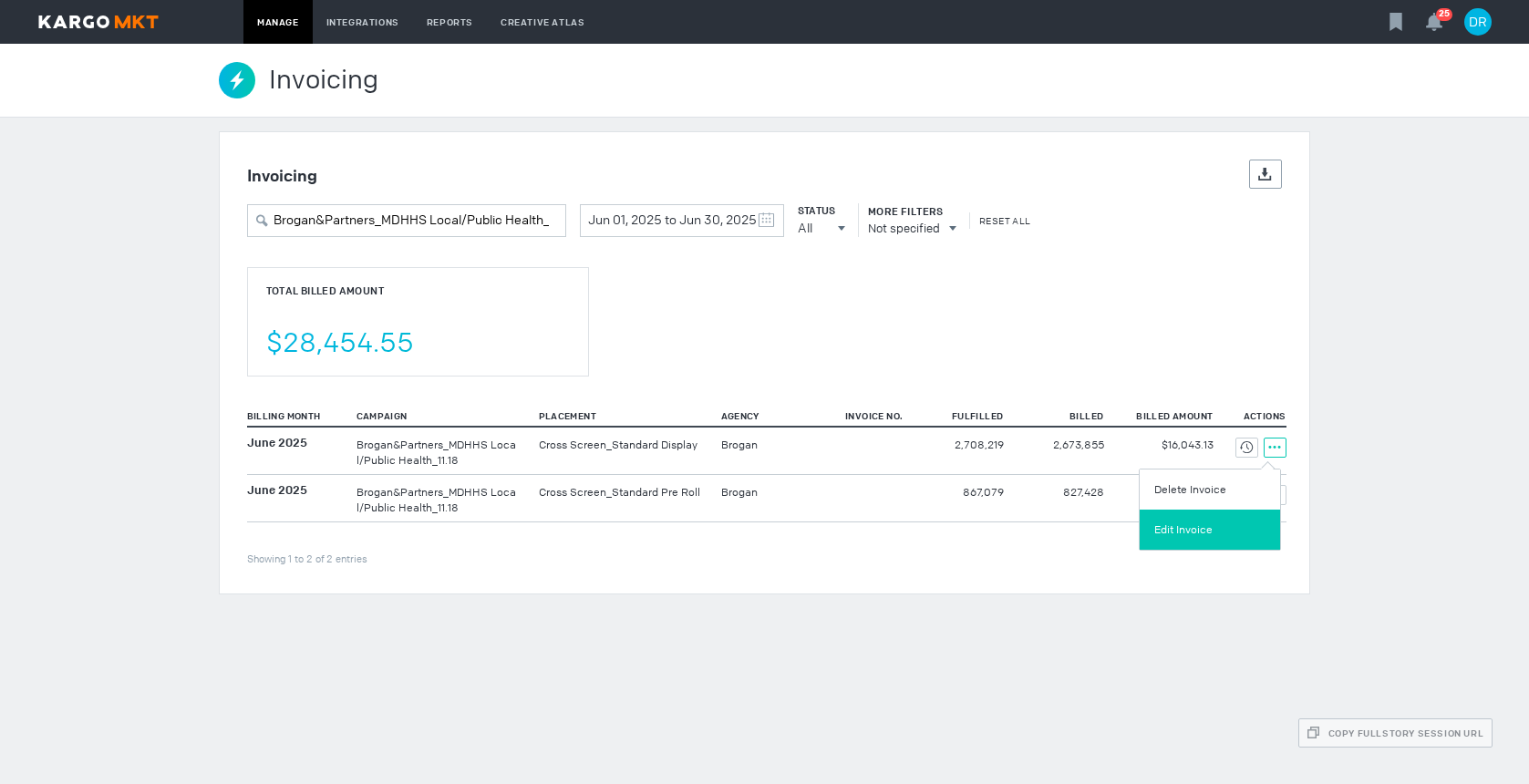 click on "Edit Invoice" at bounding box center [1210, 530] 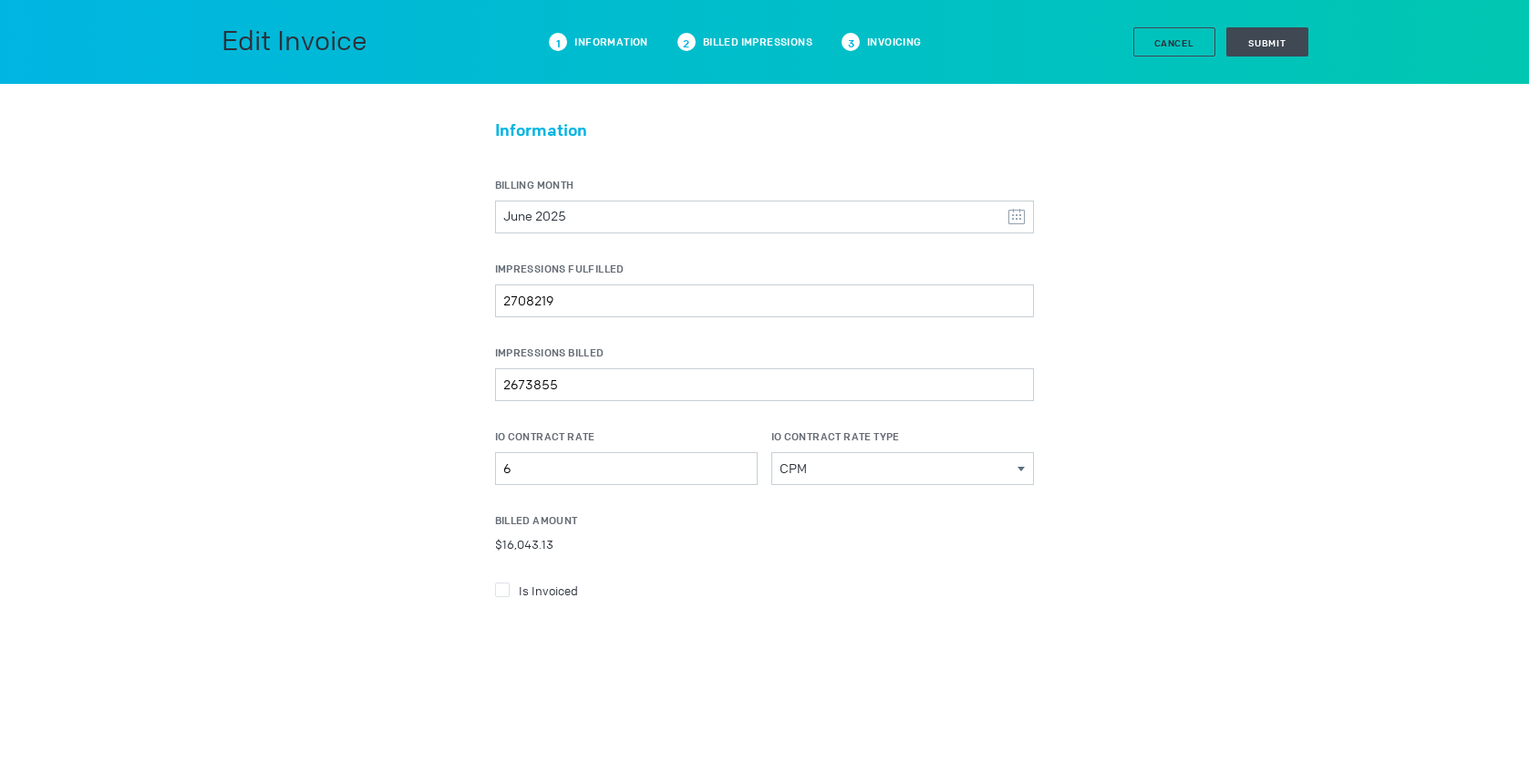 click at bounding box center (502, 590) 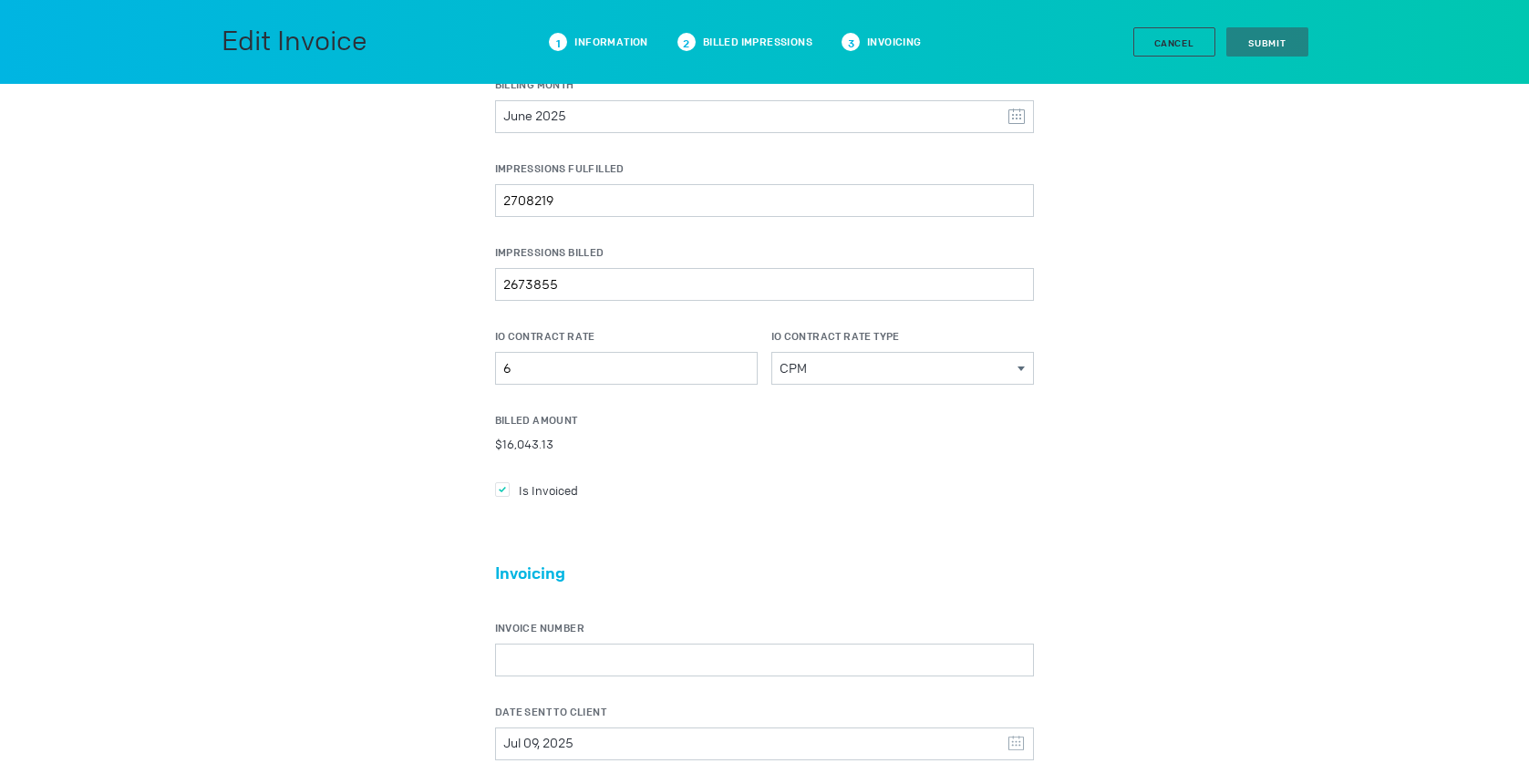 scroll, scrollTop: 273, scrollLeft: 0, axis: vertical 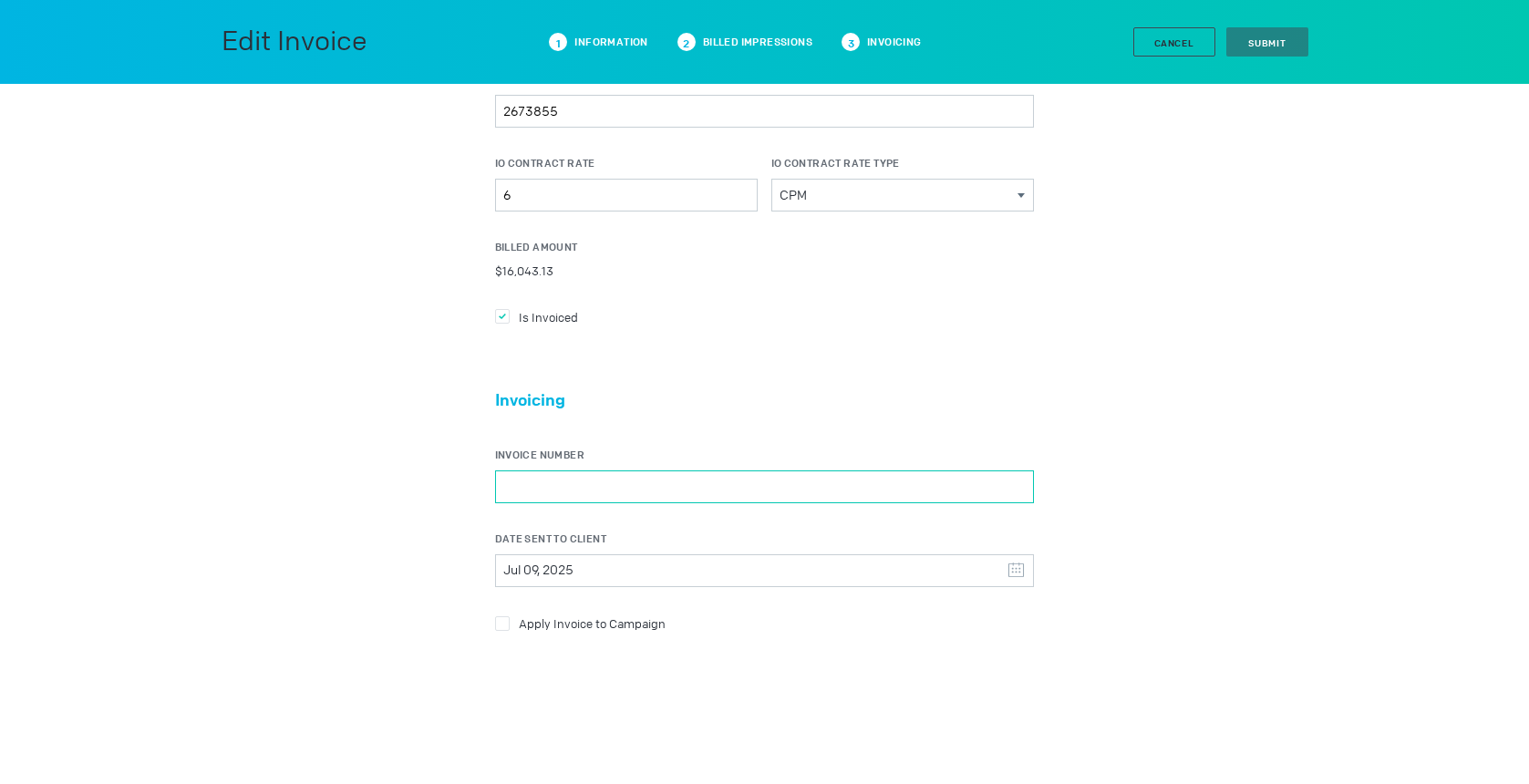 click on "Invoice Number" at bounding box center (764, 487) 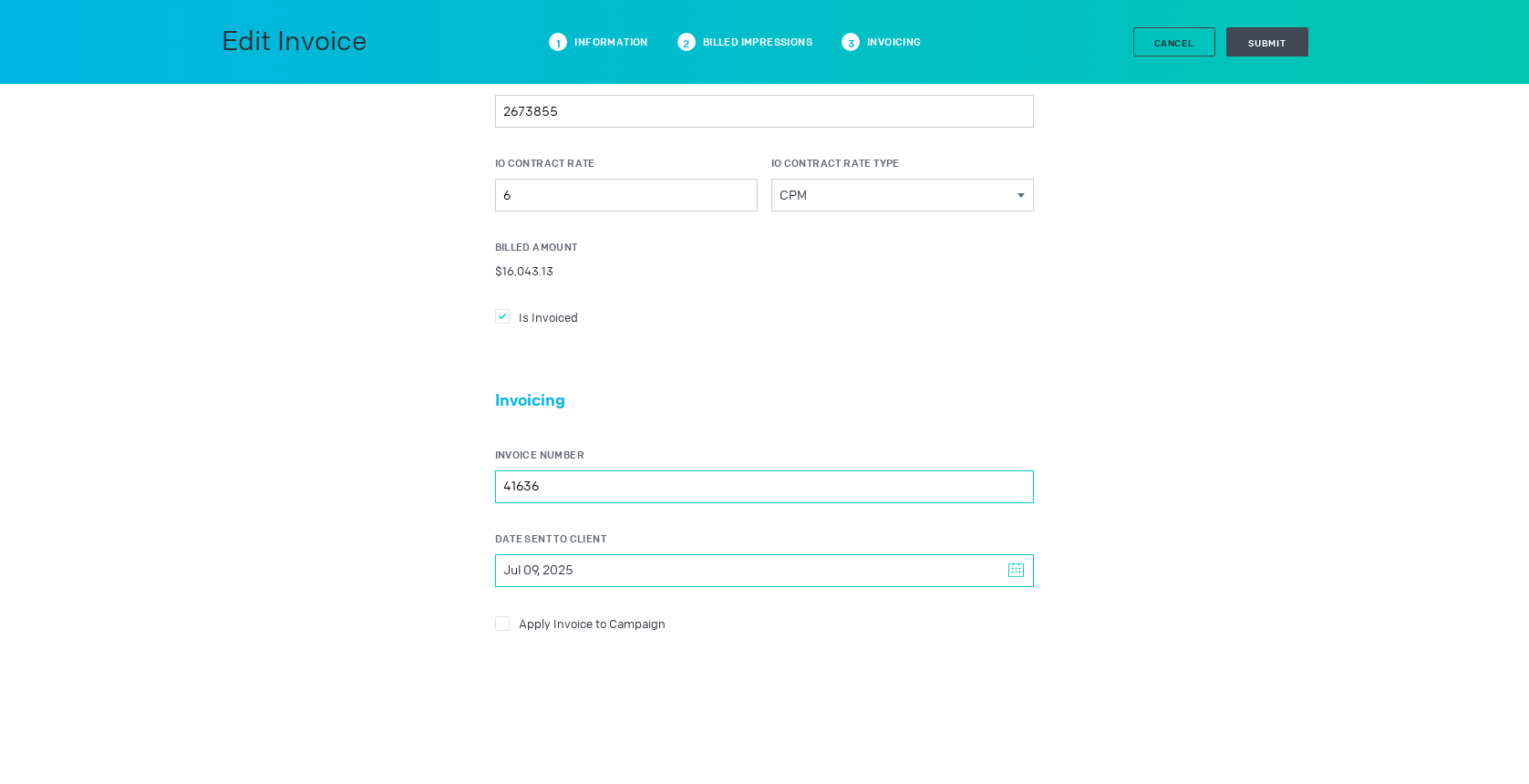 type on "41636" 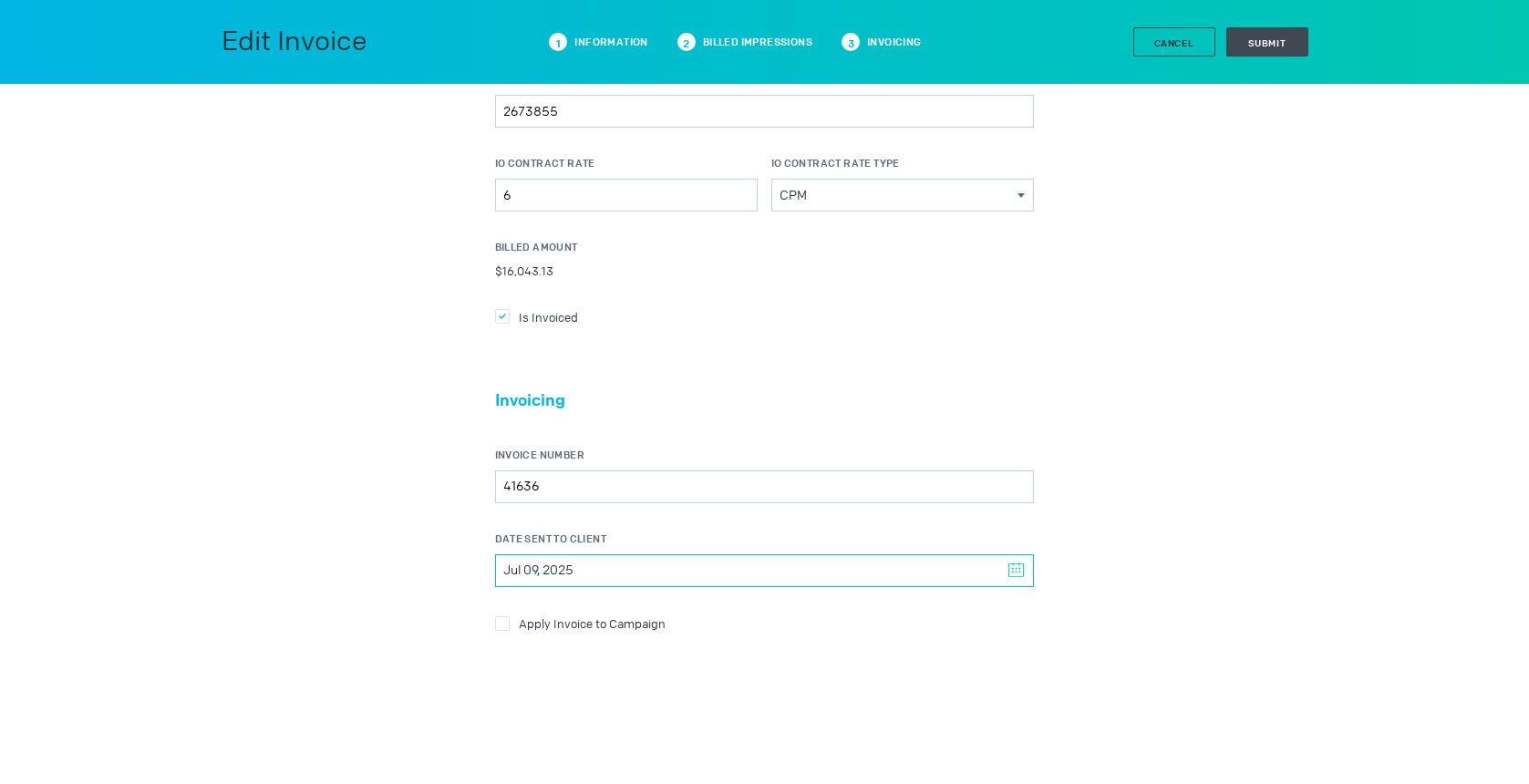 click on "Jul 09, 2025" at bounding box center [764, 571] 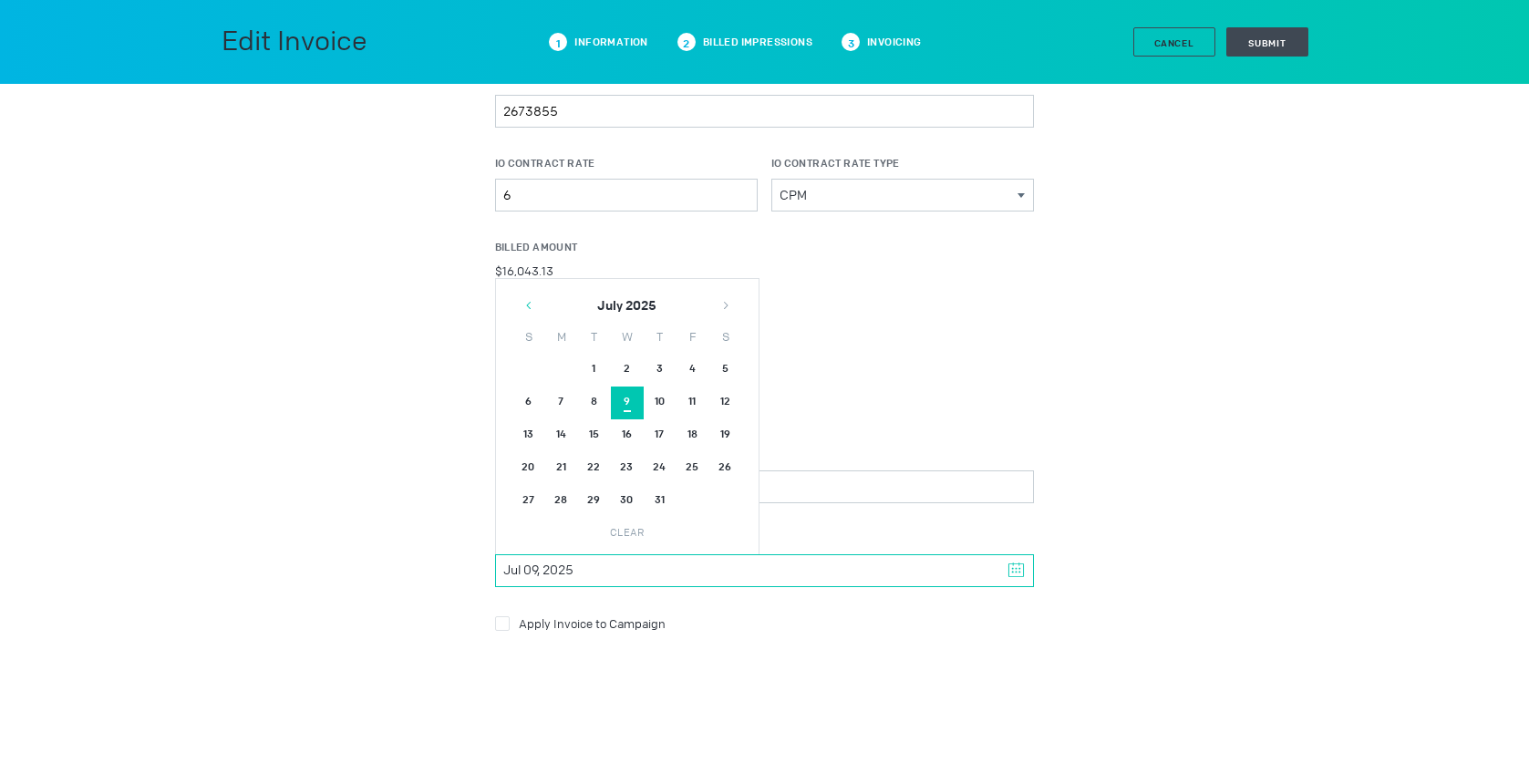 click at bounding box center [529, 305] 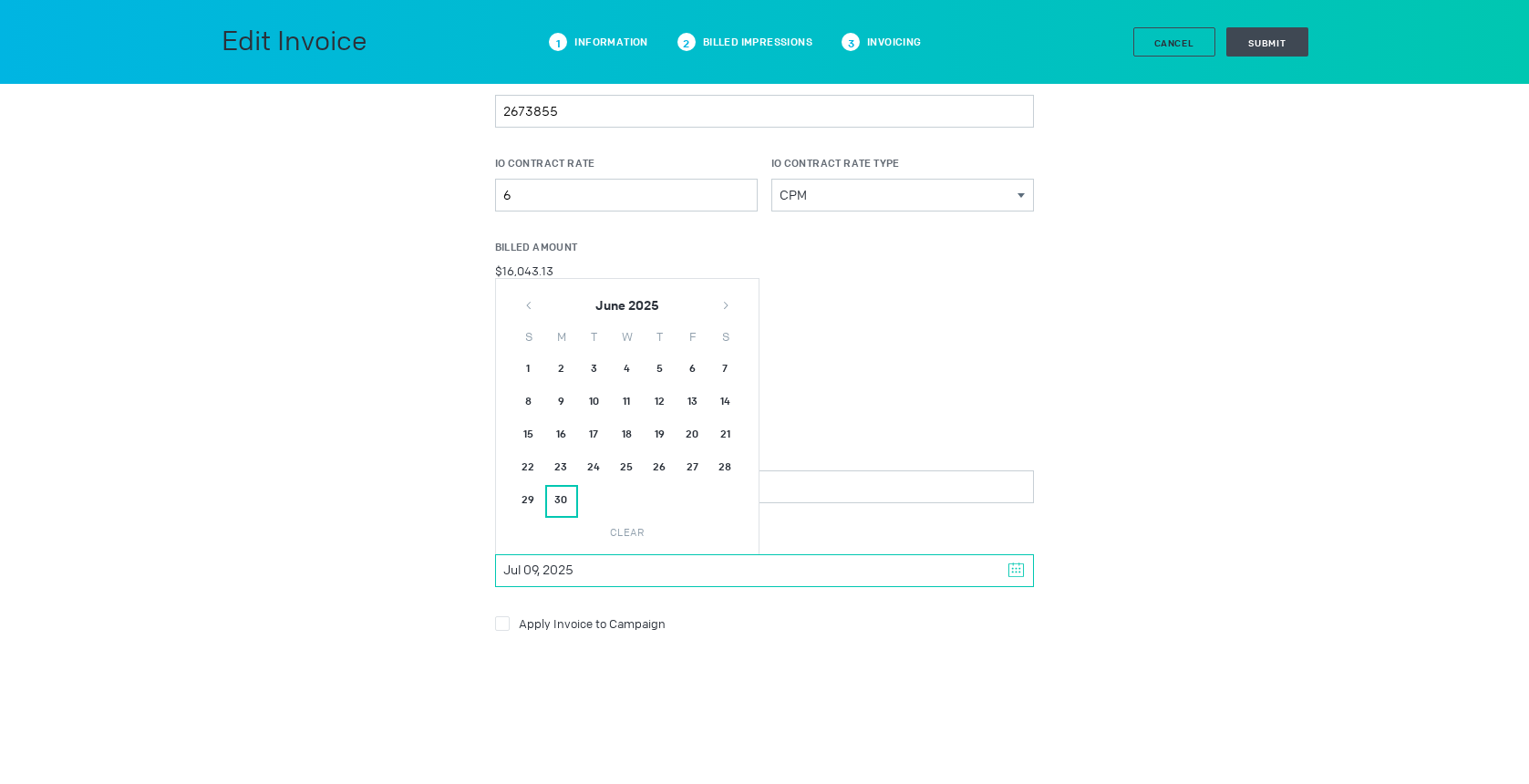 click on "30" at bounding box center [562, 501] 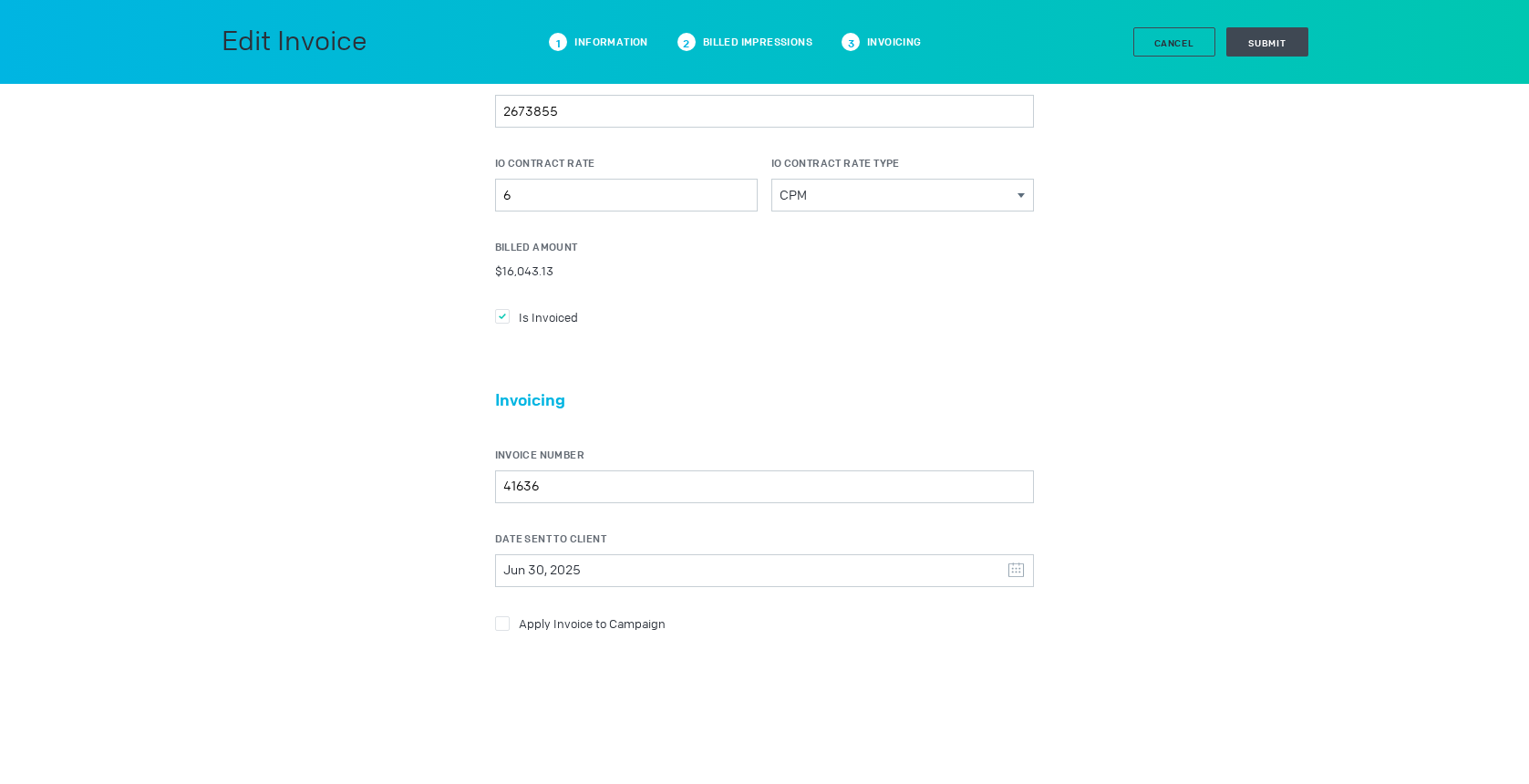 click at bounding box center (502, 316) 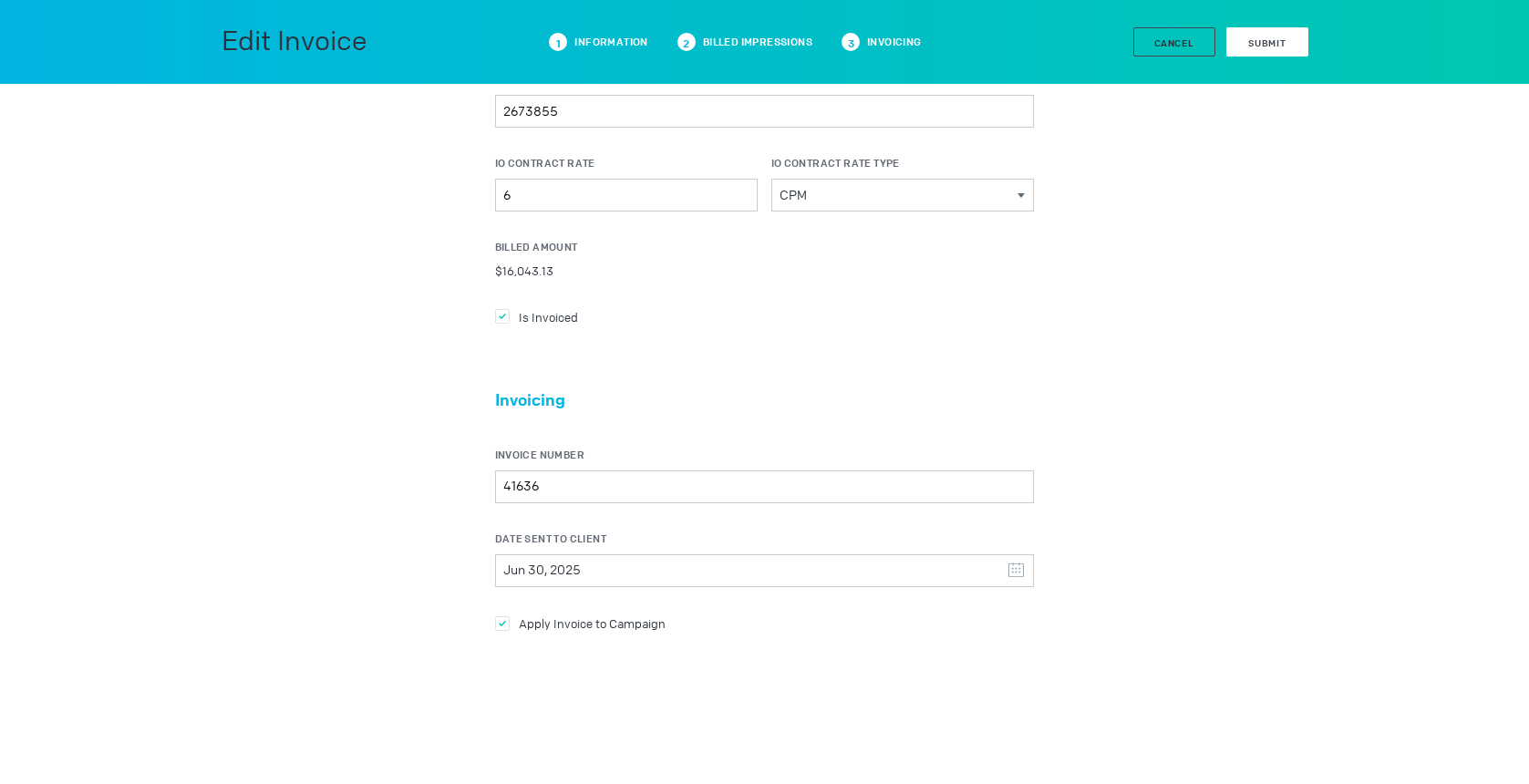 click on "Submit" at bounding box center [1267, 42] 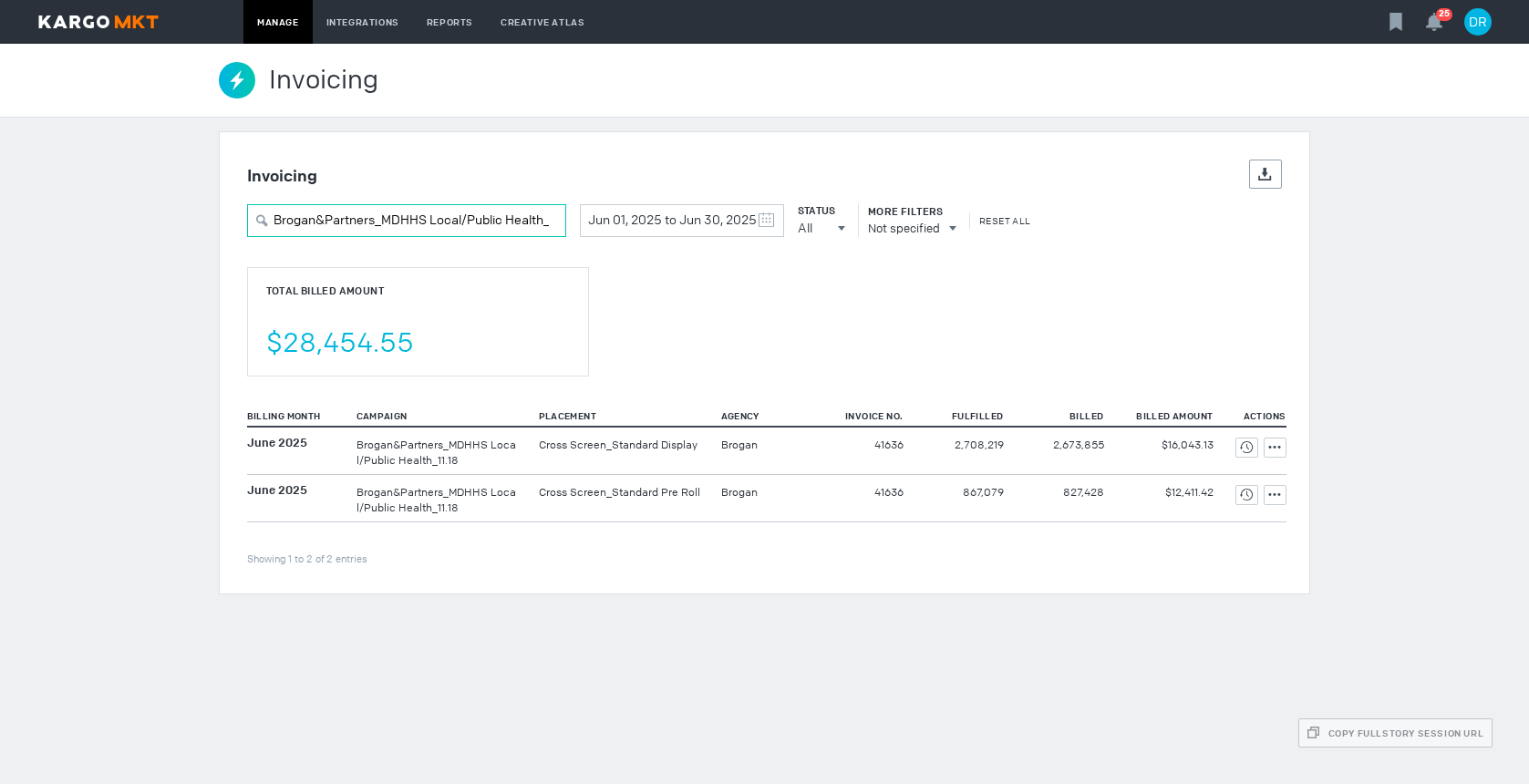 click on "Brogan&Partners_MDHHS Local/Public Health_11.18" at bounding box center (407, 221) 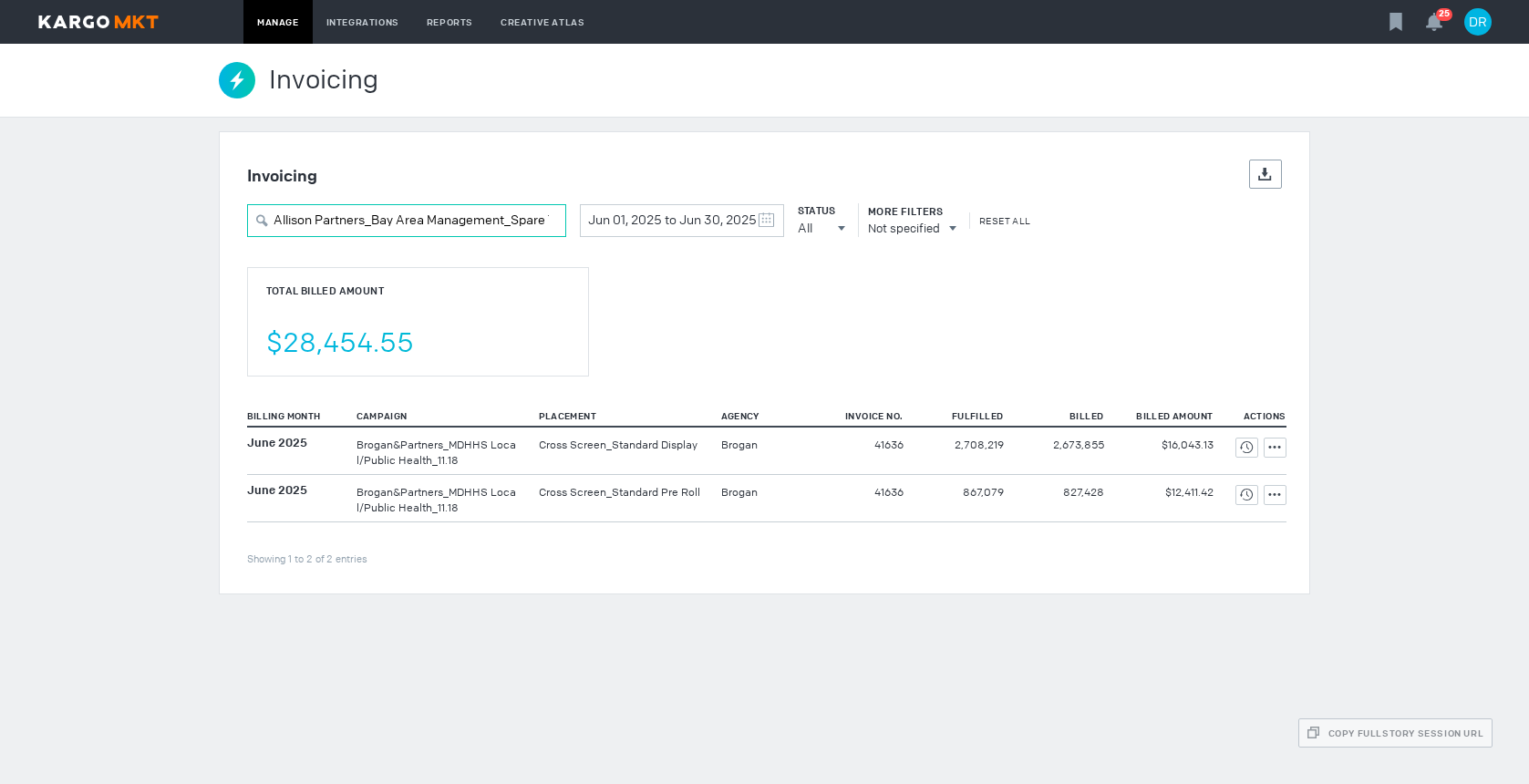 scroll, scrollTop: 0, scrollLeft: 79, axis: horizontal 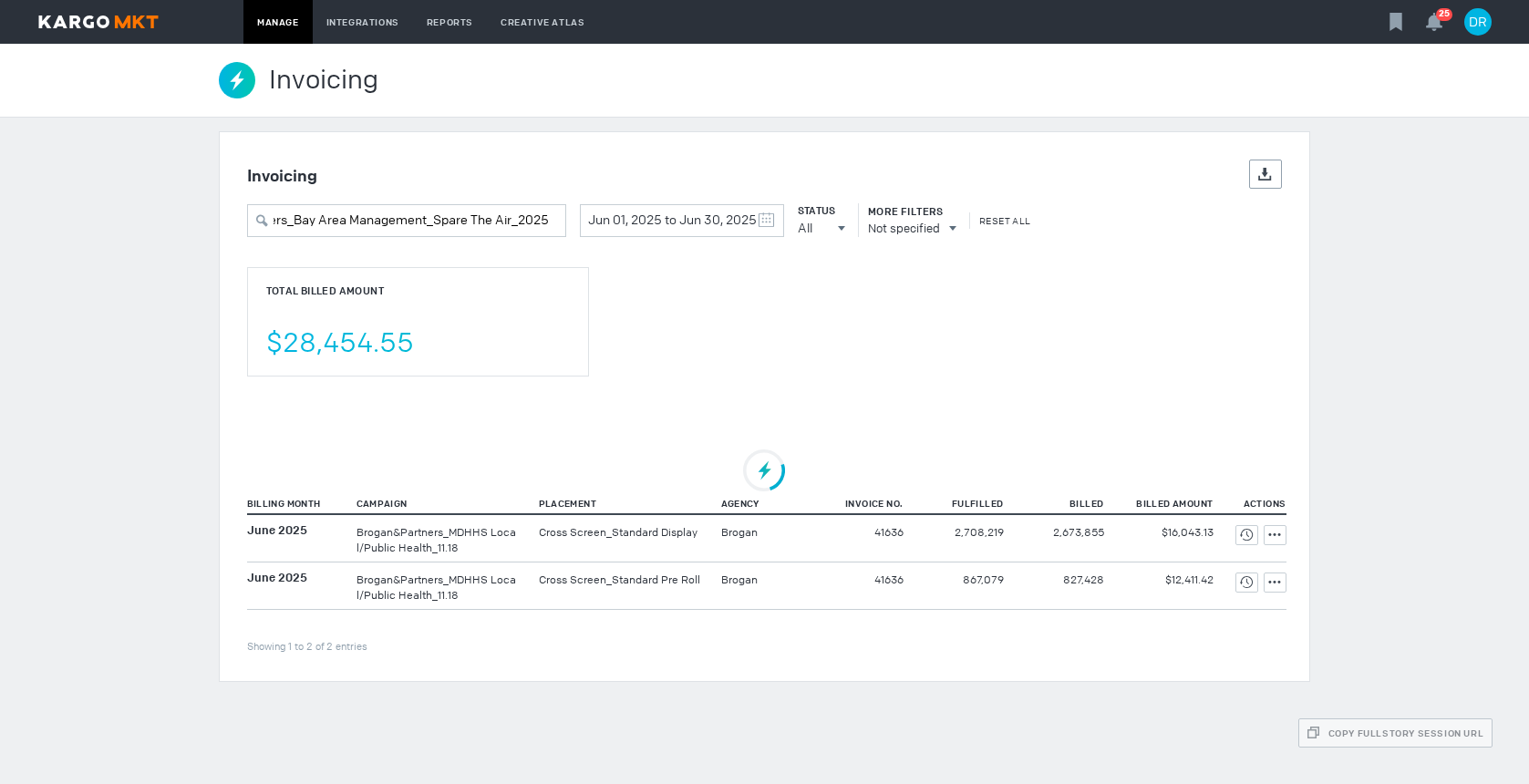 click on "Invoicing Invoicing Invoicing  Details Export     Allison Partners_Bay Area Management_Spare The Air_2025 Jun 01, 2025 to Jun 30, 2025                                                                               							 May 2025 							 						                          S M T W T F S                                           27 28 29 30 1 2 3 4 5 6 7 8 9 10 11 12 13 14 15 16 17 18 19 20 21 22 23 24 25 26 27 28 29 30 31                                                                                             							 June 2025 							 						                          S M T W T F S                                           1 2 3 4 5 6 7 8 9 10 11 12 13 14 15 16 17 18 19 20 21 22 23 24 25 26 27 28 29 30 1 2 3 4 5                                       Clear                  Status All All All Invoiced Not Invoiced Test More Filters Not specified Reset All Total Billed Amount $28,454.55 Billing Month Campaign Placement Agency Invoice No. Fulfilled Billed Billed Amount Actions Showing 1 to 2 of 2 entries June 2025" at bounding box center [764, 414] 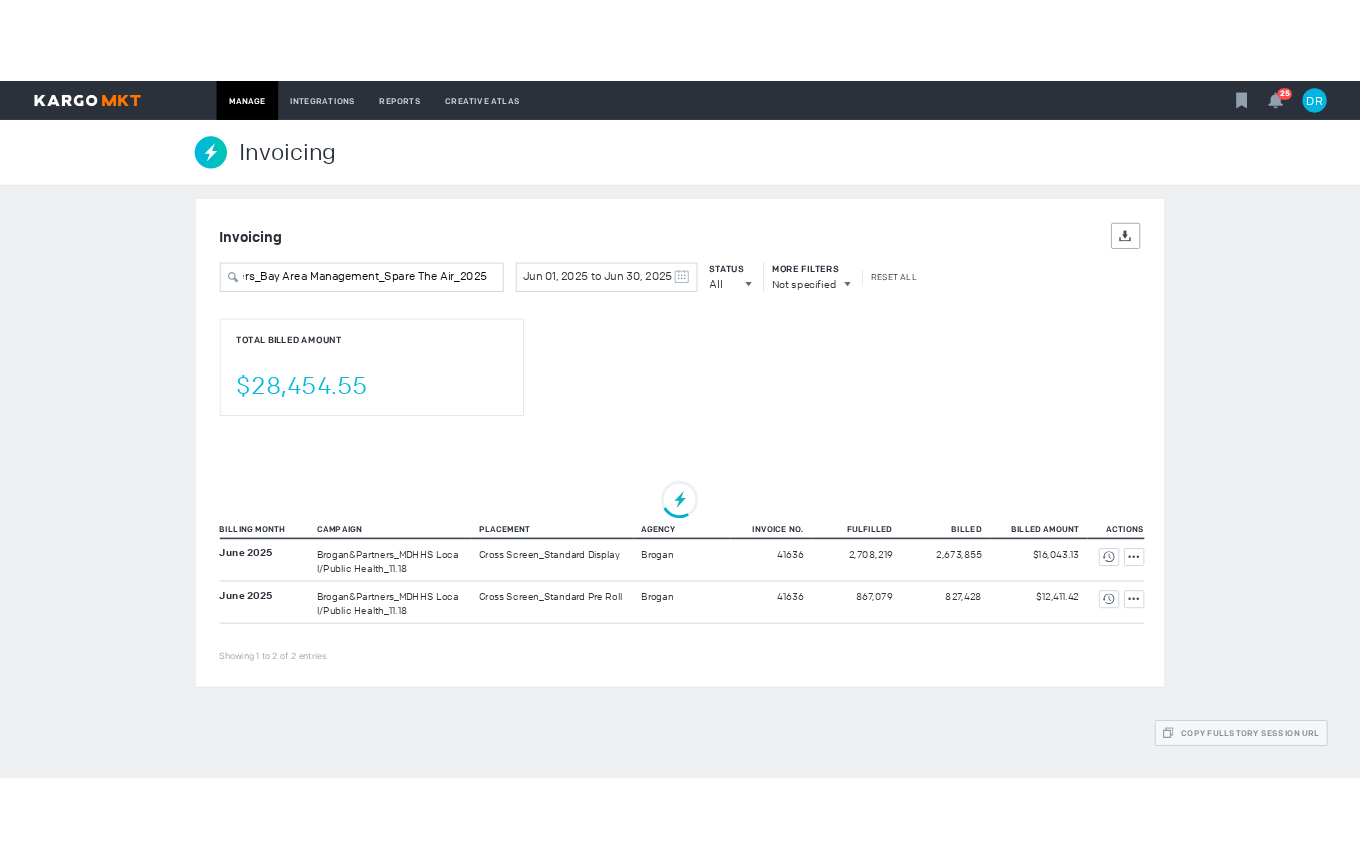 scroll, scrollTop: 0, scrollLeft: 0, axis: both 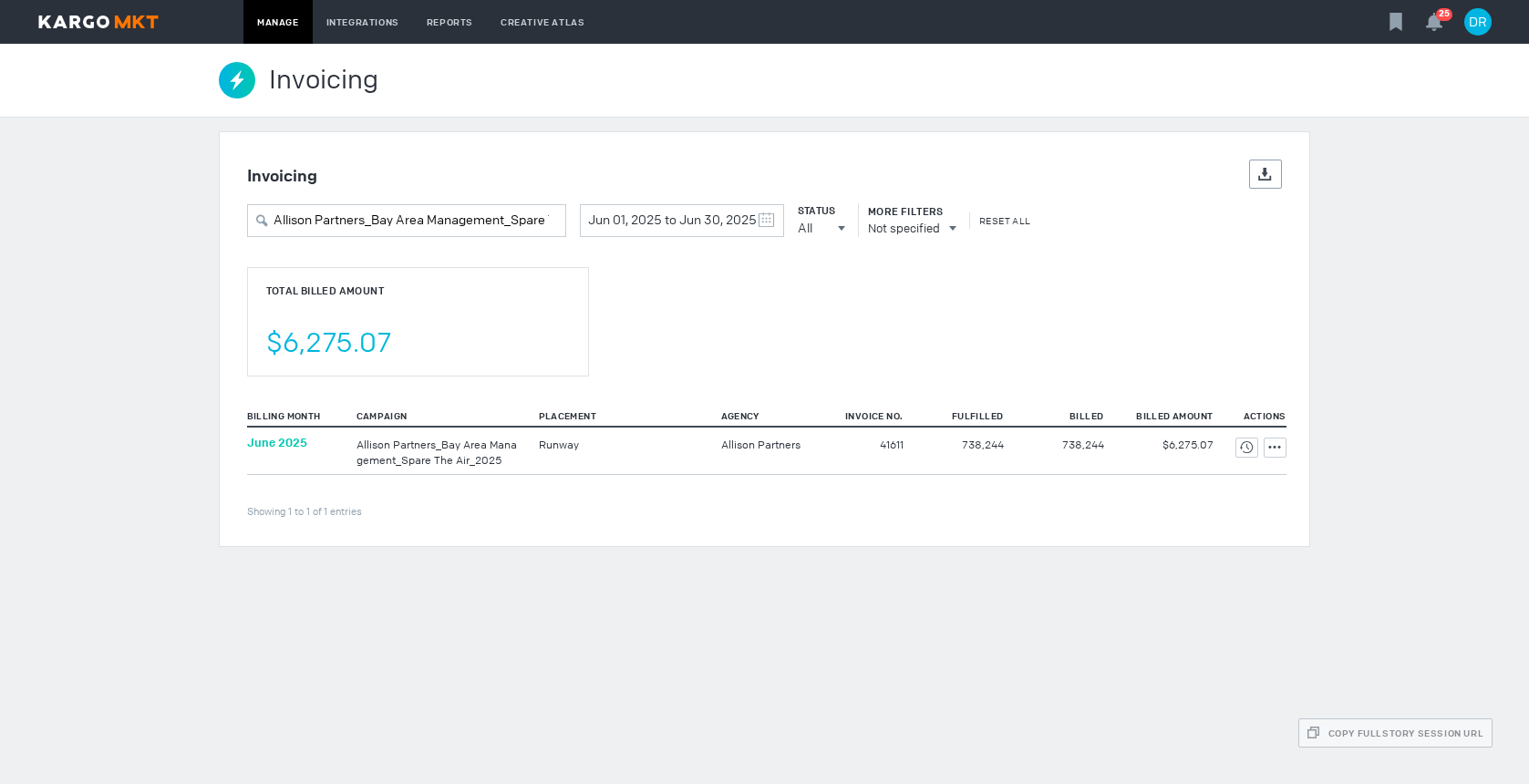 click on "June 2025" at bounding box center (277, 442) 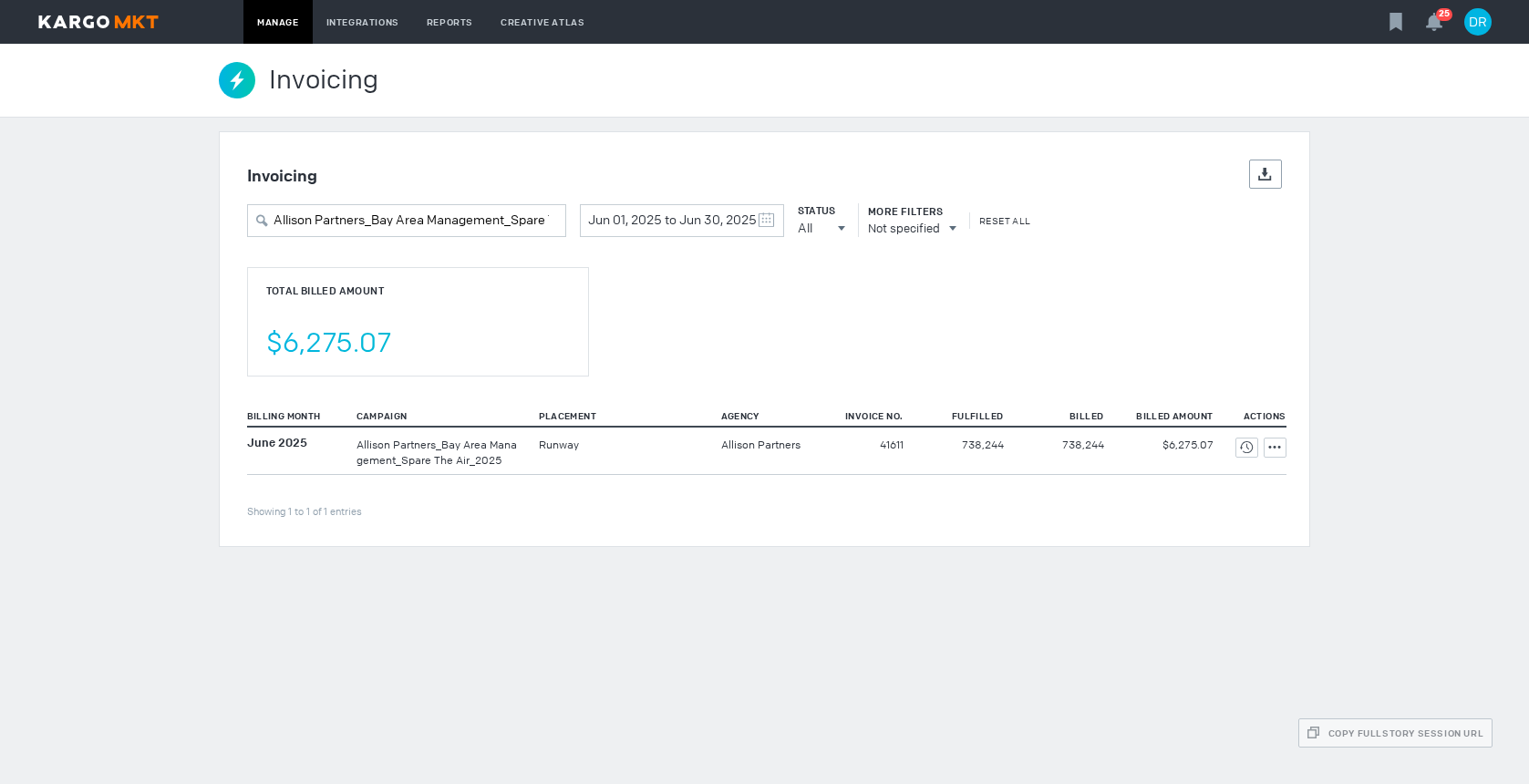 click on "Invoicing Invoicing Invoicing  Details Export     Allison Partners_Bay Area Management_Spare The Air_2025 Jun 01, 2025 to Jun 30, 2025                                                                               							 May 2025 							 						                          S M T W T F S                                           27 28 29 30 1 2 3 4 5 6 7 8 9 10 11 12 13 14 15 16 17 18 19 20 21 22 23 24 25 26 27 28 29 30 31                                                                                             							 June 2025 							 						                          S M T W T F S                                           1 2 3 4 5 6 7 8 9 10 11 12 13 14 15 16 17 18 19 20 21 22 23 24 25 26 27 28 29 30 1 2 3 4 5                                       Clear                  Status All All All Invoiced Not Invoiced Test More Filters Not specified Reset All Total Billed Amount $6,275.07 Billing Month Campaign Placement Agency Invoice No. Fulfilled Billed Billed Amount Actions Showing 1 to 1 of 1 entries June 2025" at bounding box center (764, 414) 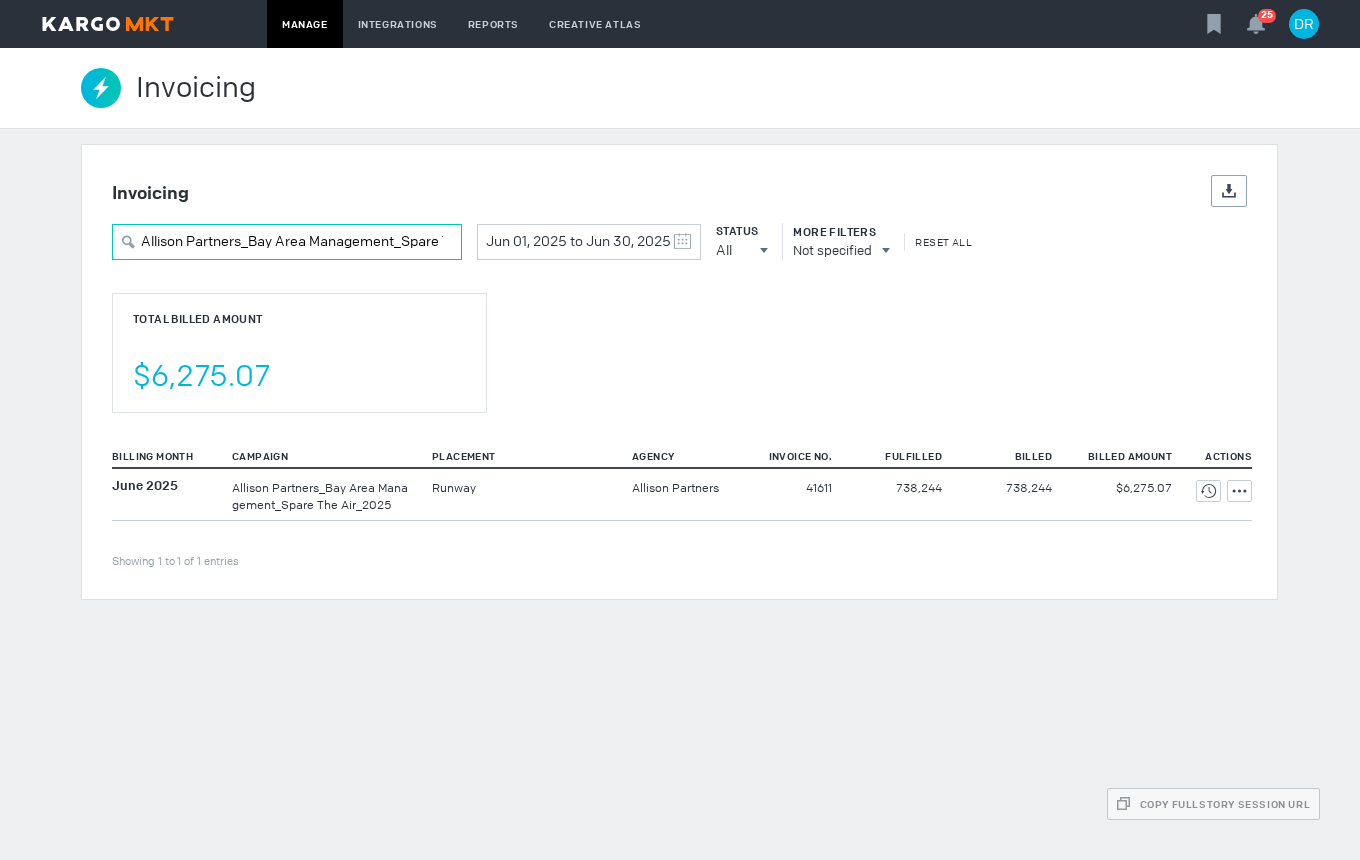 click on "Allison Partners_Bay Area Management_Spare The Air_2025" at bounding box center [287, 242] 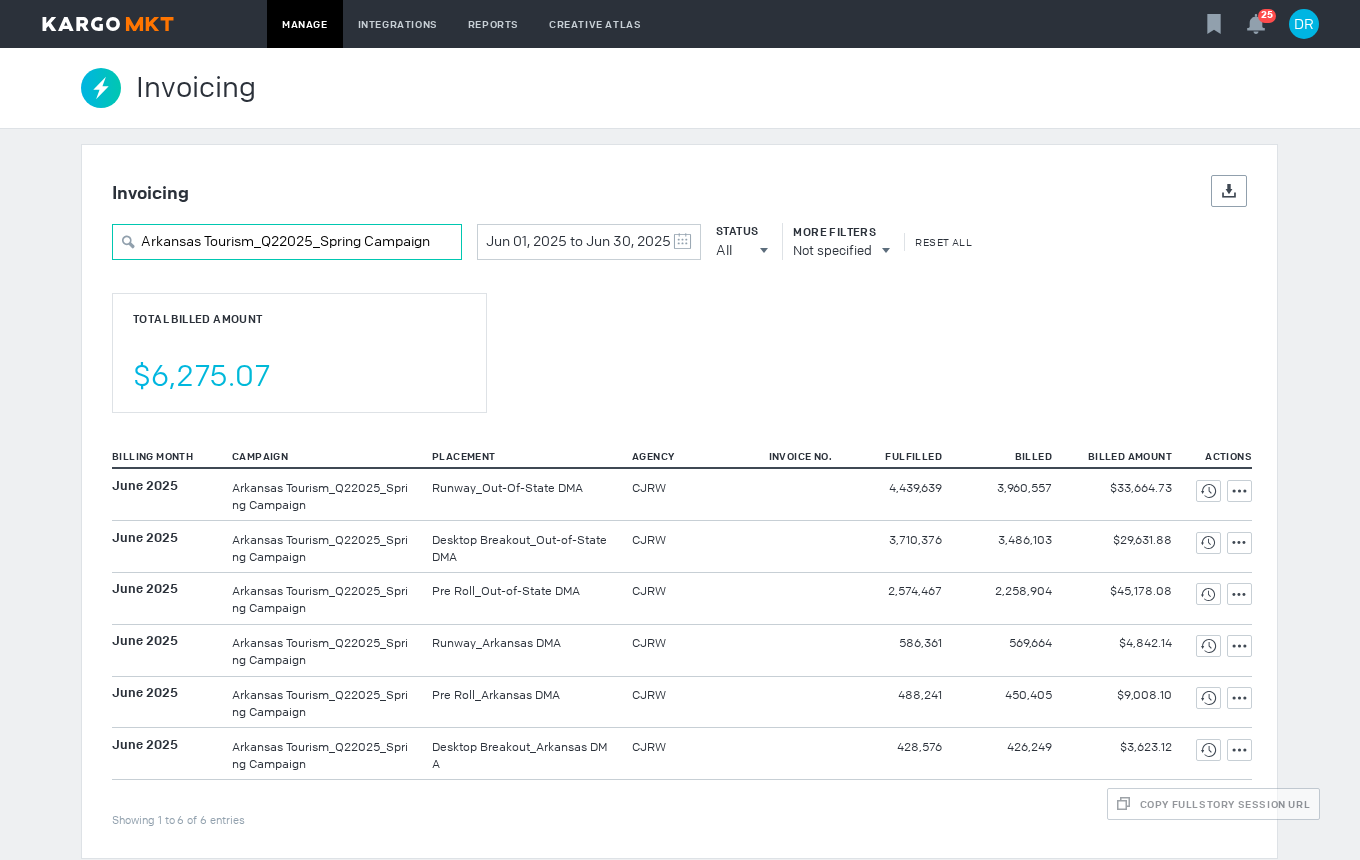 type on "Arkansas Tourism_Q22025_Spring Campaign" 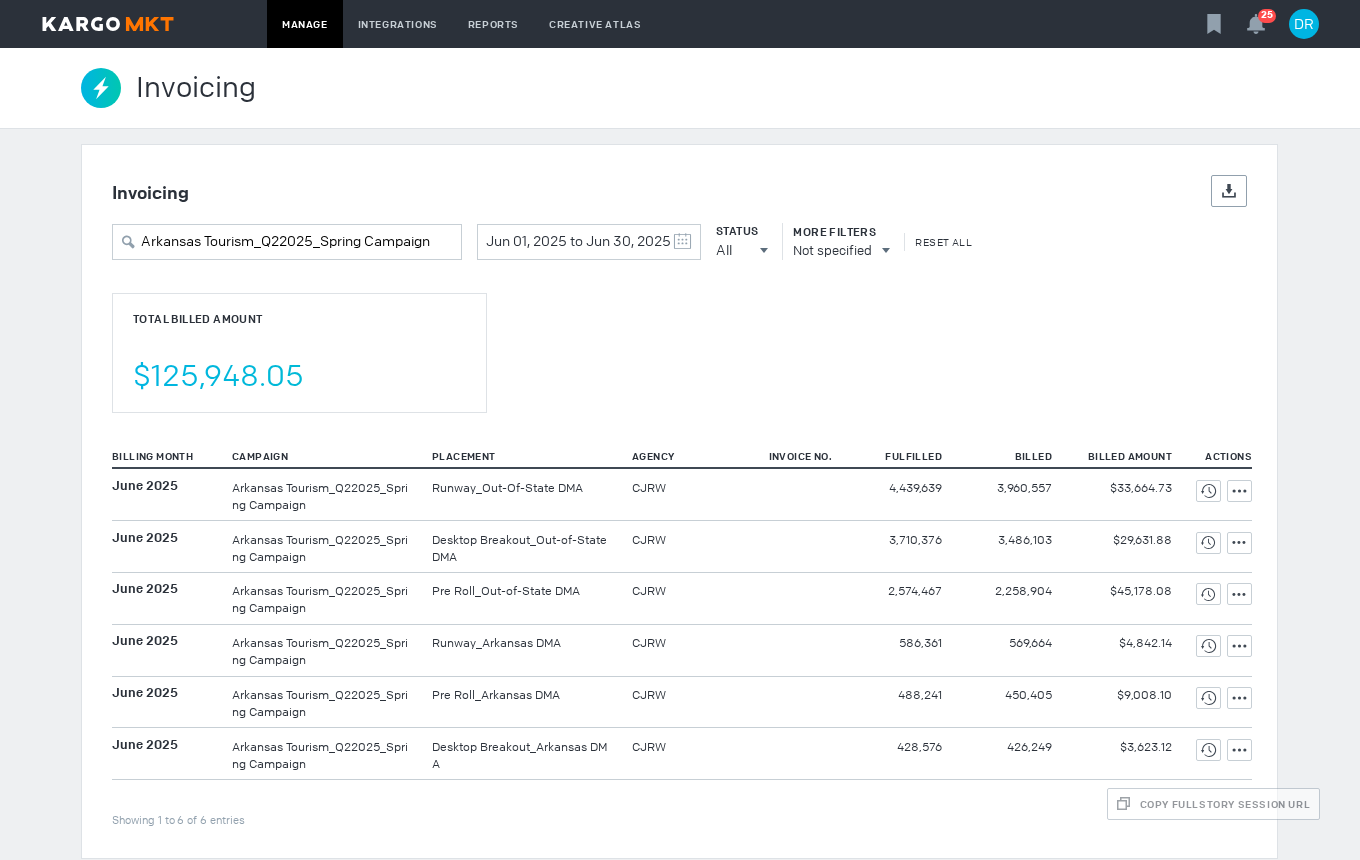 click on "Invoicing  Details Export     Arkansas Tourism_Q22025_Spring Campaign Jun 01, 2025 to Jun 30, 2025                                                                               							 May 2025 							 						                          S M T W T F S                                           27 28 29 30 1 2 3 4 5 6 7 8 9 10 11 12 13 14 15 16 17 18 19 20 21 22 23 24 25 26 27 28 29 30 31                                                                                             							 June 2025 							 						                          S M T W T F S                                           1 2 3 4 5 6 7 8 9 10 11 12 13 14 15 16 17 18 19 20 21 22 23 24 25 26 27 28 29 30 1 2 3 4 5                                       Clear                  Status All All All Invoiced Not Invoiced Test More Filters Not specified Reset All Total Billed Amount $125,948.05 Billing Month Campaign Placement Agency Invoice No. Fulfilled Billed Billed Amount Actions Showing 1 to 6 of 6 entries June 2025  Runway_Out-Of-State DMA CJRW" at bounding box center [679, 501] 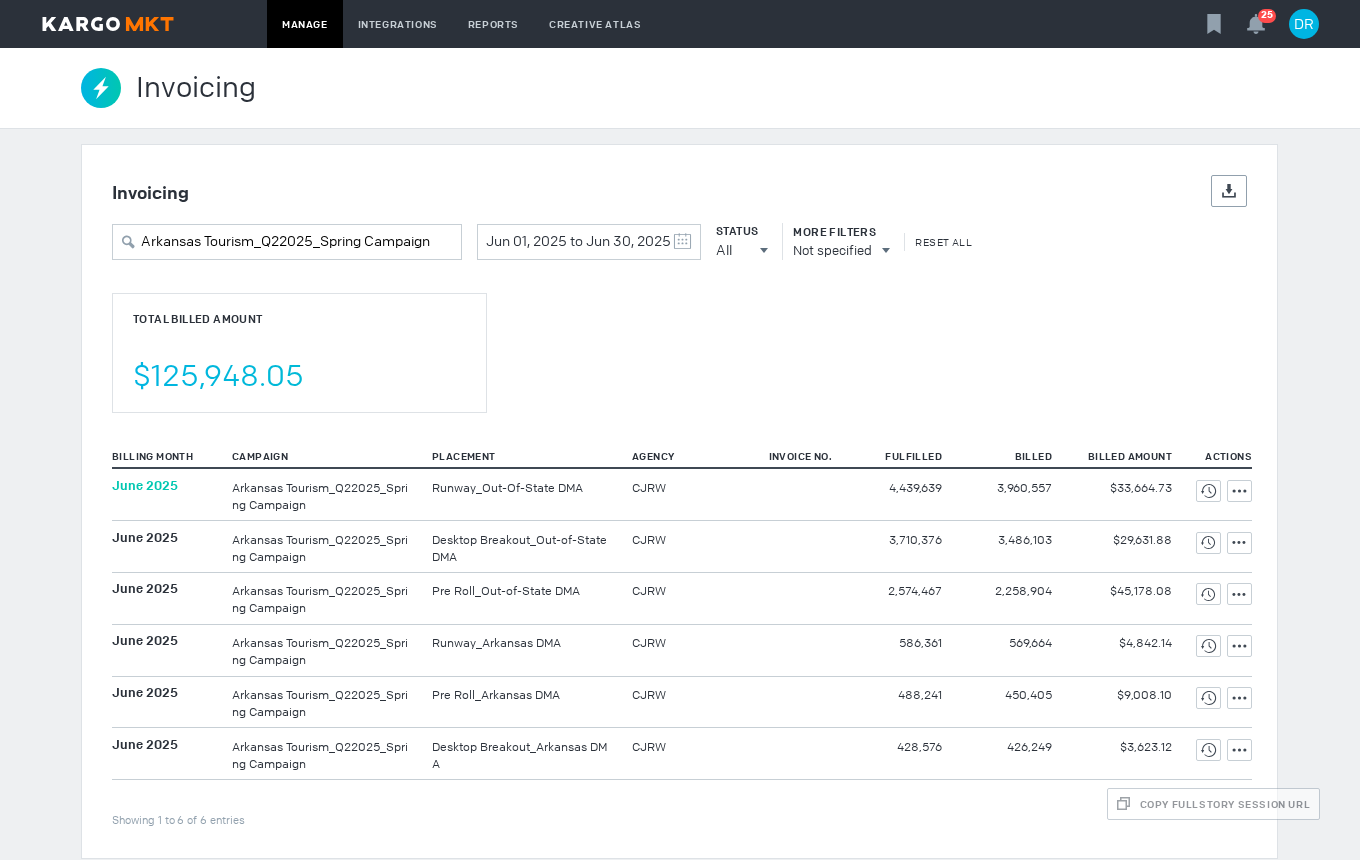 click on "June 2025" at bounding box center (145, 485) 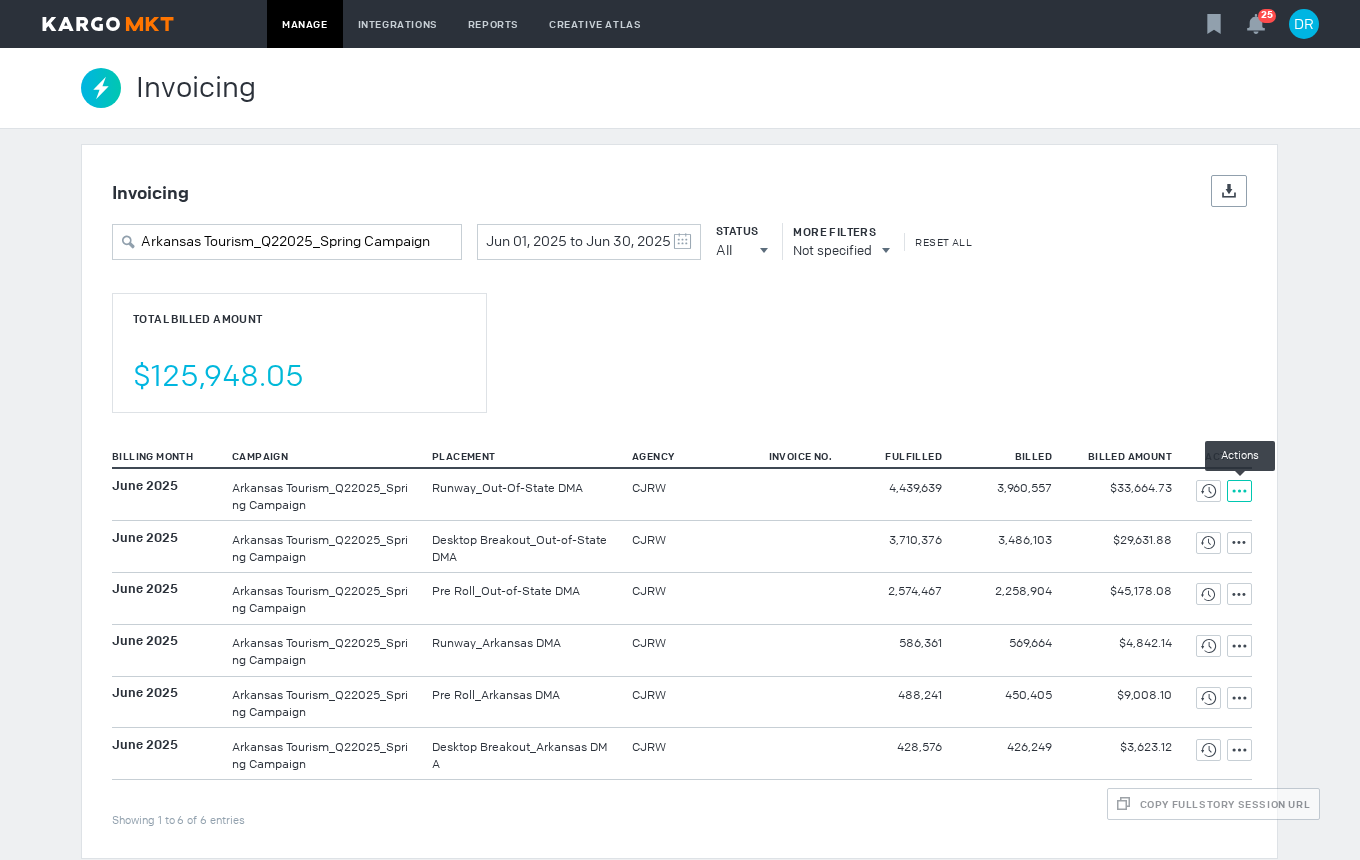 click at bounding box center [1208, 491] 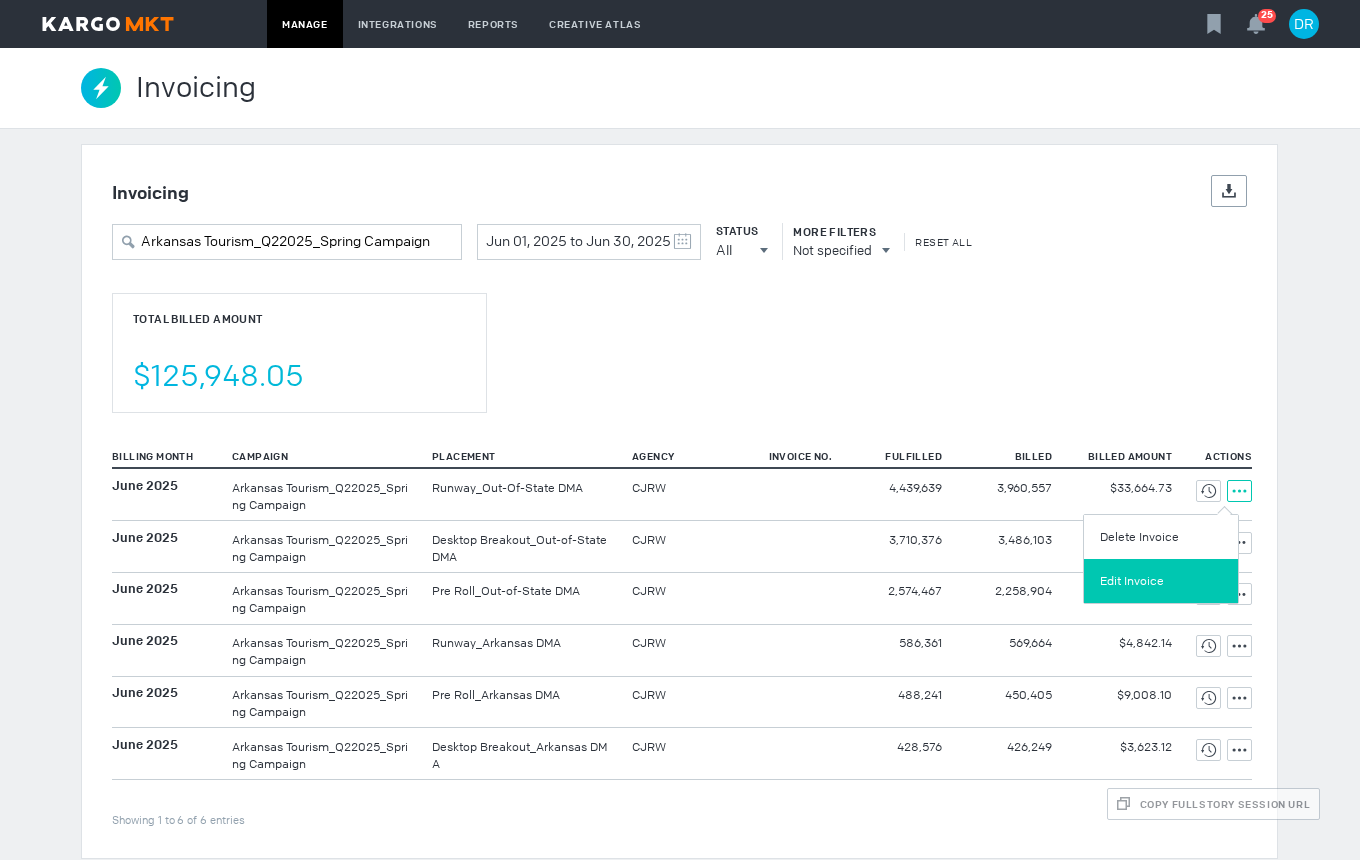 click on "Edit Invoice" at bounding box center (1161, 581) 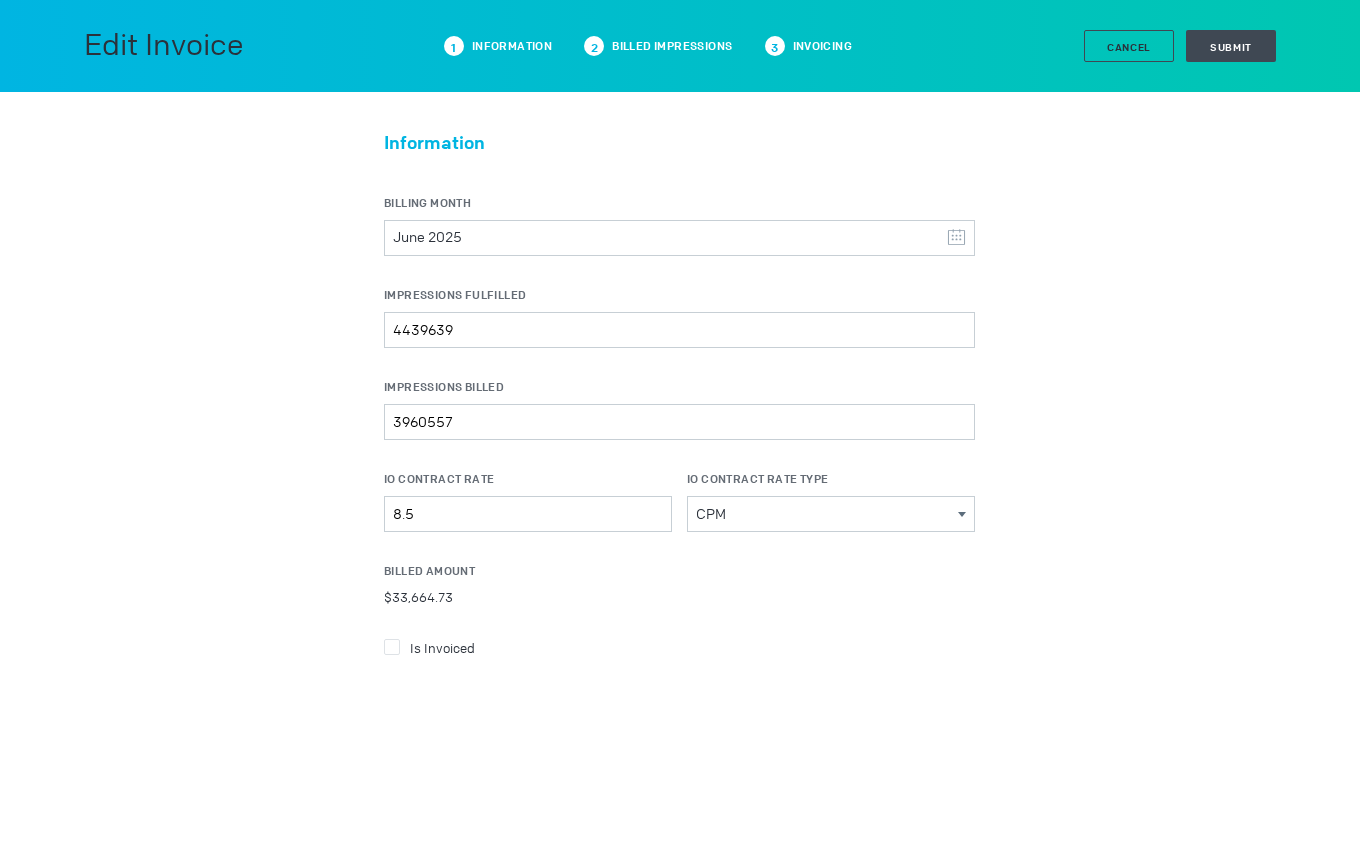 click on "Is Invoiced" at bounding box center [679, 647] 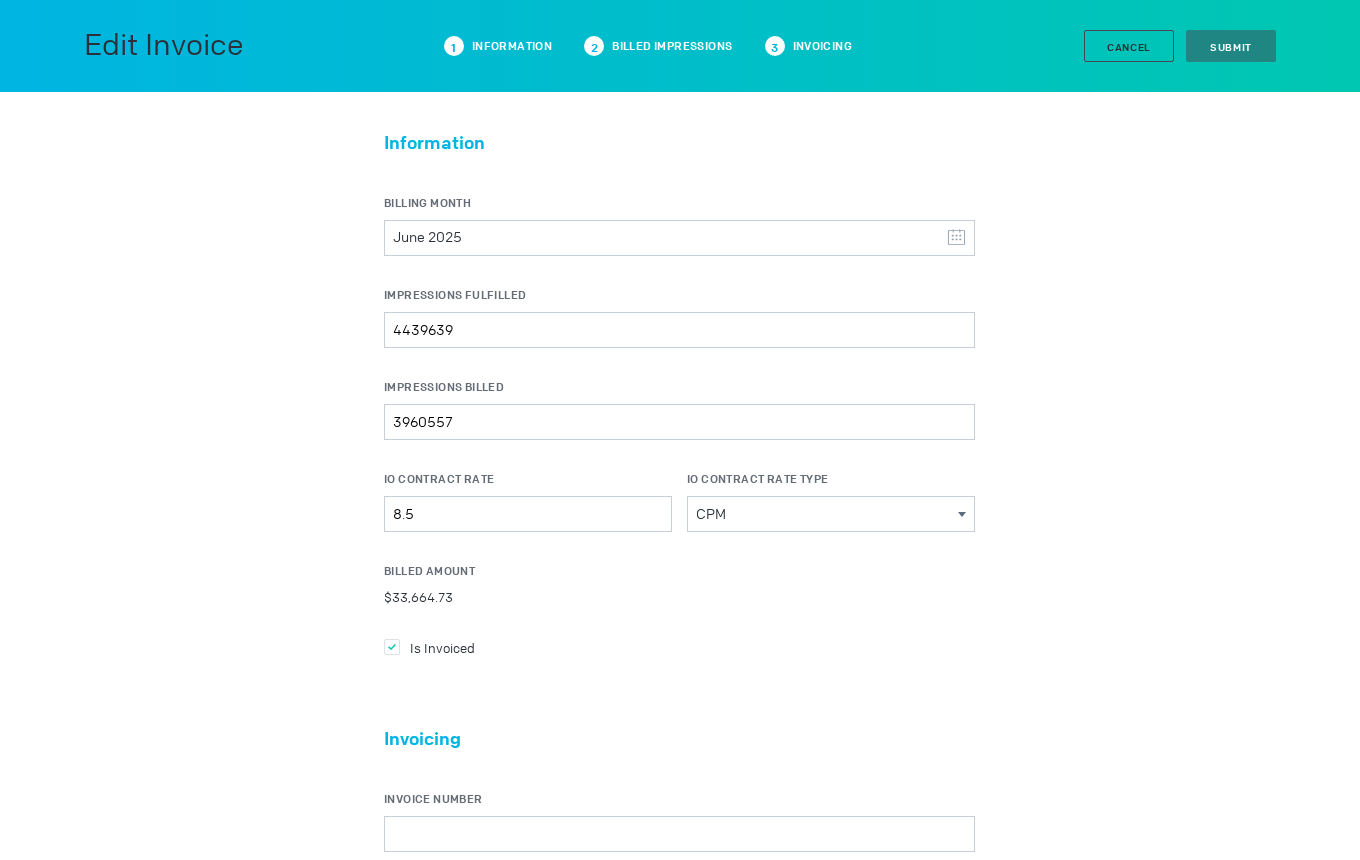 scroll, scrollTop: 300, scrollLeft: 0, axis: vertical 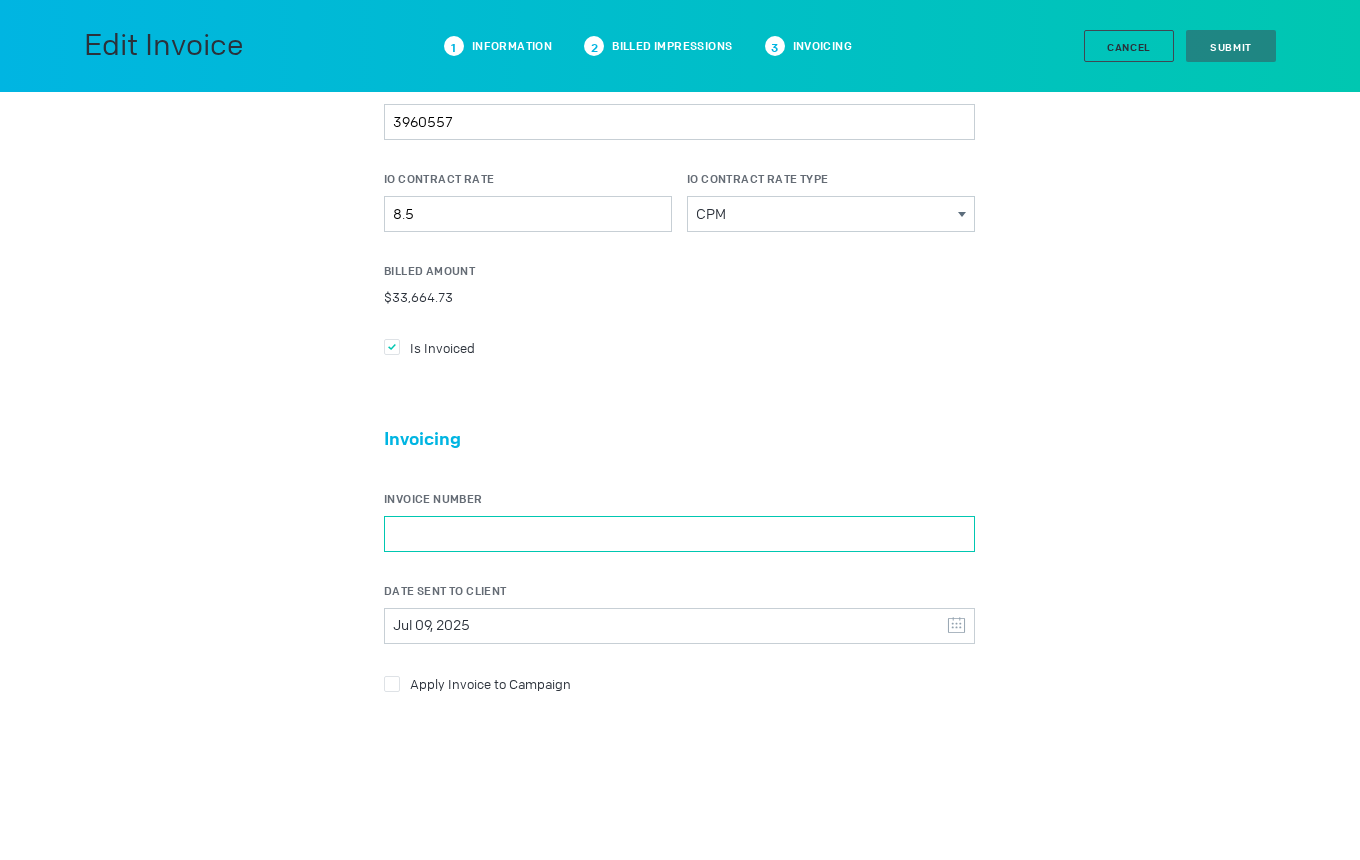 click on "Invoice Number" at bounding box center [679, 534] 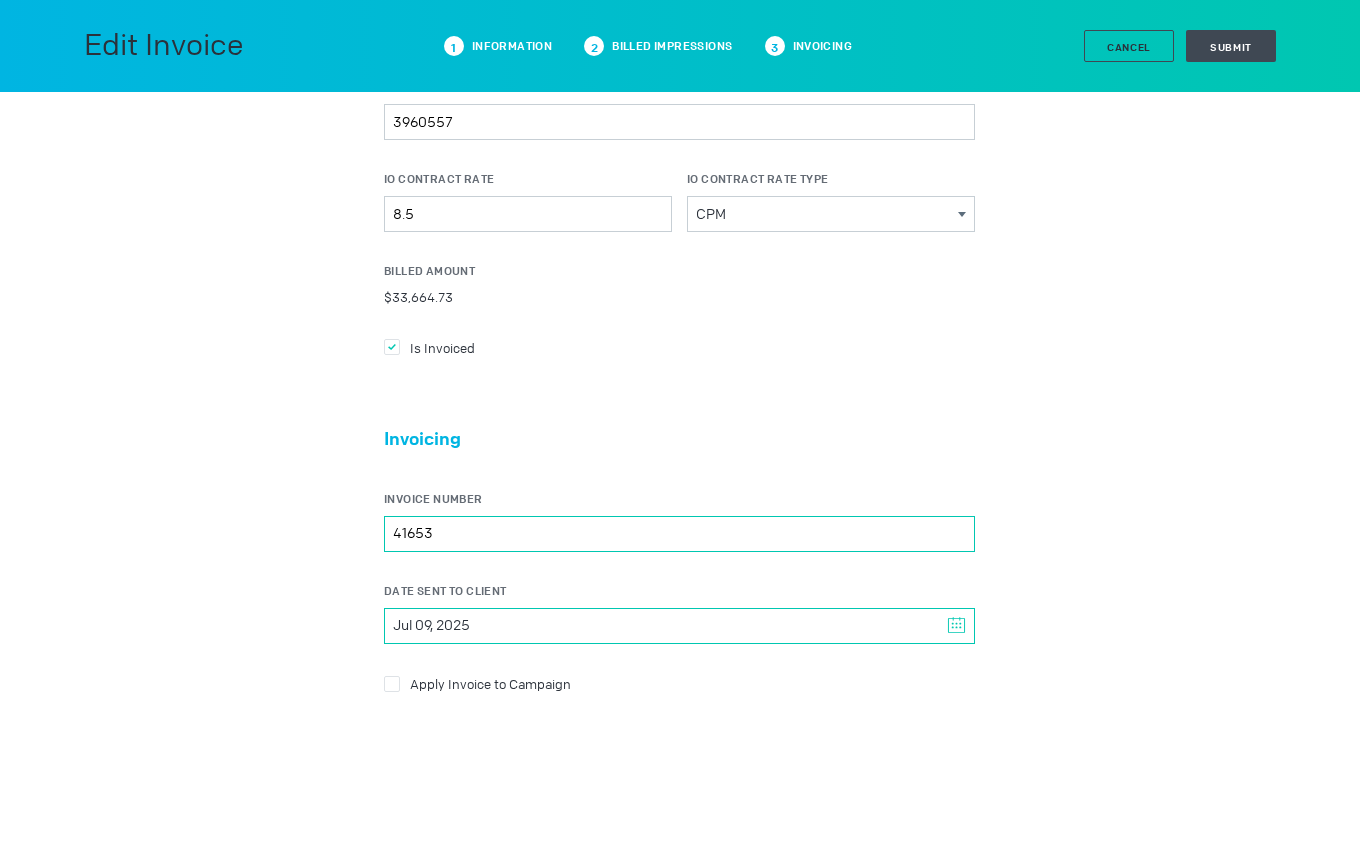 type on "41653" 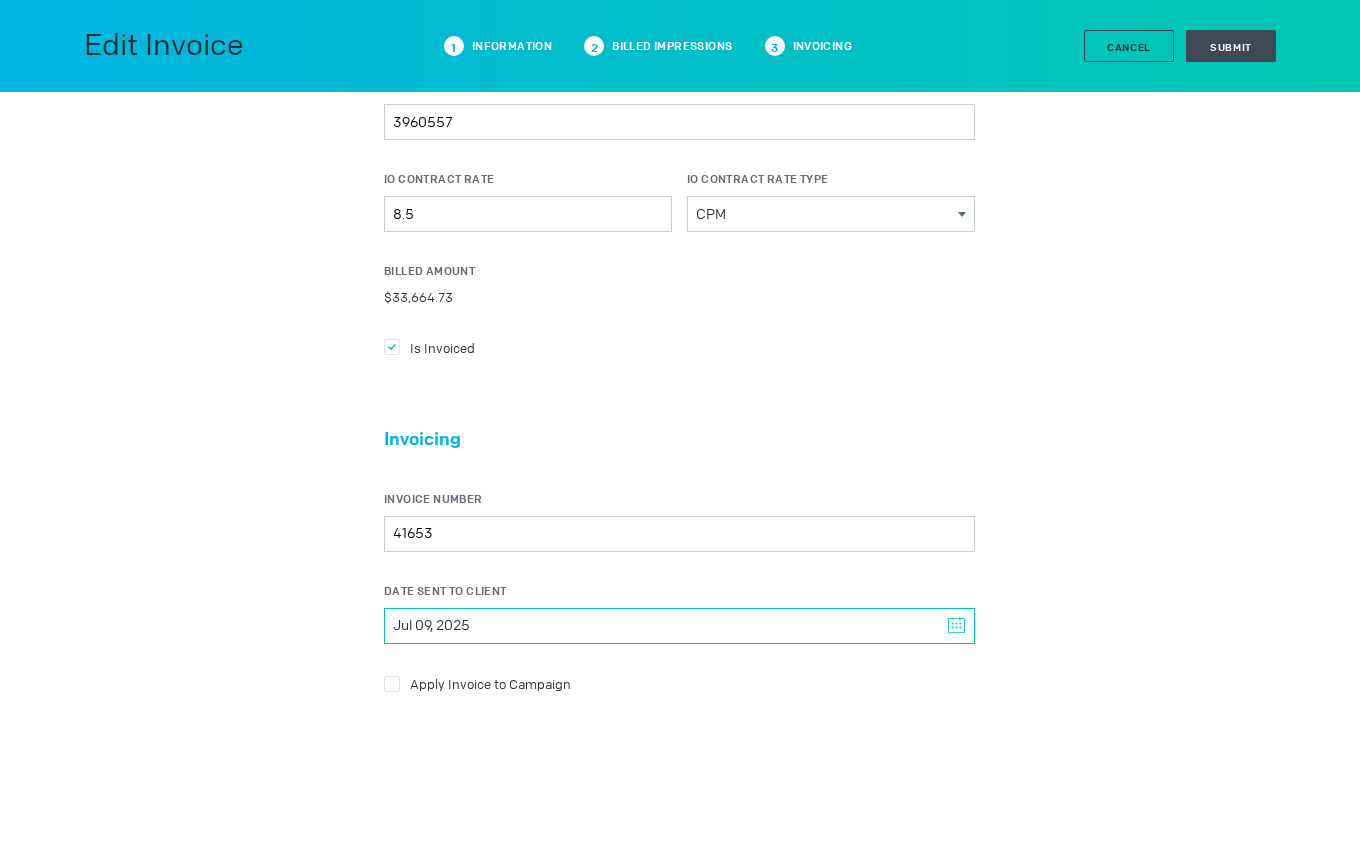 click on "Jul 09, 2025" at bounding box center [679, 626] 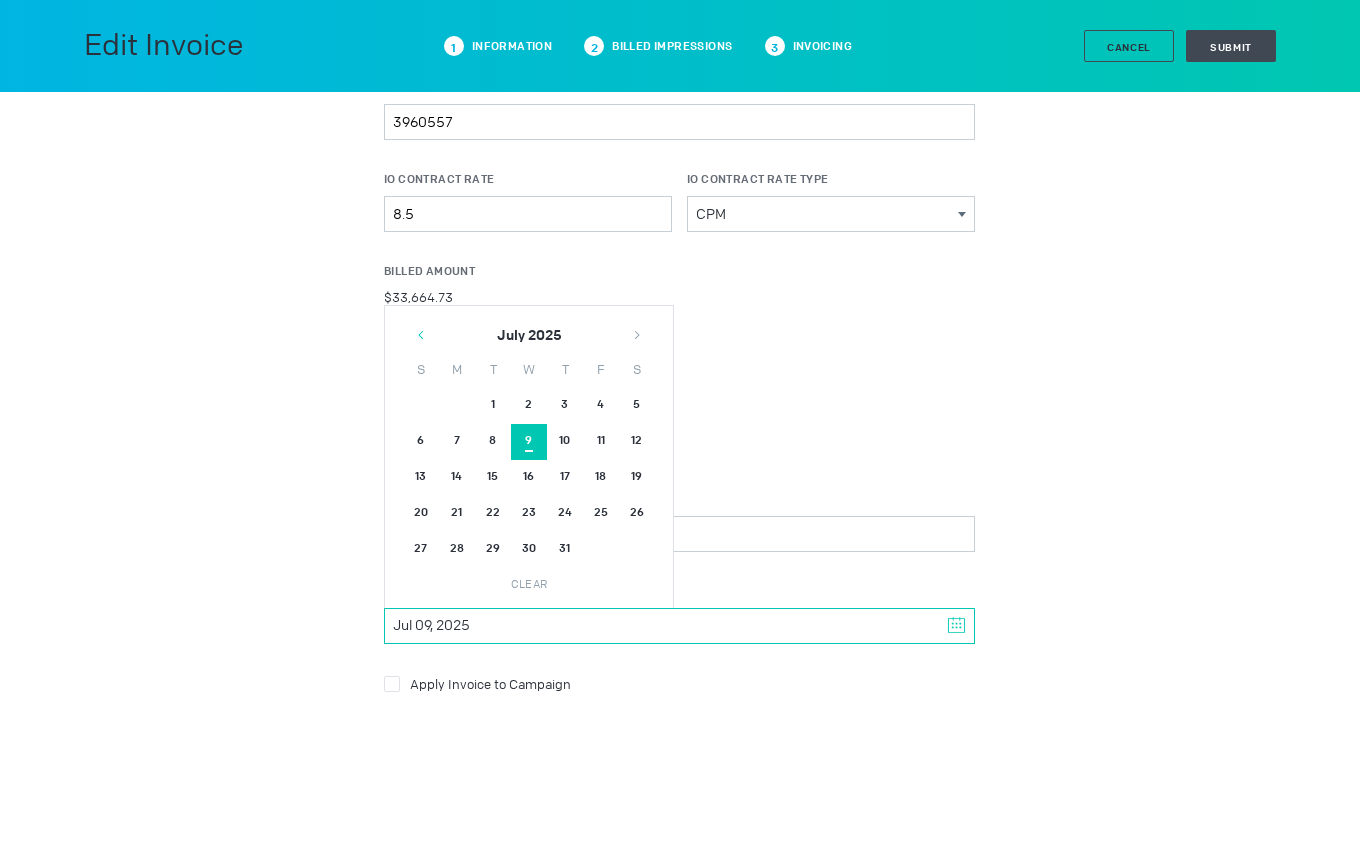 click at bounding box center (421, 335) 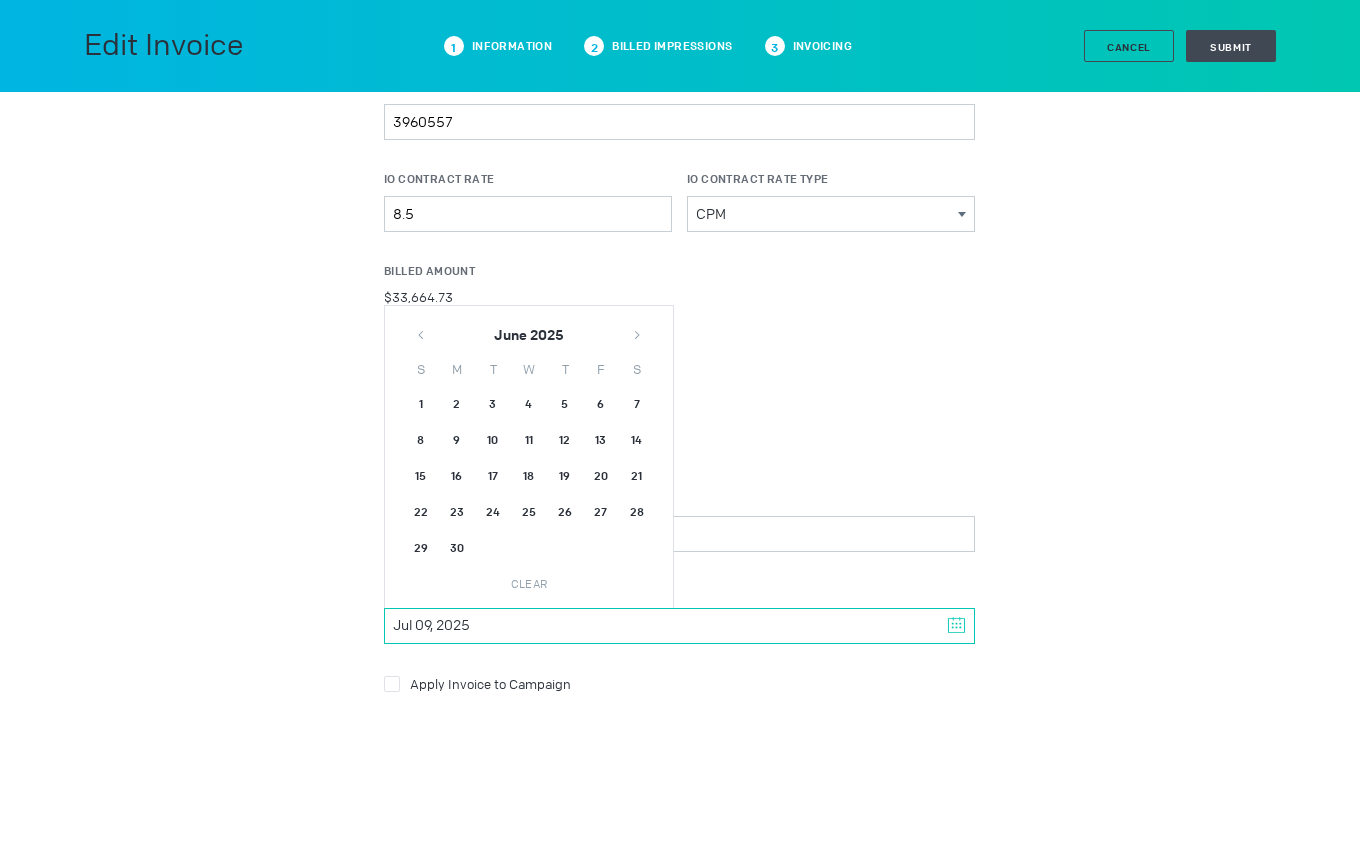 click on "30" at bounding box center [421, 406] 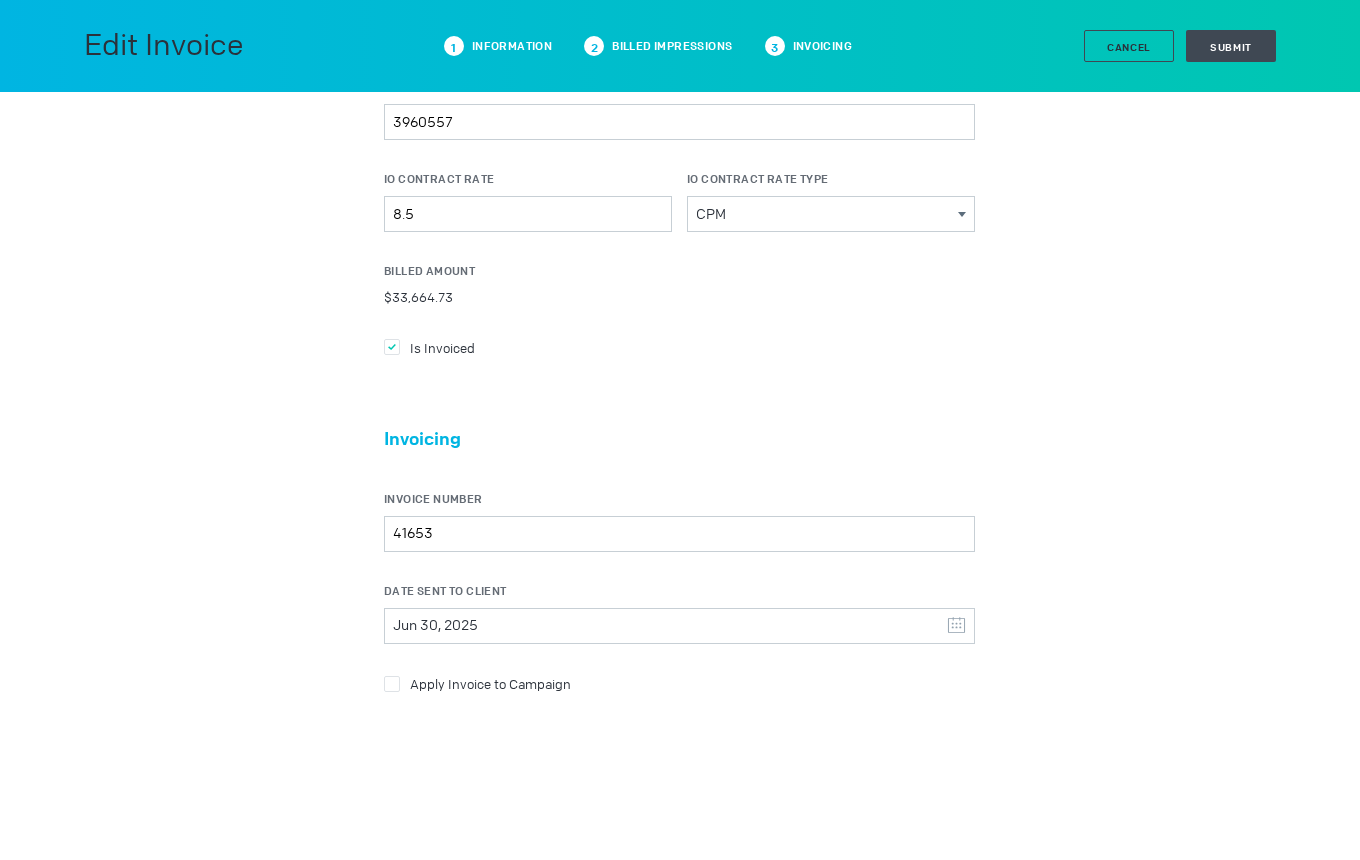 click at bounding box center (392, 347) 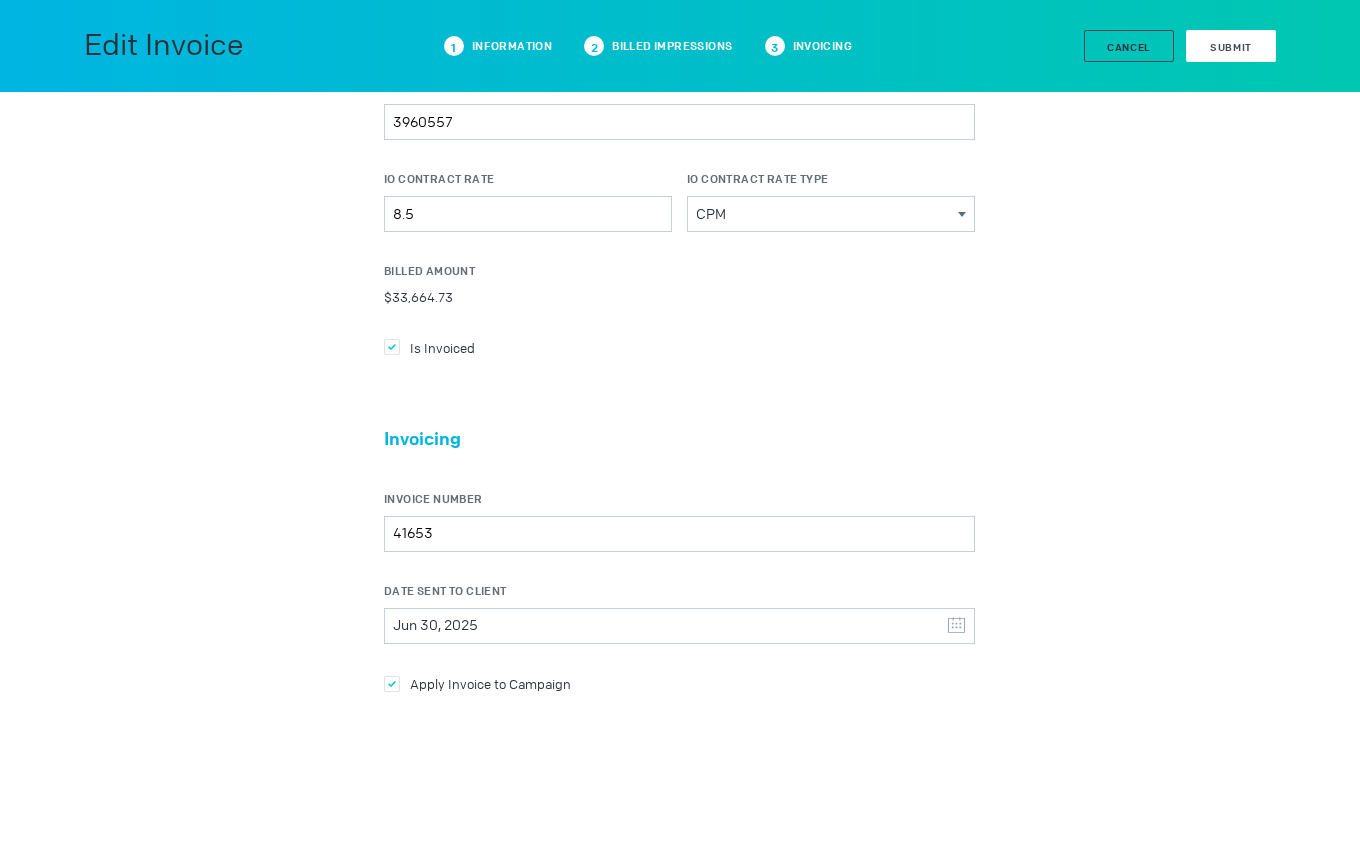 click on "Submit" at bounding box center [1231, 46] 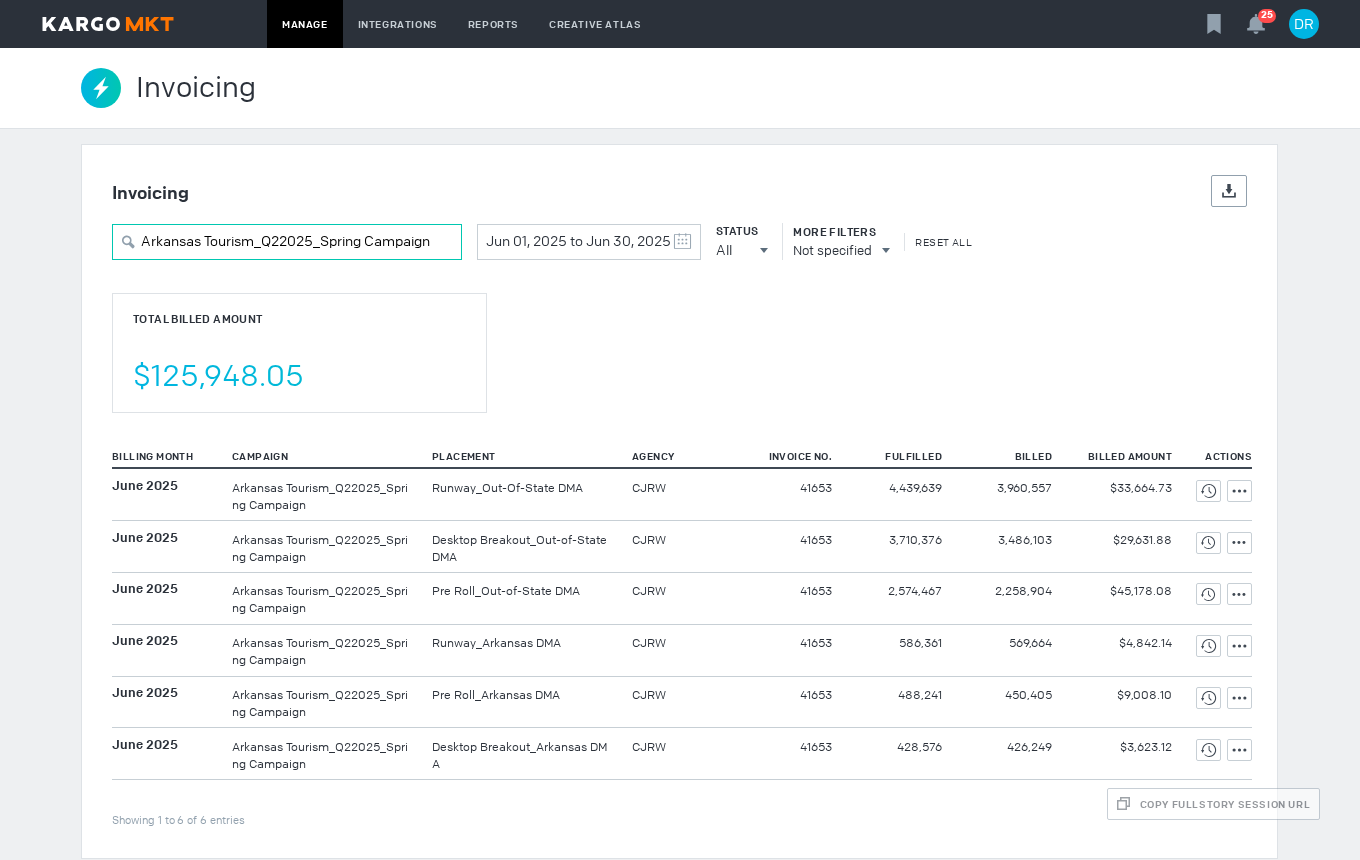 click on "Arkansas Tourism_Q22025_Spring Campaign" at bounding box center (287, 242) 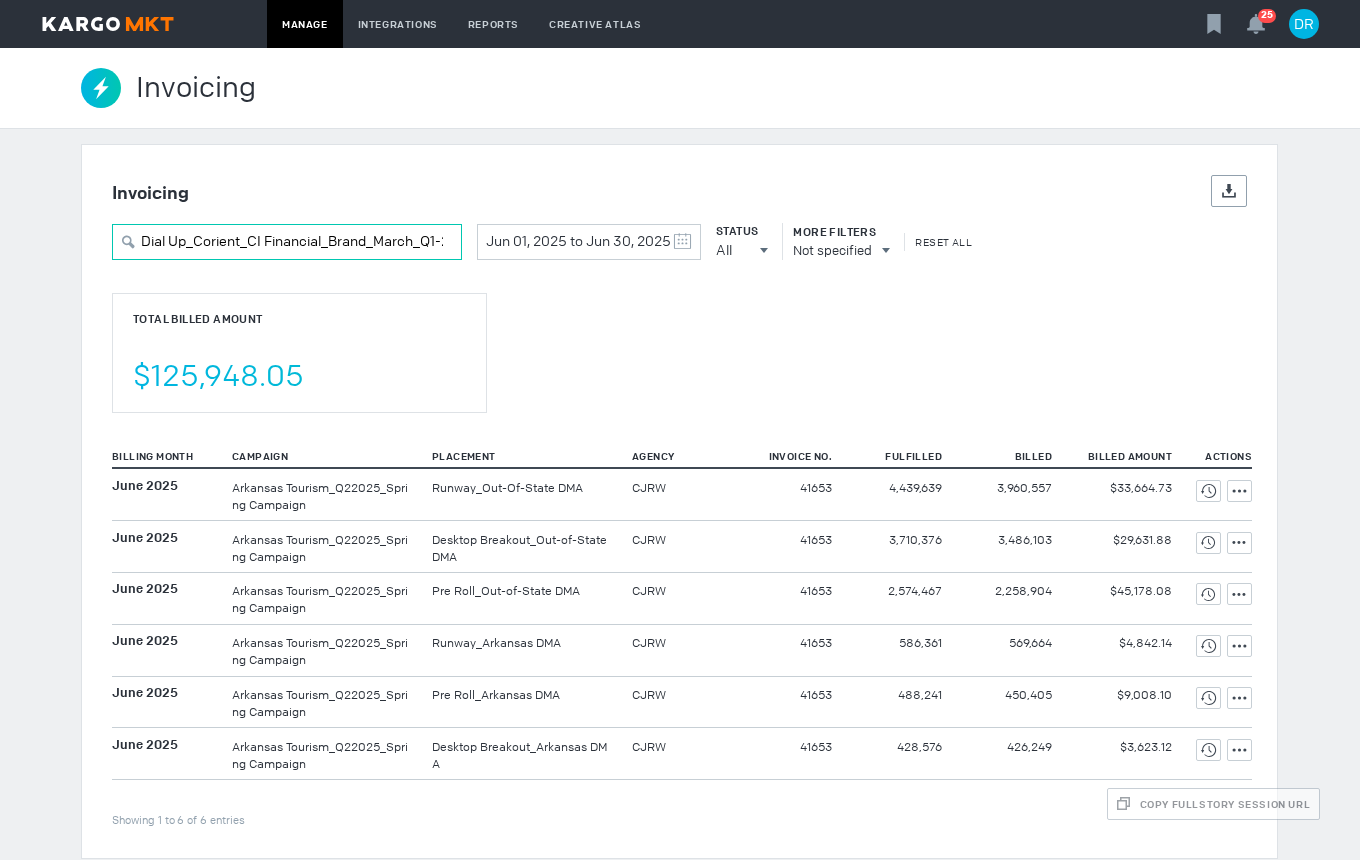 scroll, scrollTop: 0, scrollLeft: 35, axis: horizontal 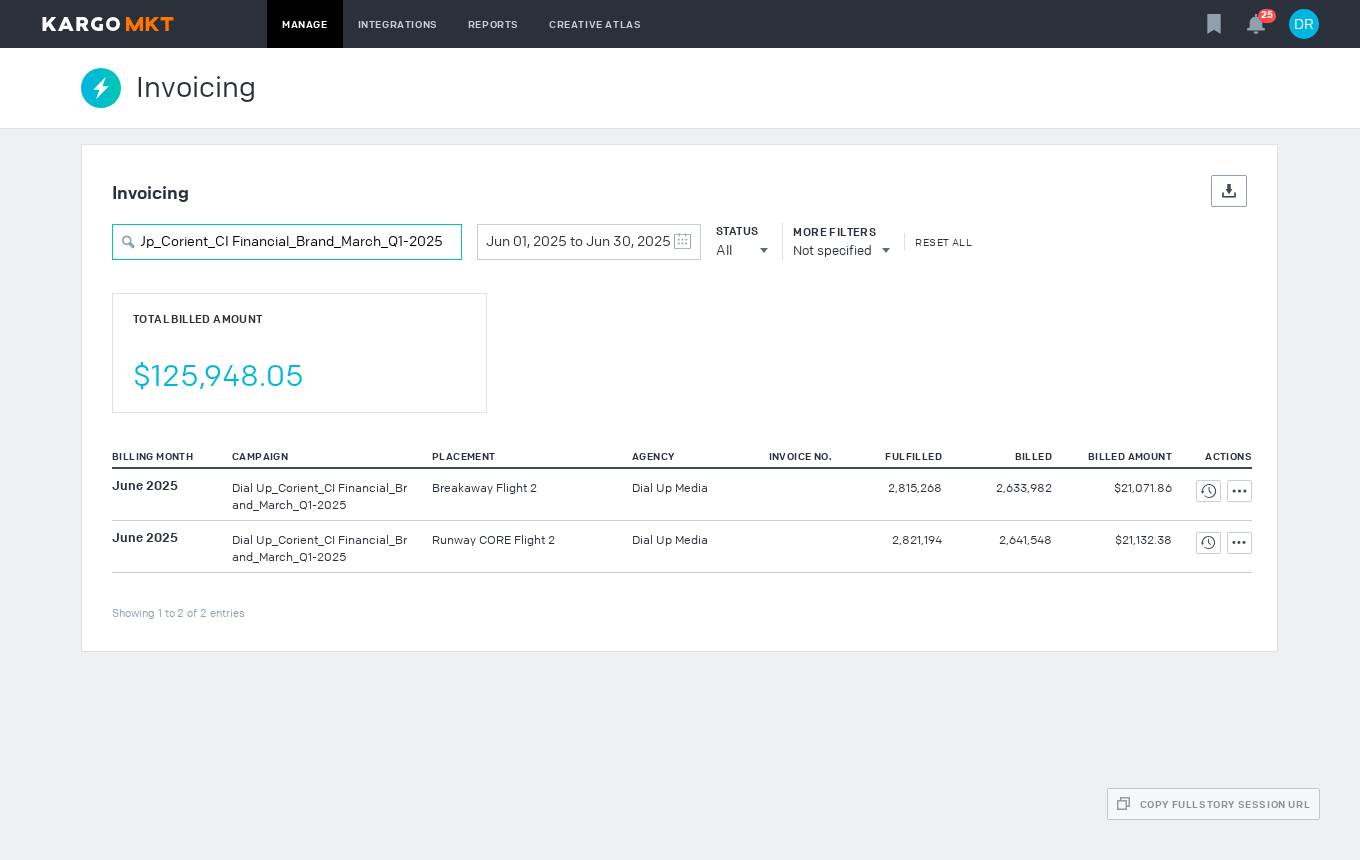 type on "Dial Up_Corient_CI Financial_Brand_March_Q1-2025" 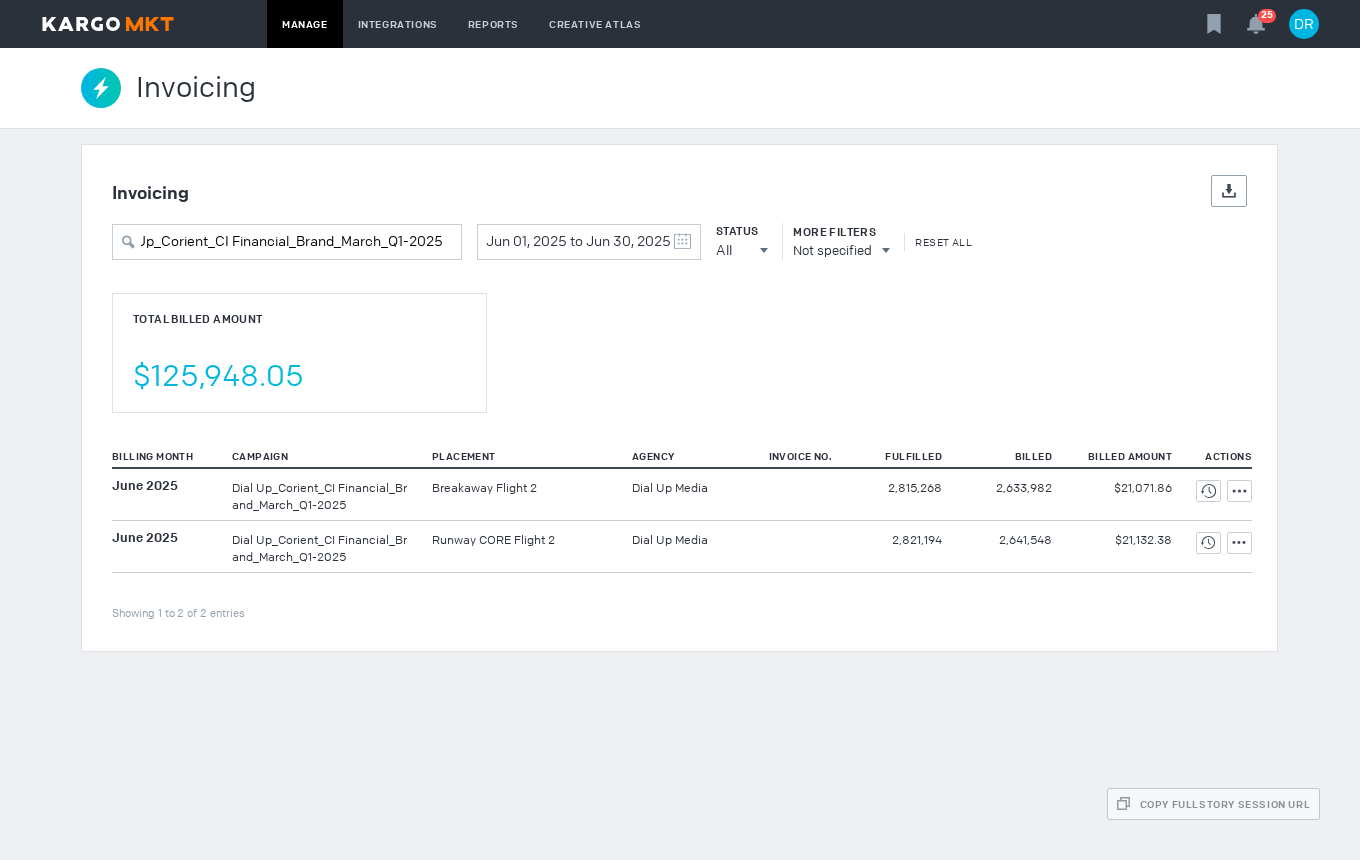 click on "Invoicing  Details Export     Dial Up_Corient_CI Financial_Brand_March_Q1-2025 Jun 01, 2025 to Jun 30, 2025                                                                               							 May 2025 							 						                          S M T W T F S                                           27 28 29 30 1 2 3 4 5 6 7 8 9 10 11 12 13 14 15 16 17 18 19 20 21 22 23 24 25 26 27 28 29 30 31                                                                                             							 June 2025 							 						                          S M T W T F S                                           1 2 3 4 5 6 7 8 9 10 11 12 13 14 15 16 17 18 19 20 21 22 23 24 25 26 27 28 29 30 1 2 3 4 5                                       Clear                  Status All All All Invoiced Not Invoiced Test More Filters Not specified Reset All Total Billed Amount $125,948.05 Billing Month Campaign Placement Agency Invoice No. Fulfilled Billed Billed Amount Actions Showing 1 to 2 of 2 entries June 2025  Breakaway Flight 2" at bounding box center [680, 398] 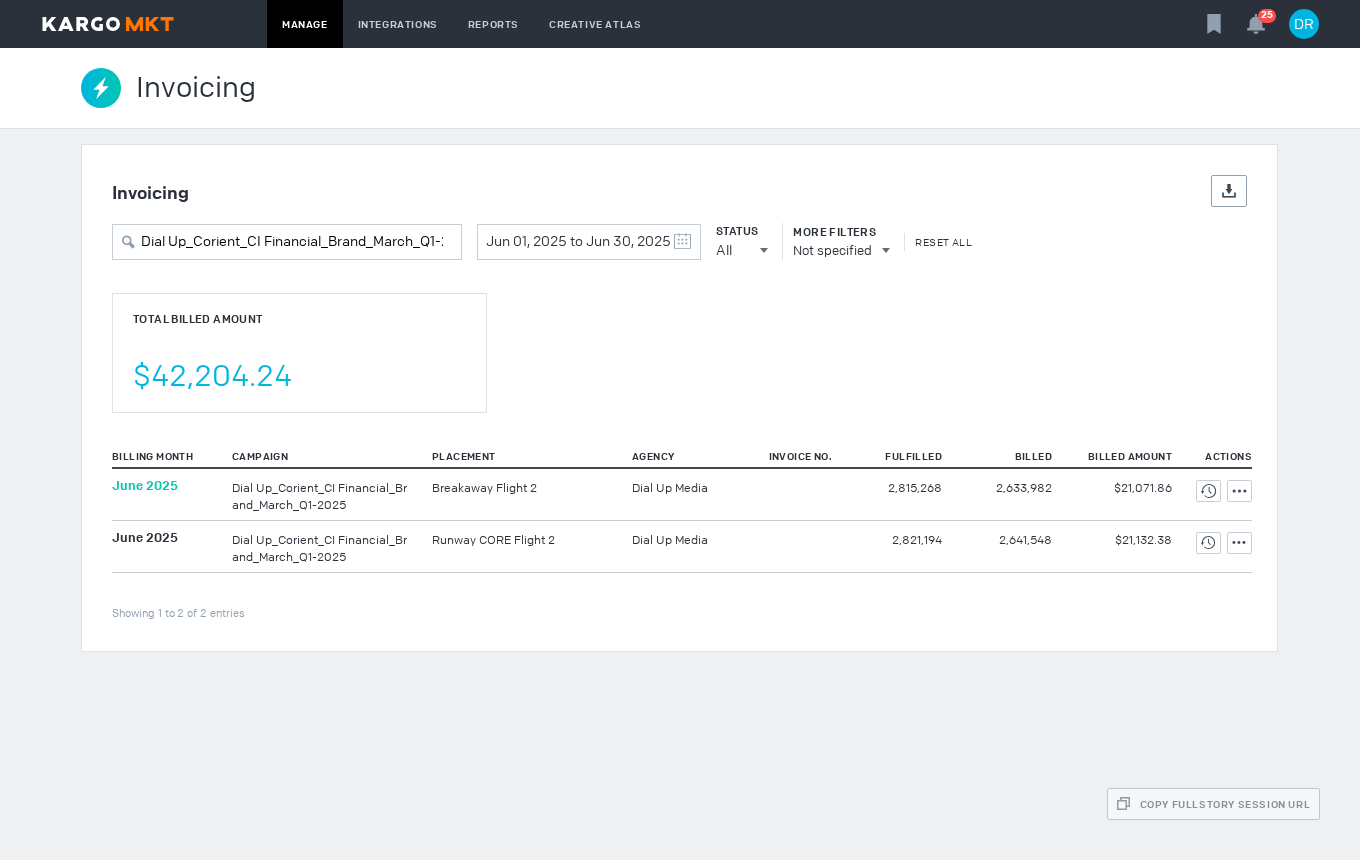 click on "June 2025" at bounding box center [145, 485] 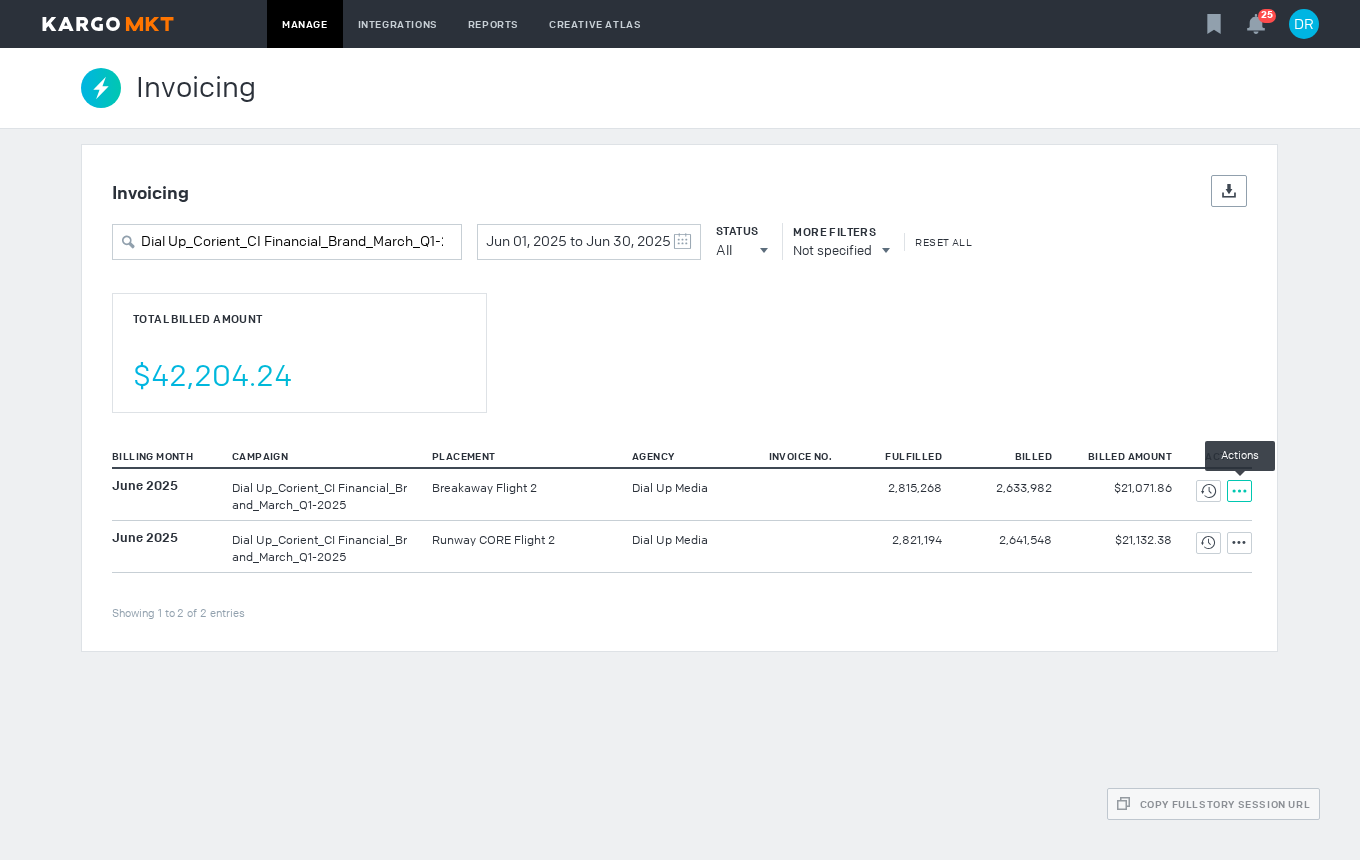 click at bounding box center [1208, 491] 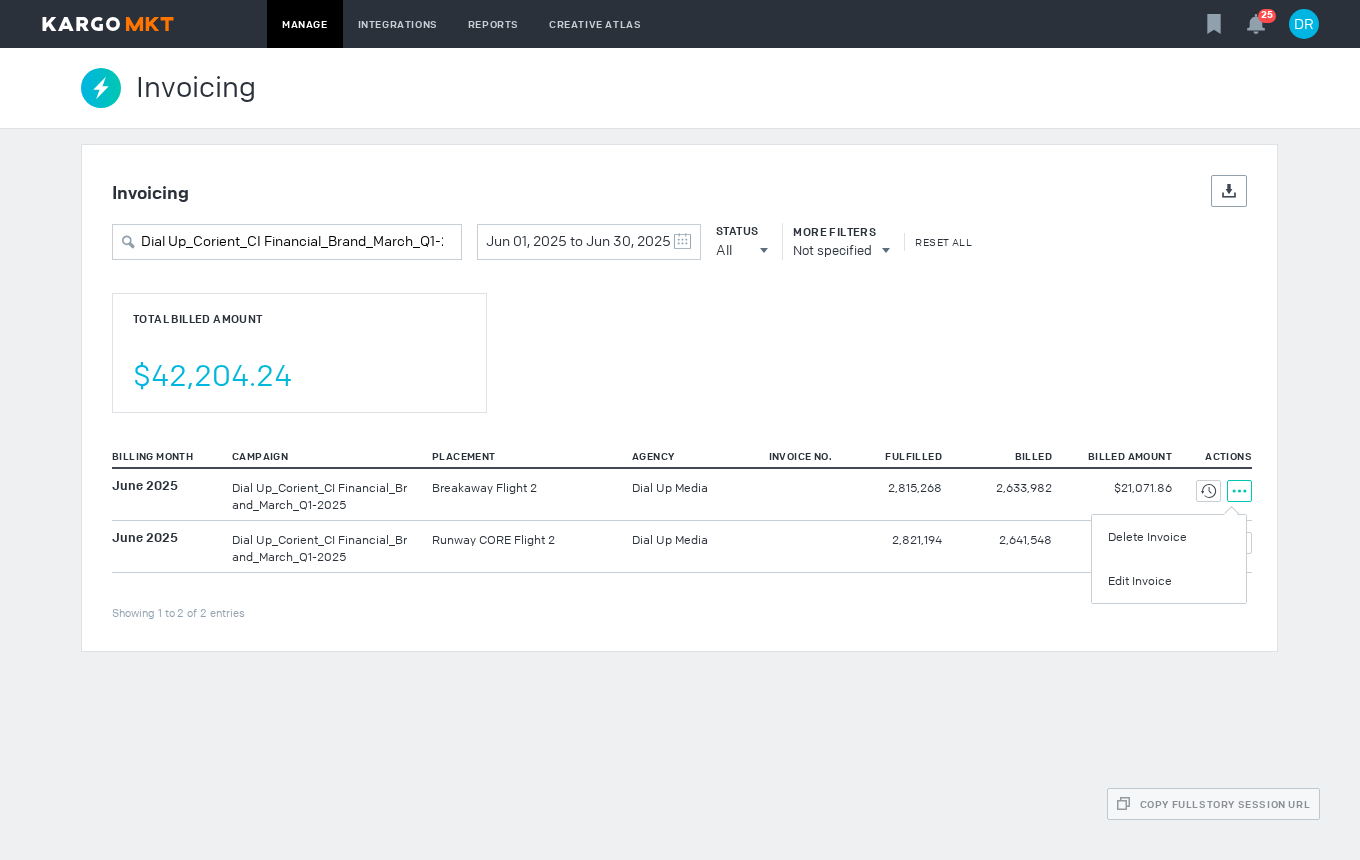 click on "Edit Invoice" at bounding box center [1169, 581] 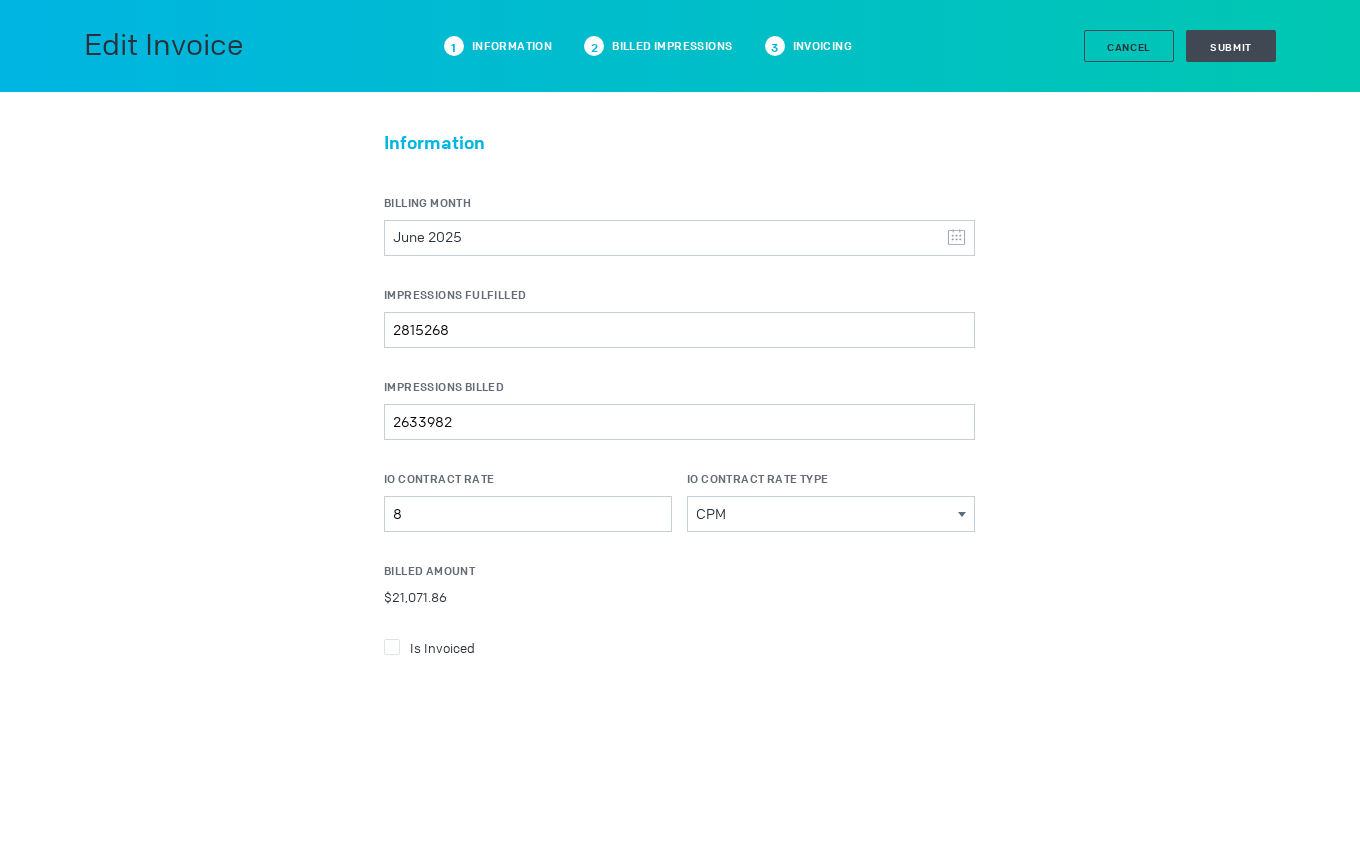 click on "Is Invoiced" at bounding box center (679, 647) 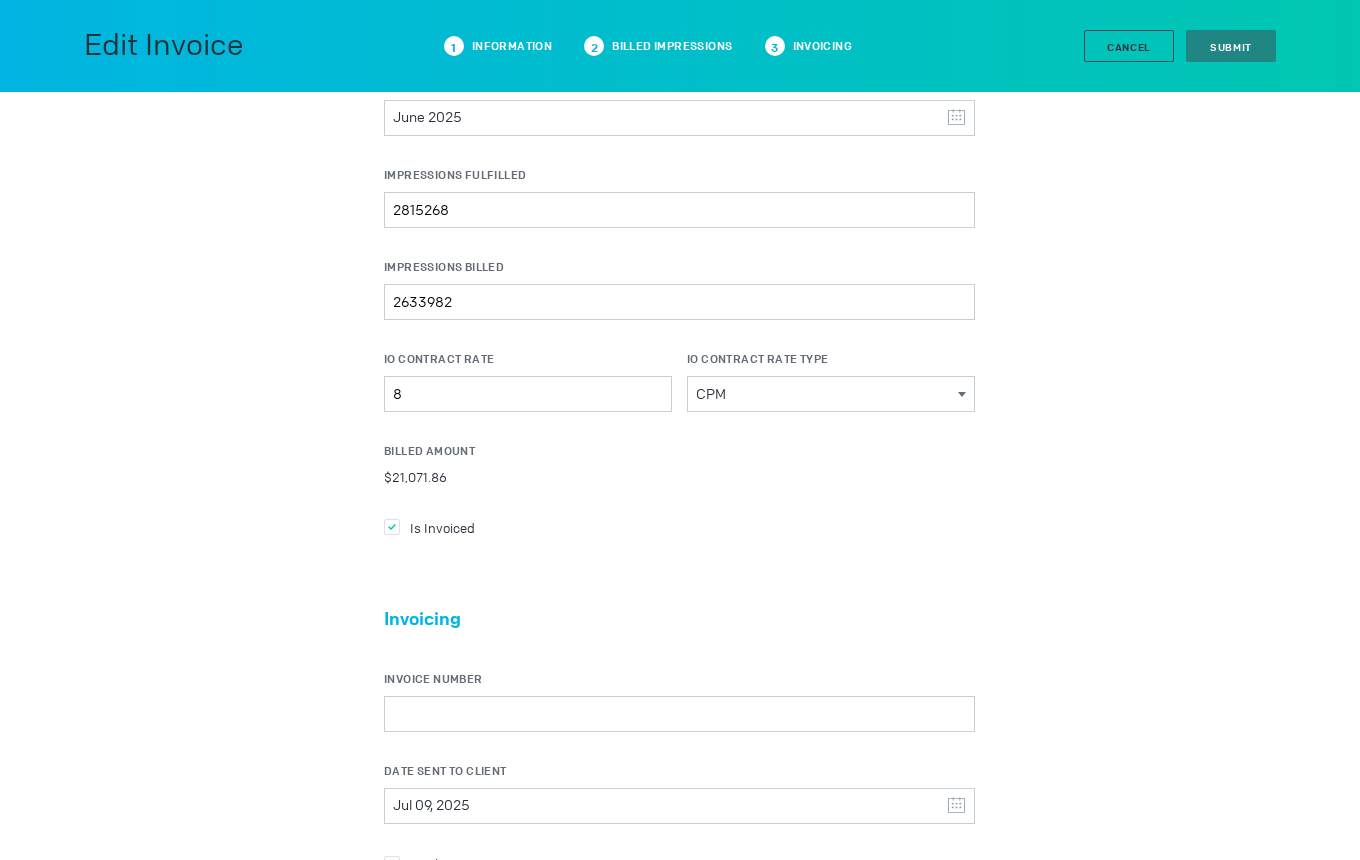 scroll, scrollTop: 300, scrollLeft: 0, axis: vertical 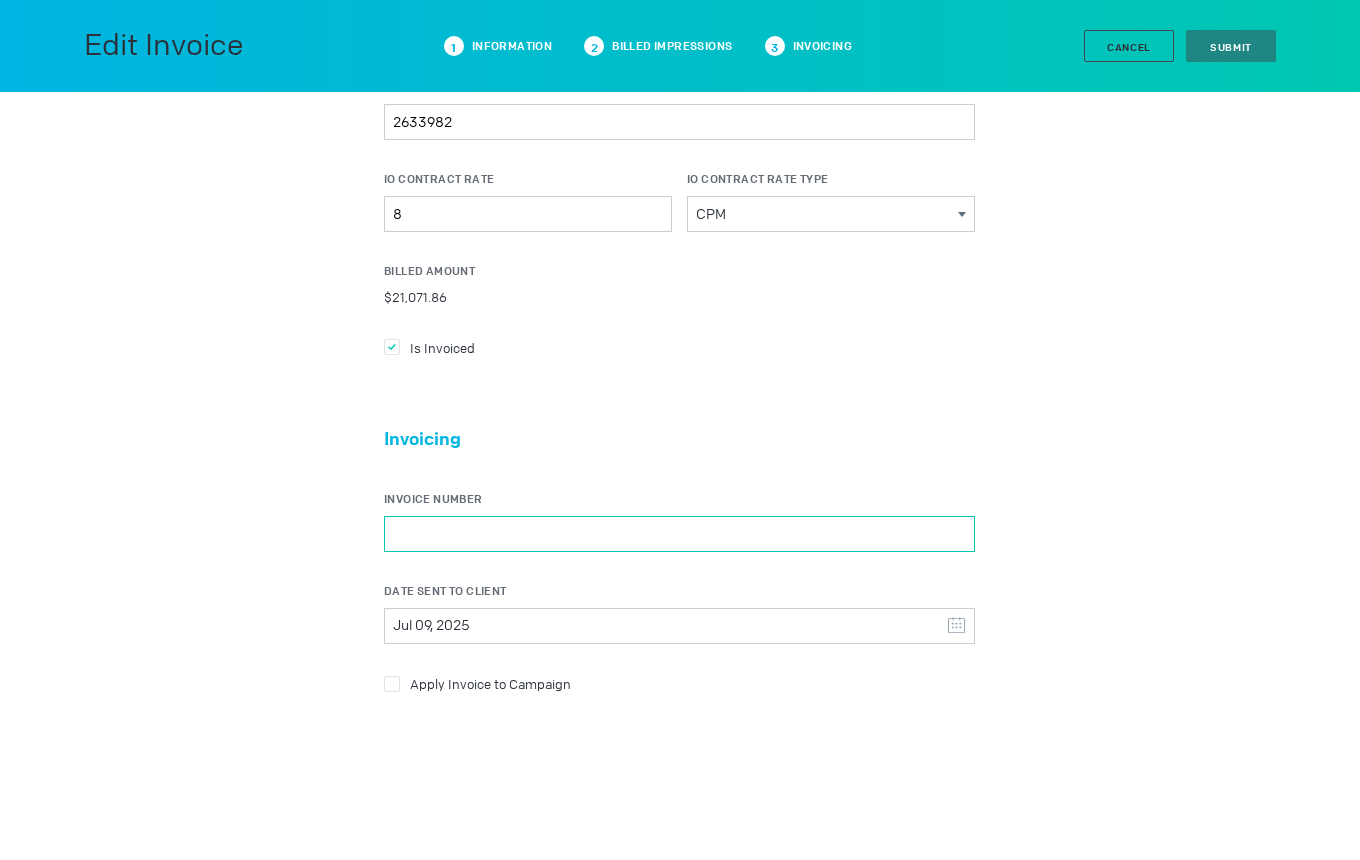 click on "Invoice Number" at bounding box center (679, 534) 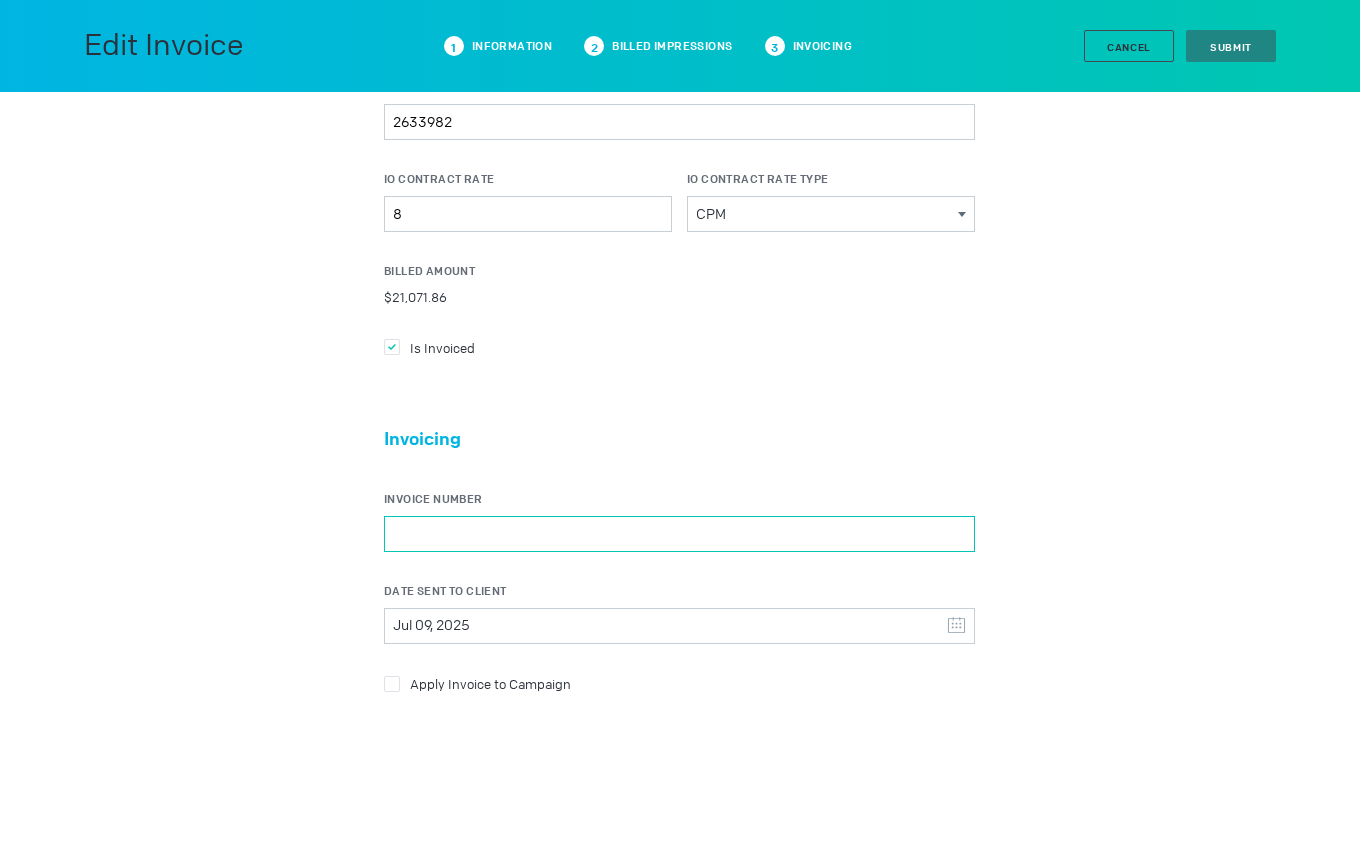 paste on "41678" 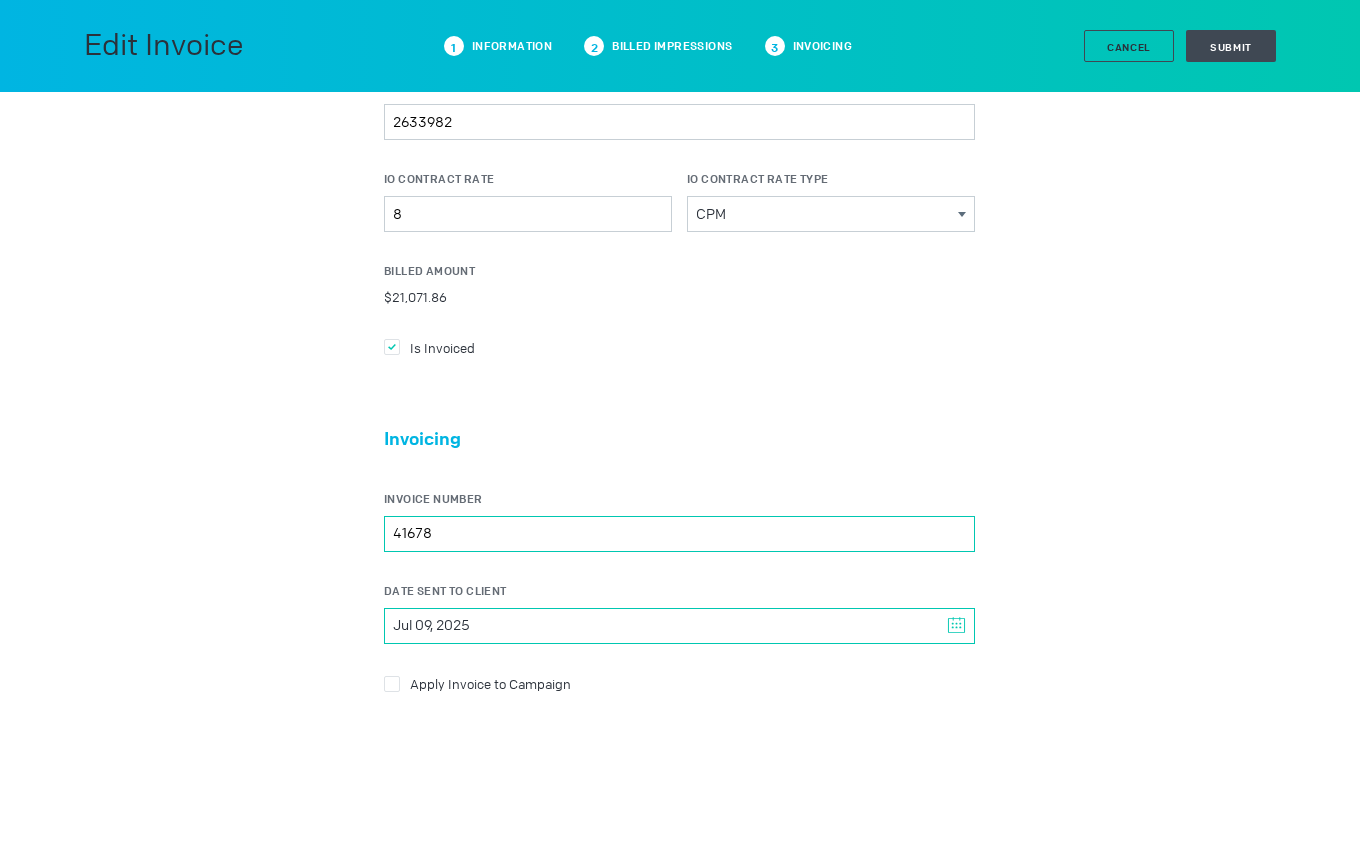 type on "41678" 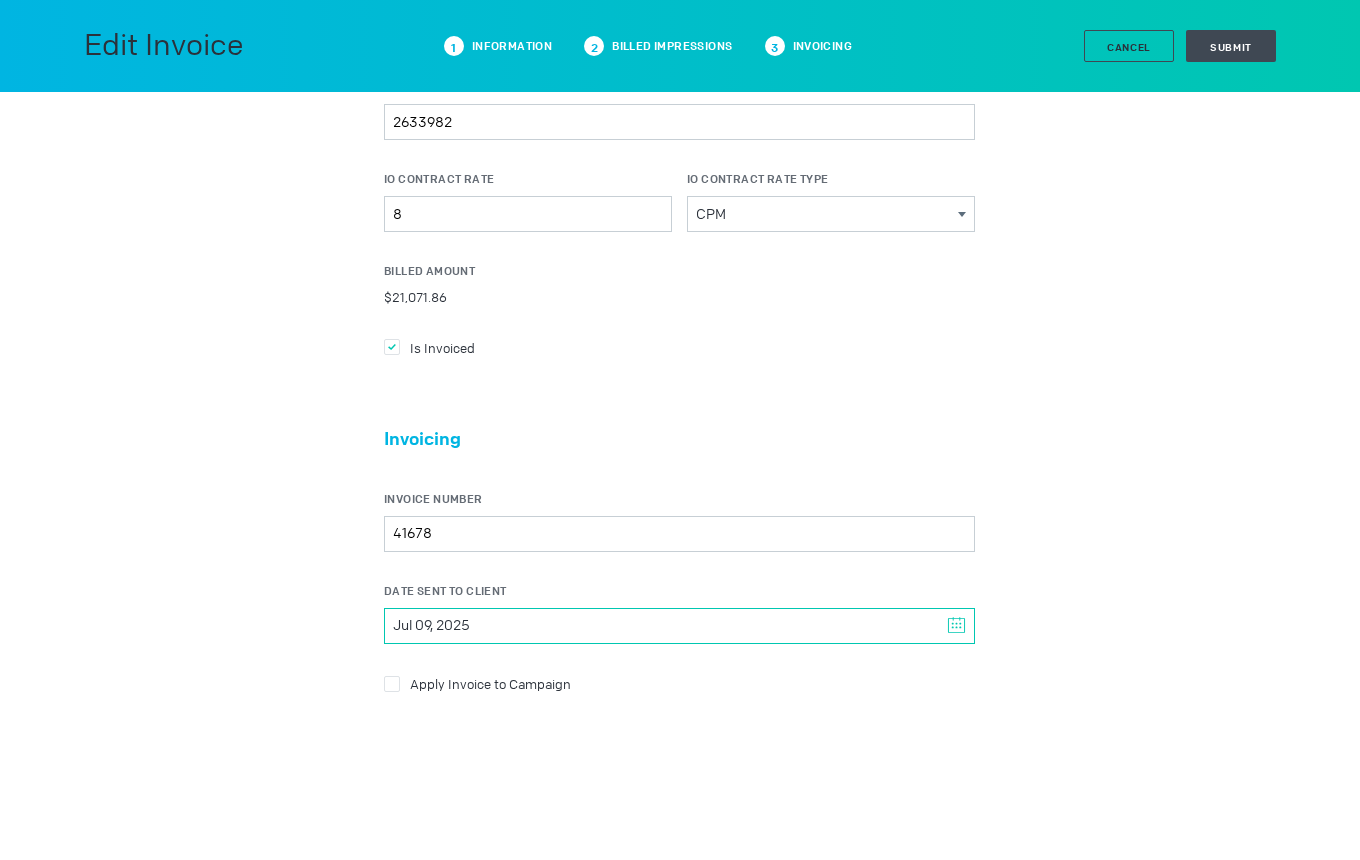 click on "Jul 09, 2025" at bounding box center (679, 626) 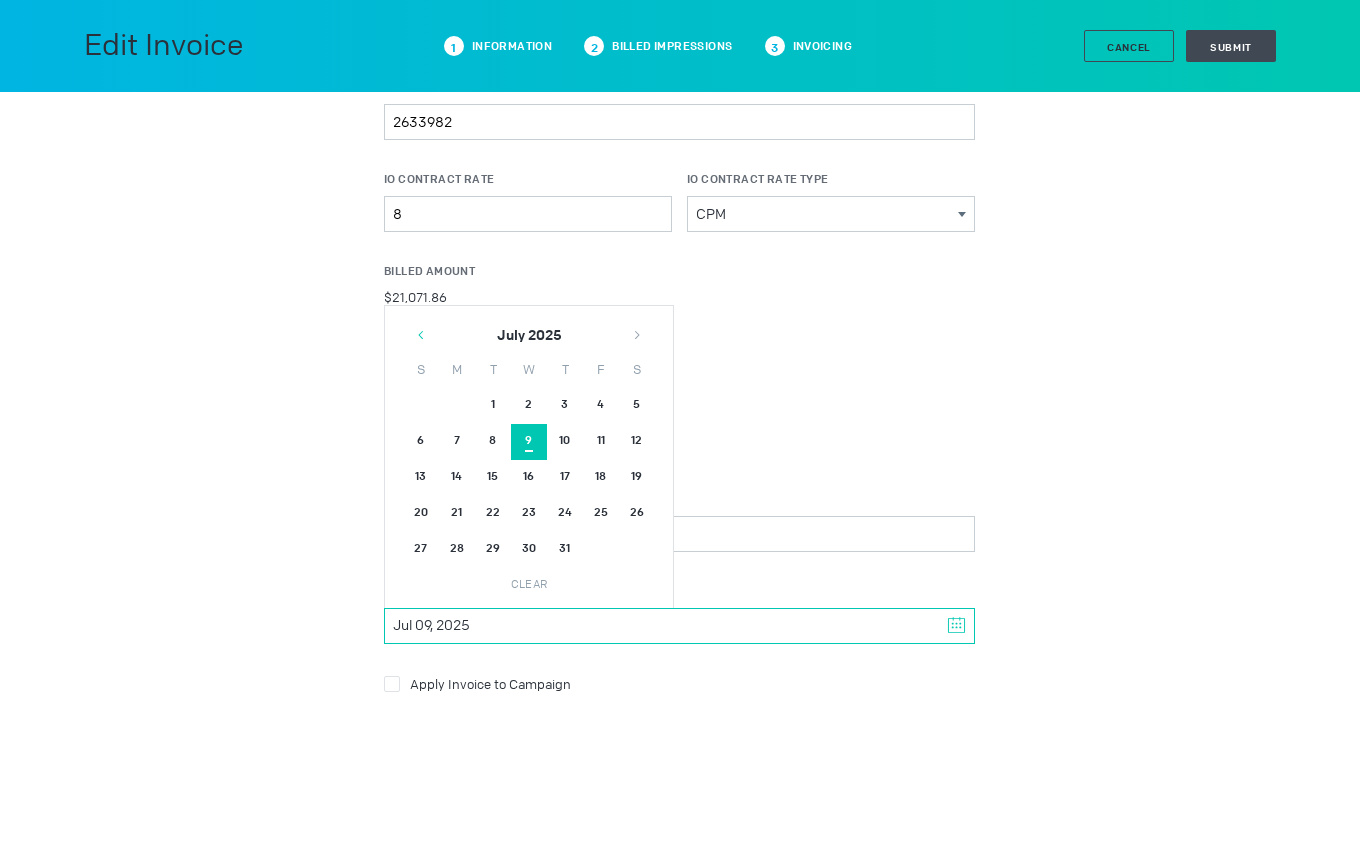 click at bounding box center [421, 335] 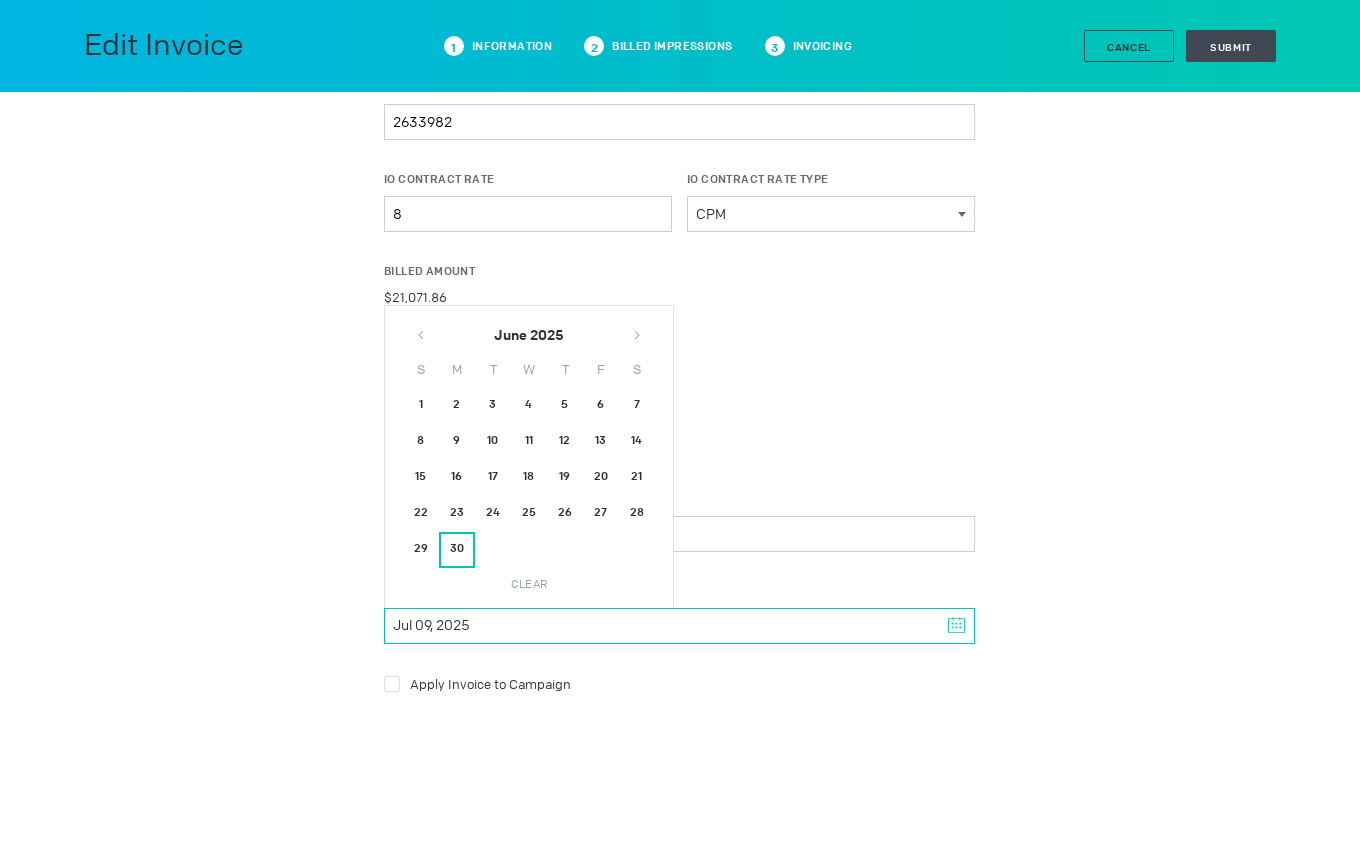 click on "30" at bounding box center (457, 550) 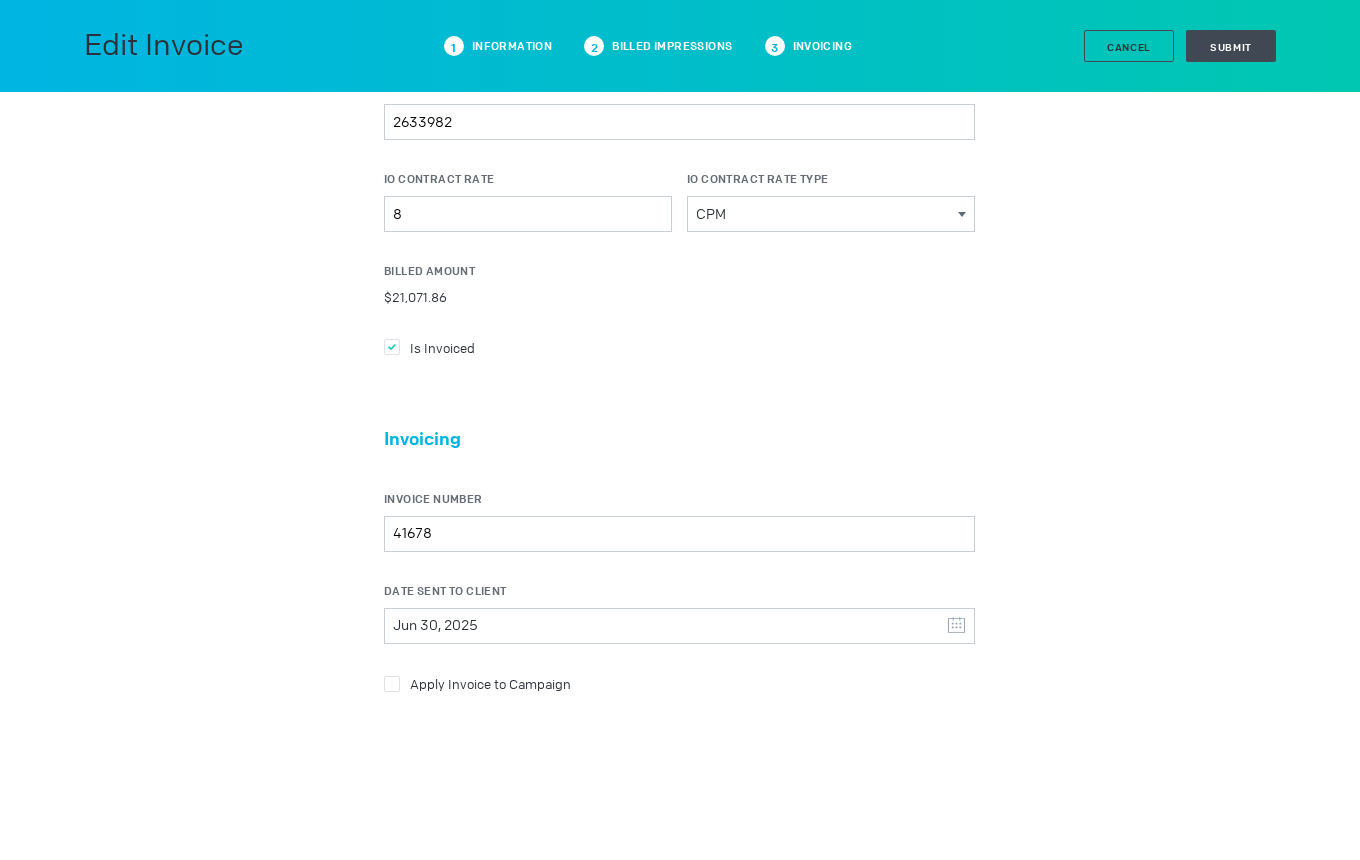 click on "Apply Invoice to Campaign" at bounding box center [679, 347] 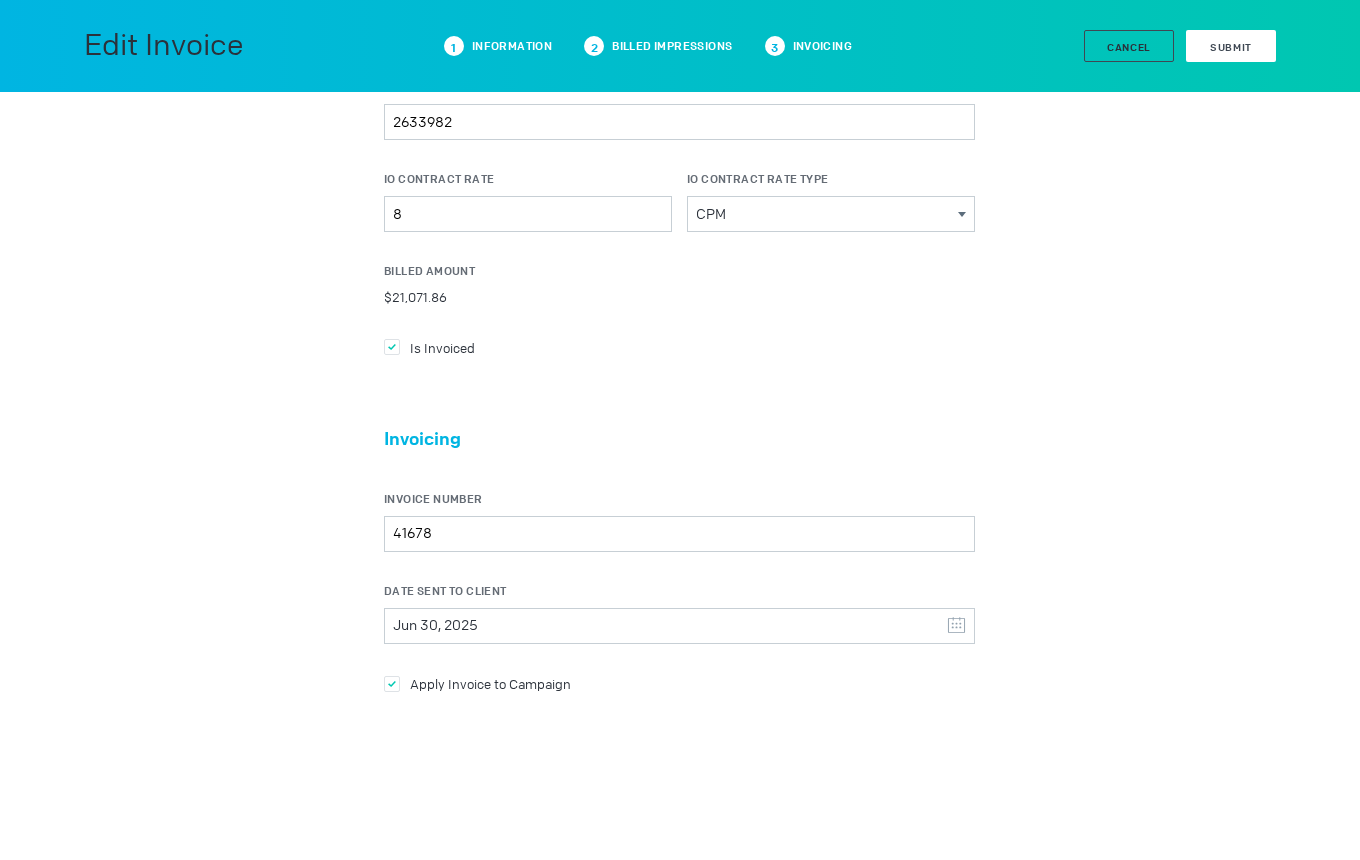 click on "Submit" at bounding box center (1231, 47) 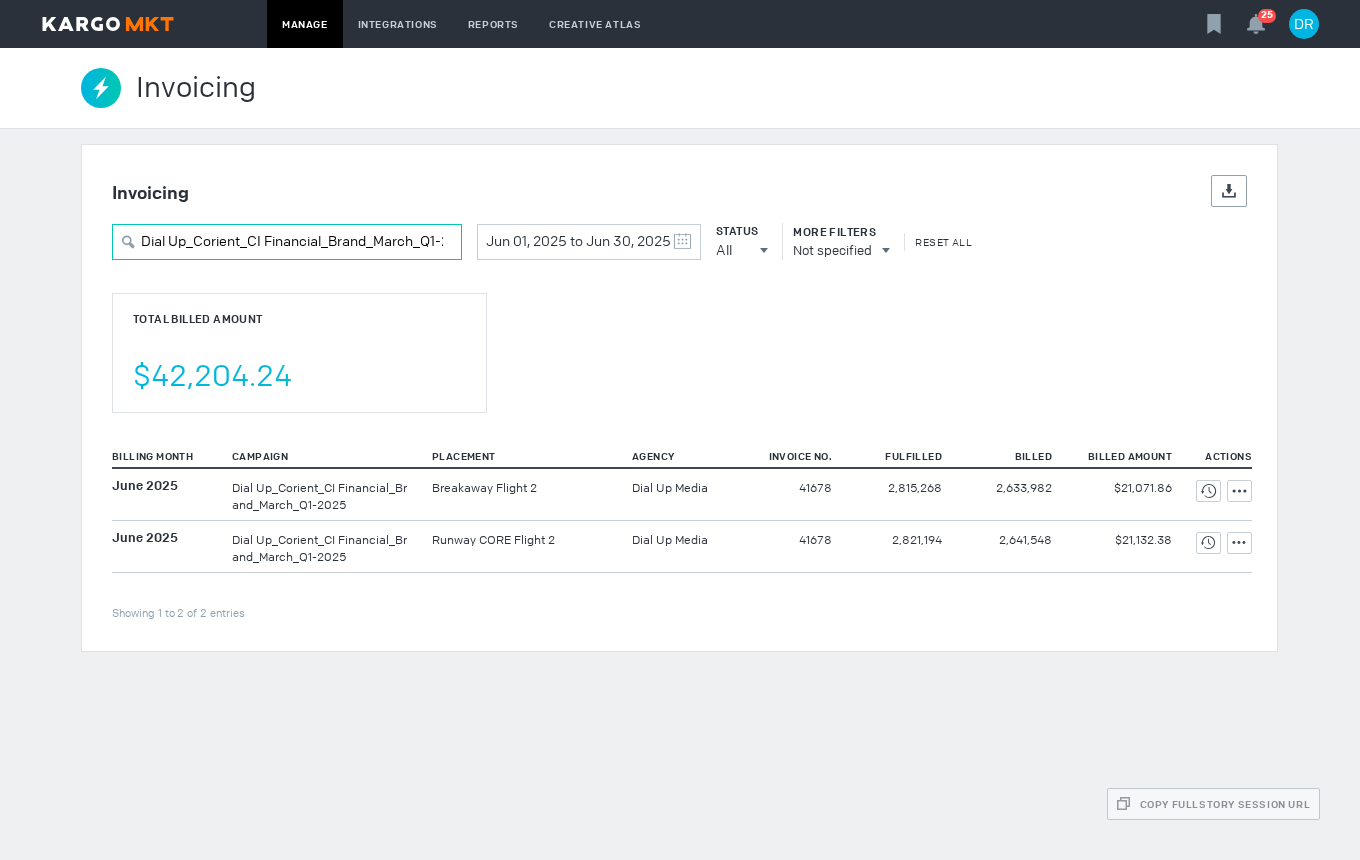 click on "Dial Up_Corient_CI Financial_Brand_March_Q1-2025" at bounding box center [287, 242] 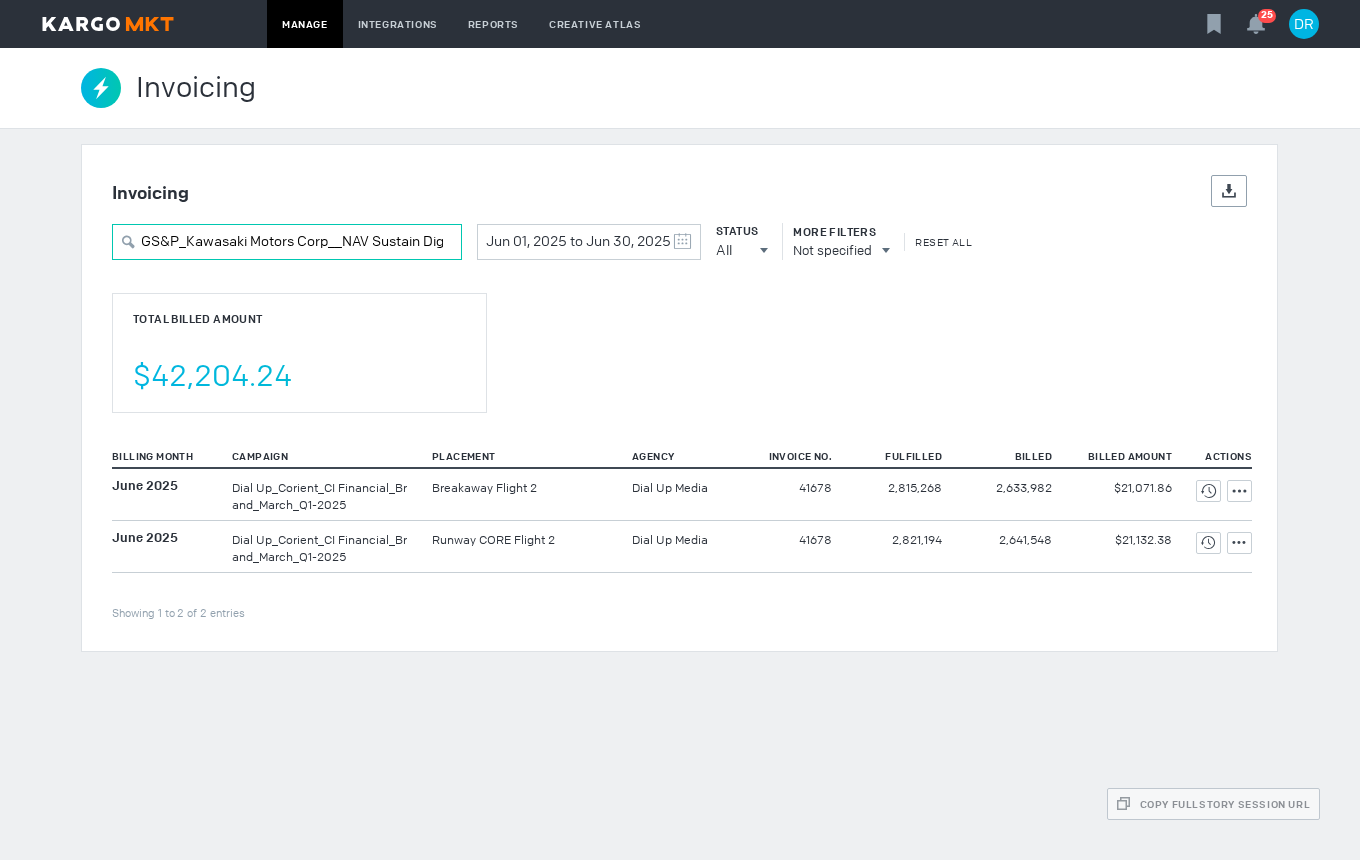 scroll, scrollTop: 0, scrollLeft: 134, axis: horizontal 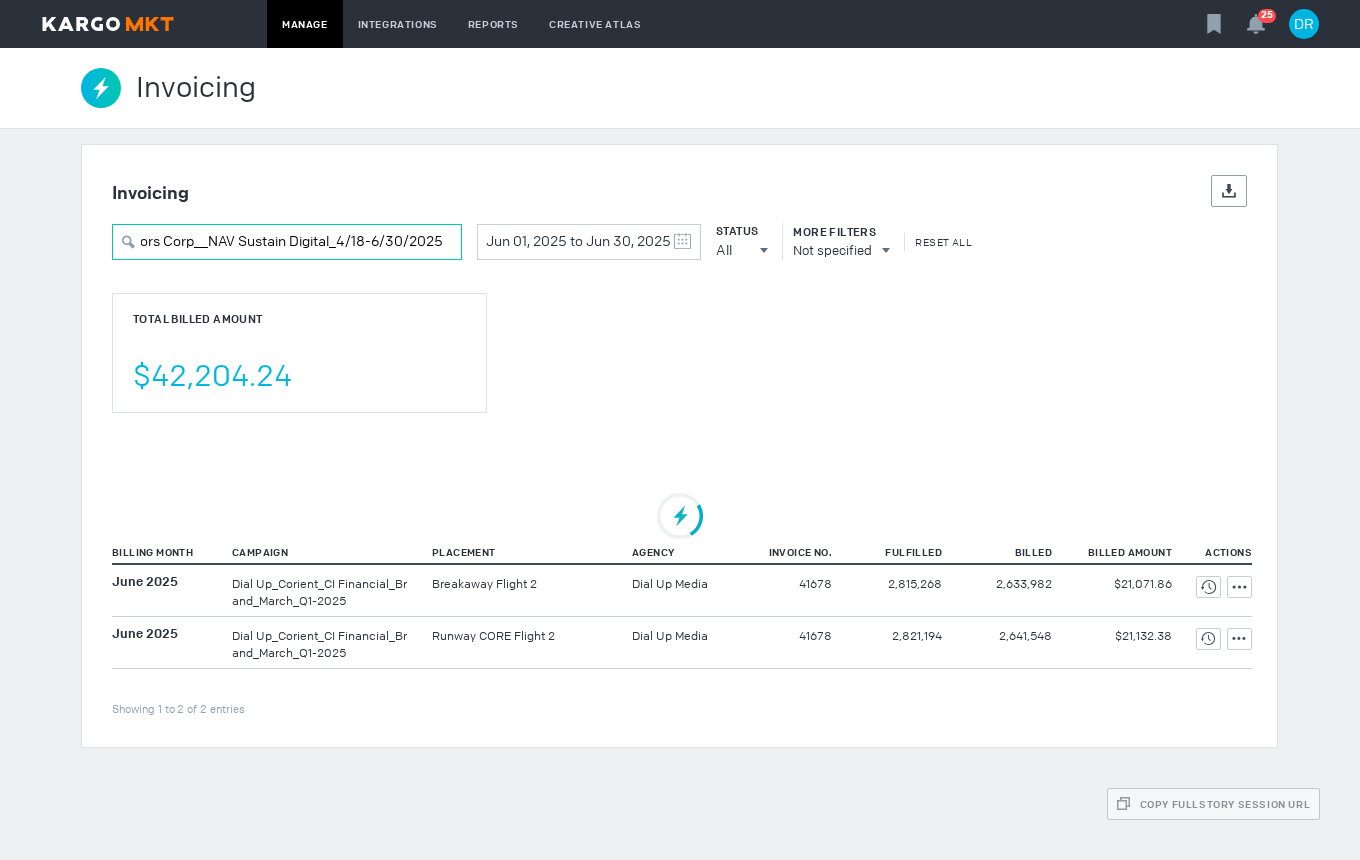 type on "GS&P_Kawasaki Motors Corp__NAV Sustain Digital_4/18-6/30/2025" 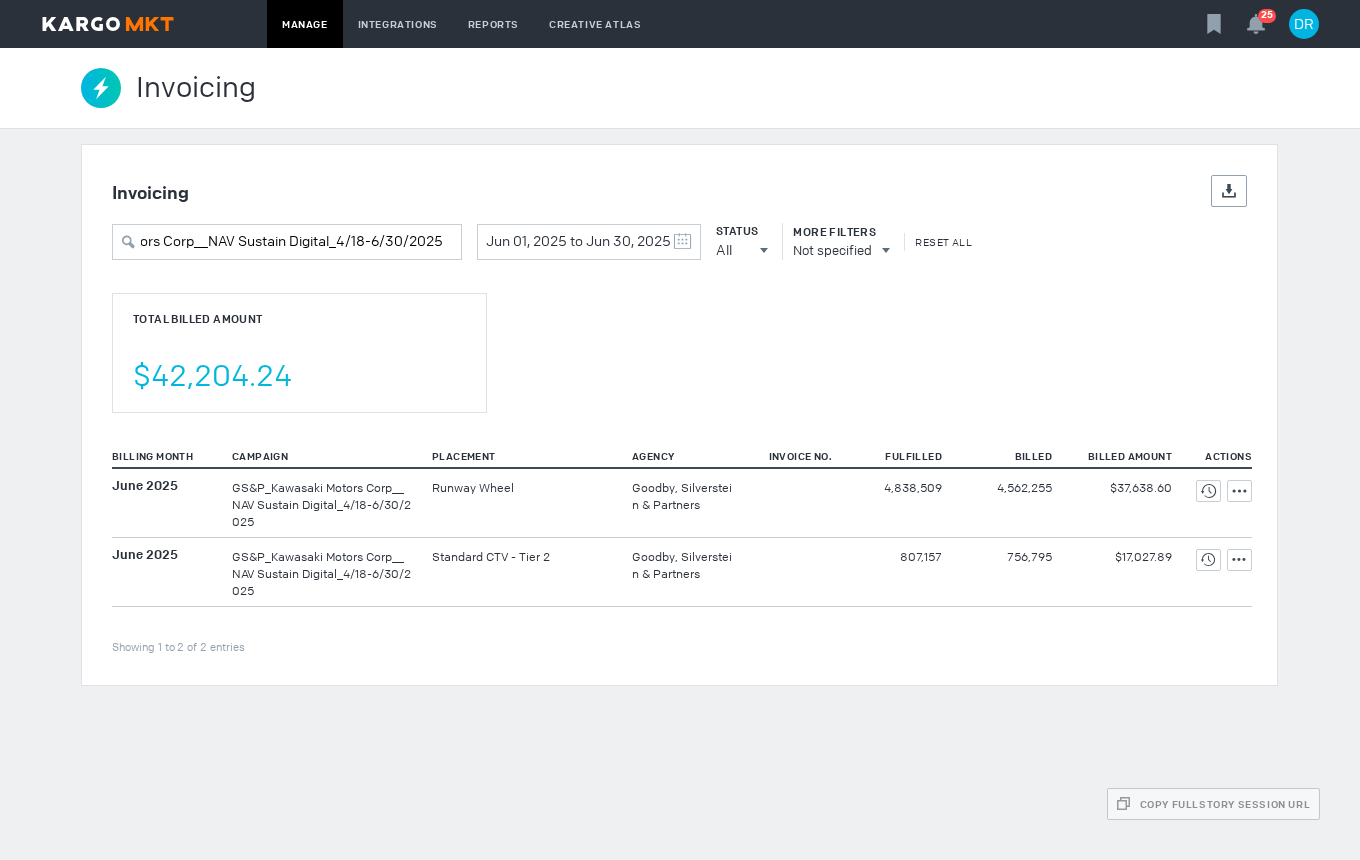 click on "Invoicing  Details Export     GS&P_Kawasaki Motors Corp__NAV Sustain Digital_4/18-6/30/2025 Jun 01, 2025 to Jun 30, 2025                                                                               							 May 2025 							 						                          S M T W T F S                                           27 28 29 30 1 2 3 4 5 6 7 8 9 10 11 12 13 14 15 16 17 18 19 20 21 22 23 24 25 26 27 28 29 30 31                                                                                             							 June 2025 							 						                          S M T W T F S                                           1 2 3 4 5 6 7 8 9 10 11 12 13 14 15 16 17 18 19 20 21 22 23 24 25 26 27 28 29 30 1 2 3 4 5                                       Clear                  Status All All All Invoiced Not Invoiced Test More Filters Not specified Reset All Total Billed Amount $42,204.24 Billing Month Campaign Placement Agency Invoice No. Fulfilled Billed Billed Amount Actions Showing 1 to 2 of 2 entries June 2025  Runway Wheel" at bounding box center [680, 415] 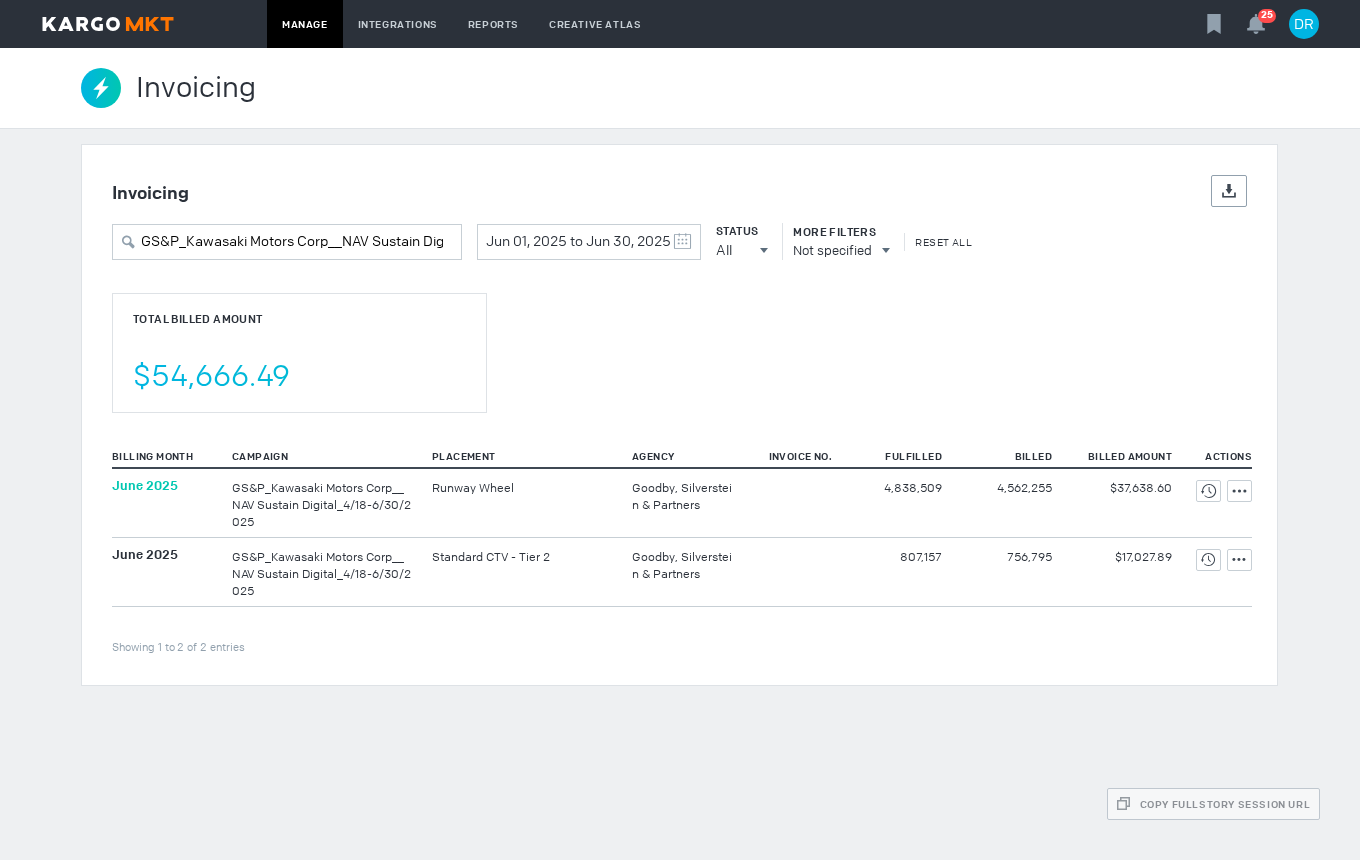 click on "June 2025" at bounding box center (145, 485) 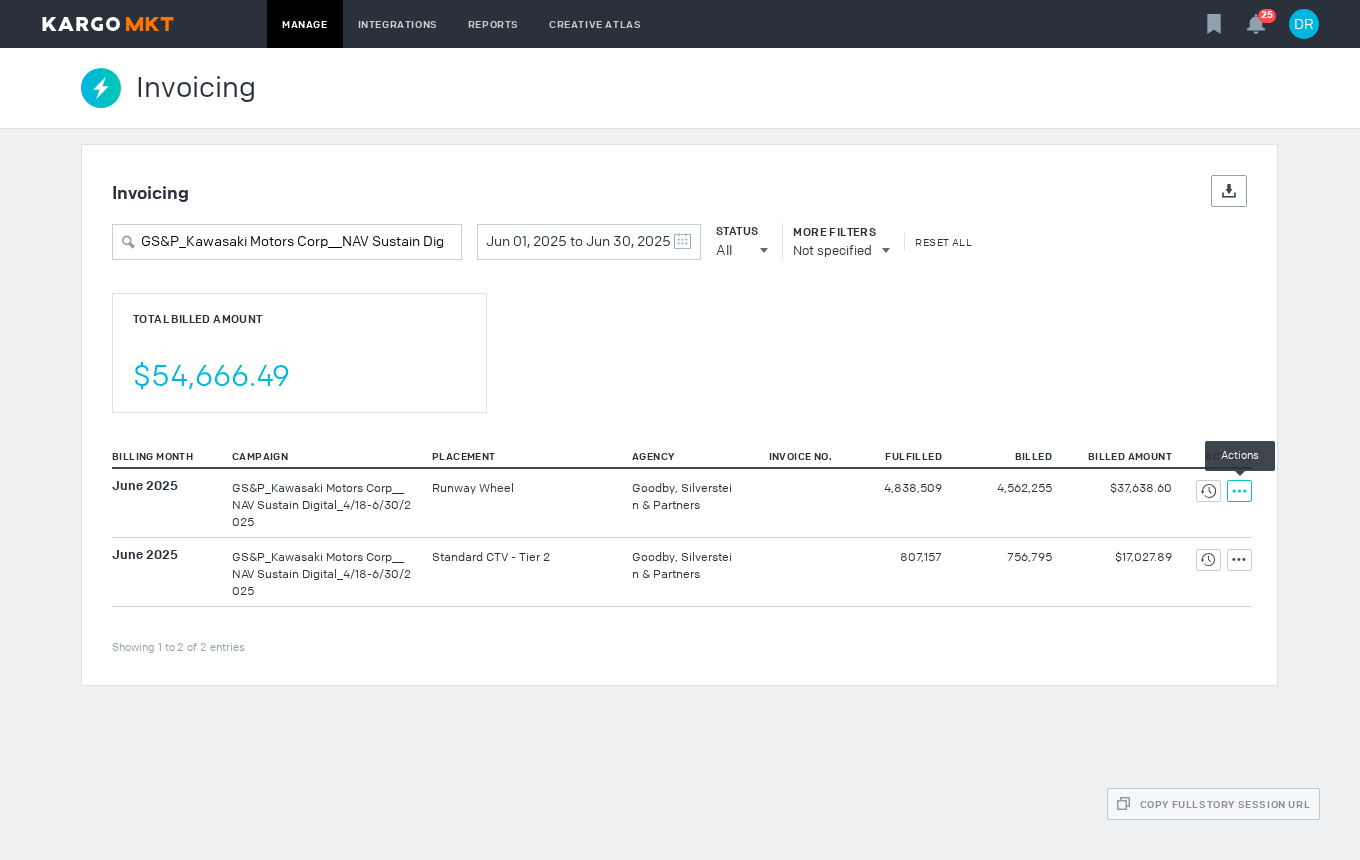 click at bounding box center (1208, 491) 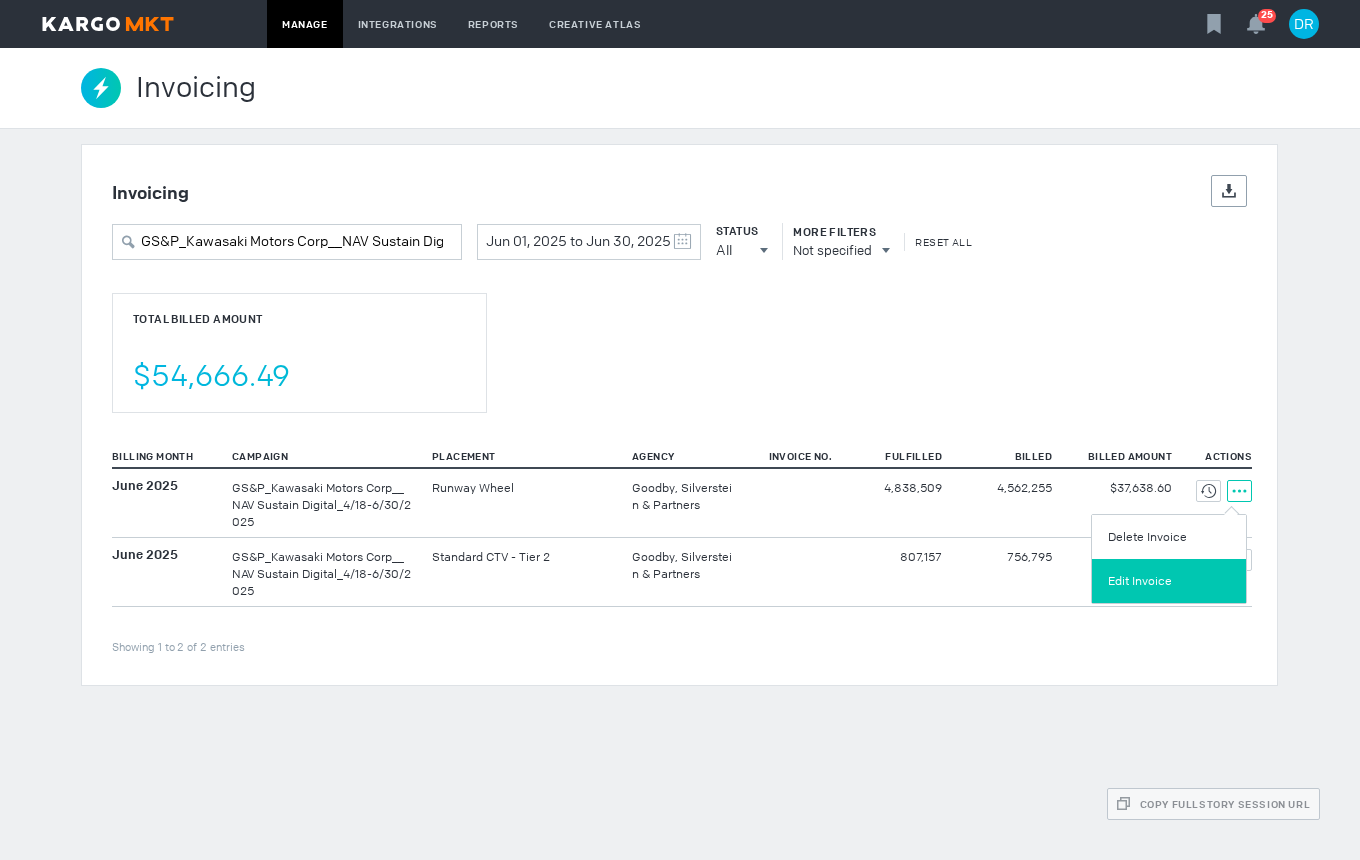click on "Edit Invoice" at bounding box center (1169, 581) 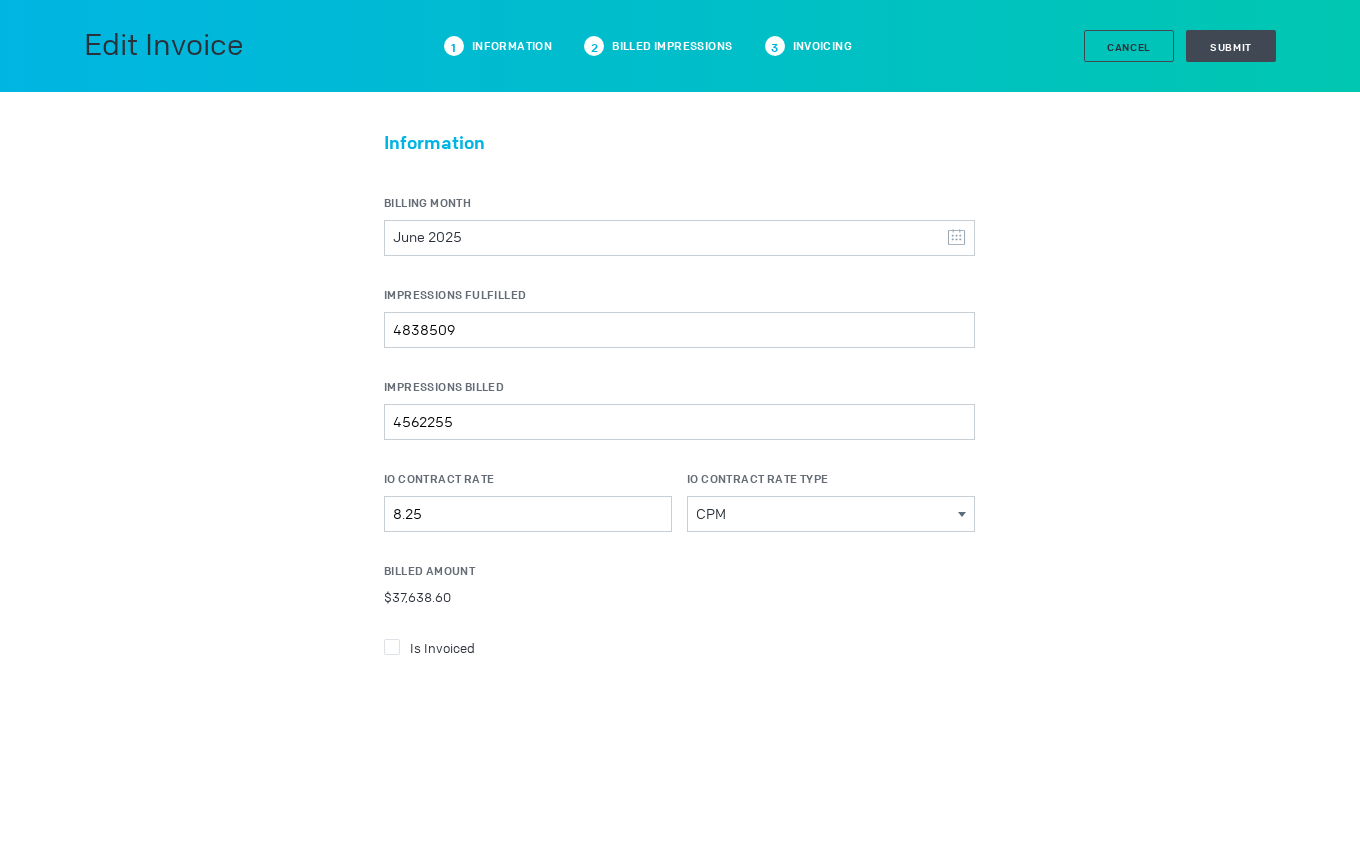 click at bounding box center (392, 647) 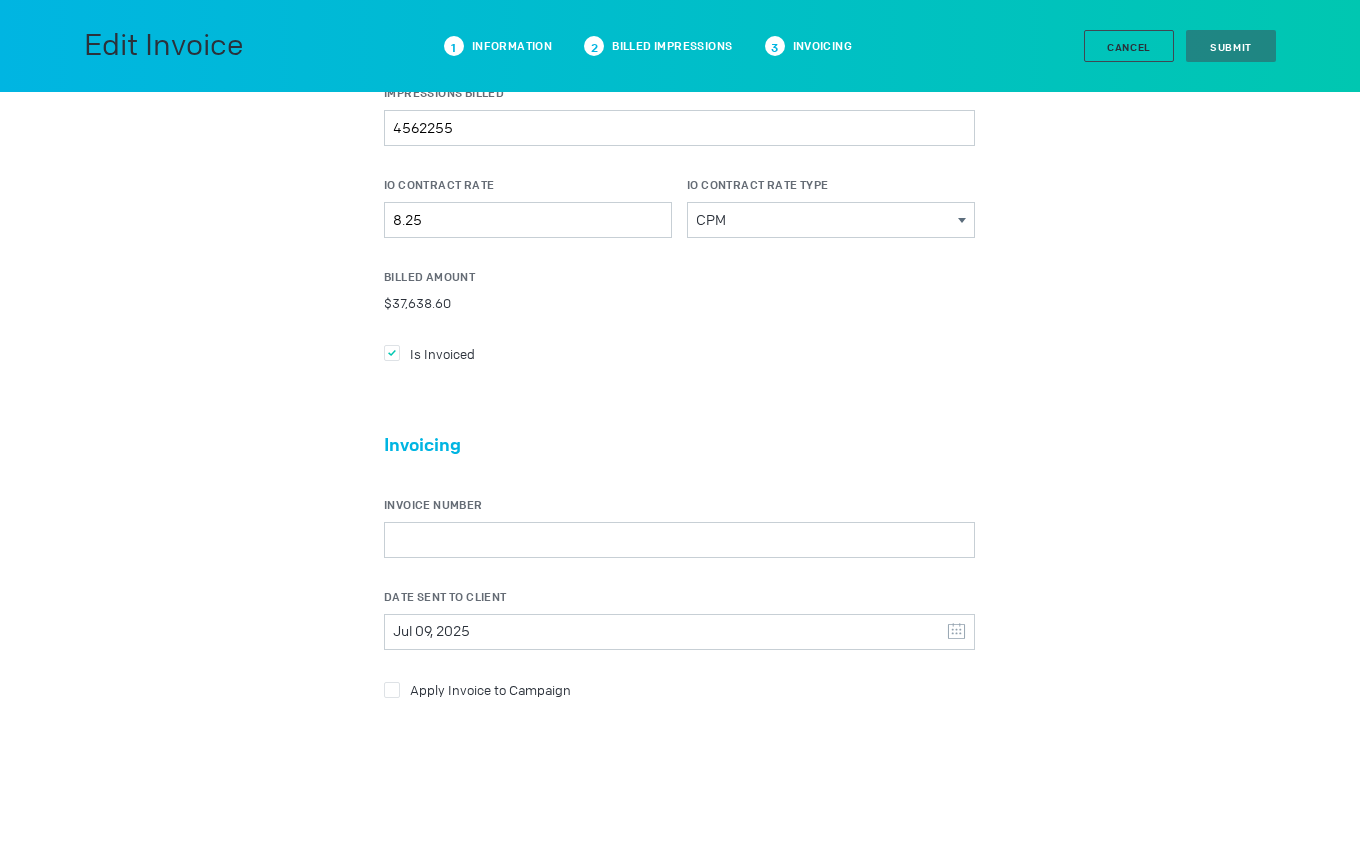 scroll, scrollTop: 300, scrollLeft: 0, axis: vertical 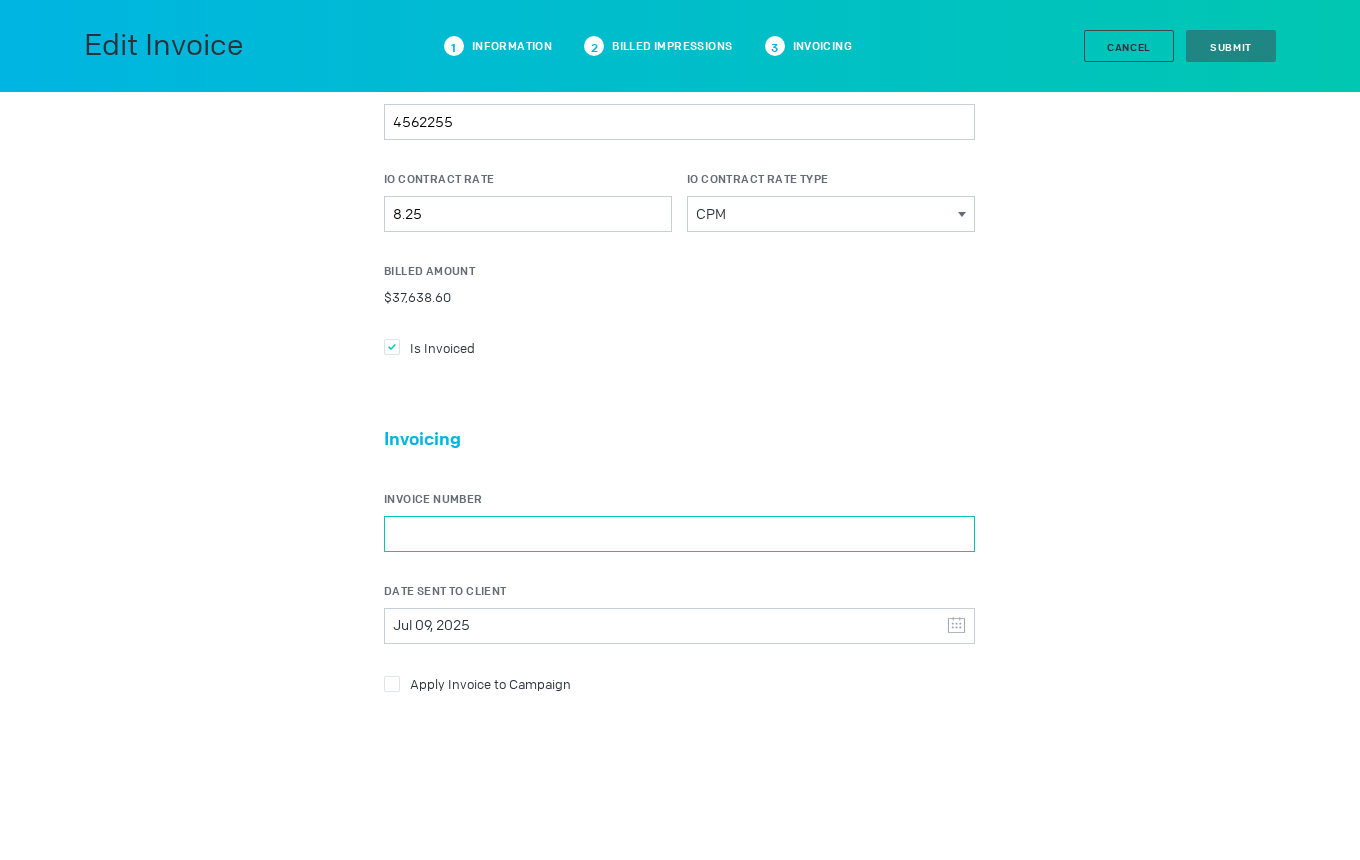 click on "Invoice Number" at bounding box center (679, 534) 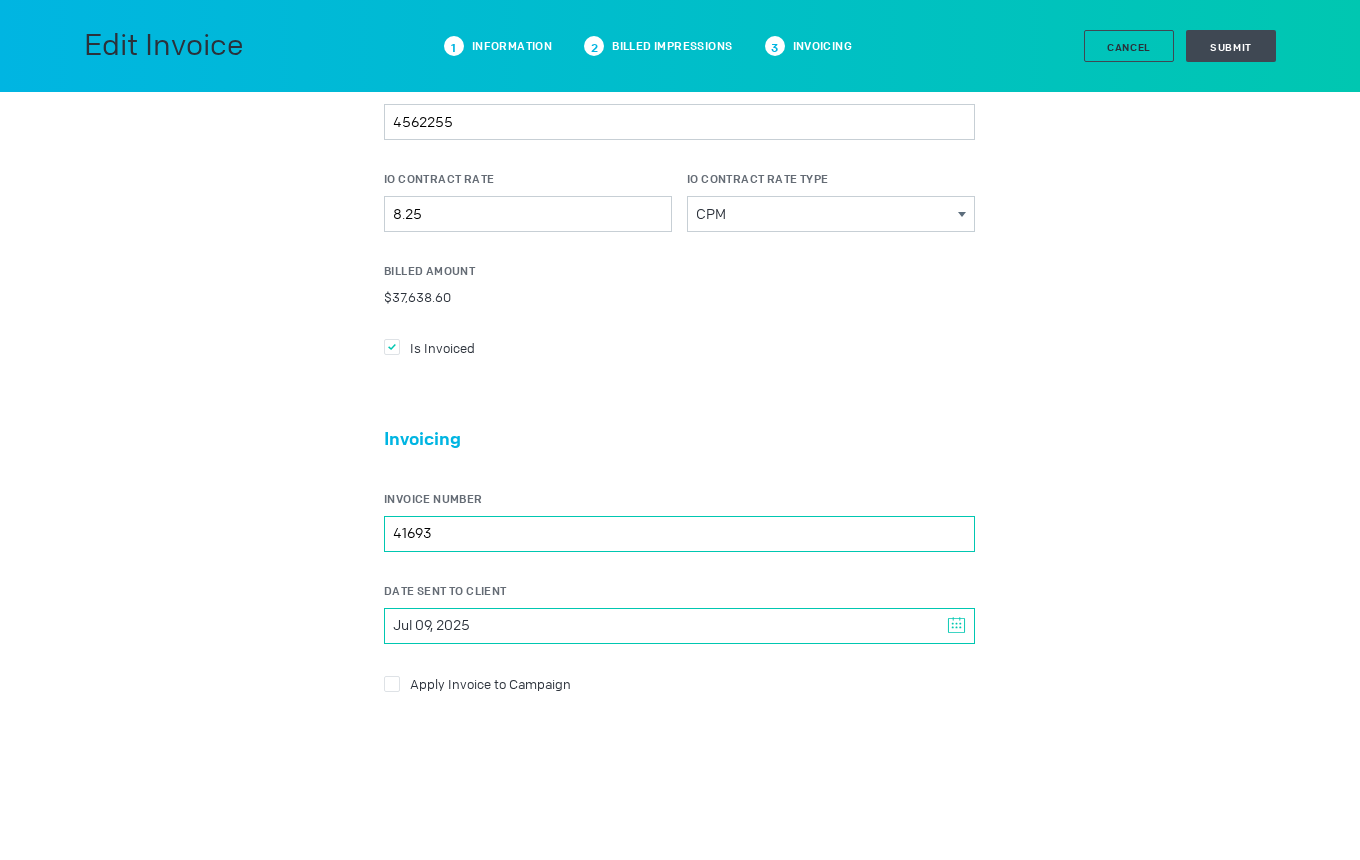 type on "41693" 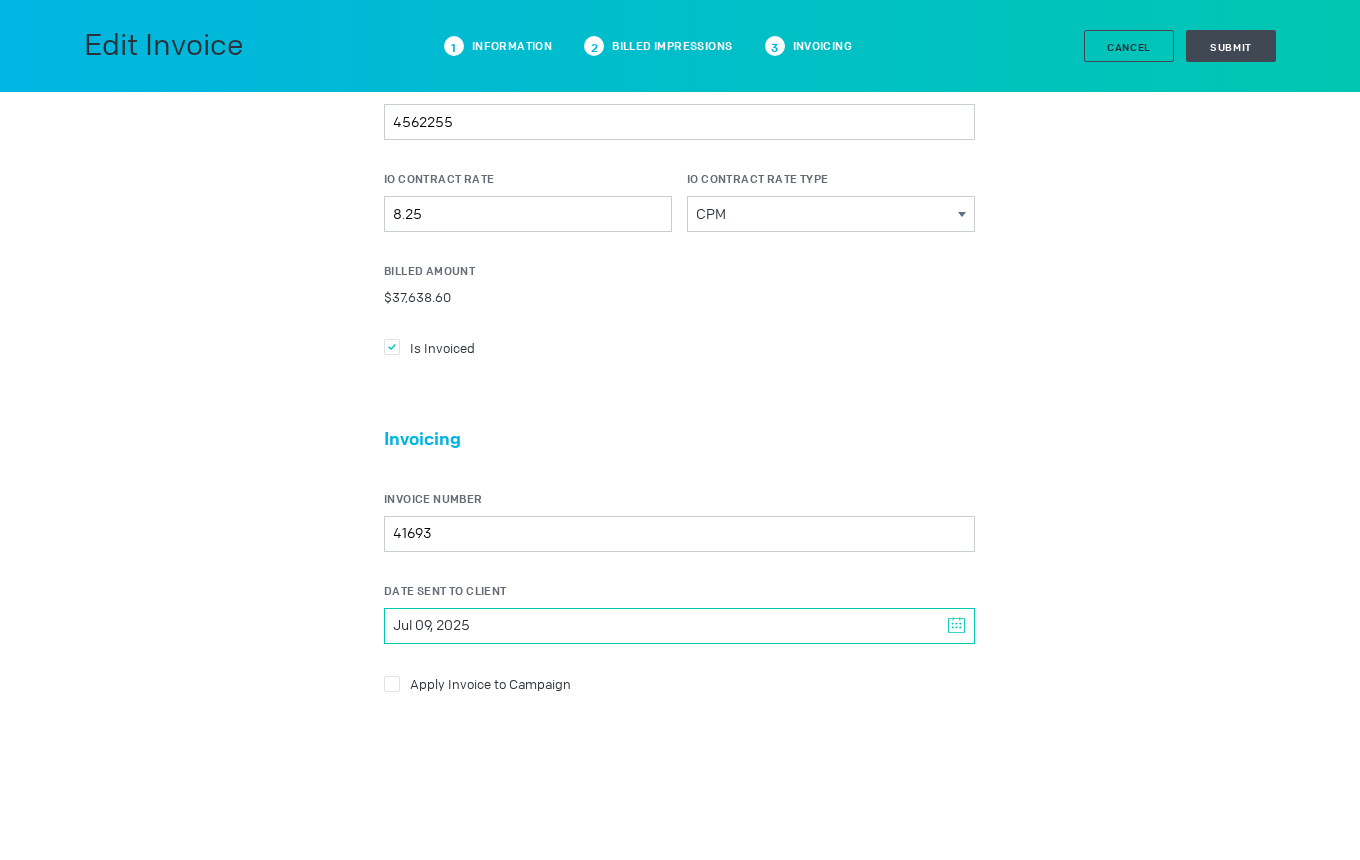 click on "Jul 09, 2025" at bounding box center (431, 626) 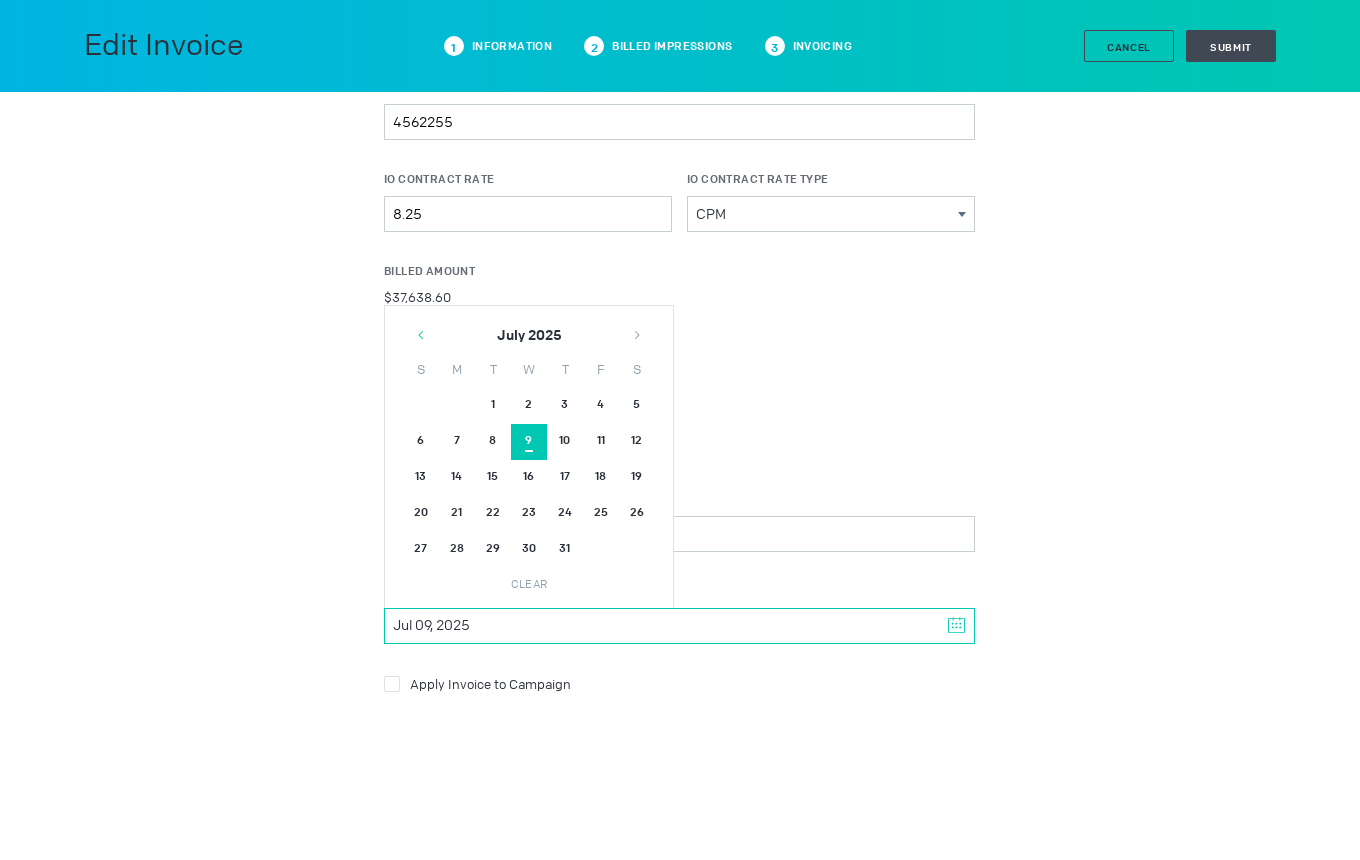 click at bounding box center [421, 335] 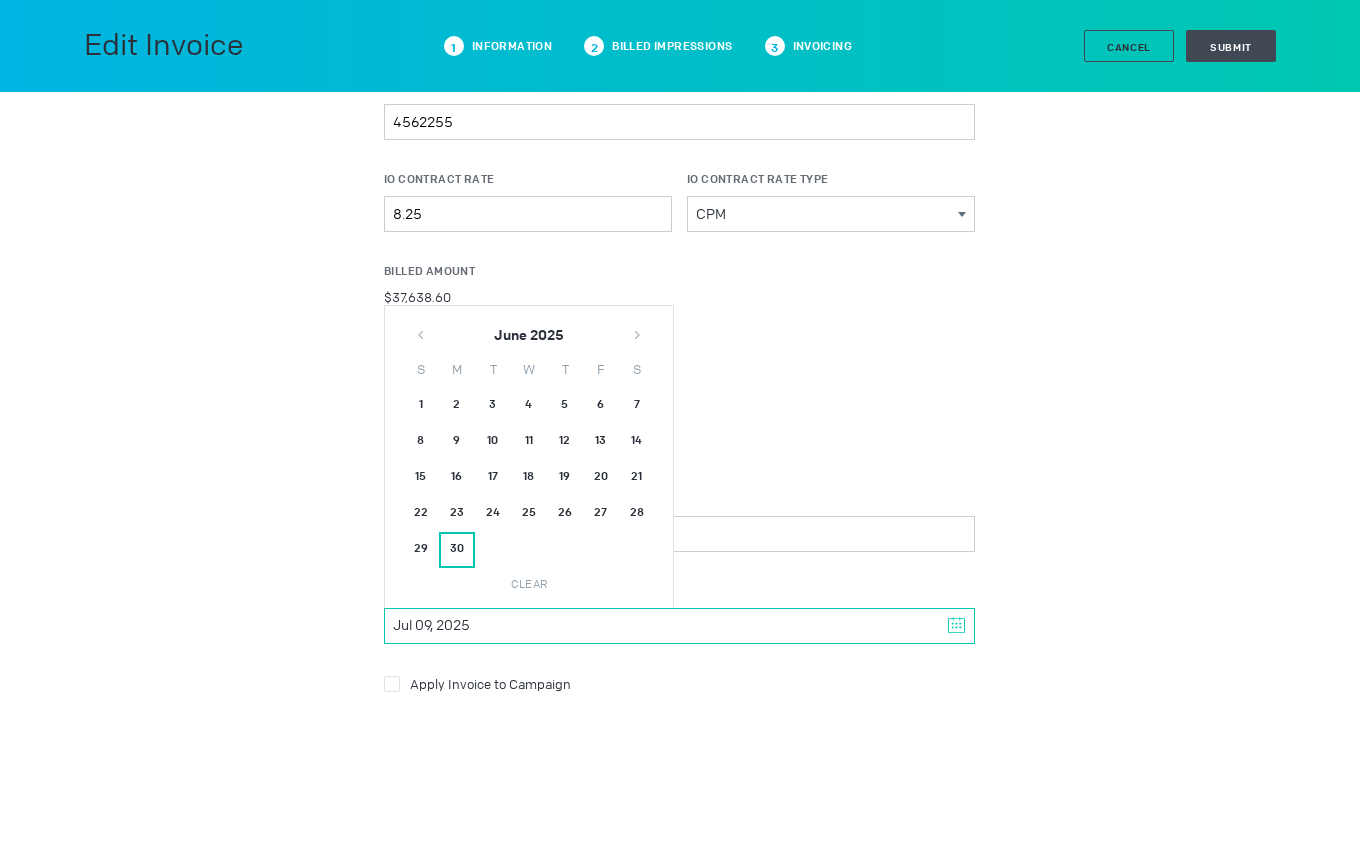 click on "30" at bounding box center [457, 550] 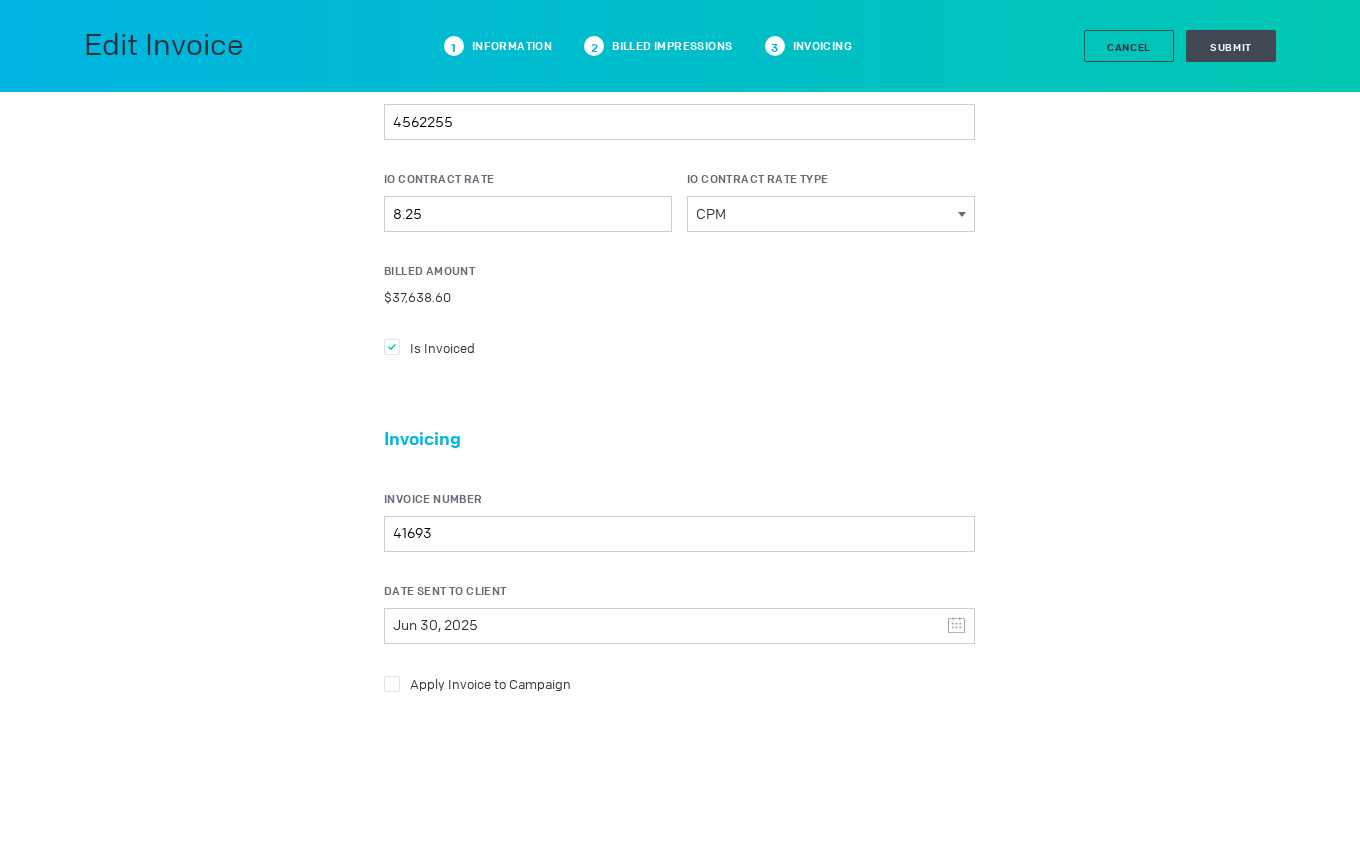 click on "Invoicing Invoice Number 41693 Date Sent to Client Jun 30, 2025                                                                                							 June 2025 							 						                          S M T W T F S                                           1 2 3 4 5 6 7 8 9 10 11 12 13 14 15 16 17 18 19 20 21 22 23 24 25 26 27 28 29 30 1 2 3 4 5                                       Clear                  Apply Invoice to Campaign" at bounding box center (679, 576) 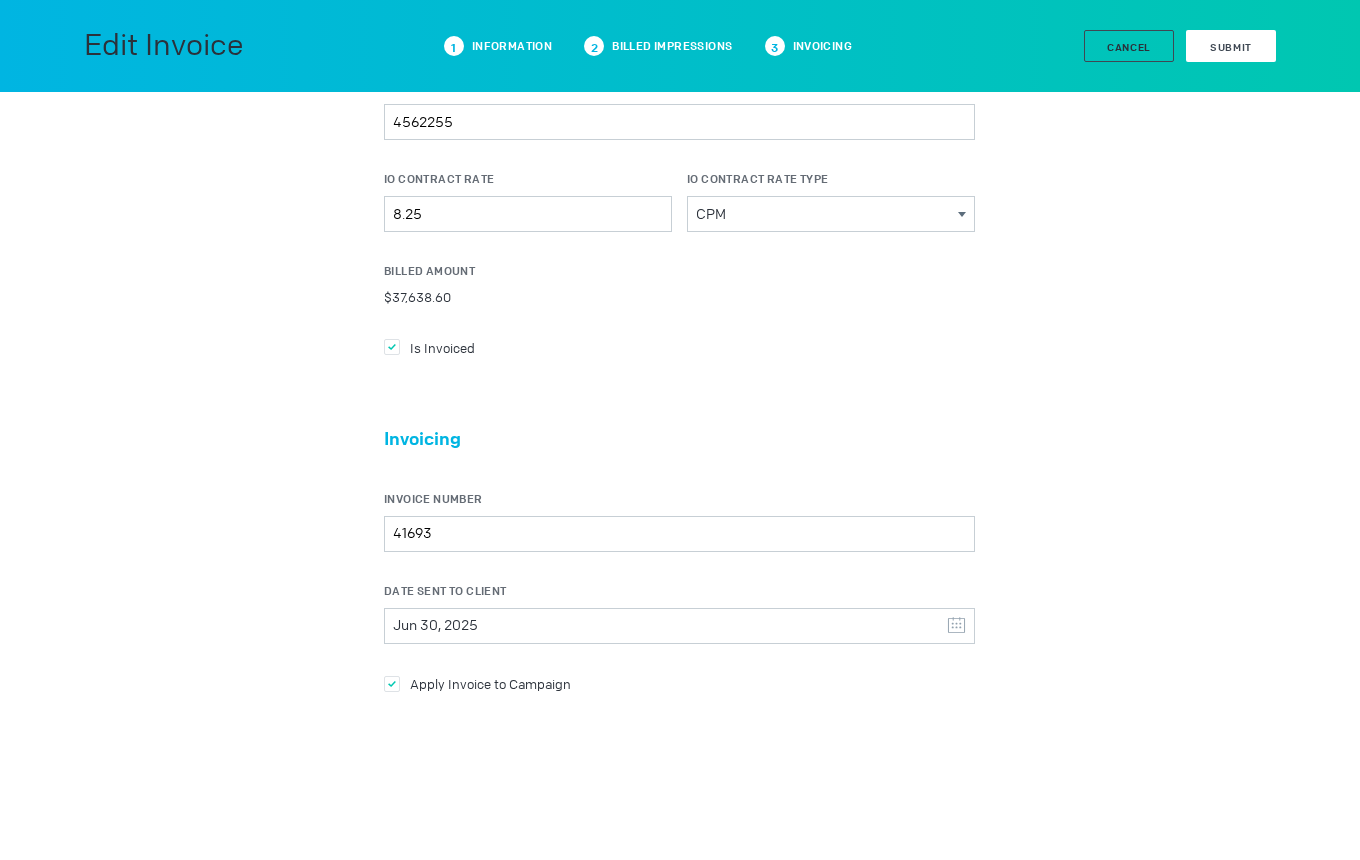 click on "Submit" at bounding box center [1231, 47] 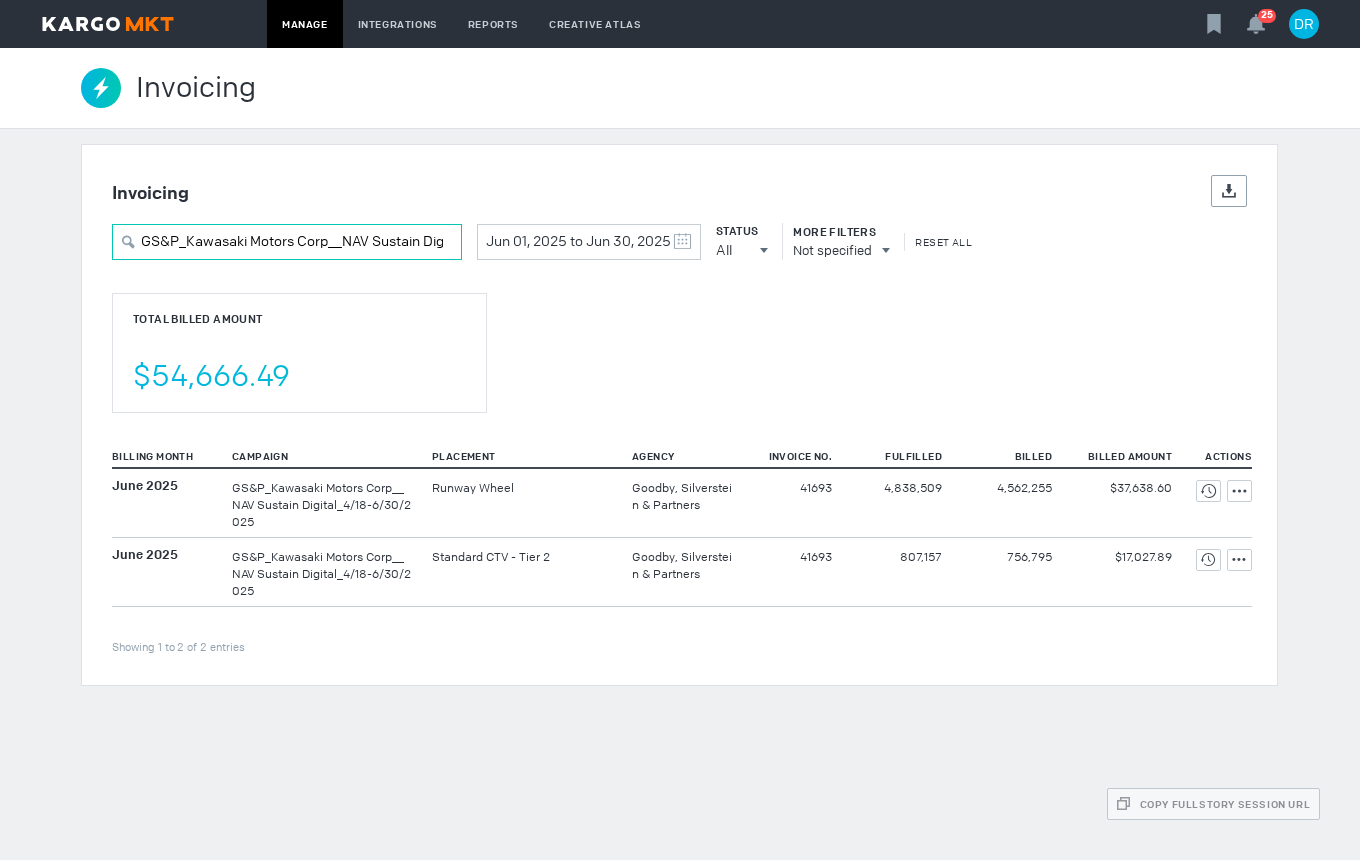 click on "GS&P_Kawasaki Motors Corp__NAV Sustain Digital_4/18-6/30/2025" at bounding box center [287, 242] 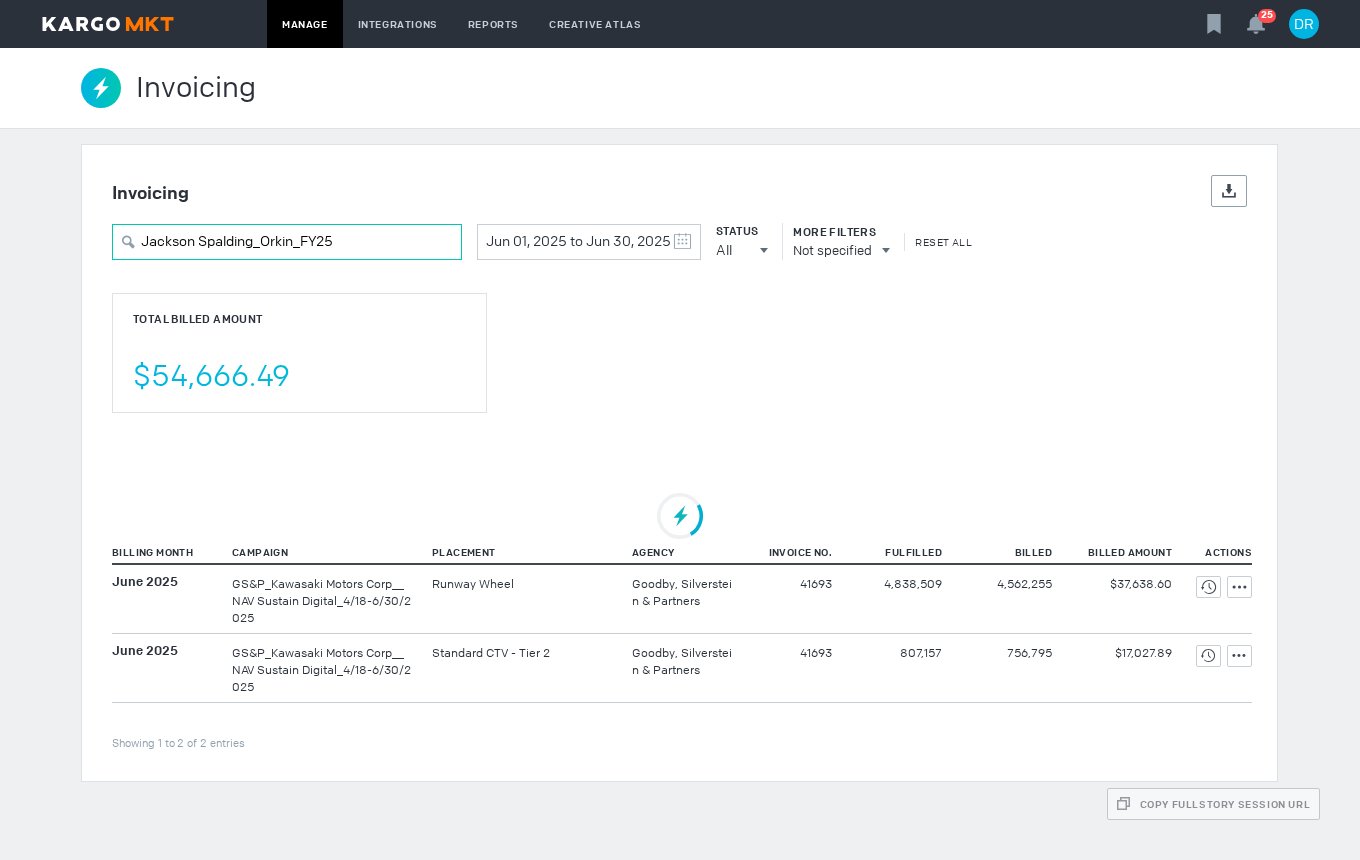 type on "Jackson Spalding_Orkin_FY25" 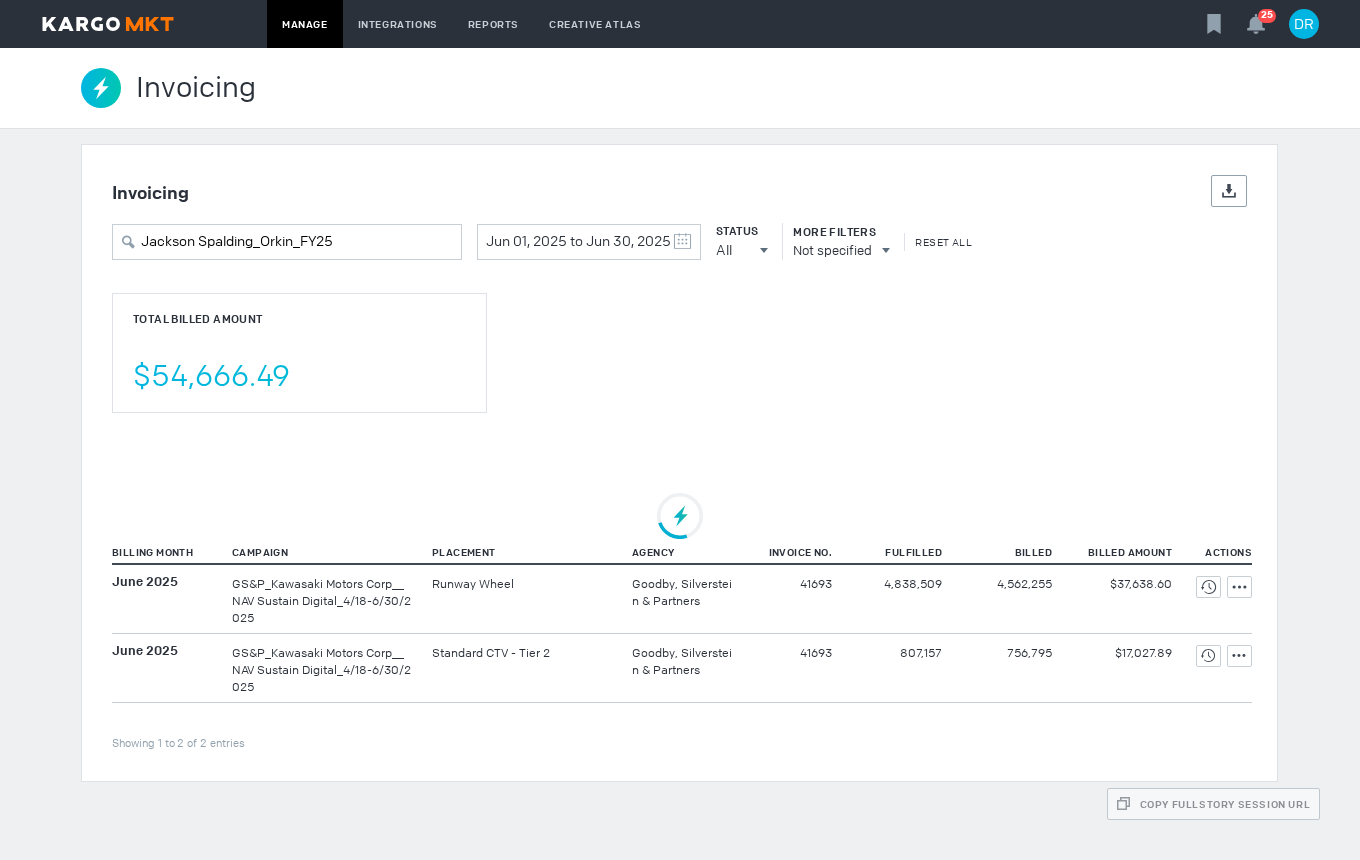 click on "Invoicing  Details Export     Jackson Spalding_Orkin_FY25 Jun 01, 2025 to Jun 30, 2025                                                                               							 May 2025 							 						                          S M T W T F S                                           27 28 29 30 1 2 3 4 5 6 7 8 9 10 11 12 13 14 15 16 17 18 19 20 21 22 23 24 25 26 27 28 29 30 31                                                                                             							 June 2025 							 						                          S M T W T F S                                           1 2 3 4 5 6 7 8 9 10 11 12 13 14 15 16 17 18 19 20 21 22 23 24 25 26 27 28 29 30 1 2 3 4 5                                       Clear                  Status All All All Invoiced Not Invoiced Test More Filters Not specified Reset All Total Billed Amount $54,666.49 Billing Month Campaign Placement Agency Invoice No. Fulfilled Billed Billed Amount Actions Showing 1 to 2 of 2 entries June 2025  Runway Wheel Goodby, Silverstein & Partners" at bounding box center (680, 463) 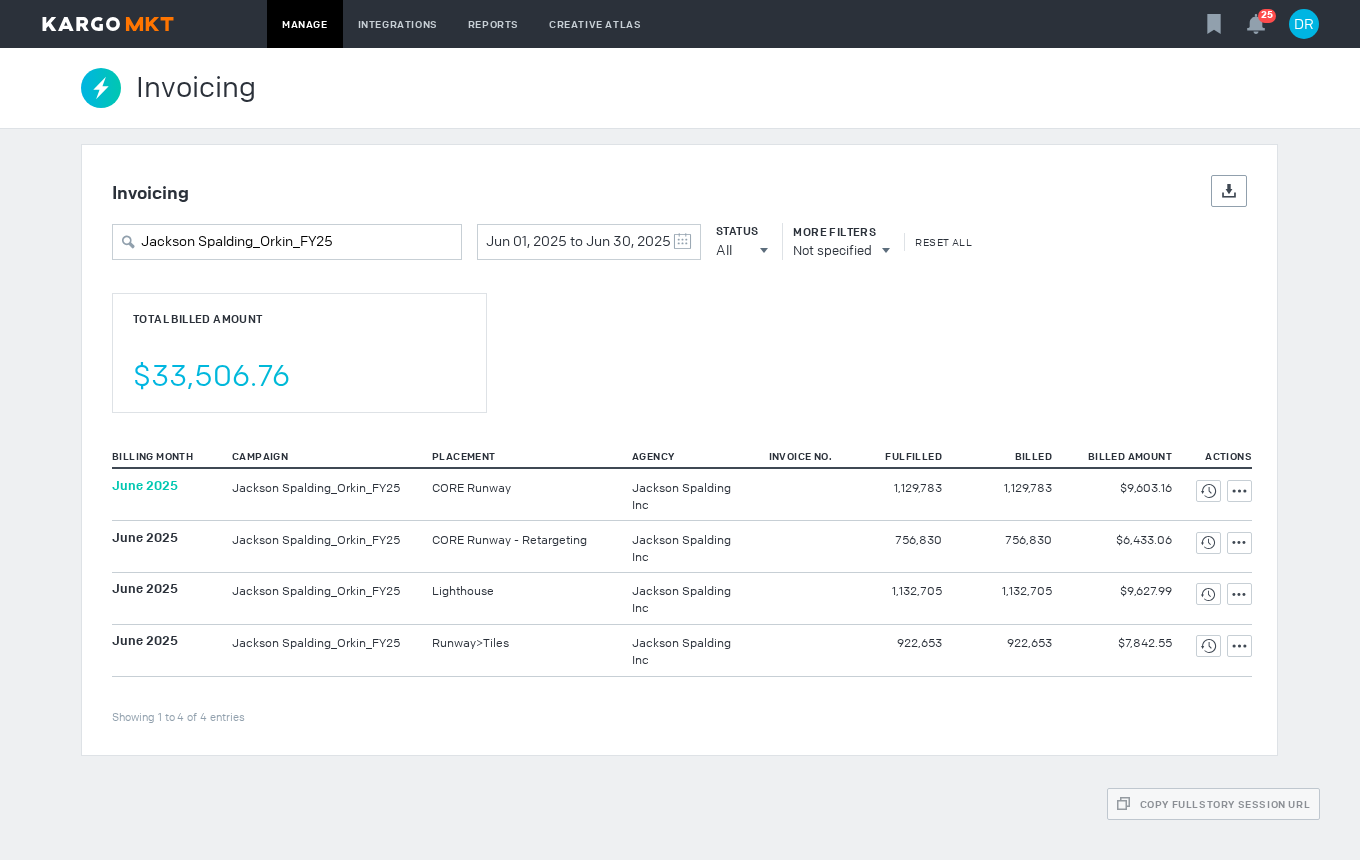 click on "June 2025" at bounding box center [145, 485] 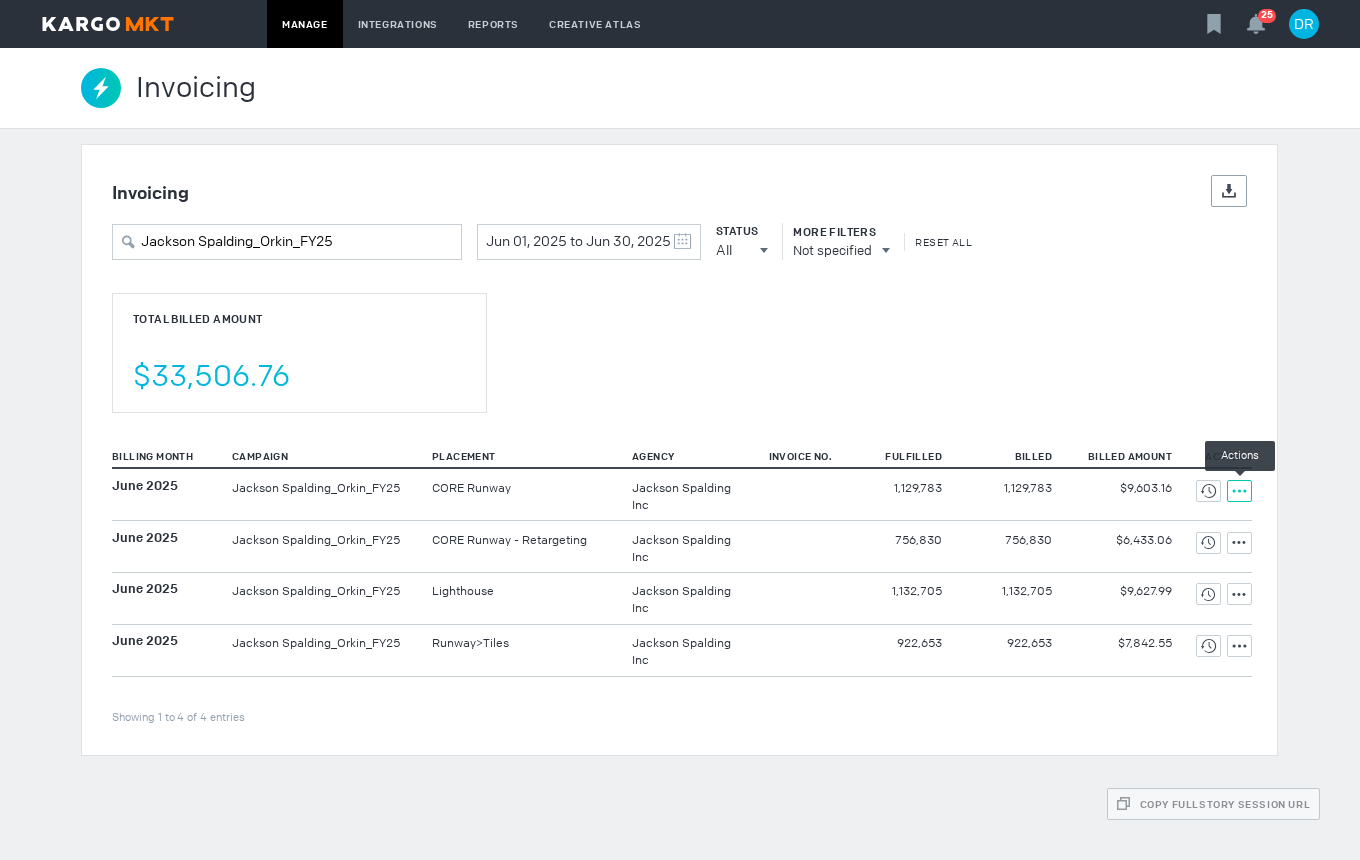 click at bounding box center [1208, 491] 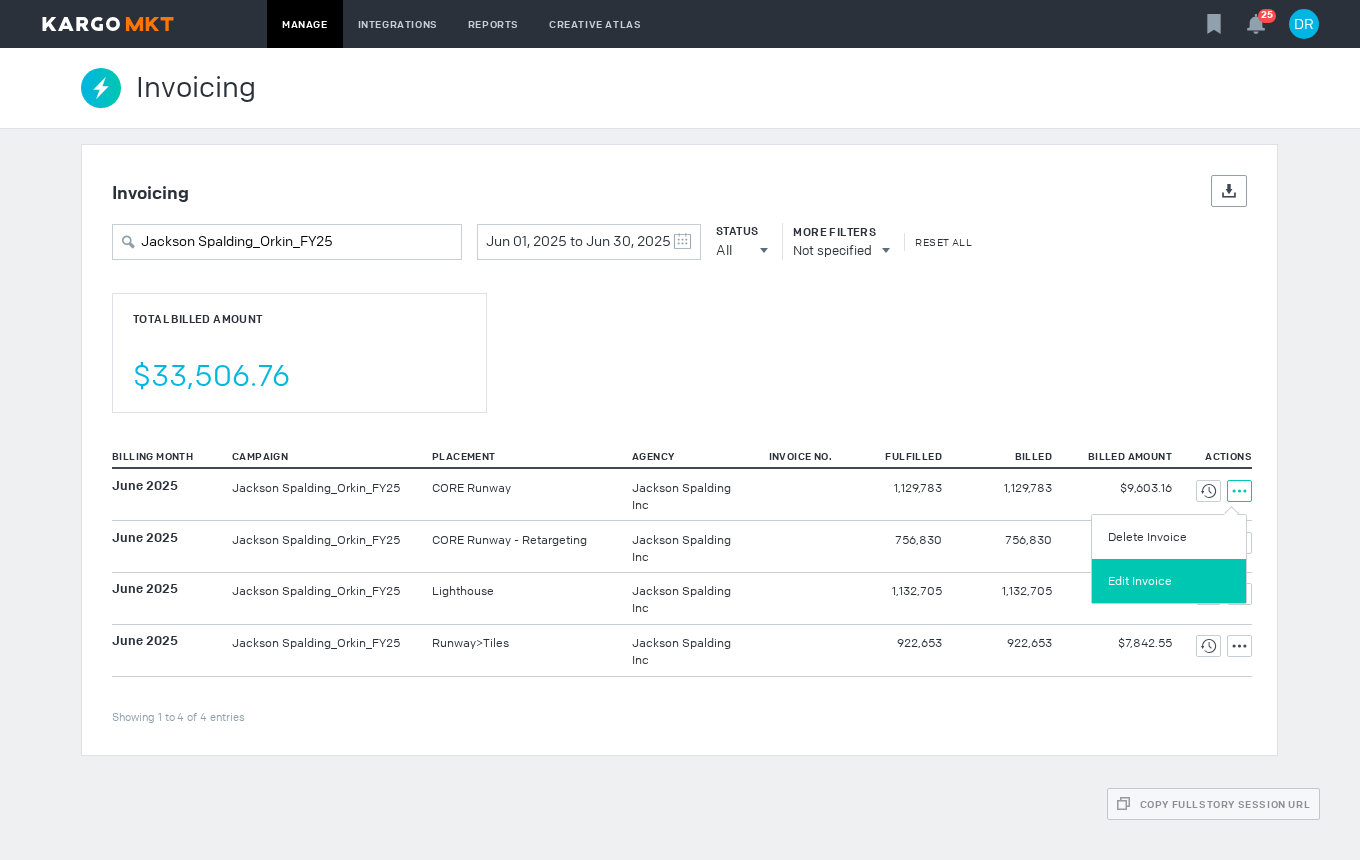 click on "Edit Invoice" at bounding box center [1169, 581] 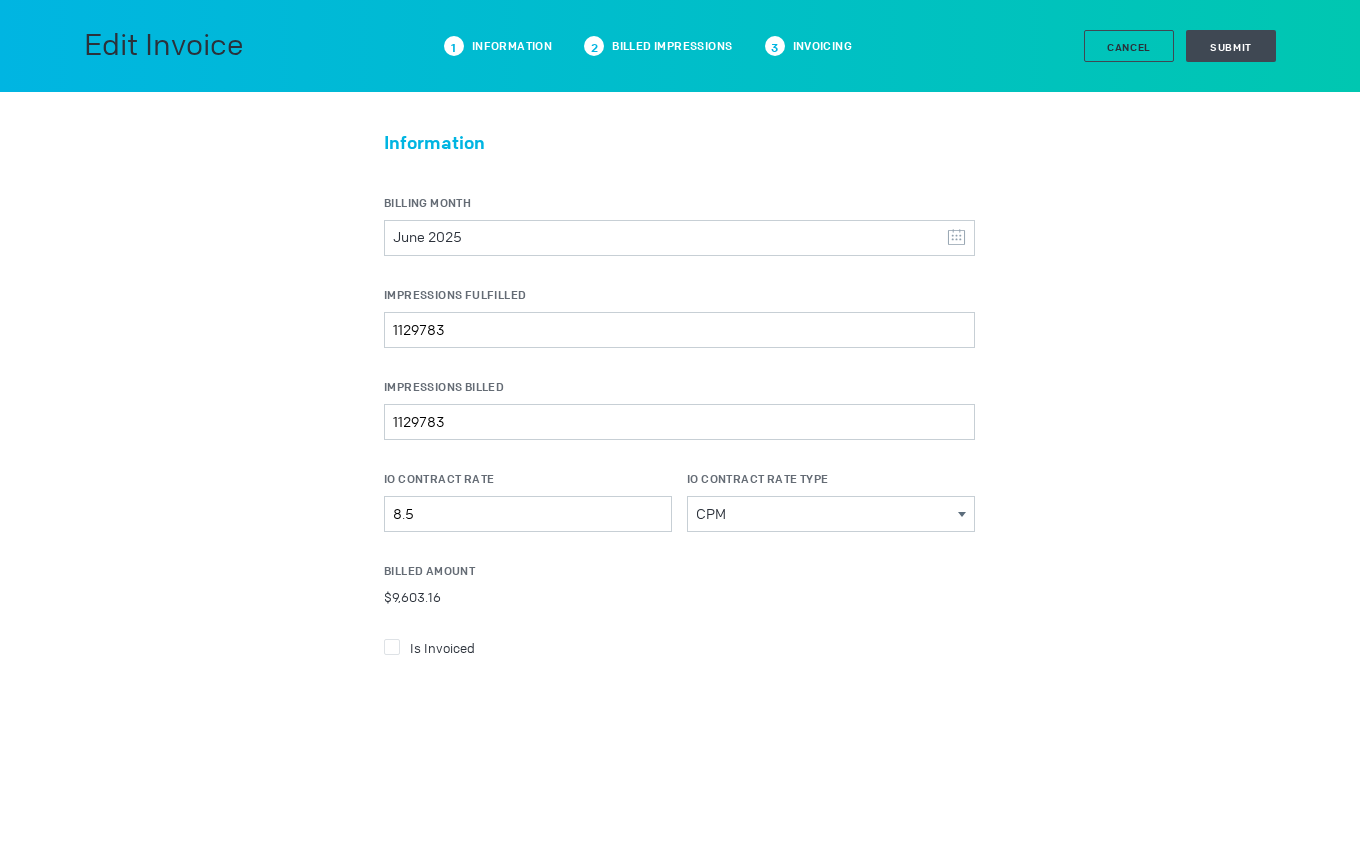 click on "Is Invoiced" at bounding box center [679, 647] 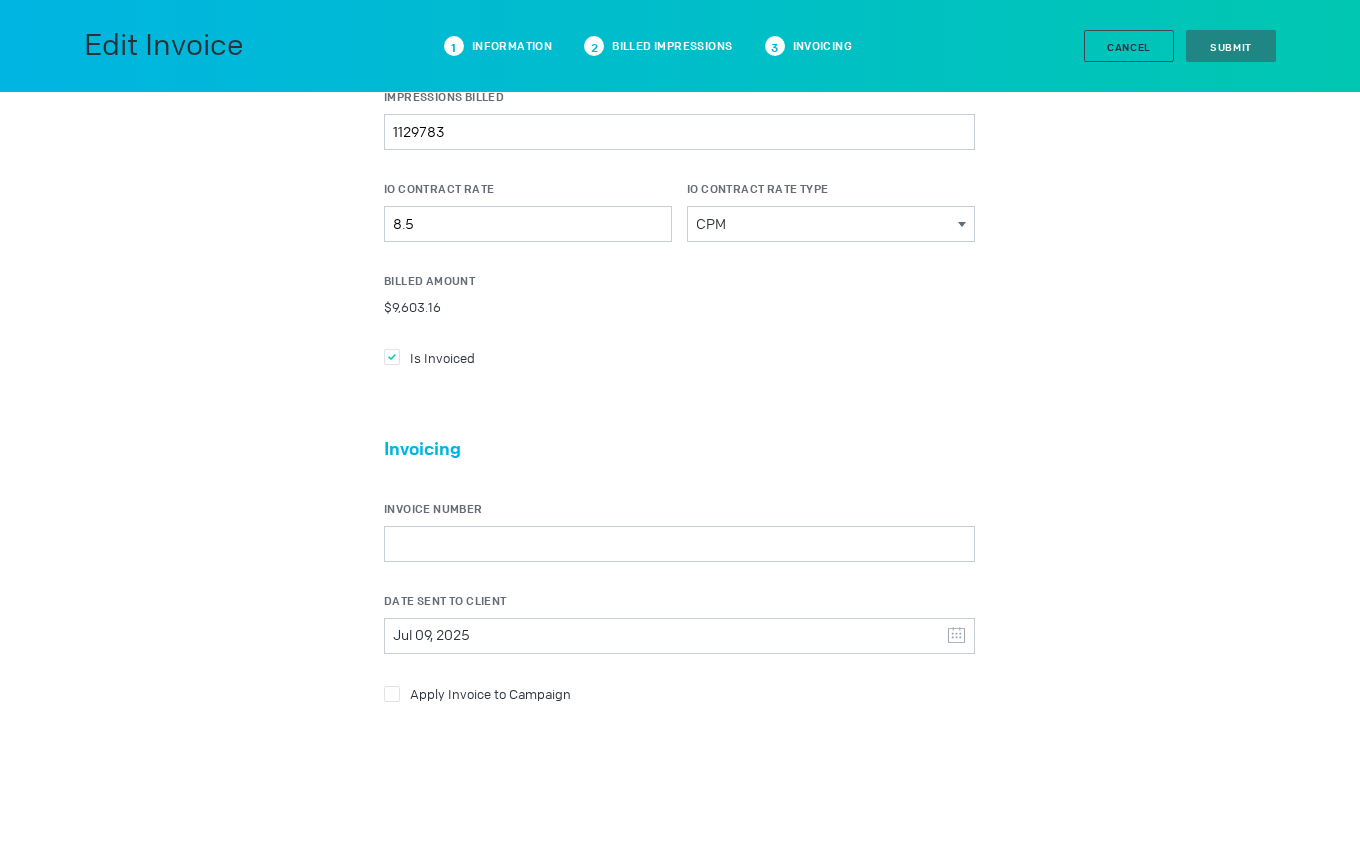 scroll, scrollTop: 300, scrollLeft: 0, axis: vertical 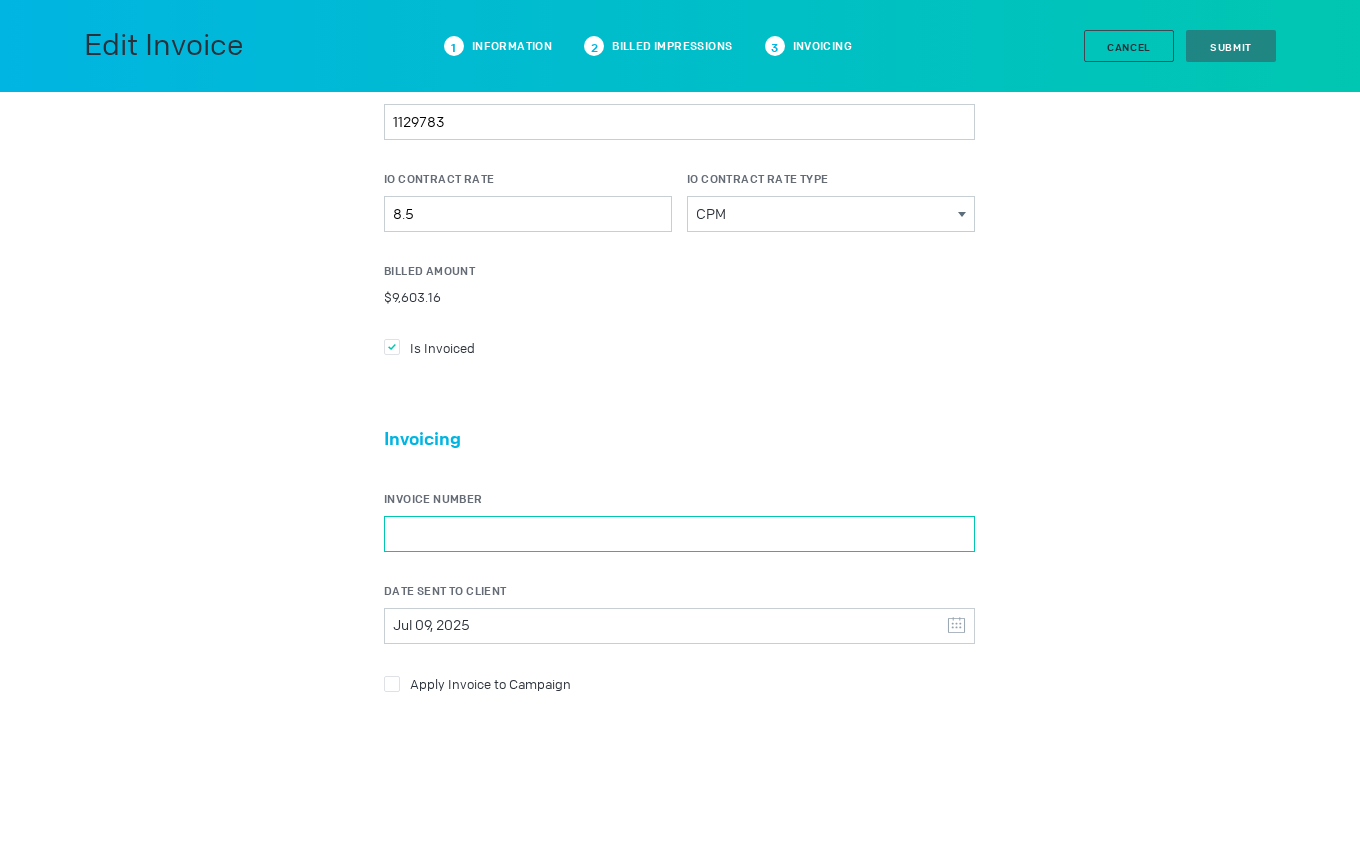 click on "Invoice Number" at bounding box center (679, 534) 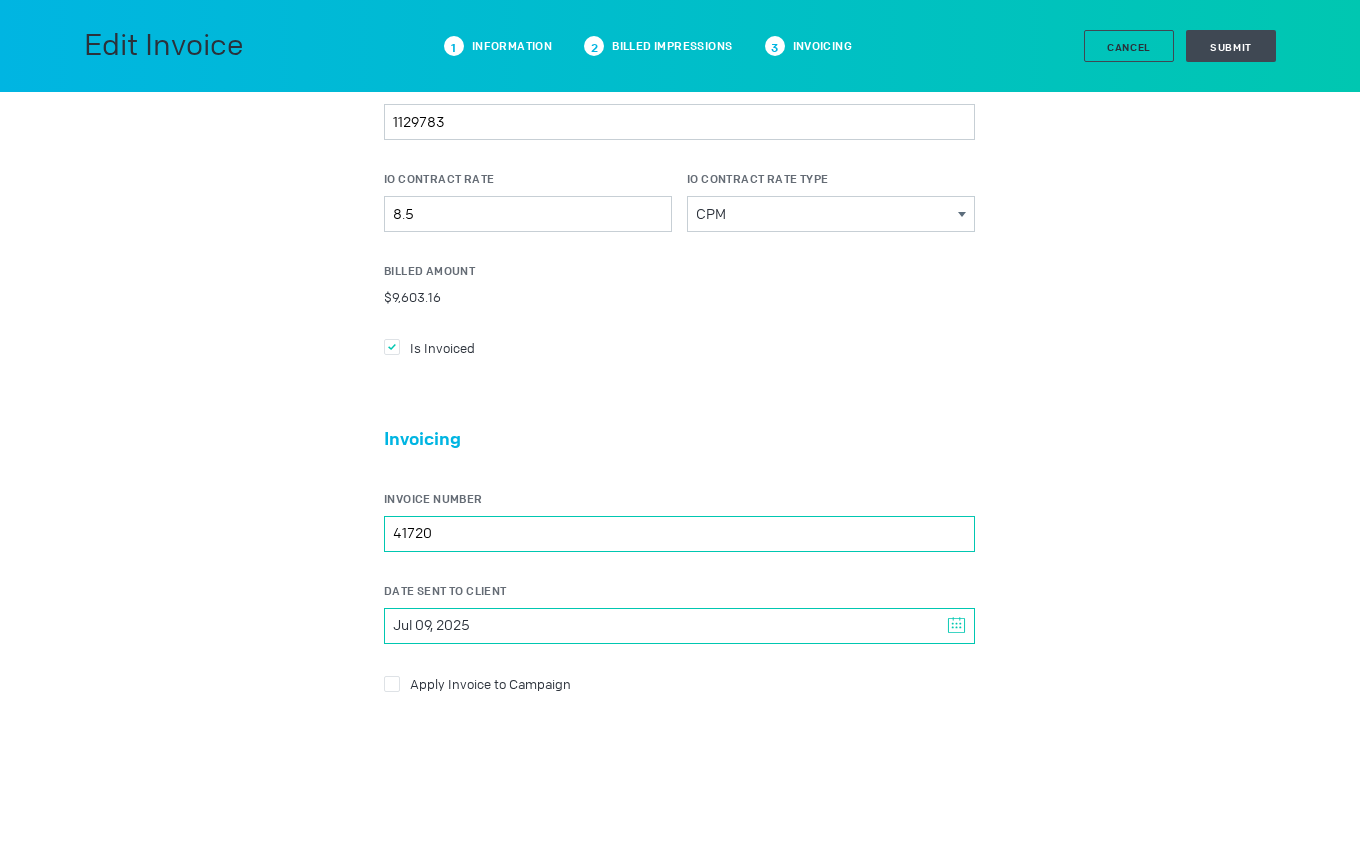 type on "41720" 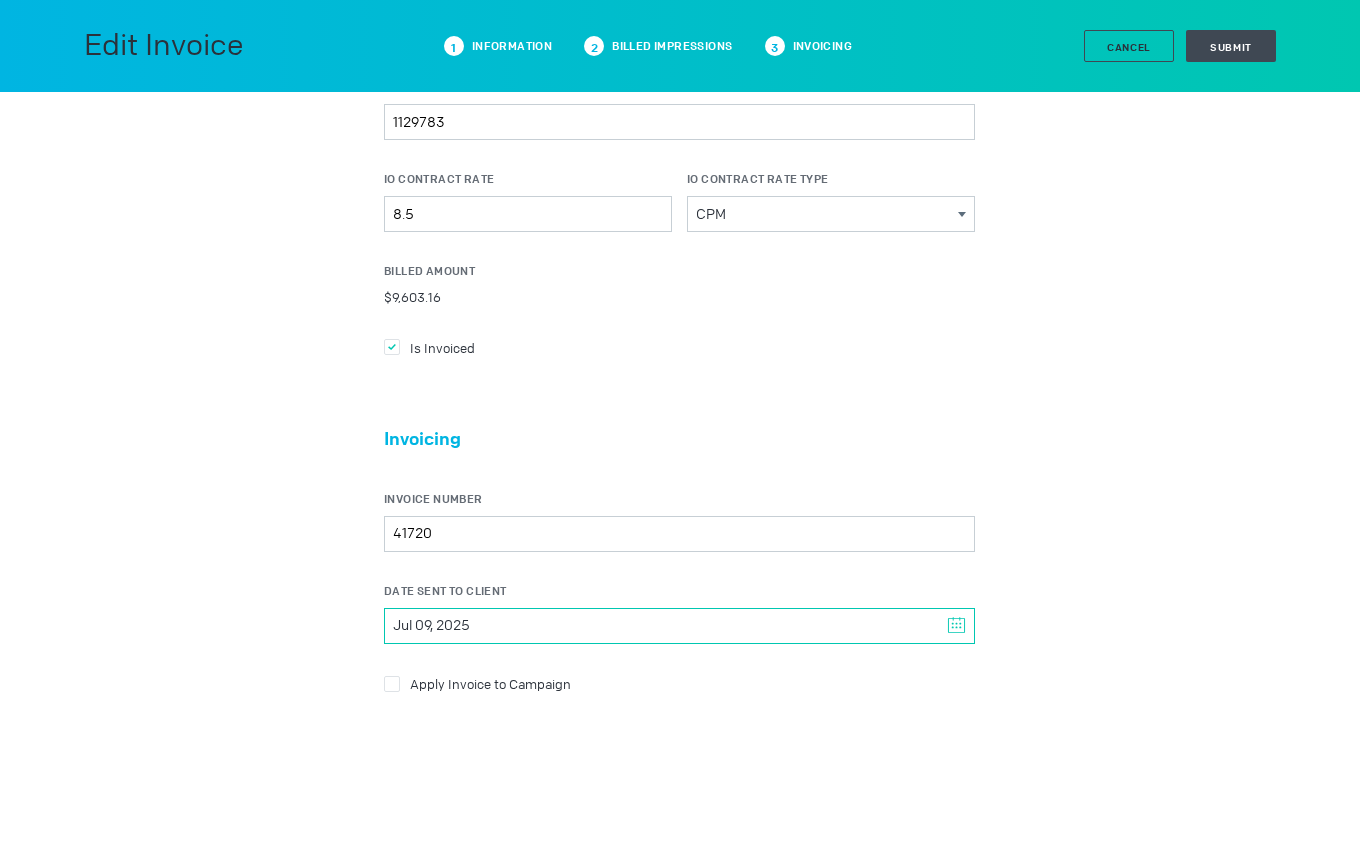 click on "Jul 09, 2025" at bounding box center (679, 626) 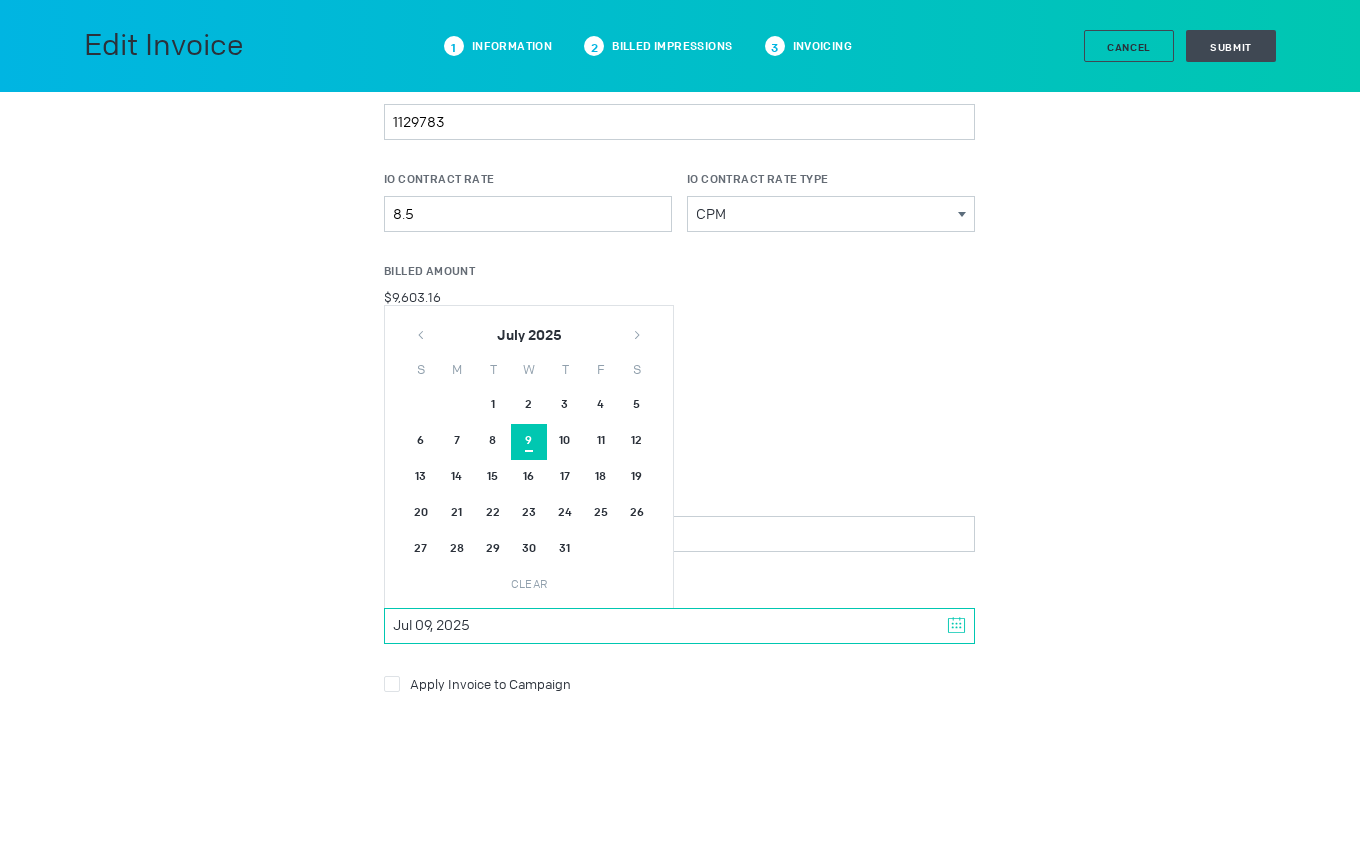 click at bounding box center [421, 329] 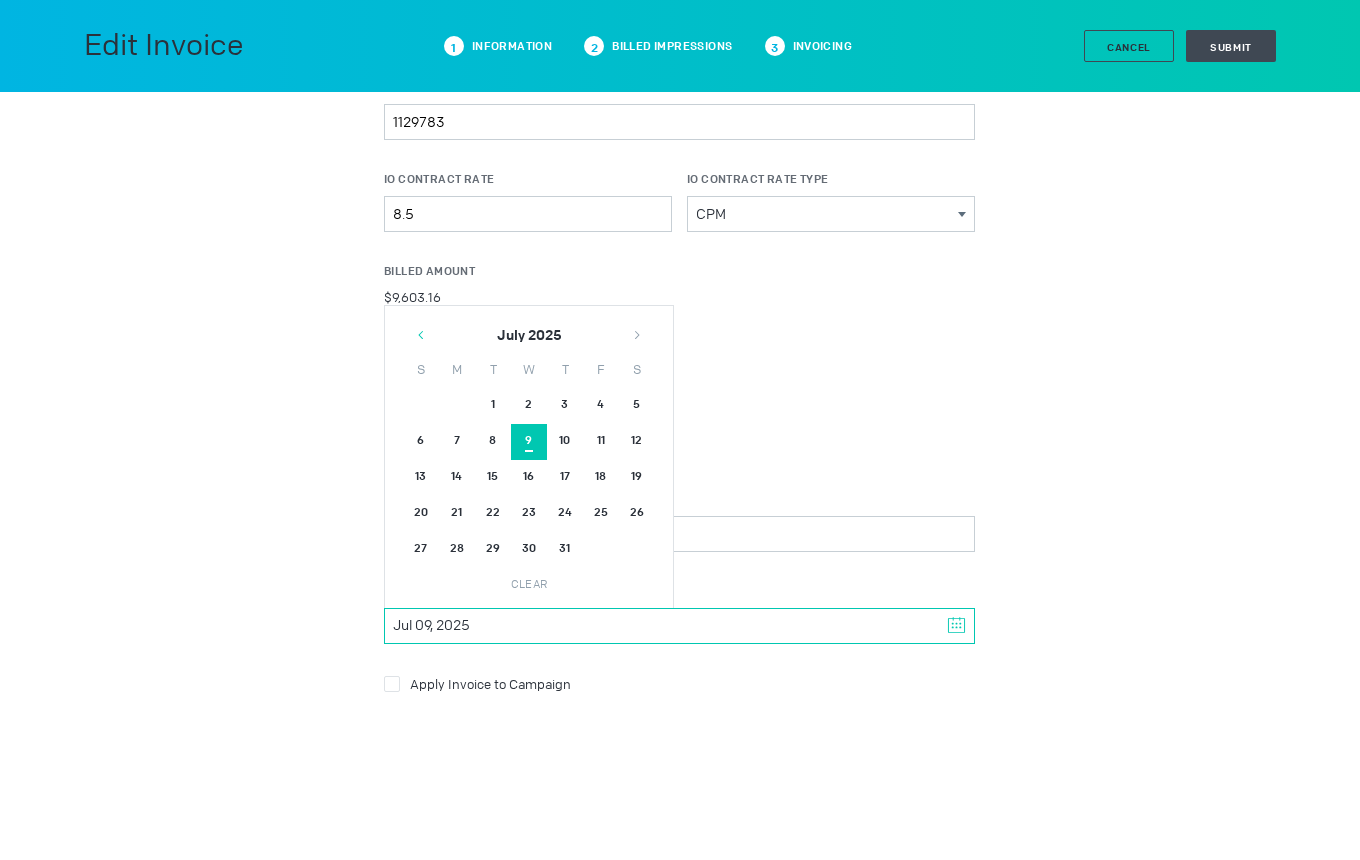 click at bounding box center (421, 335) 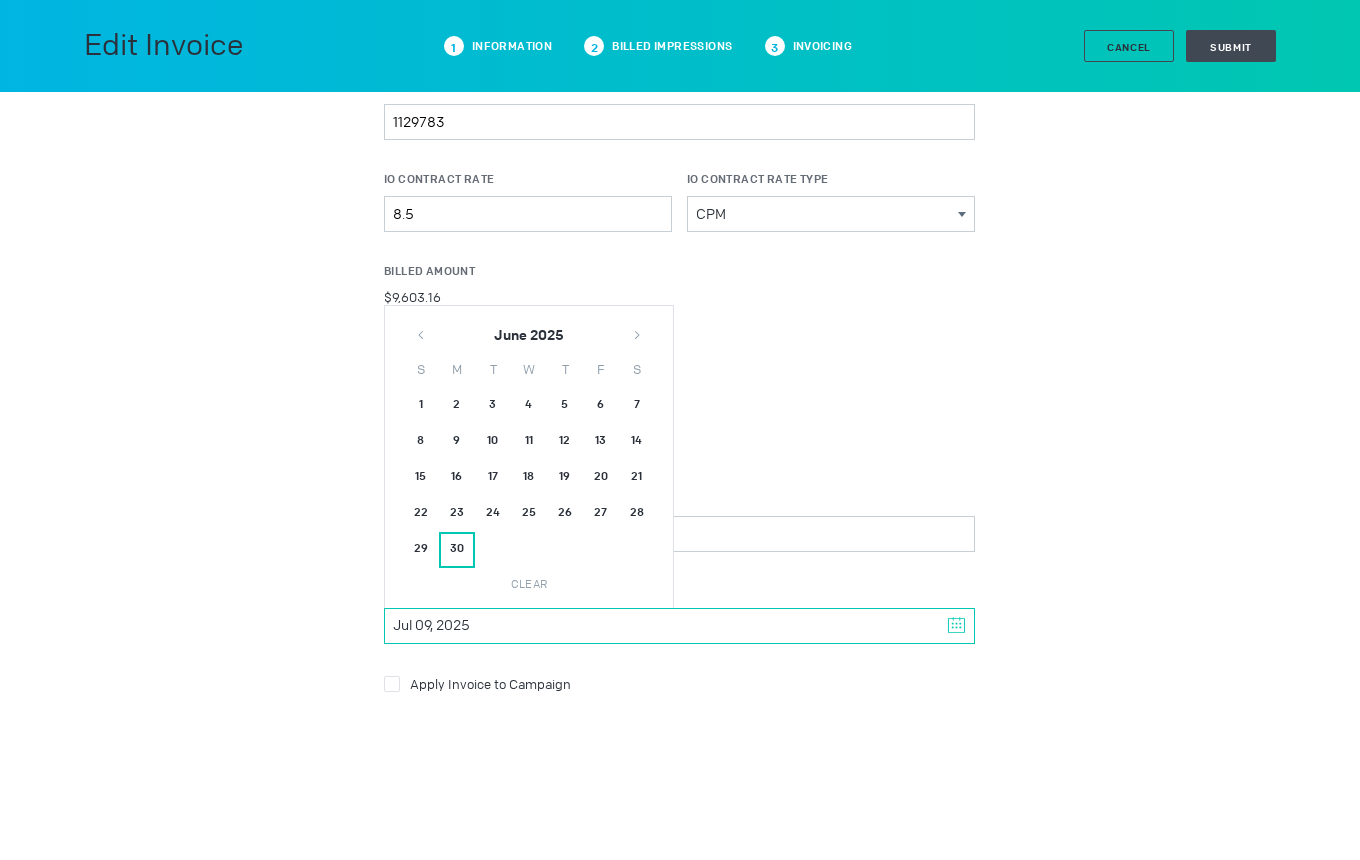click on "30" at bounding box center (457, 550) 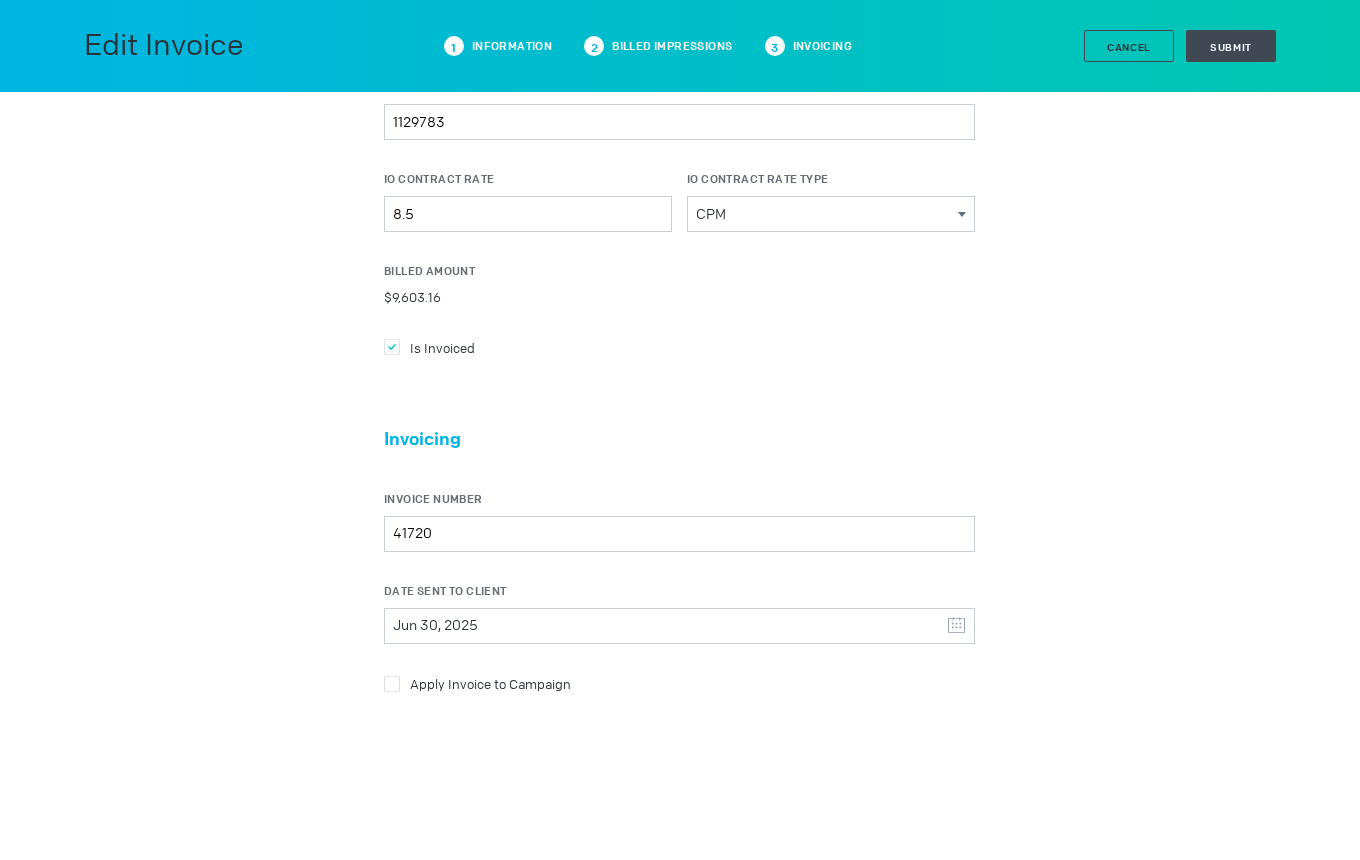 click on "Apply Invoice to Campaign" at bounding box center (679, 347) 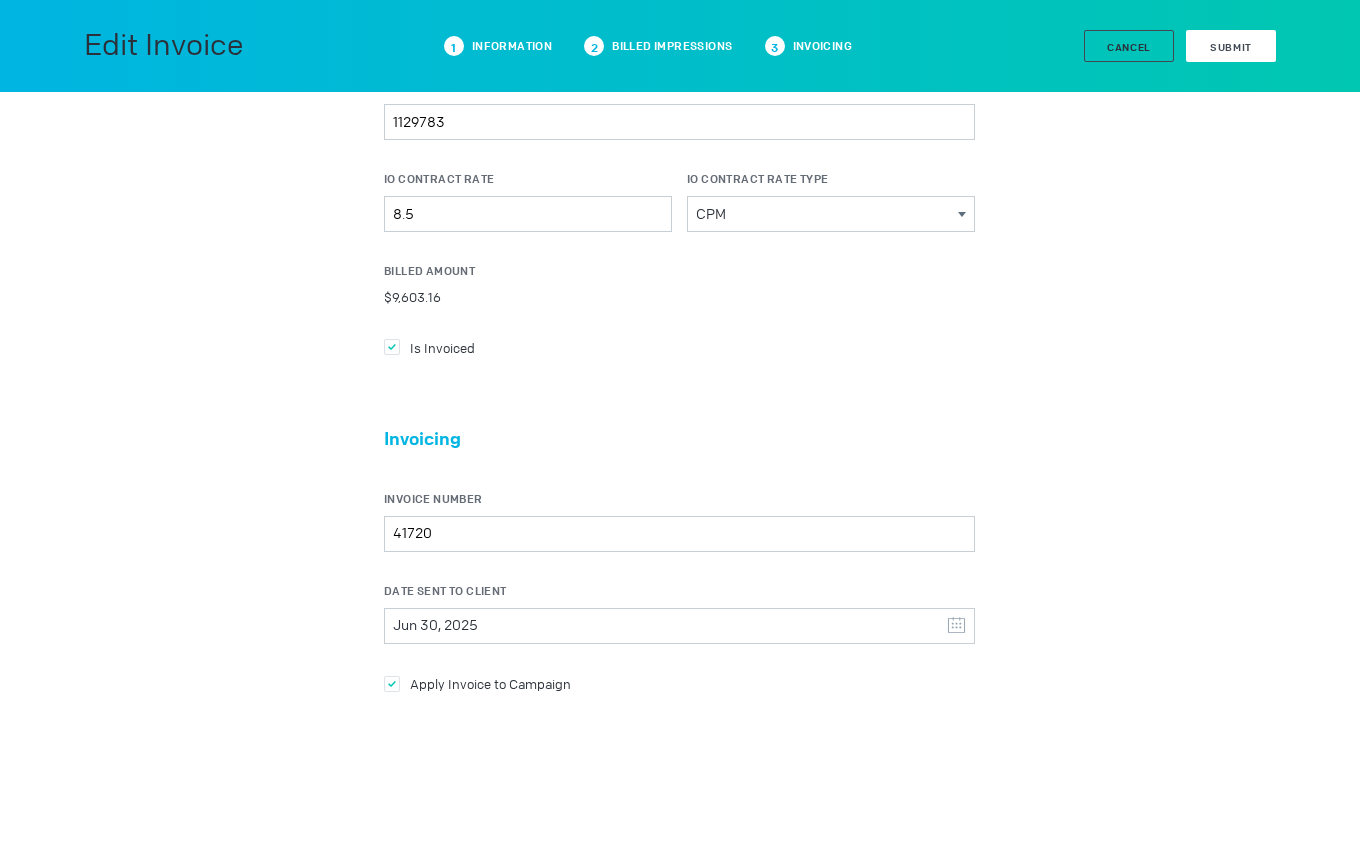 click on "Submit" at bounding box center (1231, 47) 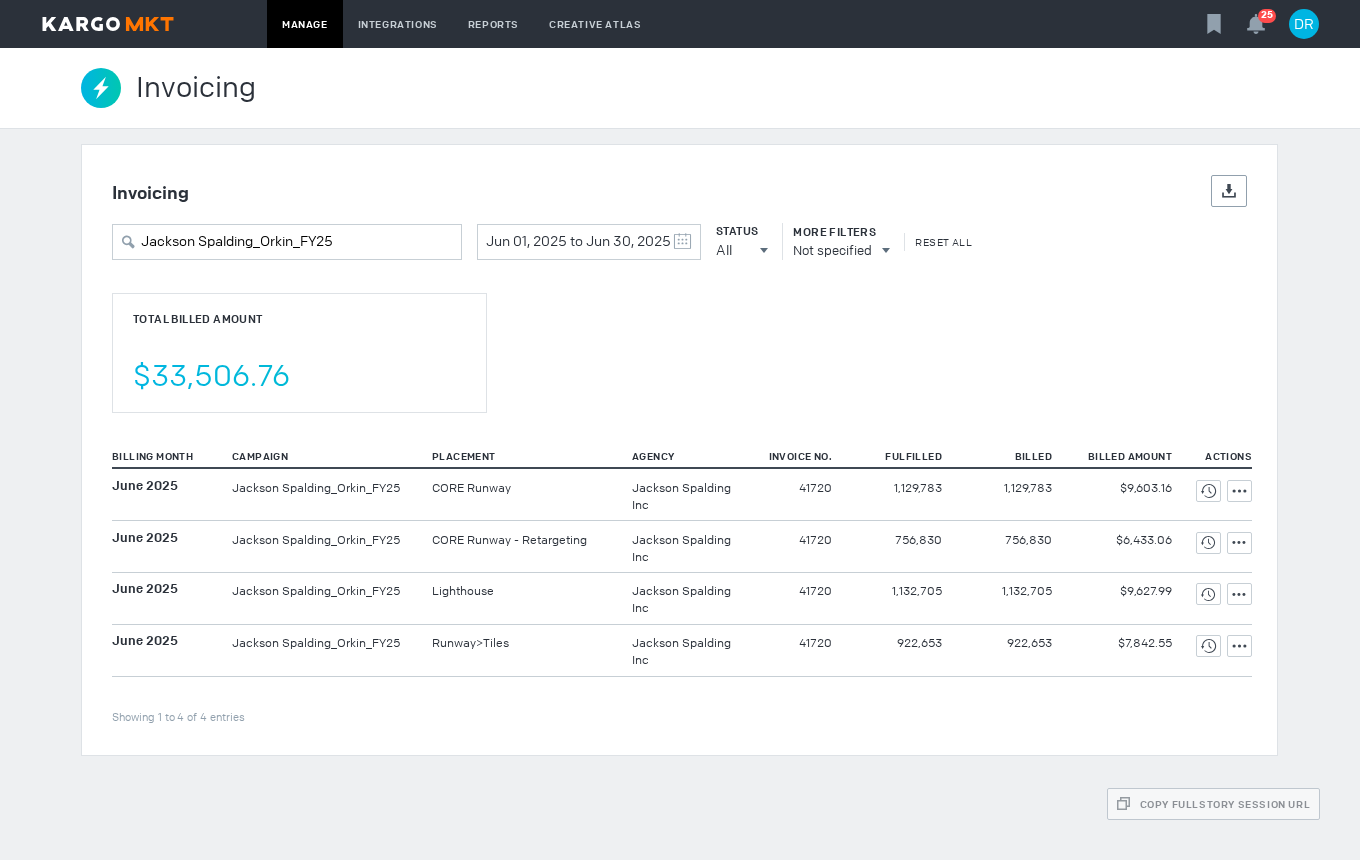 click on "Invoicing  Details Export     Jackson Spalding_Orkin_FY25 Jun 01, 2025 to Jun 30, 2025                                                                               							 May 2025 							 						                          S M T W T F S                                           27 28 29 30 1 2 3 4 5 6 7 8 9 10 11 12 13 14 15 16 17 18 19 20 21 22 23 24 25 26 27 28 29 30 31                                                                                             							 June 2025 							 						                          S M T W T F S                                           1 2 3 4 5 6 7 8 9 10 11 12 13 14 15 16 17 18 19 20 21 22 23 24 25 26 27 28 29 30 1 2 3 4 5                                       Clear                  Status All All All Invoiced Not Invoiced Test More Filters Not specified Reset All Total Billed Amount $33,506.76 Billing Month Campaign Placement Agency Invoice No. Fulfilled Billed Billed Amount Actions Showing 1 to 4 of 4 entries June 2025  Jackson Spalding_Orkin_FY25 CORE Runway 41720" at bounding box center (679, 450) 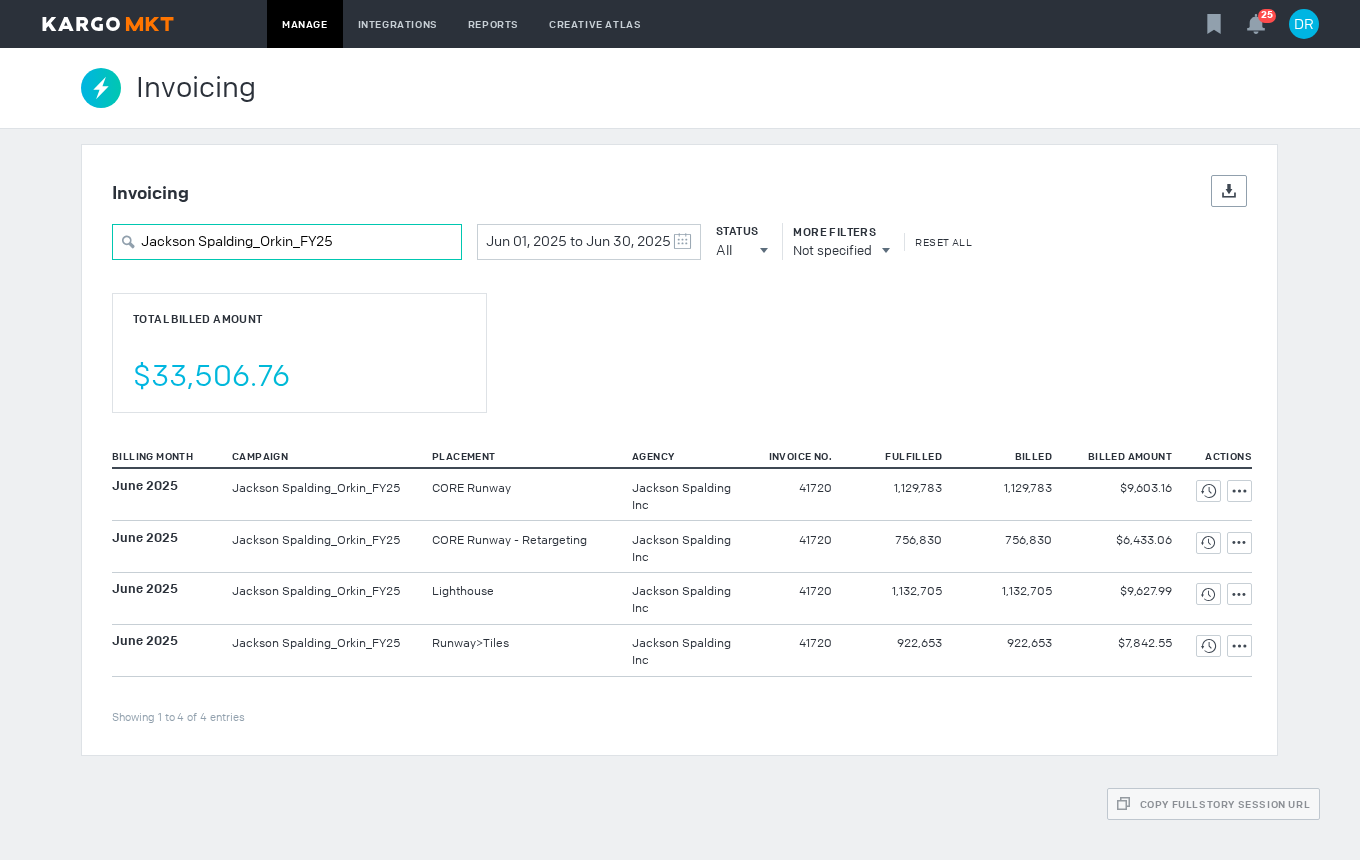 click on "Jackson Spalding_Orkin_FY25" at bounding box center (287, 242) 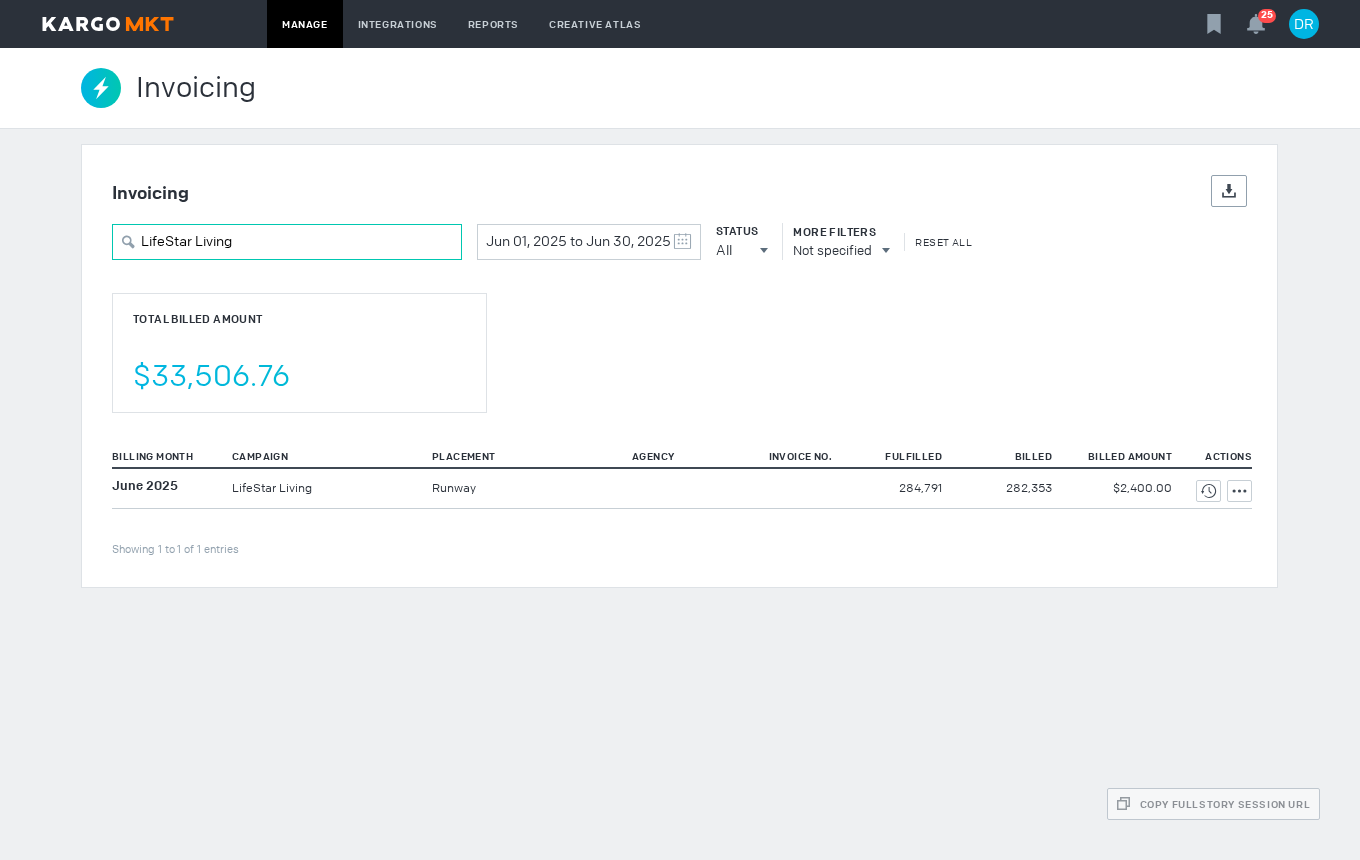 type on "LifeStar Living" 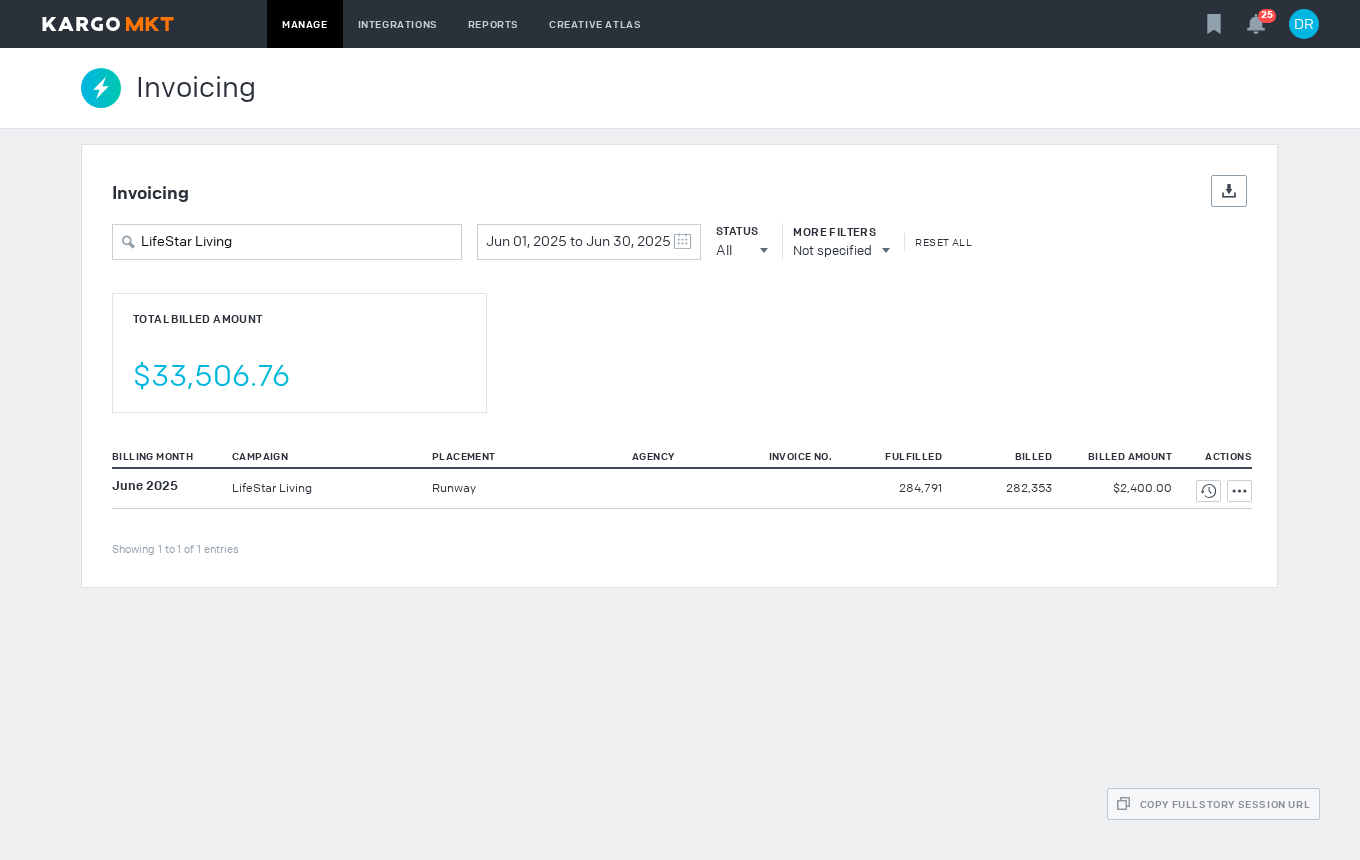 click on "Invoicing  Details Export     LifeStar Living Jun 01, 2025 to Jun 30, 2025                                                                               							 May 2025 							 						                          S M T W T F S                                           27 28 29 30 1 2 3 4 5 6 7 8 9 10 11 12 13 14 15 16 17 18 19 20 21 22 23 24 25 26 27 28 29 30 31                                                                                             							 June 2025 							 						                          S M T W T F S                                           1 2 3 4 5 6 7 8 9 10 11 12 13 14 15 16 17 18 19 20 21 22 23 24 25 26 27 28 29 30 1 2 3 4 5                                       Clear                  Status All All All Invoiced Not Invoiced Test More Filters Not specified Reset All Total Billed Amount $33,506.76 Billing Month Campaign Placement Agency Invoice No. Fulfilled Billed Billed Amount Actions Showing 1 to 1 of 1 entries June 2025  LifeStar Living Runway 284,791 282,353 $2,400.00   History" at bounding box center [680, 366] 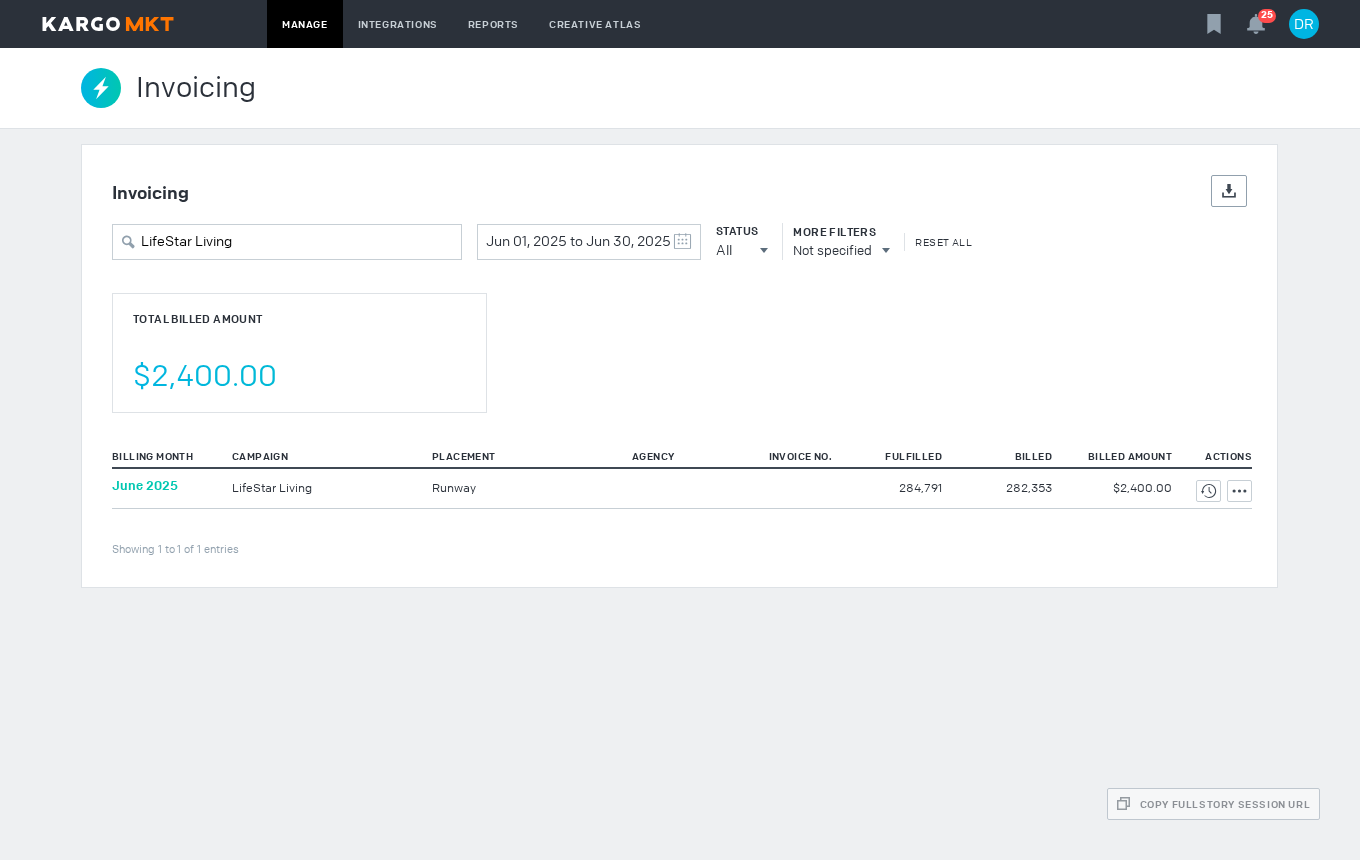 click on "June 2025" at bounding box center [145, 485] 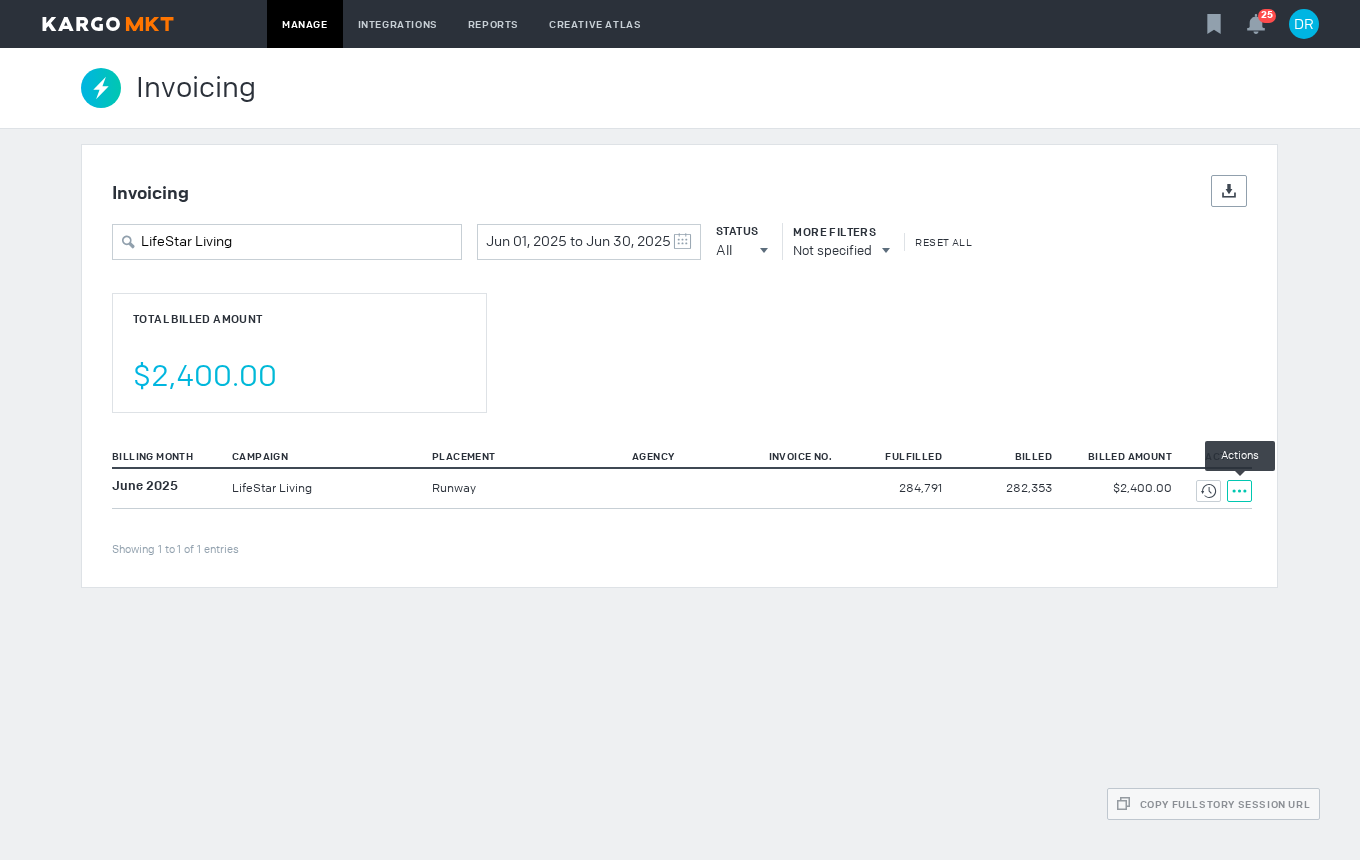 click at bounding box center [1208, 491] 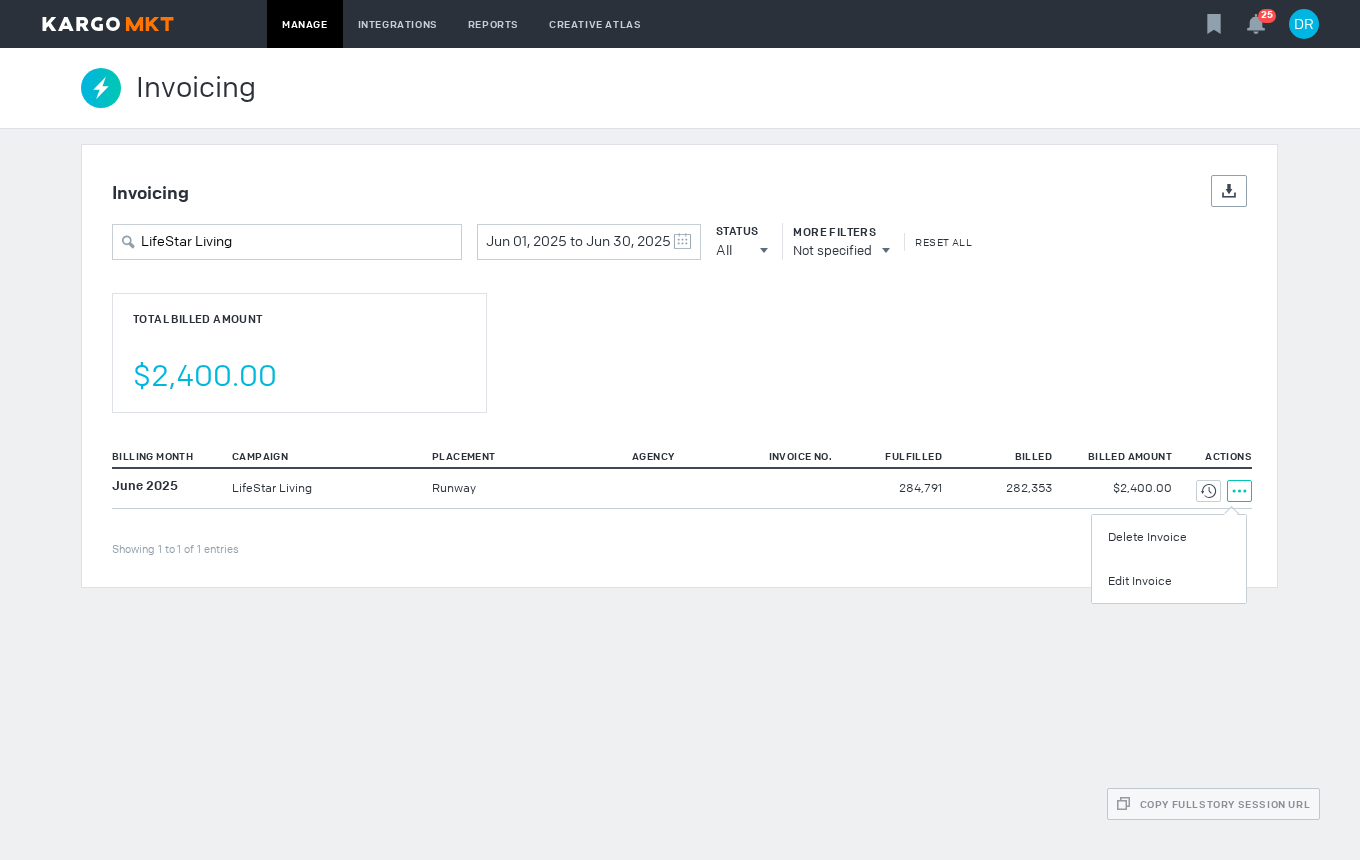 click on "Edit Invoice" at bounding box center (1169, 581) 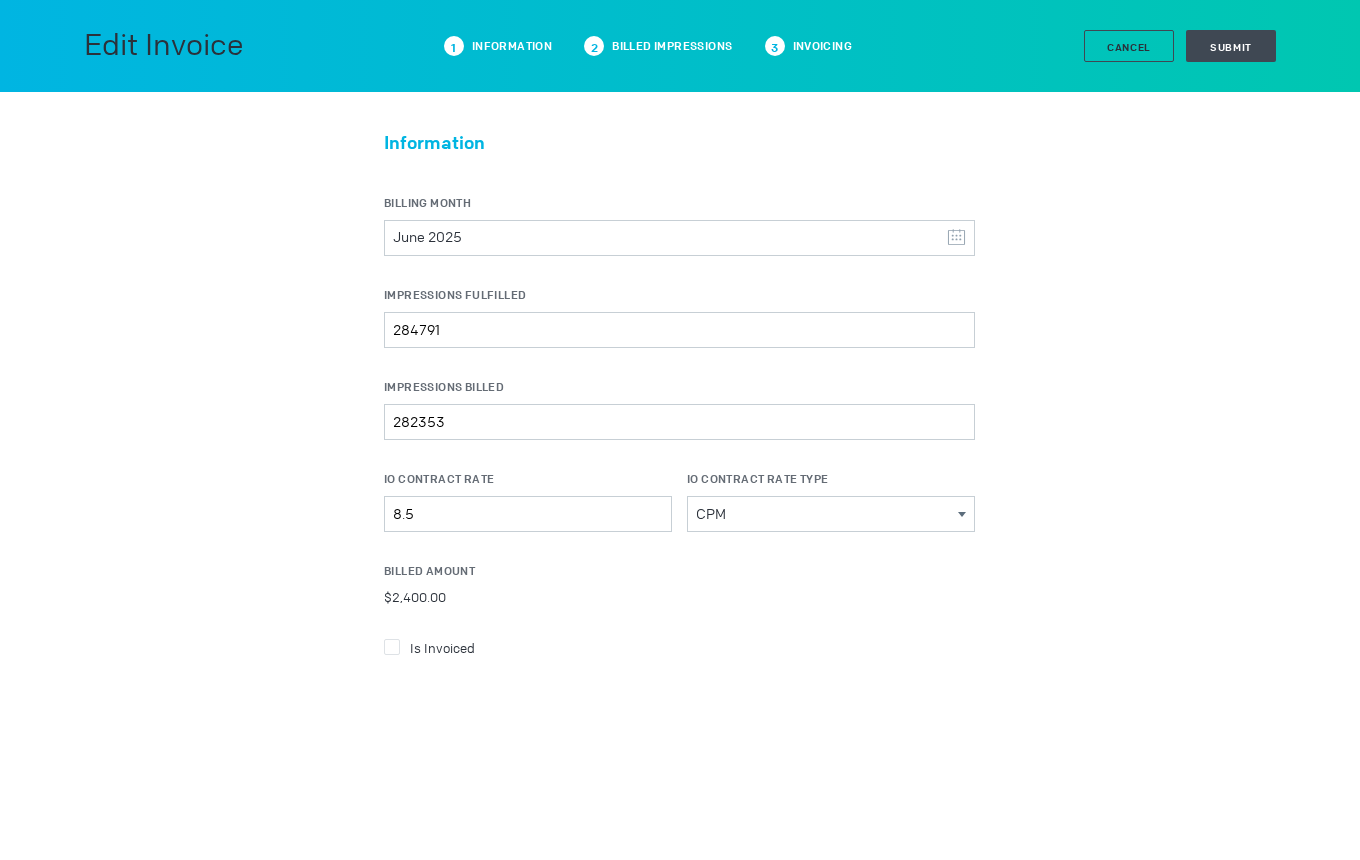 click at bounding box center (392, 647) 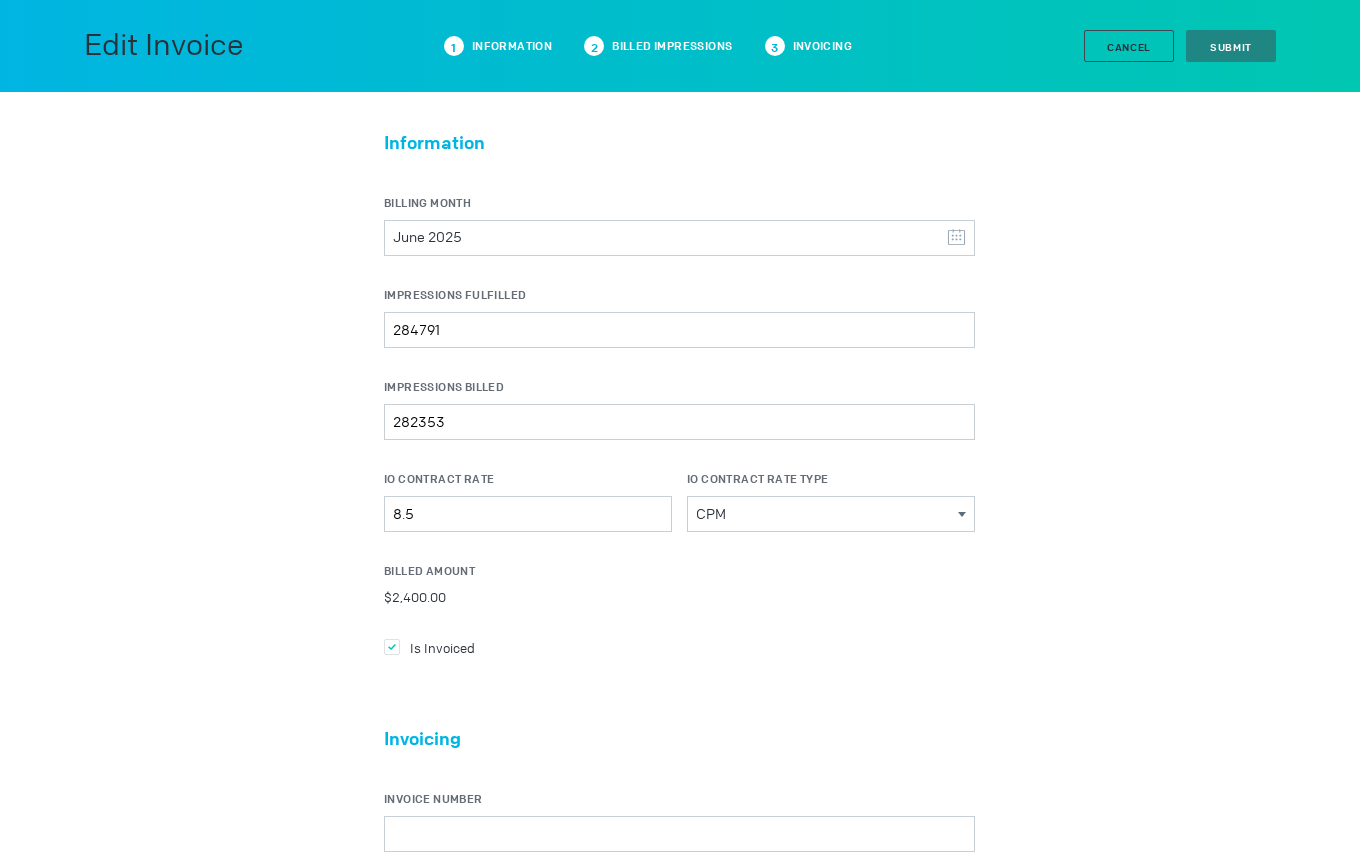 scroll, scrollTop: 400, scrollLeft: 0, axis: vertical 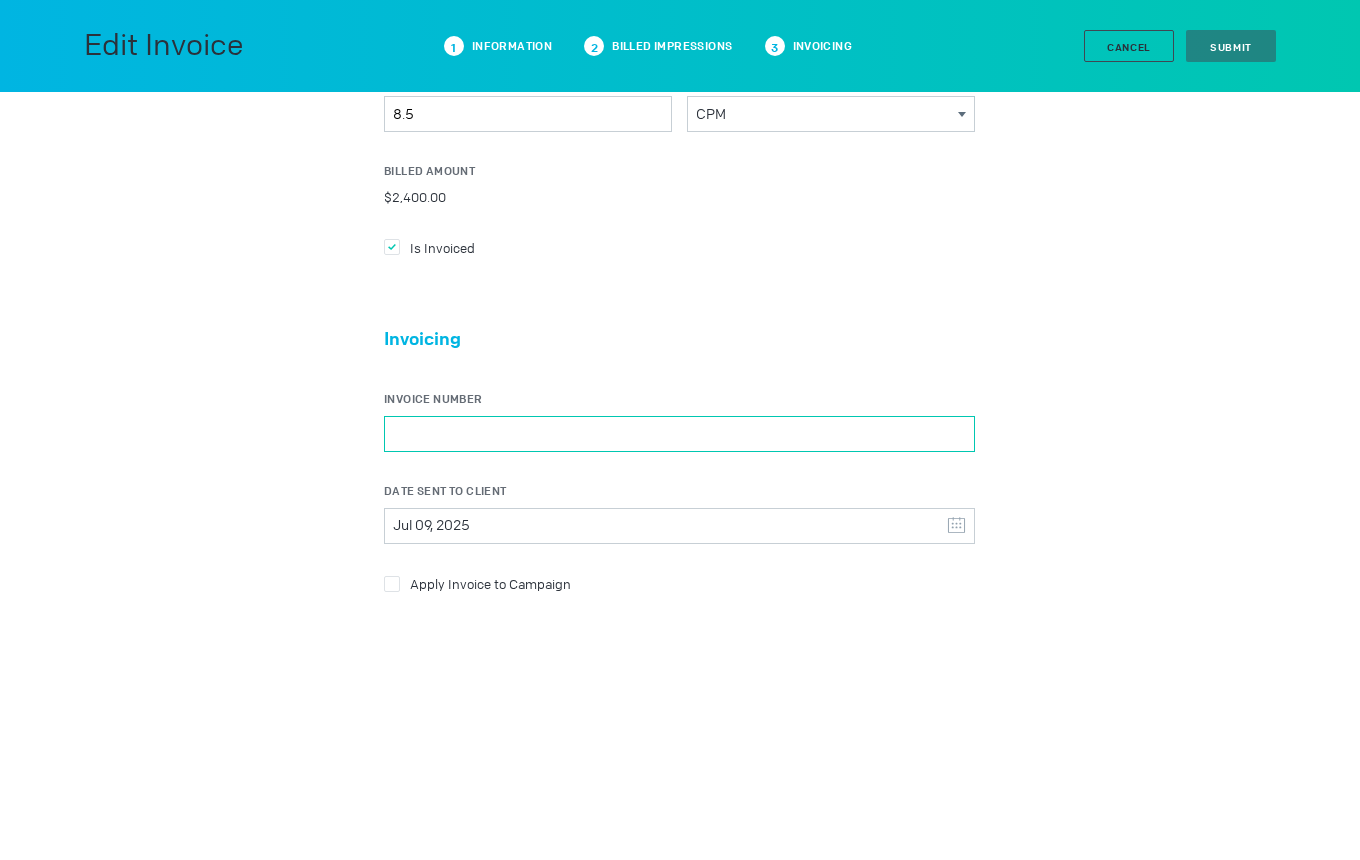 click on "Invoice Number" at bounding box center [679, 434] 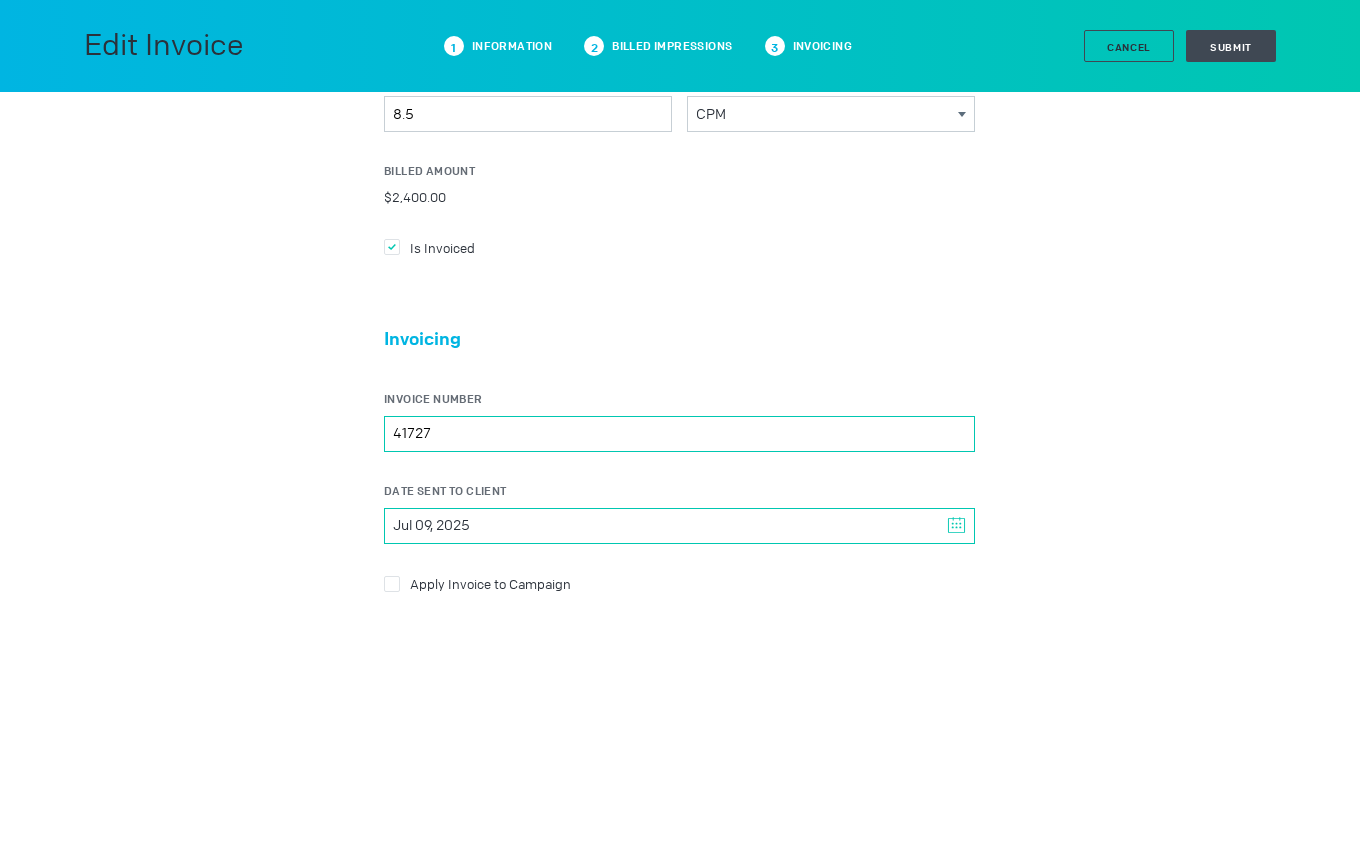 type on "41727" 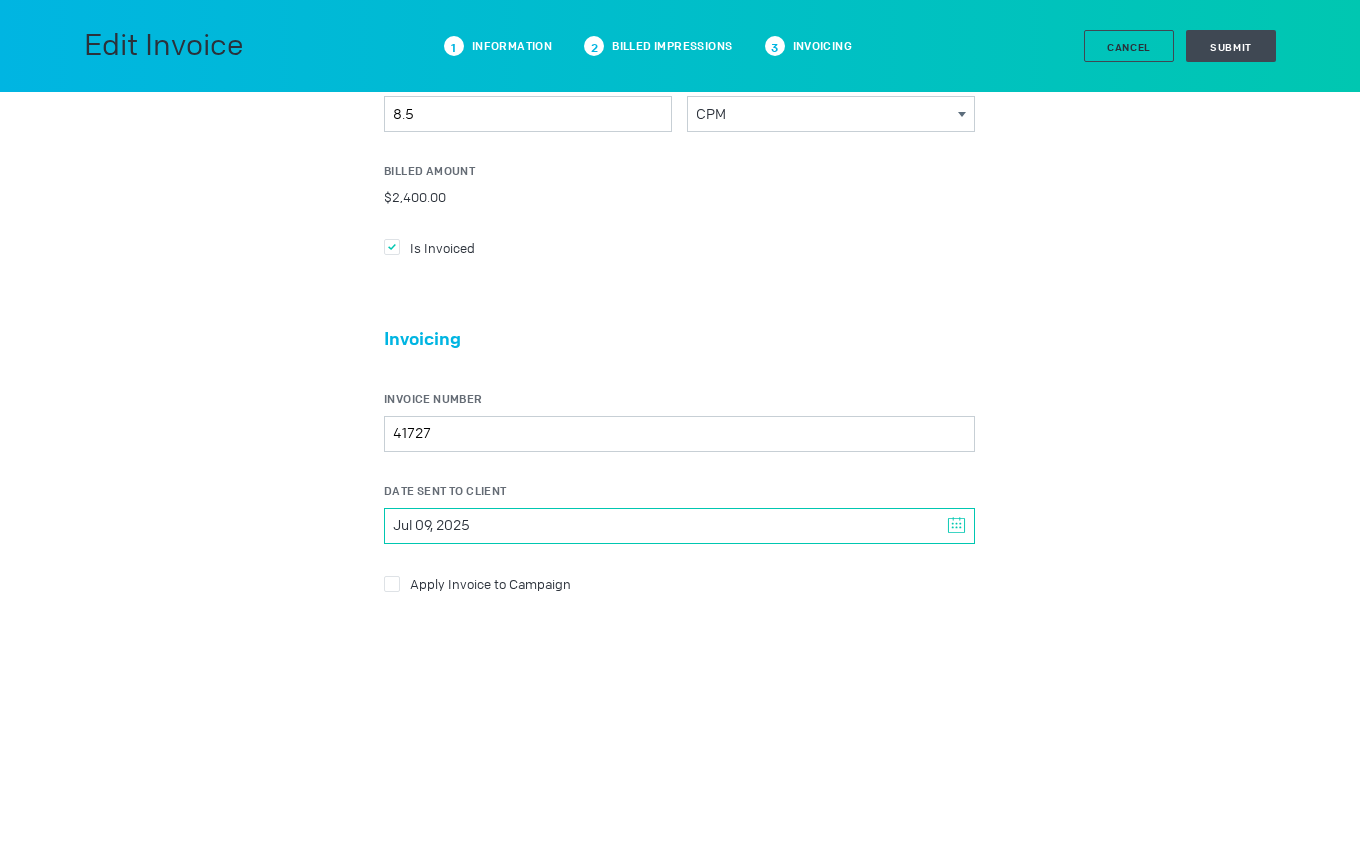 click on "Jul 09, 2025" at bounding box center (679, 526) 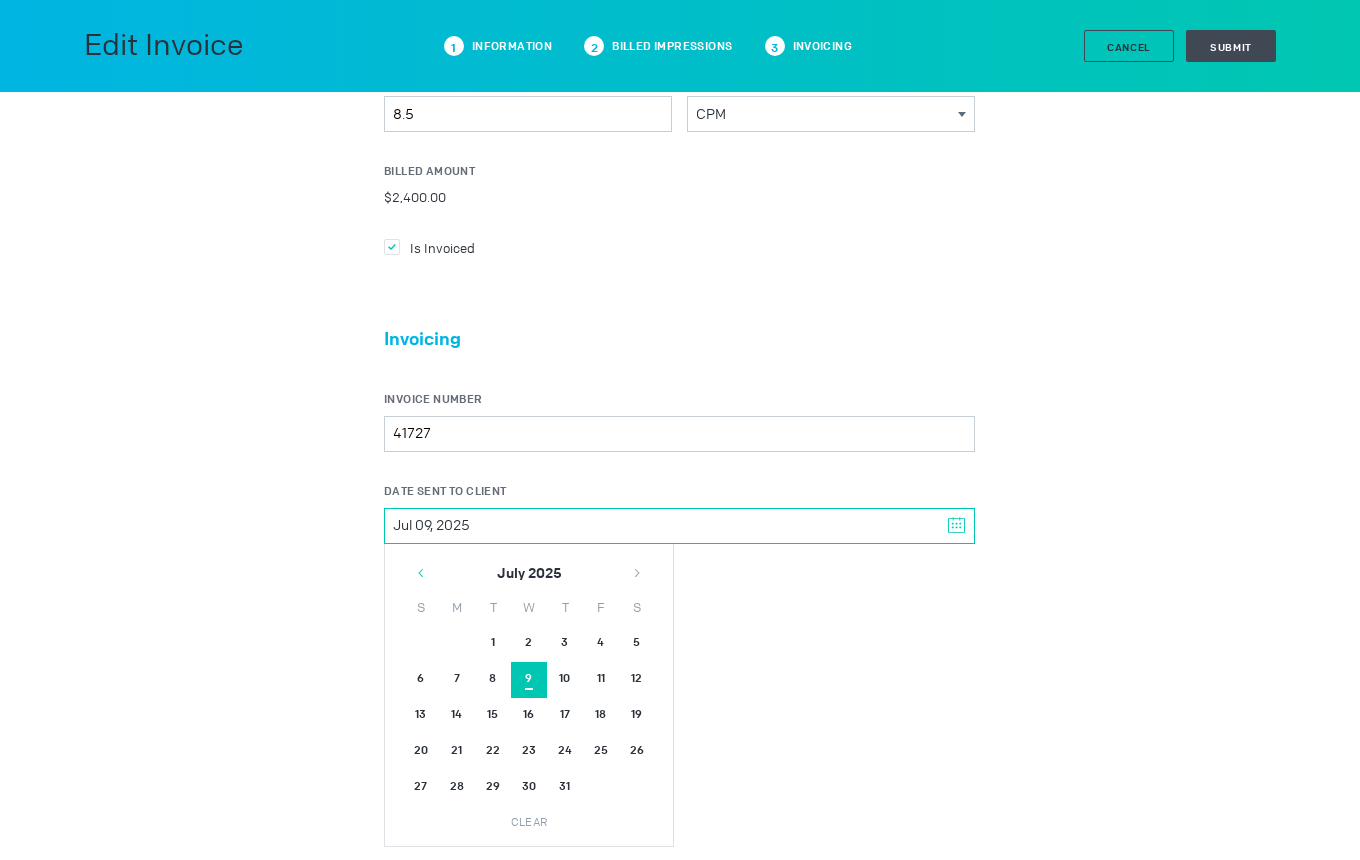 click at bounding box center (421, 573) 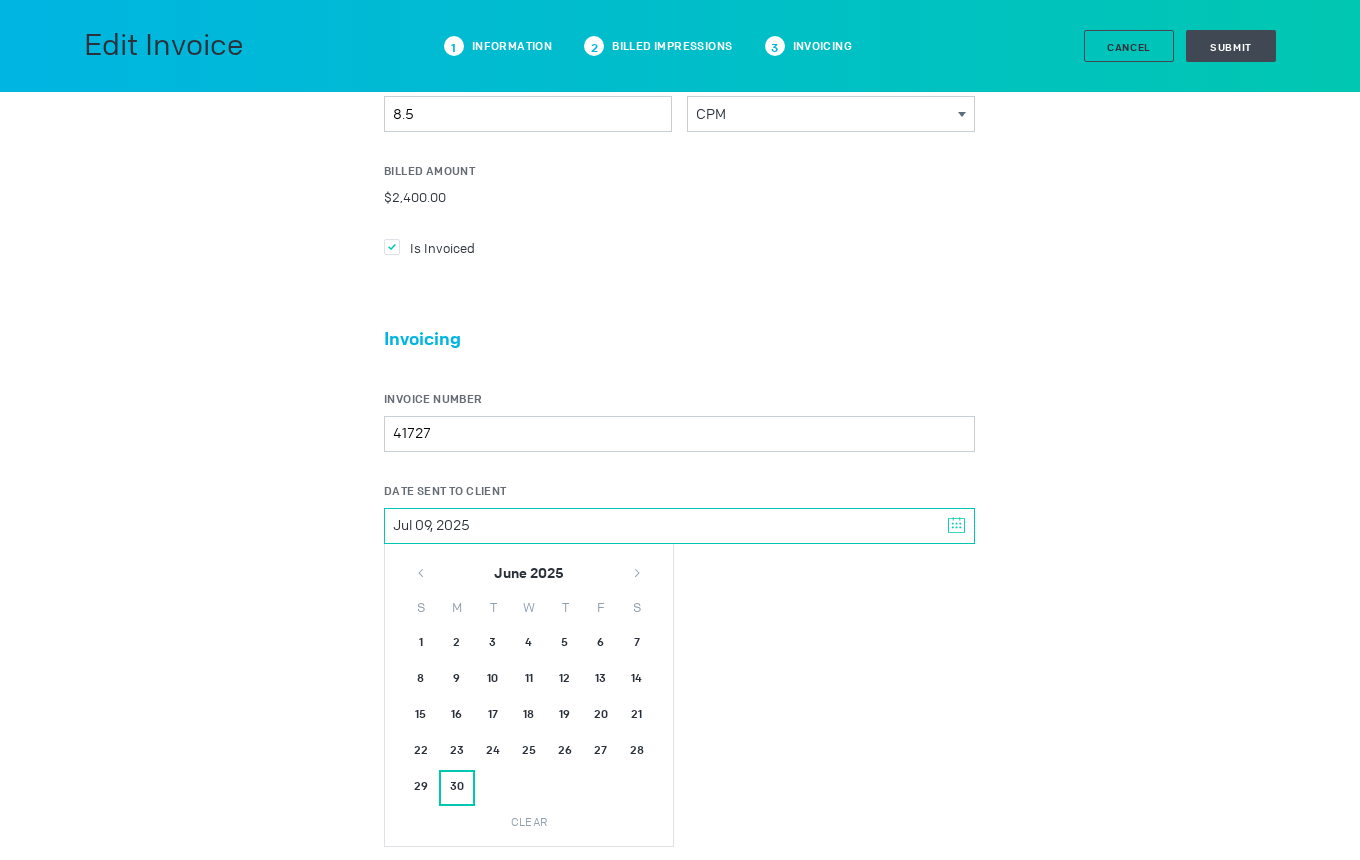 click on "30" at bounding box center [457, 788] 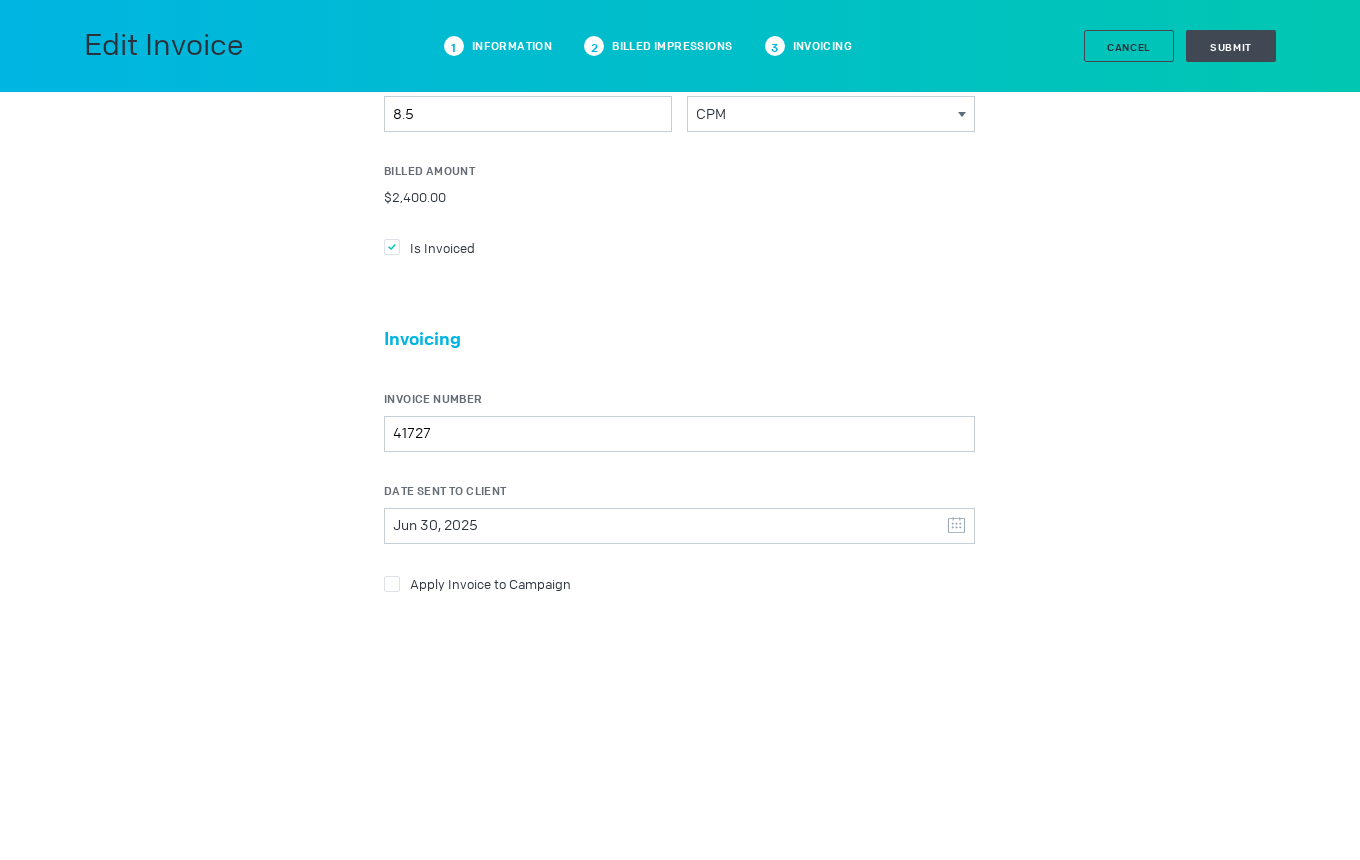 click on "Apply Invoice to Campaign" at bounding box center (679, 247) 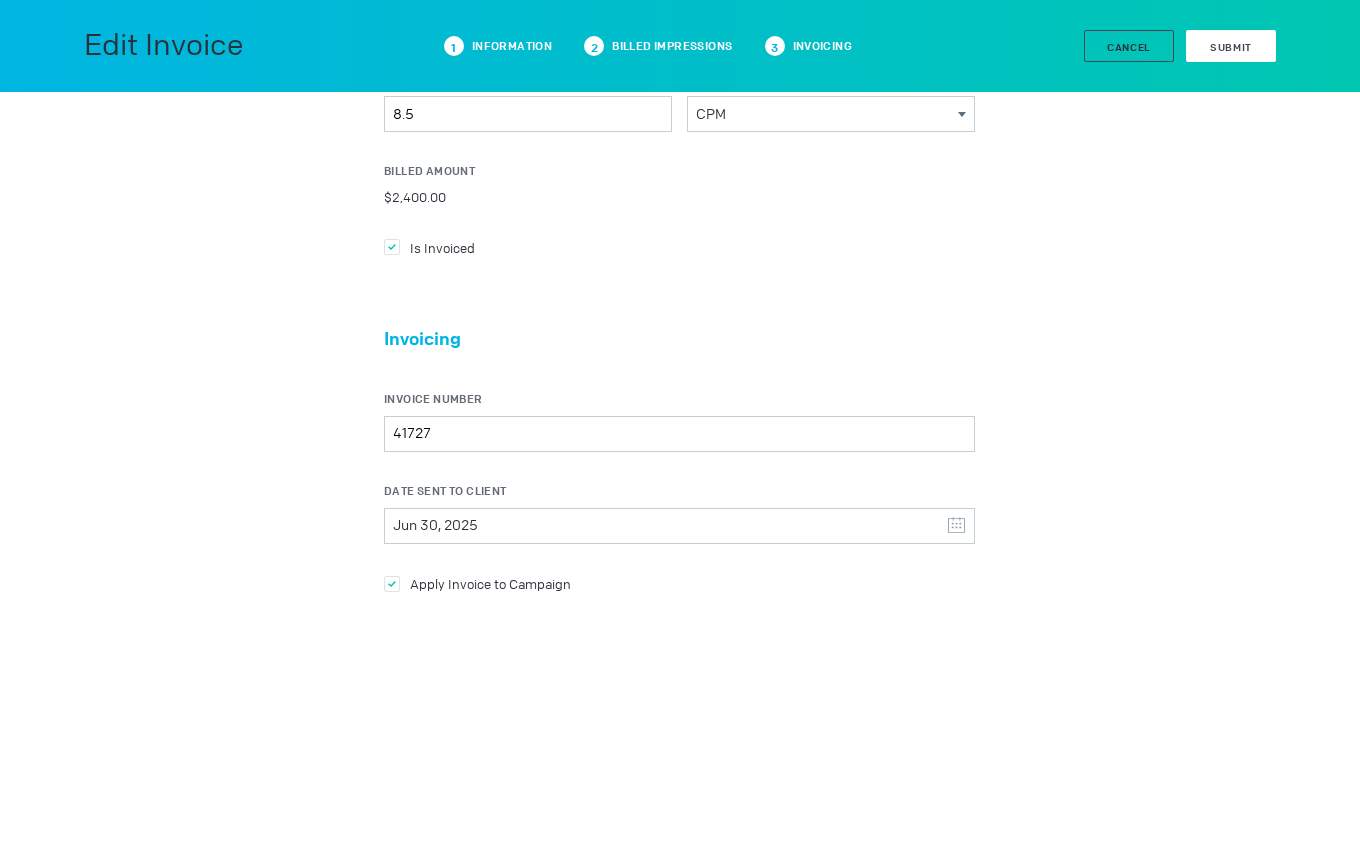 click on "Submit" at bounding box center [1231, 47] 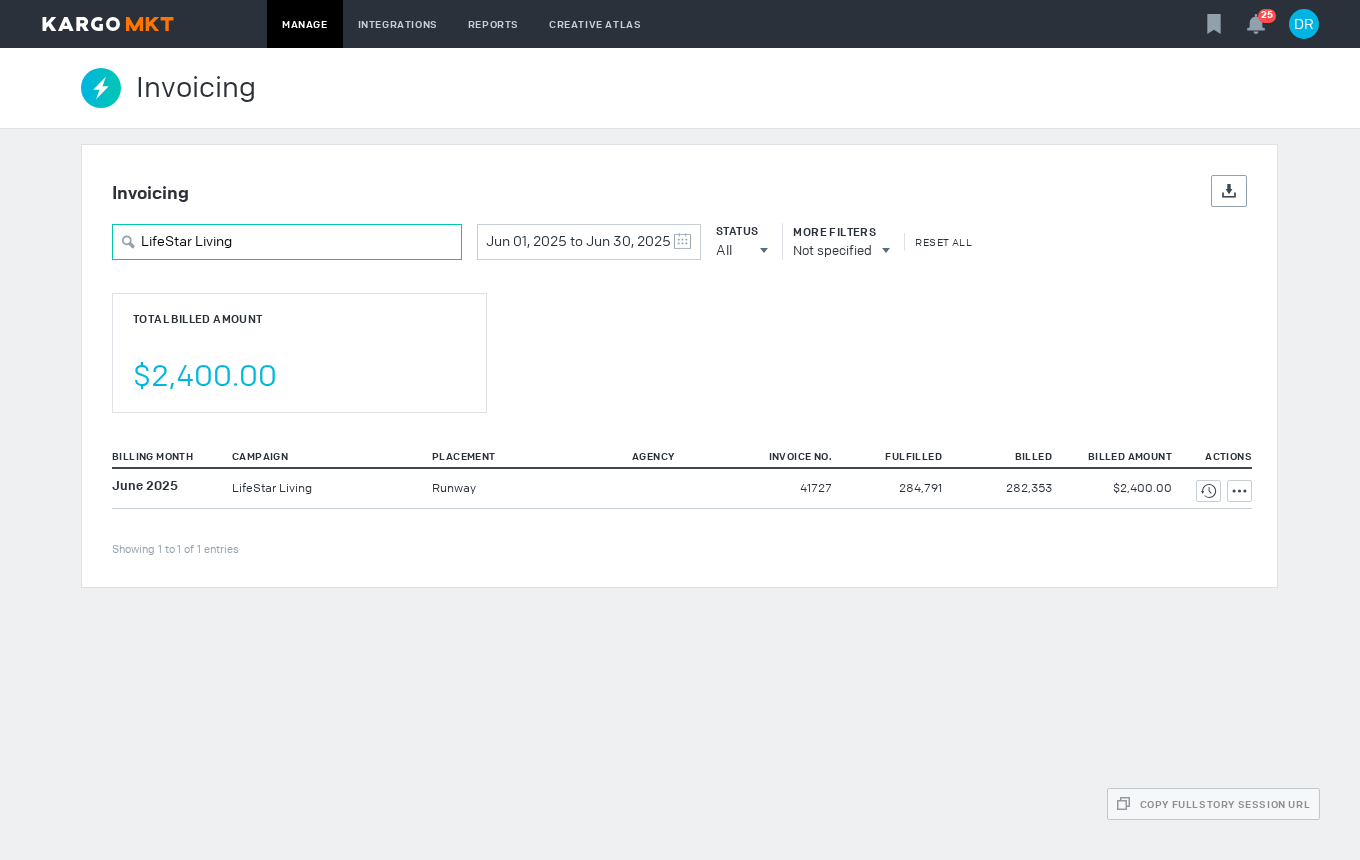click on "LifeStar Living" at bounding box center (287, 242) 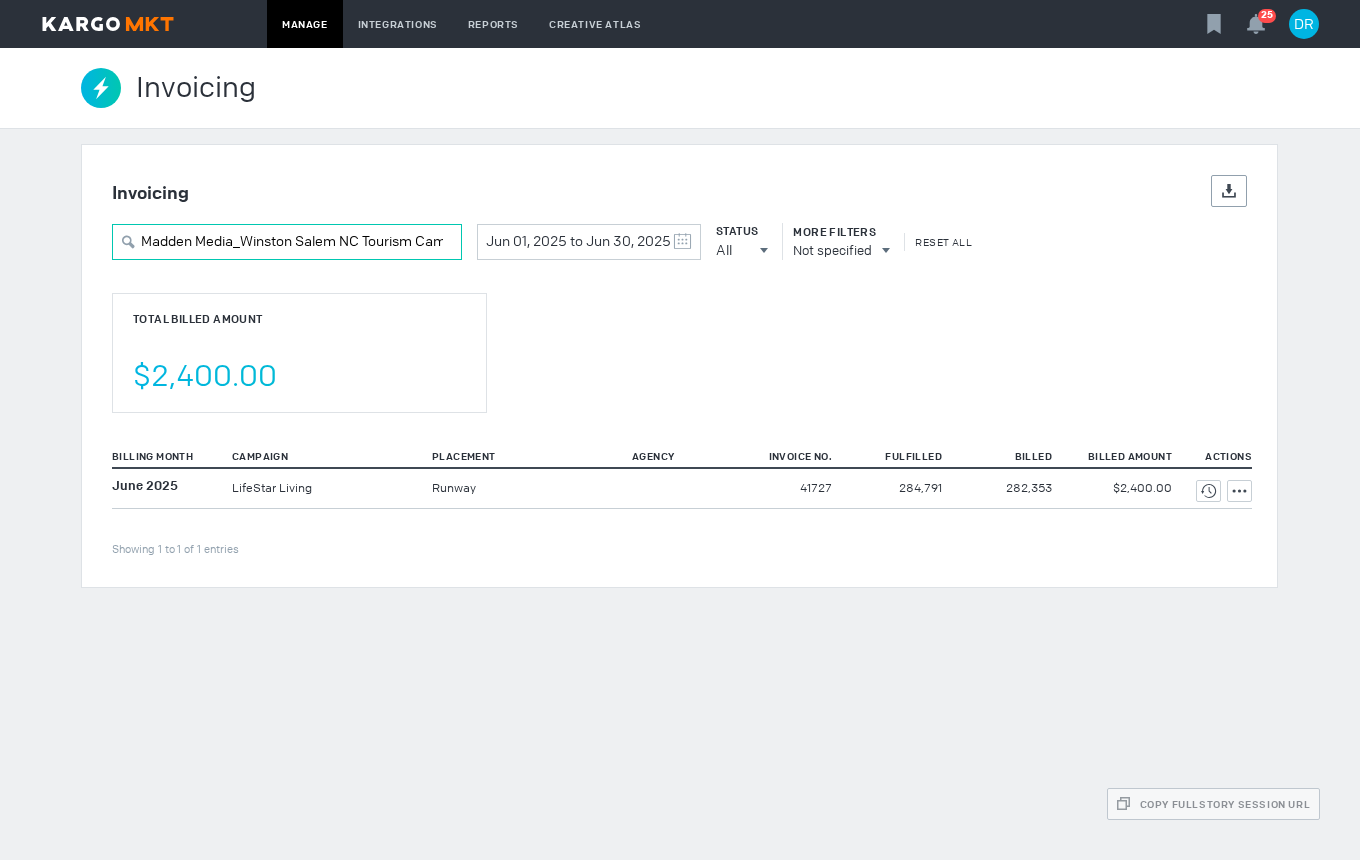 scroll, scrollTop: 0, scrollLeft: 116, axis: horizontal 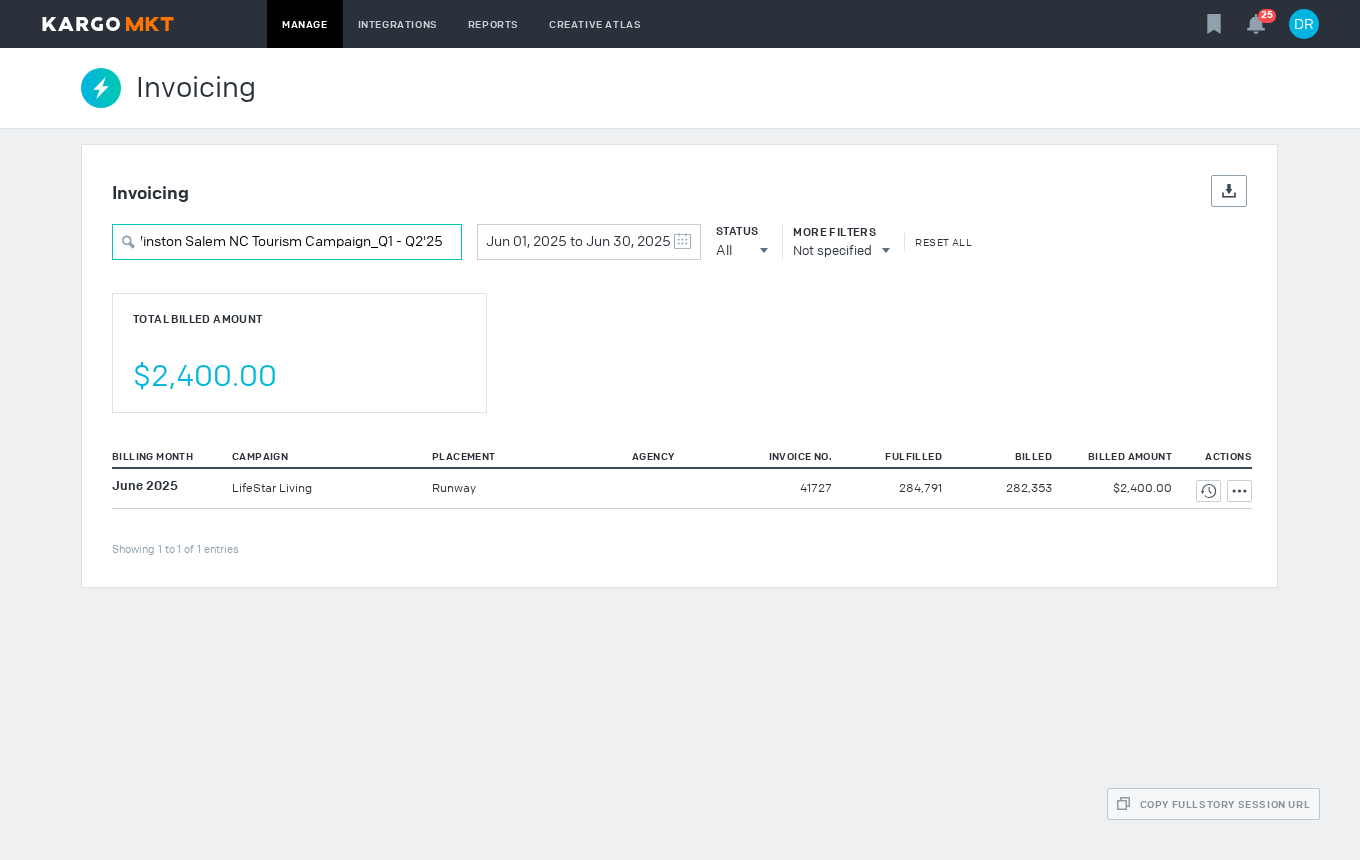 type on "Madden Media_Winston Salem NC Tourism Campaign_Q1 - Q2'25" 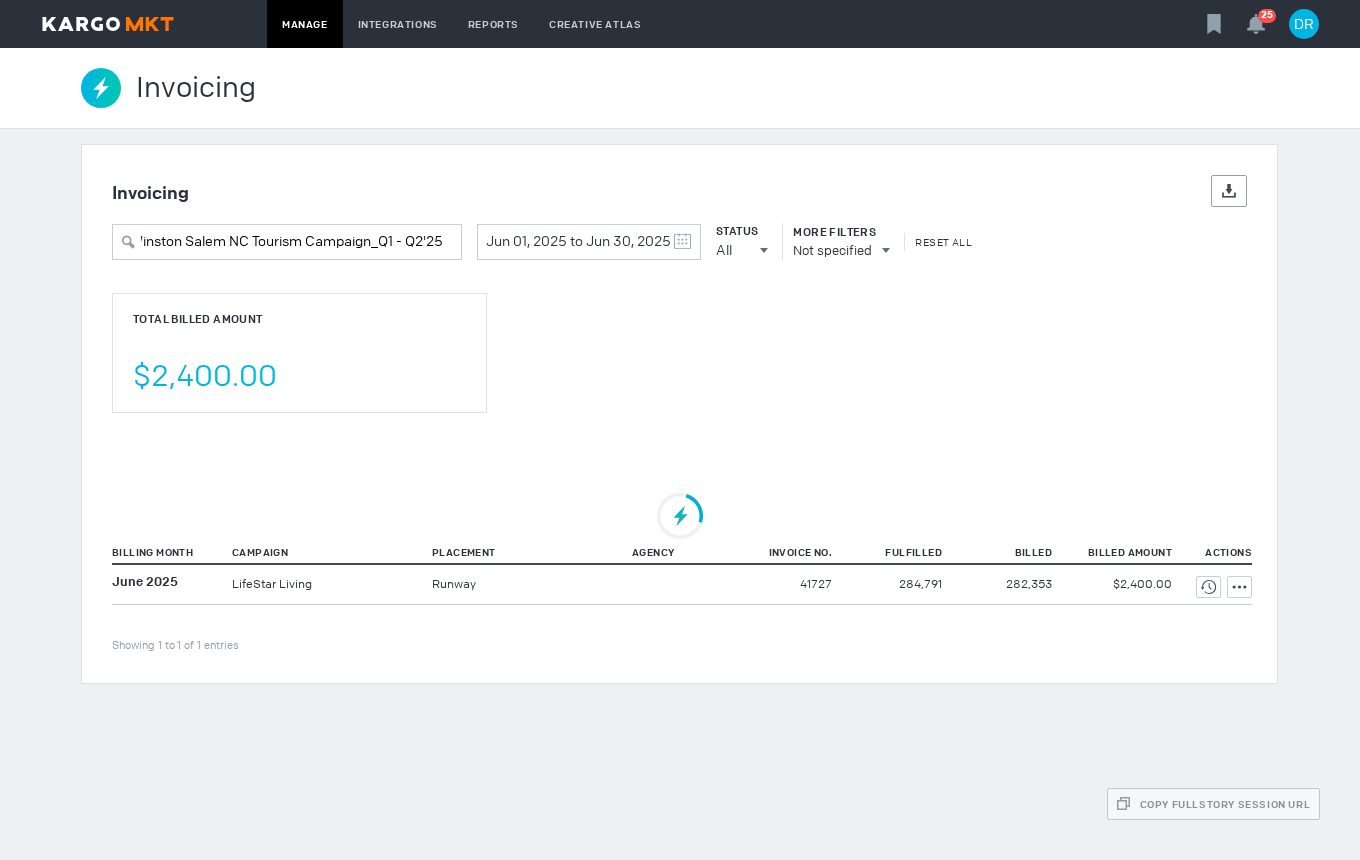 click on "Invoicing  Details Export     Madden Media_Winston Salem NC Tourism Campaign_Q1 - Q2'25 Jun 01, 2025 to Jun 30, 2025                                                                               							 May 2025 							 						                          S M T W T F S                                           27 28 29 30 1 2 3 4 5 6 7 8 9 10 11 12 13 14 15 16 17 18 19 20 21 22 23 24 25 26 27 28 29 30 31                                                                                             							 June 2025 							 						                          S M T W T F S                                           1 2 3 4 5 6 7 8 9 10 11 12 13 14 15 16 17 18 19 20 21 22 23 24 25 26 27 28 29 30 1 2 3 4 5                                       Clear                  Status All All All Invoiced Not Invoiced Test More Filters Not specified Reset All Total Billed Amount $2,400.00 Billing Month Campaign Placement Agency Invoice No. Fulfilled Billed Billed Amount Actions Showing 1 to 1 of 1 entries June 2025  LifeStar Living" at bounding box center (680, 414) 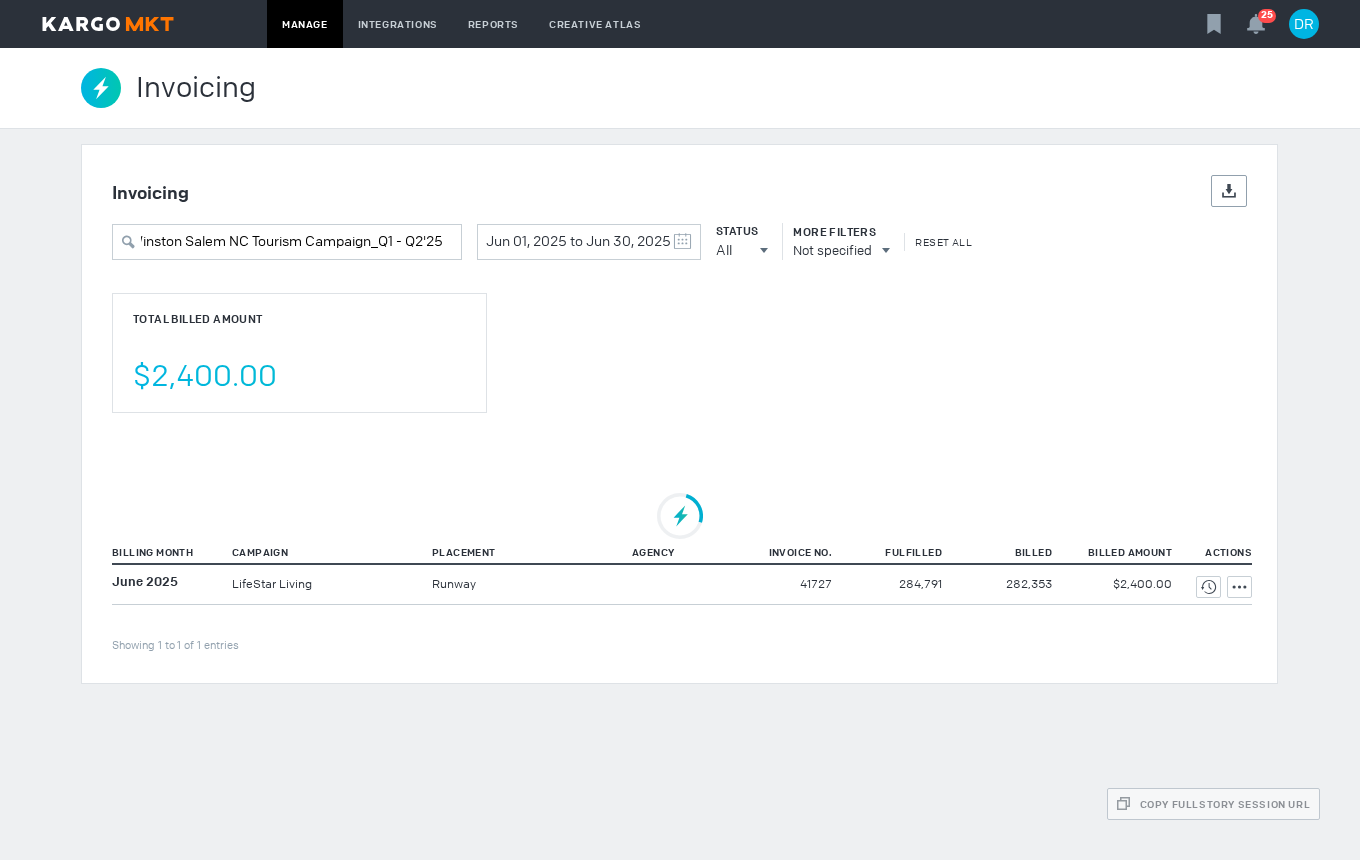 scroll, scrollTop: 0, scrollLeft: 0, axis: both 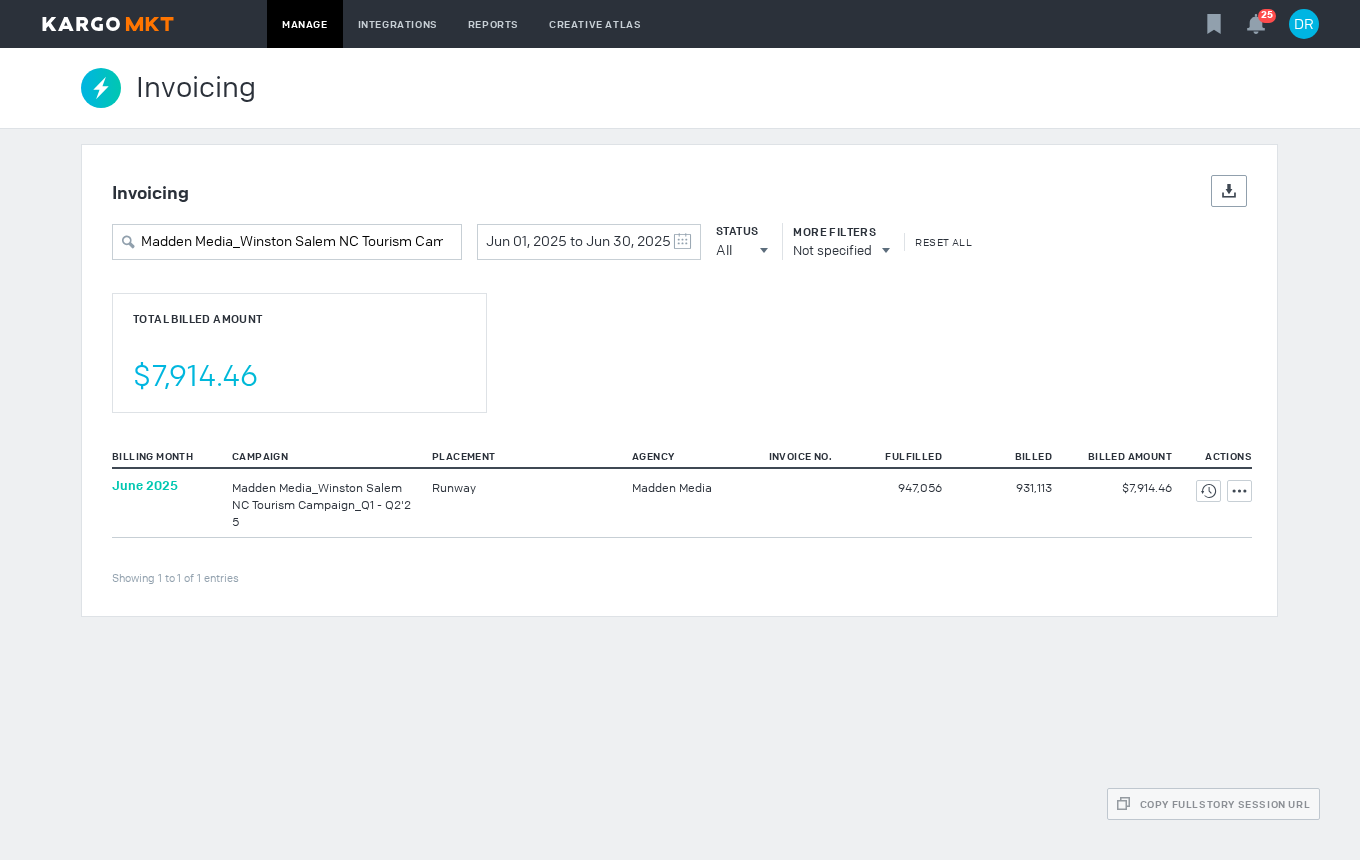 click on "June 2025" at bounding box center [145, 485] 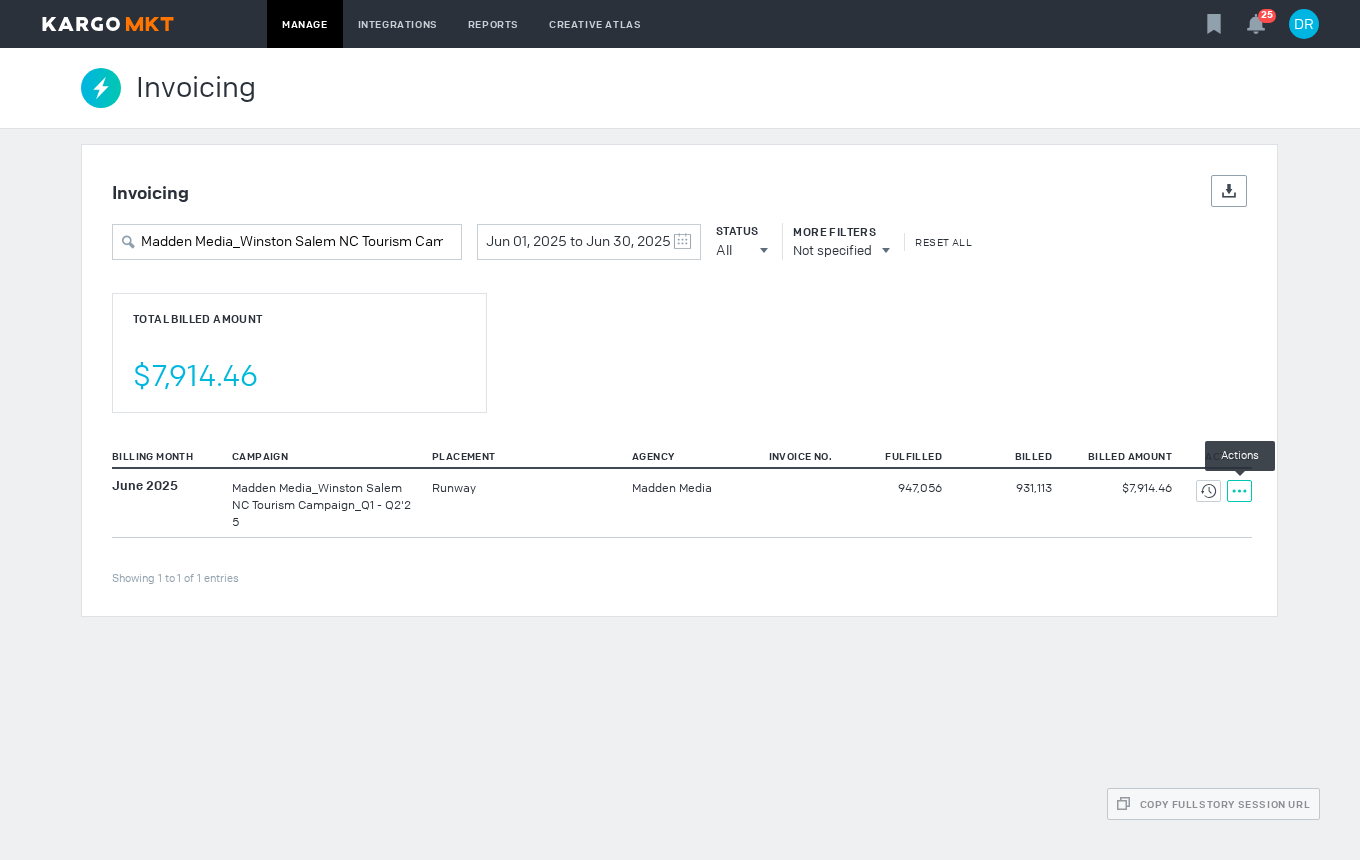 click at bounding box center (1208, 491) 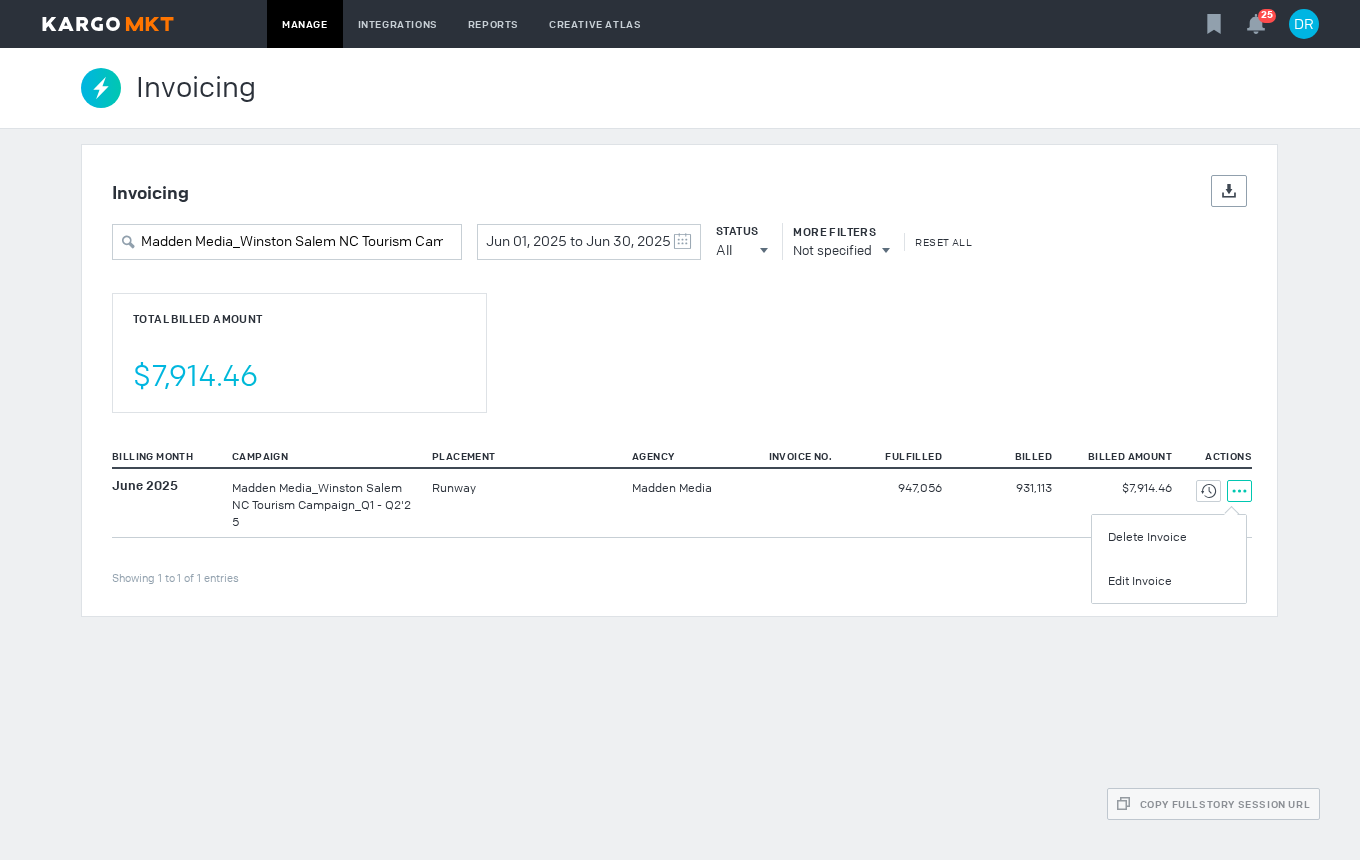 drag, startPoint x: 1187, startPoint y: 585, endPoint x: 1171, endPoint y: 592, distance: 17.464249 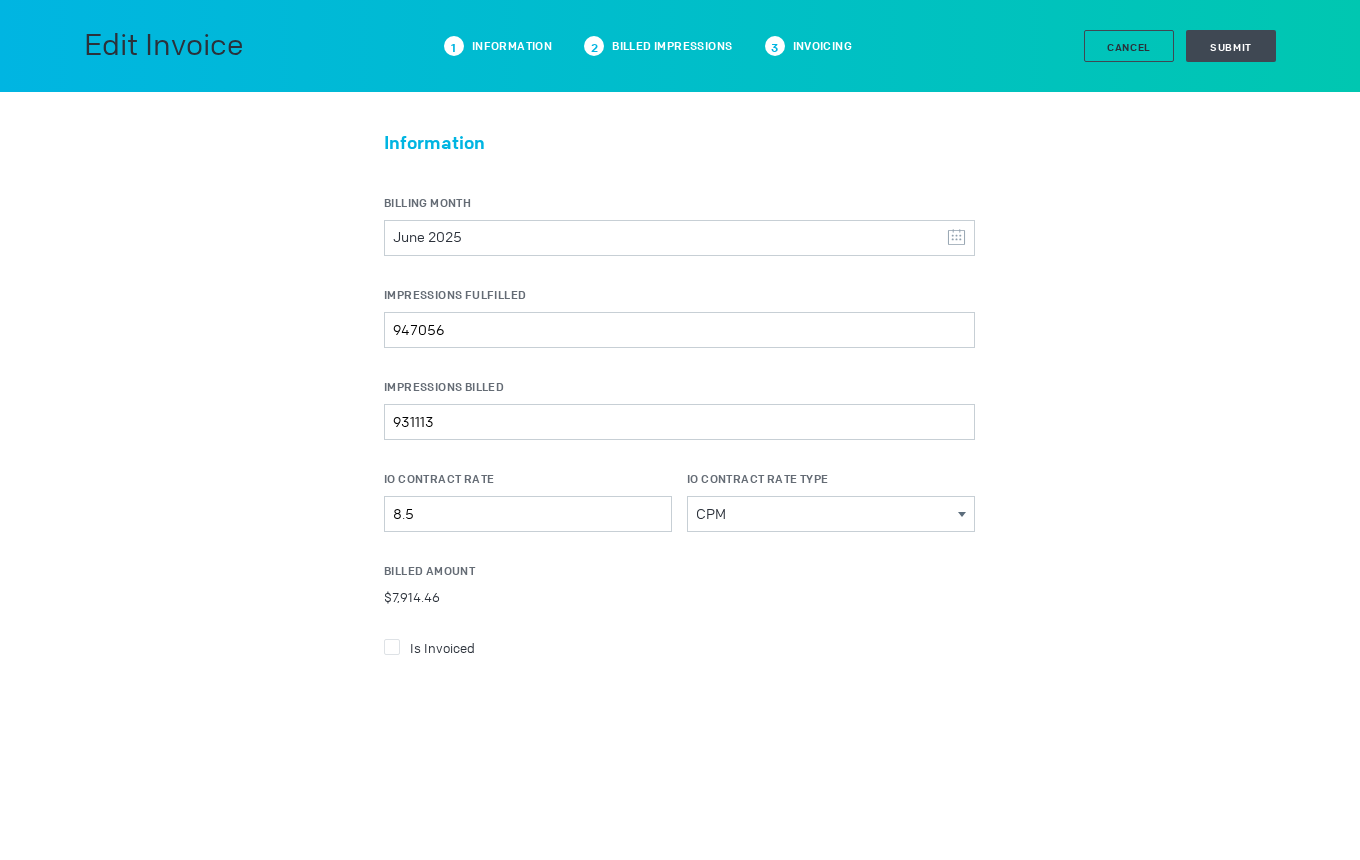 click at bounding box center [392, 647] 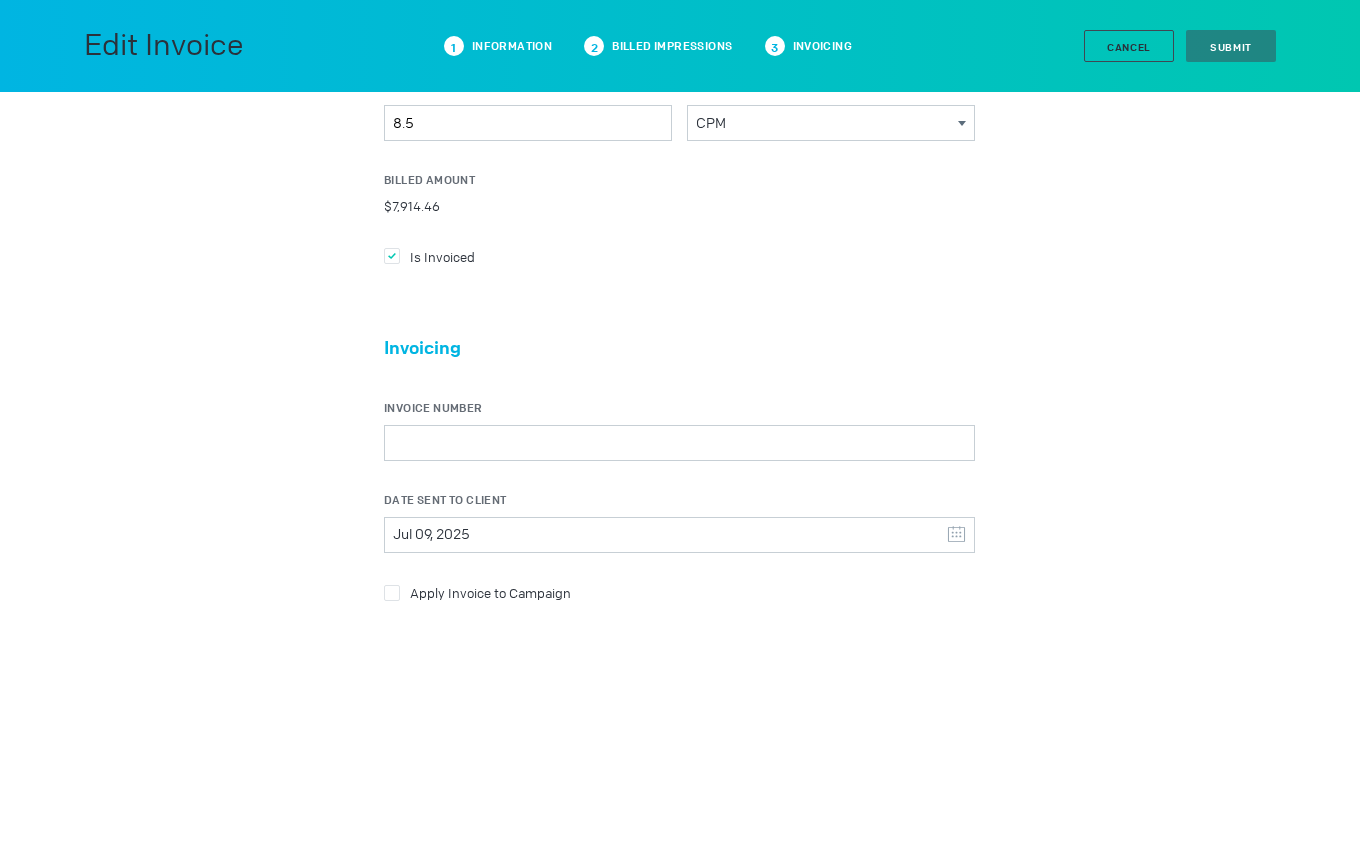 scroll, scrollTop: 400, scrollLeft: 0, axis: vertical 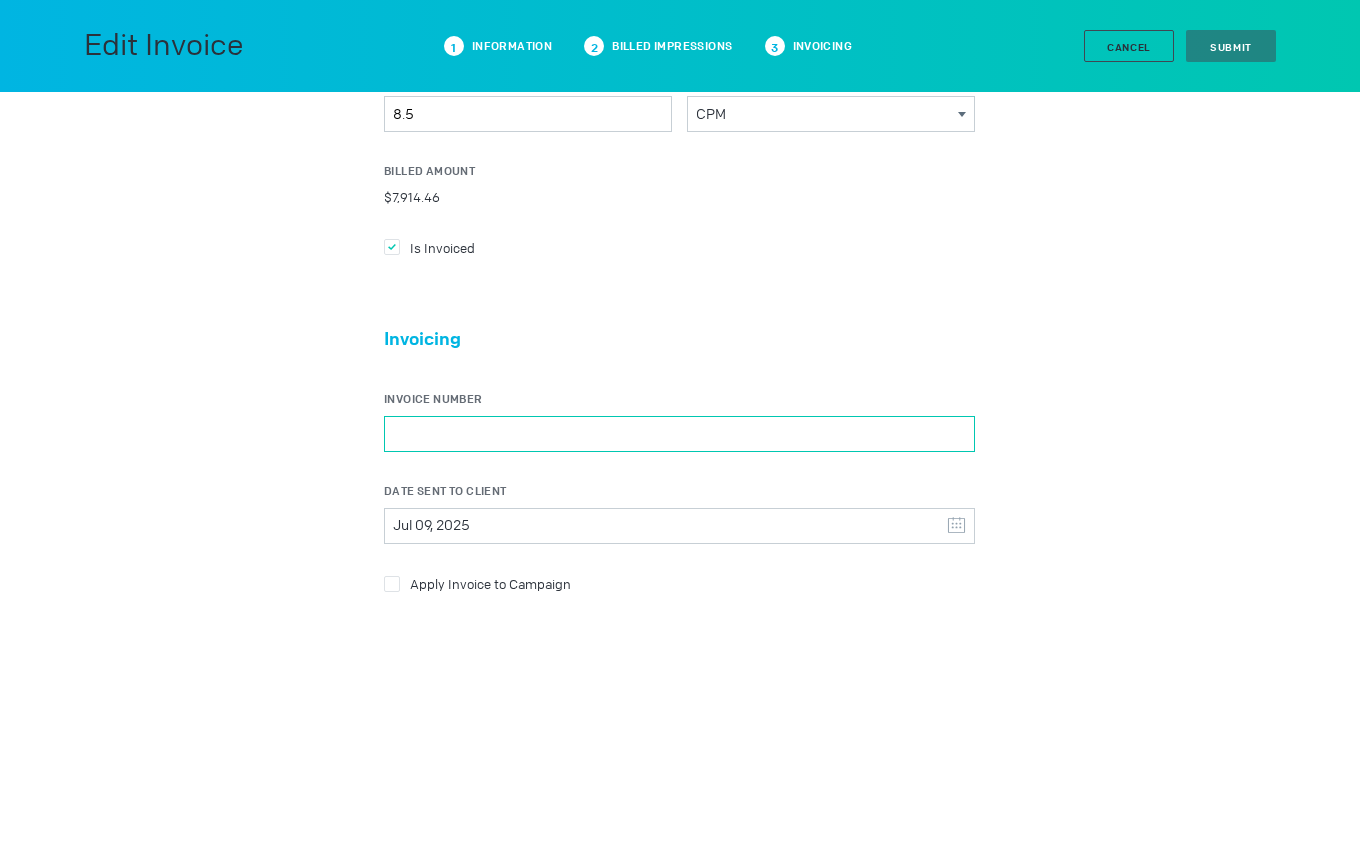 click on "Invoice Number" at bounding box center [679, 434] 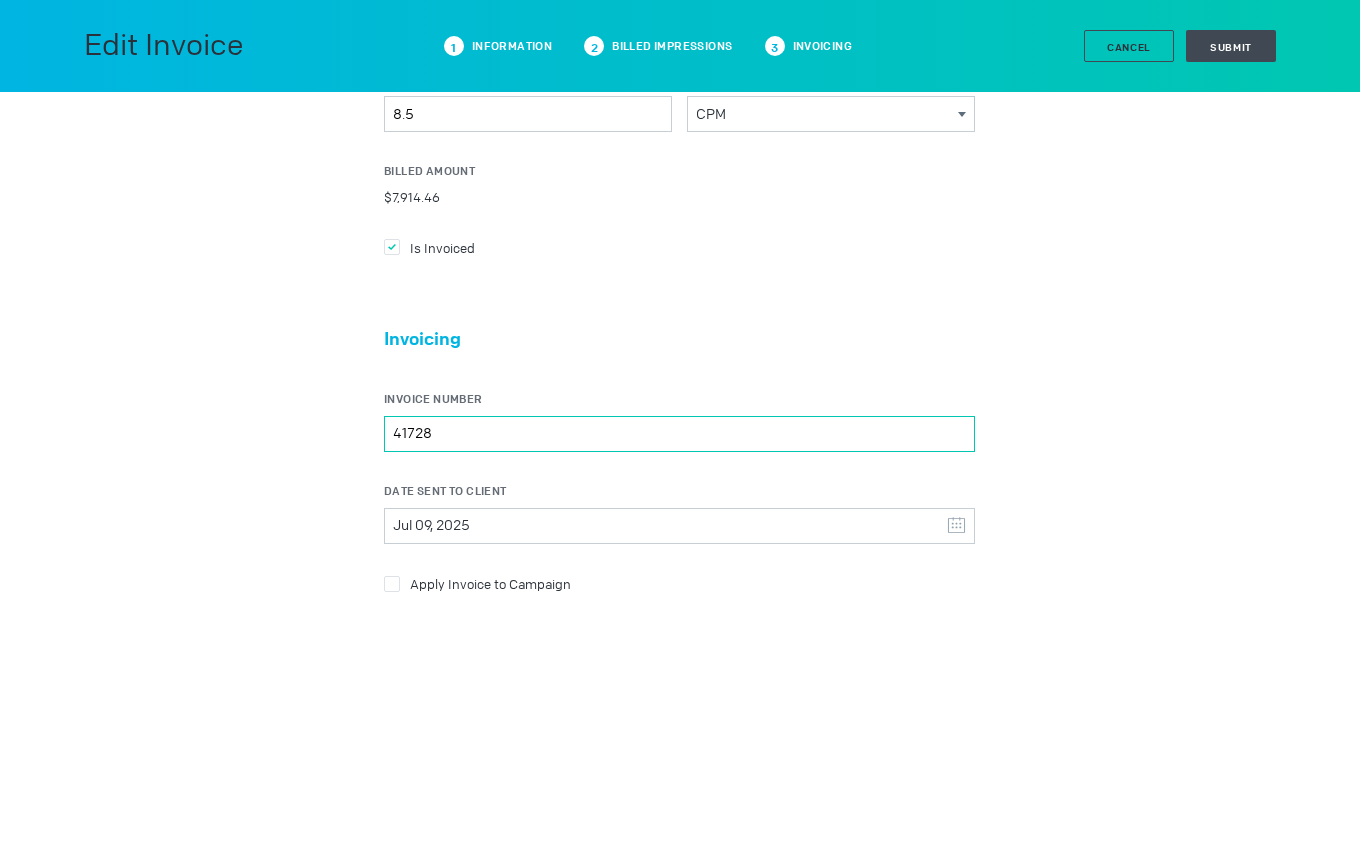 type on "41728" 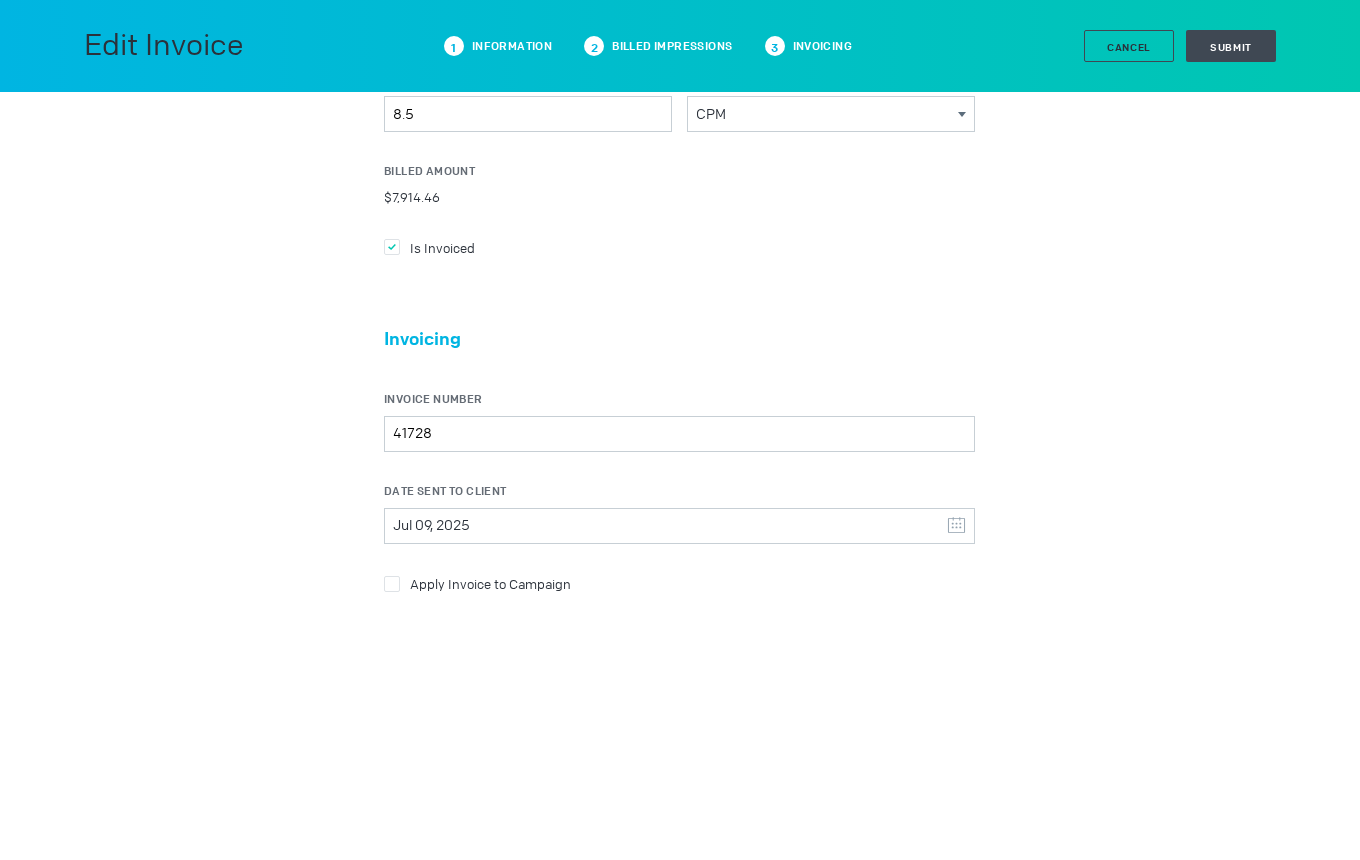 click on "Invoicing Invoice Number 41728 Date Sent to Client Jul 09, 2025                                                                                							 July 2025 							 						                          S M T W T F S                                           29 30 1 2 3 4 5 6 7 8 9 10 11 12 13 14 15 16 17 18 19 20 21 22 23 24 25 26 27 28 29 30 31 1 2                                       Clear                  Apply Invoice to Campaign" at bounding box center (679, 476) 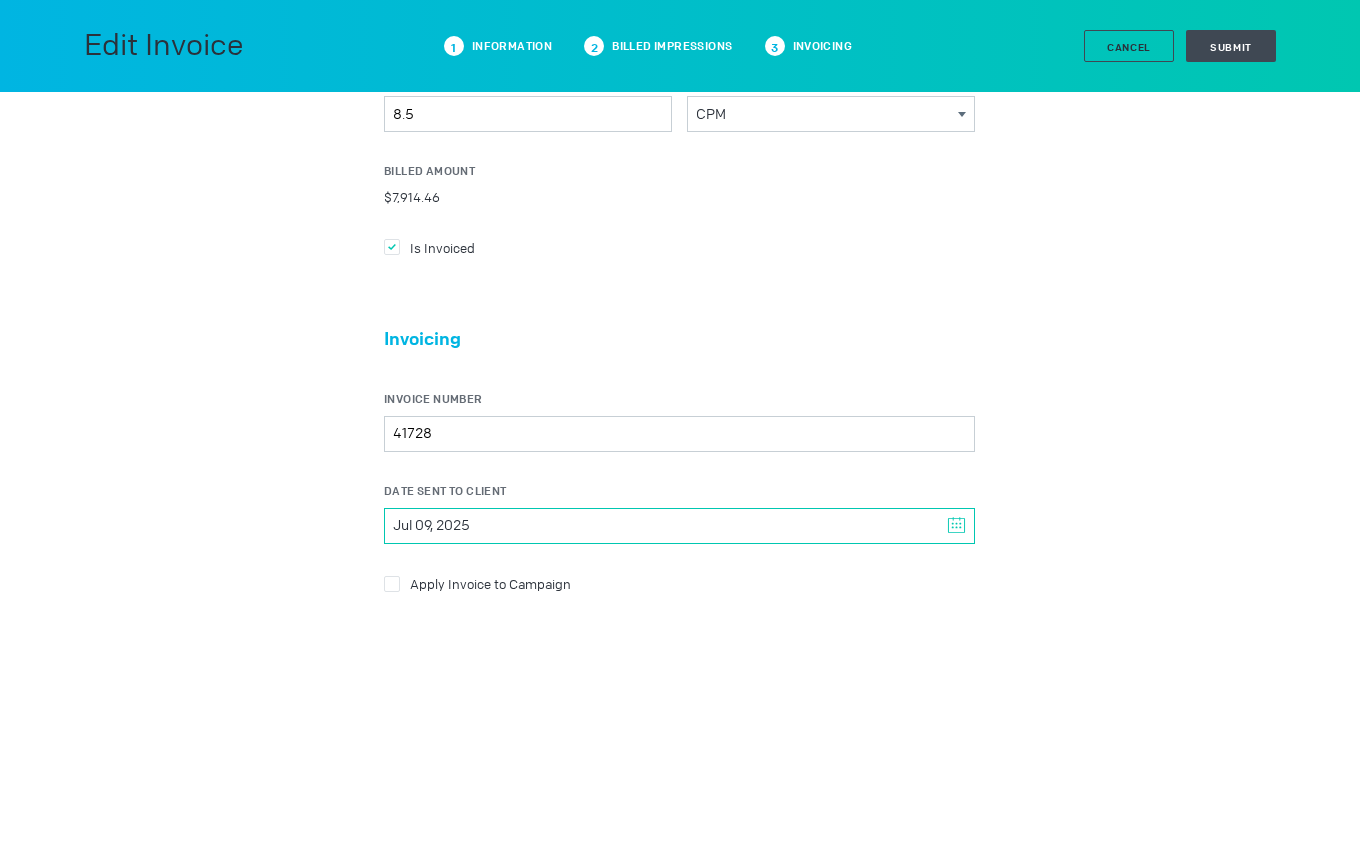 click on "Jul 09, 2025" at bounding box center [679, 526] 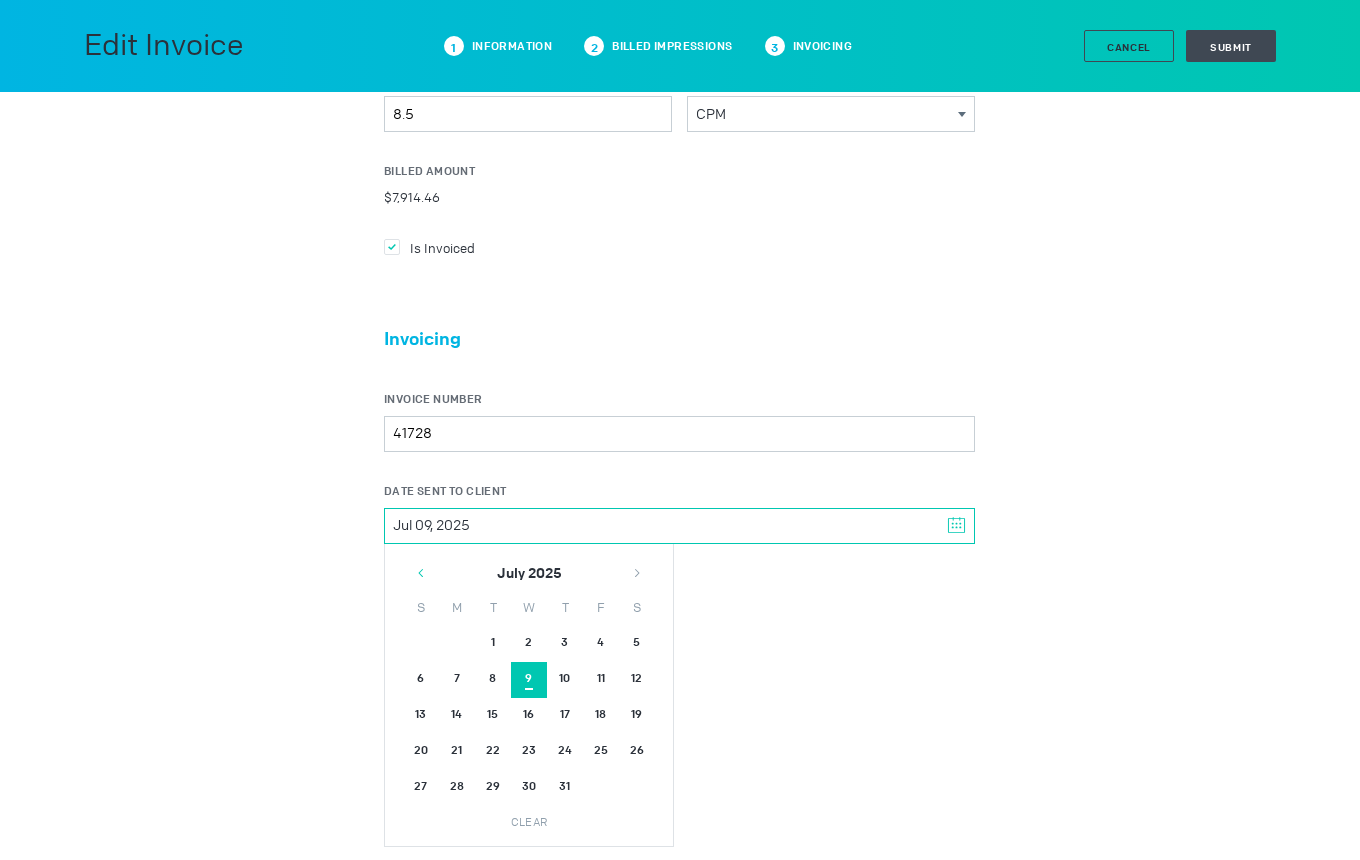 click at bounding box center (421, 573) 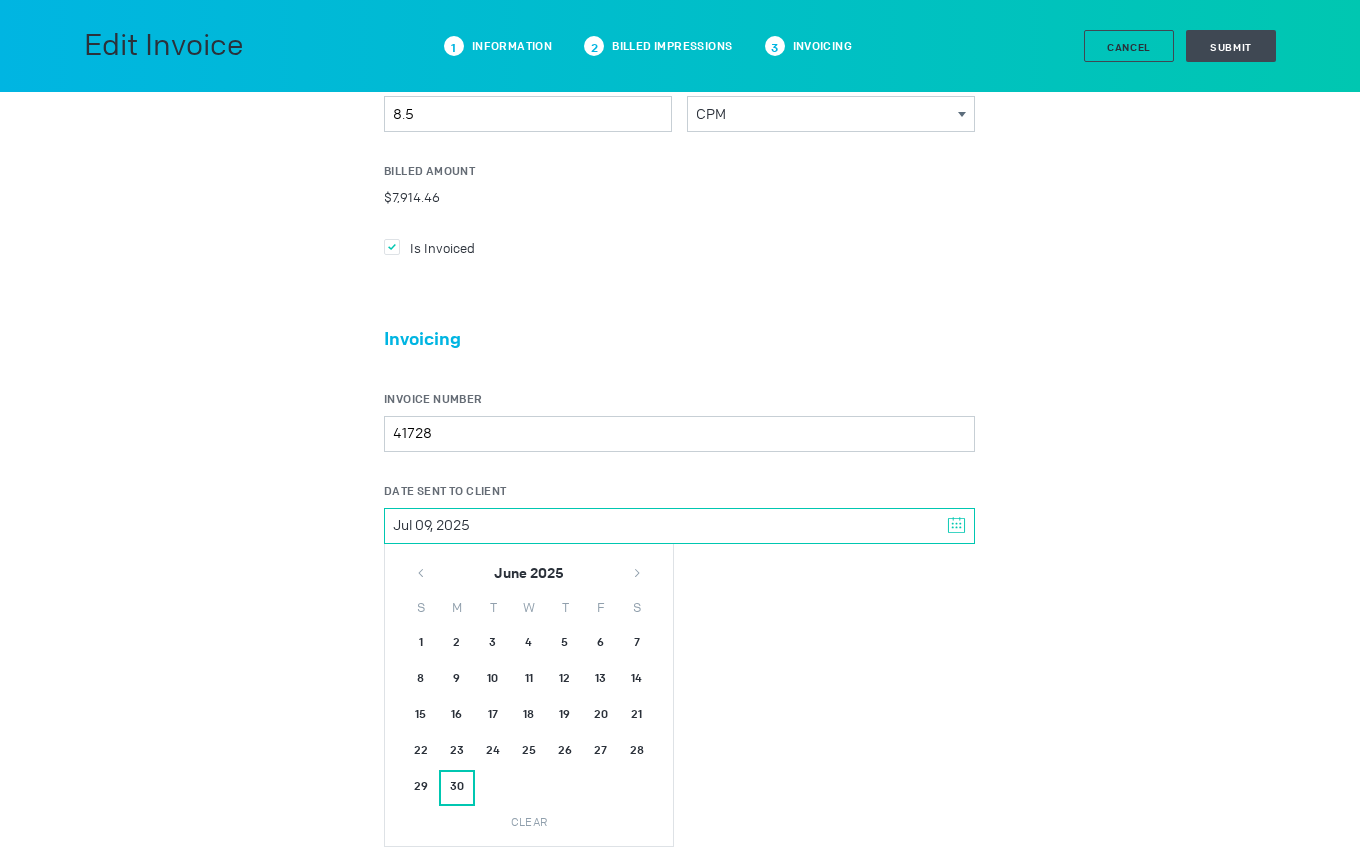 click on "30" at bounding box center (457, 788) 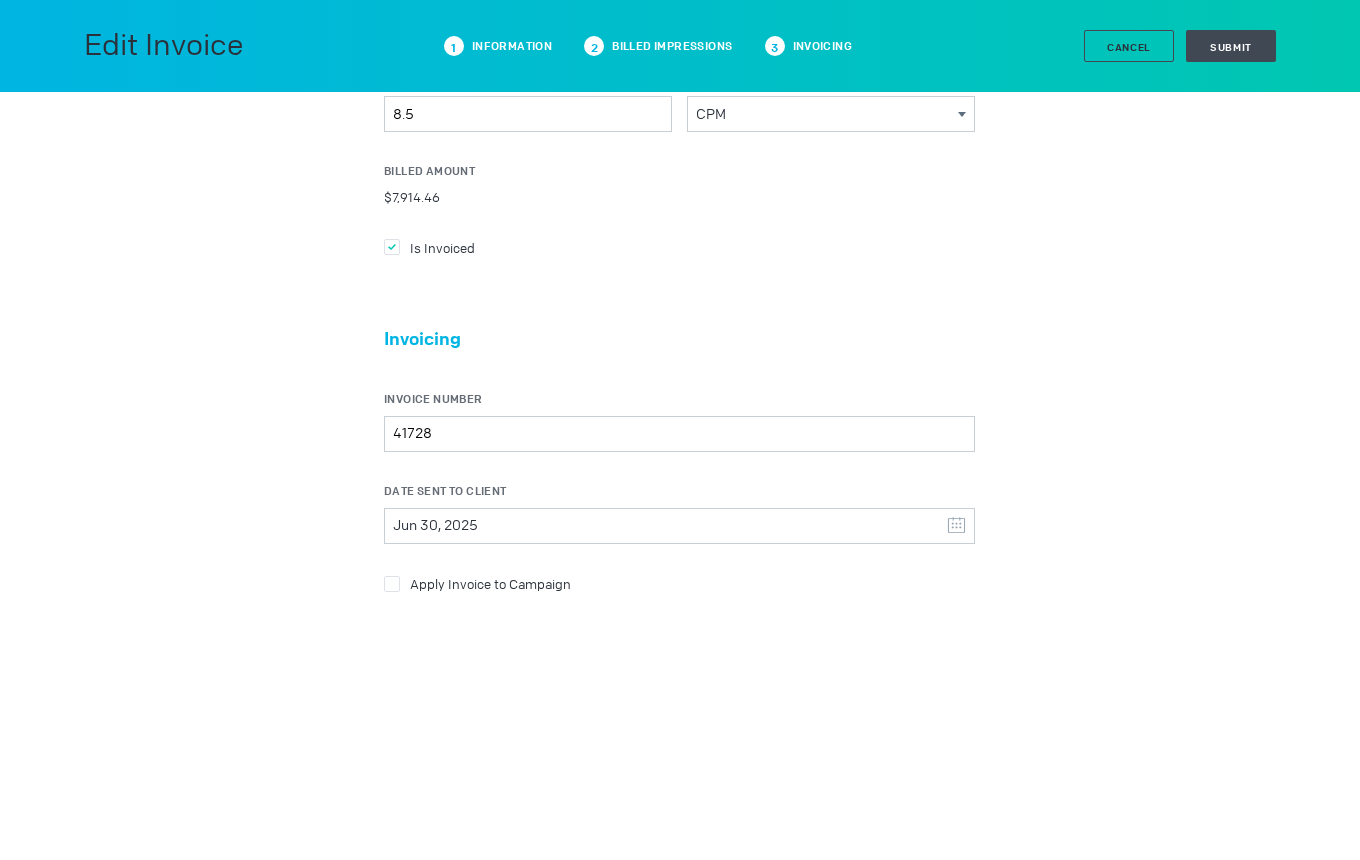 click on "Apply Invoice to Campaign" at bounding box center (679, 247) 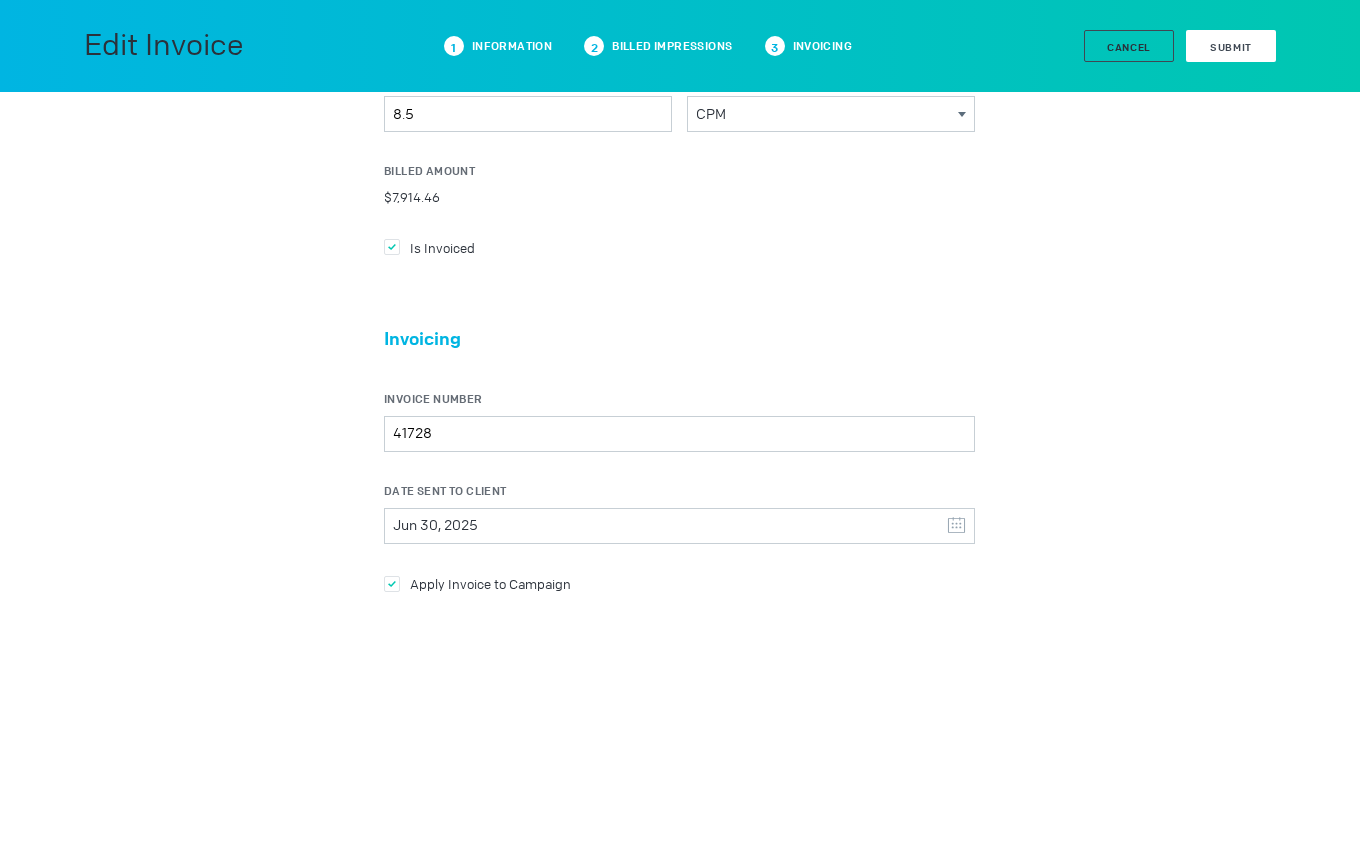 click on "Submit" at bounding box center (1231, 47) 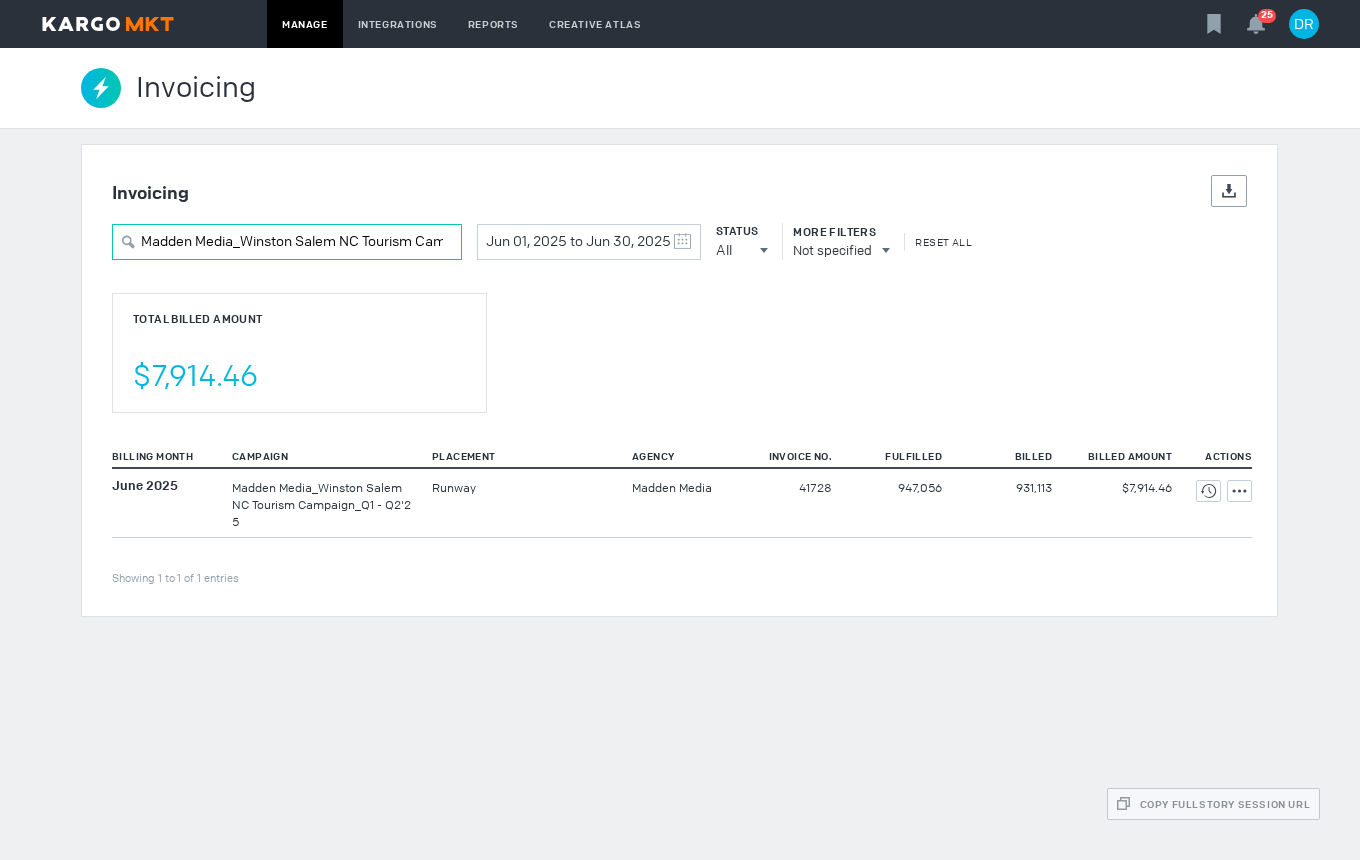 click on "Madden Media_Winston Salem NC Tourism Campaign_Q1 - Q2'25" at bounding box center [287, 242] 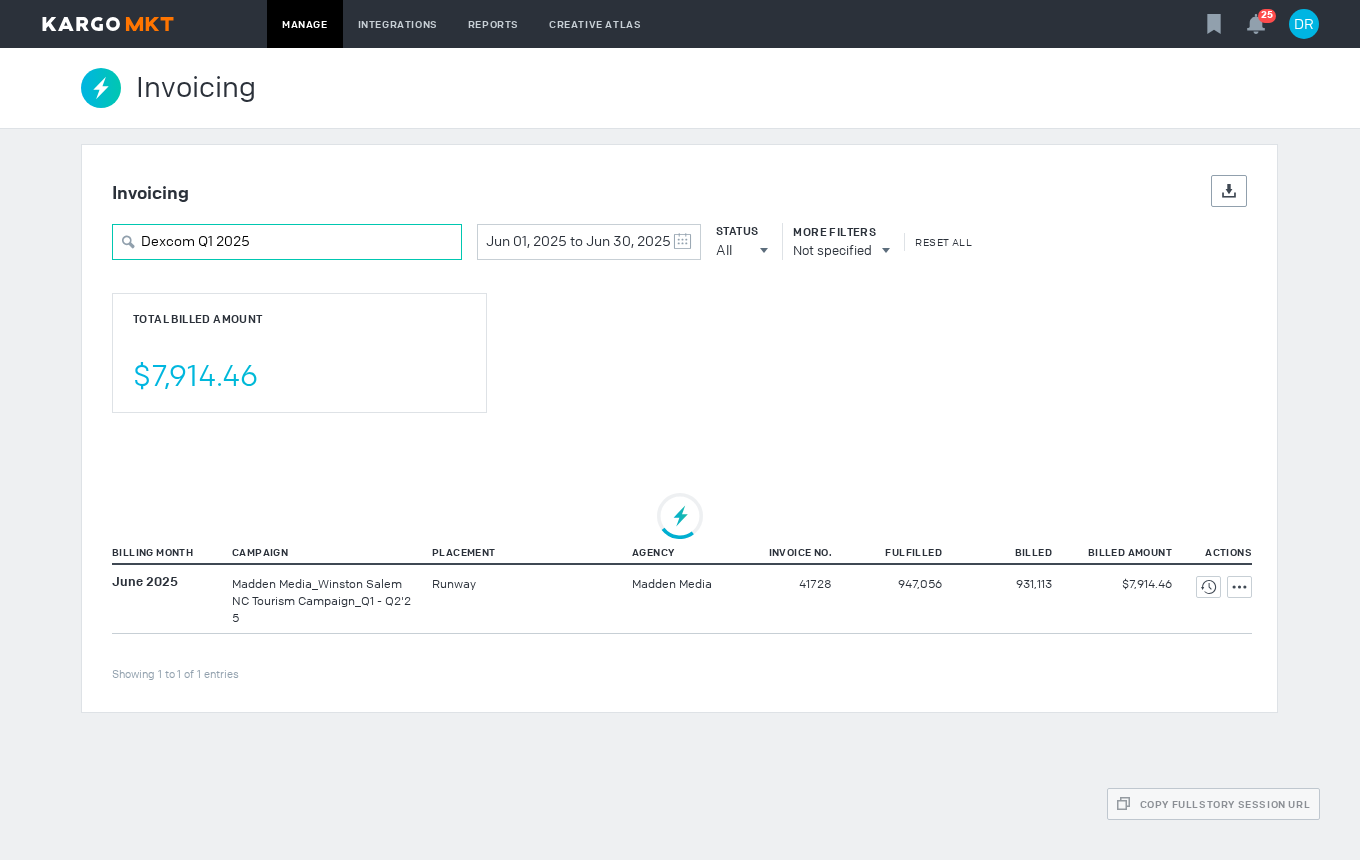 type on "Dexcom Q1 2025" 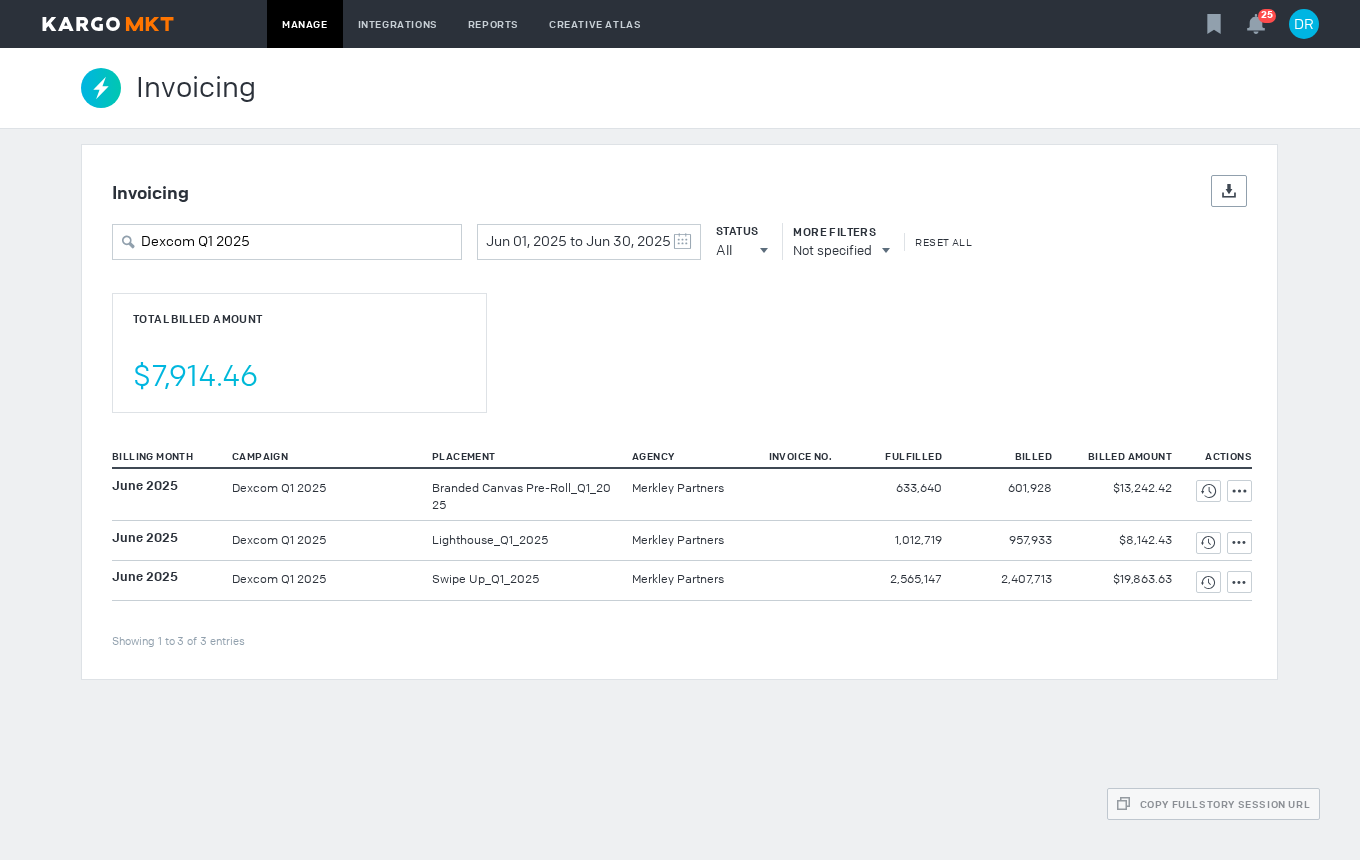 click on "Invoicing  Details Export     Dexcom Q1 2025 Jun 01, 2025 to Jun 30, 2025                                                                               							 May 2025 							 						                          S M T W T F S                                           27 28 29 30 1 2 3 4 5 6 7 8 9 10 11 12 13 14 15 16 17 18 19 20 21 22 23 24 25 26 27 28 29 30 31                                                                                             							 June 2025 							 						                          S M T W T F S                                           1 2 3 4 5 6 7 8 9 10 11 12 13 14 15 16 17 18 19 20 21 22 23 24 25 26 27 28 29 30 1 2 3 4 5                                       Clear                  Status All All All Invoiced Not Invoiced Test More Filters Not specified Reset All Total Billed Amount $7,914.46 Billing Month Campaign Placement Agency Invoice No. Fulfilled Billed Billed Amount Actions Showing 1 to 3 of 3 entries June 2025  Dexcom Q1 2025 Branded Canvas Pre-Roll_Q1_2025 633,640 601,928" at bounding box center [679, 412] 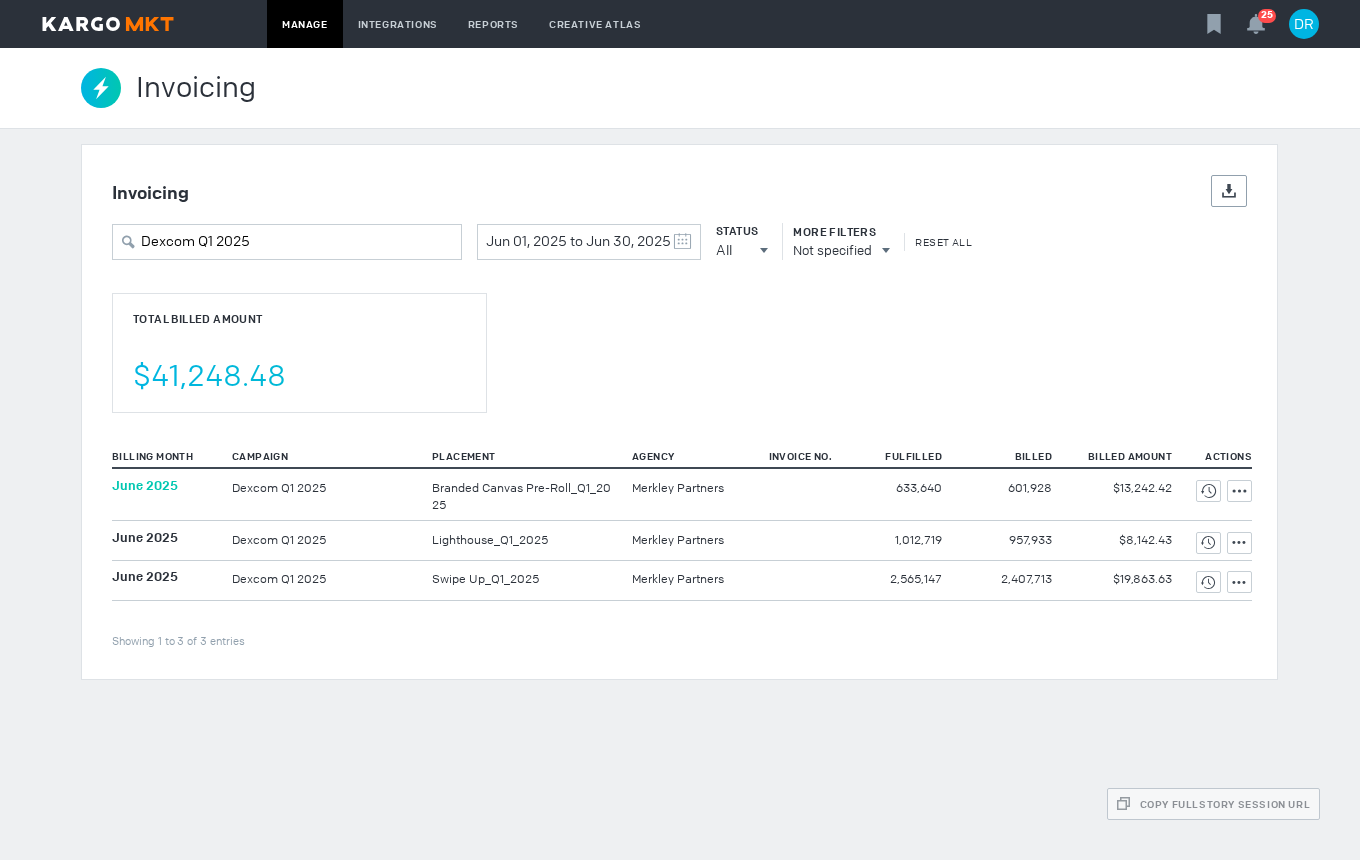 click on "June 2025" at bounding box center [145, 485] 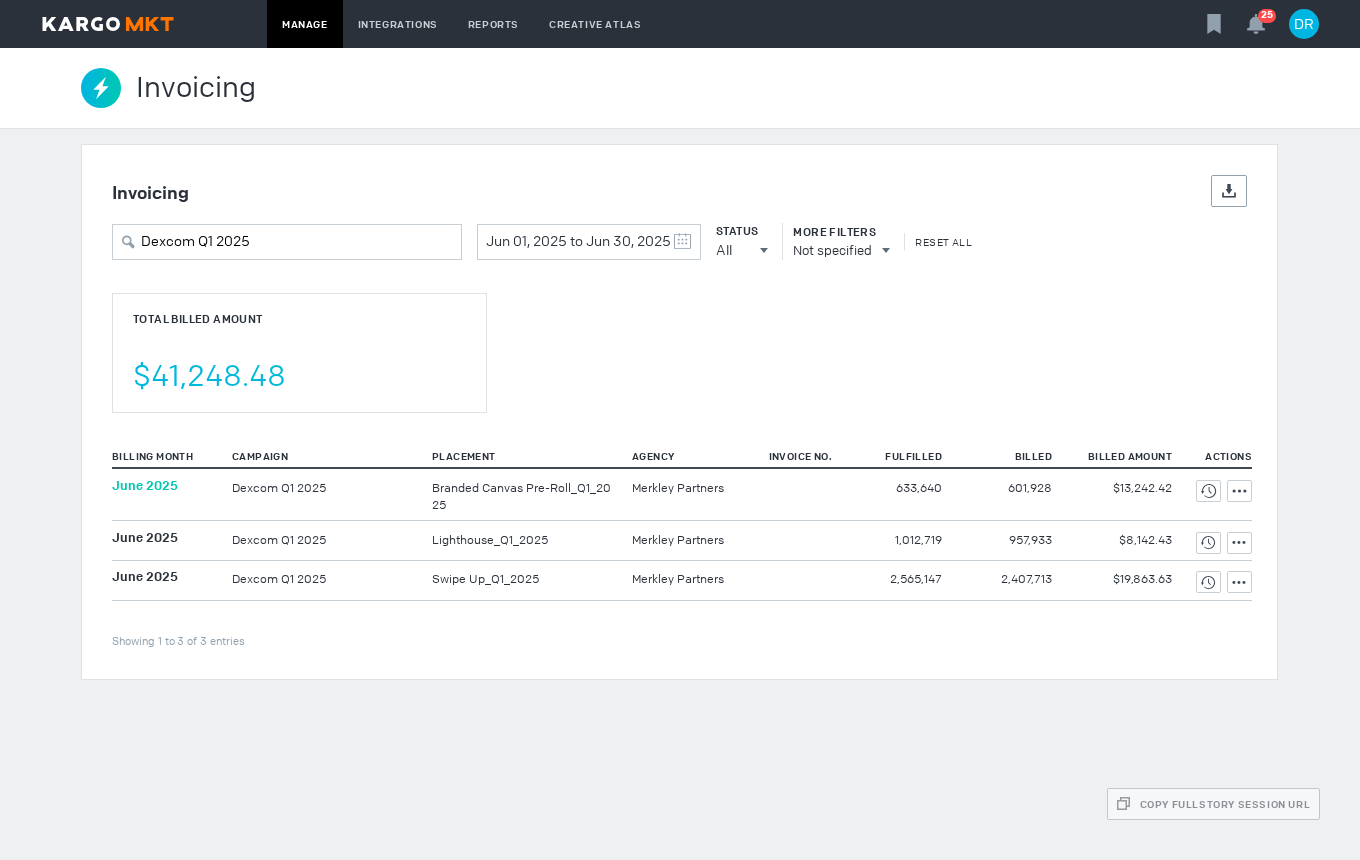 click on "June 2025" at bounding box center (145, 485) 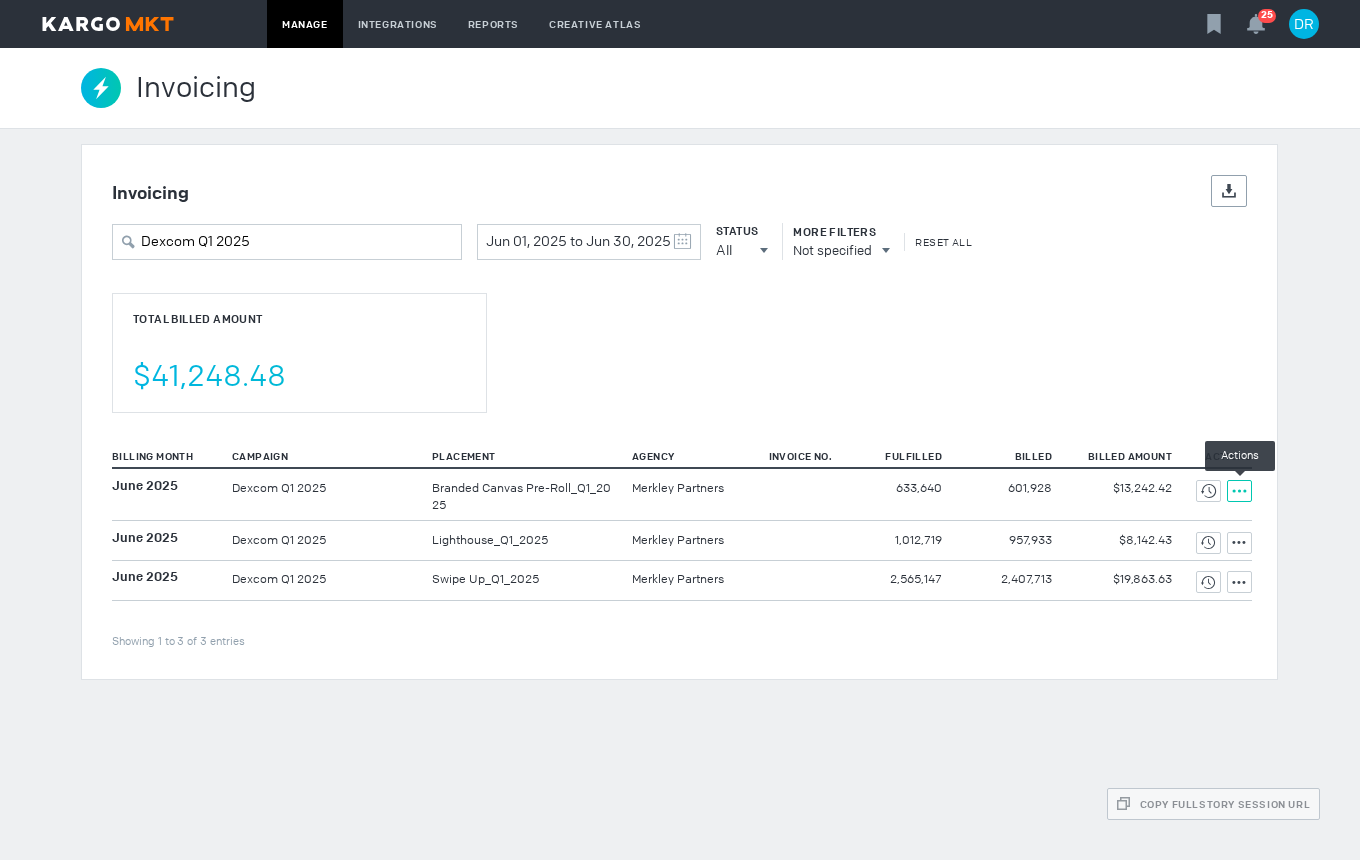 click at bounding box center [1208, 491] 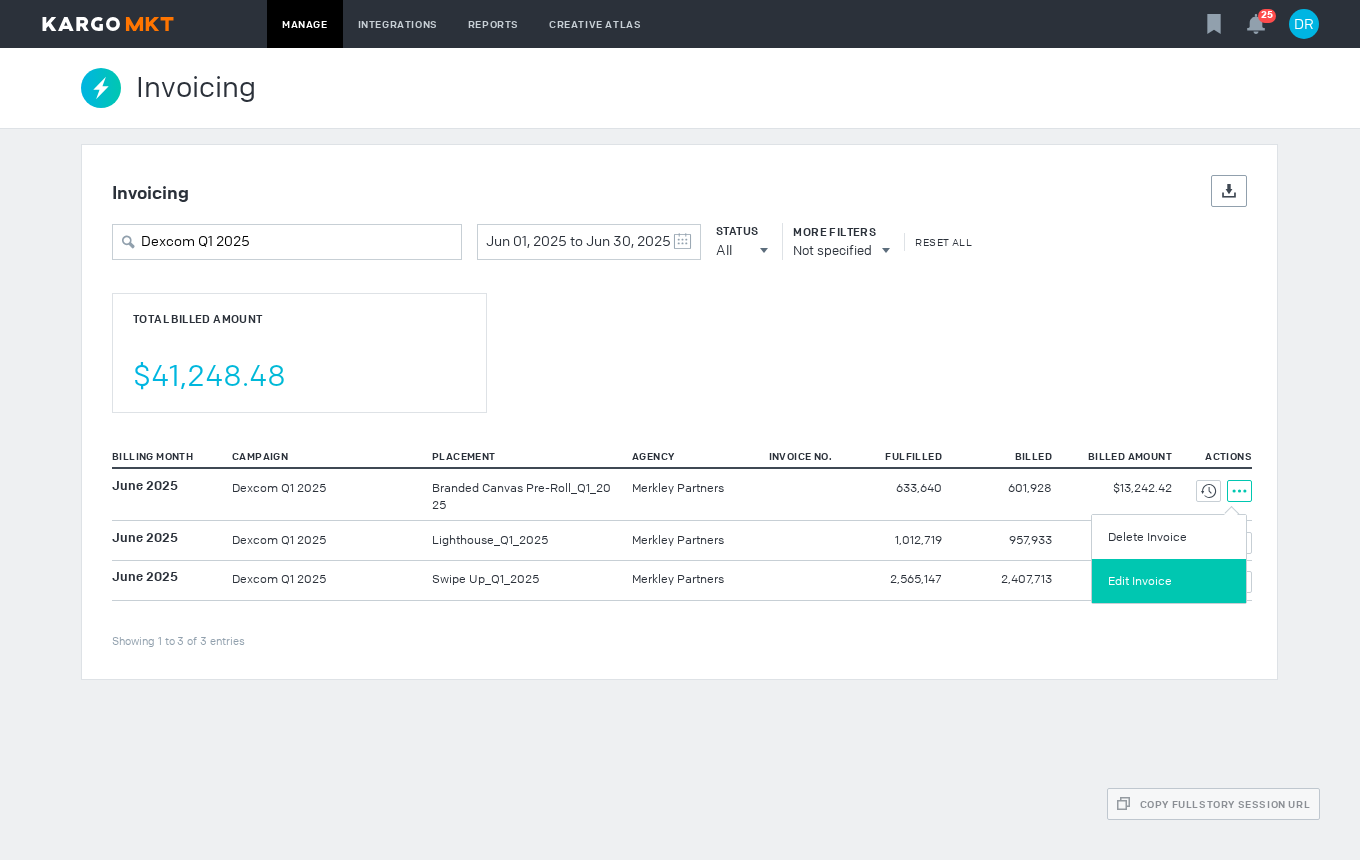 click on "Edit Invoice" at bounding box center [1169, 581] 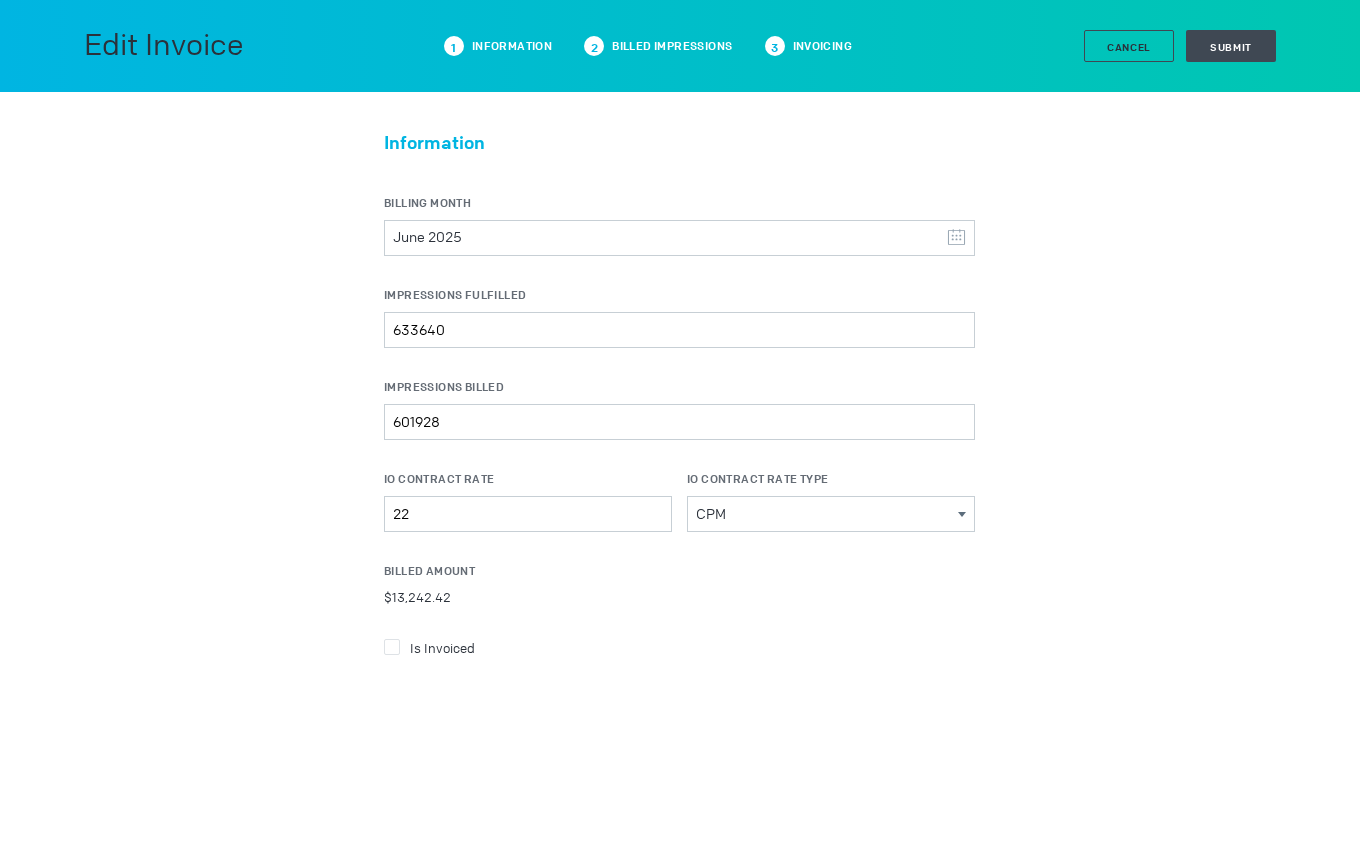 click at bounding box center [392, 647] 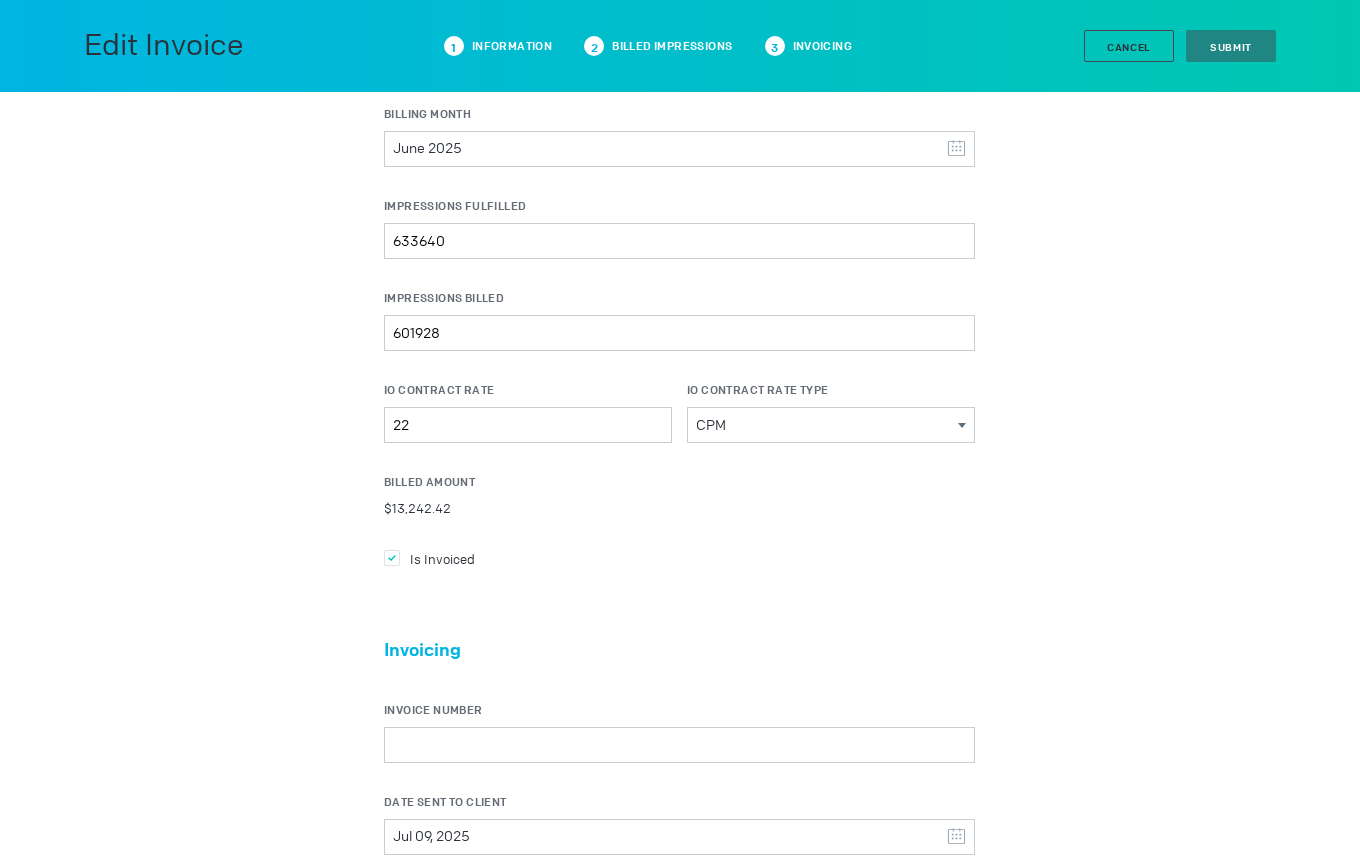 scroll, scrollTop: 200, scrollLeft: 0, axis: vertical 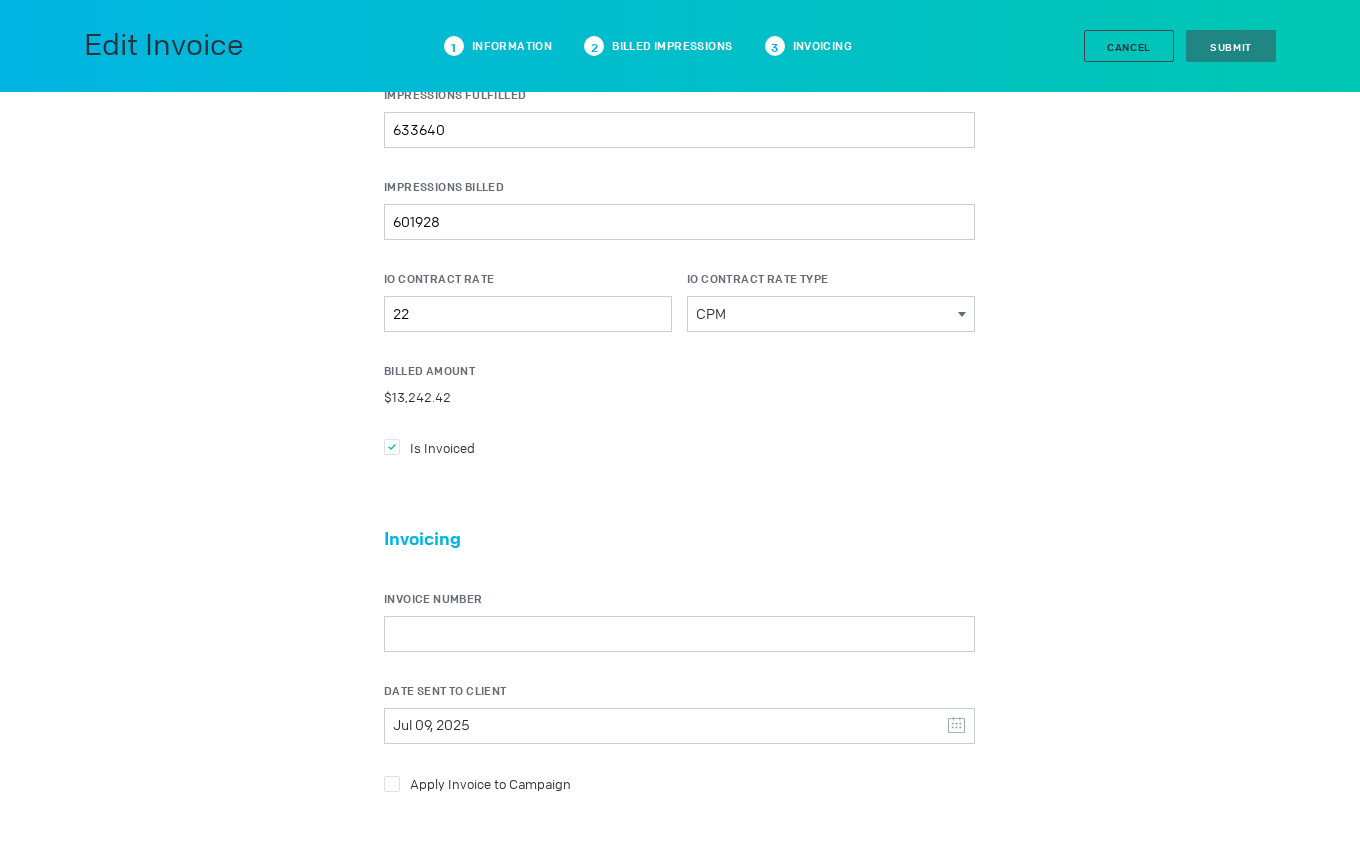 click on "Invoicing Invoice Number Date Sent to Client Jul 09, 2025                                                                                							 July 2025 							 						                          S M T W T F S                                           29 30 1 2 3 4 5 6 7 8 9 10 11 12 13 14 15 16 17 18 19 20 21 22 23 24 25 26 27 28 29 30 31 1 2                                       Clear                  Apply Invoice to Campaign" at bounding box center (679, 676) 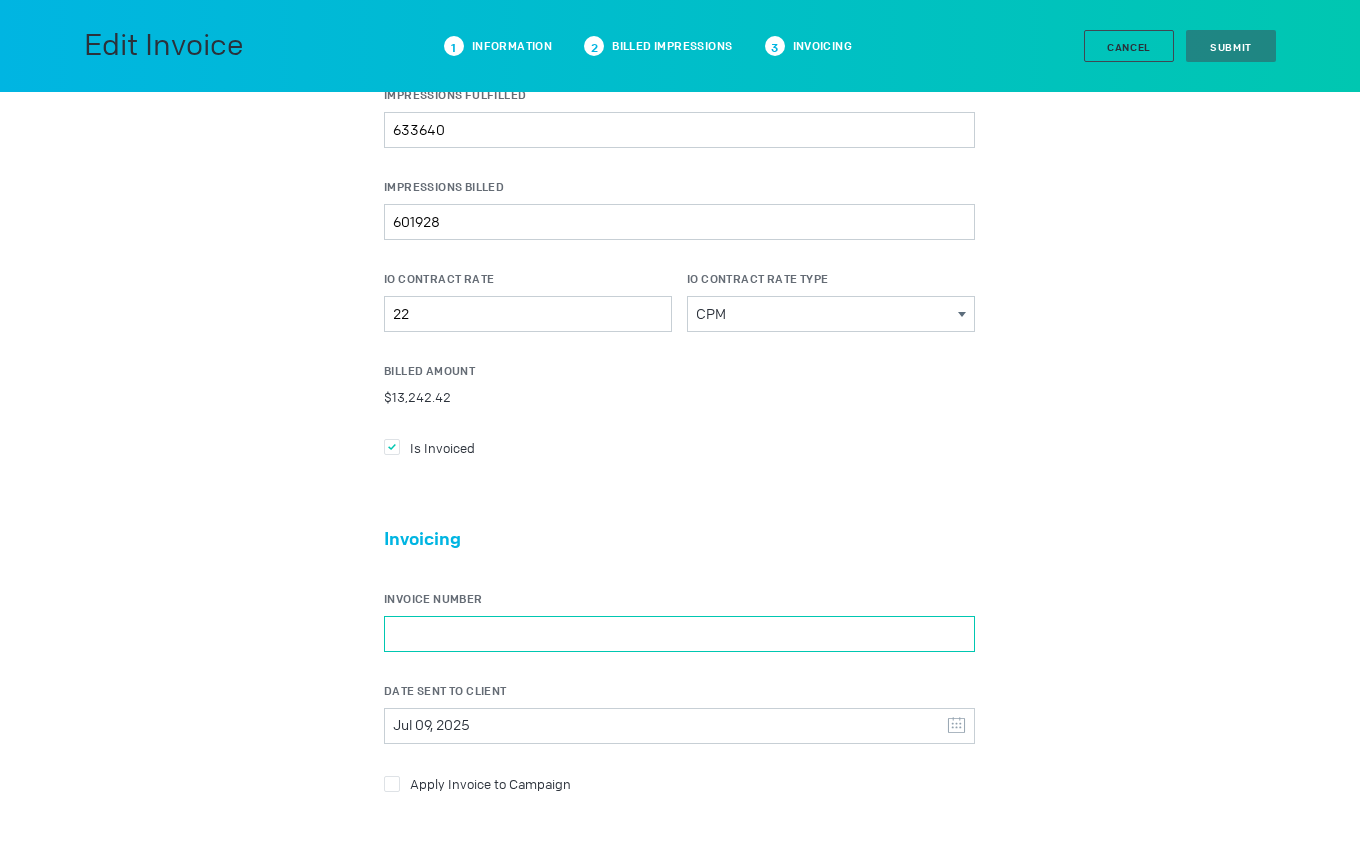 click on "Invoice Number" at bounding box center (679, 634) 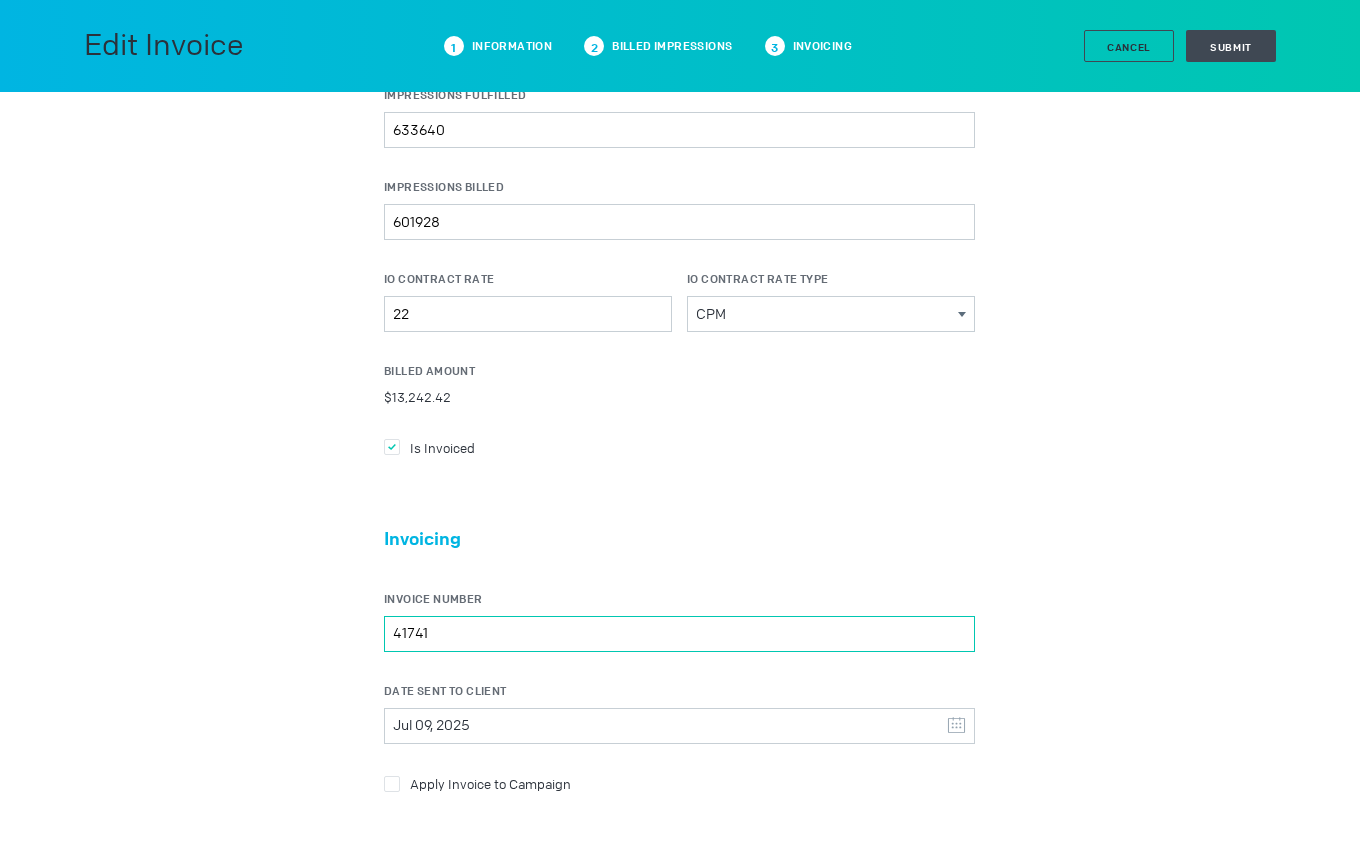 type on "41741" 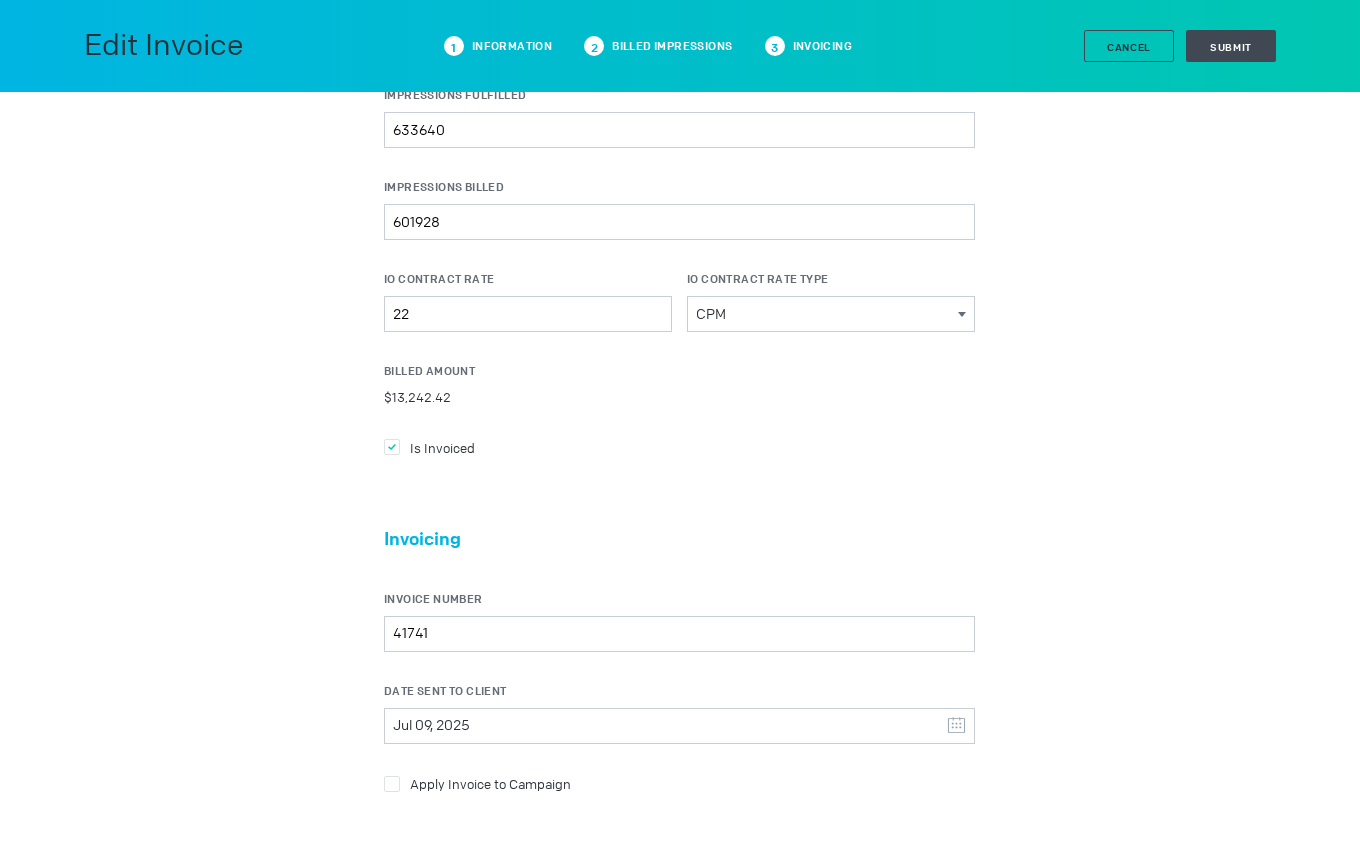 click on "Date Sent to Client Jul 09, 2025                                                                                							 July 2025 							 						                          S M T W T F S                                           29 30 1 2 3 4 5 6 7 8 9 10 11 12 13 14 15 16 17 18 19 20 21 22 23 24 25 26 27 28 29 30 31 1 2                                       Clear" at bounding box center (679, 713) 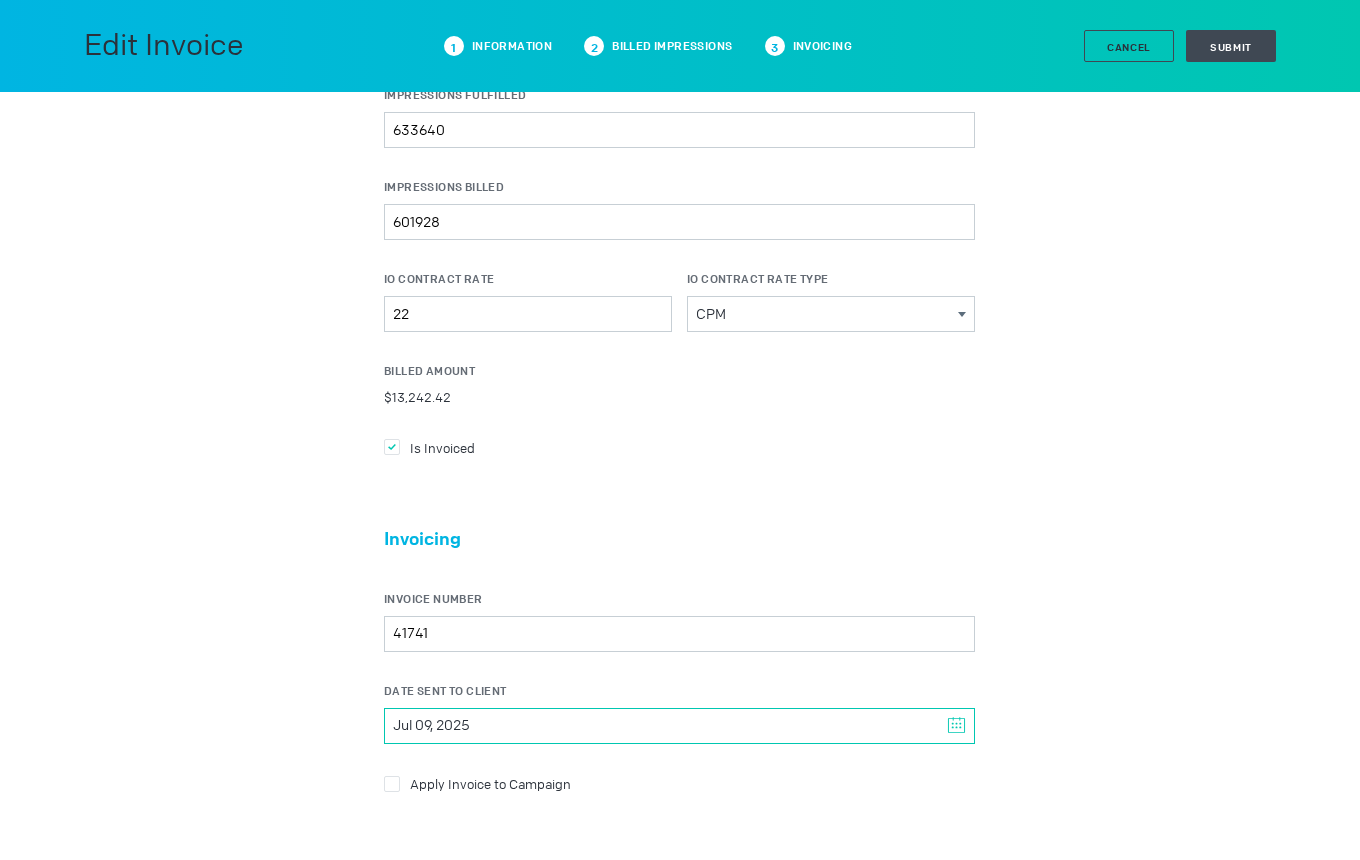 click on "Jul 09, 2025" at bounding box center [679, 726] 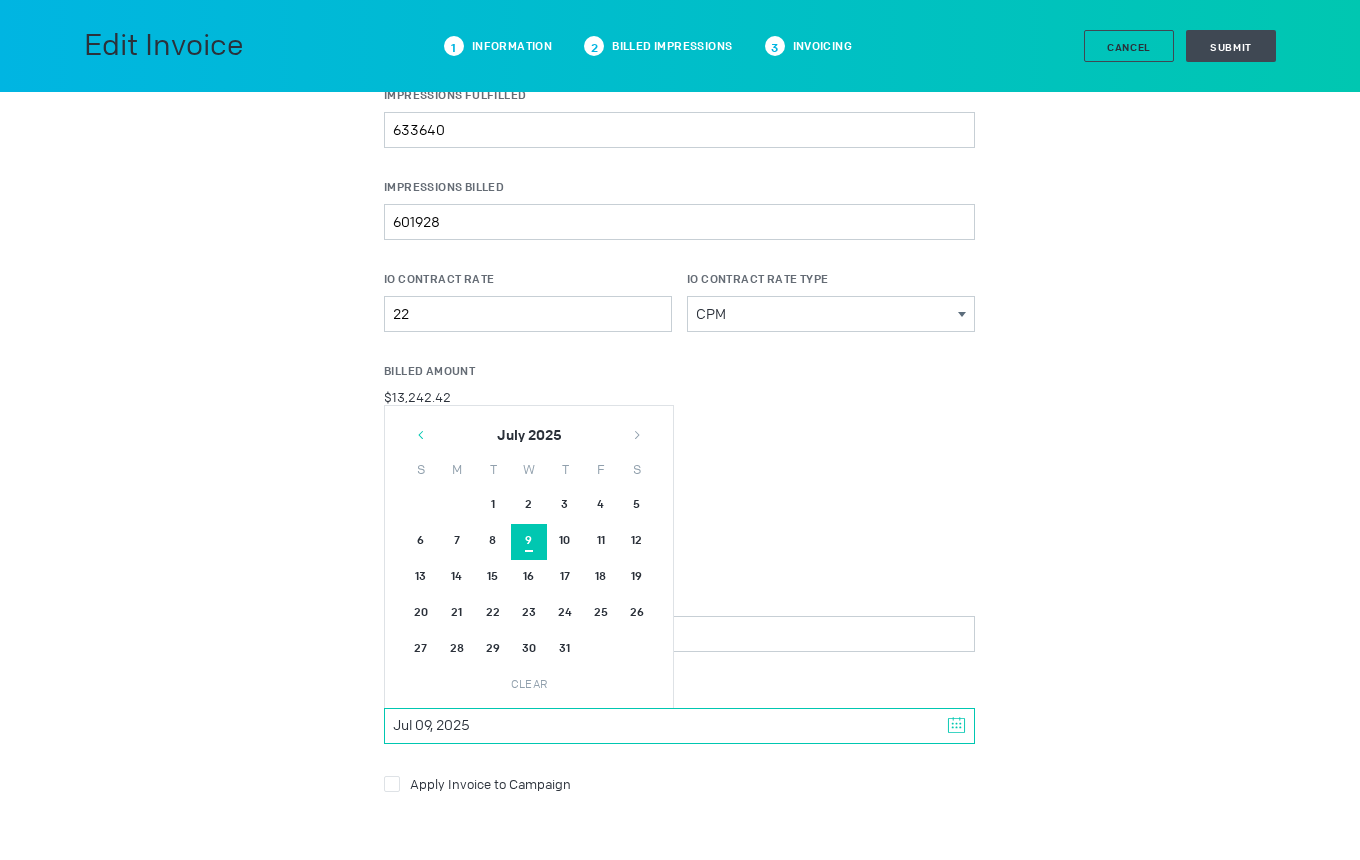 drag, startPoint x: 419, startPoint y: 444, endPoint x: 417, endPoint y: 434, distance: 10.198039 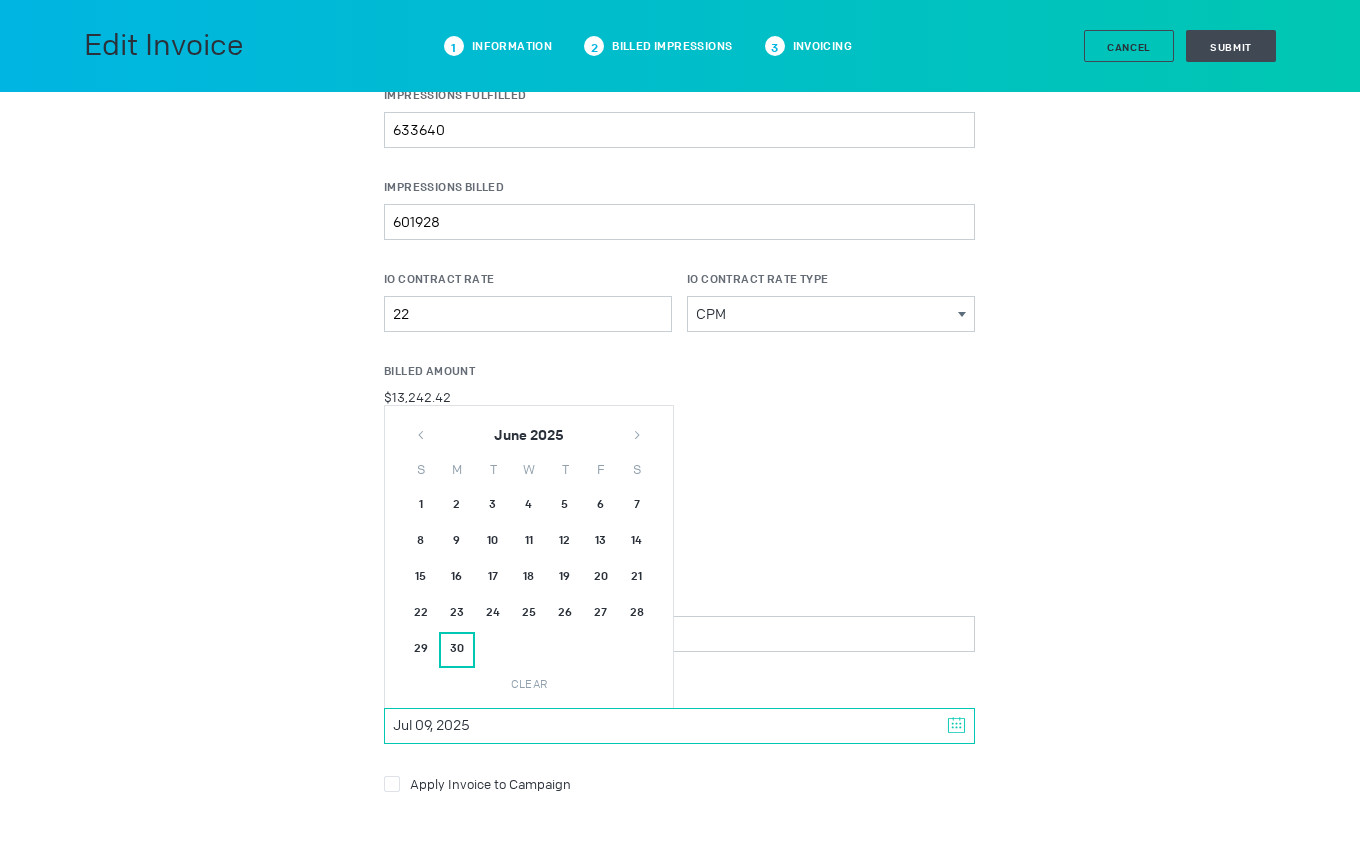 click on "30" at bounding box center [457, 650] 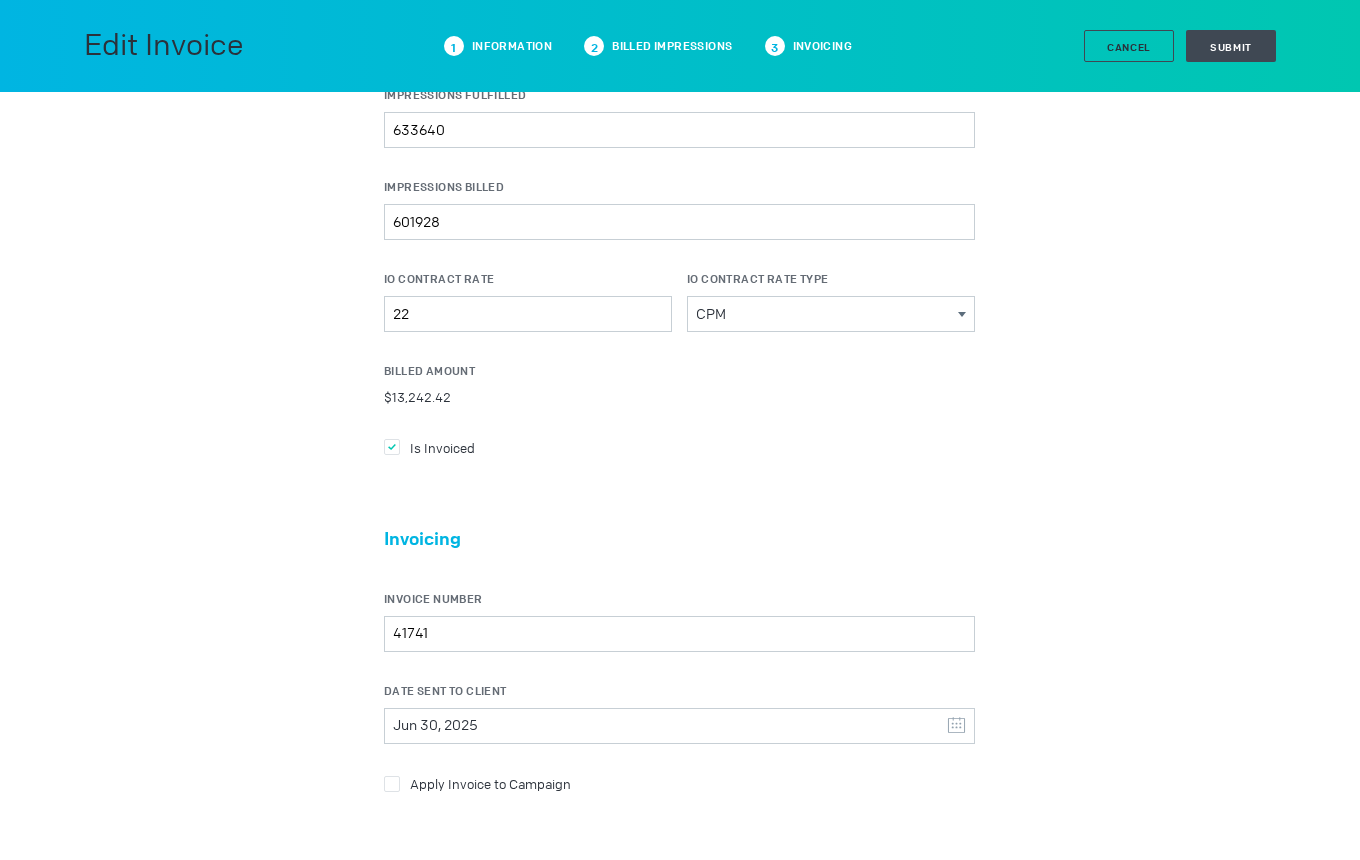 click at bounding box center (392, 447) 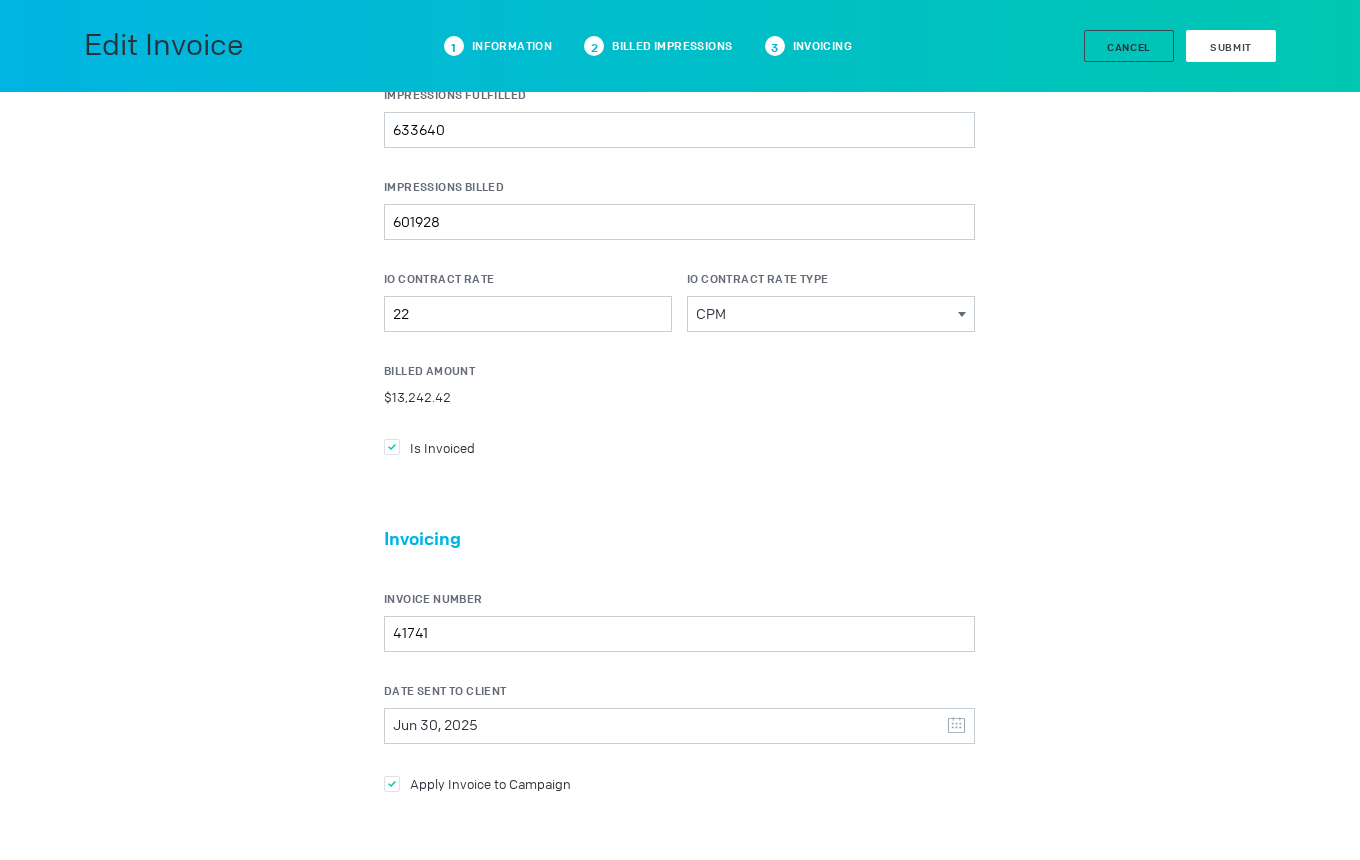 click on "Submit" at bounding box center (1231, 47) 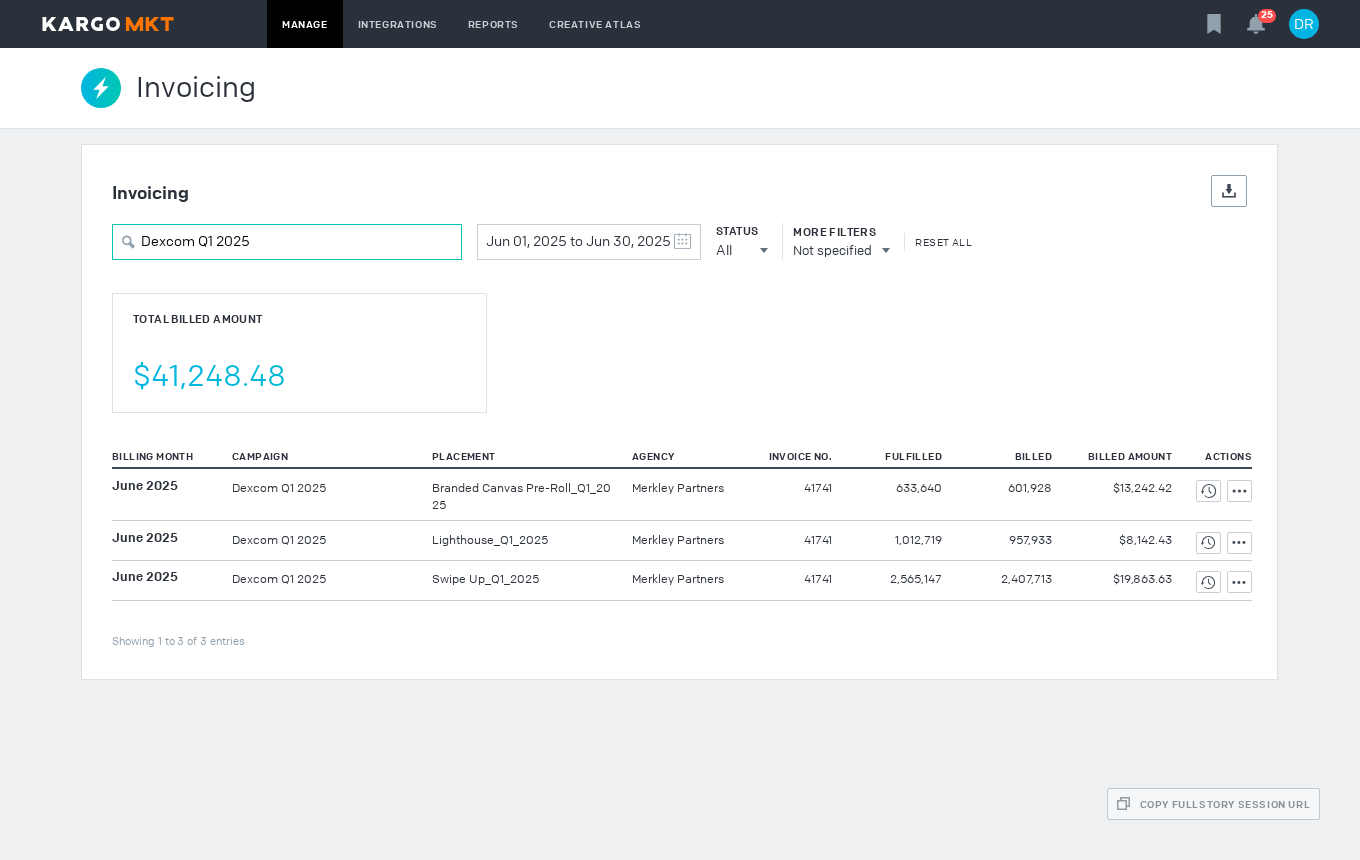 click on "Dexcom Q1 2025" at bounding box center (287, 242) 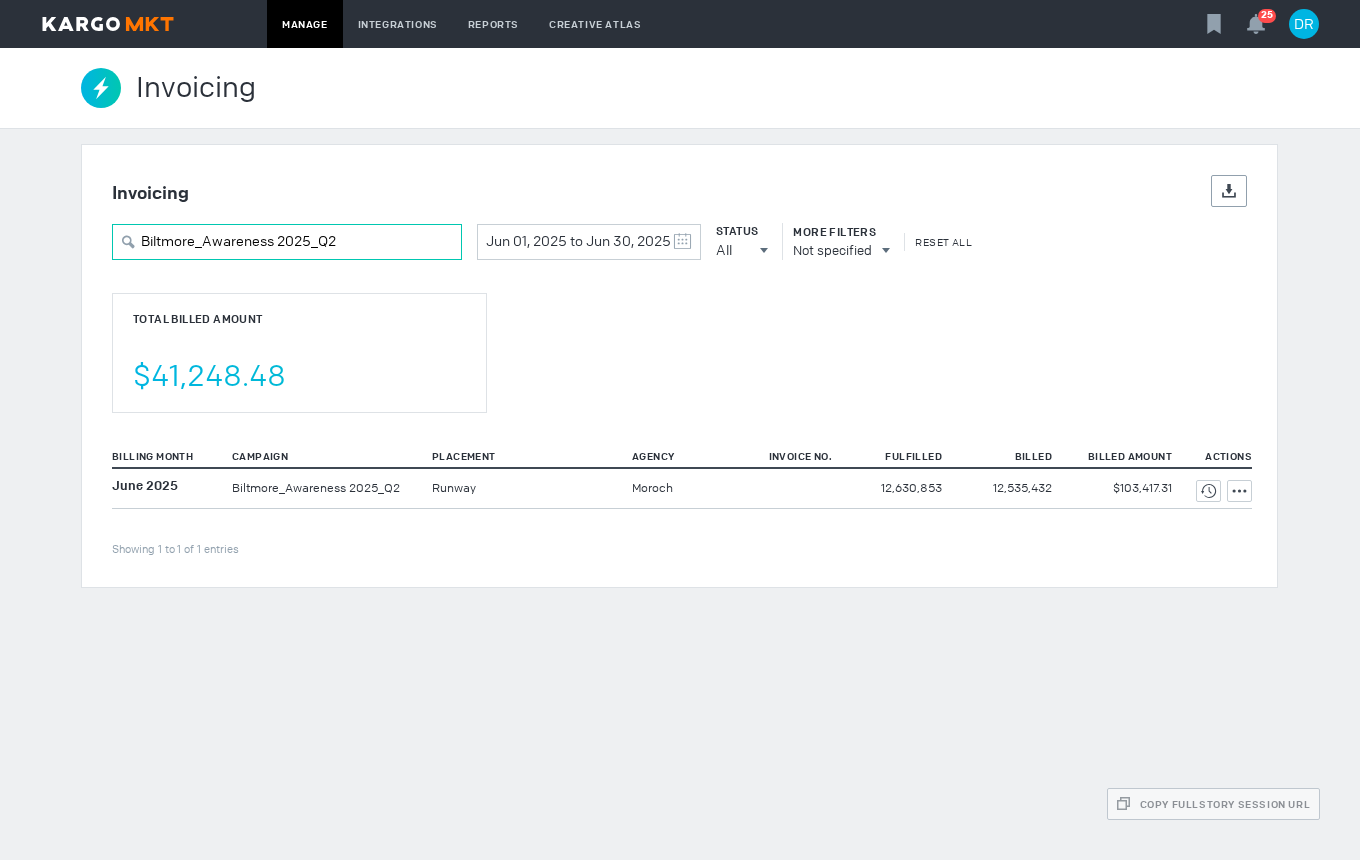 type on "Biltmore_Awareness 2025_Q2" 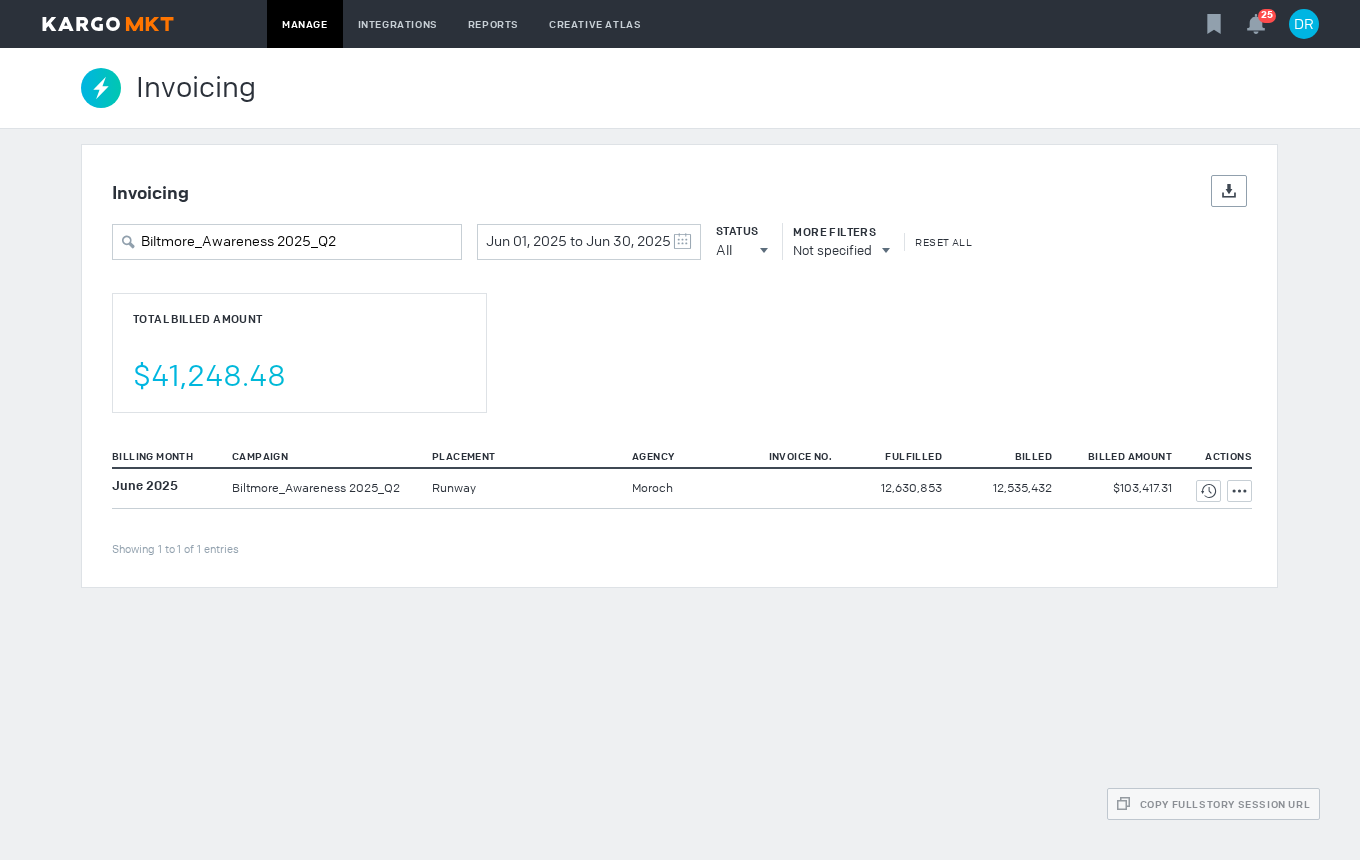 click on "Invoicing  Details Export     Biltmore_Awareness 2025_Q2 Jun 01, 2025 to Jun 30, 2025                                                                               							 May 2025 							 						                          S M T W T F S                                           27 28 29 30 1 2 3 4 5 6 7 8 9 10 11 12 13 14 15 16 17 18 19 20 21 22 23 24 25 26 27 28 29 30 31                                                                                             							 June 2025 							 						                          S M T W T F S                                           1 2 3 4 5 6 7 8 9 10 11 12 13 14 15 16 17 18 19 20 21 22 23 24 25 26 27 28 29 30 1 2 3 4 5                                       Clear                  Status All All All Invoiced Not Invoiced Test More Filters Not specified Reset All Total Billed Amount $41,248.48 Billing Month Campaign Placement Agency Invoice No. Fulfilled Billed Billed Amount Actions Showing 1 to 1 of 1 entries June 2025  Biltmore_Awareness 2025_Q2 Runway Moroch" at bounding box center [680, 366] 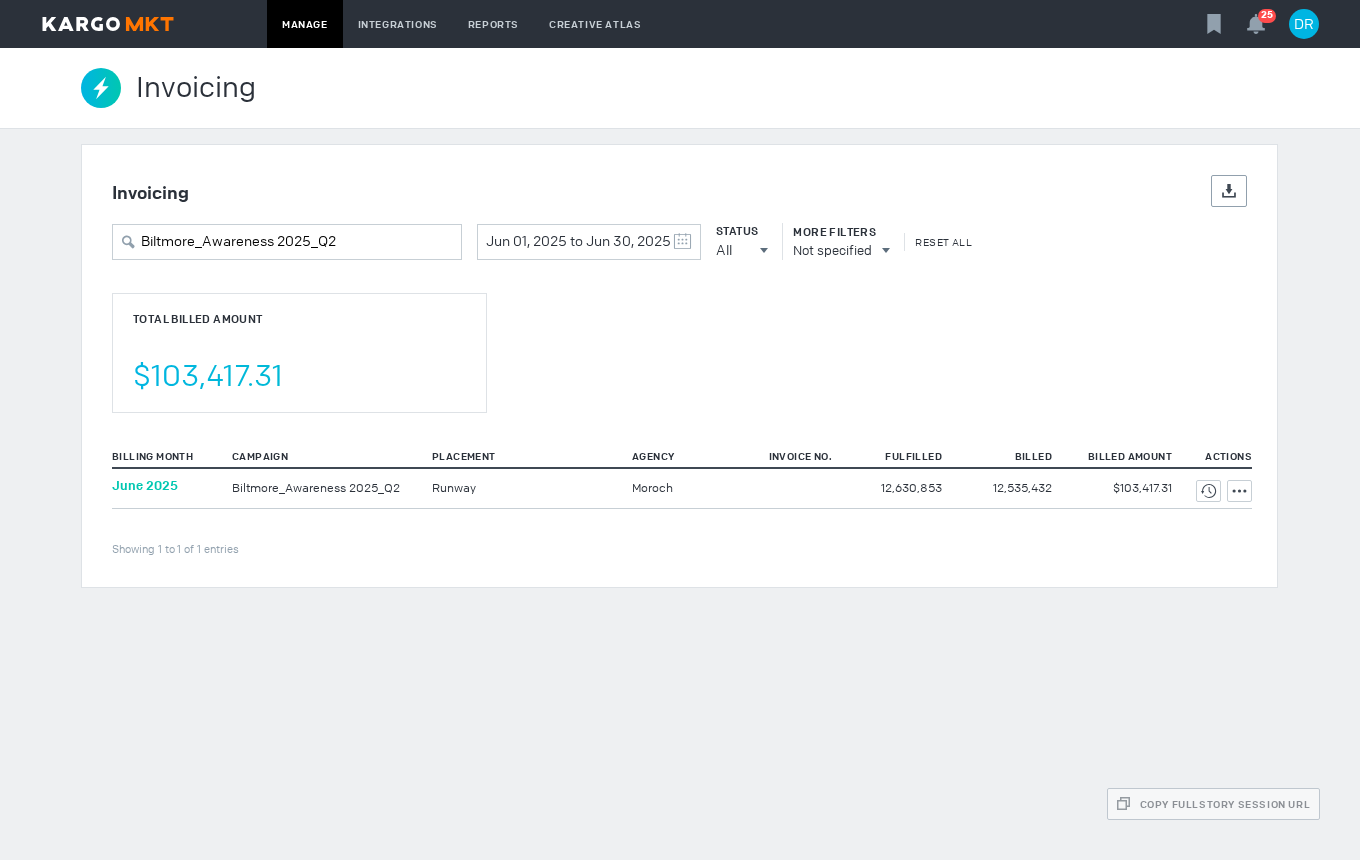 click on "June 2025" at bounding box center [145, 485] 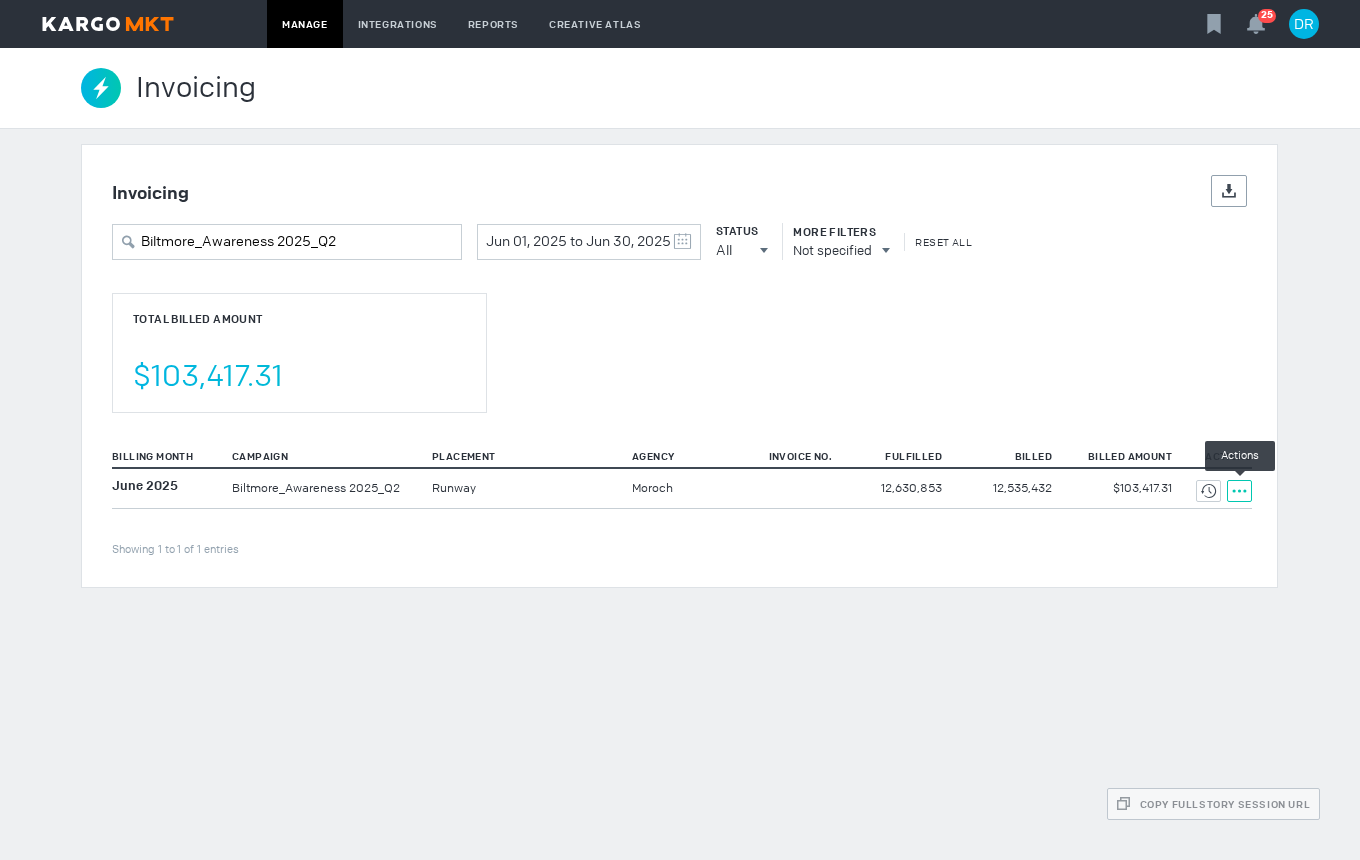 click on "Actions" at bounding box center [1239, 491] 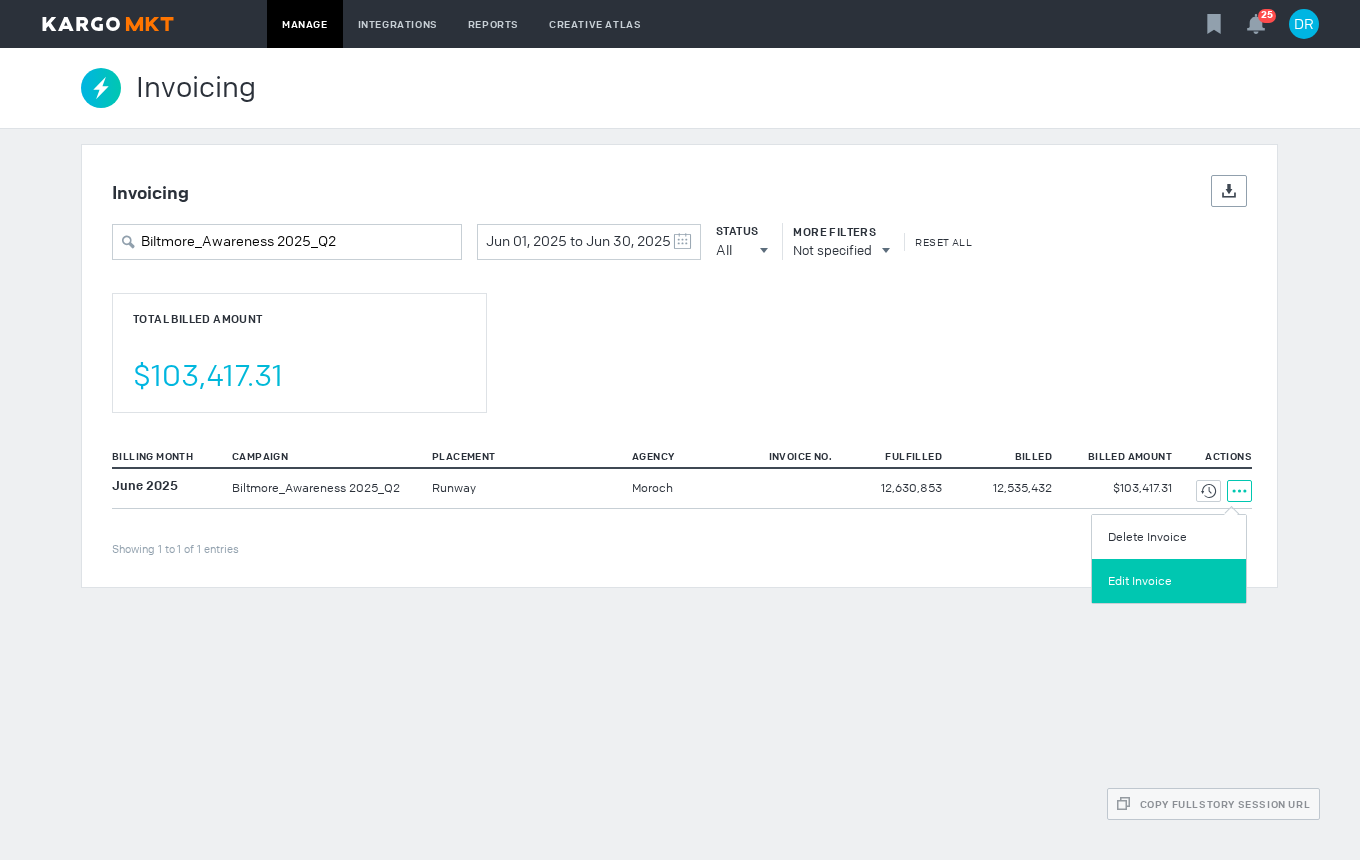 click on "Edit Invoice" at bounding box center (1169, 581) 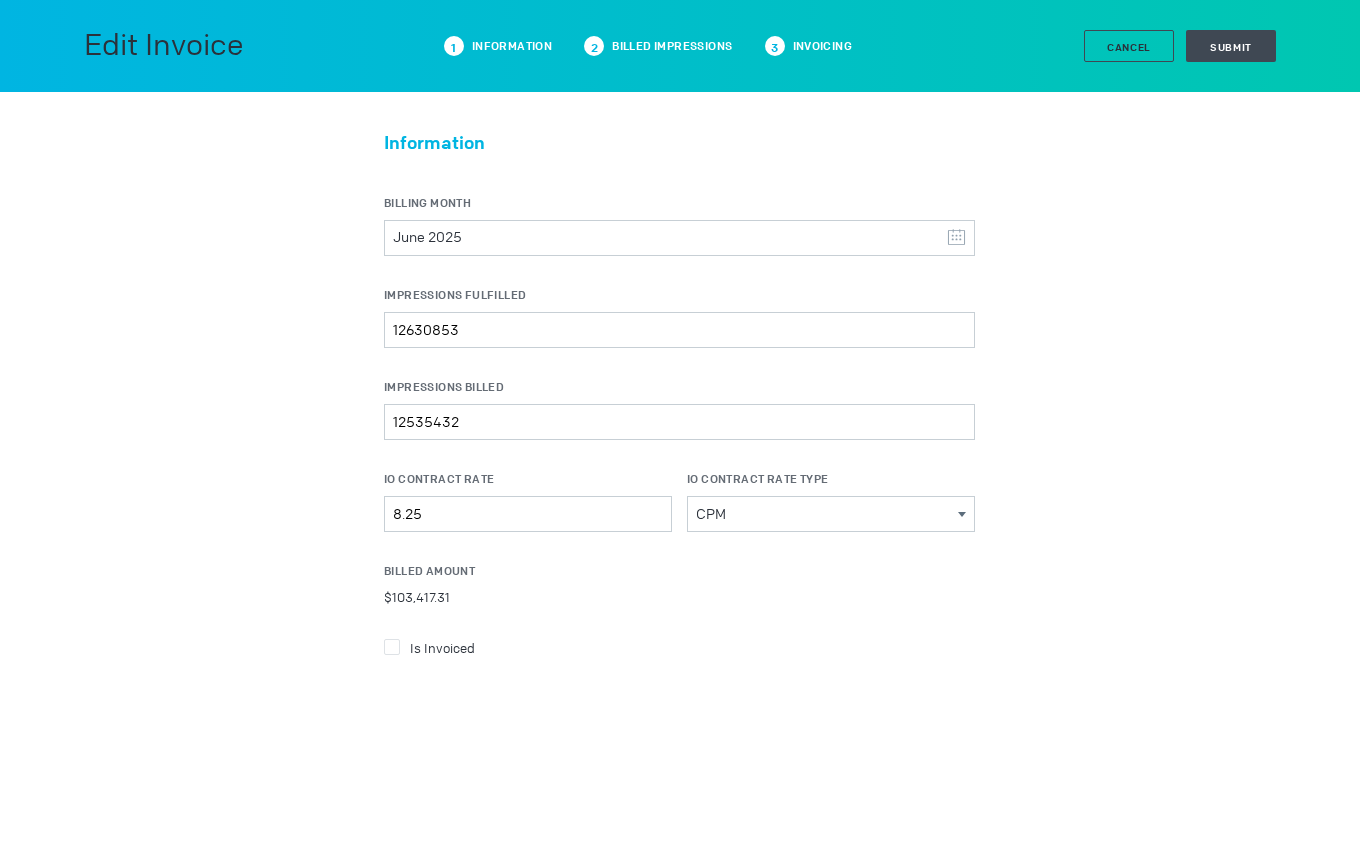 click at bounding box center [392, 647] 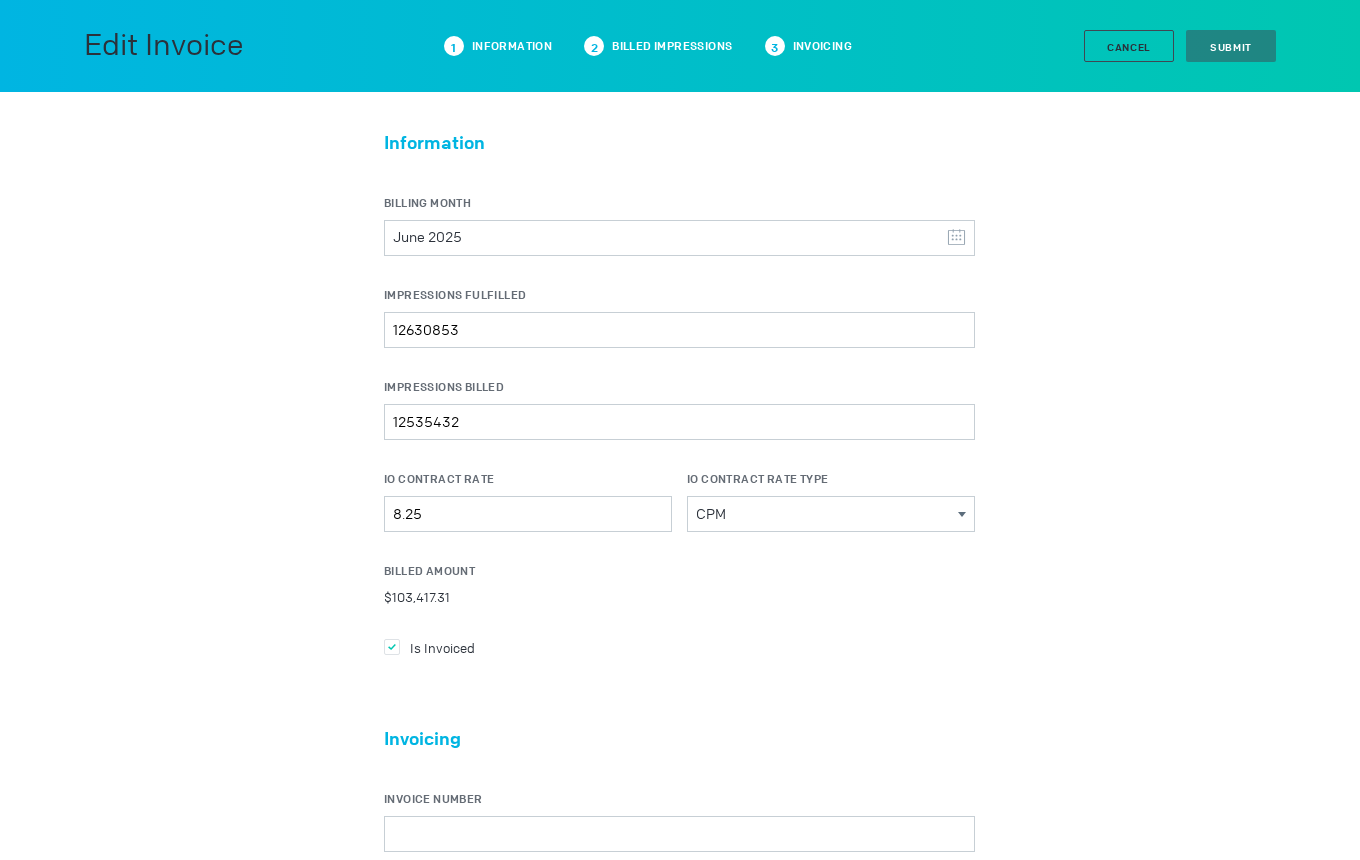 scroll, scrollTop: 300, scrollLeft: 0, axis: vertical 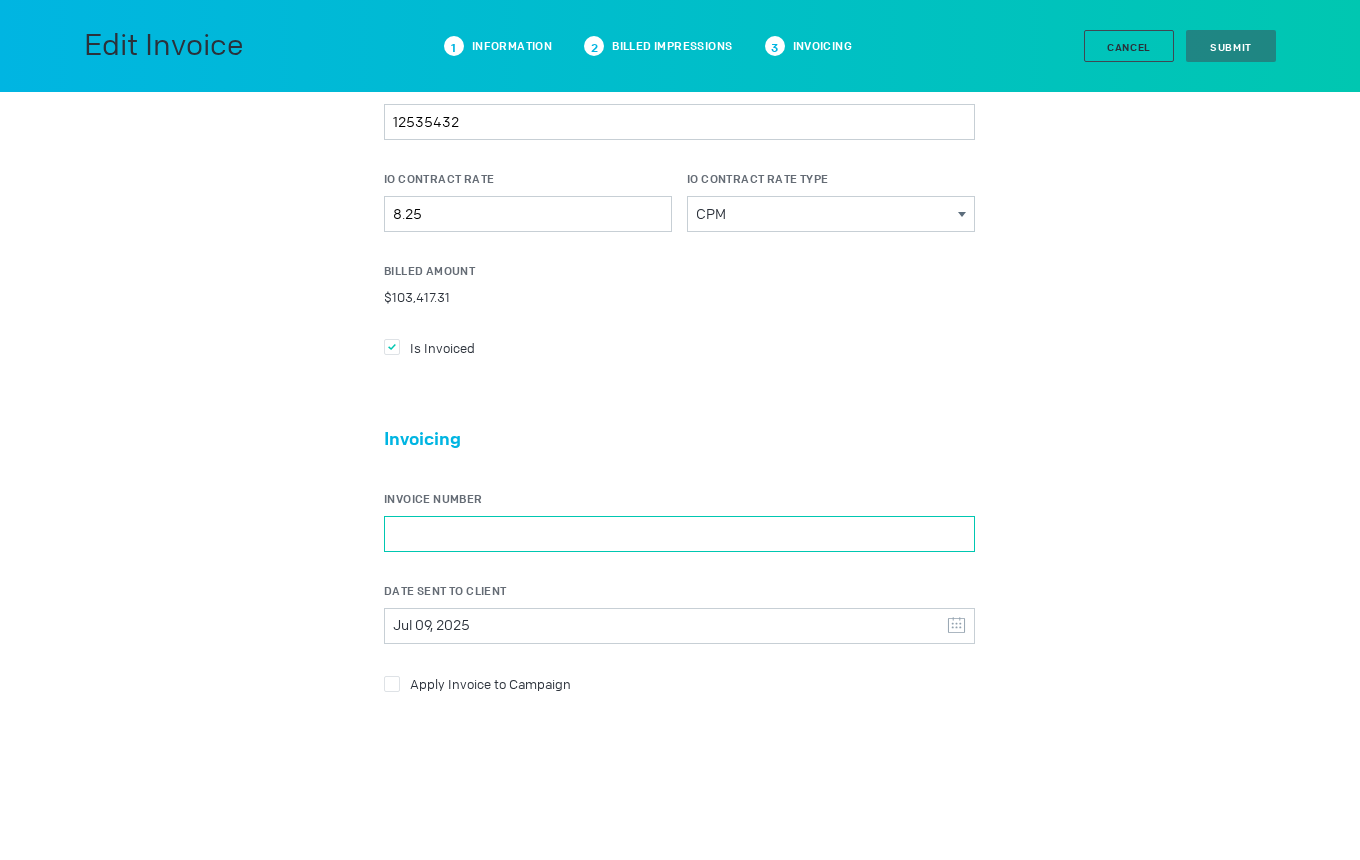 click on "Invoice Number" at bounding box center [679, 534] 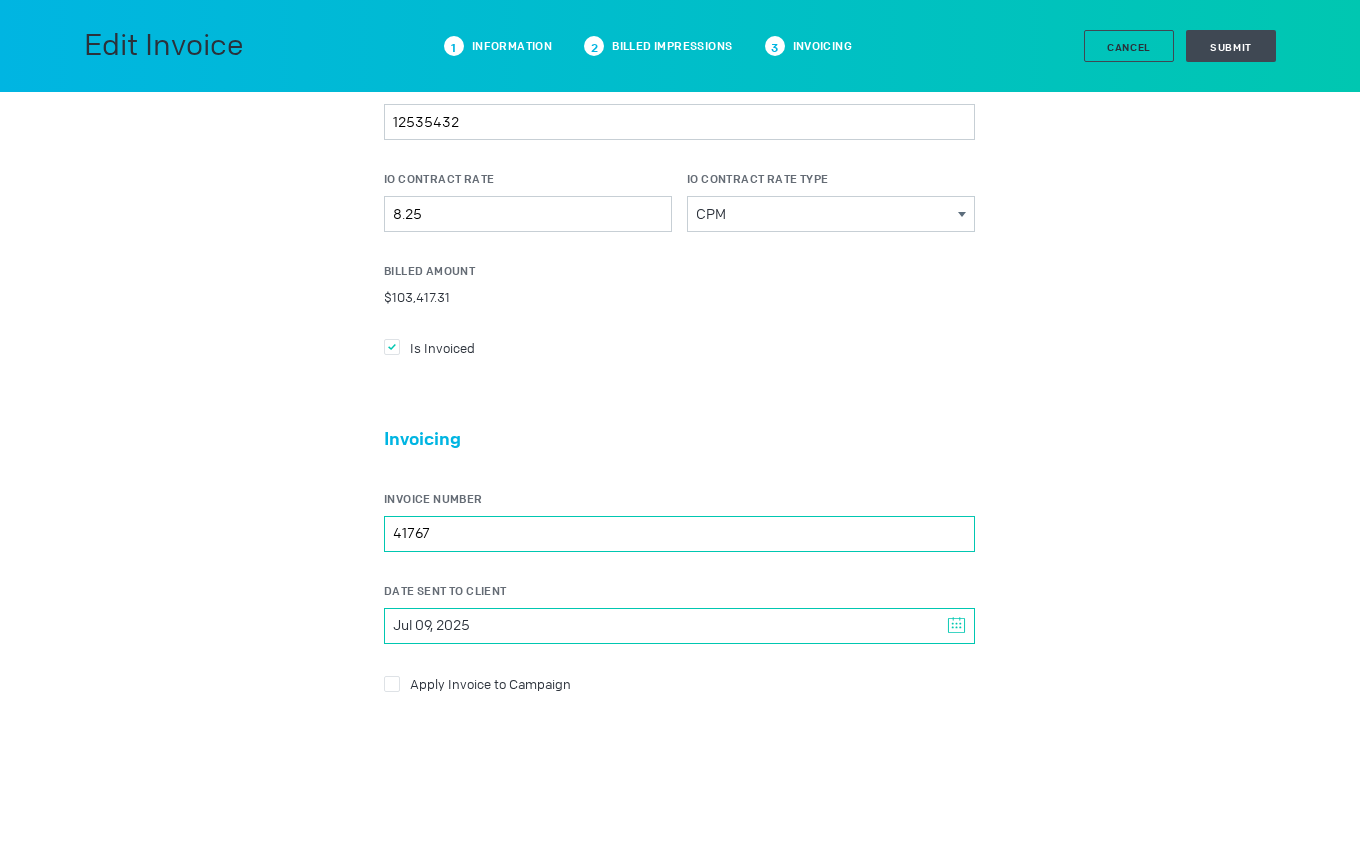 type on "41767" 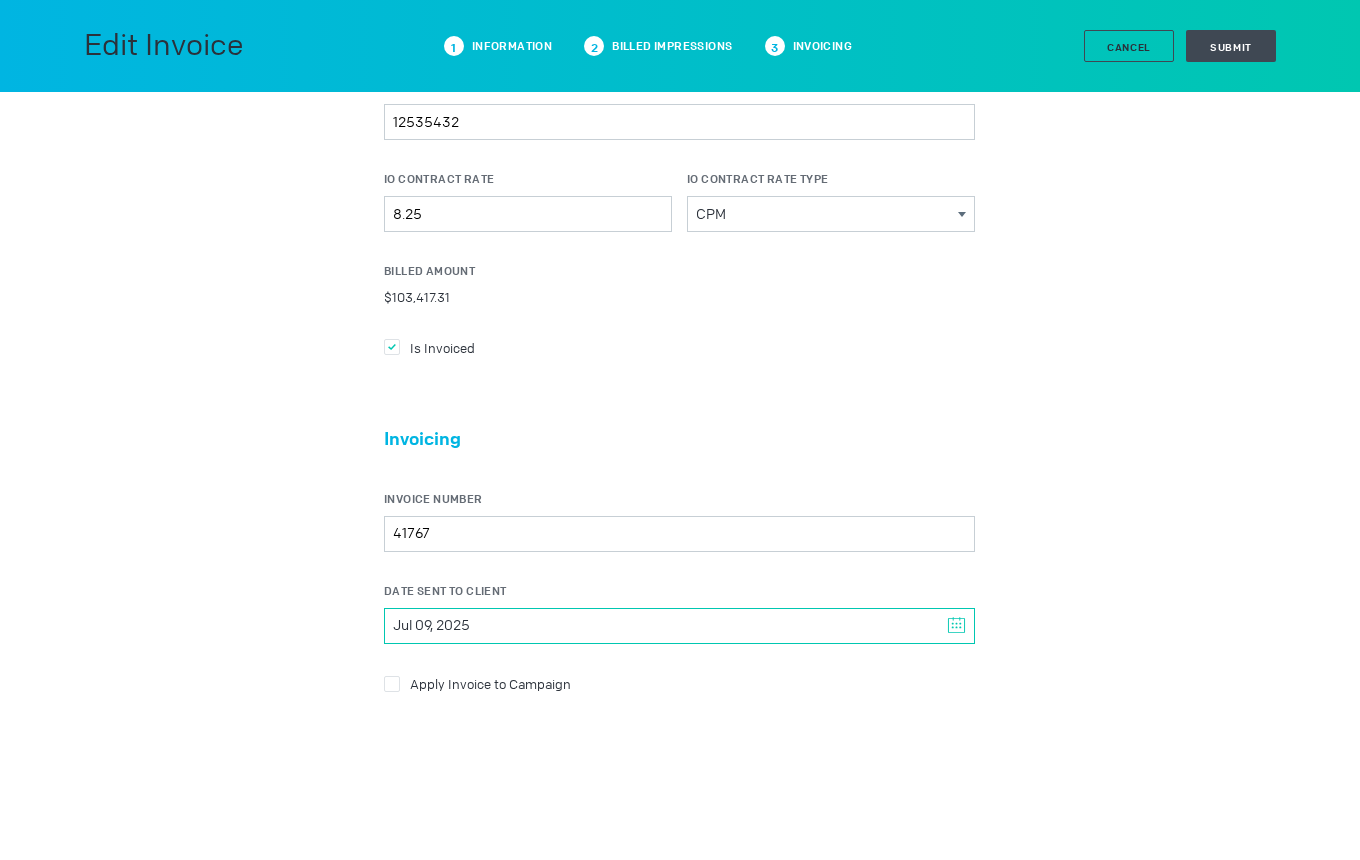 click on "Jul 09, 2025" at bounding box center [679, 626] 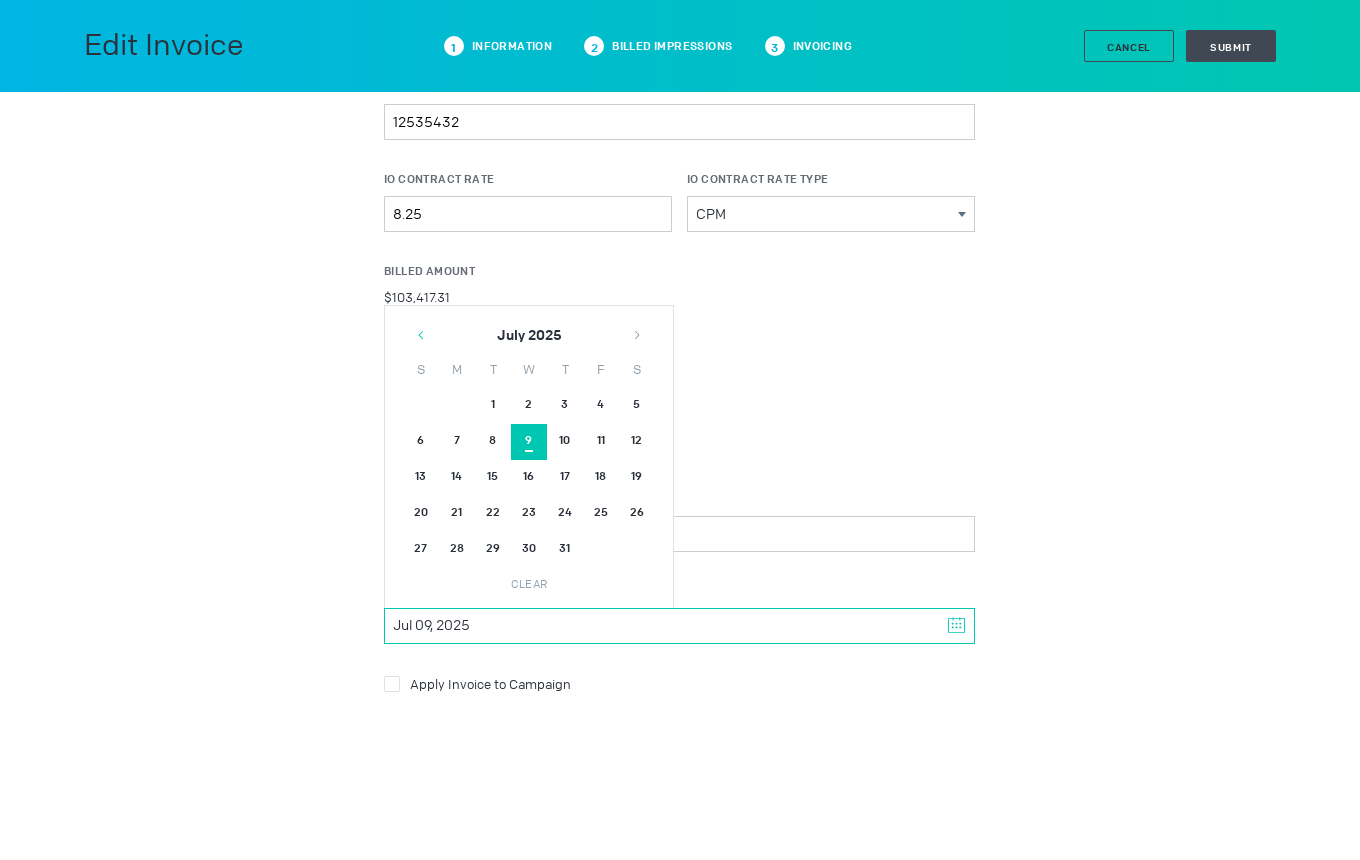 click at bounding box center [421, 329] 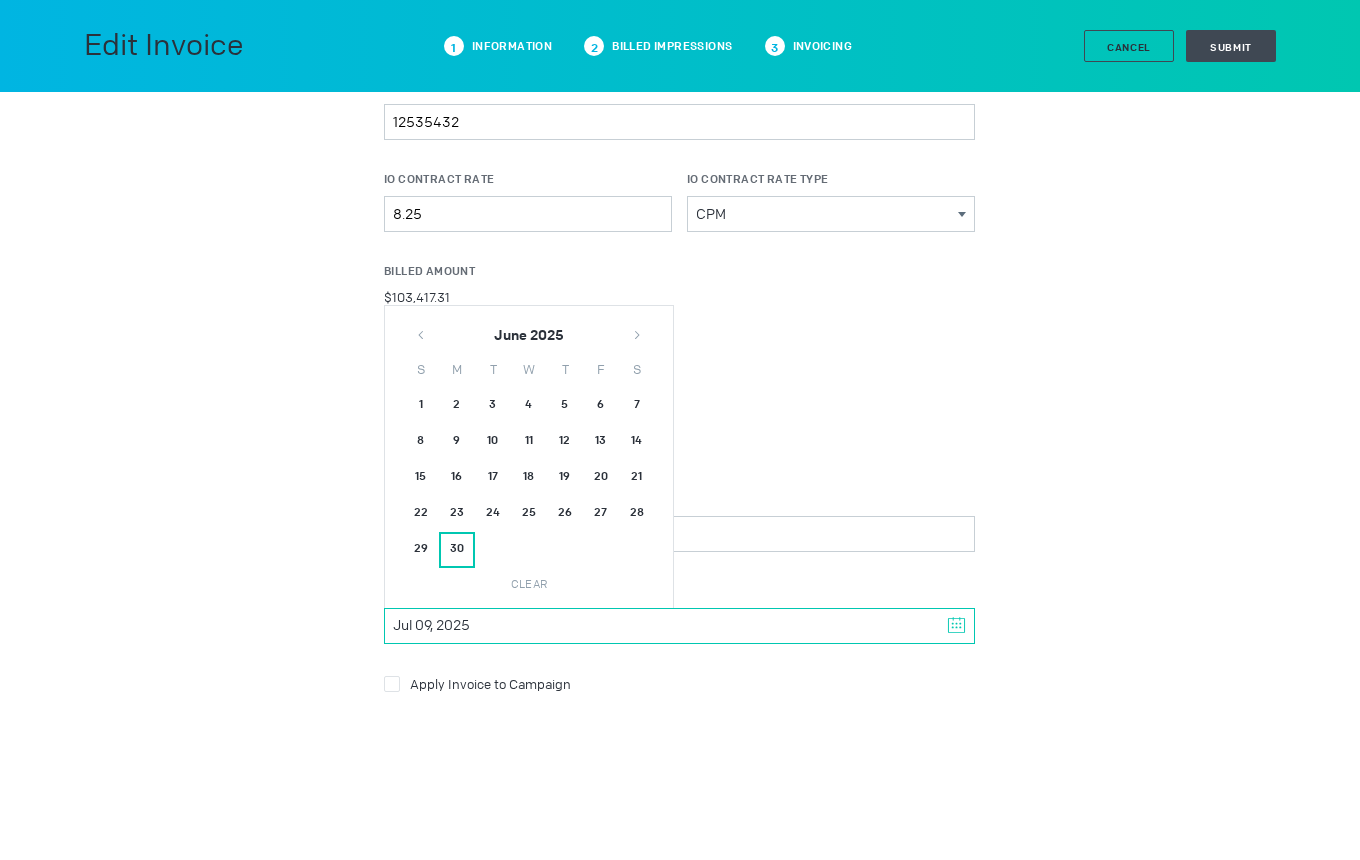 click on "30" at bounding box center [457, 550] 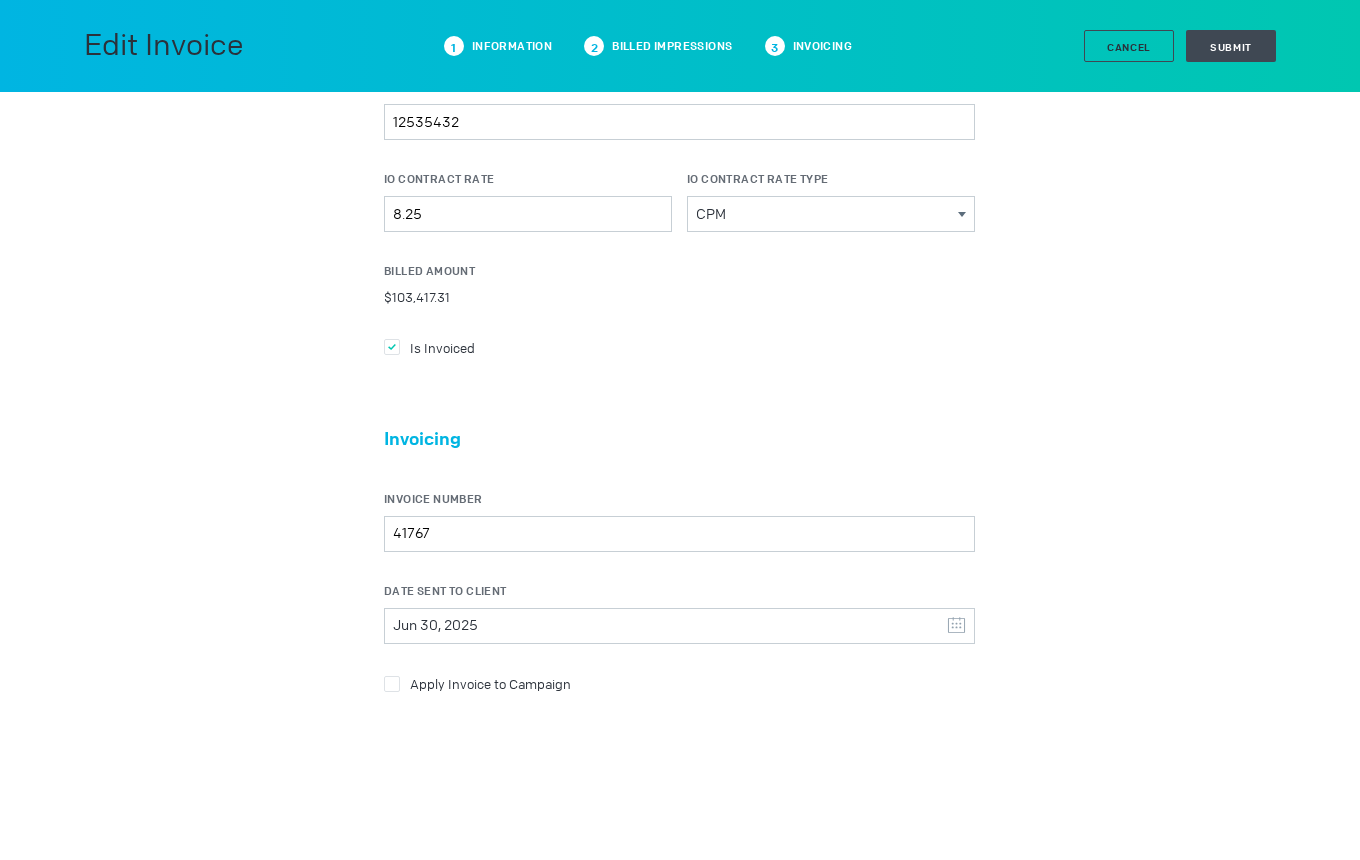 click at bounding box center (392, 347) 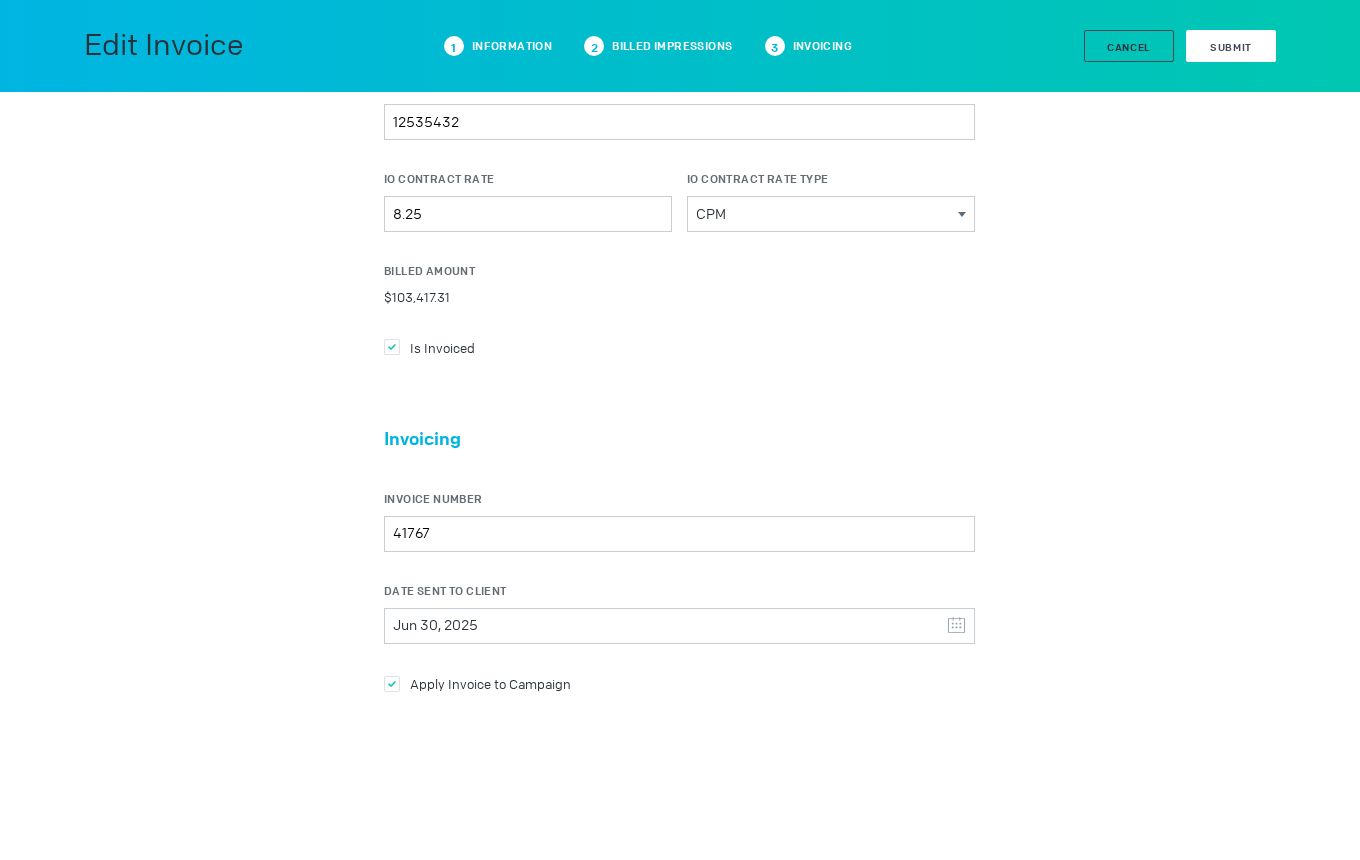 click on "Submit" at bounding box center [1231, 47] 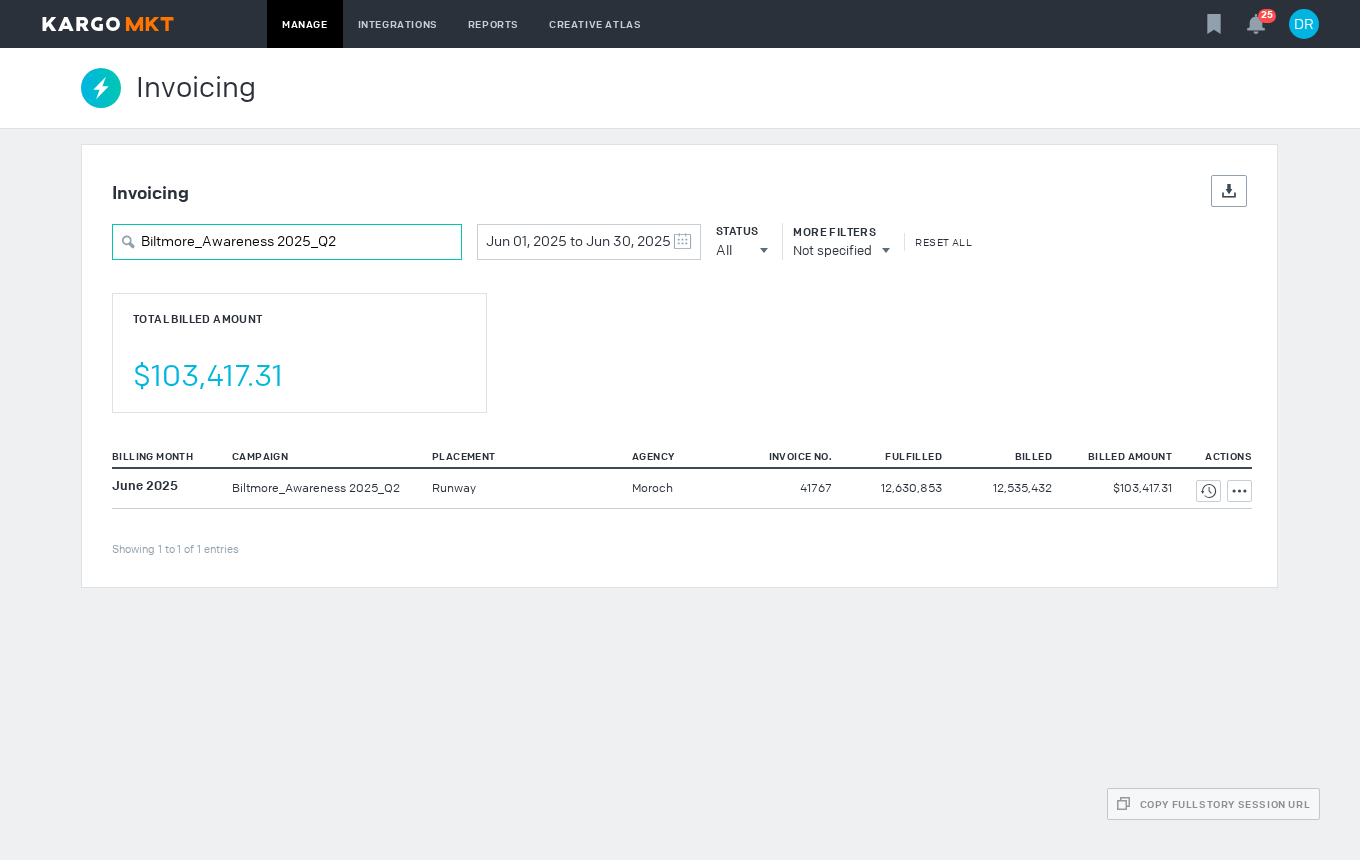 click on "Biltmore_Awareness 2025_Q2" at bounding box center (287, 242) 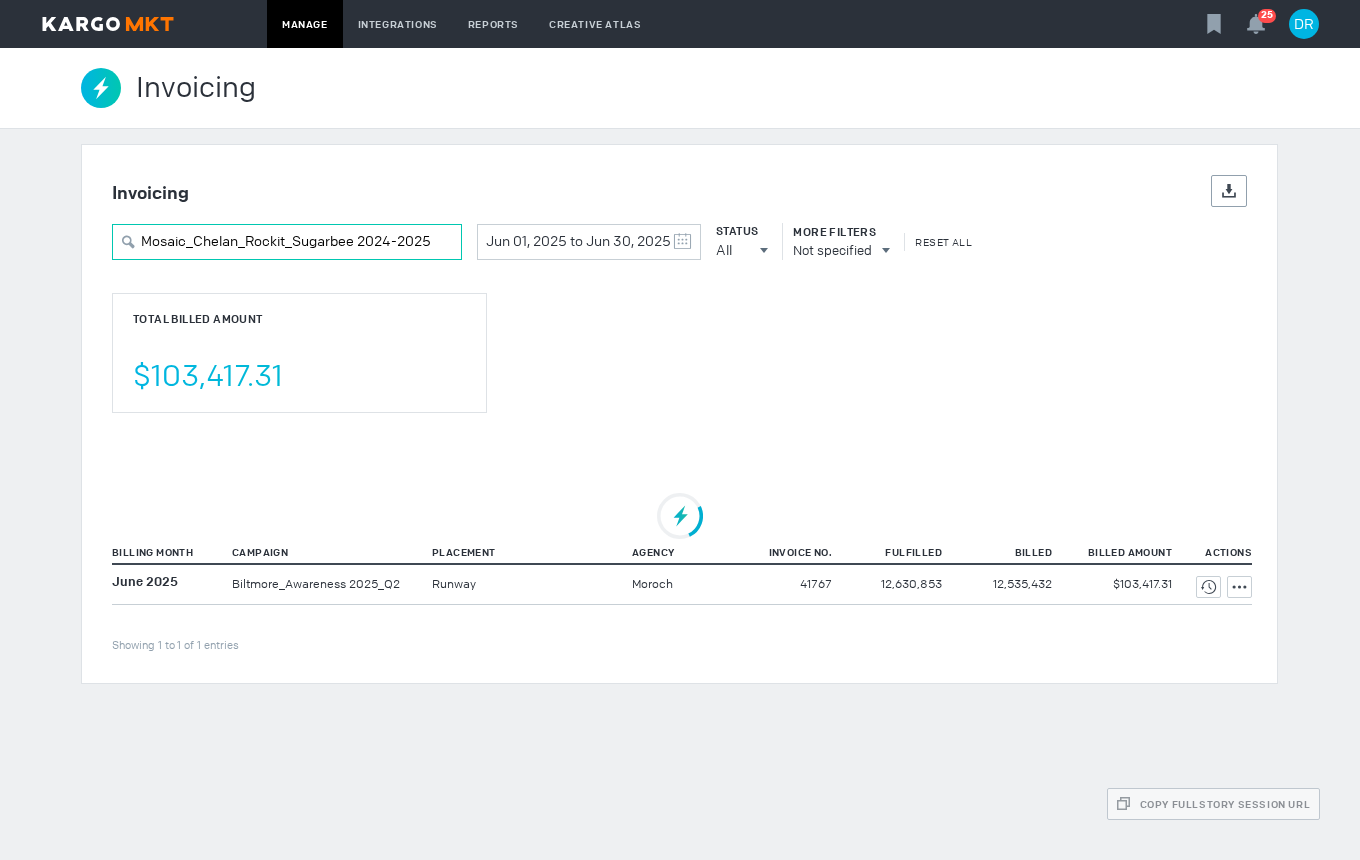 type on "Mosaic_Chelan_Rockit_Sugarbee 2024-2025" 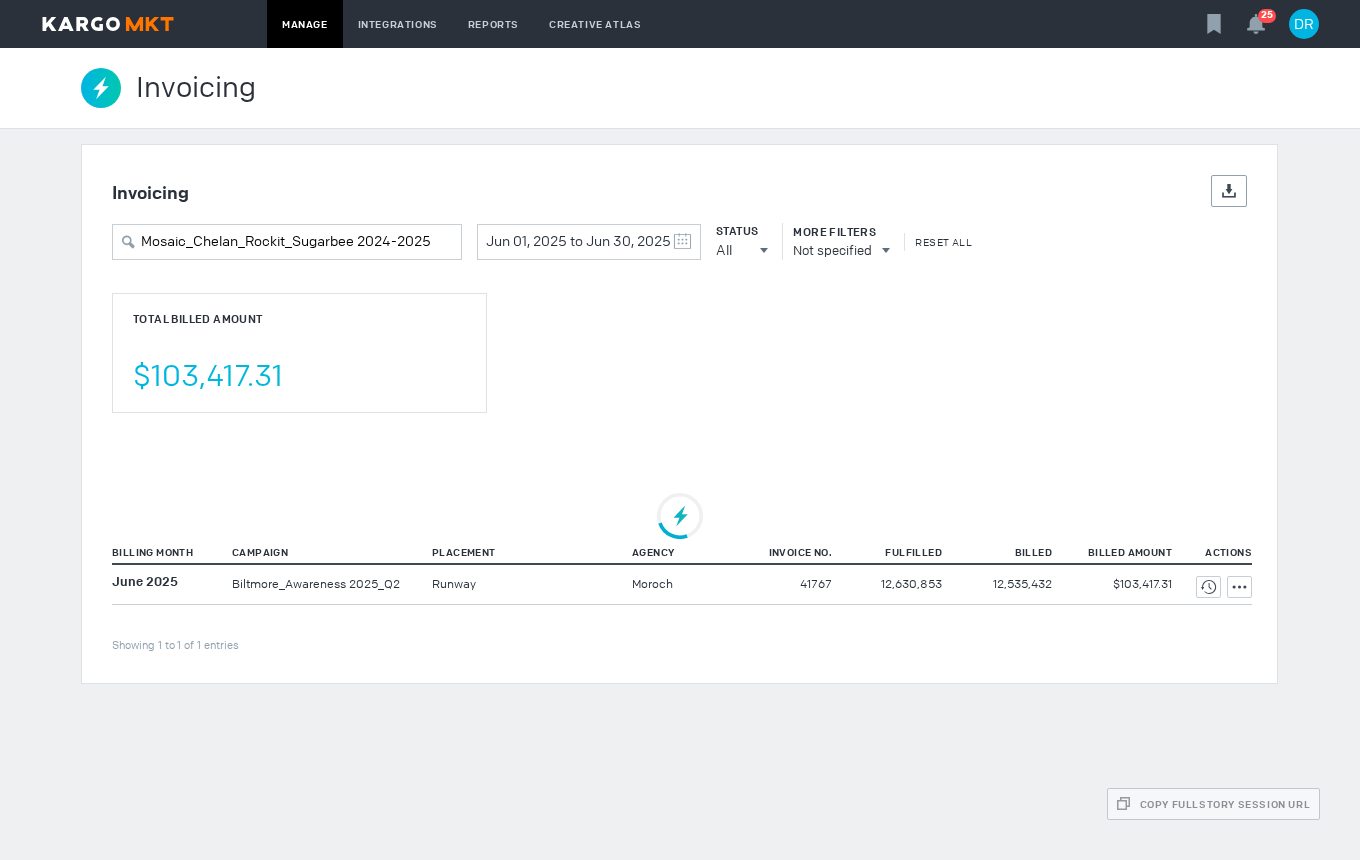 click on "Invoicing  Details Export     Mosaic_Chelan_Rockit_Sugarbee 2024-2025 Jun 01, 2025 to Jun 30, 2025                                                                               							 May 2025 							 						                          S M T W T F S                                           27 28 29 30 1 2 3 4 5 6 7 8 9 10 11 12 13 14 15 16 17 18 19 20 21 22 23 24 25 26 27 28 29 30 31                                                                                             							 June 2025 							 						                          S M T W T F S                                           1 2 3 4 5 6 7 8 9 10 11 12 13 14 15 16 17 18 19 20 21 22 23 24 25 26 27 28 29 30 1 2 3 4 5                                       Clear                  Status All All All Invoiced Not Invoiced Test More Filters Not specified Reset All Total Billed Amount $103,417.31 Billing Month Campaign Placement Agency Invoice No. Fulfilled Billed Billed Amount Actions Showing 1 to 1 of 1 entries June 2025  Biltmore_Awareness 2025_Q2 Runway" at bounding box center (679, 414) 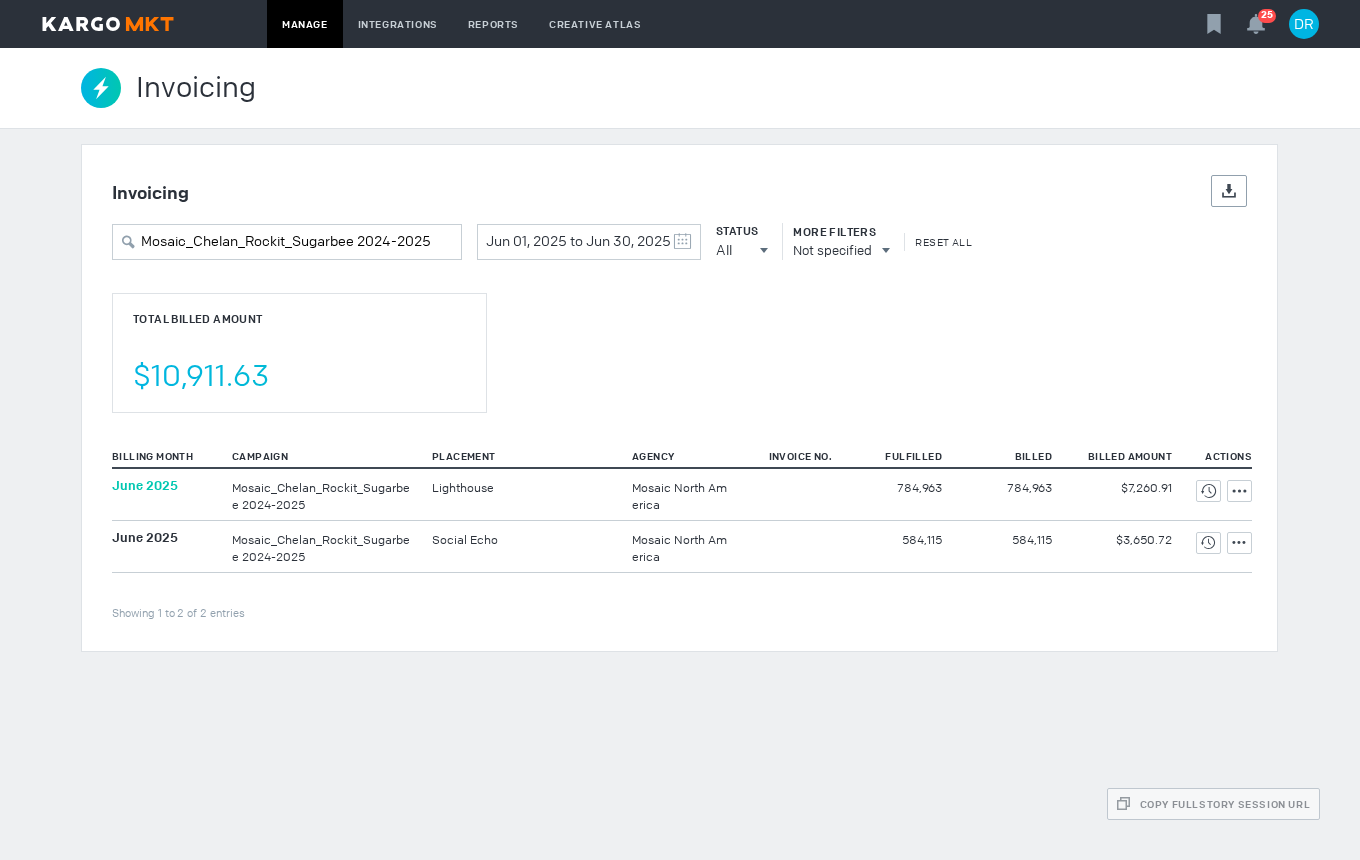 click on "June 2025" at bounding box center (145, 485) 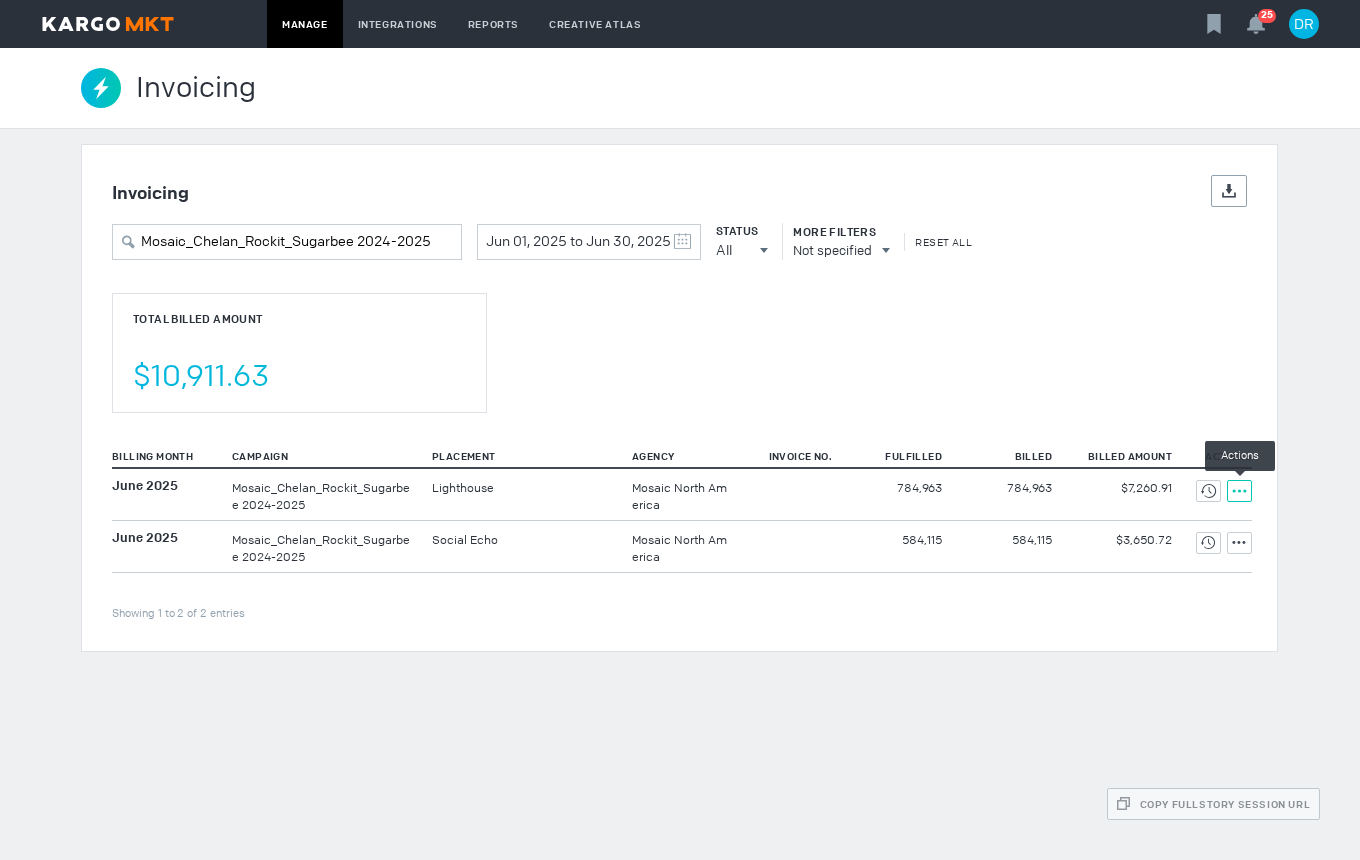 click at bounding box center (1208, 491) 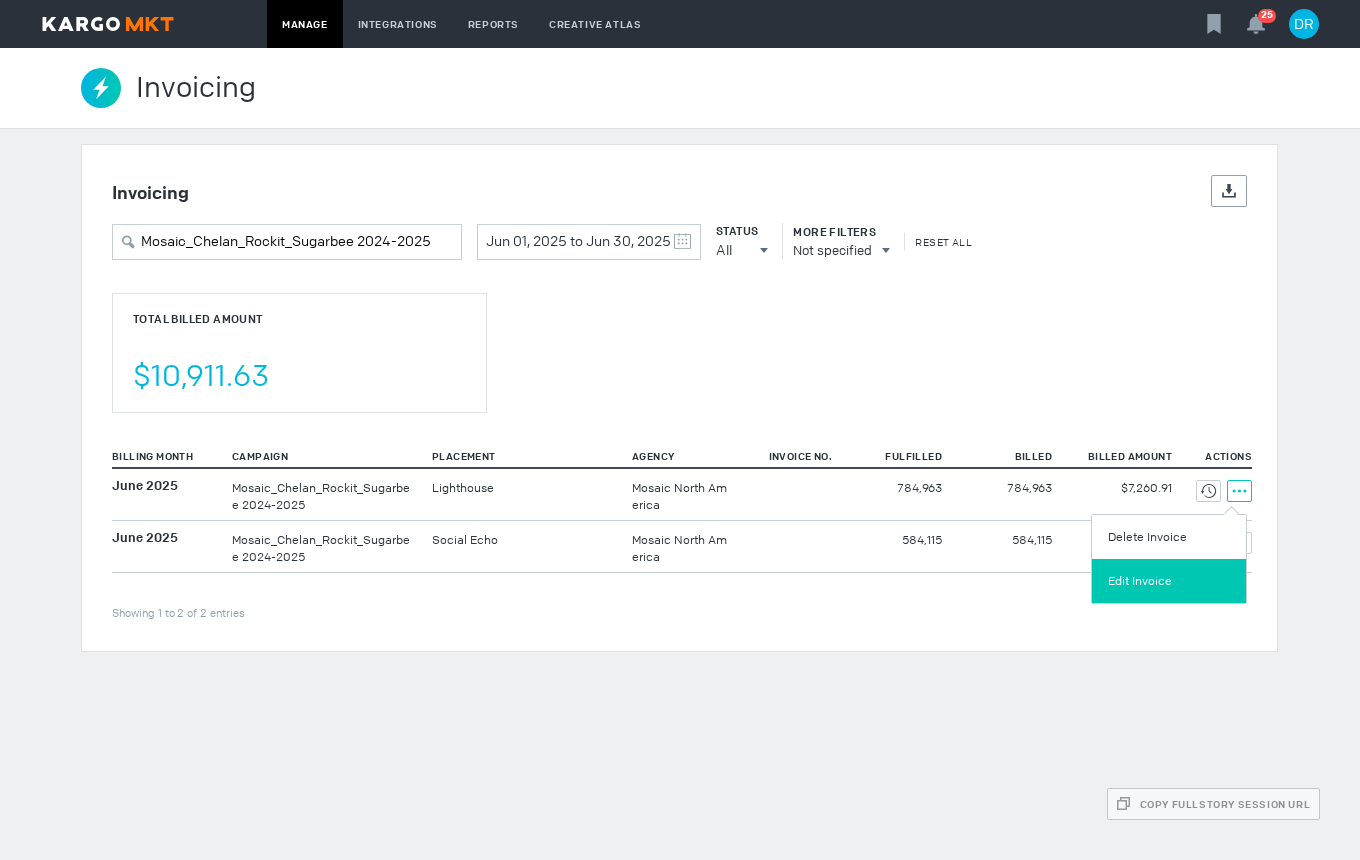 click on "Edit Invoice" at bounding box center (1169, 581) 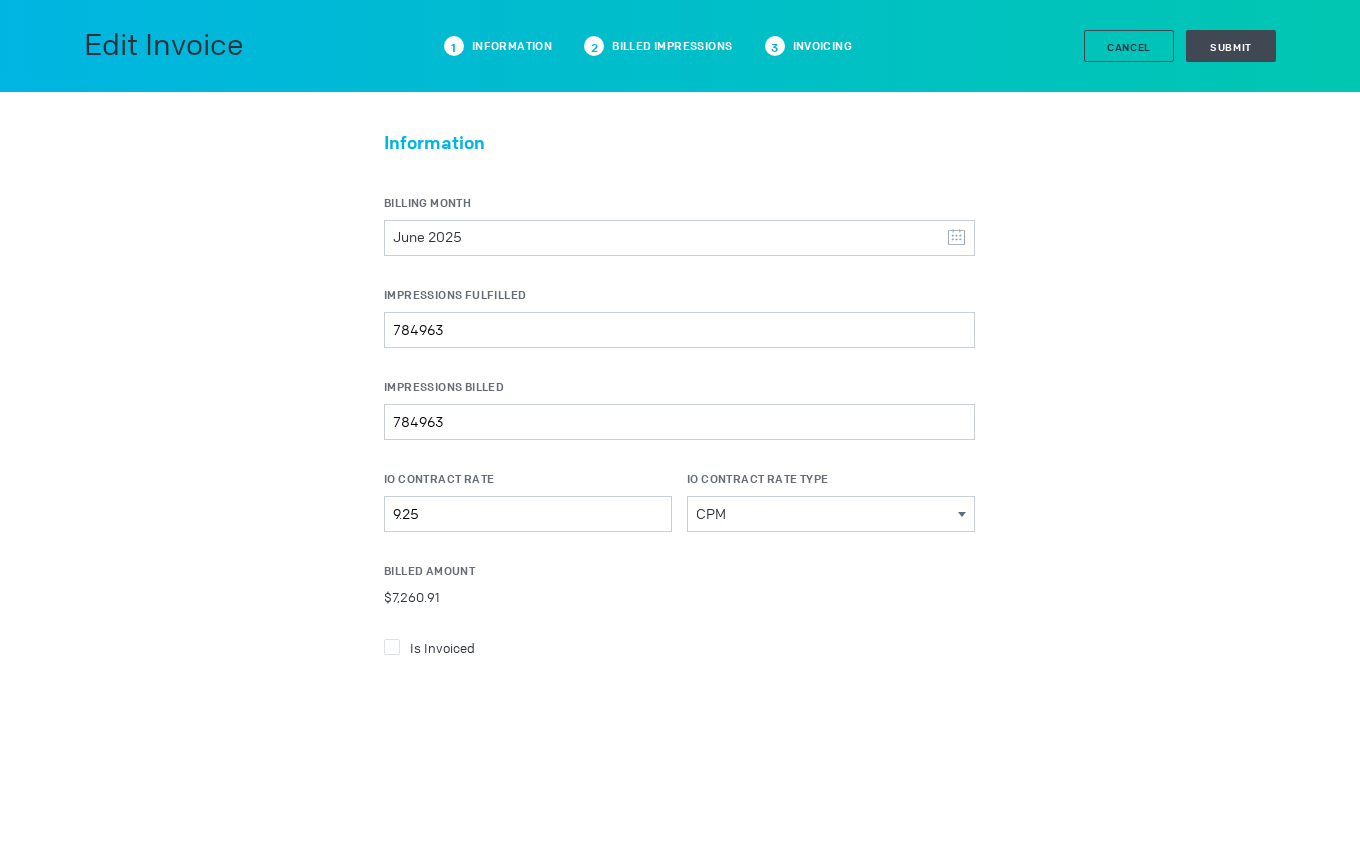 click at bounding box center [392, 647] 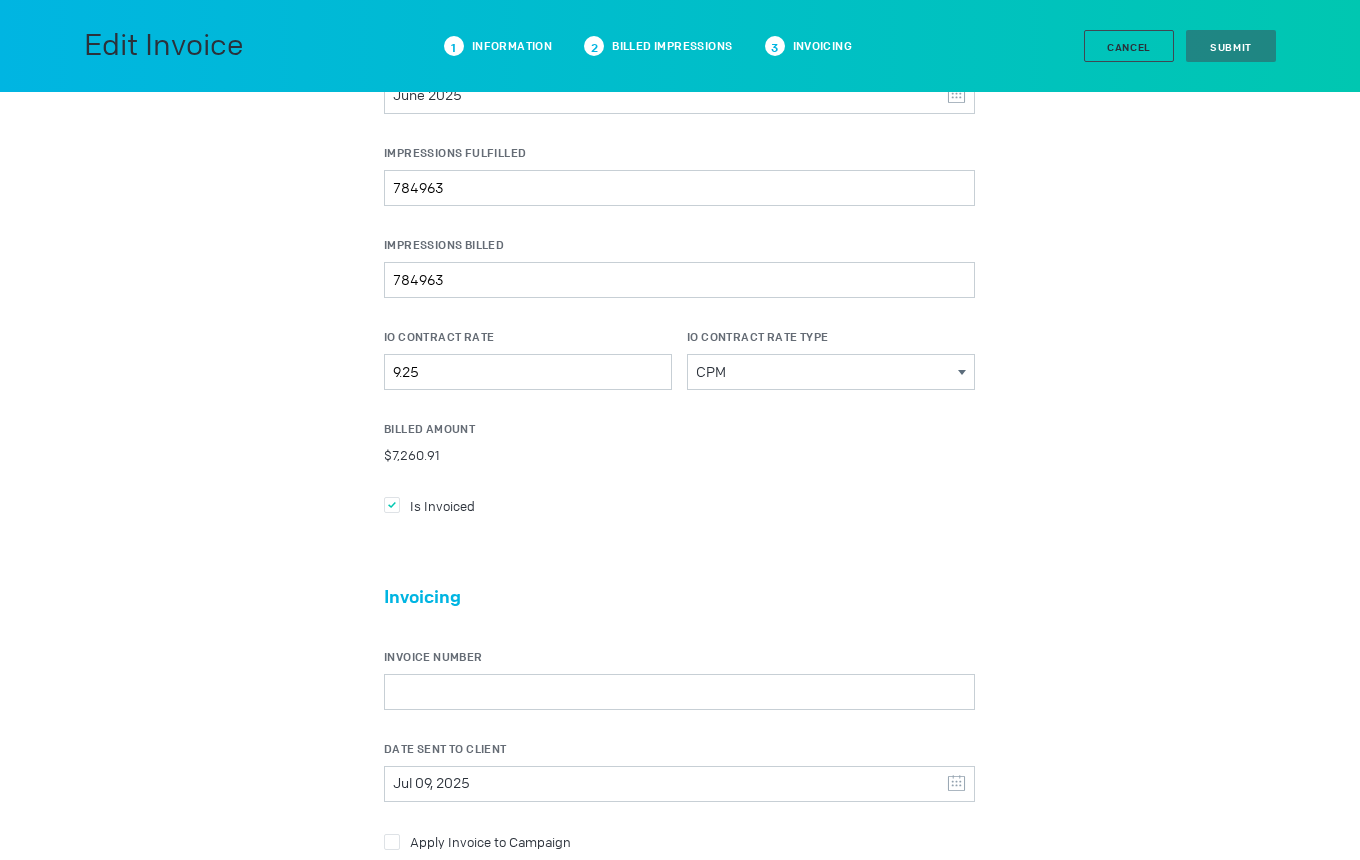 scroll, scrollTop: 400, scrollLeft: 0, axis: vertical 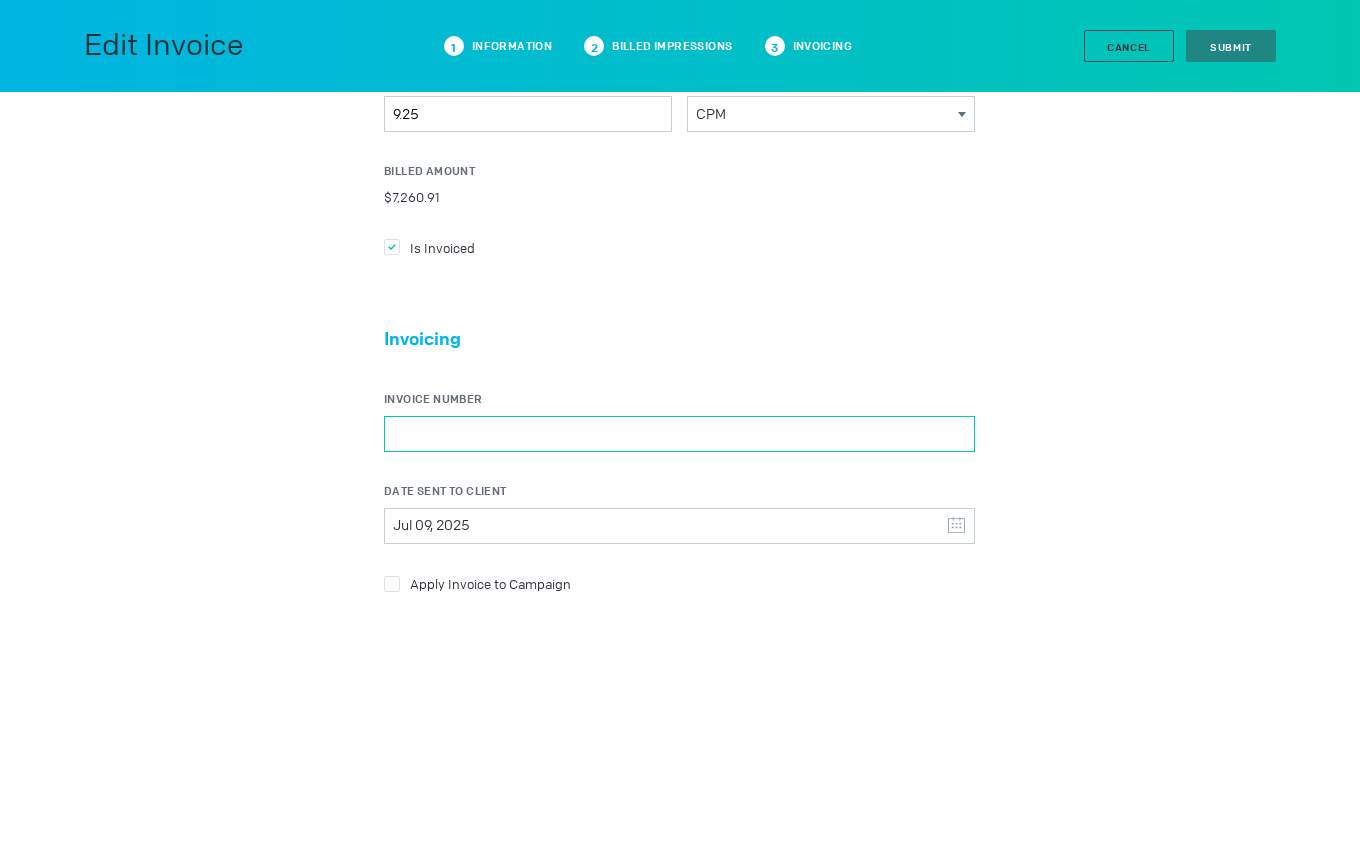 click on "Invoice Number" at bounding box center [679, 434] 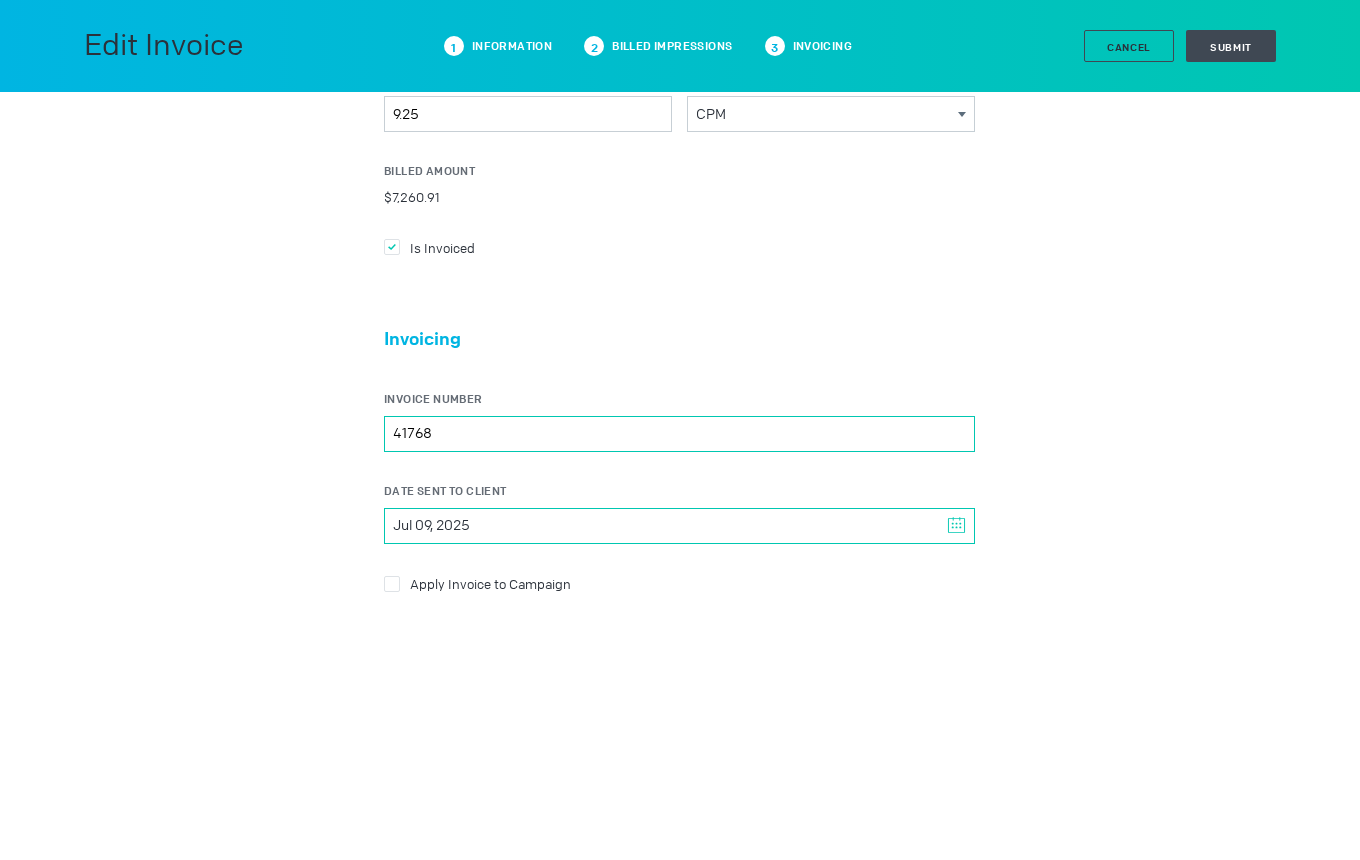 type on "41768" 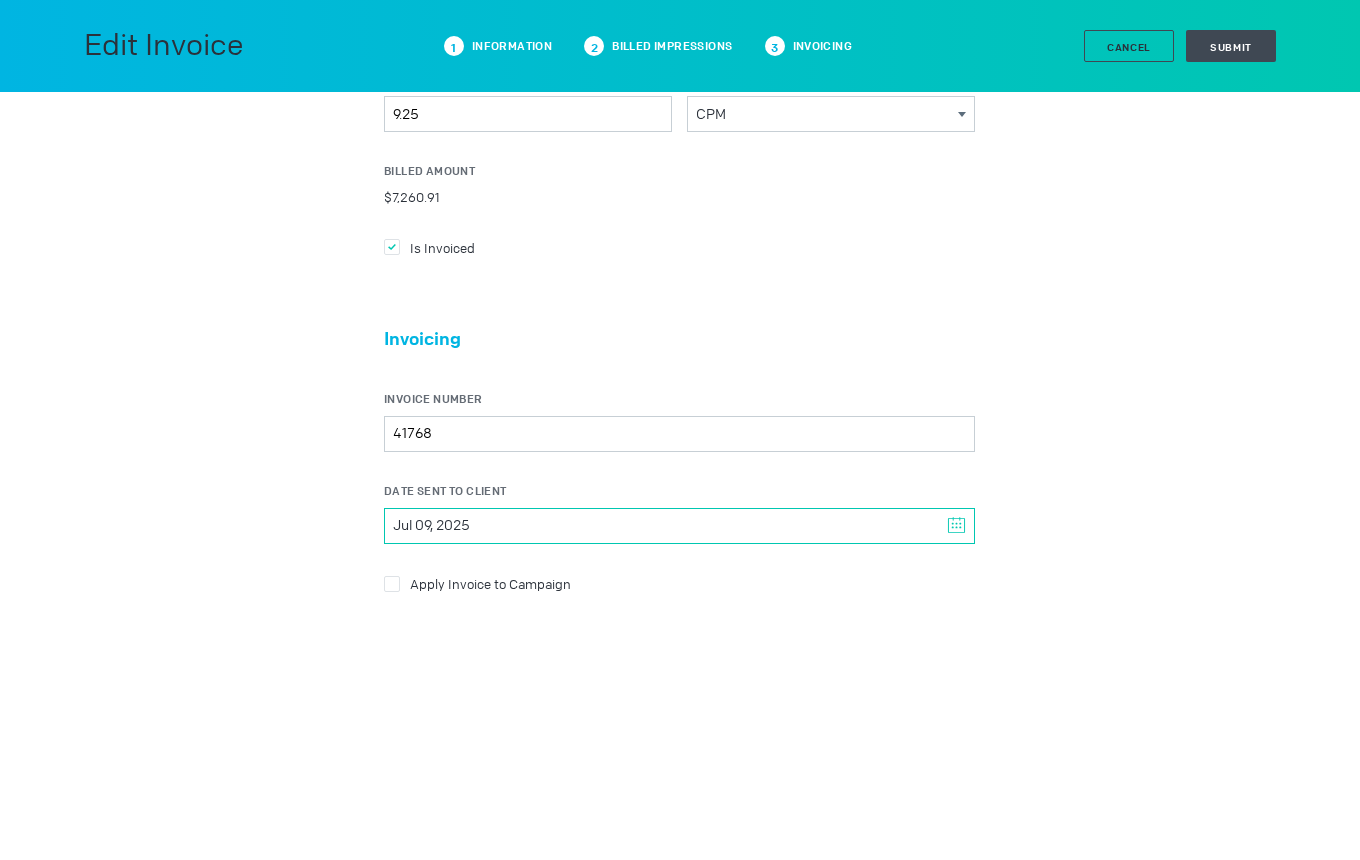 click on "Jul 09, 2025" at bounding box center (431, 526) 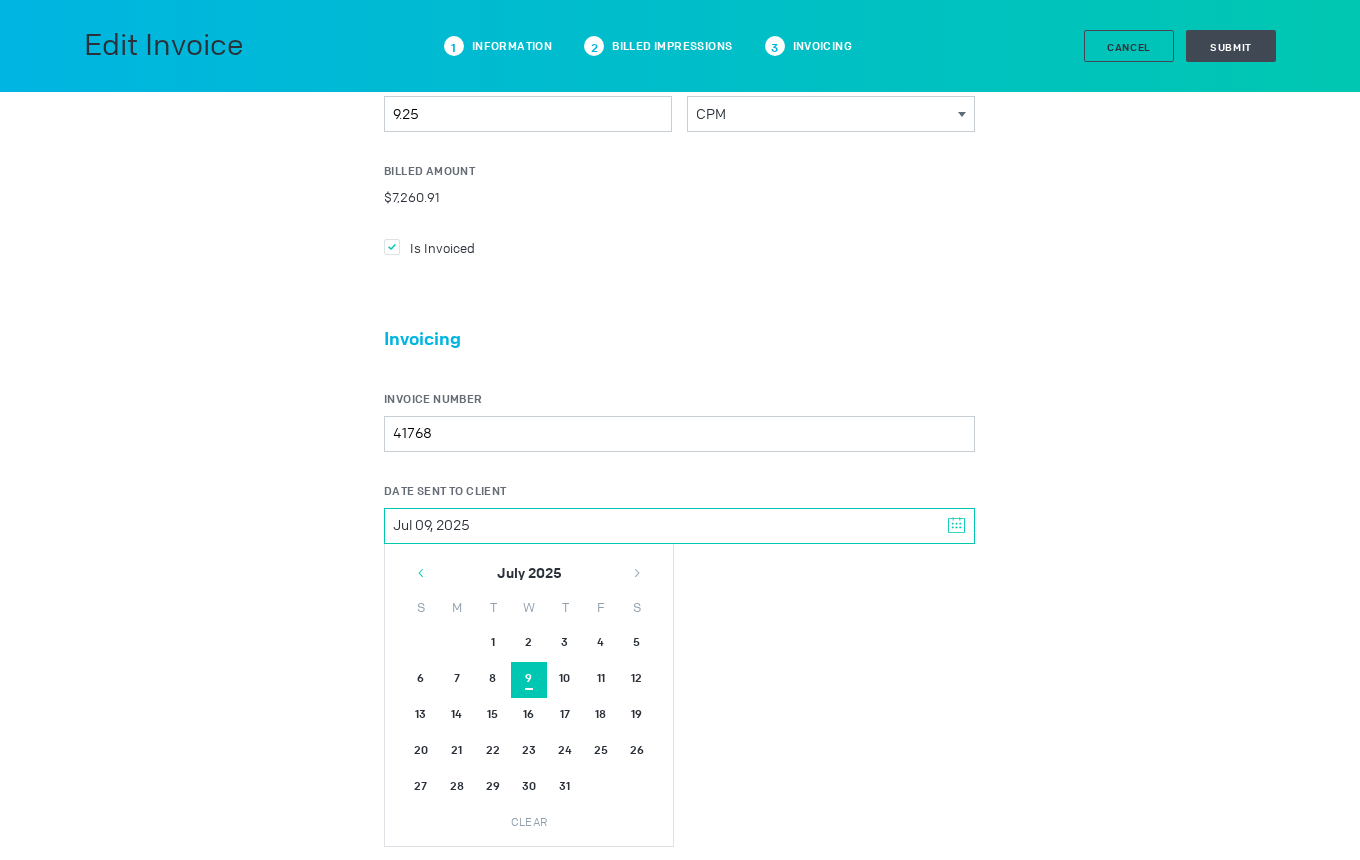 click at bounding box center [421, 573] 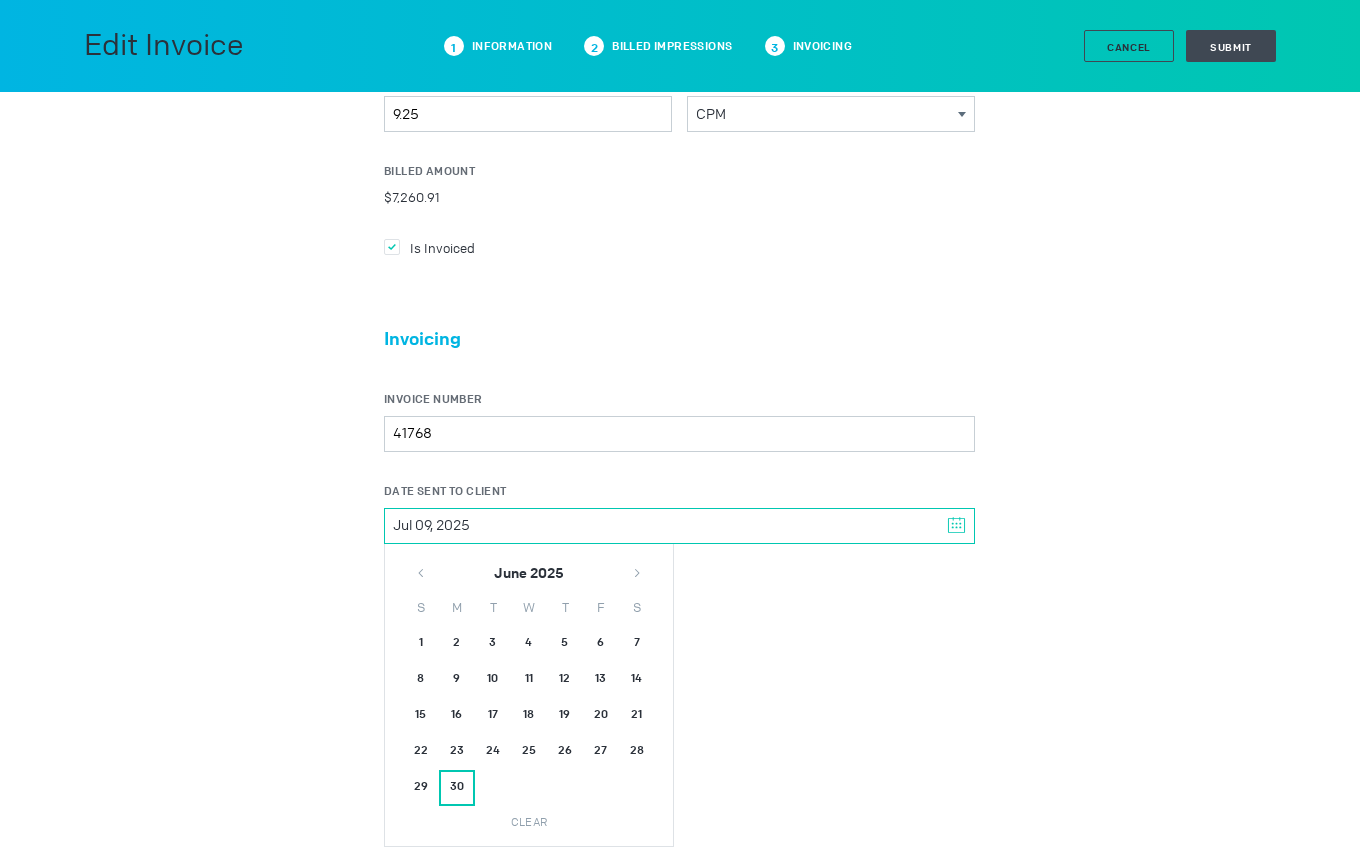click on "30" at bounding box center (457, 788) 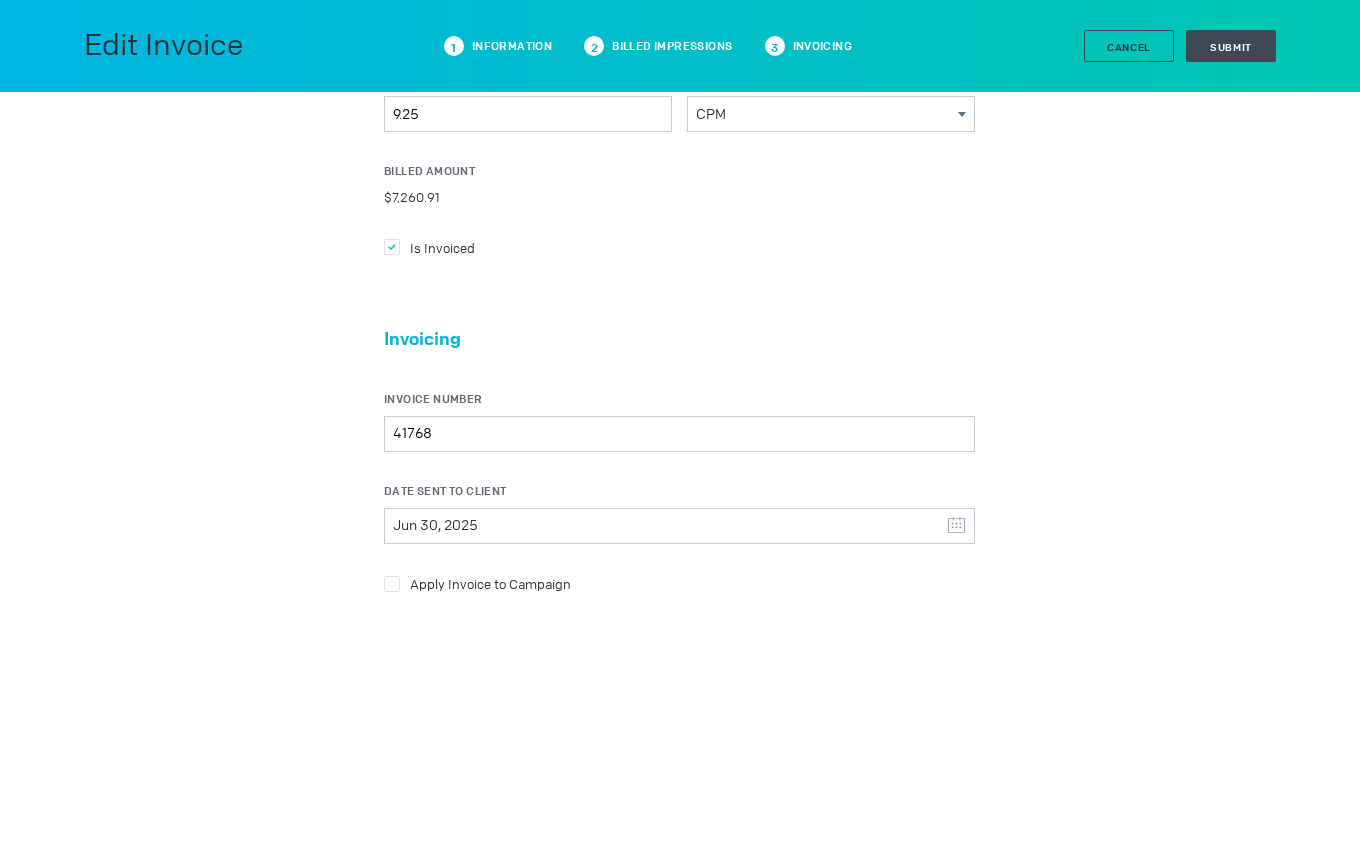 click on "Apply Invoice to Campaign" at bounding box center [679, 247] 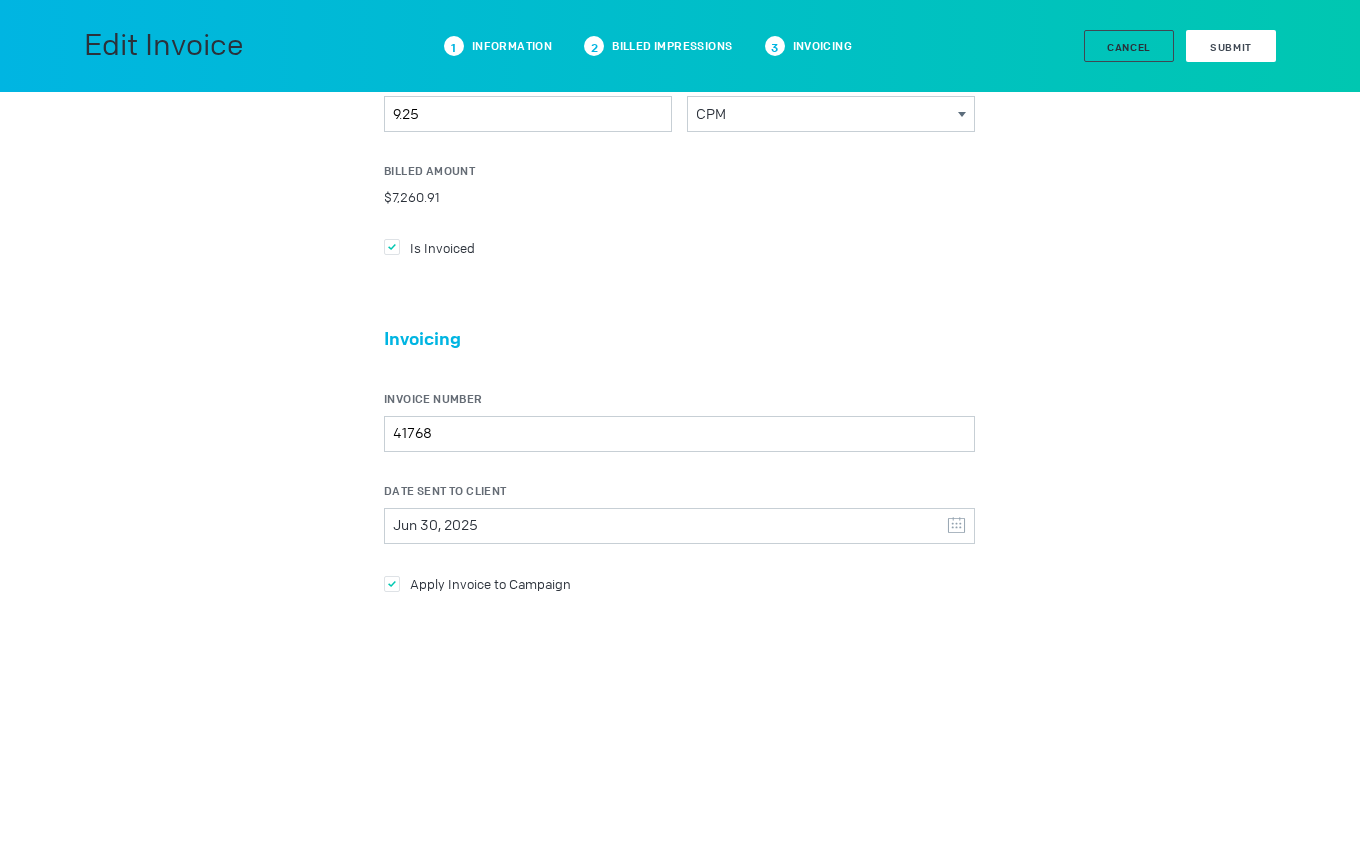click on "Submit" at bounding box center [1231, 47] 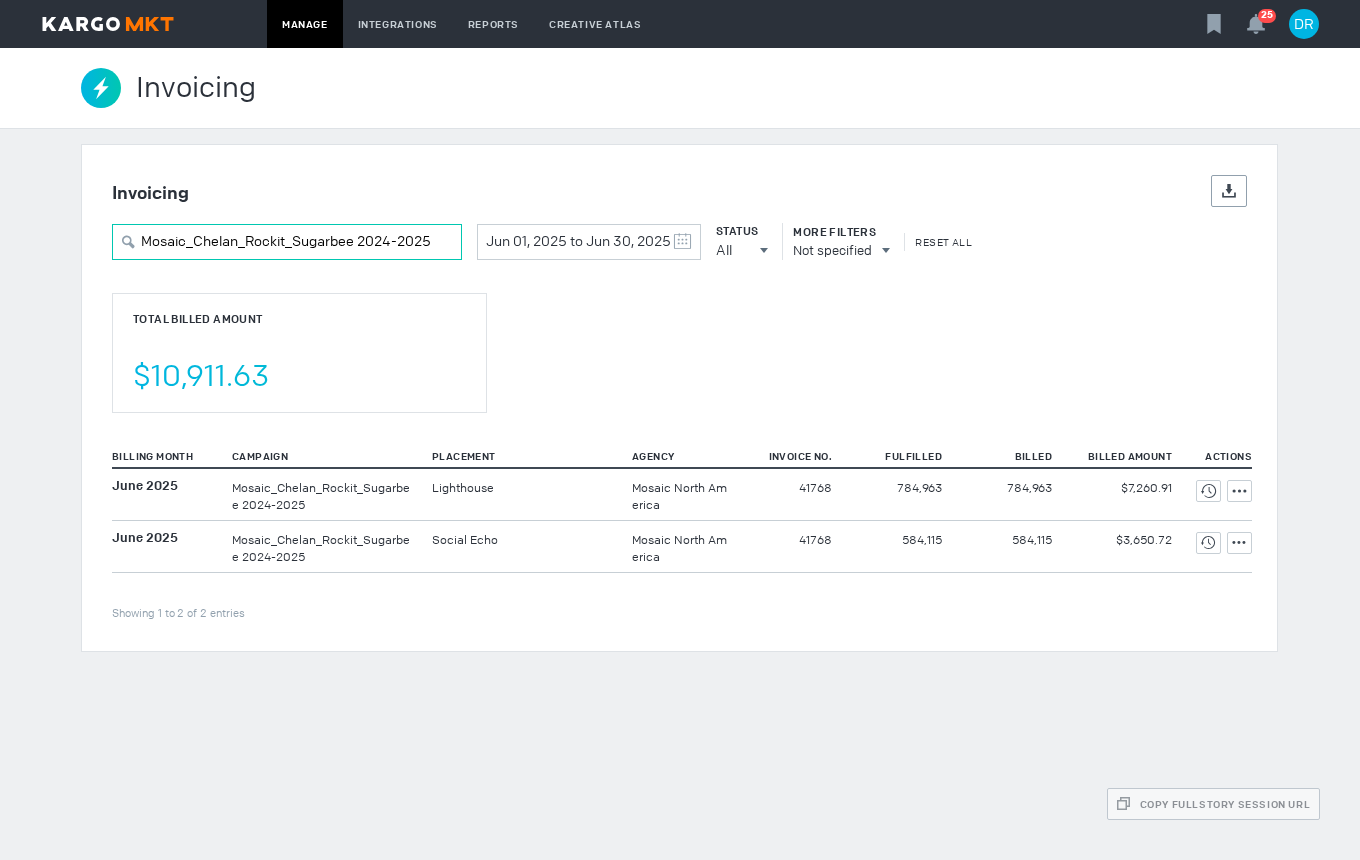 click on "Mosaic_Chelan_Rockit_Sugarbee 2024-2025" at bounding box center [287, 242] 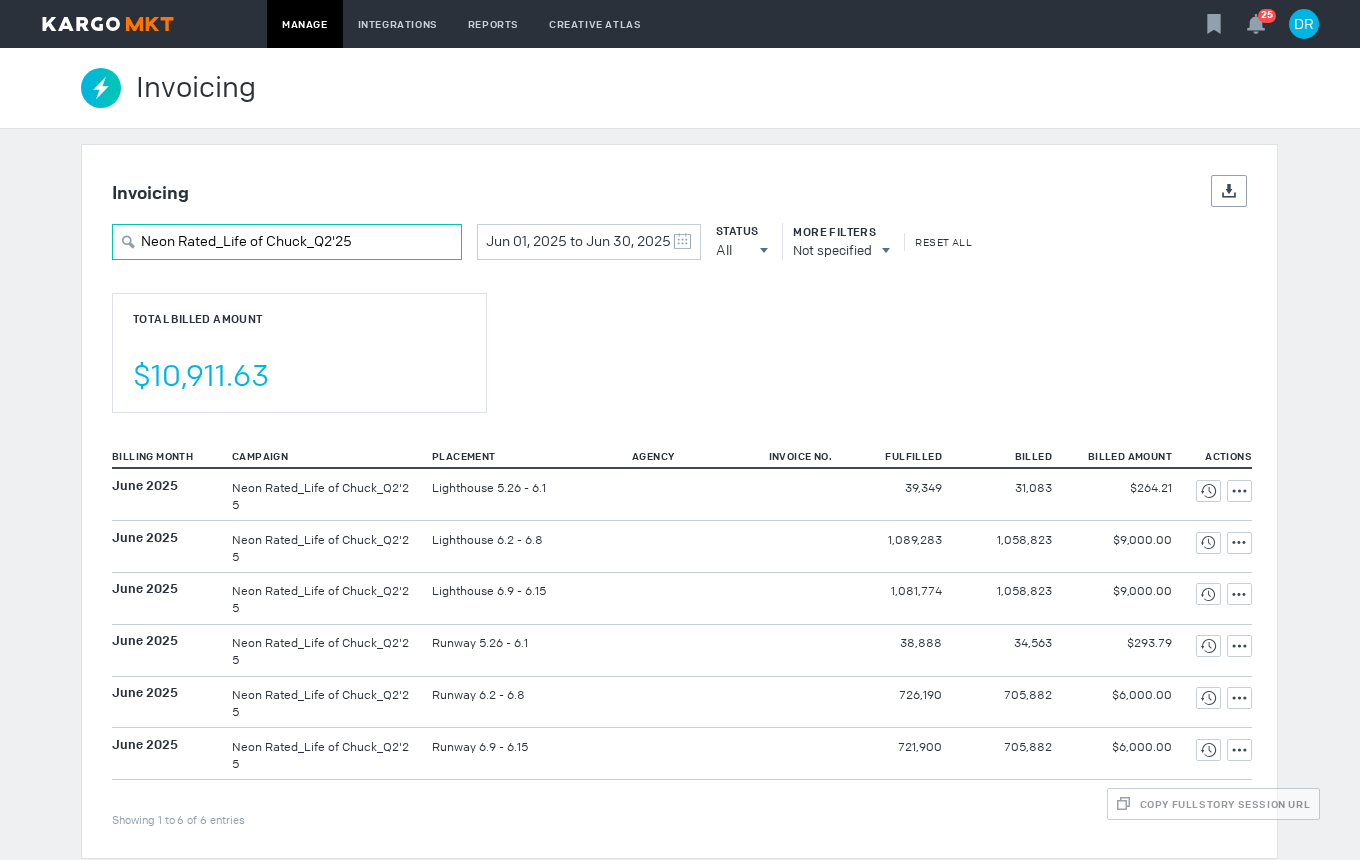 type on "Neon Rated_Life of Chuck_Q2'25" 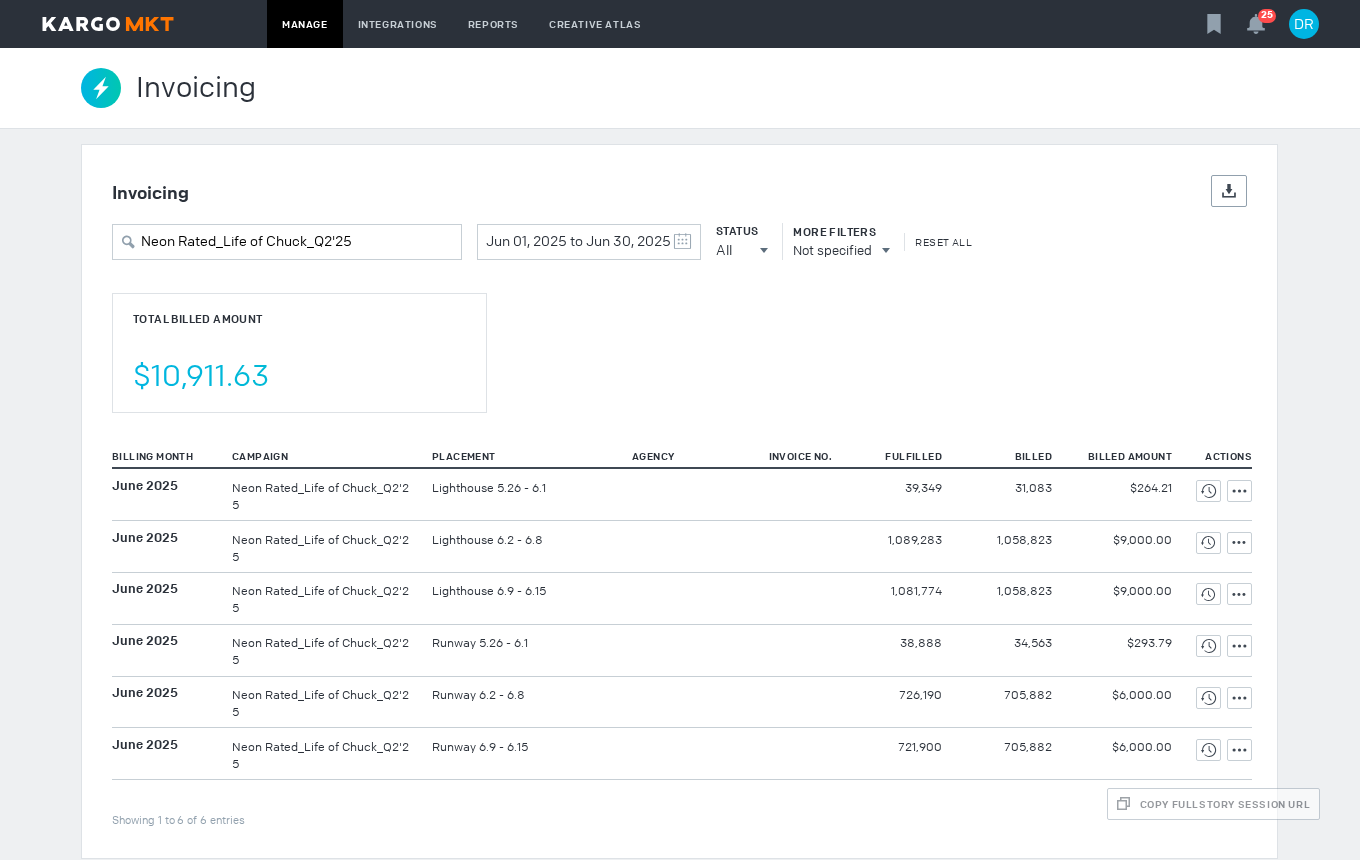 click on "Invoicing  Details Export     Neon Rated_Life of Chuck_Q2'25 Jun 01, 2025 to Jun 30, 2025                                                                               							 May 2025 							 						                          S M T W T F S                                           27 28 29 30 1 2 3 4 5 6 7 8 9 10 11 12 13 14 15 16 17 18 19 20 21 22 23 24 25 26 27 28 29 30 31                                                                                             							 June 2025 							 						                          S M T W T F S                                           1 2 3 4 5 6 7 8 9 10 11 12 13 14 15 16 17 18 19 20 21 22 23 24 25 26 27 28 29 30 1 2 3 4 5                                       Clear                  Status All All All Invoiced Not Invoiced Test More Filters Not specified Reset All Total Billed Amount $10,911.63 Billing Month Campaign Placement Agency Invoice No. Fulfilled Billed Billed Amount Actions Showing 1 to 6 of 6 entries June 2025  Neon Rated_Life of Chuck_Q2'25 39,349 31,083" at bounding box center [680, 501] 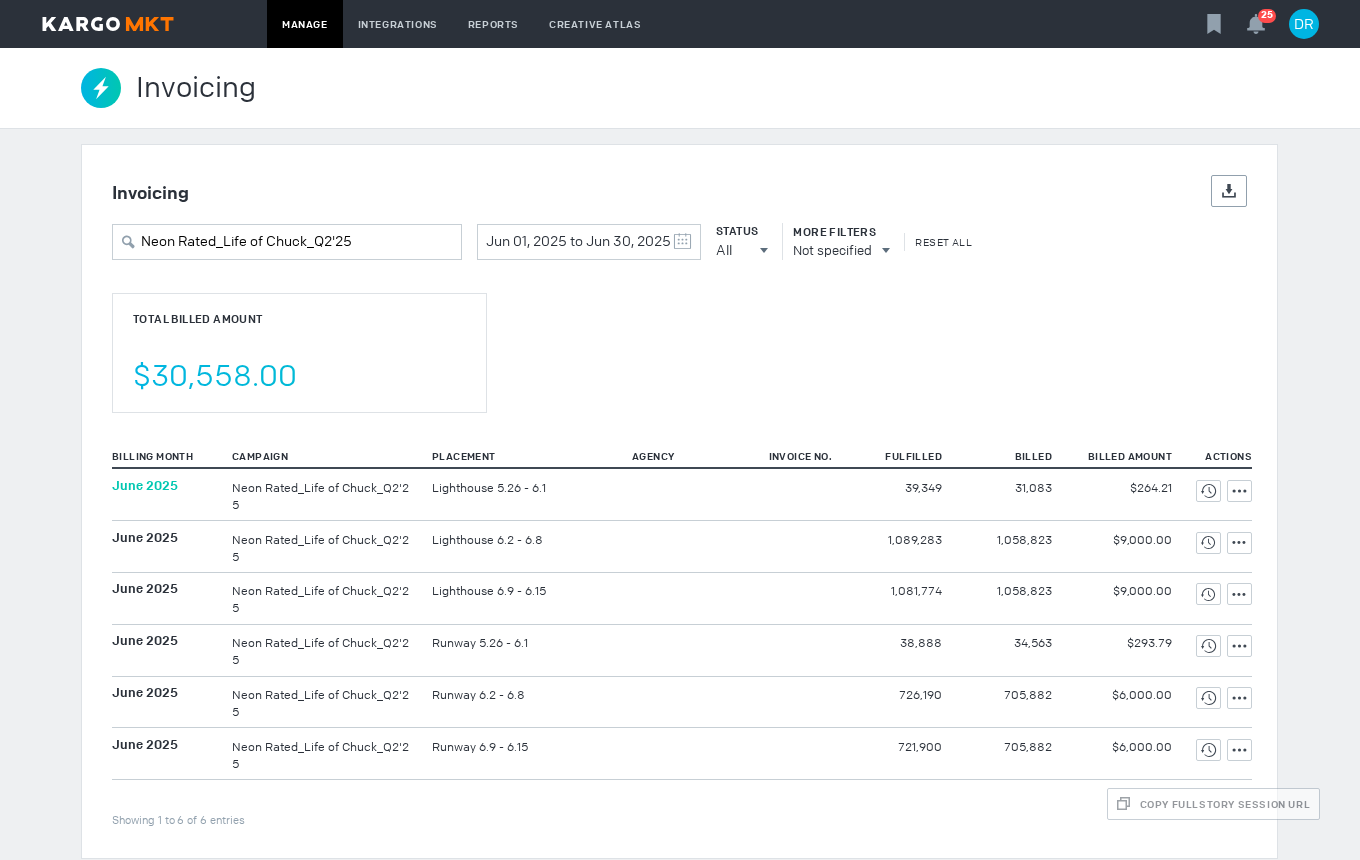 click on "June 2025" at bounding box center (145, 485) 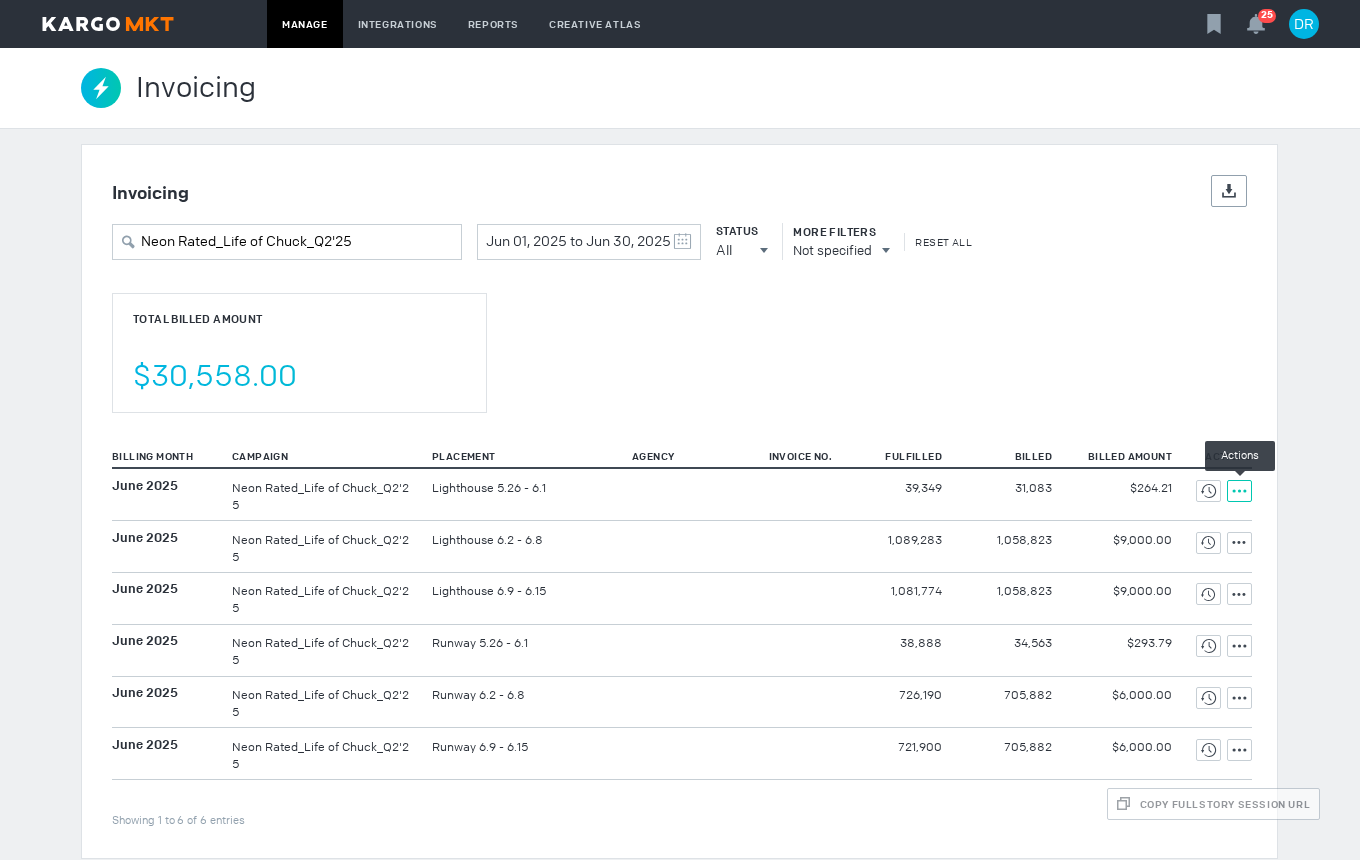 click at bounding box center (1208, 491) 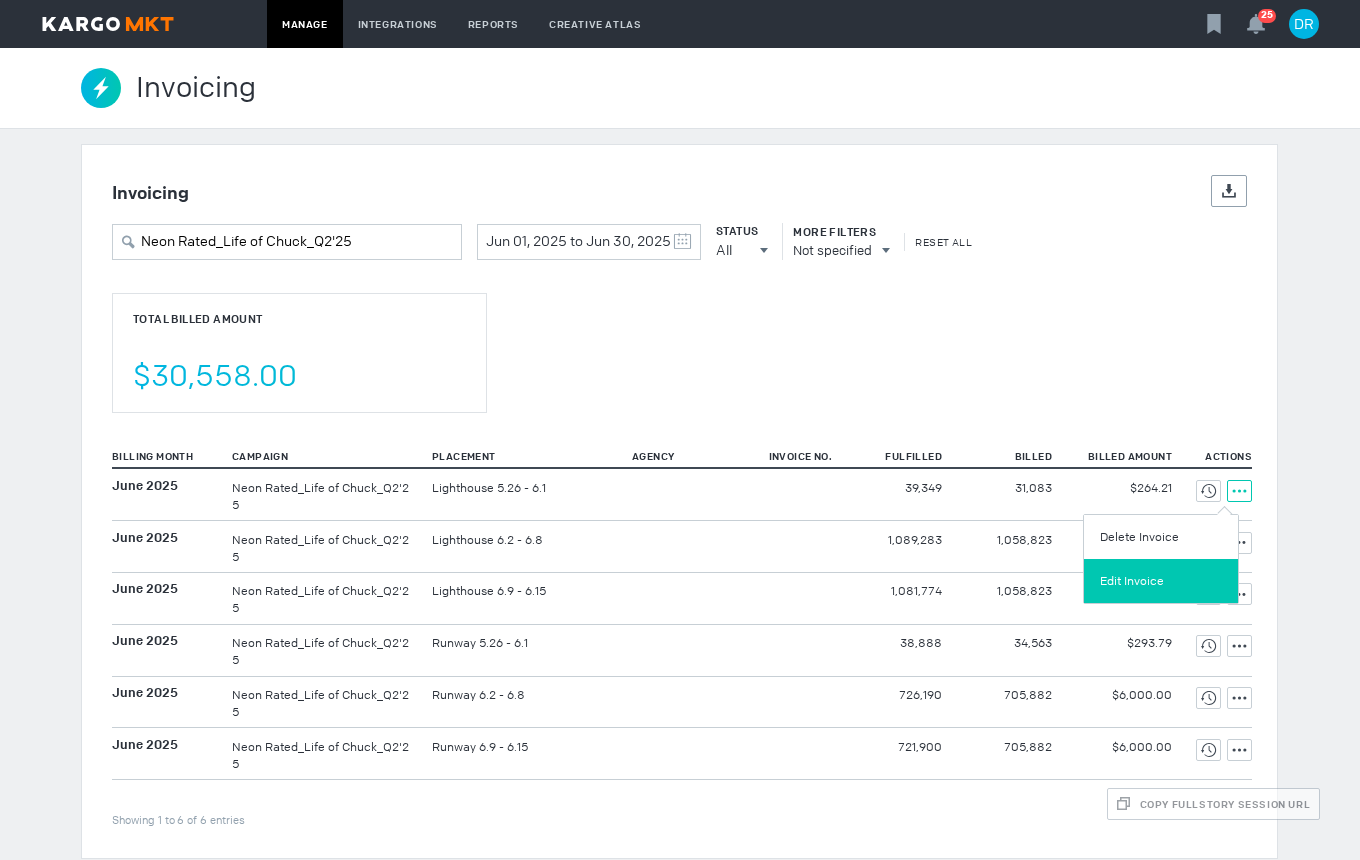 click on "Edit Invoice" at bounding box center (1161, 581) 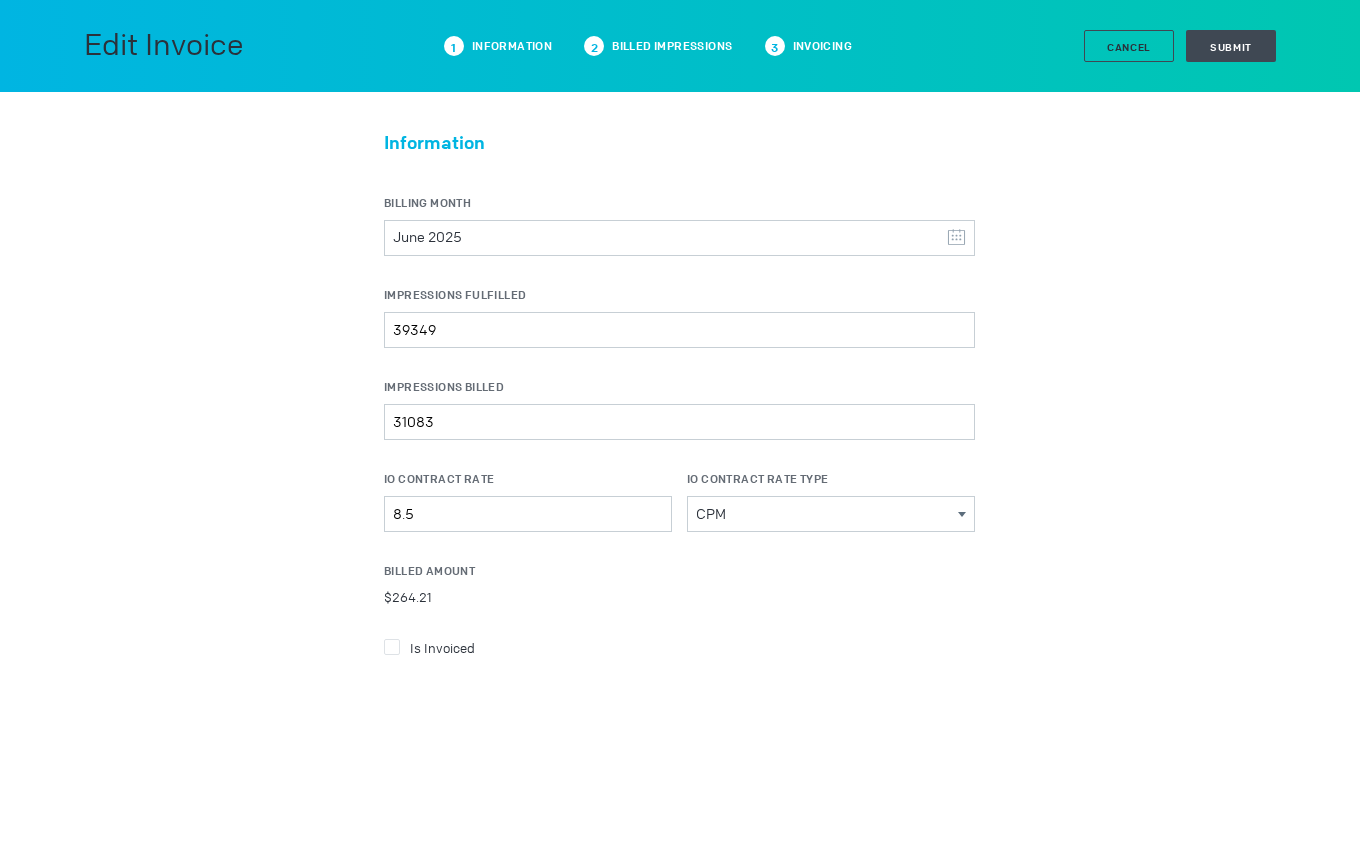 click at bounding box center [392, 647] 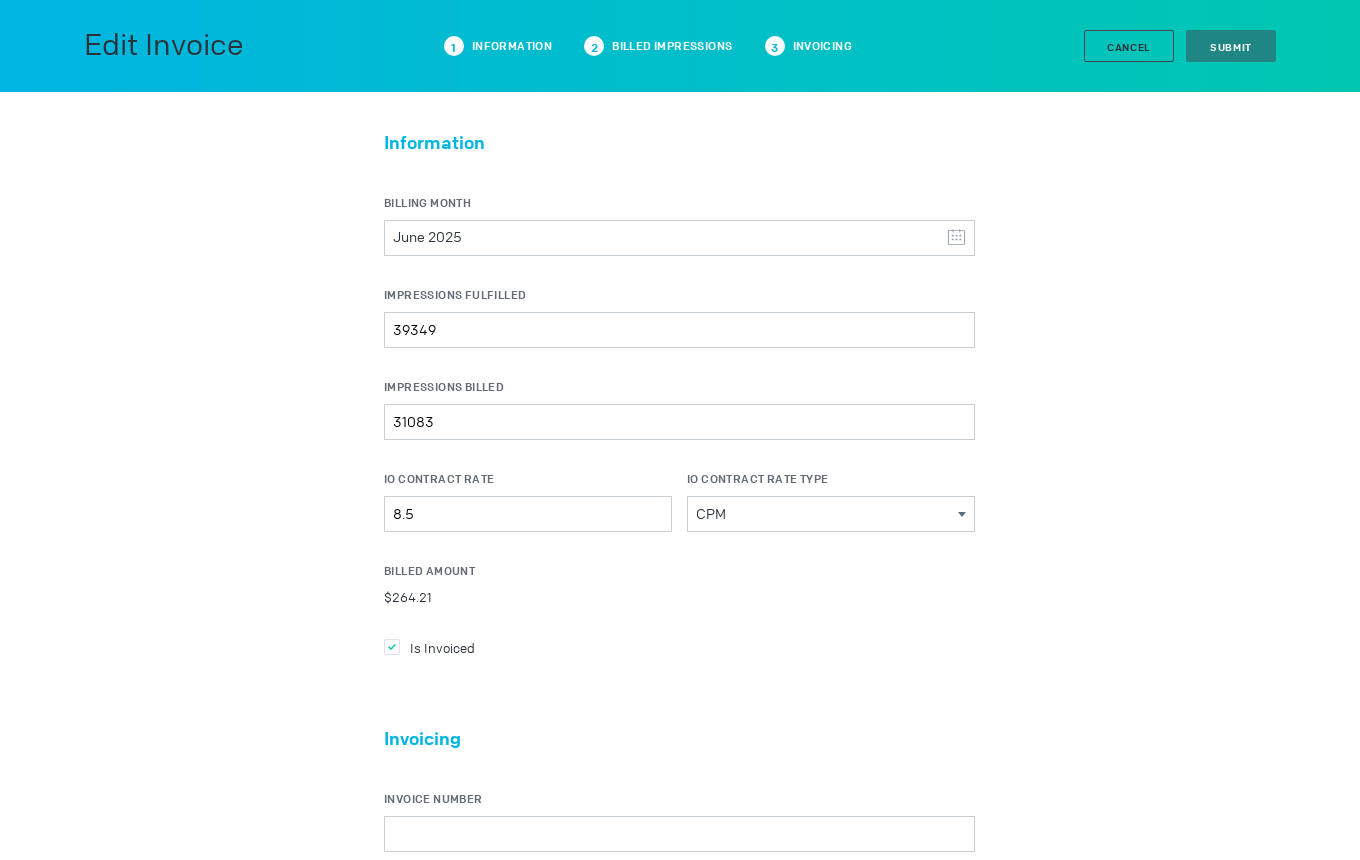 scroll, scrollTop: 300, scrollLeft: 0, axis: vertical 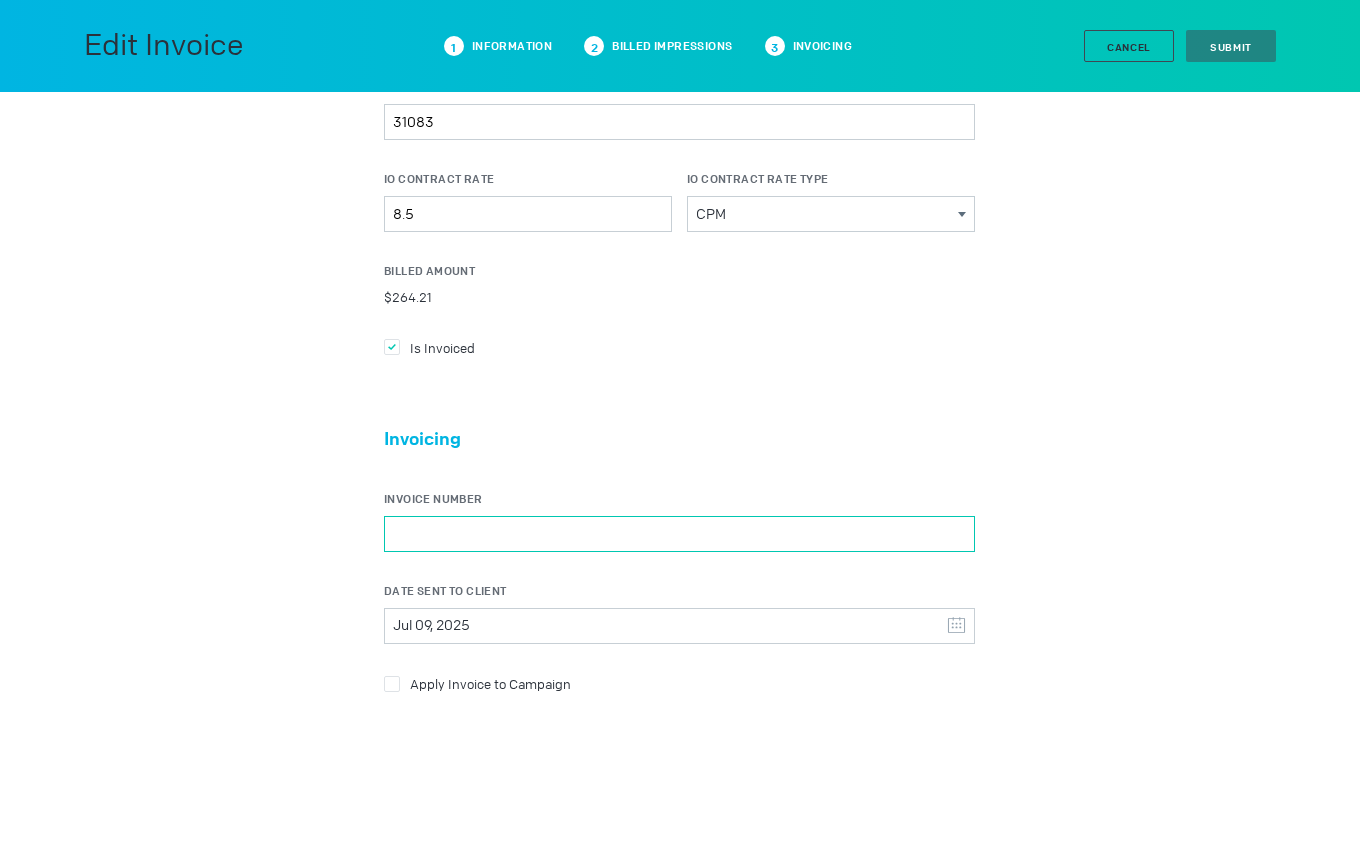 click on "Invoice Number" at bounding box center [679, 534] 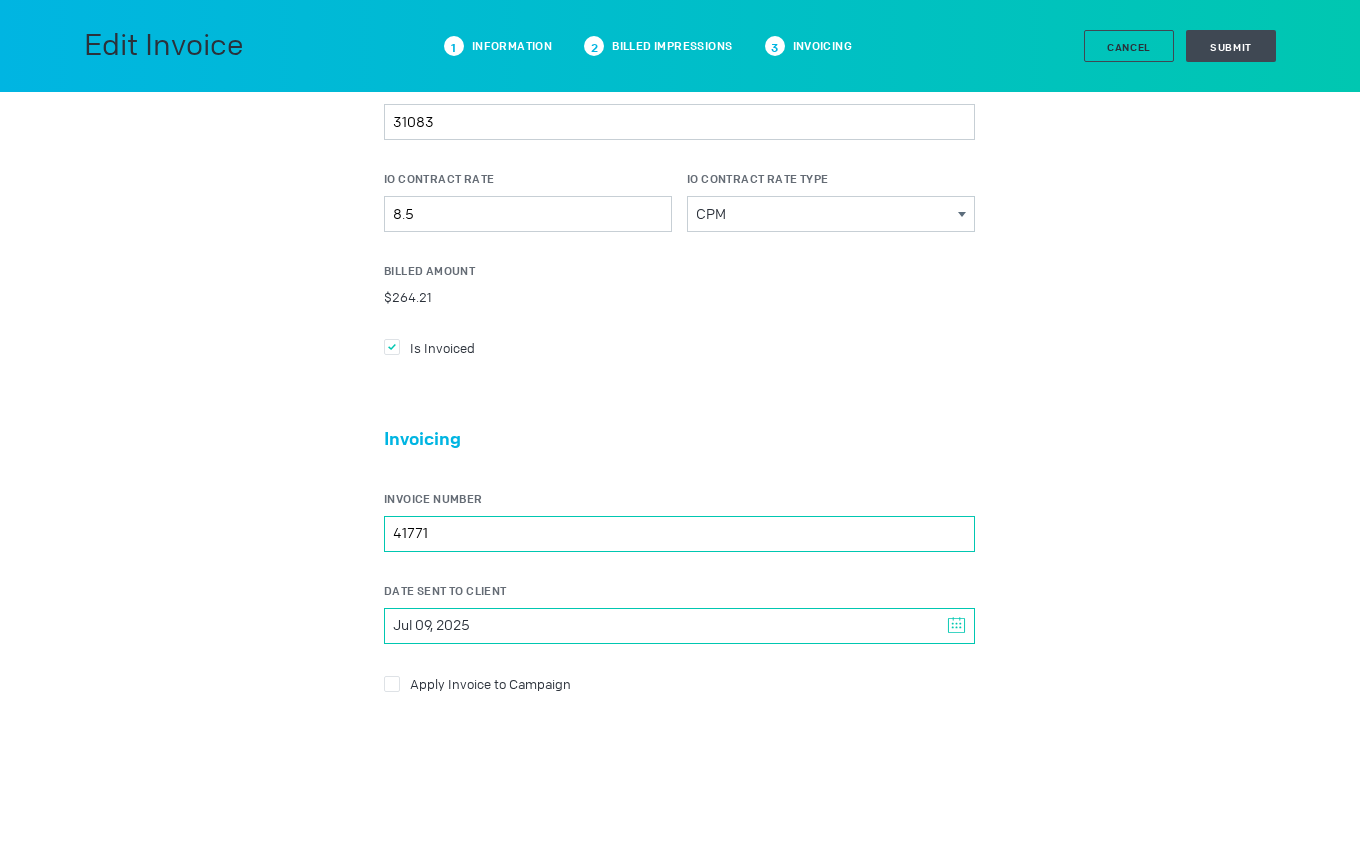 type on "41771" 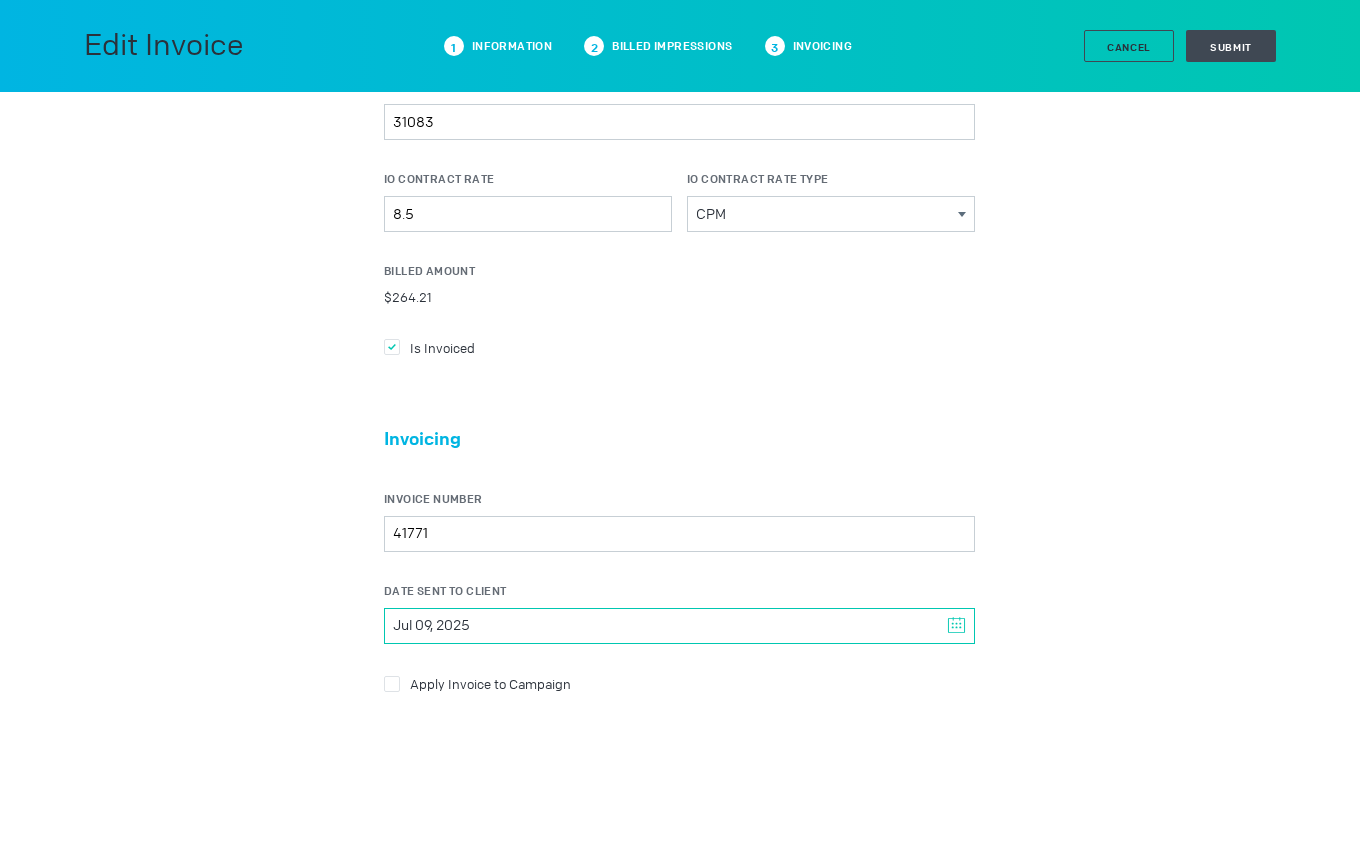 click on "Jul 09, 2025" at bounding box center [431, 626] 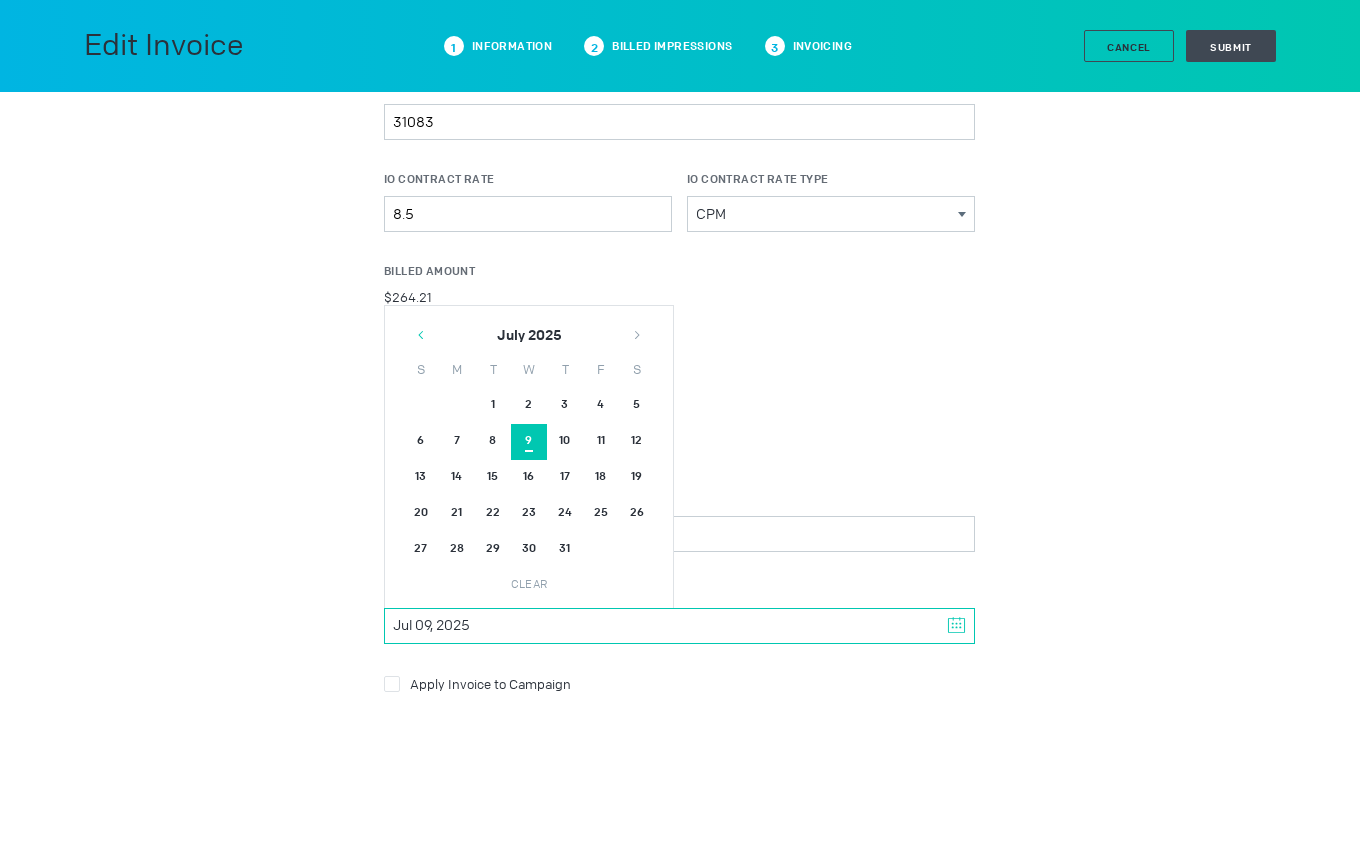 click at bounding box center (421, 335) 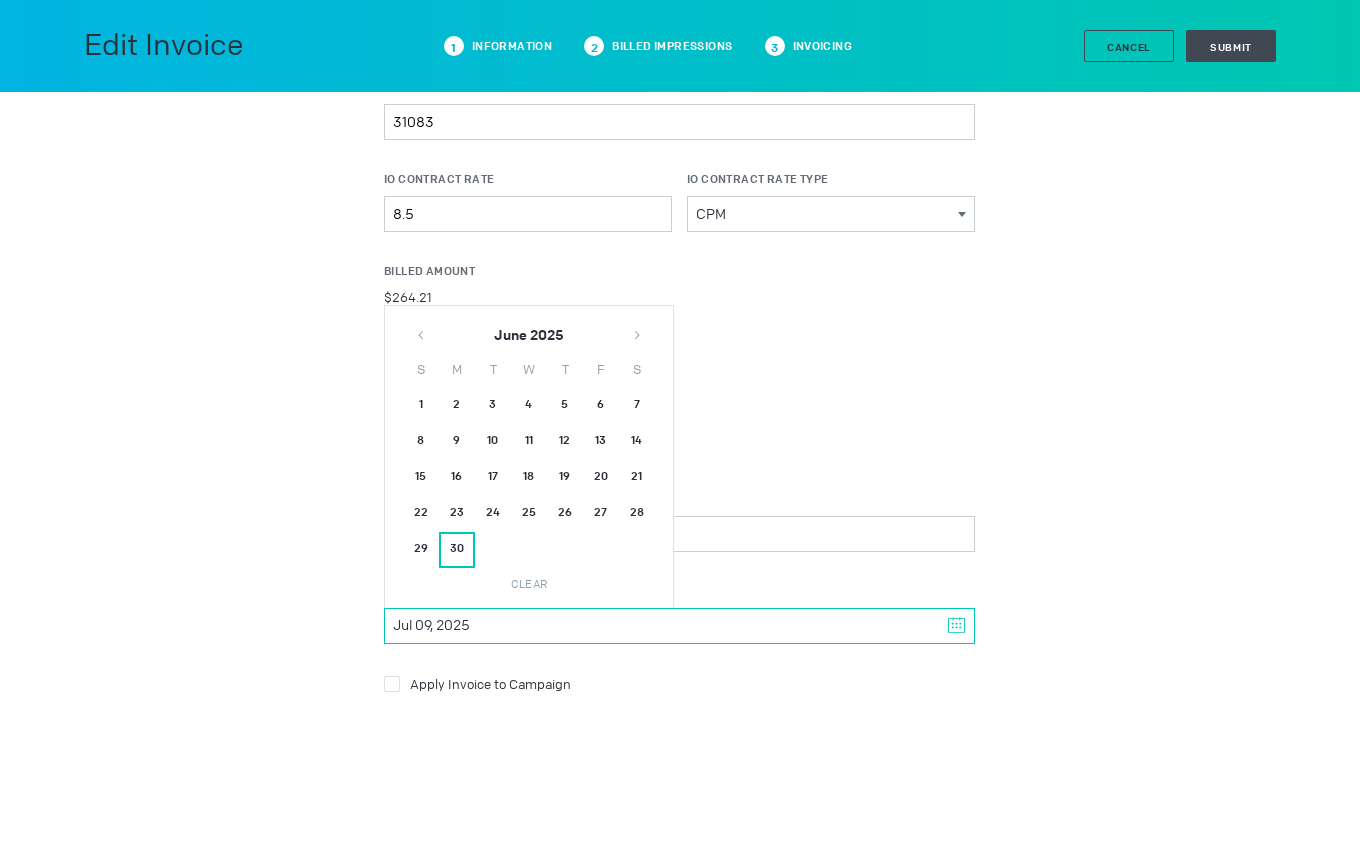 click on "30" at bounding box center (457, 550) 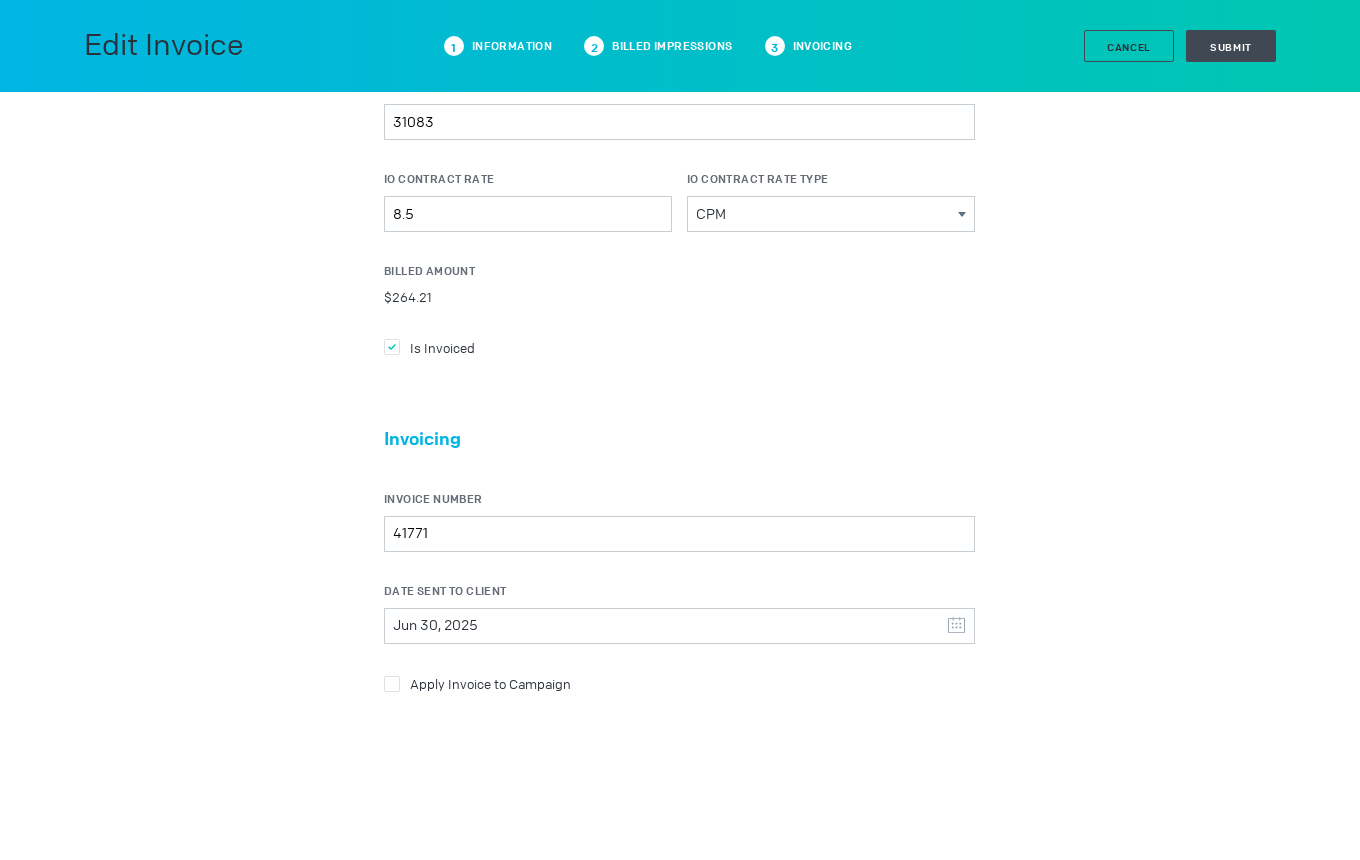 click at bounding box center (392, 347) 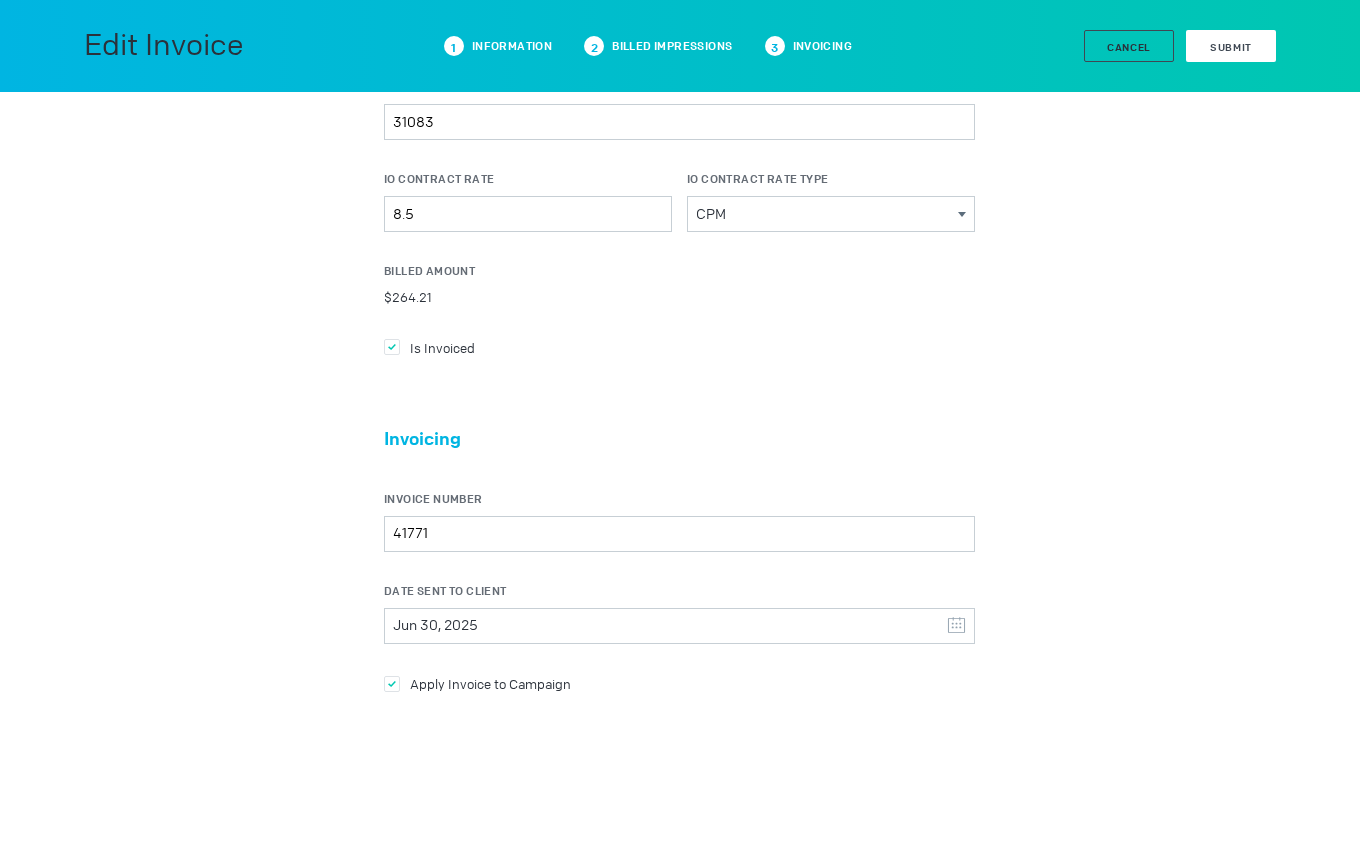 click on "Submit" at bounding box center [1231, 46] 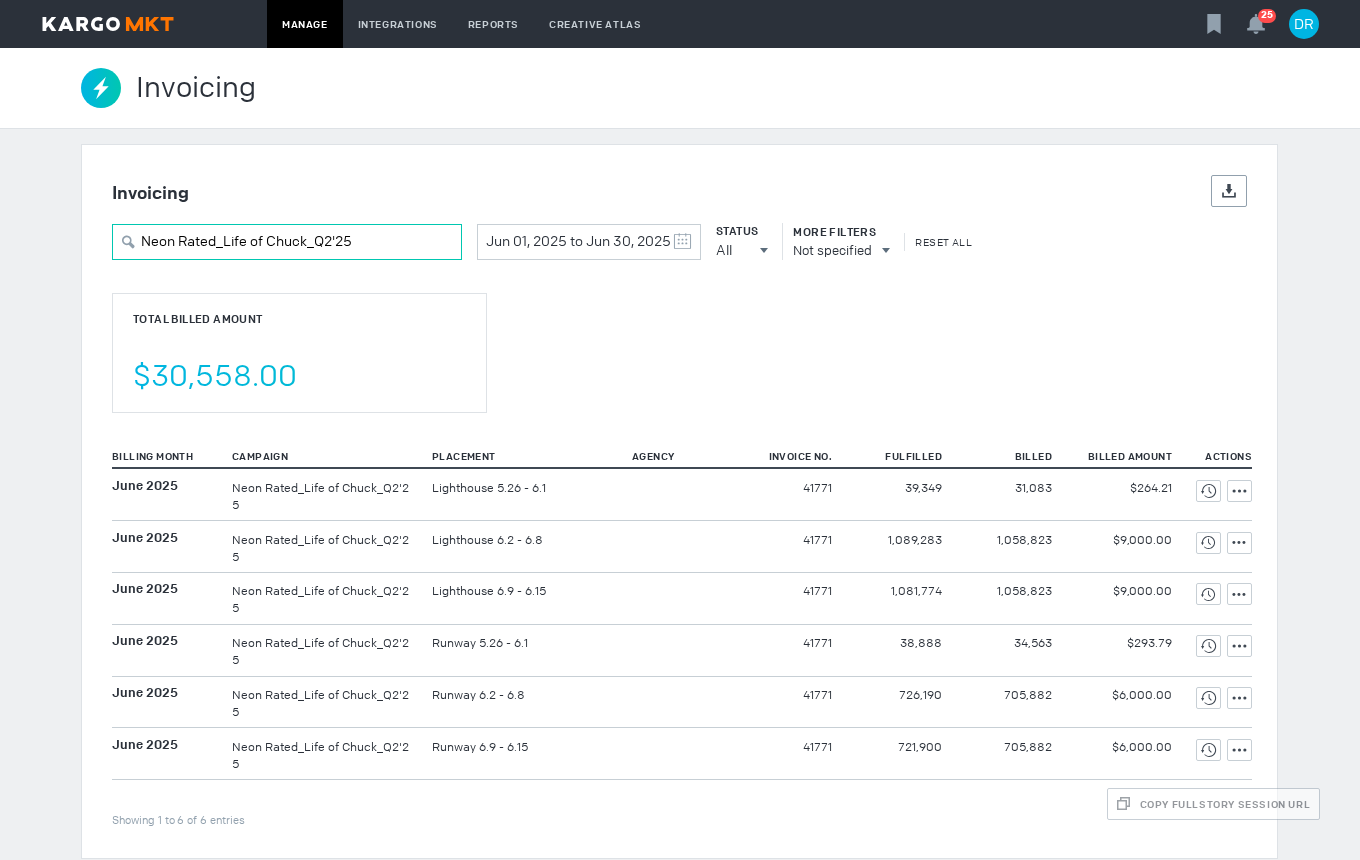 click on "Neon Rated_Life of Chuck_Q2'25" at bounding box center (287, 242) 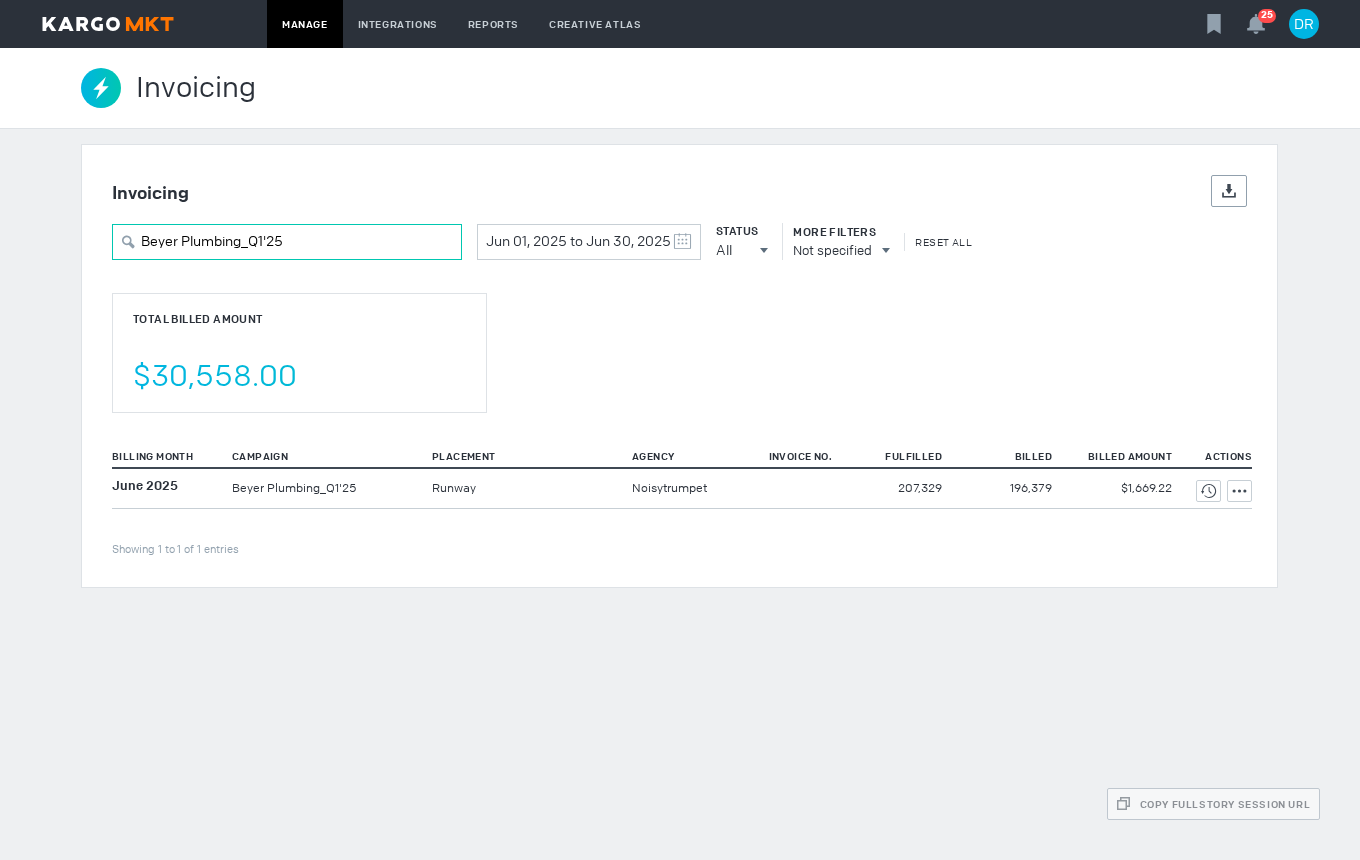 type on "Beyer Plumbing_Q1'25" 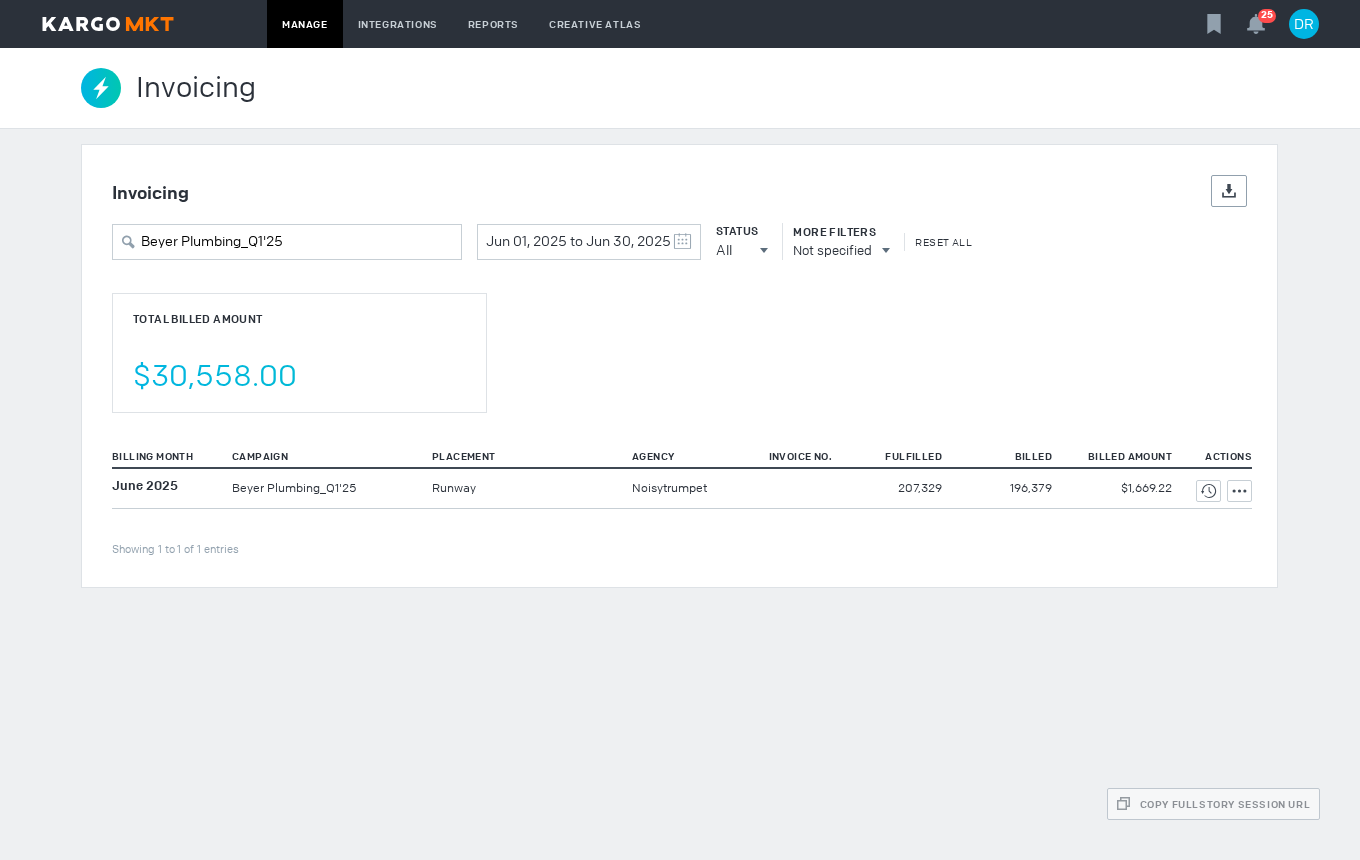 click on "Invoicing  Details Export     Beyer Plumbing_Q1'25 Jun 01, 2025 to Jun 30, 2025                                                                               							 May 2025 							 						                          S M T W T F S                                           27 28 29 30 1 2 3 4 5 6 7 8 9 10 11 12 13 14 15 16 17 18 19 20 21 22 23 24 25 26 27 28 29 30 31                                                                                             							 June 2025 							 						                          S M T W T F S                                           1 2 3 4 5 6 7 8 9 10 11 12 13 14 15 16 17 18 19 20 21 22 23 24 25 26 27 28 29 30 1 2 3 4 5                                       Clear                  Status All All All Invoiced Not Invoiced Test More Filters Not specified Reset All Total Billed Amount $30,558.00 Billing Month Campaign Placement Agency Invoice No. Fulfilled Billed Billed Amount Actions Showing 1 to 1 of 1 entries June 2025  Beyer Plumbing_Q1'25 Runway Noisytrumpet 207,329" at bounding box center (680, 366) 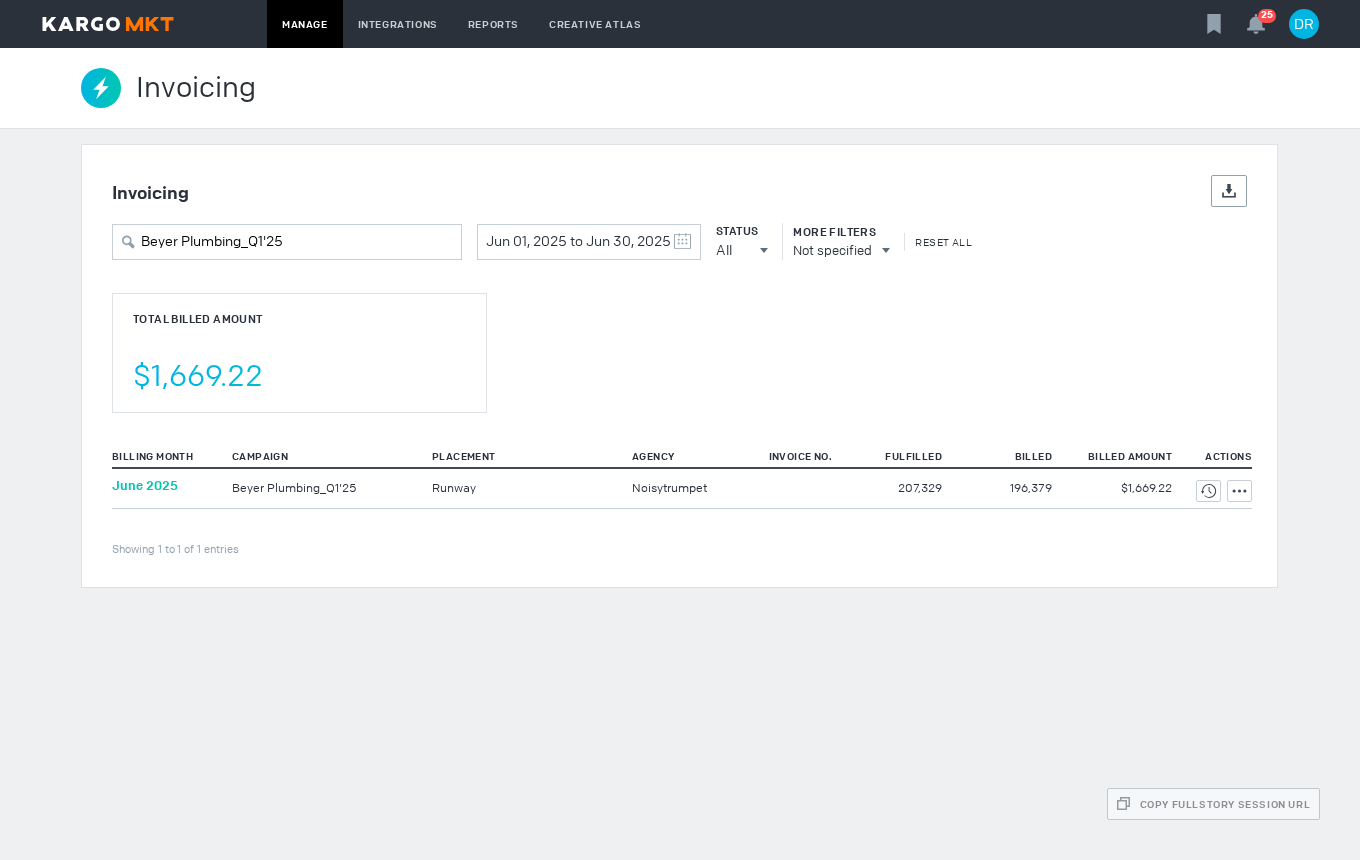 click on "June 2025" at bounding box center [145, 485] 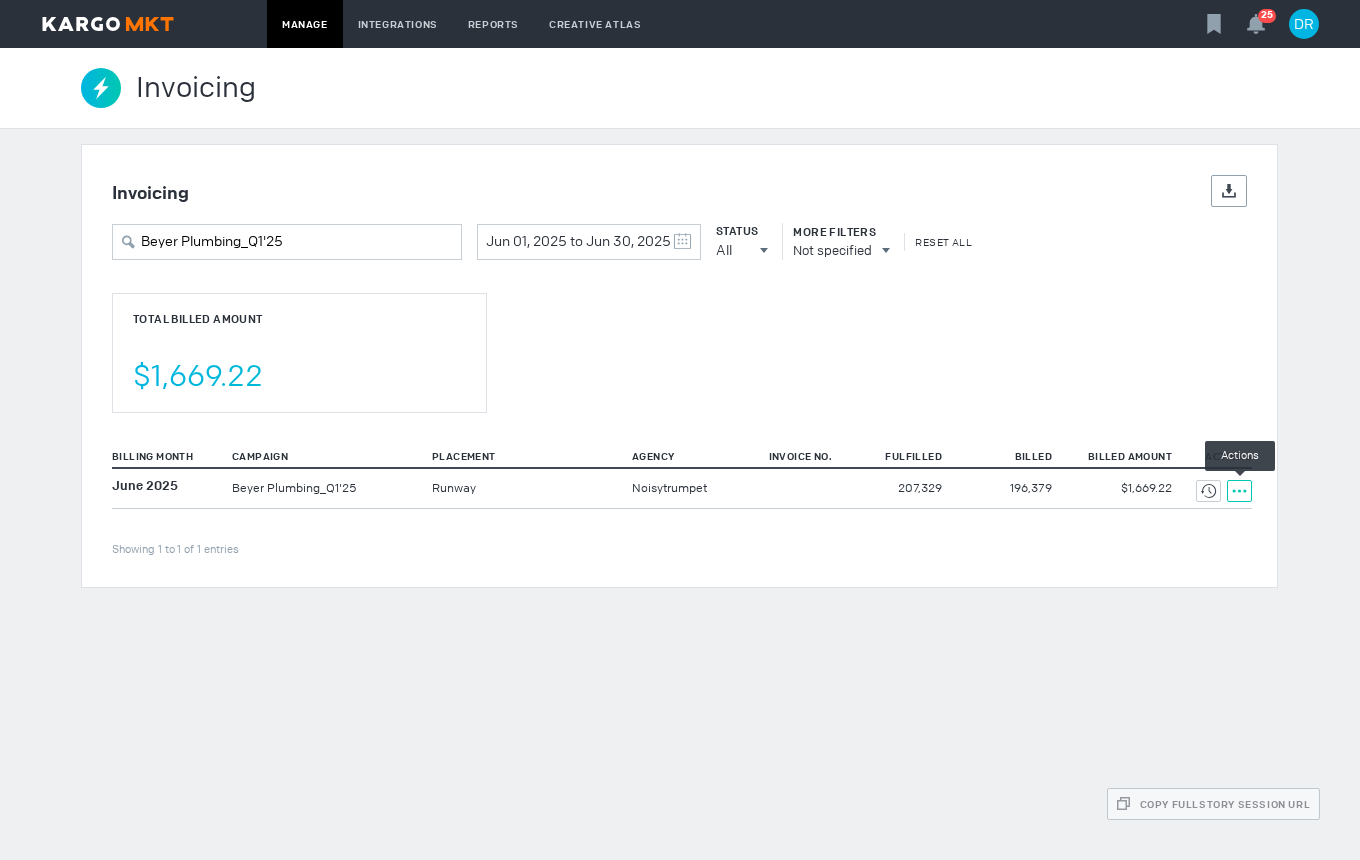 click at bounding box center [1208, 491] 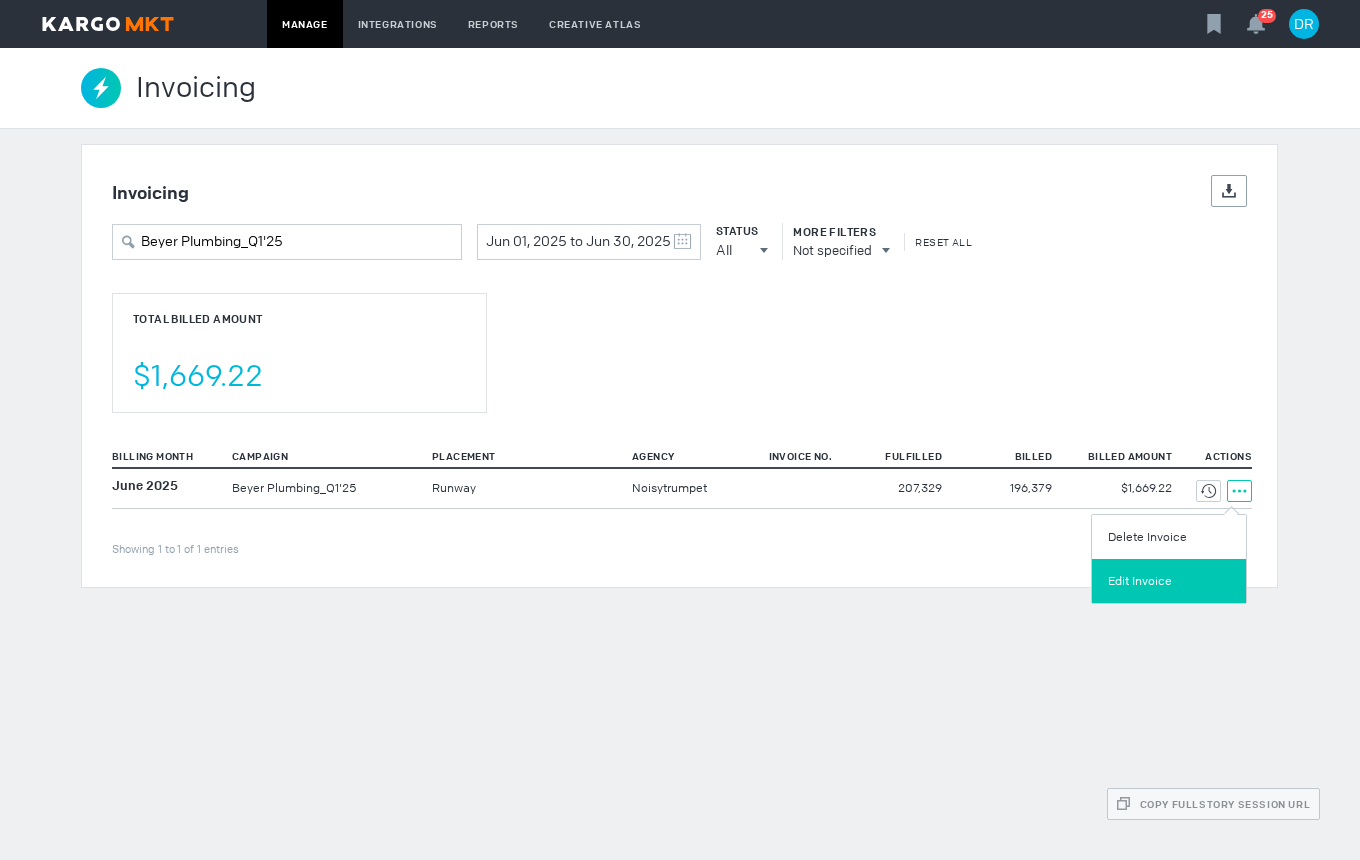 click on "Edit Invoice" at bounding box center [1169, 581] 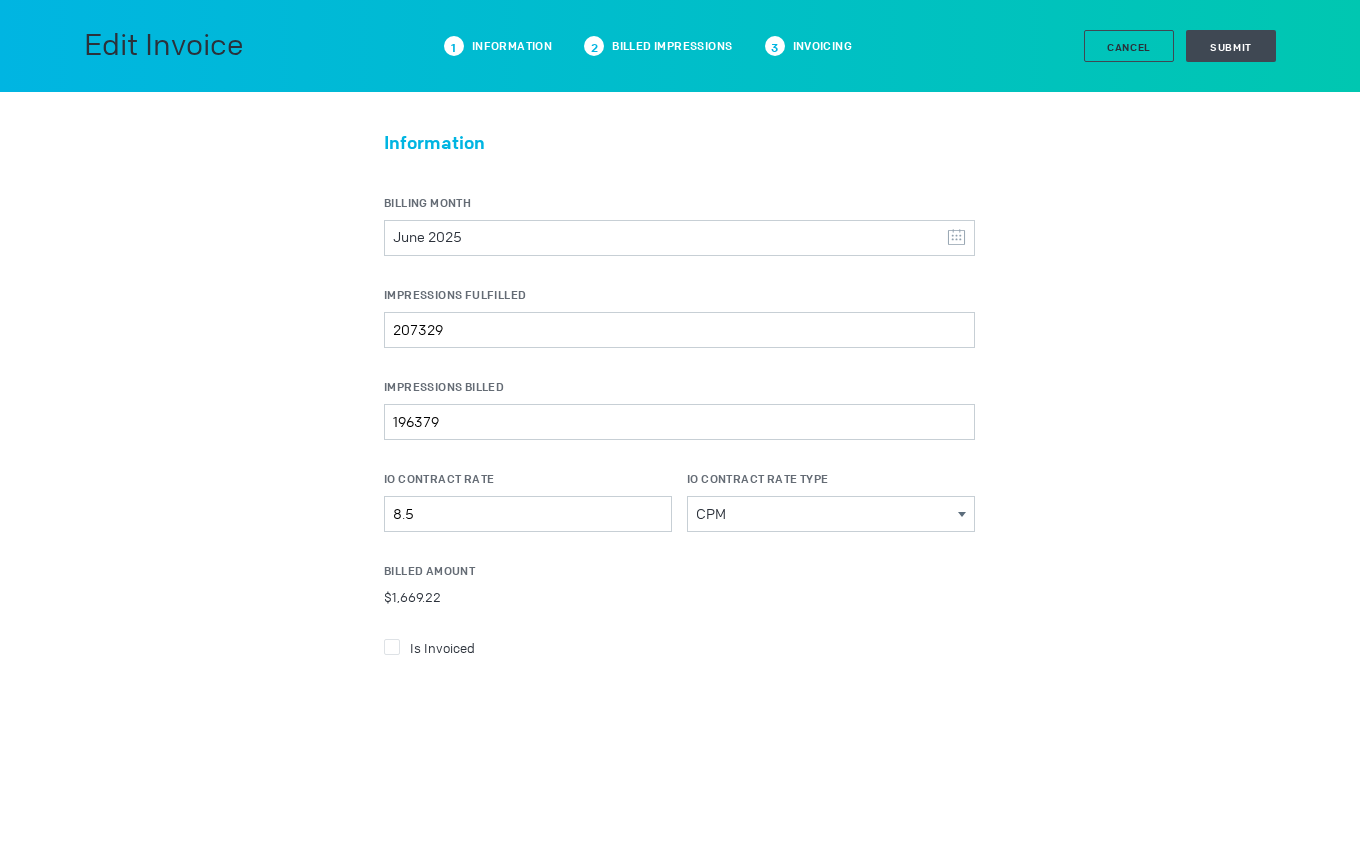 click at bounding box center [392, 647] 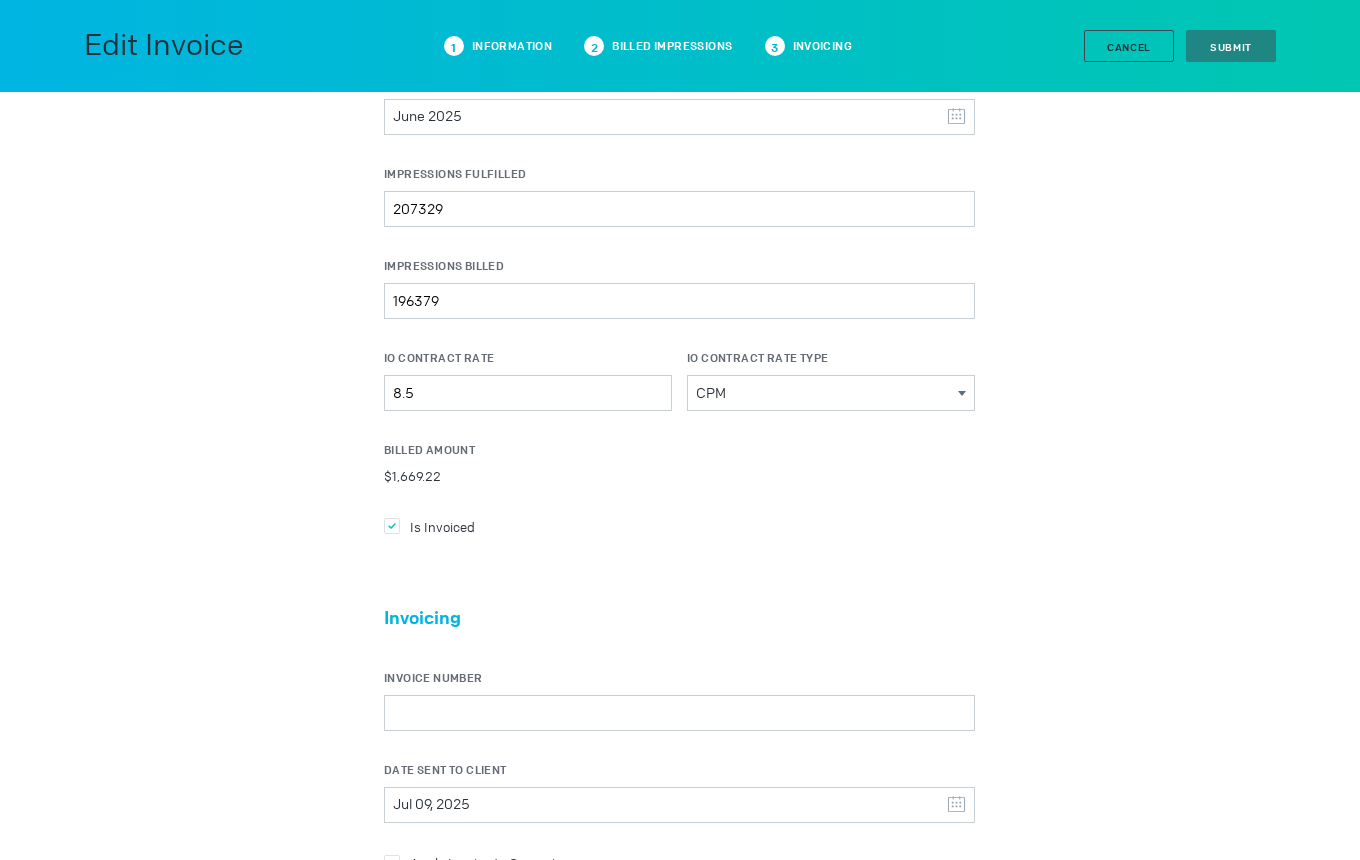scroll, scrollTop: 300, scrollLeft: 0, axis: vertical 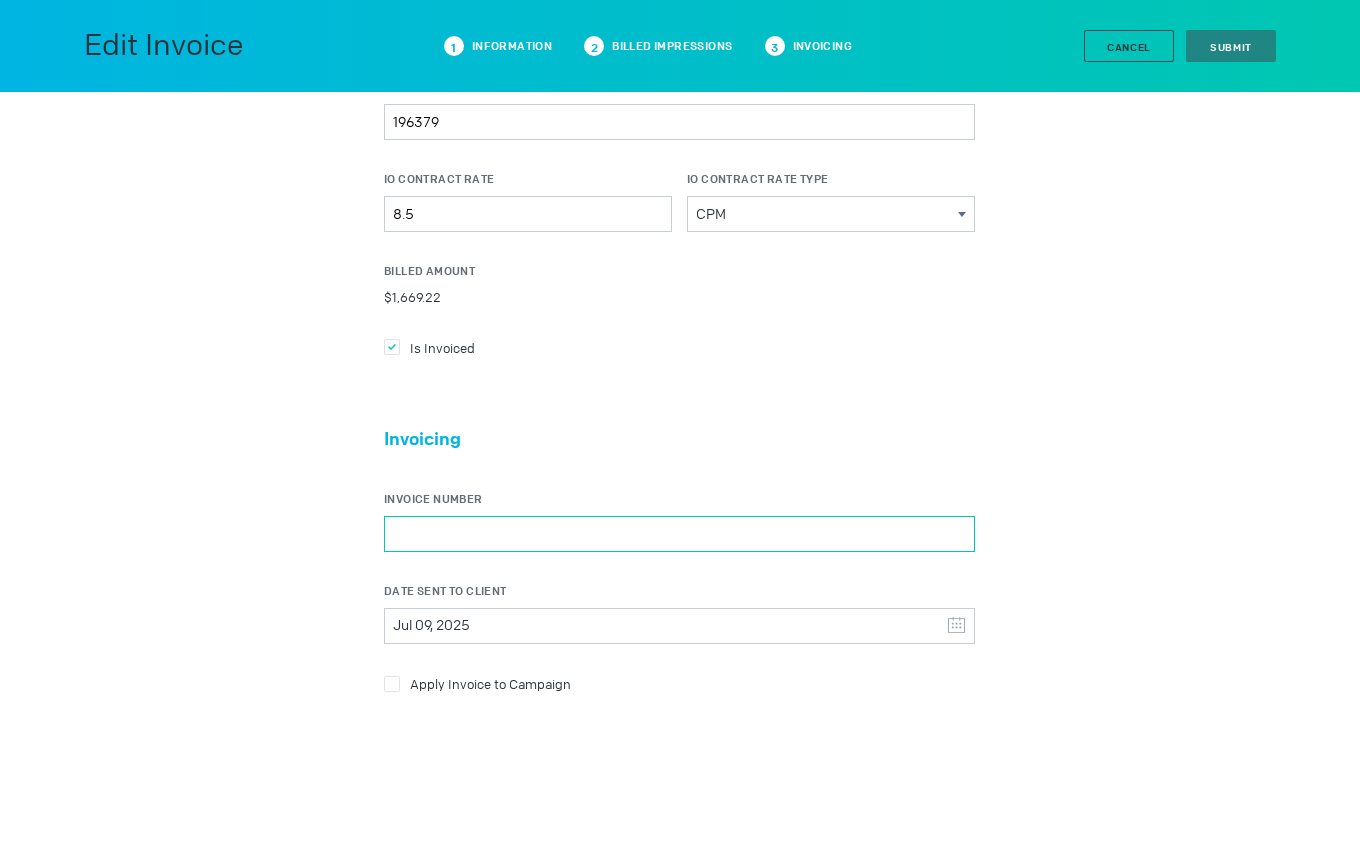 click on "Invoice Number" at bounding box center (679, 534) 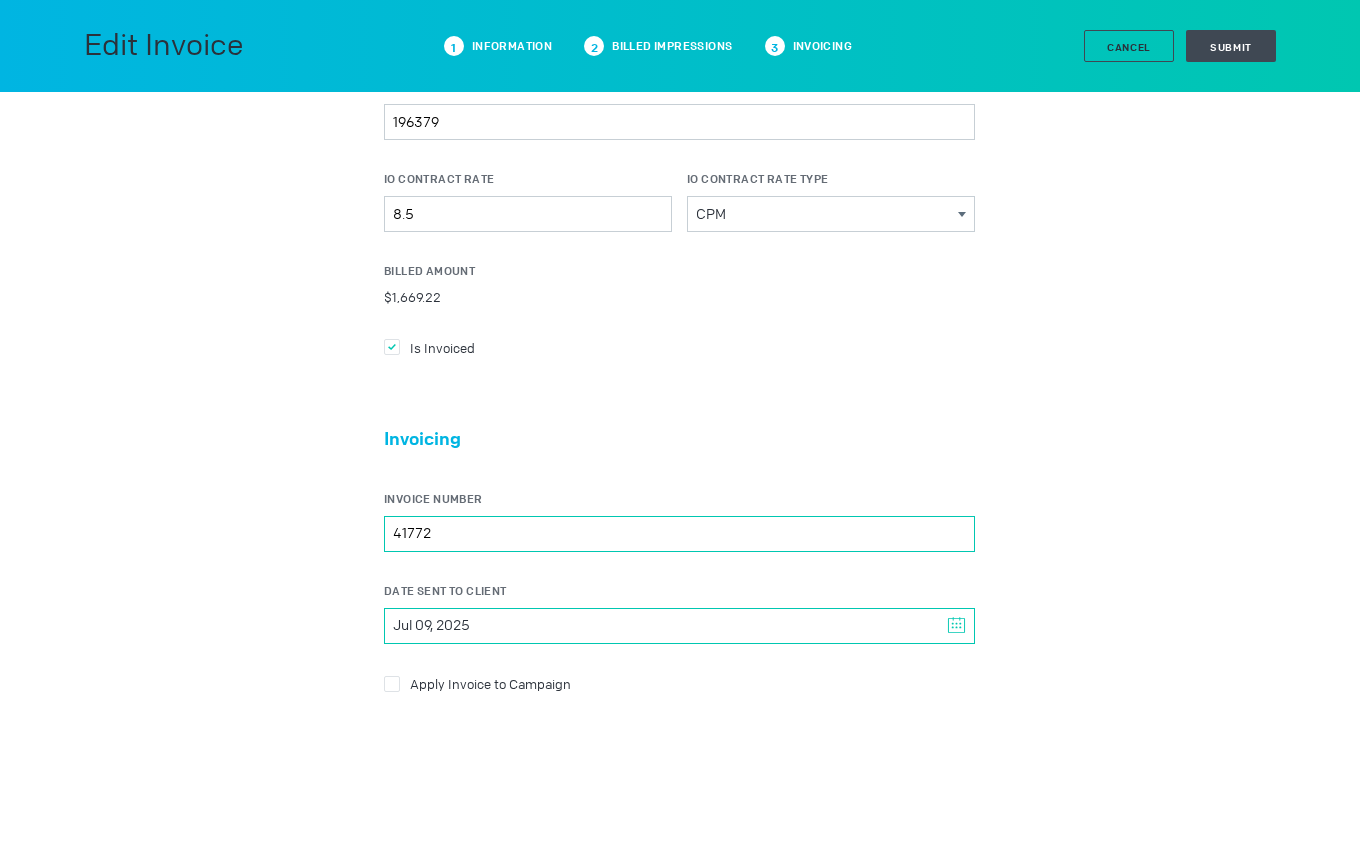 type on "41772" 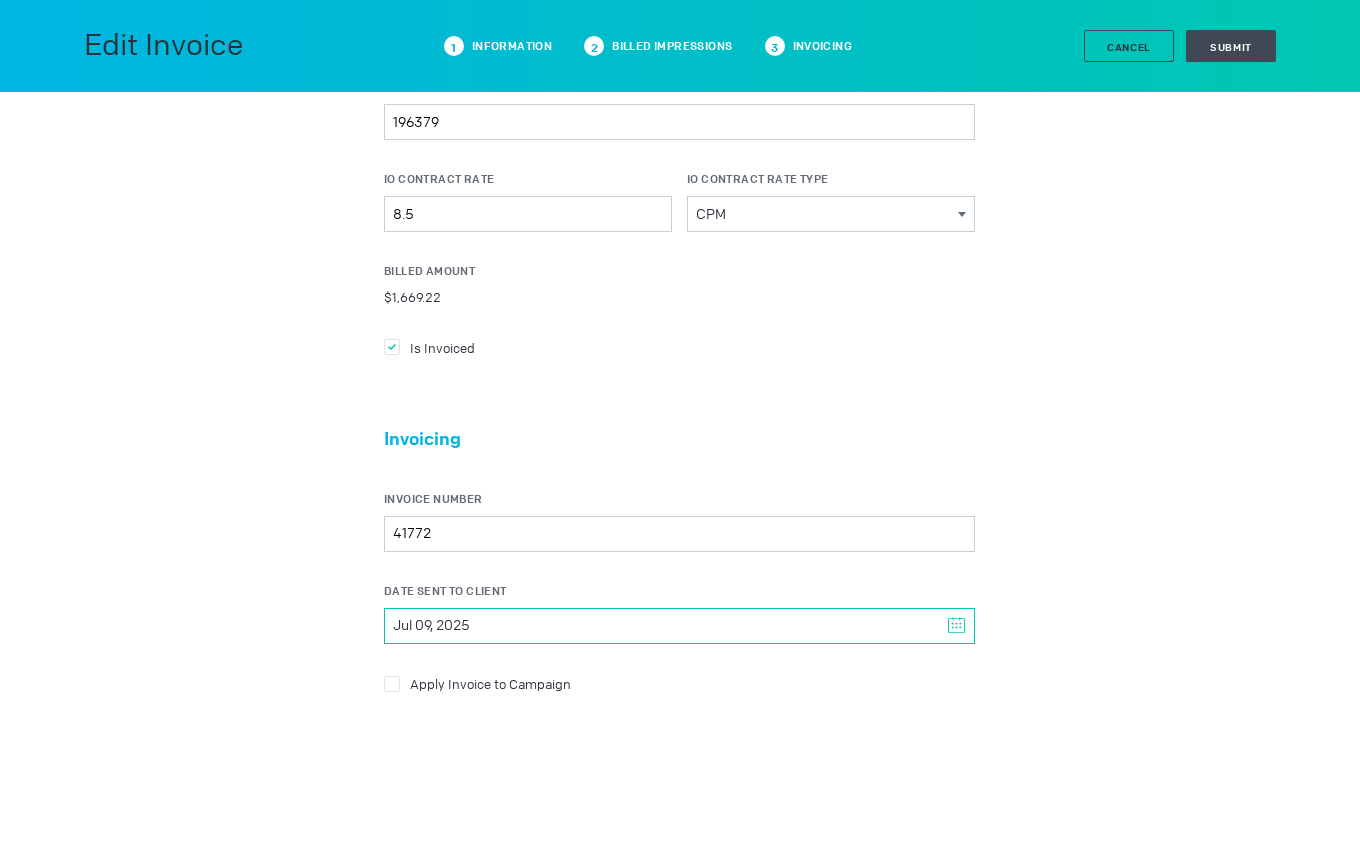 click on "Jul 09, 2025" at bounding box center [431, 626] 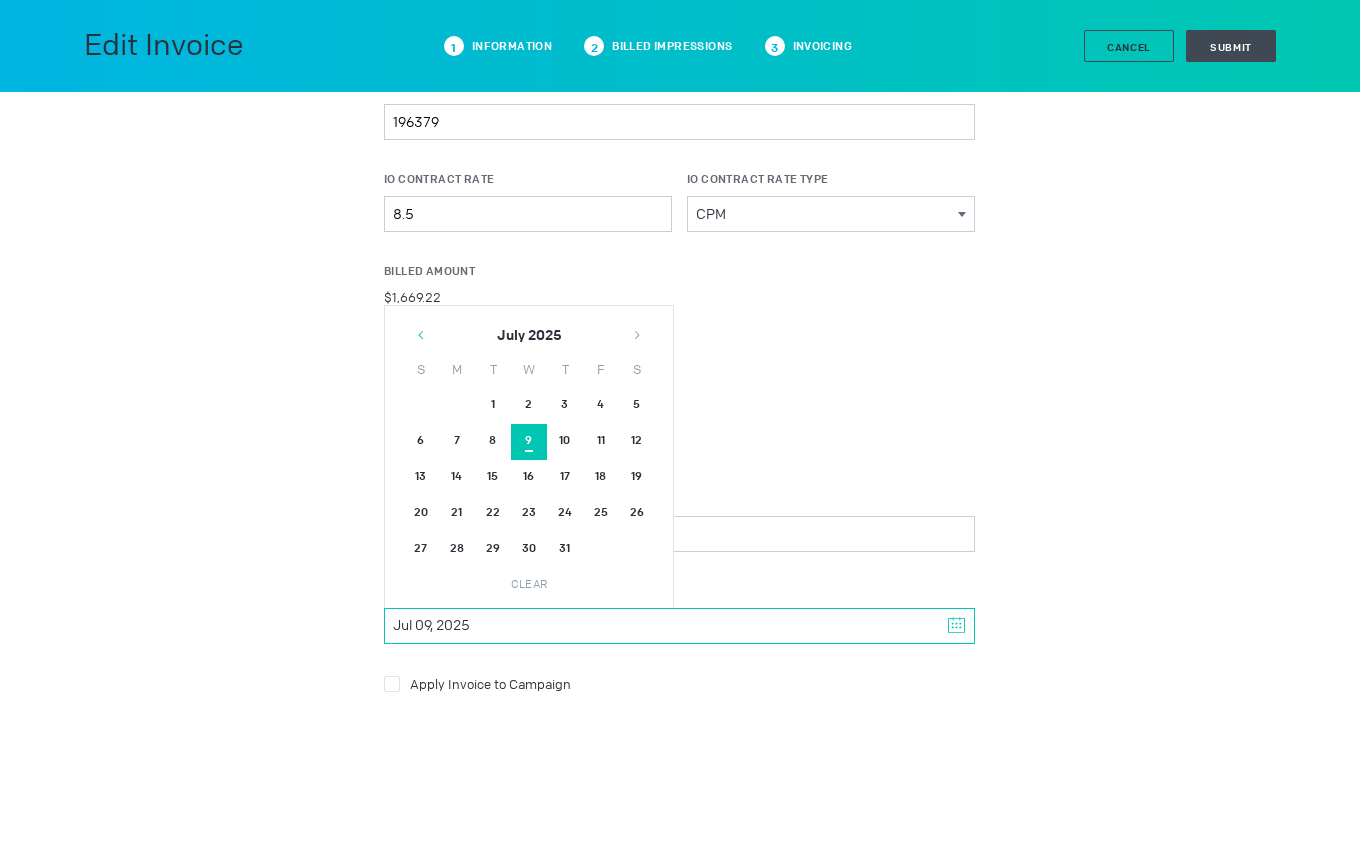 click at bounding box center (421, 335) 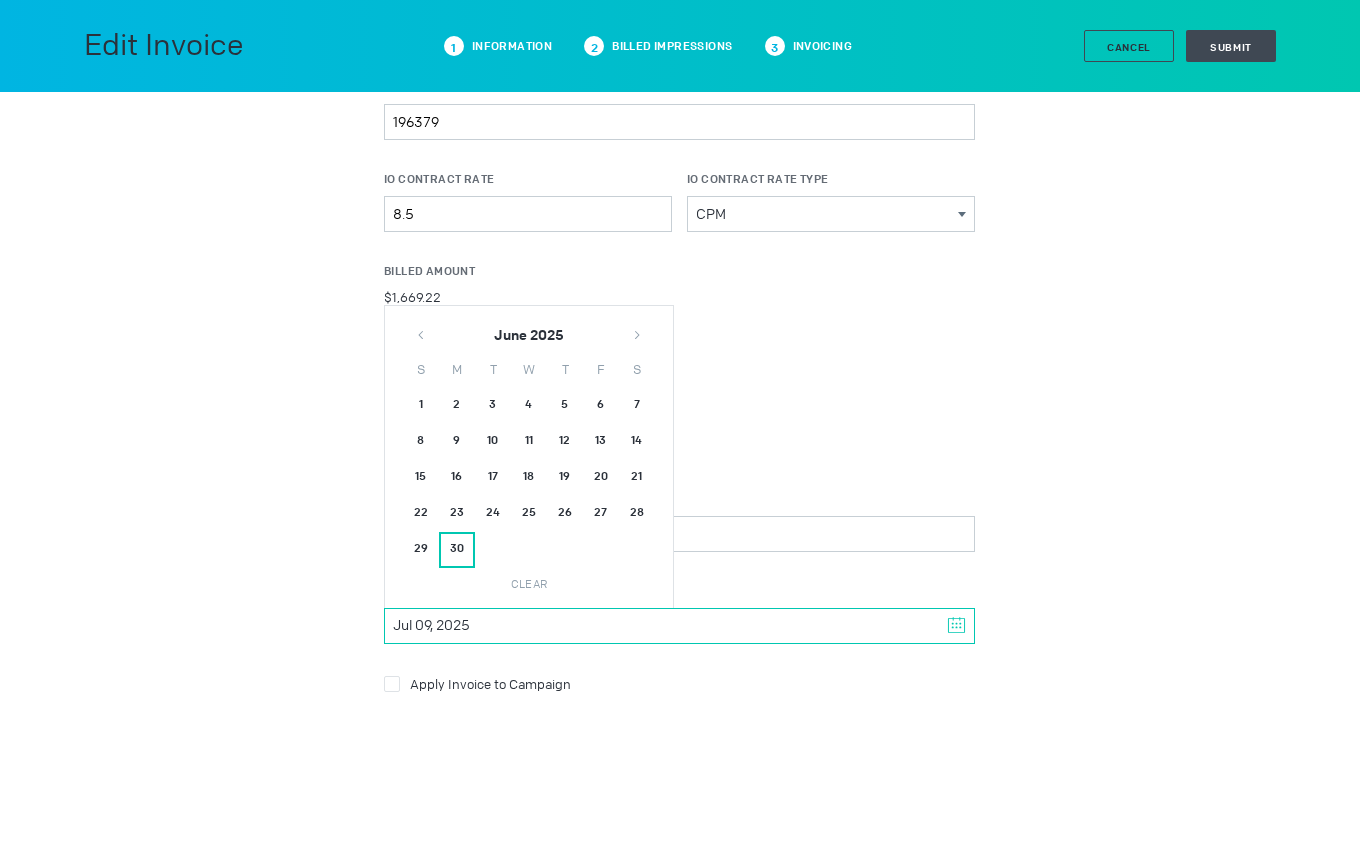 click on "30" at bounding box center (457, 550) 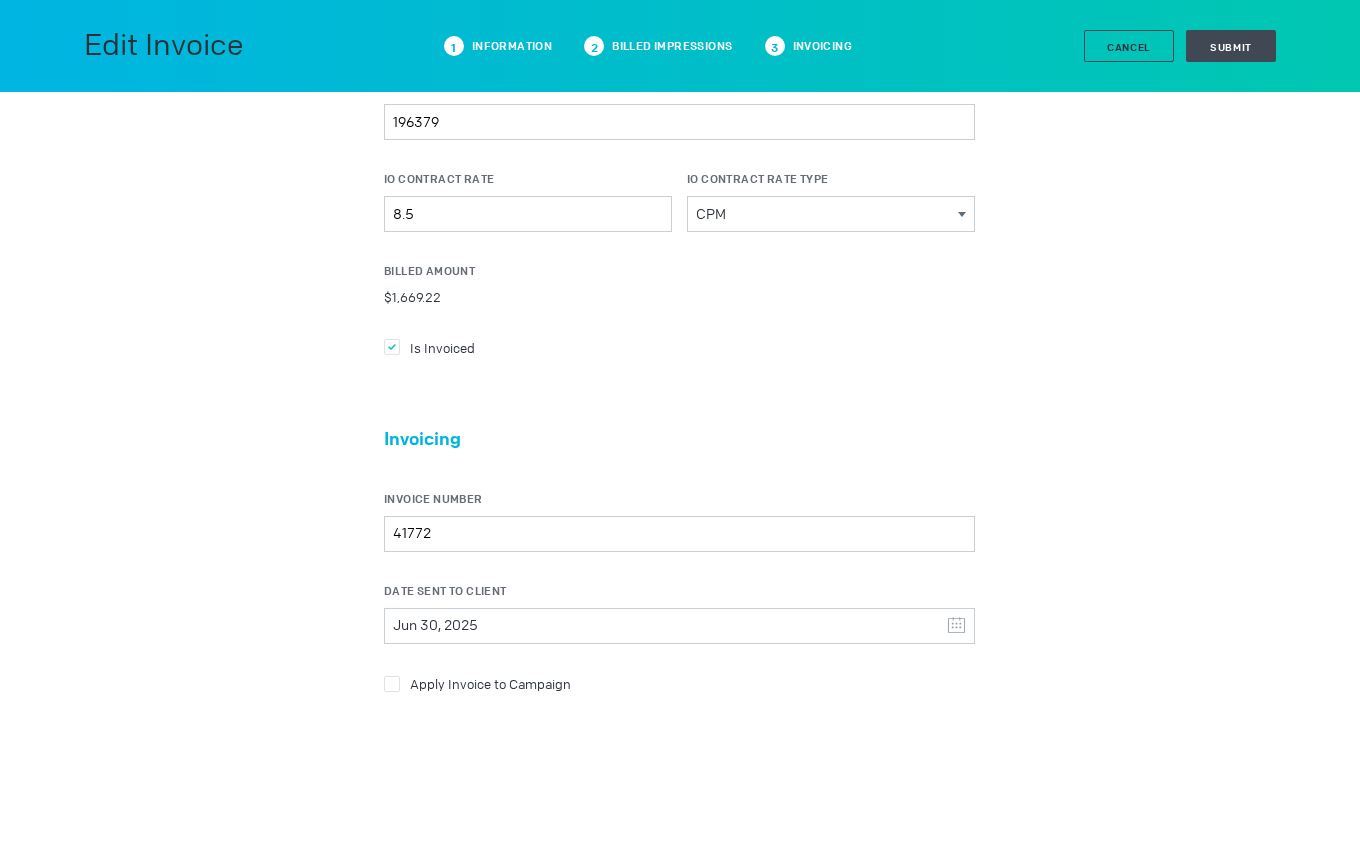 click at bounding box center [392, 347] 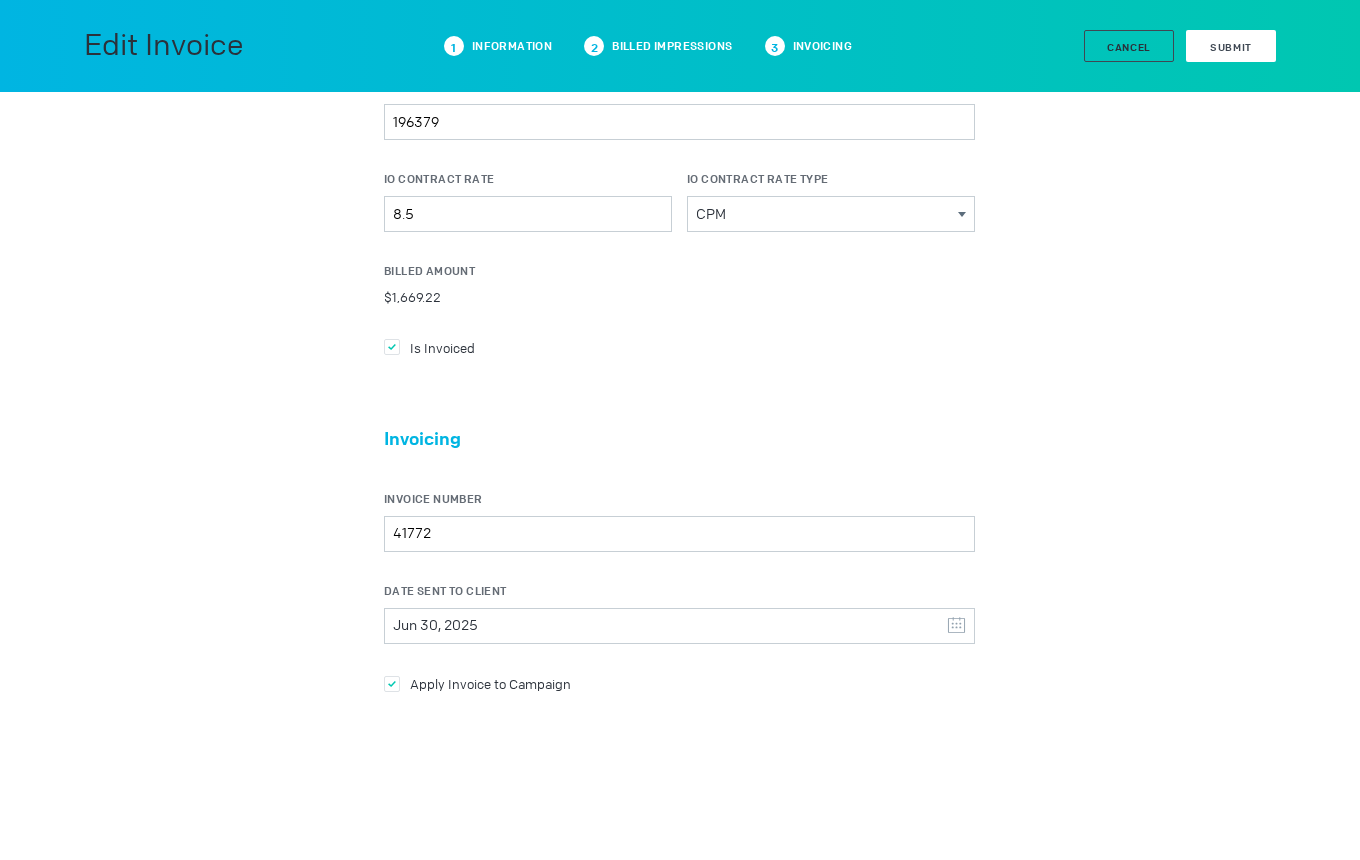 click on "Submit" at bounding box center [1231, 47] 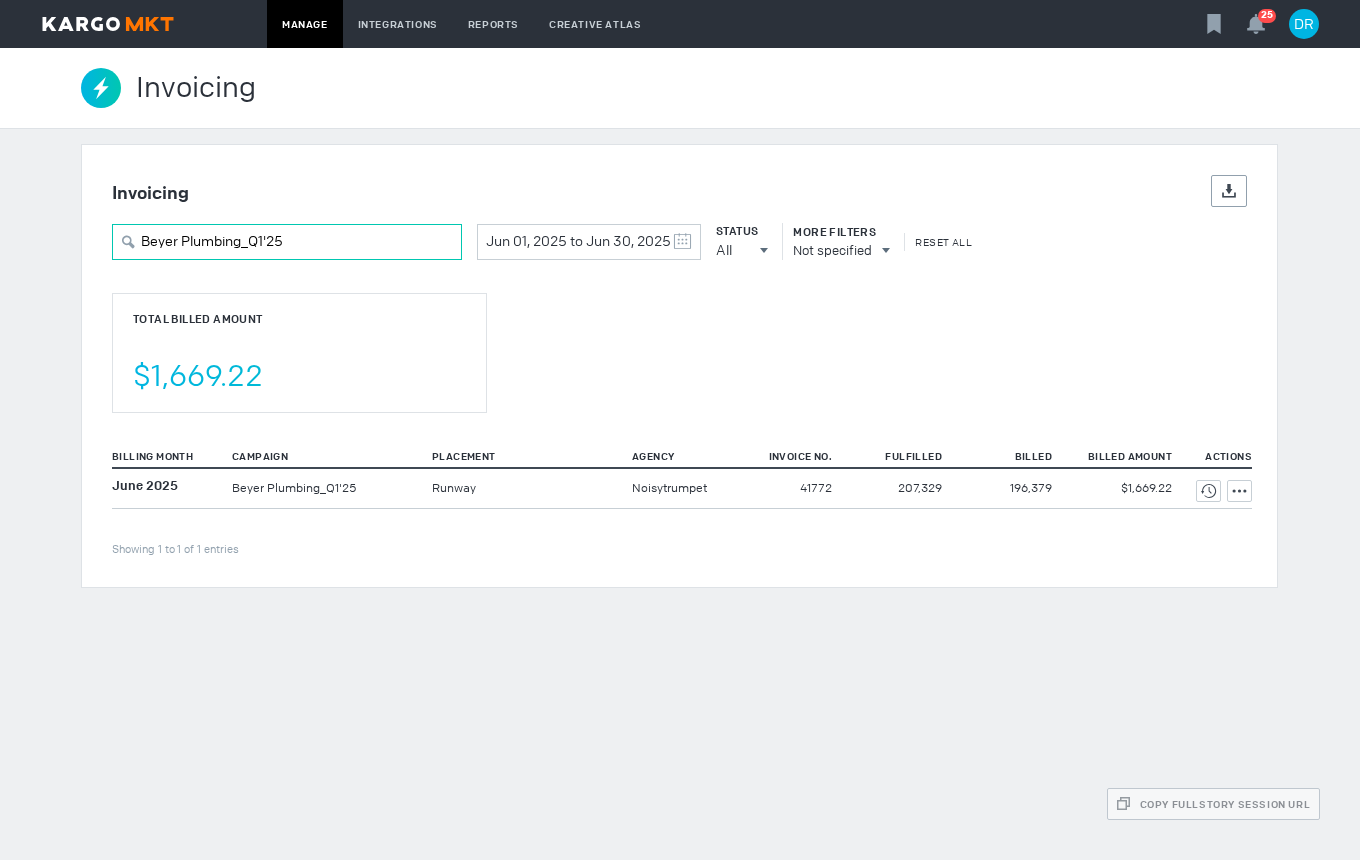 click on "Beyer Plumbing_Q1'25" at bounding box center [287, 242] 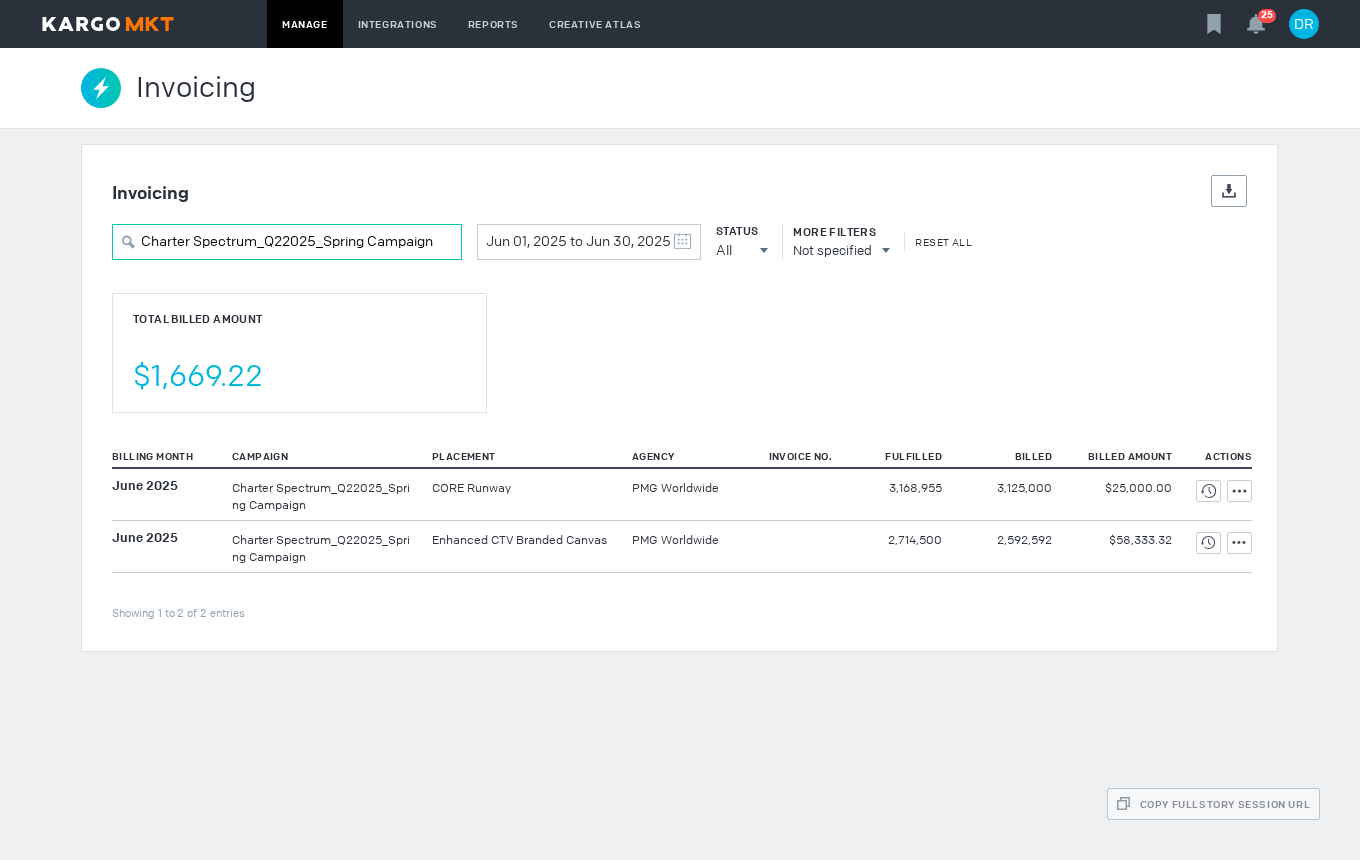 type on "Charter Spectrum_Q22025_Spring Campaign" 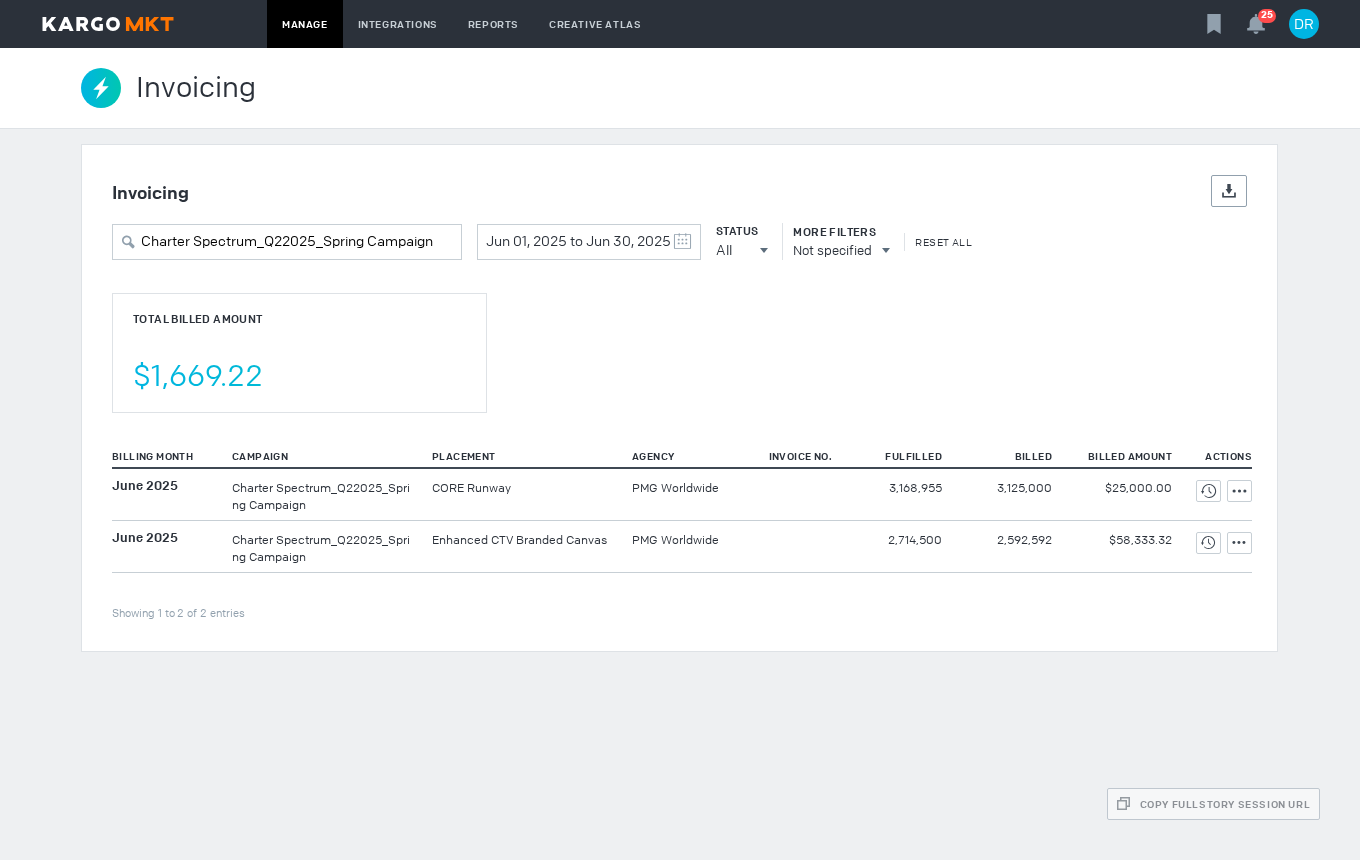 click on "Invoicing  Details Export     Charter Spectrum_Q22025_Spring Campaign Jun 01, 2025 to Jun 30, 2025                                                                               							 May 2025 							 						                          S M T W T F S                                           27 28 29 30 1 2 3 4 5 6 7 8 9 10 11 12 13 14 15 16 17 18 19 20 21 22 23 24 25 26 27 28 29 30 31                                                                                             							 June 2025 							 						                          S M T W T F S                                           1 2 3 4 5 6 7 8 9 10 11 12 13 14 15 16 17 18 19 20 21 22 23 24 25 26 27 28 29 30 1 2 3 4 5                                       Clear                  Status All All All Invoiced Not Invoiced Test More Filters Not specified Reset All Total Billed Amount $1,669.22 Billing Month Campaign Placement Agency Invoice No. Fulfilled Billed Billed Amount Actions Showing 1 to 2 of 2 entries June 2025  CORE Runway PMG Worldwide 3,168,955" at bounding box center (680, 398) 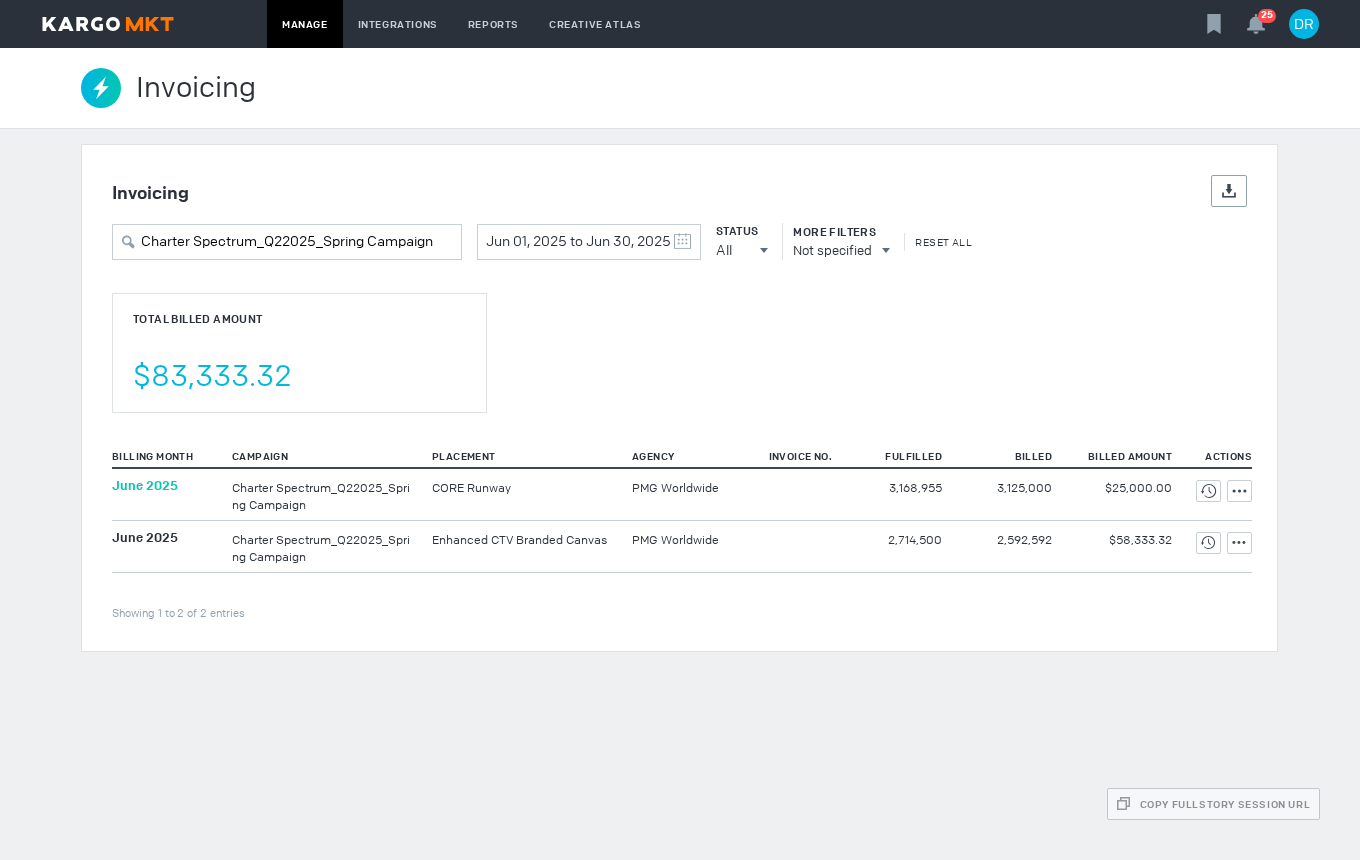 click on "June 2025" at bounding box center [145, 485] 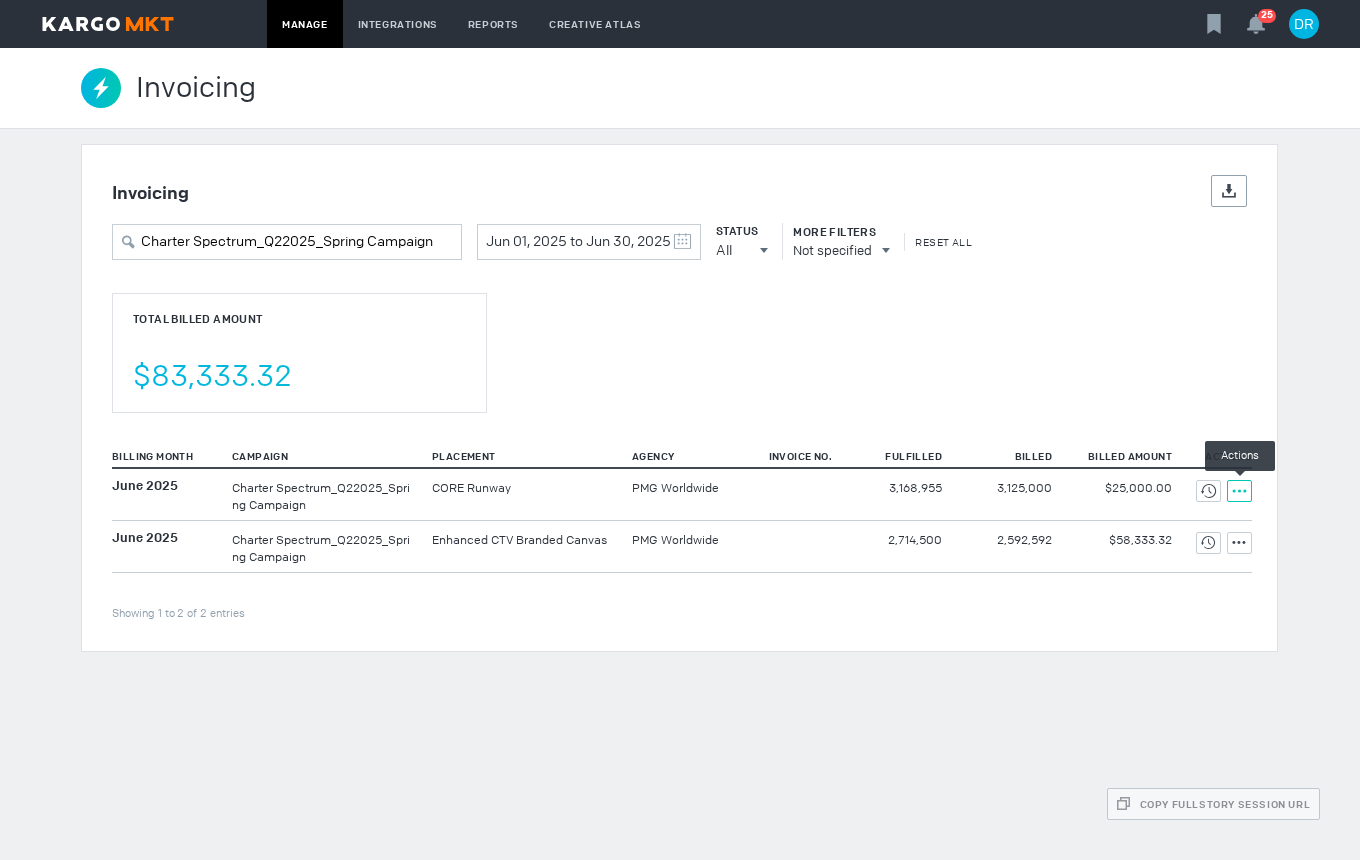 click at bounding box center [1208, 491] 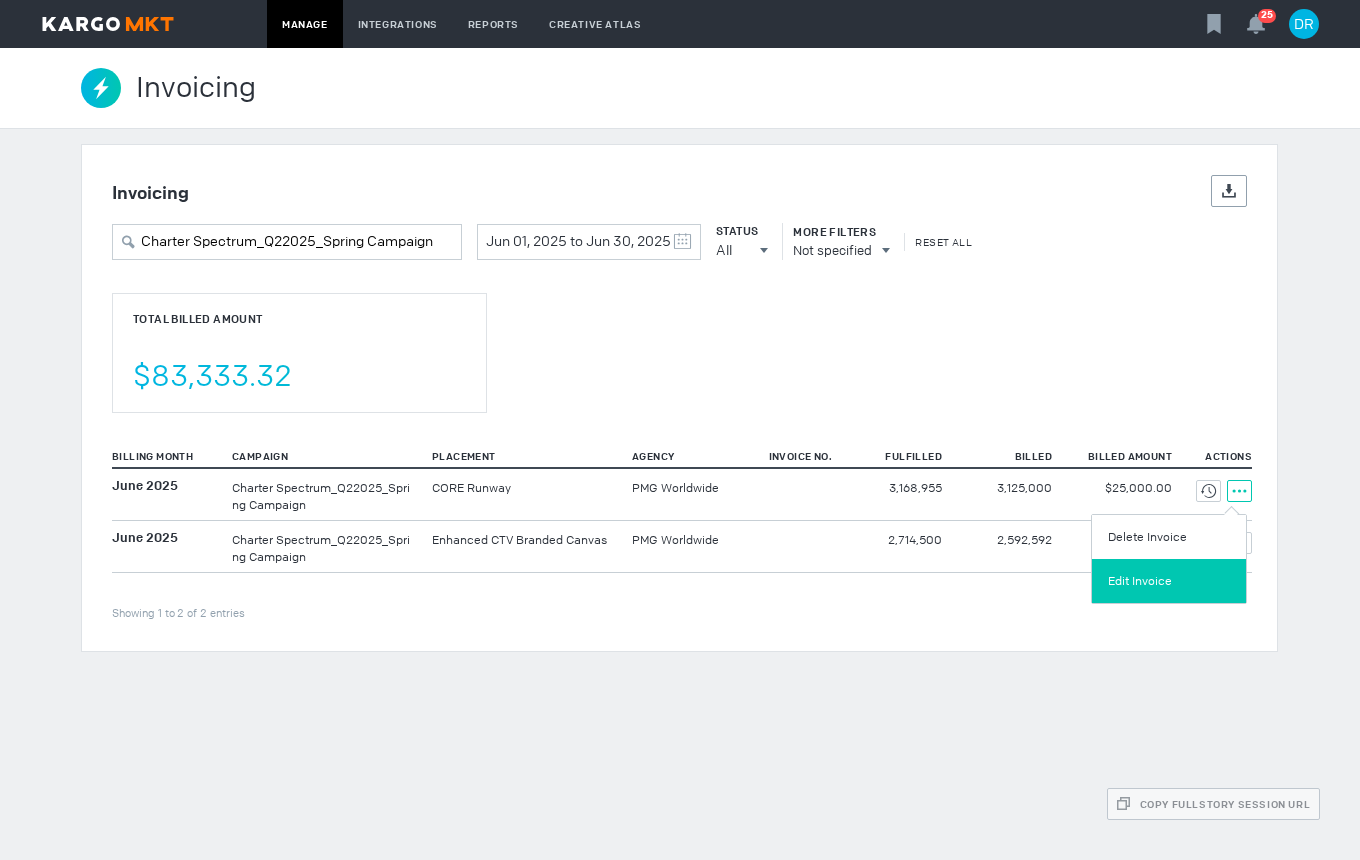 click on "Edit Invoice" at bounding box center [1169, 581] 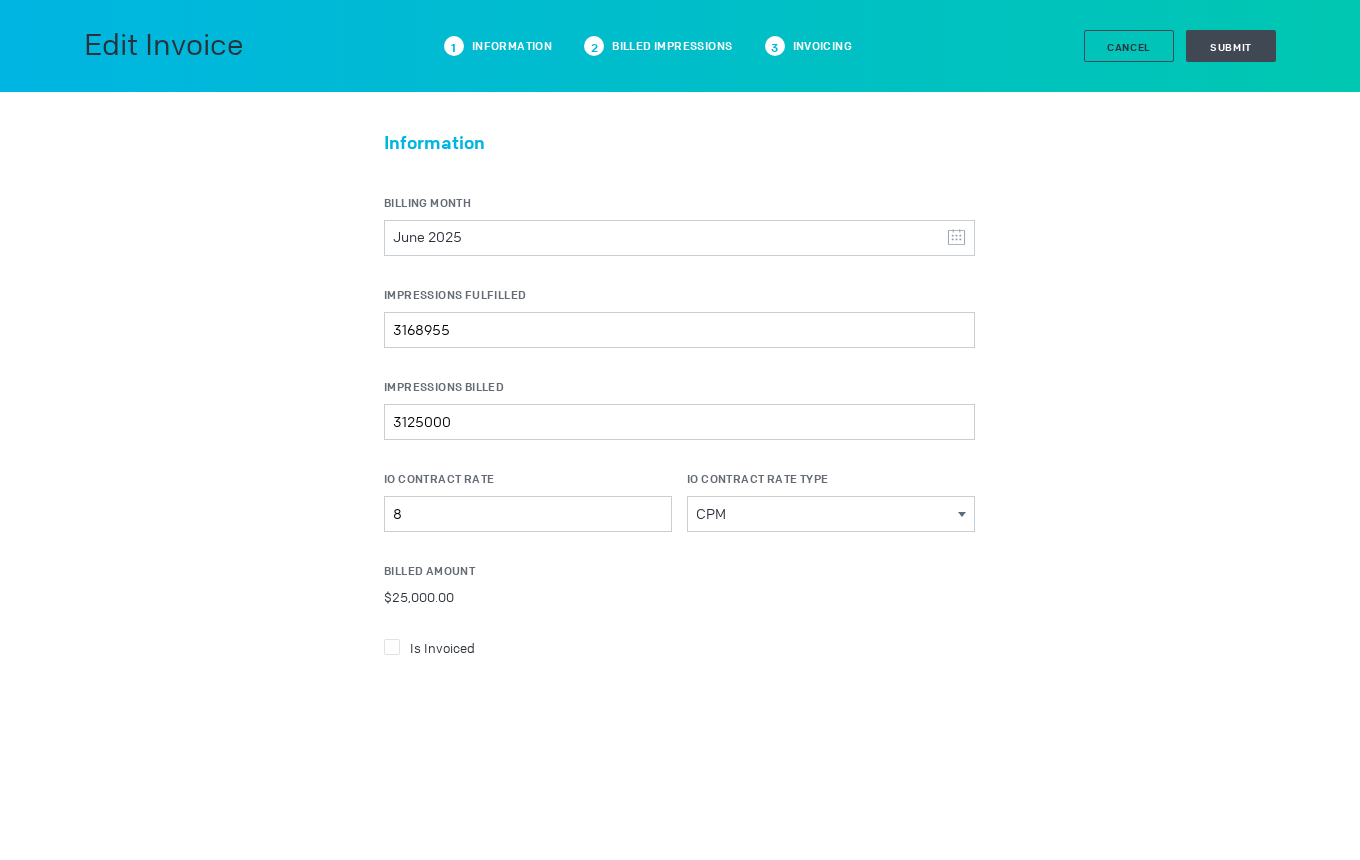 click at bounding box center (392, 647) 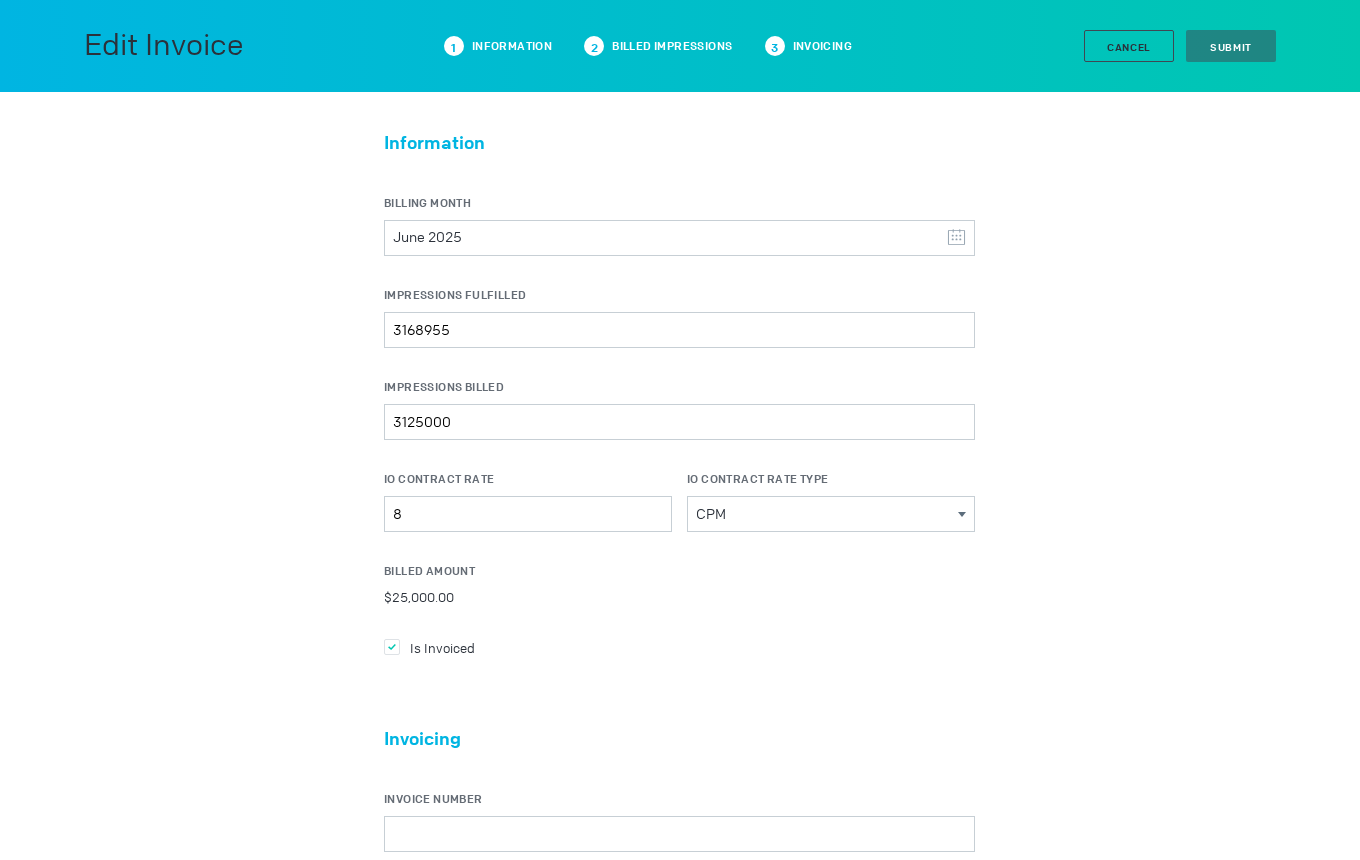 scroll, scrollTop: 200, scrollLeft: 0, axis: vertical 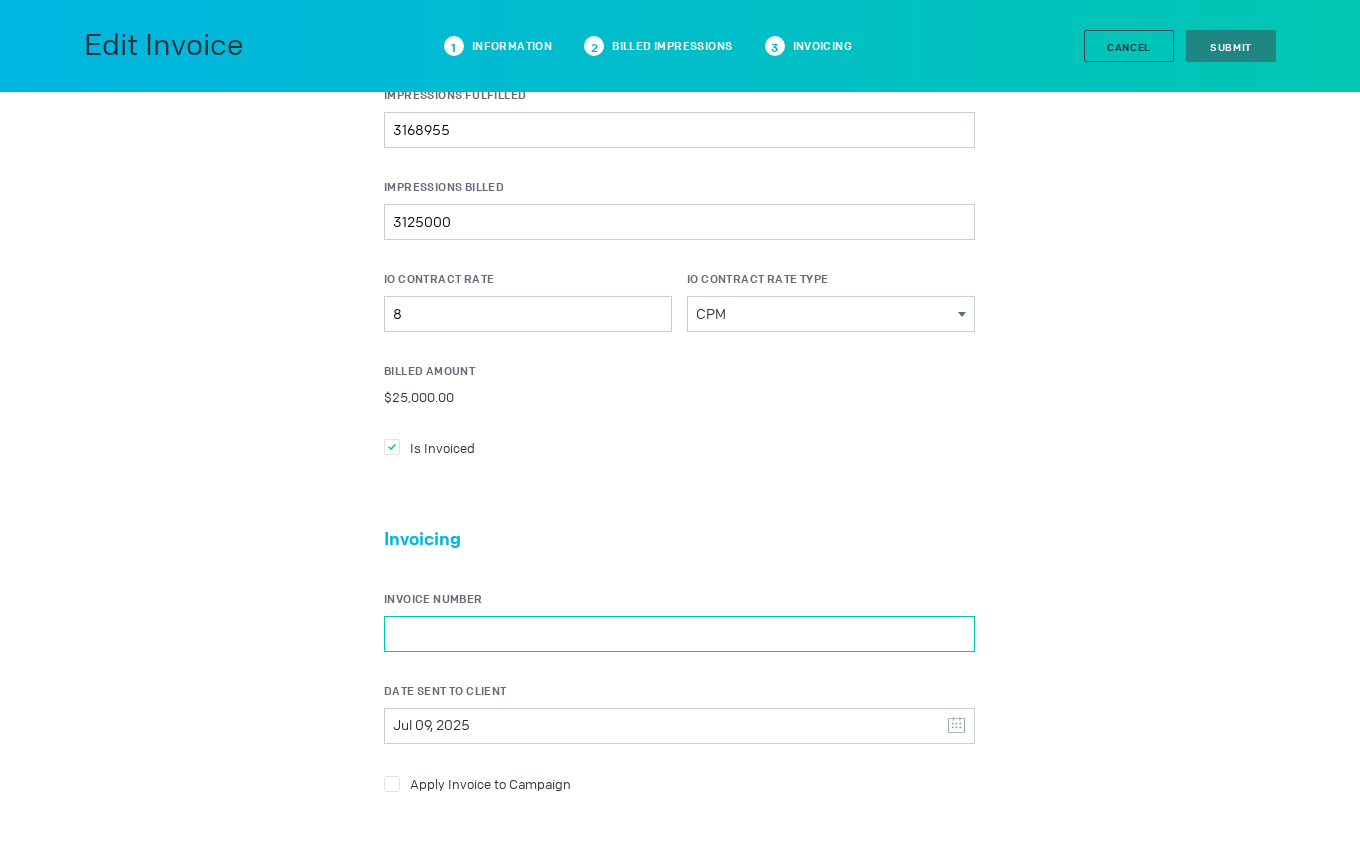click on "Invoice Number" at bounding box center [679, 634] 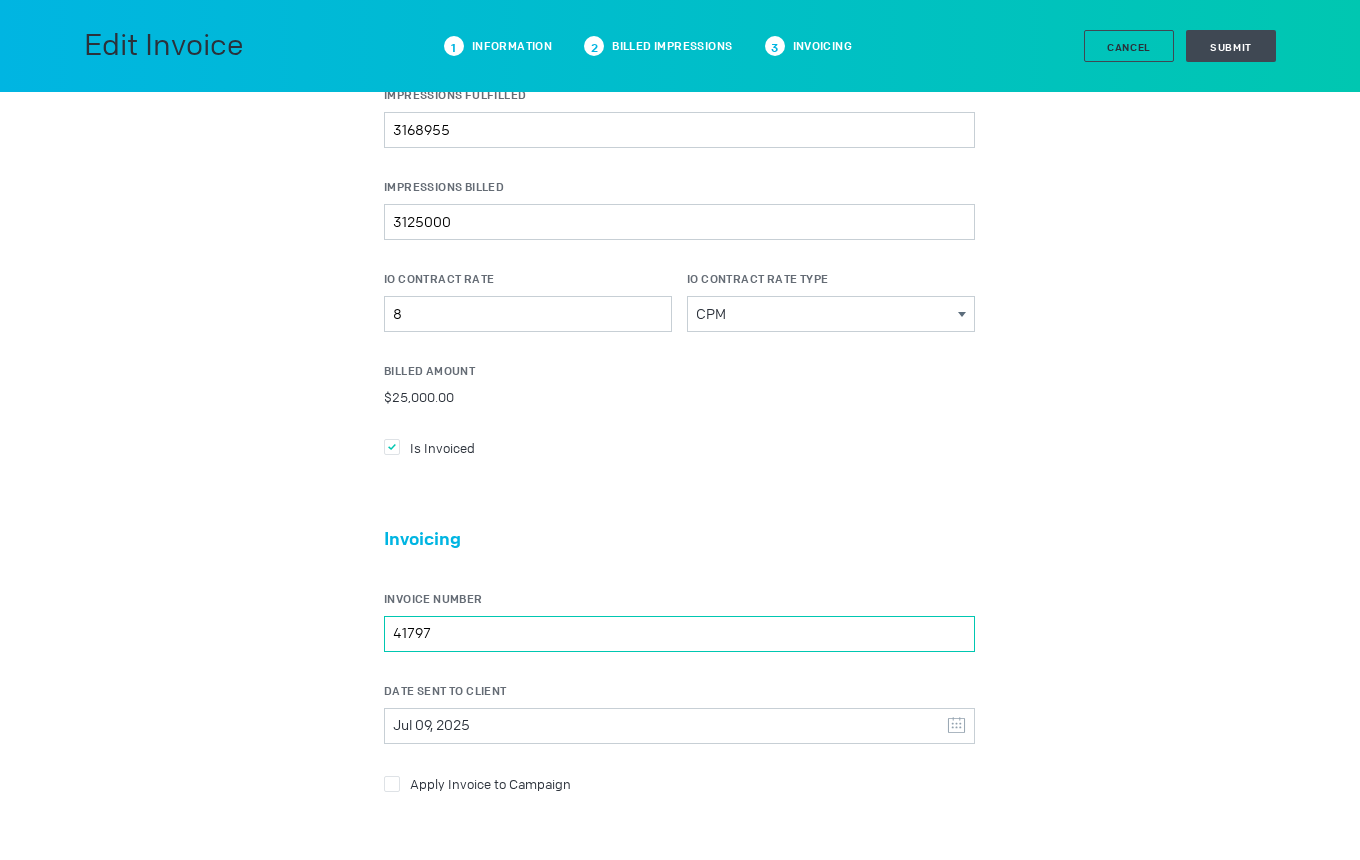 type on "41797" 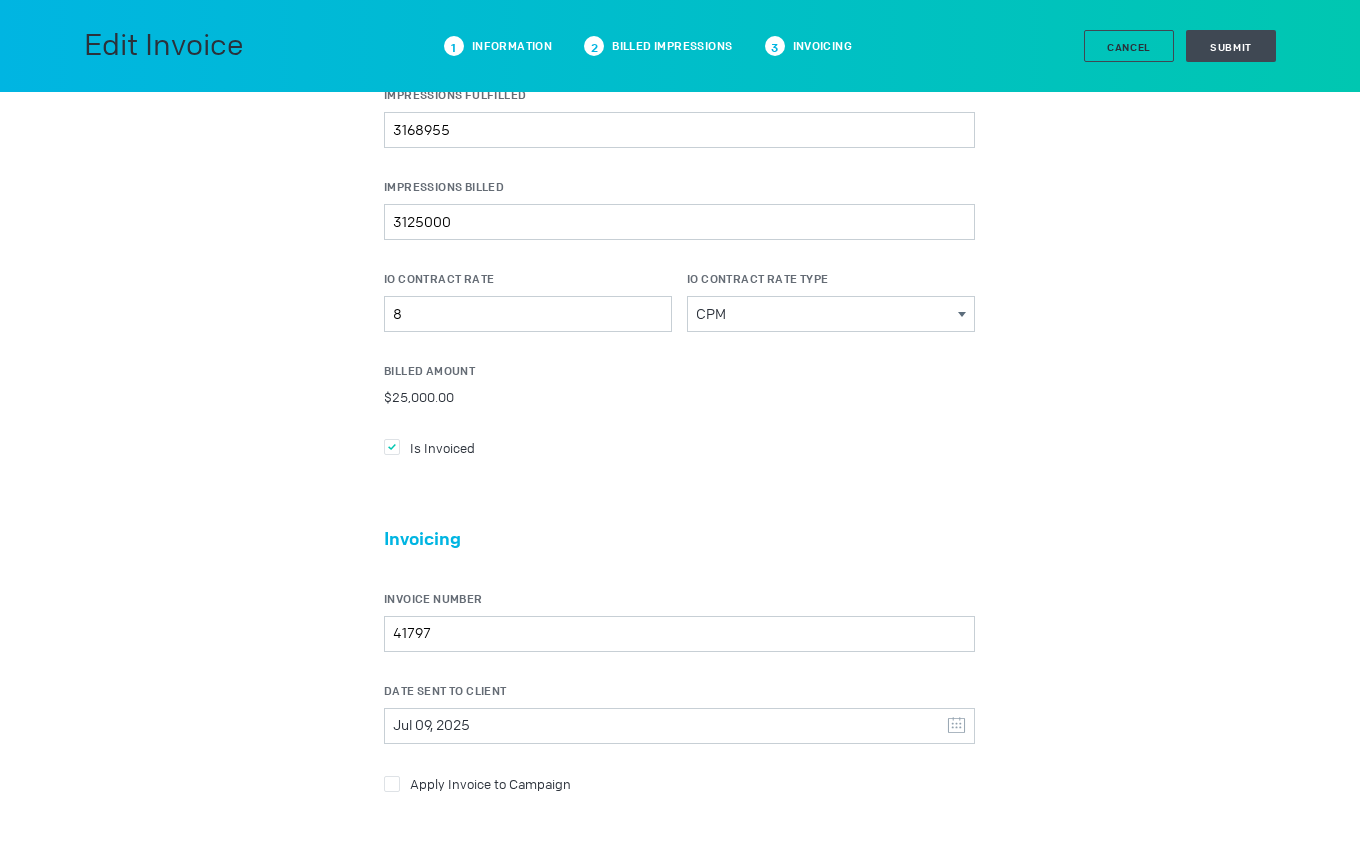 click on "Information Billing Month June 2025                                                                                							 2025 							 						                          S M T W T F S                                           Jan Feb Mar Apr May Jun Jul Aug Sep Oct Nov Dec                                       Clear                  Impressions Fulfilled 3168955 Impressions Billed 3125000 IO Contract Rate 8 IO Contract Rate Type CPM Rate Type CPM CPMV CPC CPCV Flat Fee CPV CPS Billed Amount $25,000.00 25000 Is Invoiced Invoicing Invoice Number 41797 Date Sent to Client Jul 09, 2025                                                                                							 July 2025 							 						                          S M T W T F S                                           29 30 1 2 3 4 5 6 7 8 9 10 11 12 13 14 15 16 17 18 19 20 21 22 23 24 25 26 27 28 29 30 31 1 2                                       Clear                  Apply Invoice to Campaign" at bounding box center [680, 502] 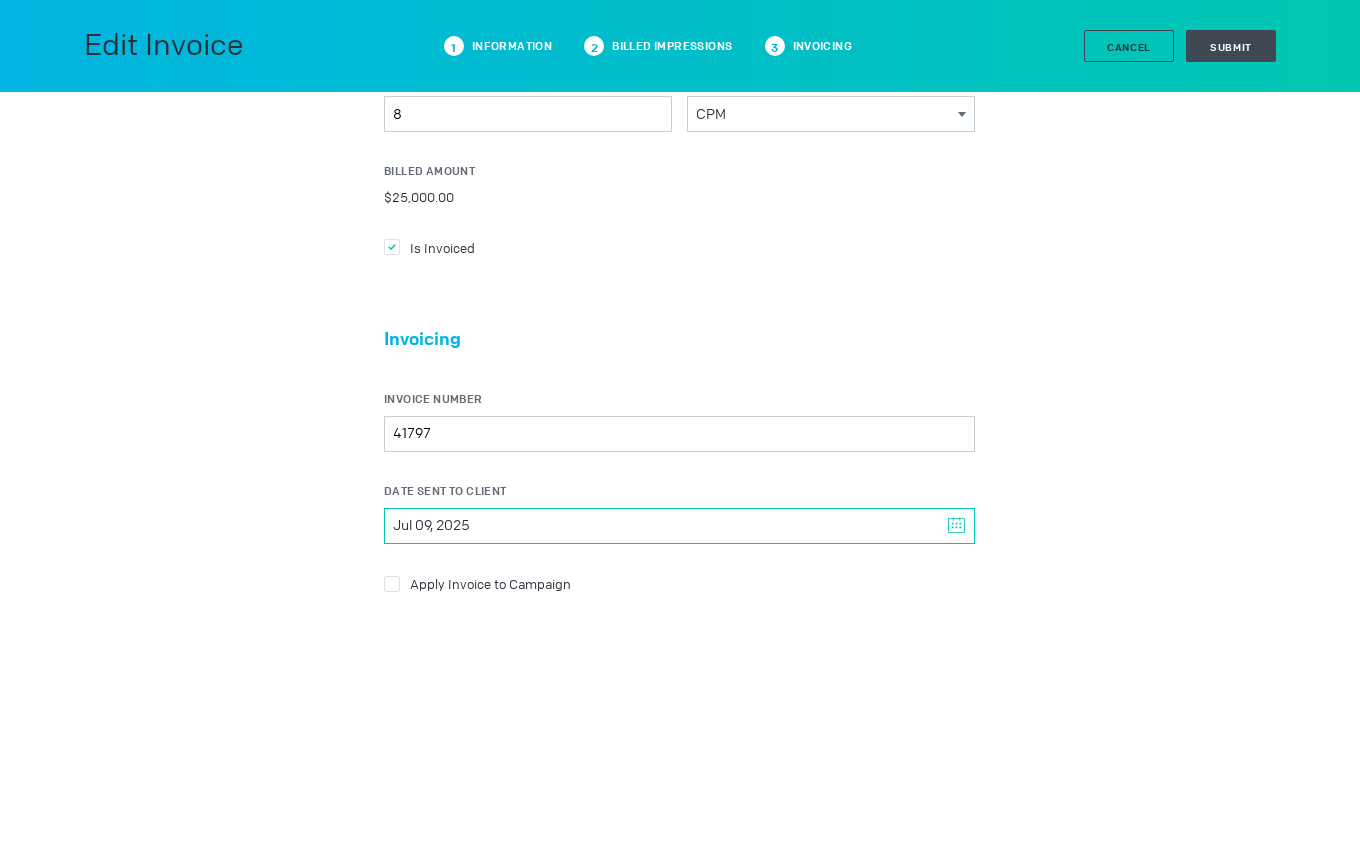click on "Jul 09, 2025" at bounding box center [679, 526] 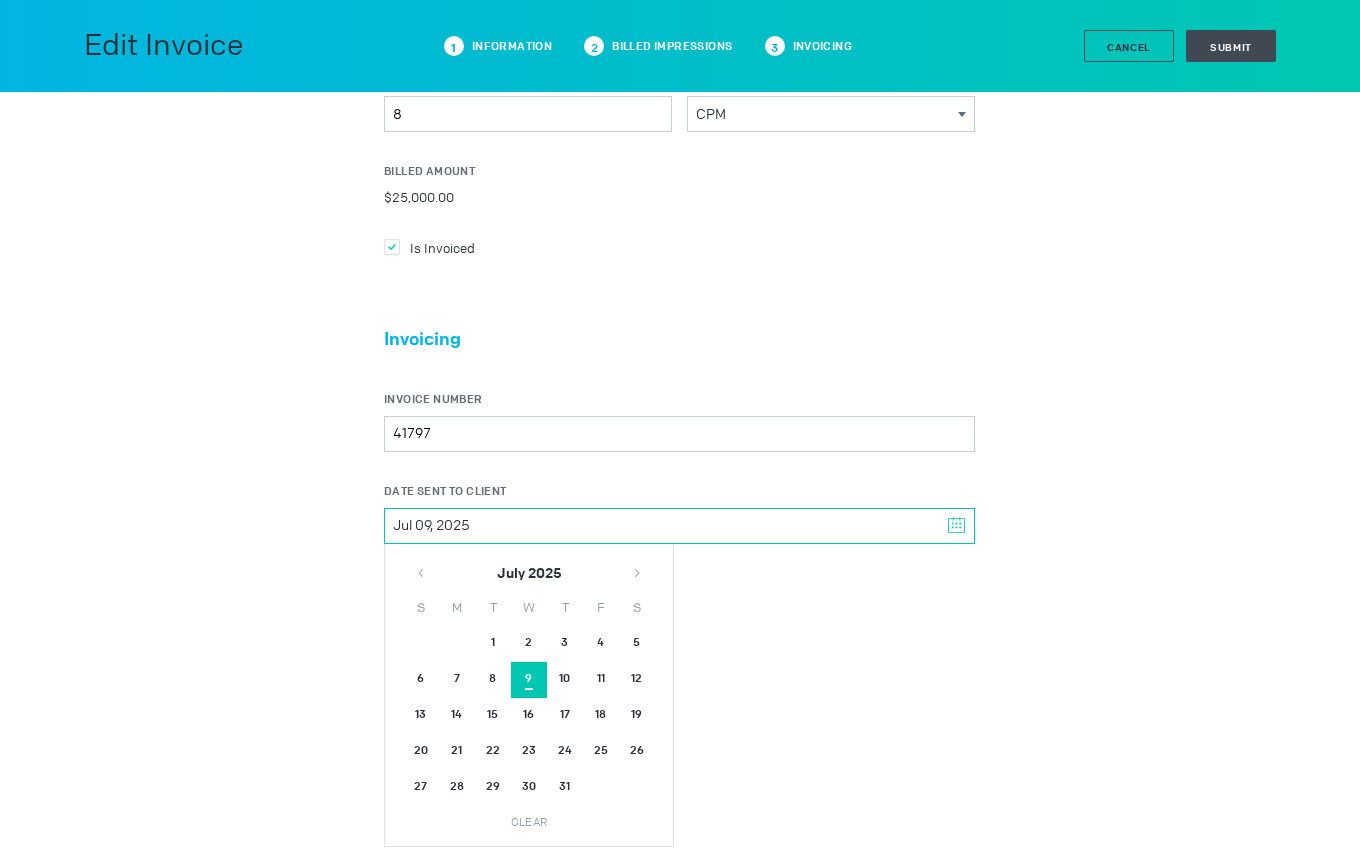 click at bounding box center (421, 567) 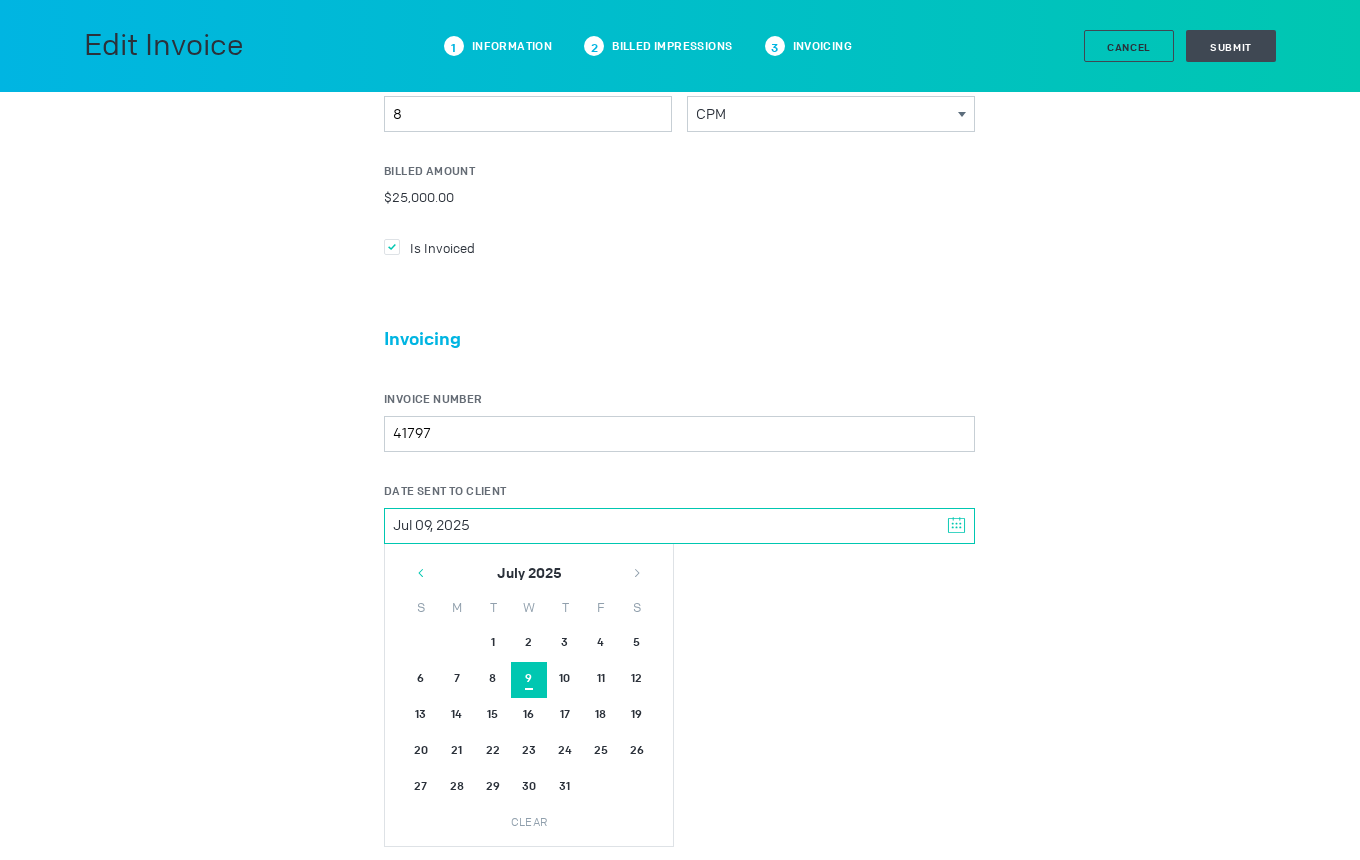 click at bounding box center (421, 573) 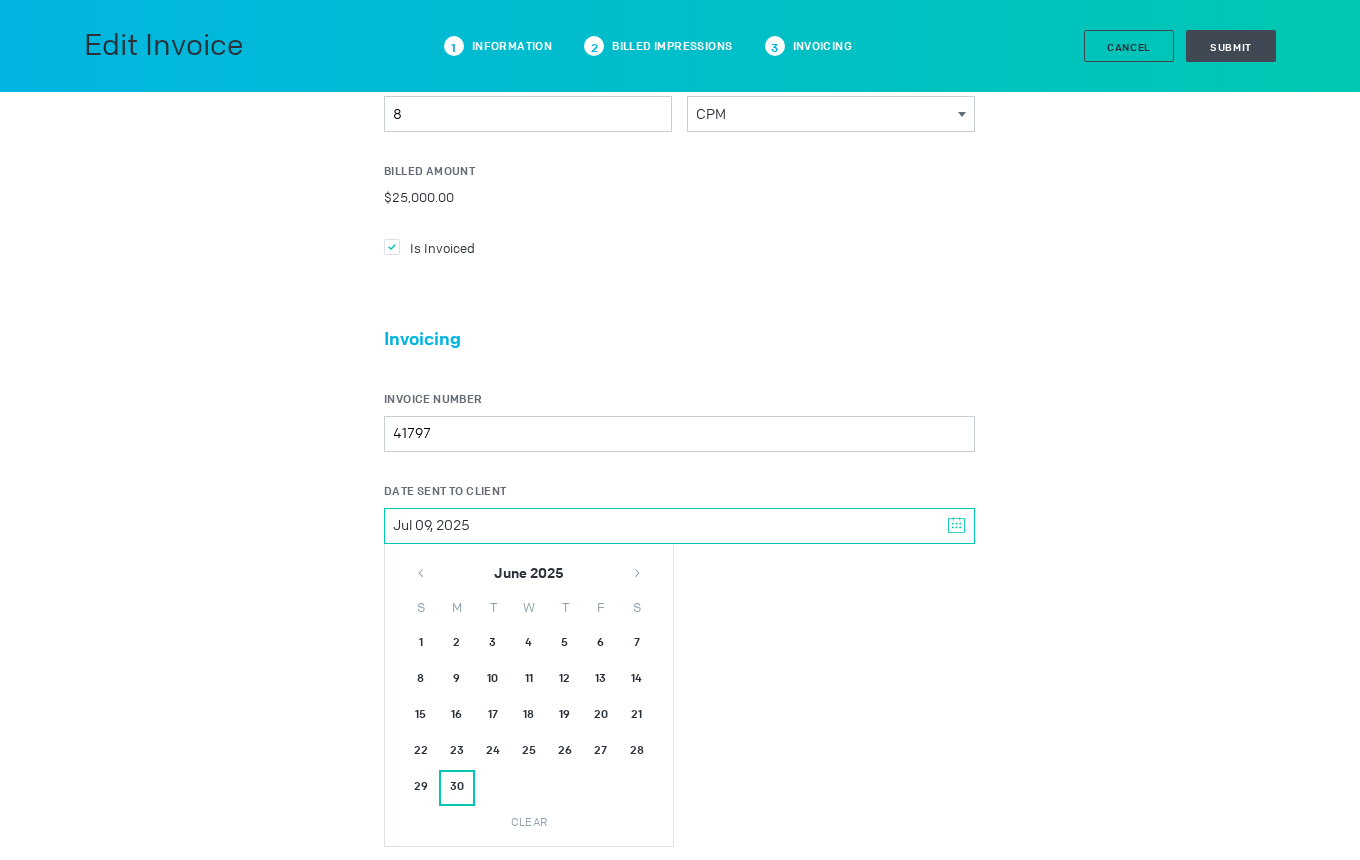 click on "30" at bounding box center [457, 788] 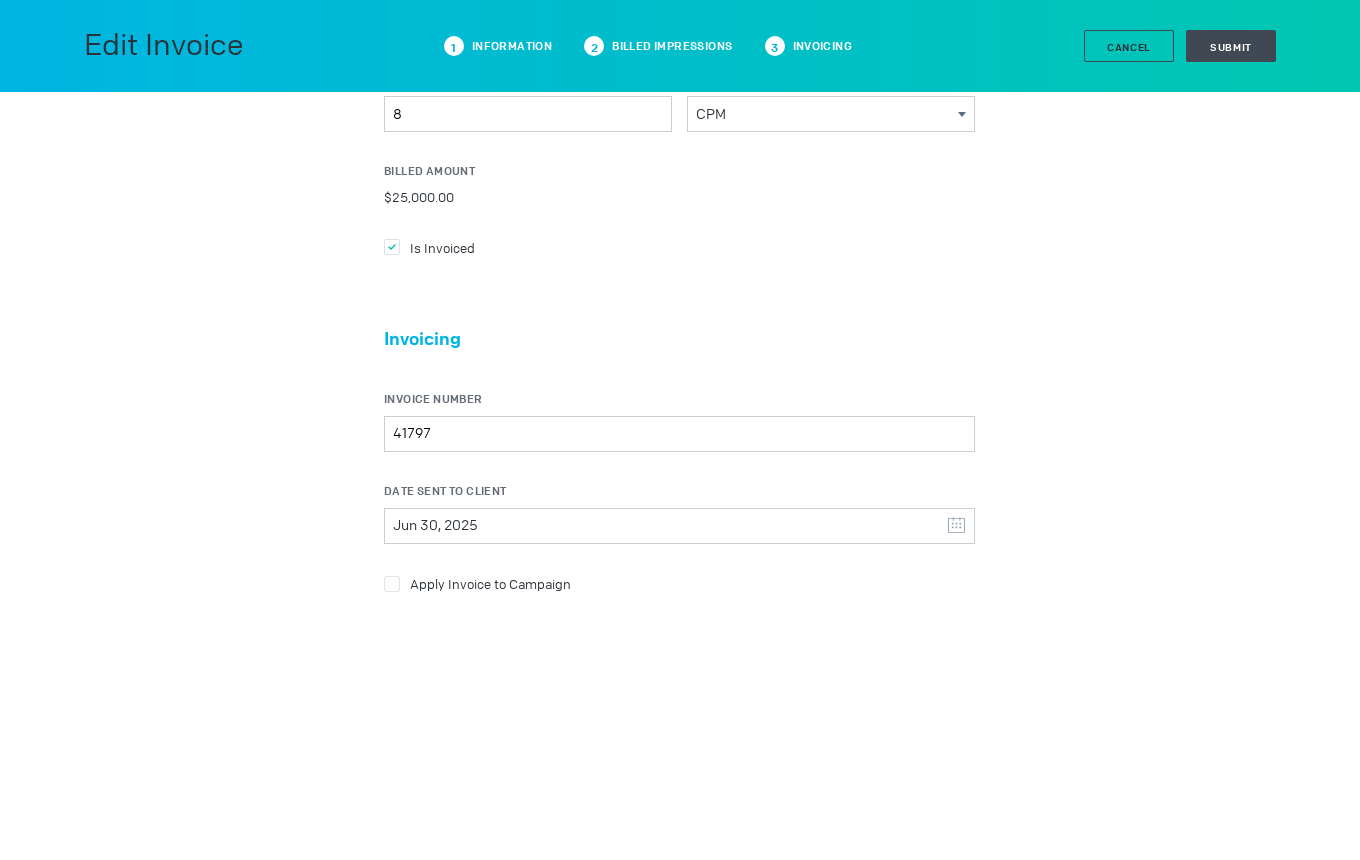 click at bounding box center (392, 247) 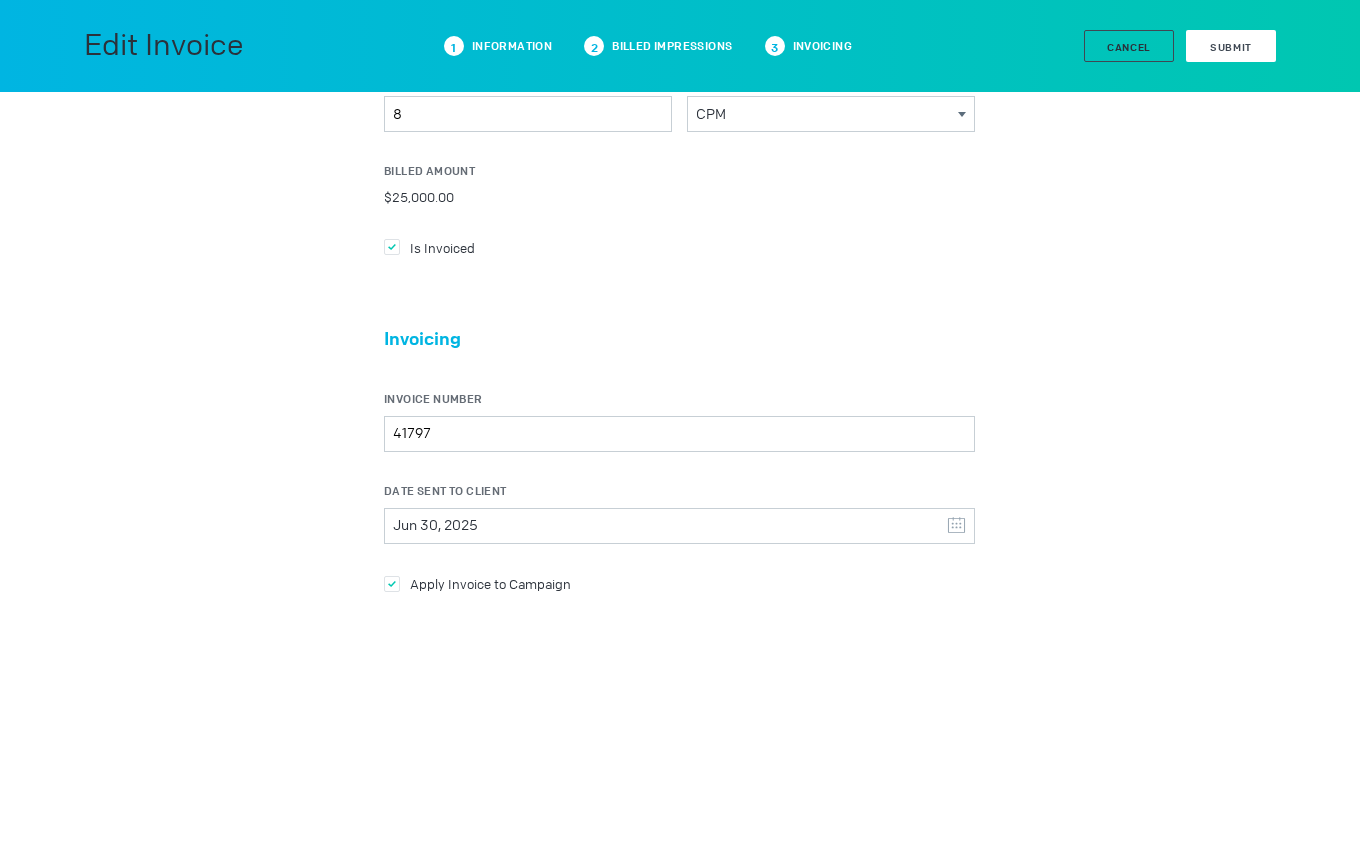click on "Submit" at bounding box center [1231, 47] 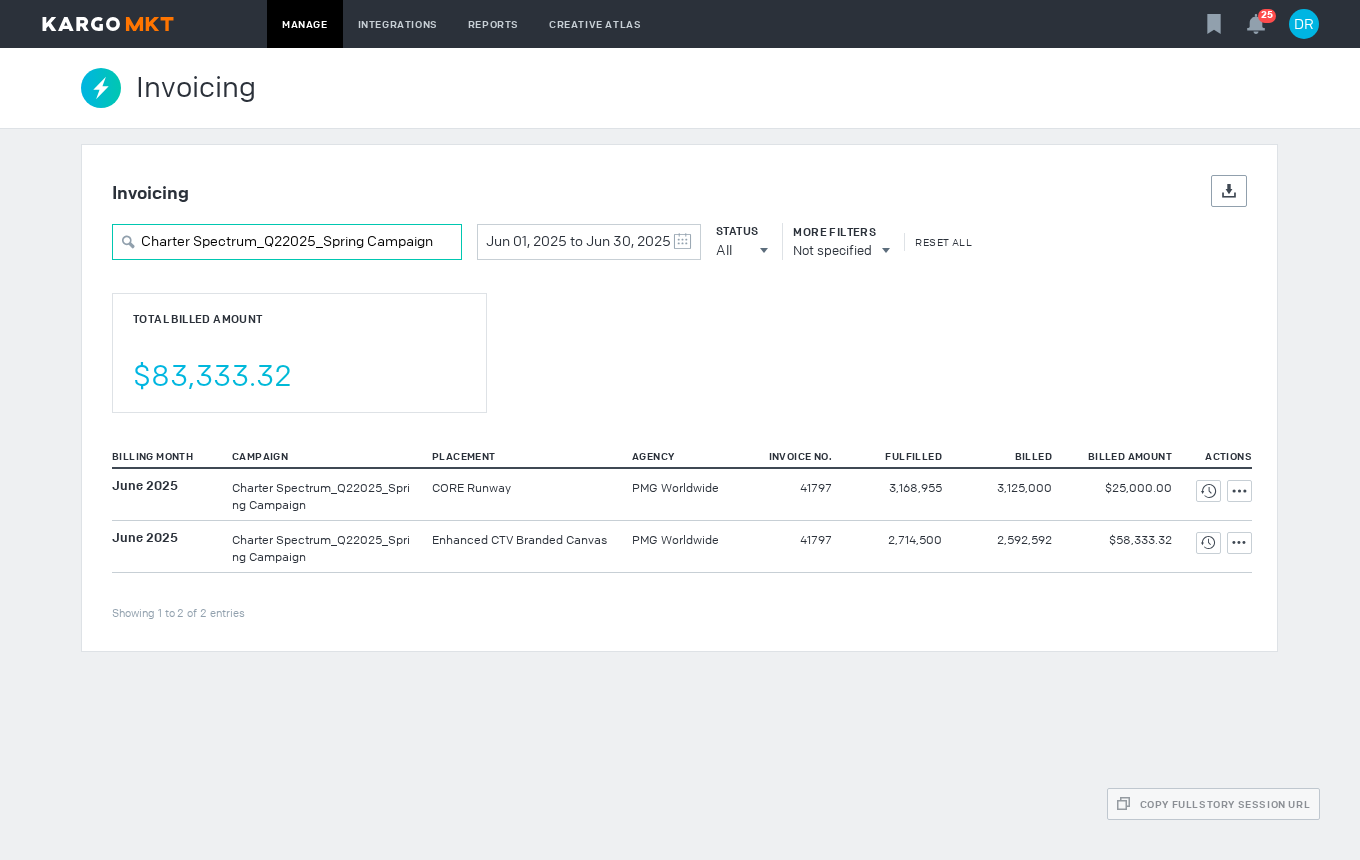 click on "Charter Spectrum_Q22025_Spring Campaign" at bounding box center (287, 242) 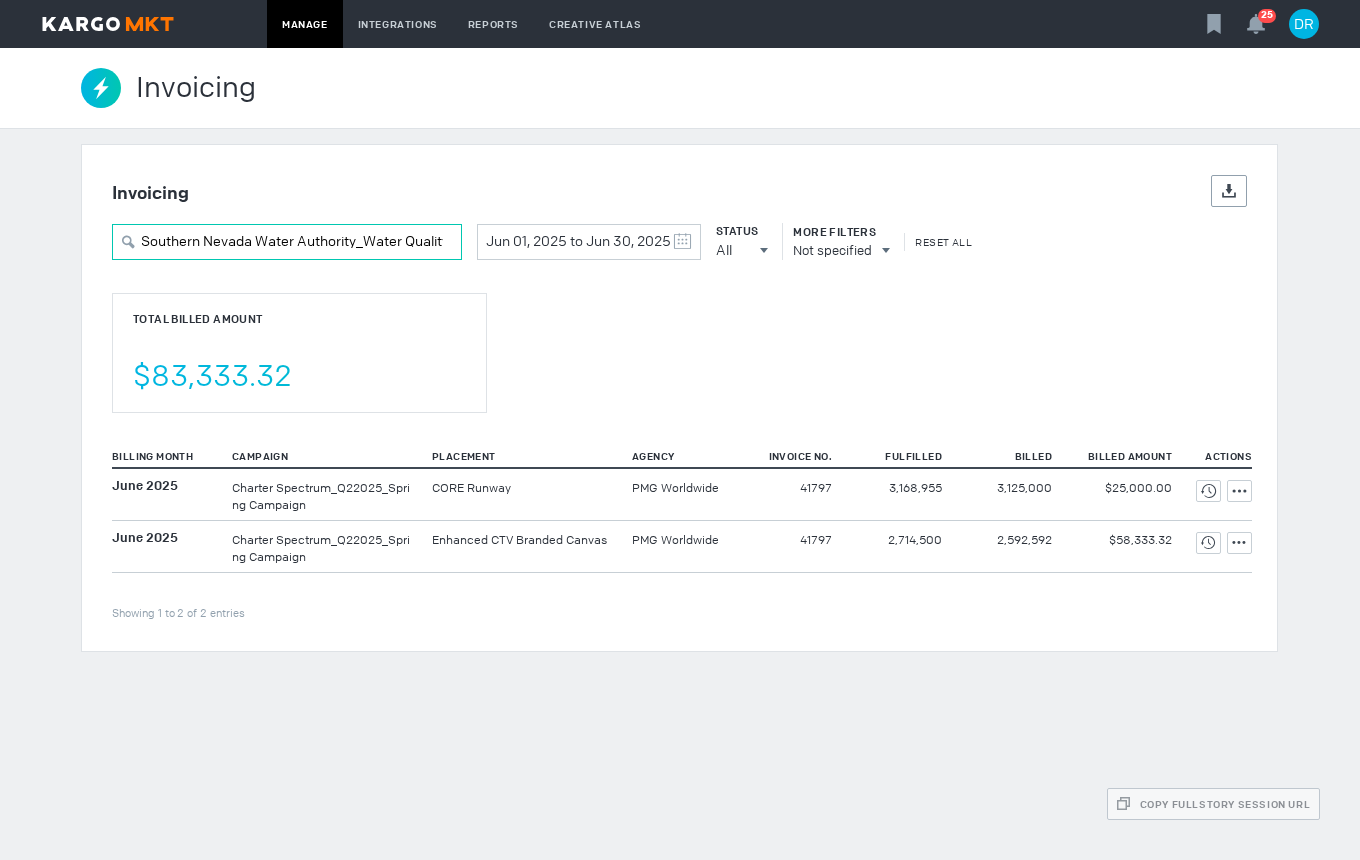 scroll, scrollTop: 0, scrollLeft: 86, axis: horizontal 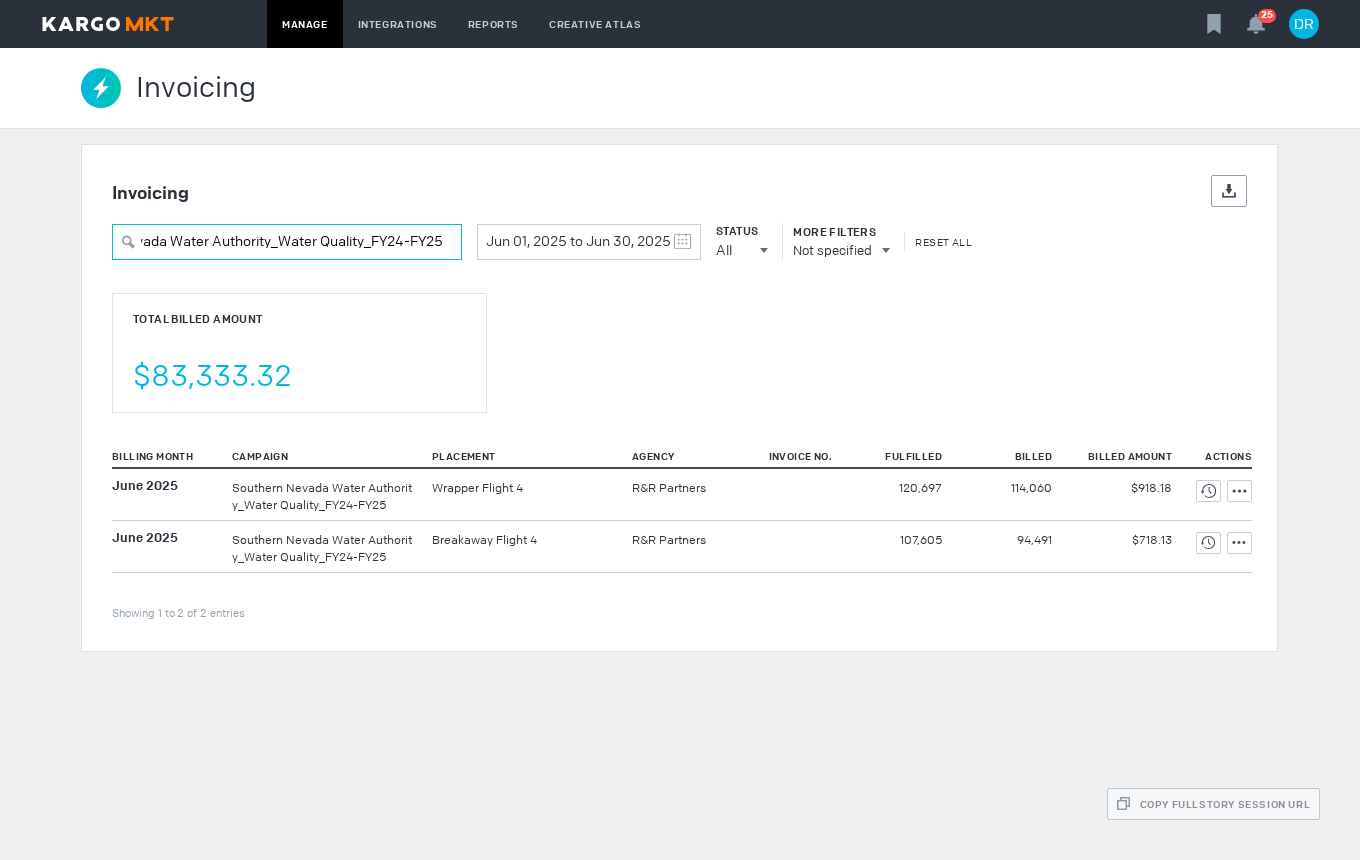 type on "Southern Nevada Water Authority_Water Quality_FY24-FY25" 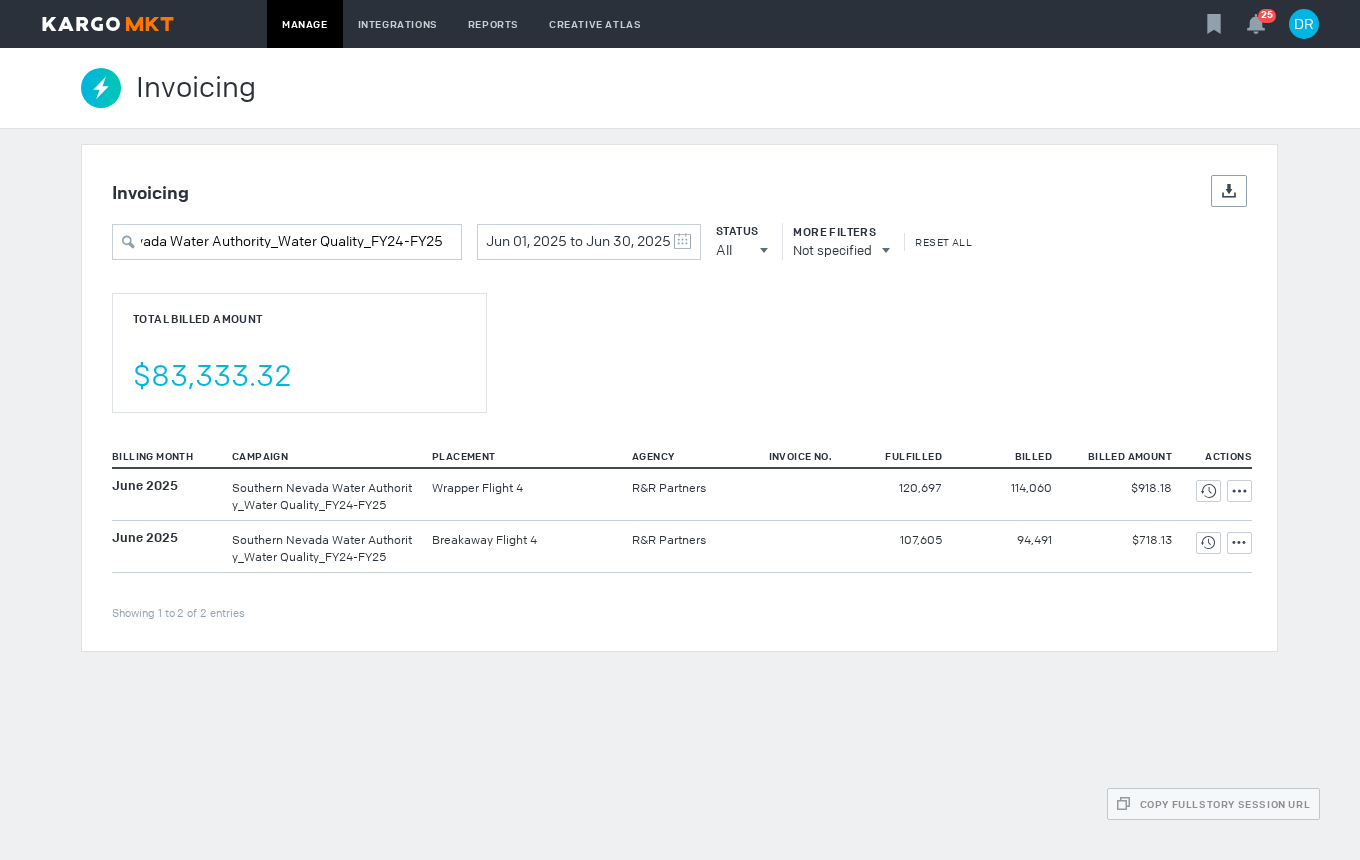 click on "Invoicing  Details Export     Southern Nevada Water Authority_Water Quality_FY24-FY25 Jun 01, 2025 to Jun 30, 2025                                                                               							 May 2025 							 						                          S M T W T F S                                           27 28 29 30 1 2 3 4 5 6 7 8 9 10 11 12 13 14 15 16 17 18 19 20 21 22 23 24 25 26 27 28 29 30 31                                                                                             							 June 2025 							 						                          S M T W T F S                                           1 2 3 4 5 6 7 8 9 10 11 12 13 14 15 16 17 18 19 20 21 22 23 24 25 26 27 28 29 30 1 2 3 4 5                                       Clear                  Status All All All Invoiced Not Invoiced Test More Filters Not specified Reset All Total Billed Amount $83,333.32 Billing Month Campaign Placement Agency Invoice No. Fulfilled Billed Billed Amount Actions Showing 1 to 2 of 2 entries June 2025  Wrapper Flight 4" at bounding box center [680, 398] 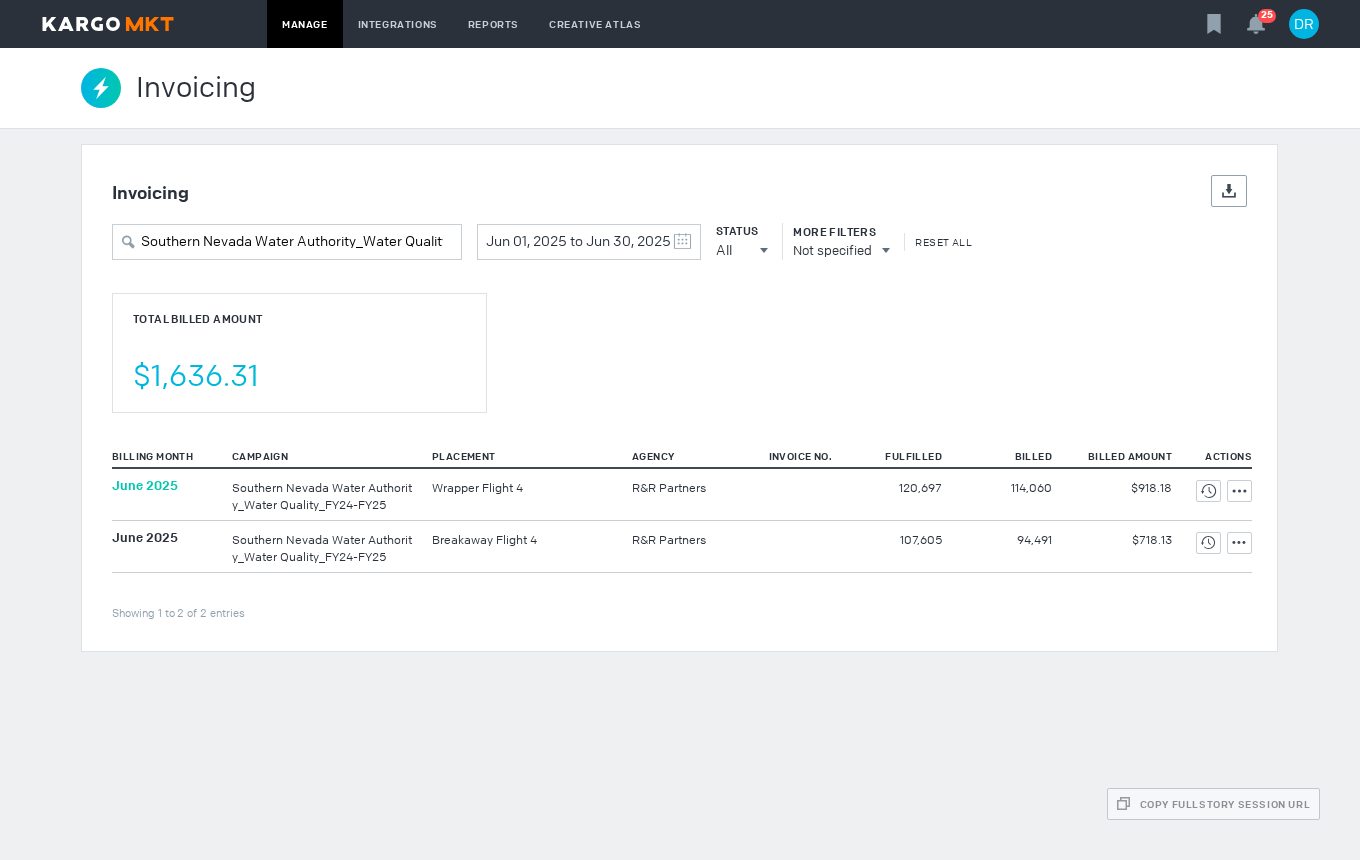 click on "June 2025" at bounding box center [145, 485] 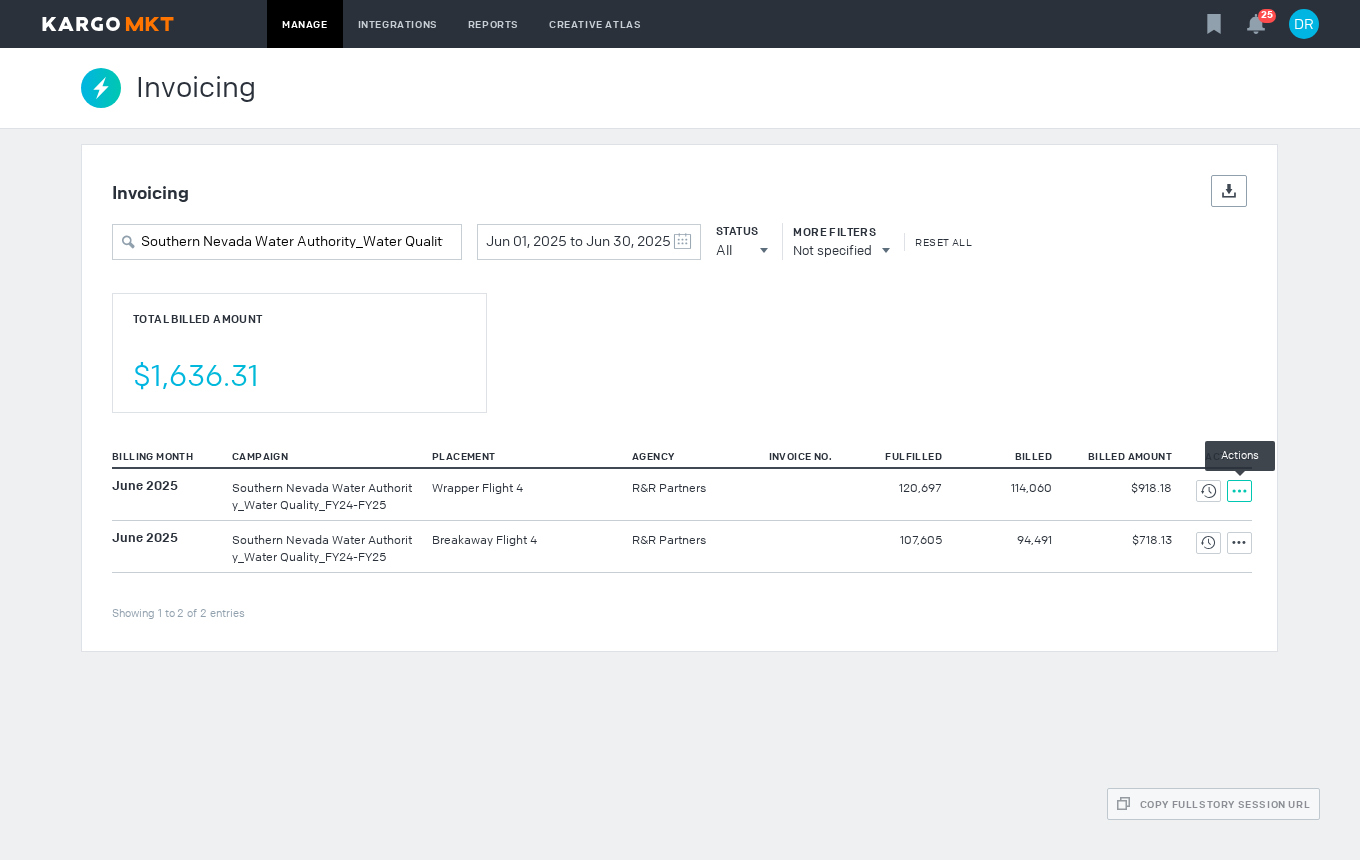 click at bounding box center [1208, 491] 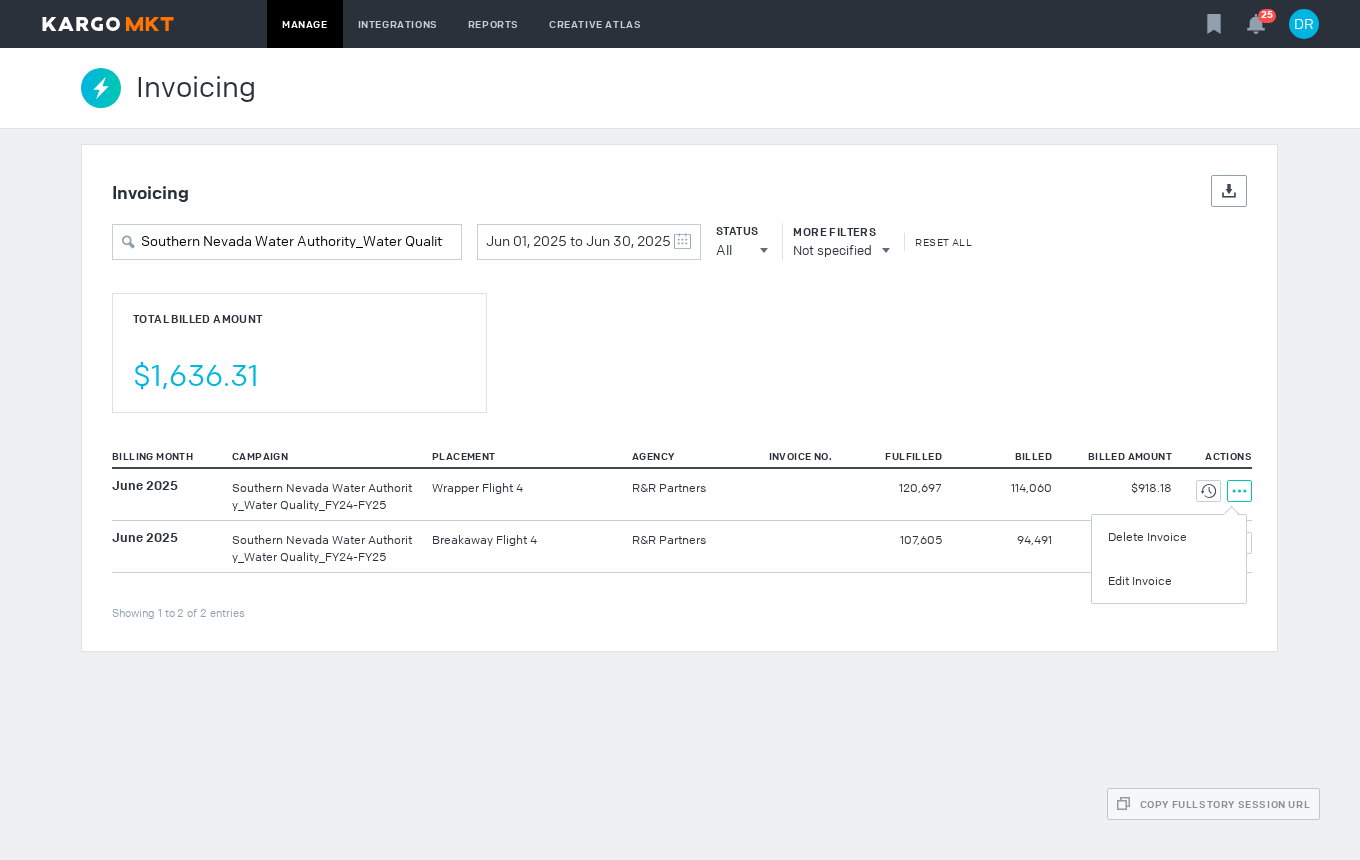 click on "Edit Invoice" at bounding box center [1169, 581] 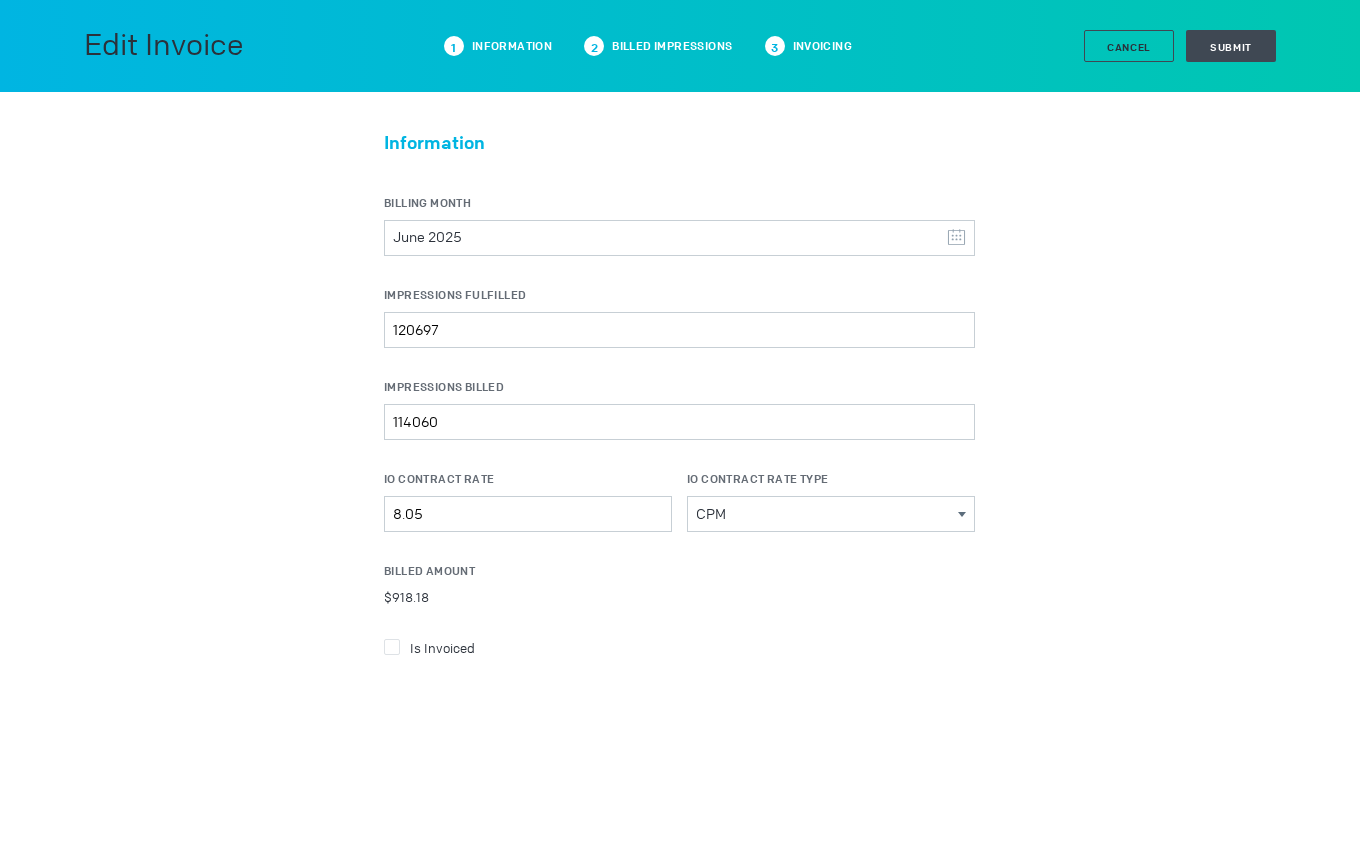 click at bounding box center [392, 647] 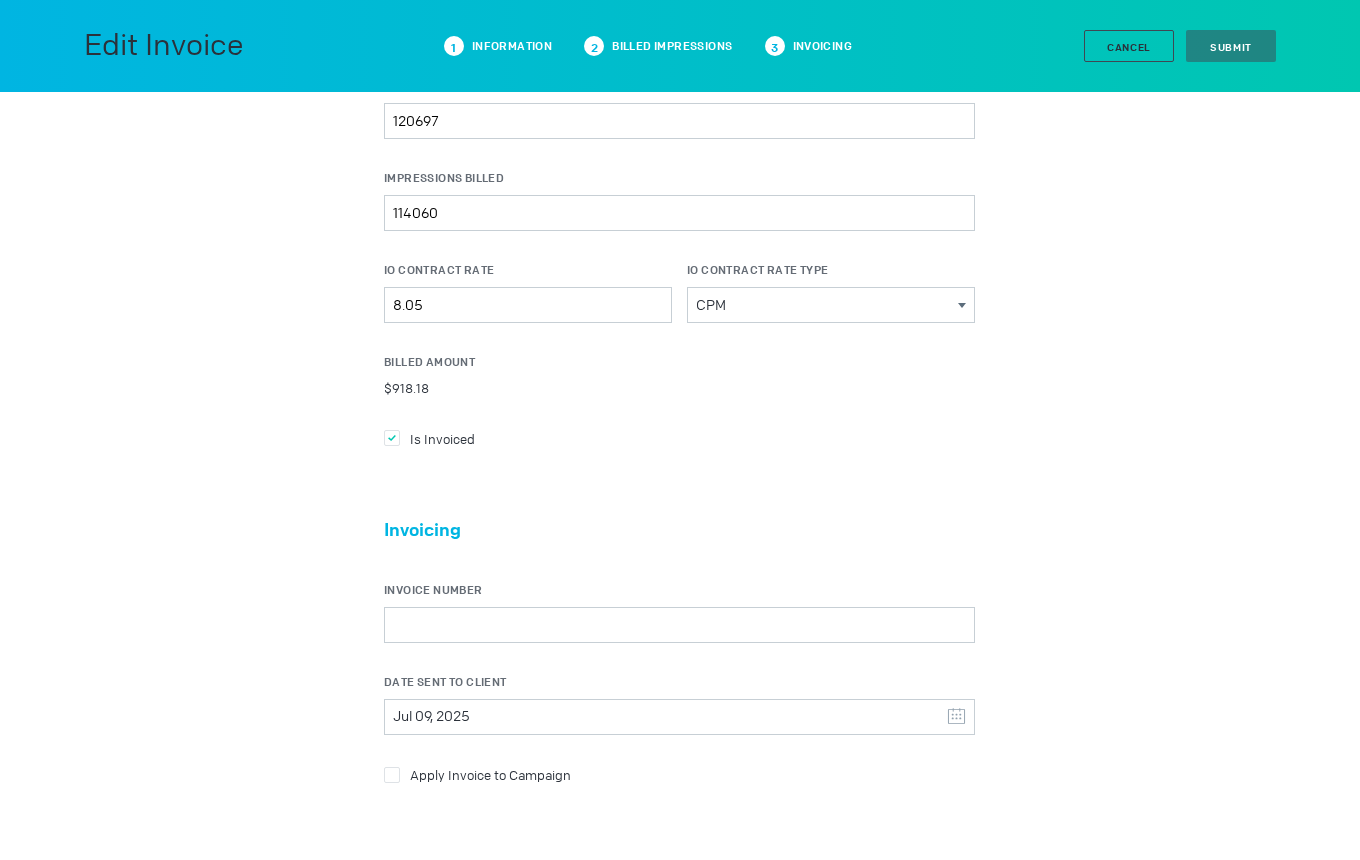 scroll, scrollTop: 300, scrollLeft: 0, axis: vertical 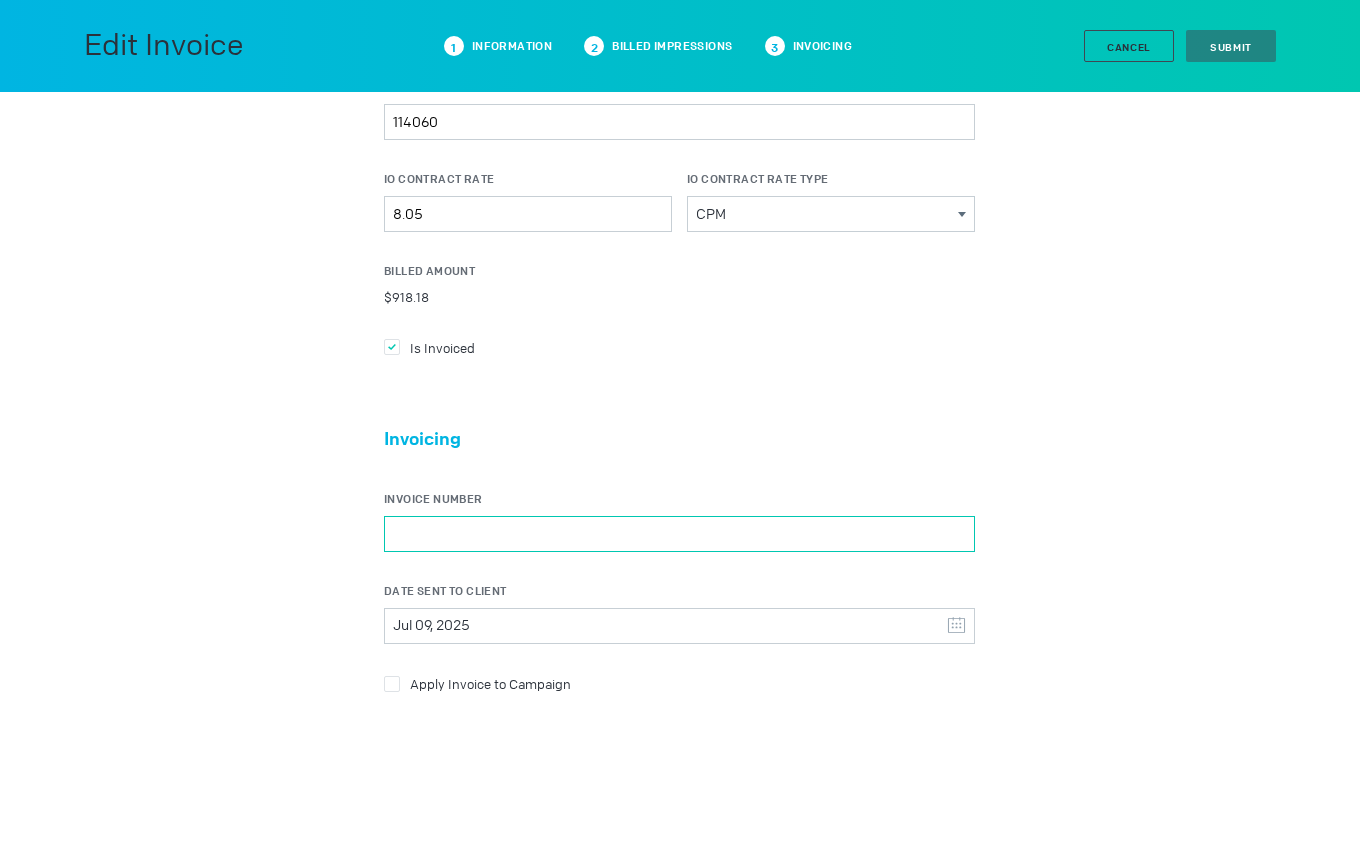click on "Invoice Number" at bounding box center (679, 534) 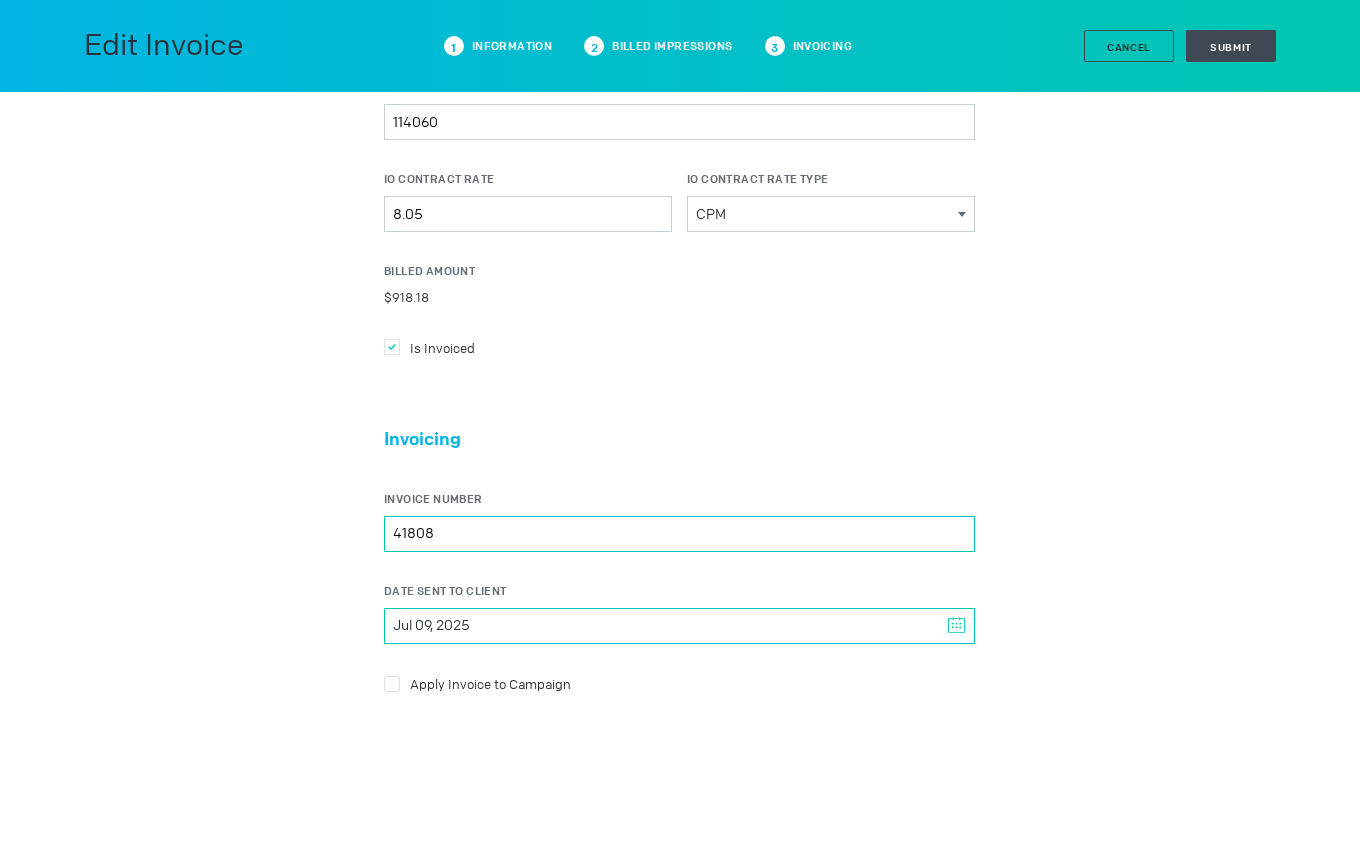 type on "41808" 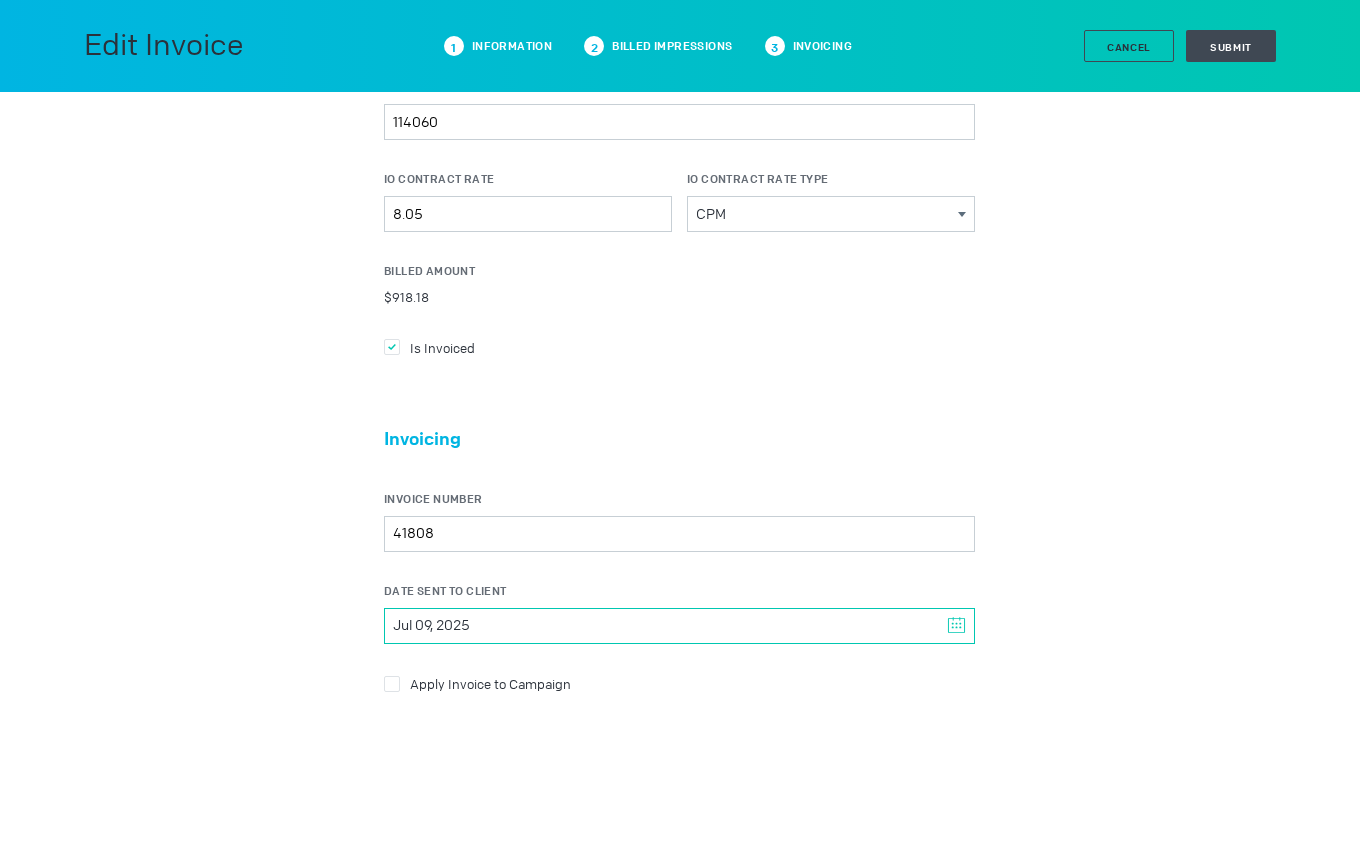 click on "Jul 09, 2025" at bounding box center [679, 626] 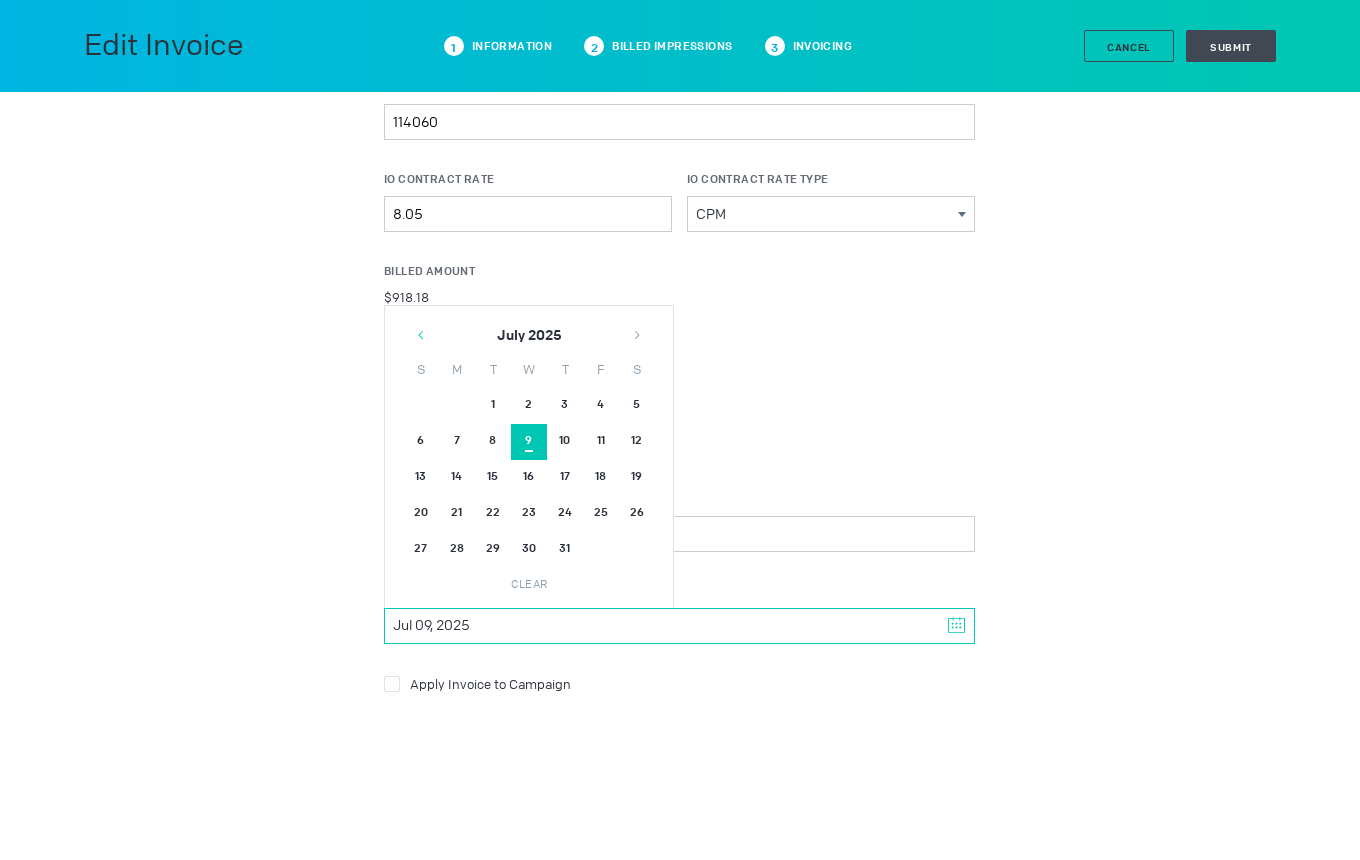click at bounding box center [421, 335] 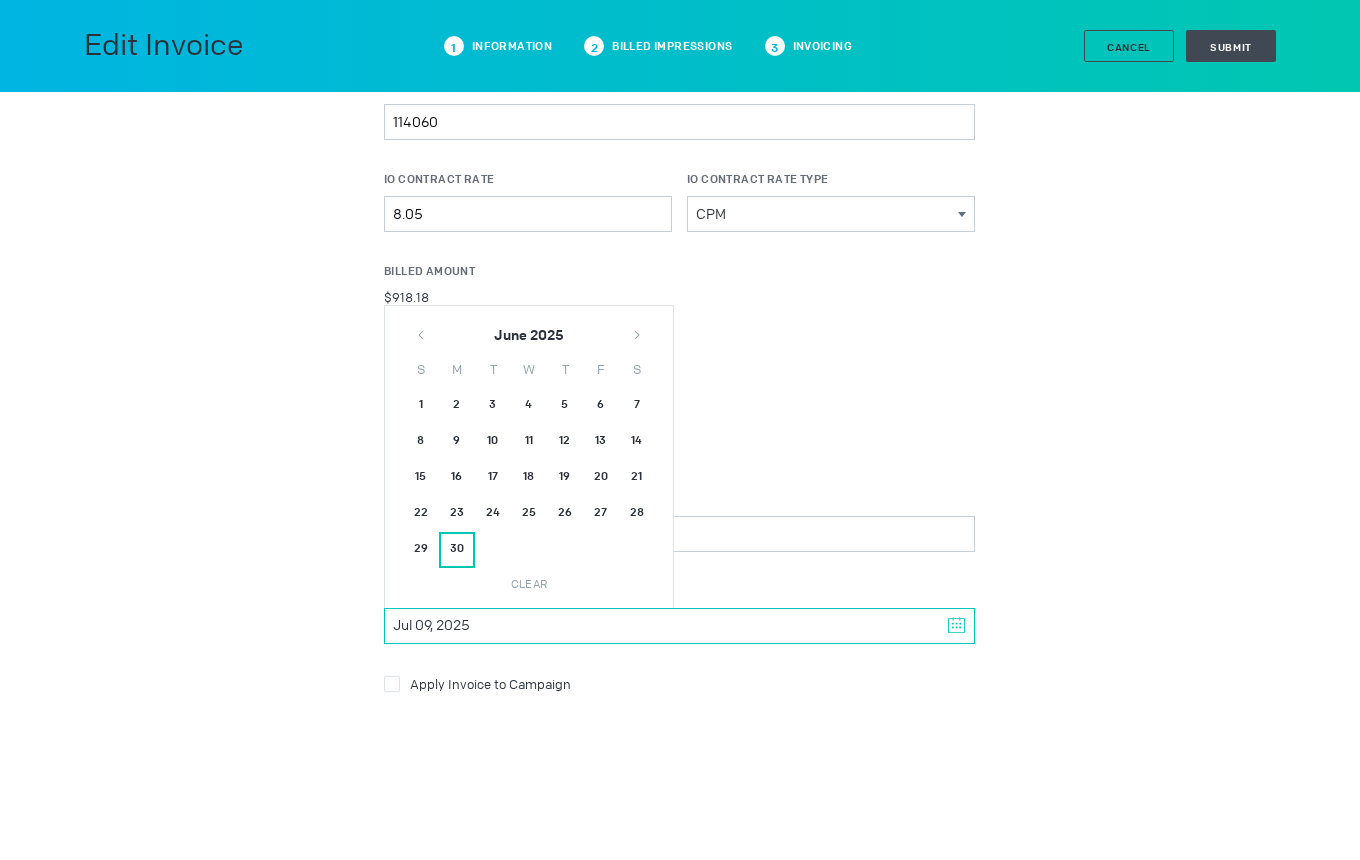 click on "30" at bounding box center [457, 550] 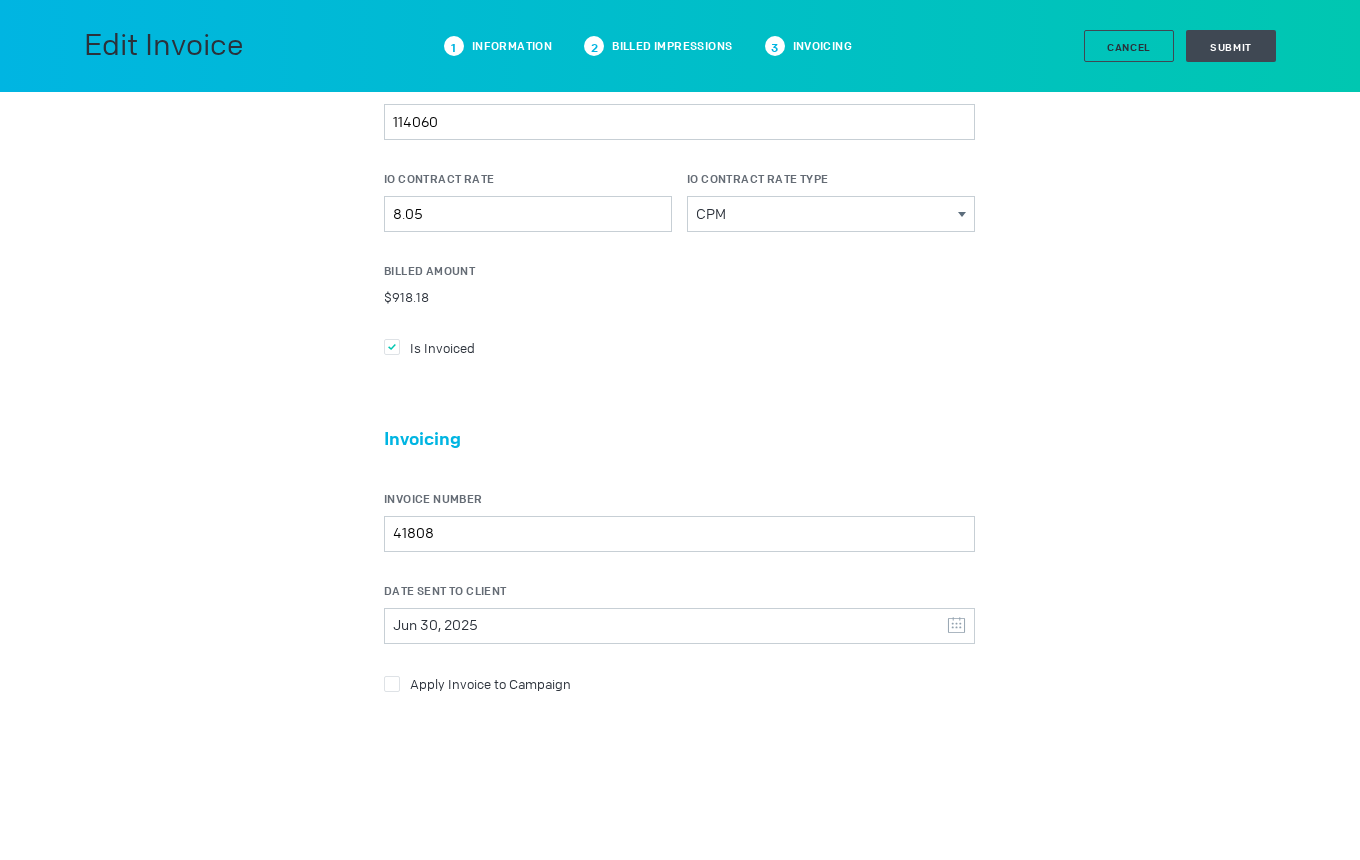 click on "Apply Invoice to Campaign" at bounding box center (679, 347) 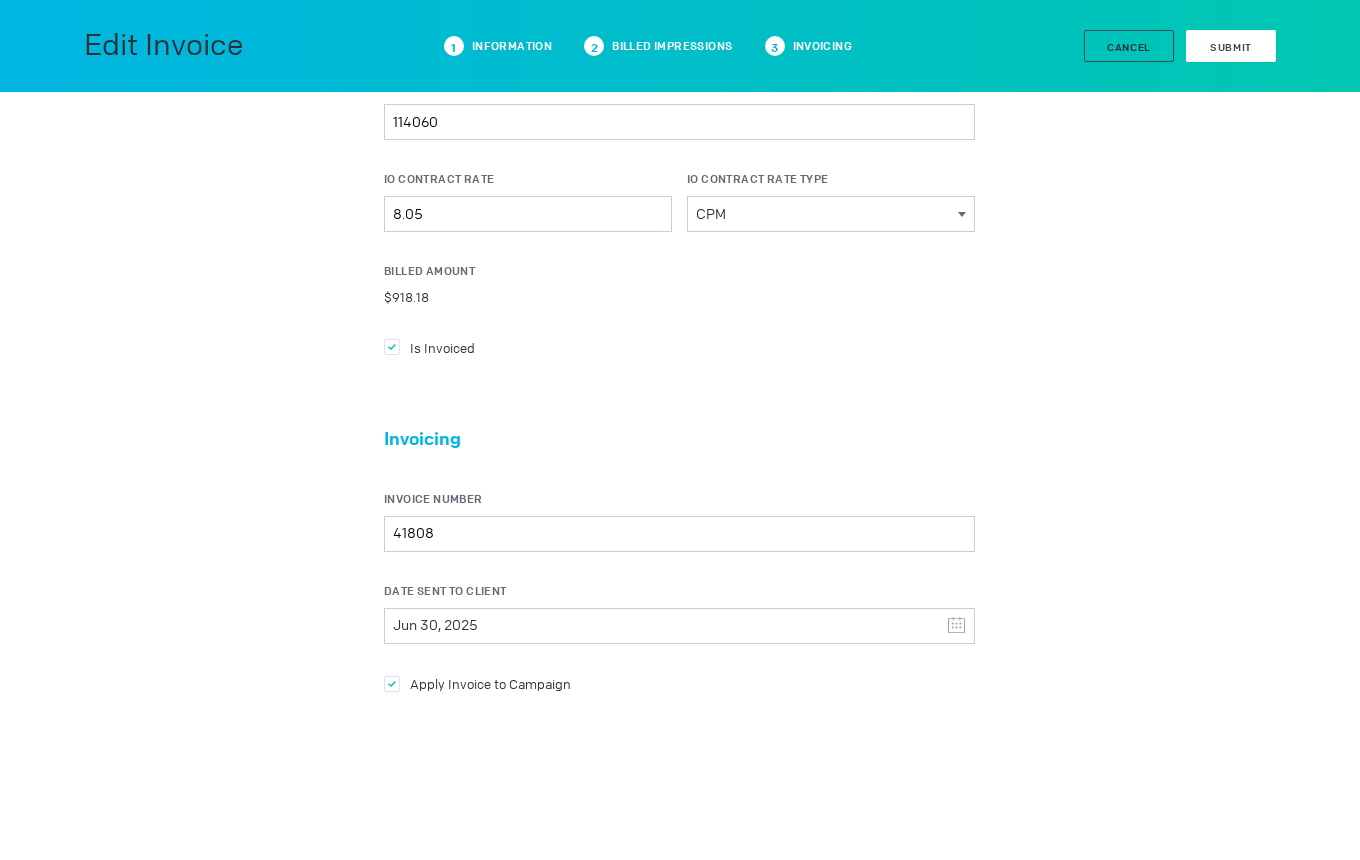 click on "Submit" at bounding box center [1231, 47] 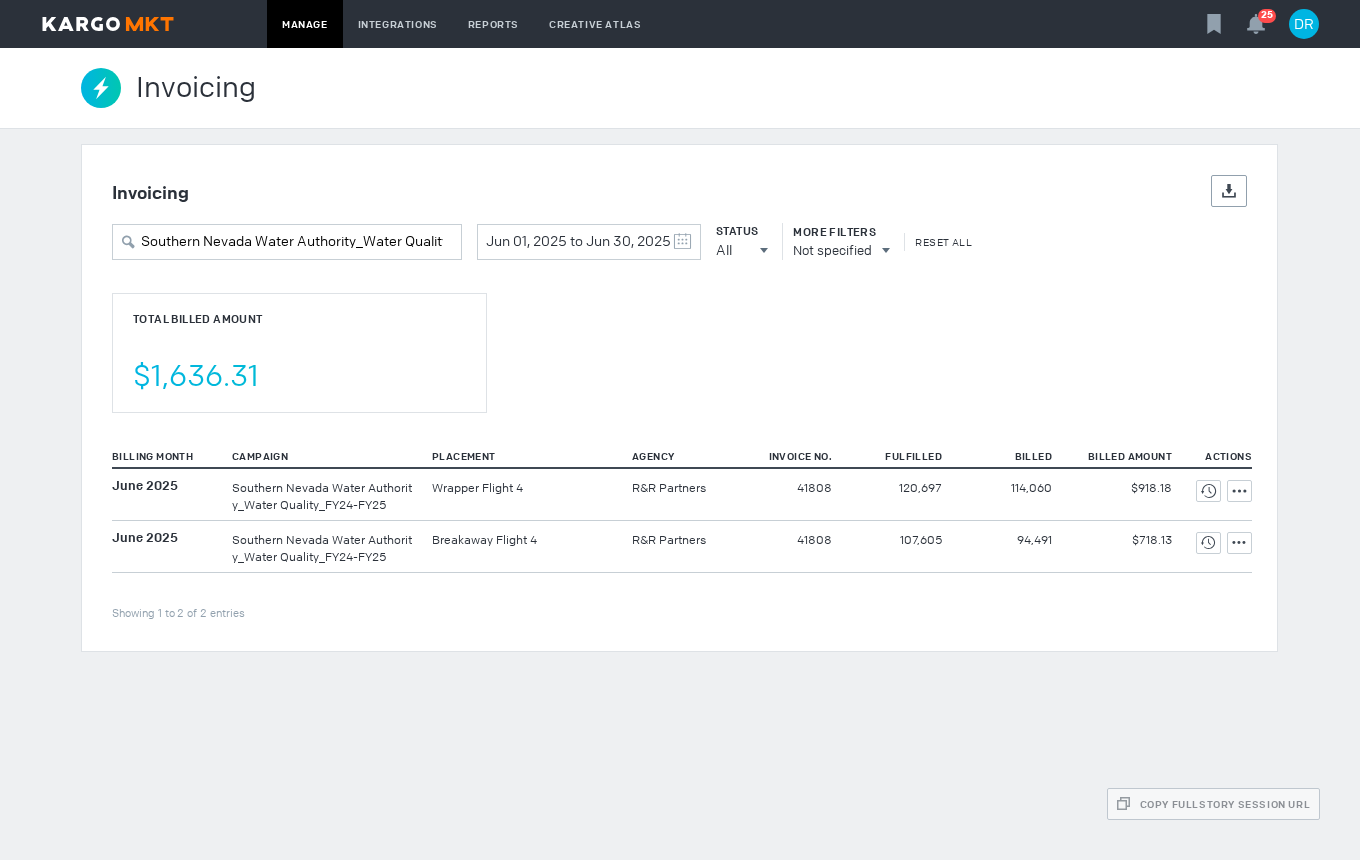 click on "Invoicing  Details Export     Southern Nevada Water Authority_Water Quality_FY24-FY25 Jun 01, 2025 to Jun 30, 2025                                                                               							 May 2025 							 						                          S M T W T F S                                           27 28 29 30 1 2 3 4 5 6 7 8 9 10 11 12 13 14 15 16 17 18 19 20 21 22 23 24 25 26 27 28 29 30 31                                                                                             							 June 2025 							 						                          S M T W T F S                                           1 2 3 4 5 6 7 8 9 10 11 12 13 14 15 16 17 18 19 20 21 22 23 24 25 26 27 28 29 30 1 2 3 4 5                                       Clear                  Status All All All Invoiced Not Invoiced Test More Filters Not specified Reset All Total Billed Amount $1,636.31 Billing Month Campaign Placement Agency Invoice No. Fulfilled Billed Billed Amount Actions Showing 1 to 2 of 2 entries June 2025  Wrapper Flight 4" at bounding box center [679, 398] 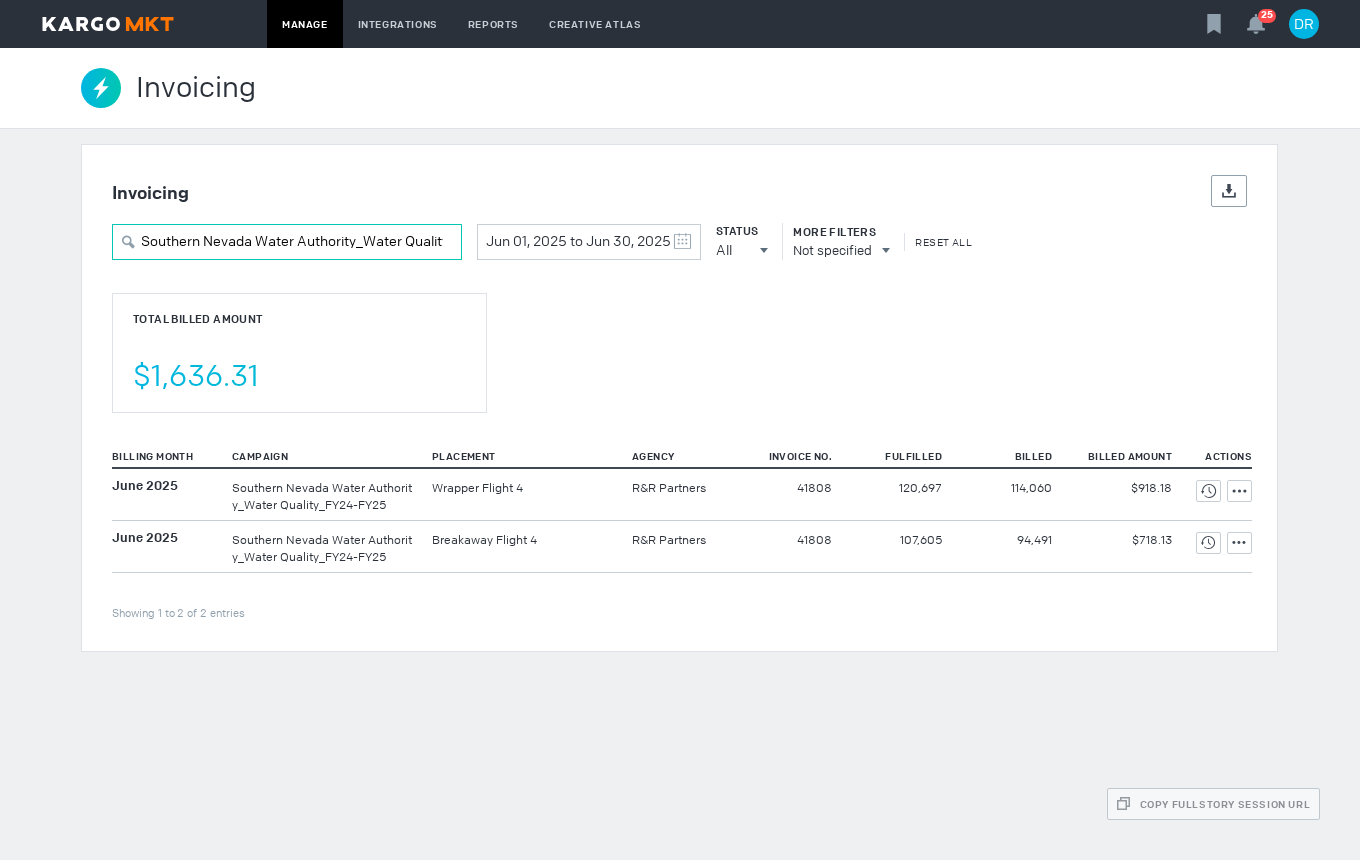 click on "Southern Nevada Water Authority_Water Quality_FY24-FY25" at bounding box center [287, 242] 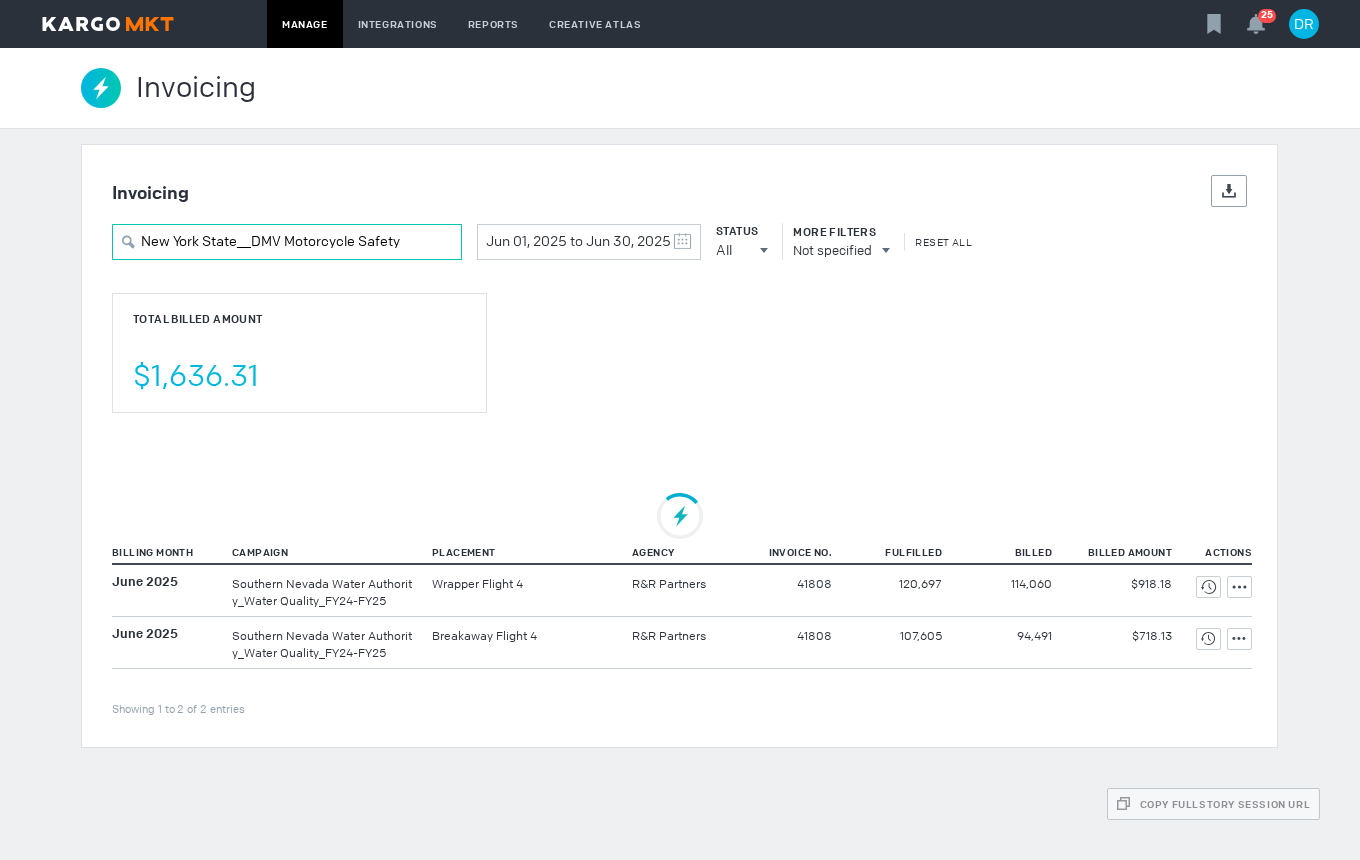 type on "New York State__DMV Motorcycle Safety" 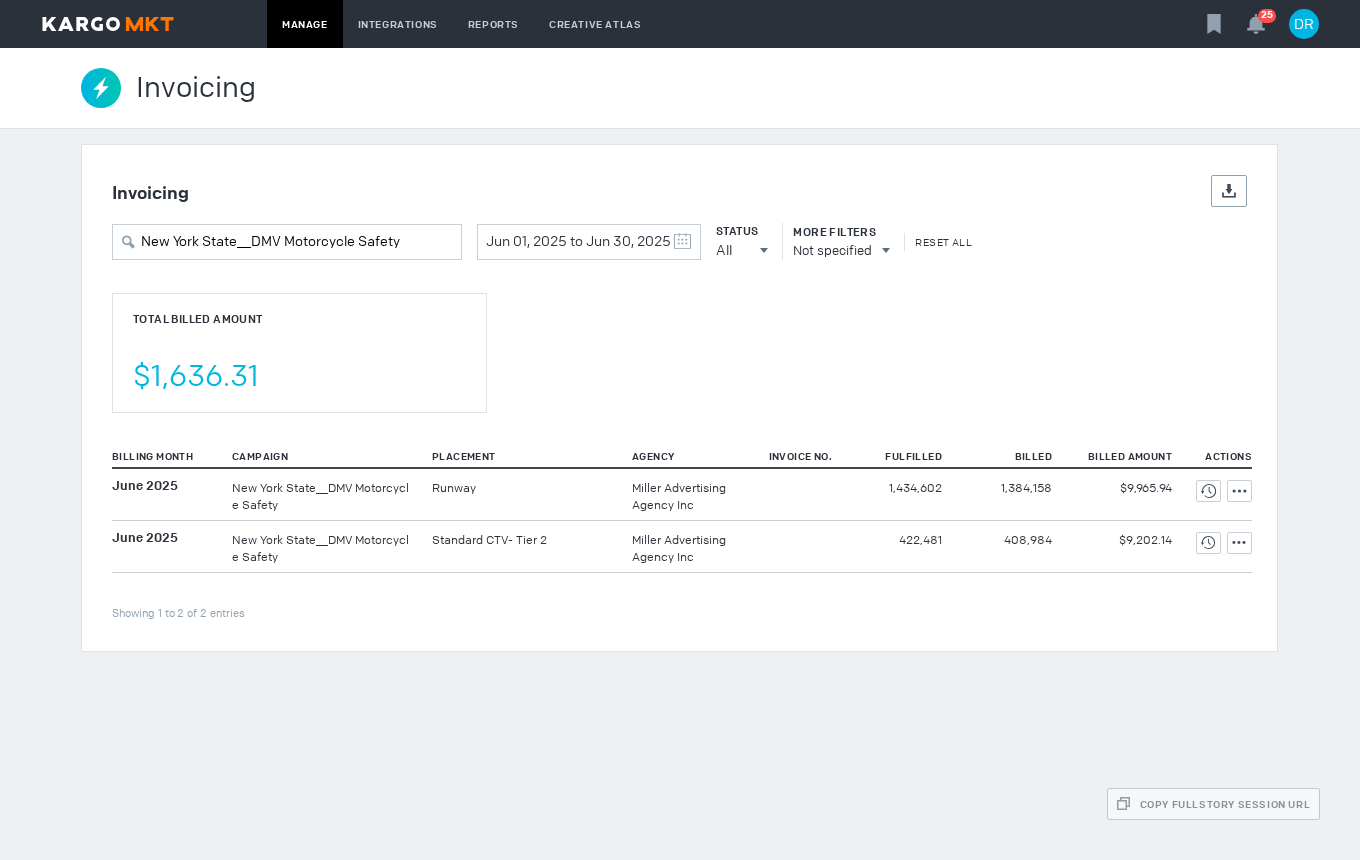 click on "Invoicing  Details Export     New York State__DMV Motorcycle Safety Jun 01, 2025 to Jun 30, 2025                                                                               							 May 2025 							 						                          S M T W T F S                                           27 28 29 30 1 2 3 4 5 6 7 8 9 10 11 12 13 14 15 16 17 18 19 20 21 22 23 24 25 26 27 28 29 30 31                                                                                             							 June 2025 							 						                          S M T W T F S                                           1 2 3 4 5 6 7 8 9 10 11 12 13 14 15 16 17 18 19 20 21 22 23 24 25 26 27 28 29 30 1 2 3 4 5                                       Clear                  Status All All All Invoiced Not Invoiced Test More Filters Not specified Reset All Total Billed Amount $1,636.31 Billing Month Campaign Placement Agency Invoice No. Fulfilled Billed Billed Amount Actions Showing 1 to 2 of 2 entries June 2025  New York State__DMV Motorcycle Safety" at bounding box center (680, 398) 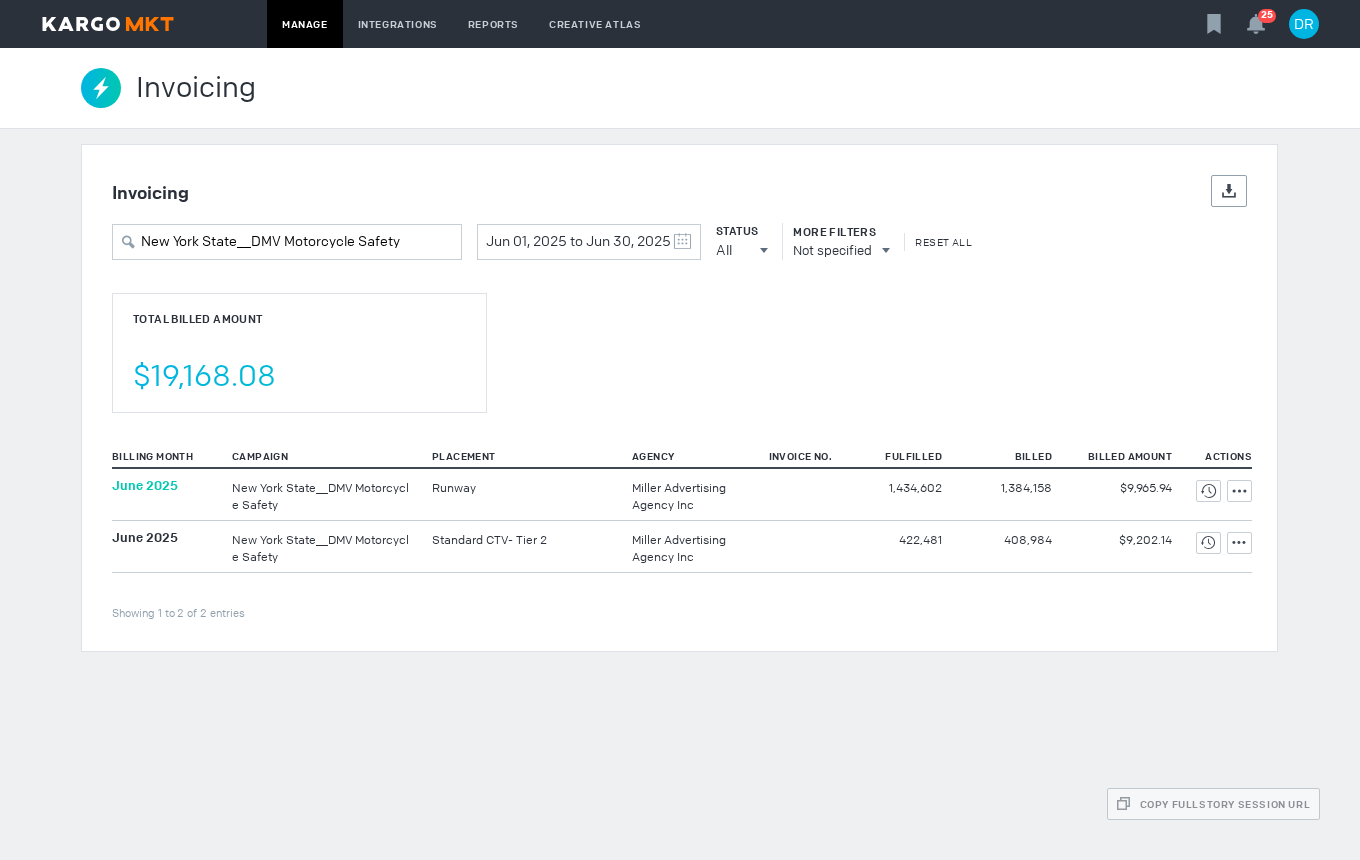 click on "June 2025" at bounding box center [145, 485] 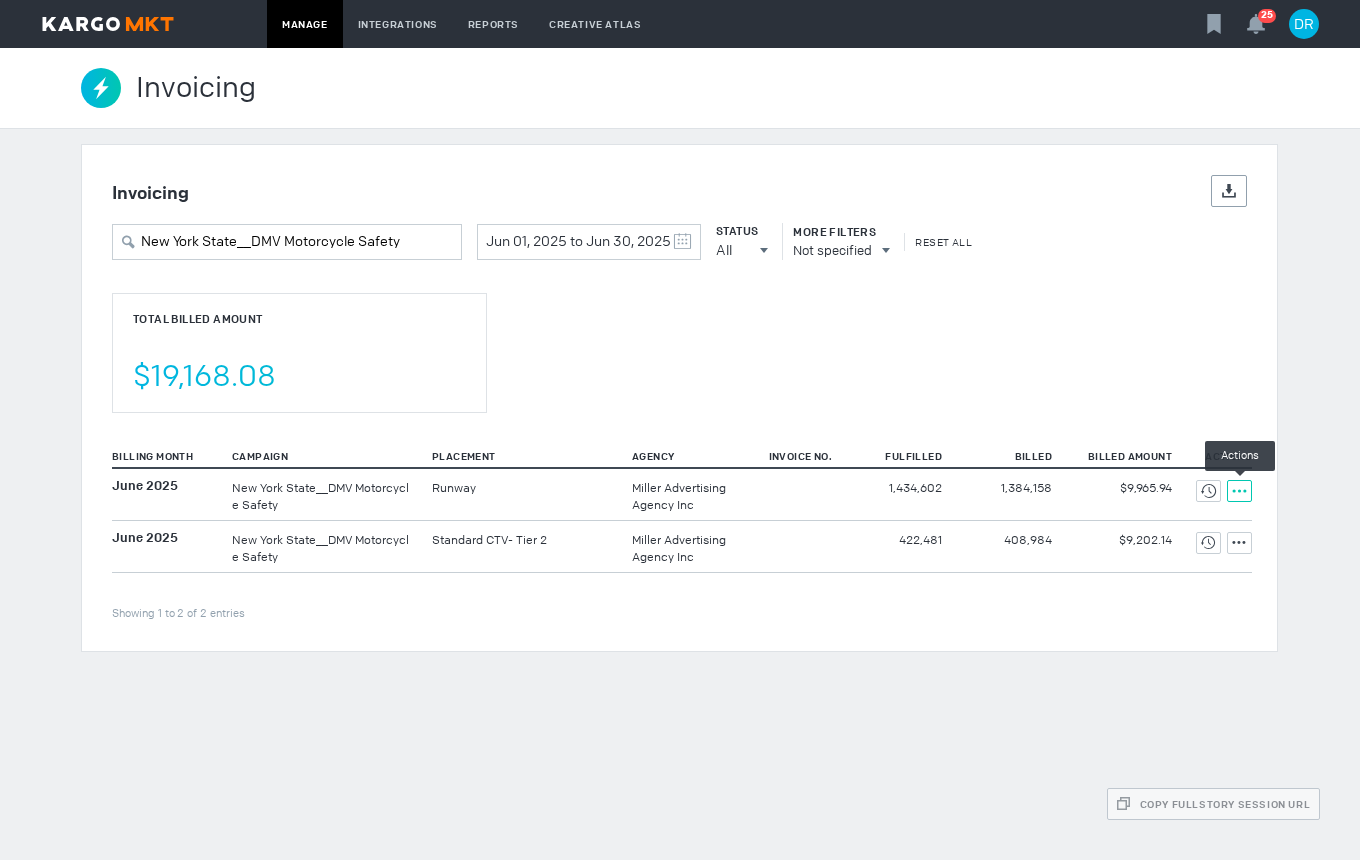 click at bounding box center (1208, 491) 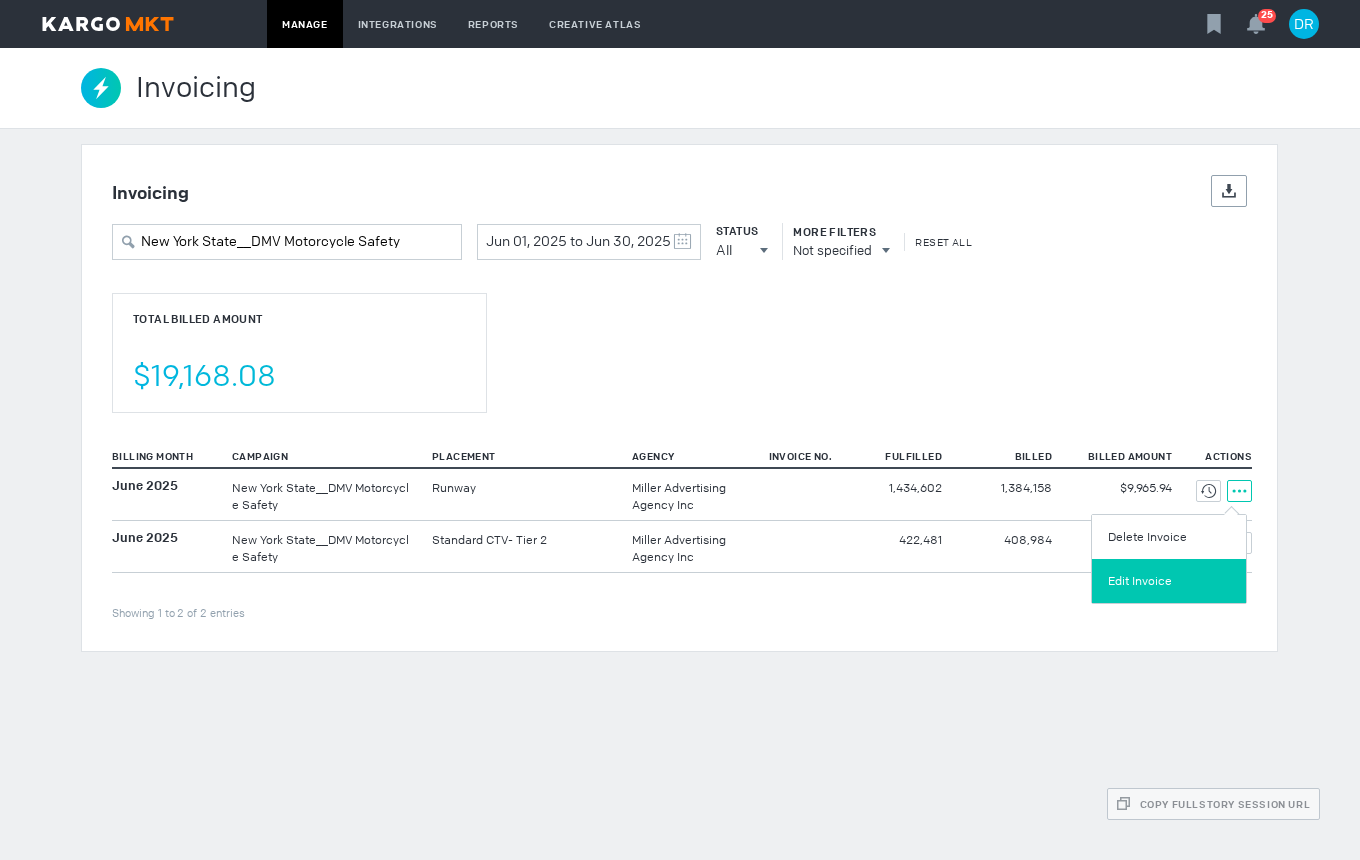 click on "Edit Invoice" at bounding box center (1169, 581) 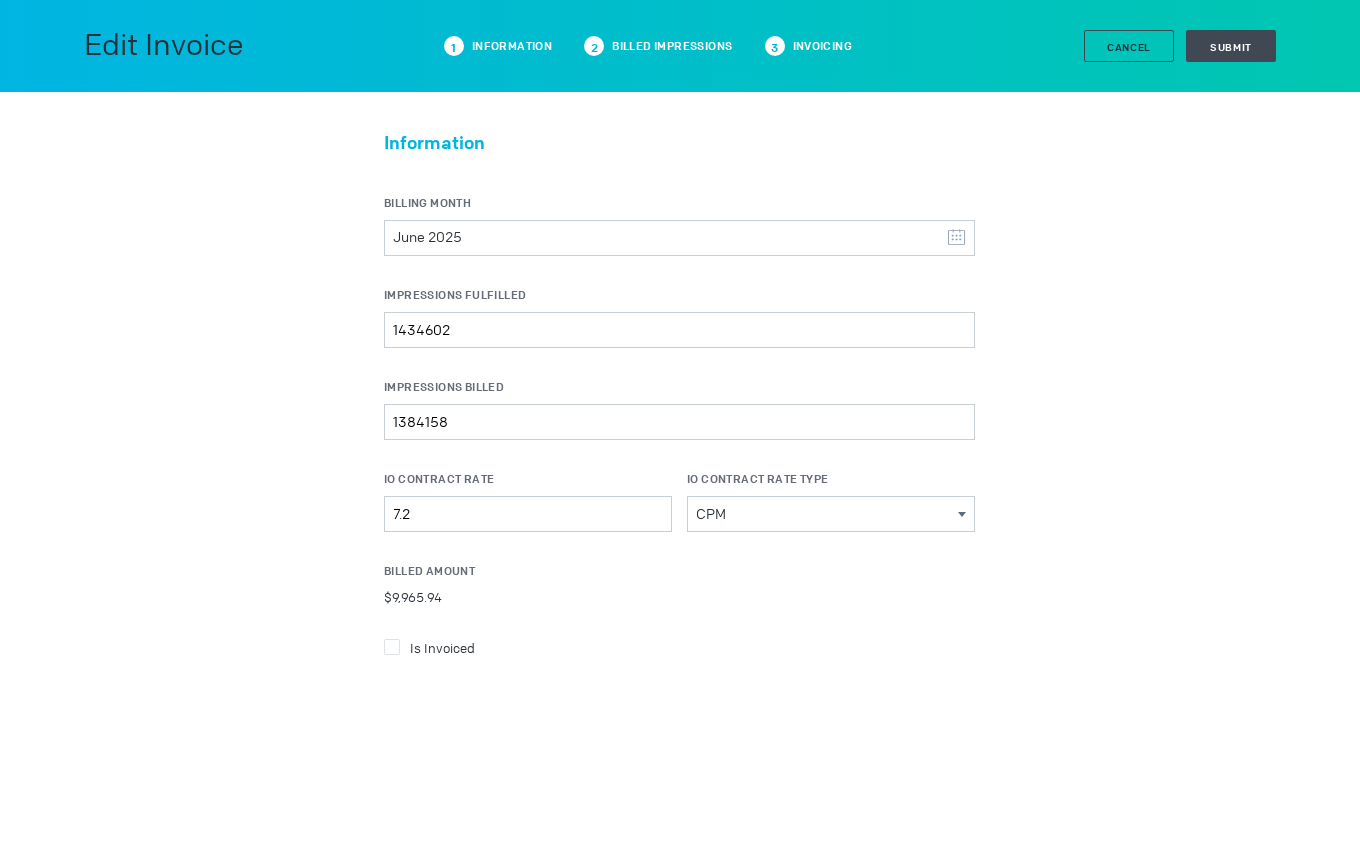 drag, startPoint x: 391, startPoint y: 658, endPoint x: 373, endPoint y: 634, distance: 30 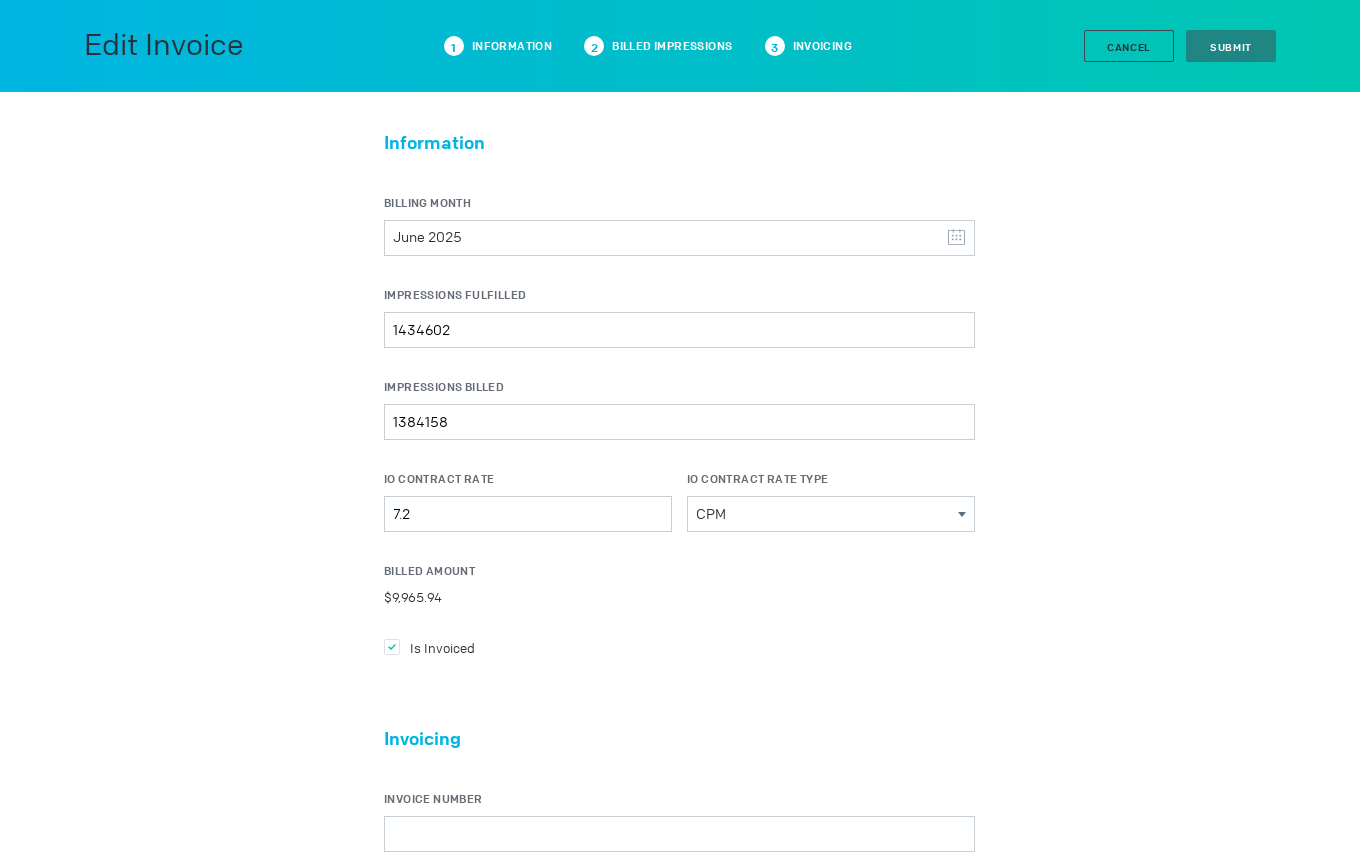 scroll, scrollTop: 300, scrollLeft: 0, axis: vertical 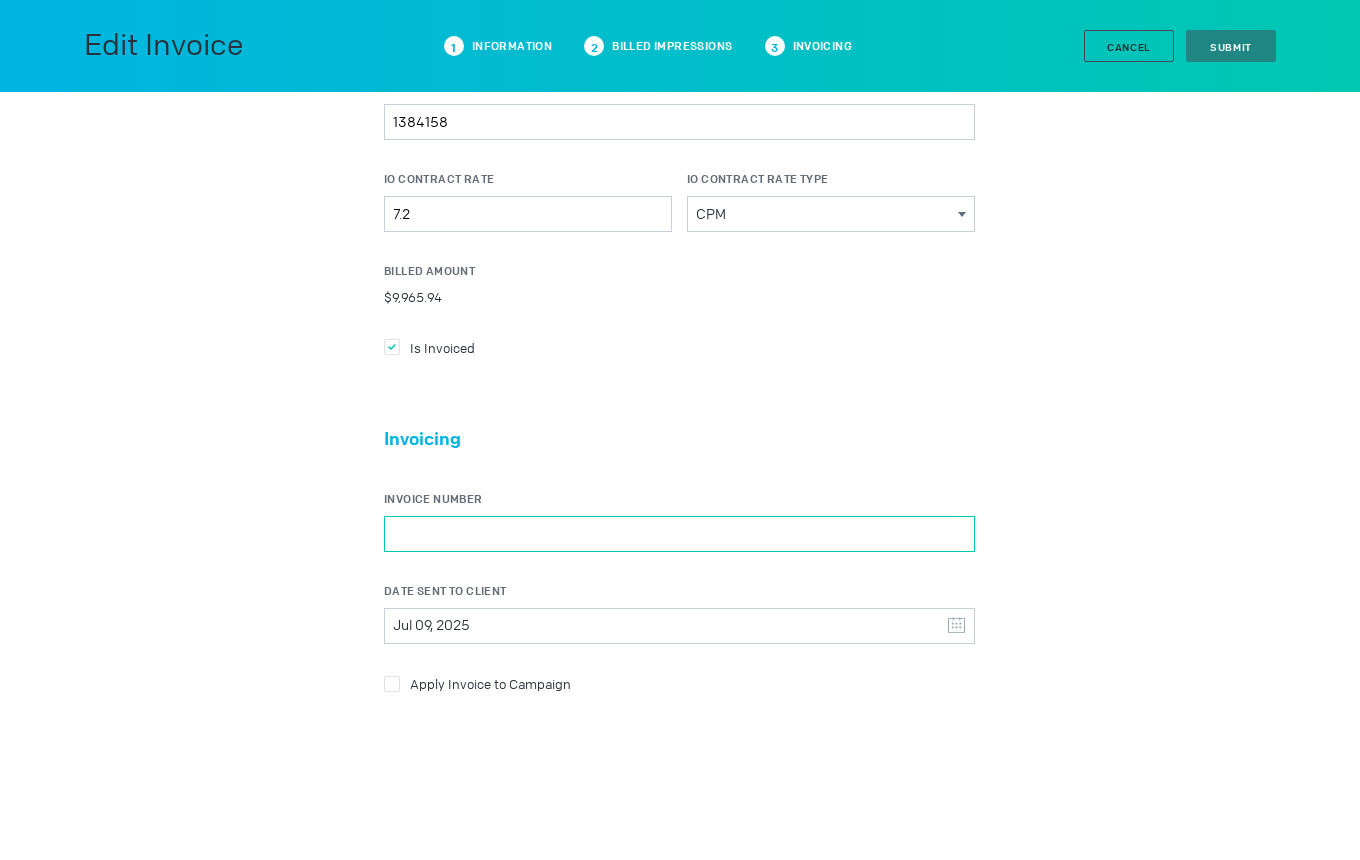 click on "Invoice Number" at bounding box center [679, 534] 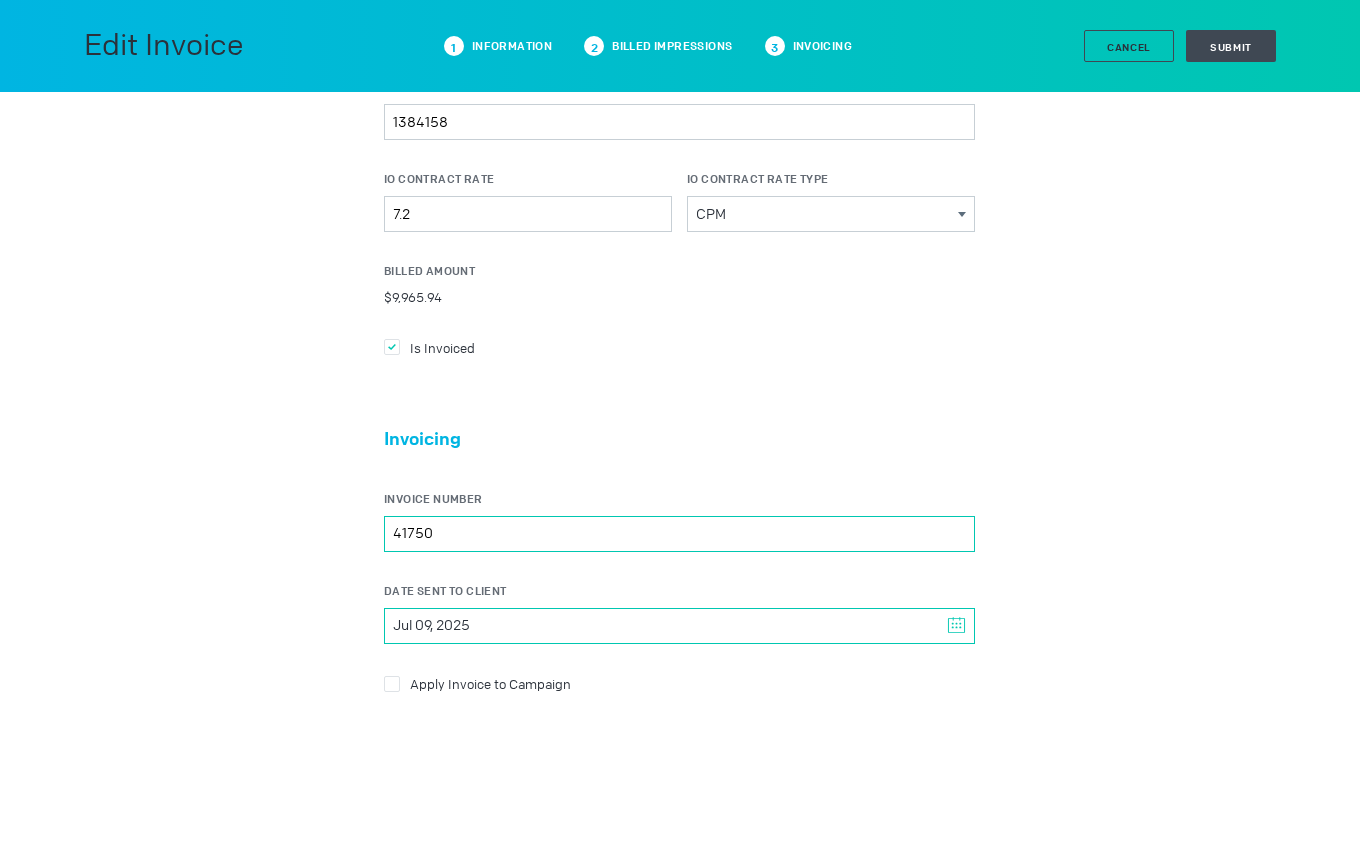 type on "41750" 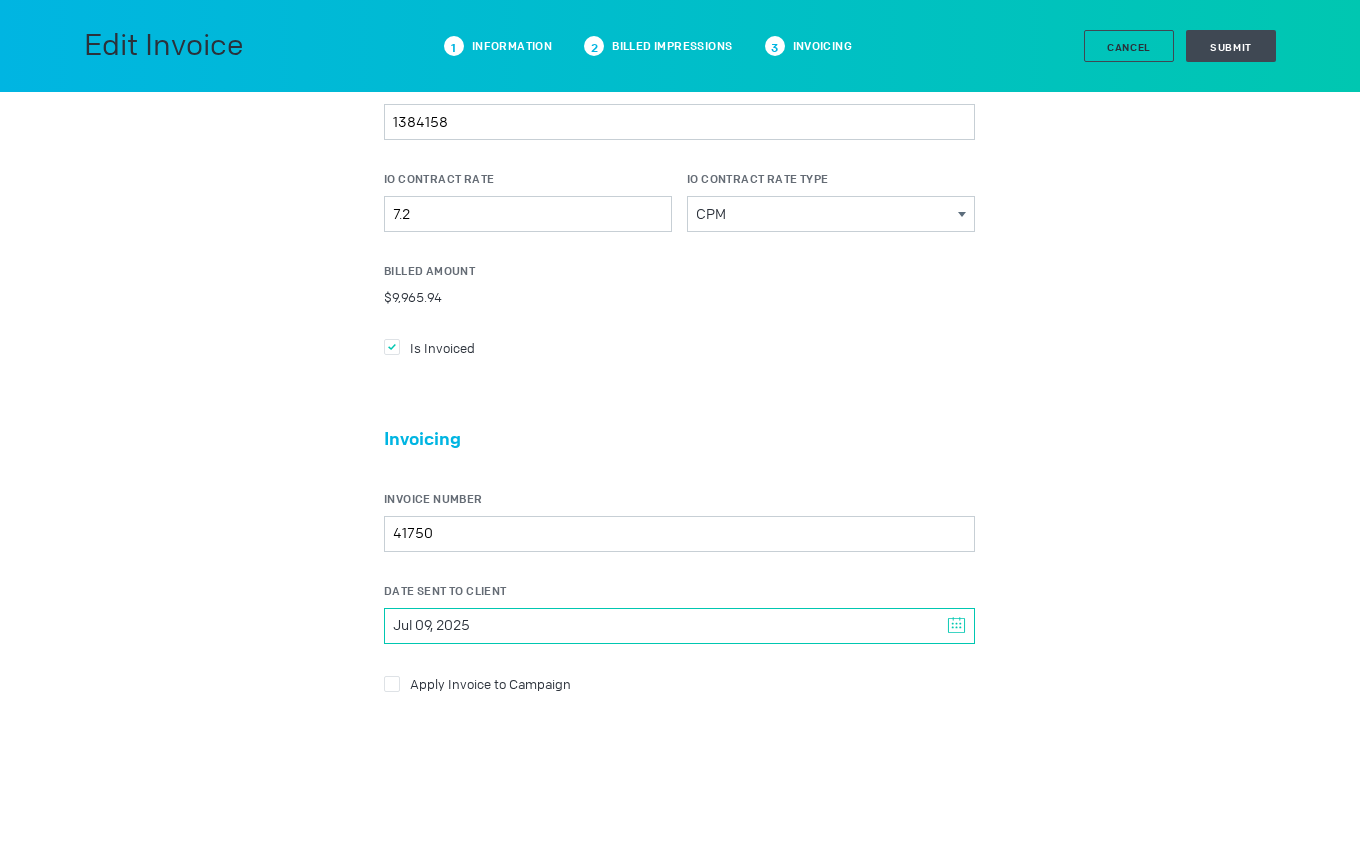click on "Jul 09, 2025" at bounding box center [679, 626] 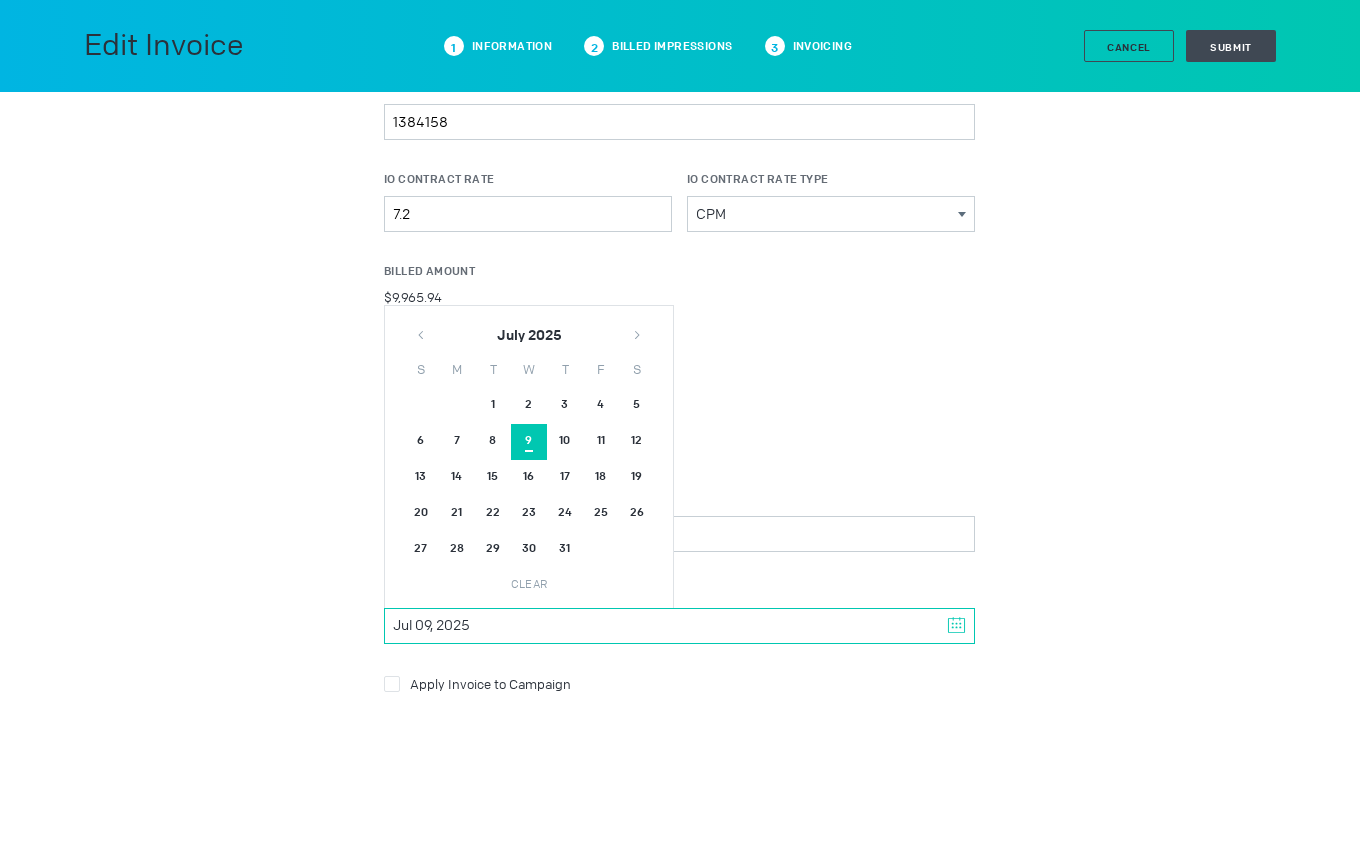 click at bounding box center [421, 329] 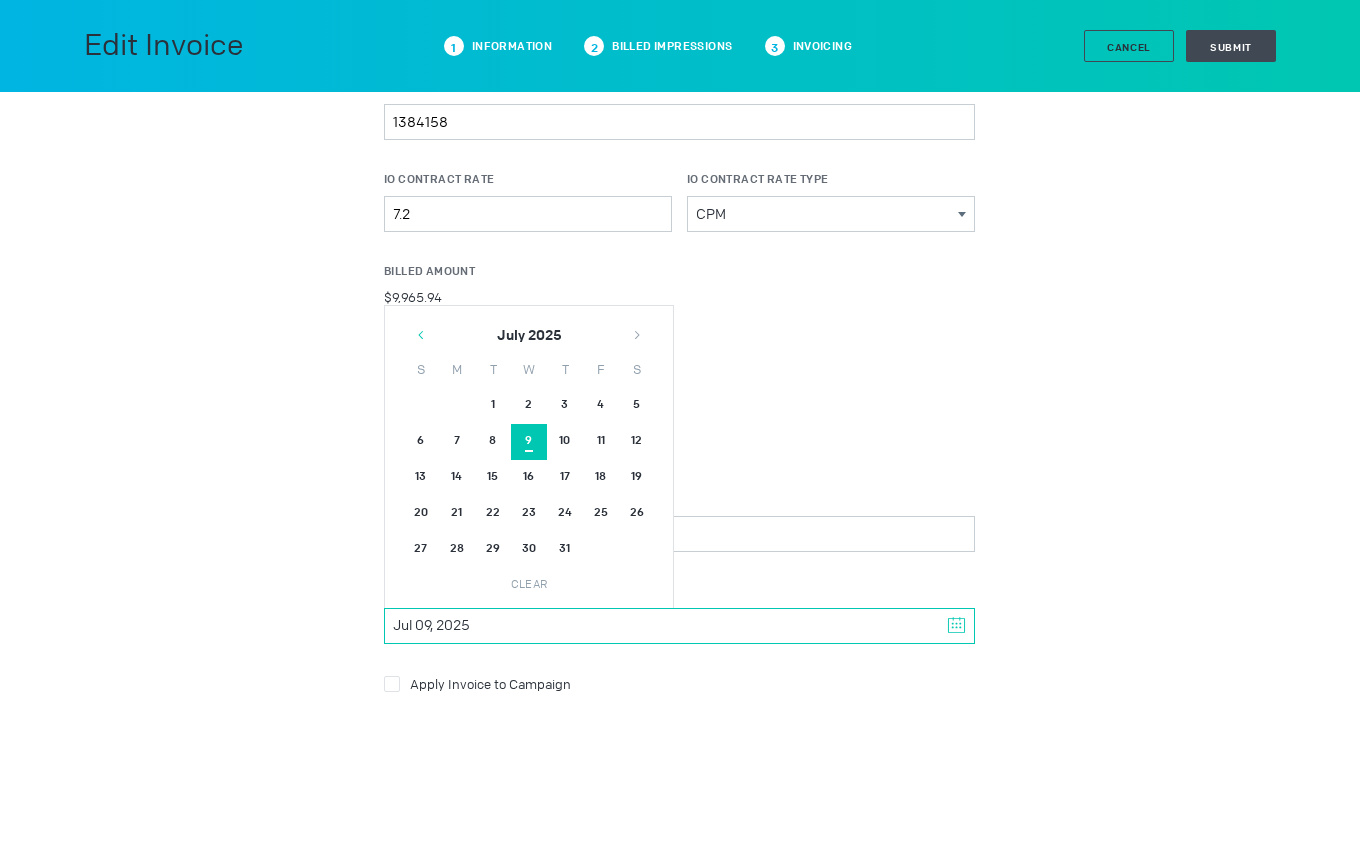 click at bounding box center (421, 335) 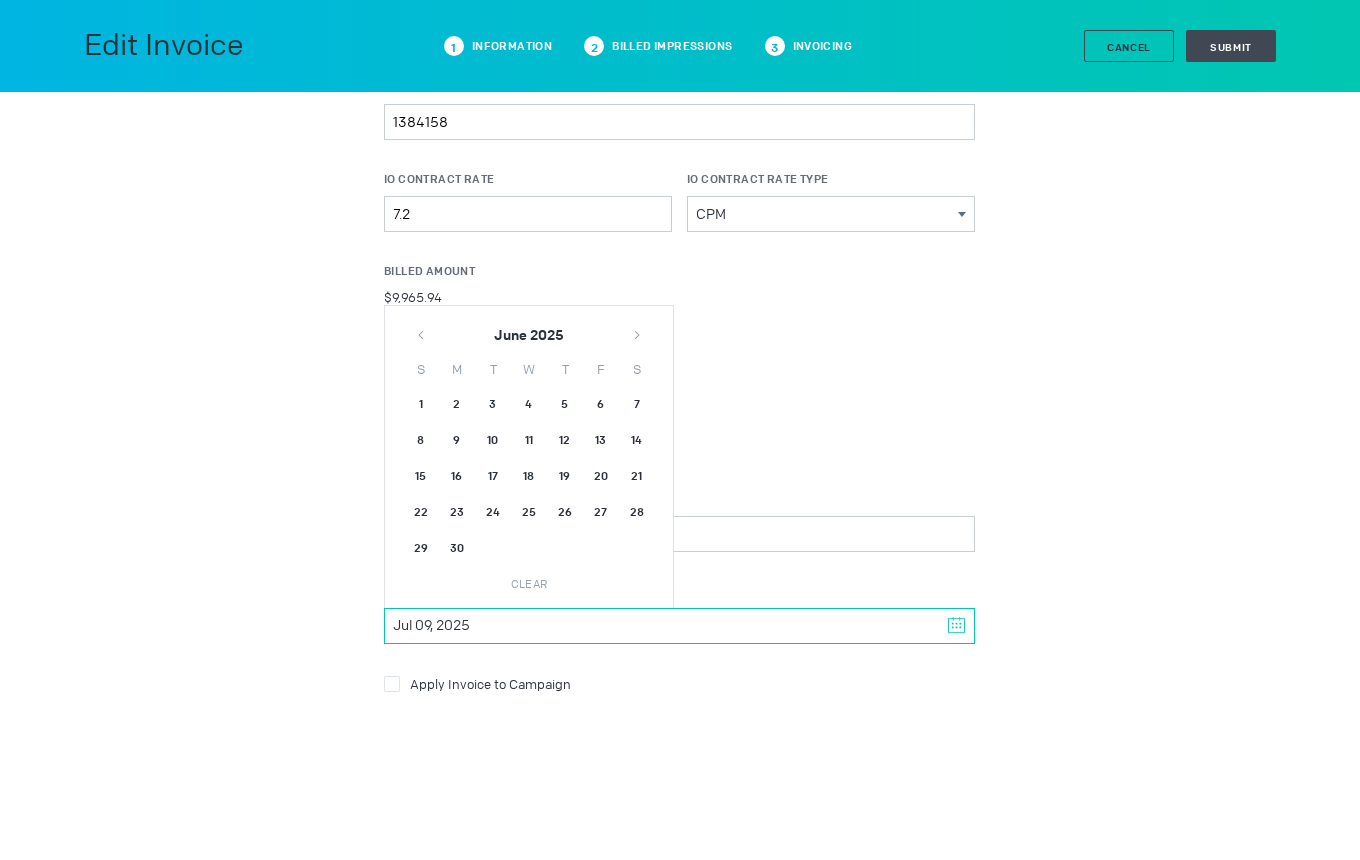 click on "30" at bounding box center (421, 406) 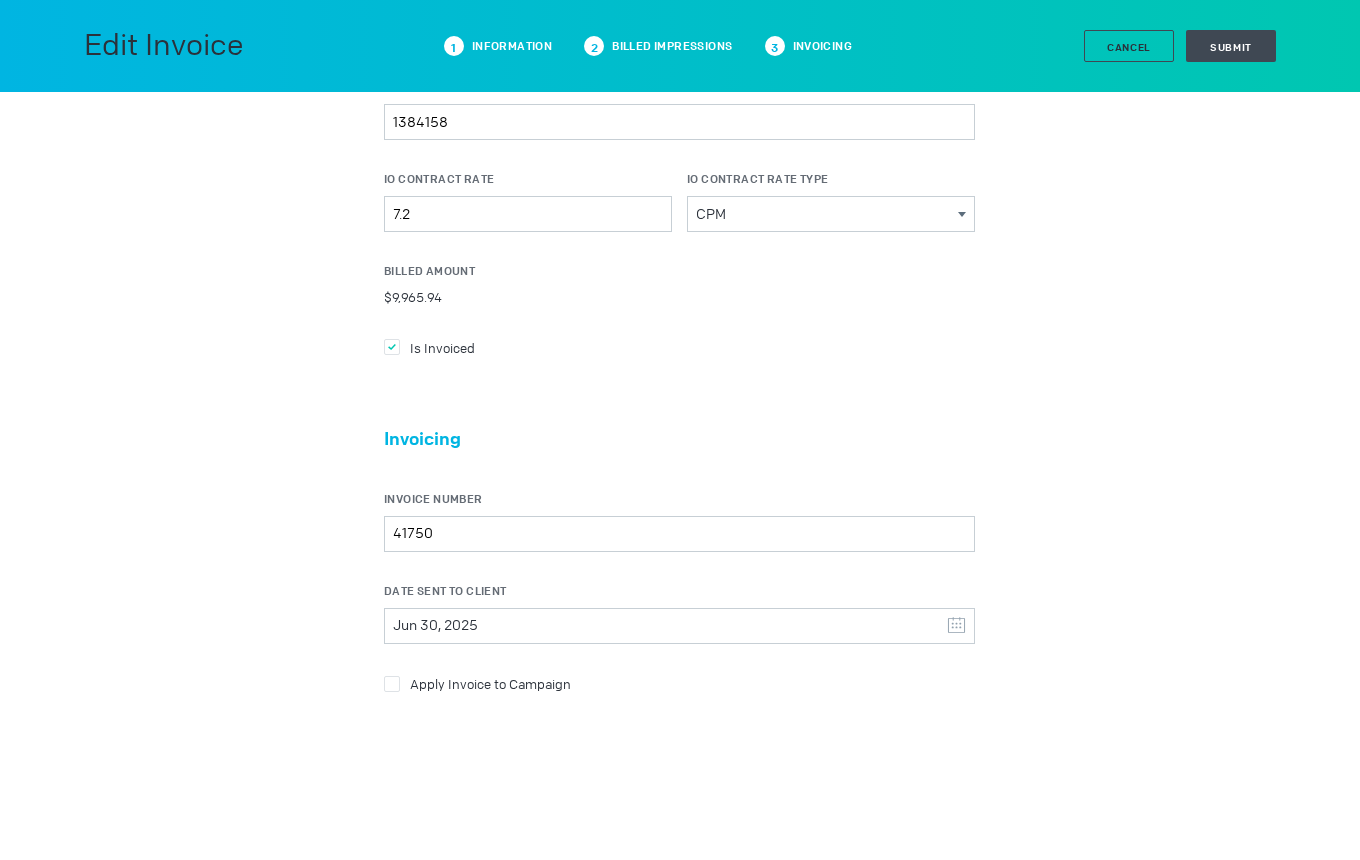 click at bounding box center (392, 347) 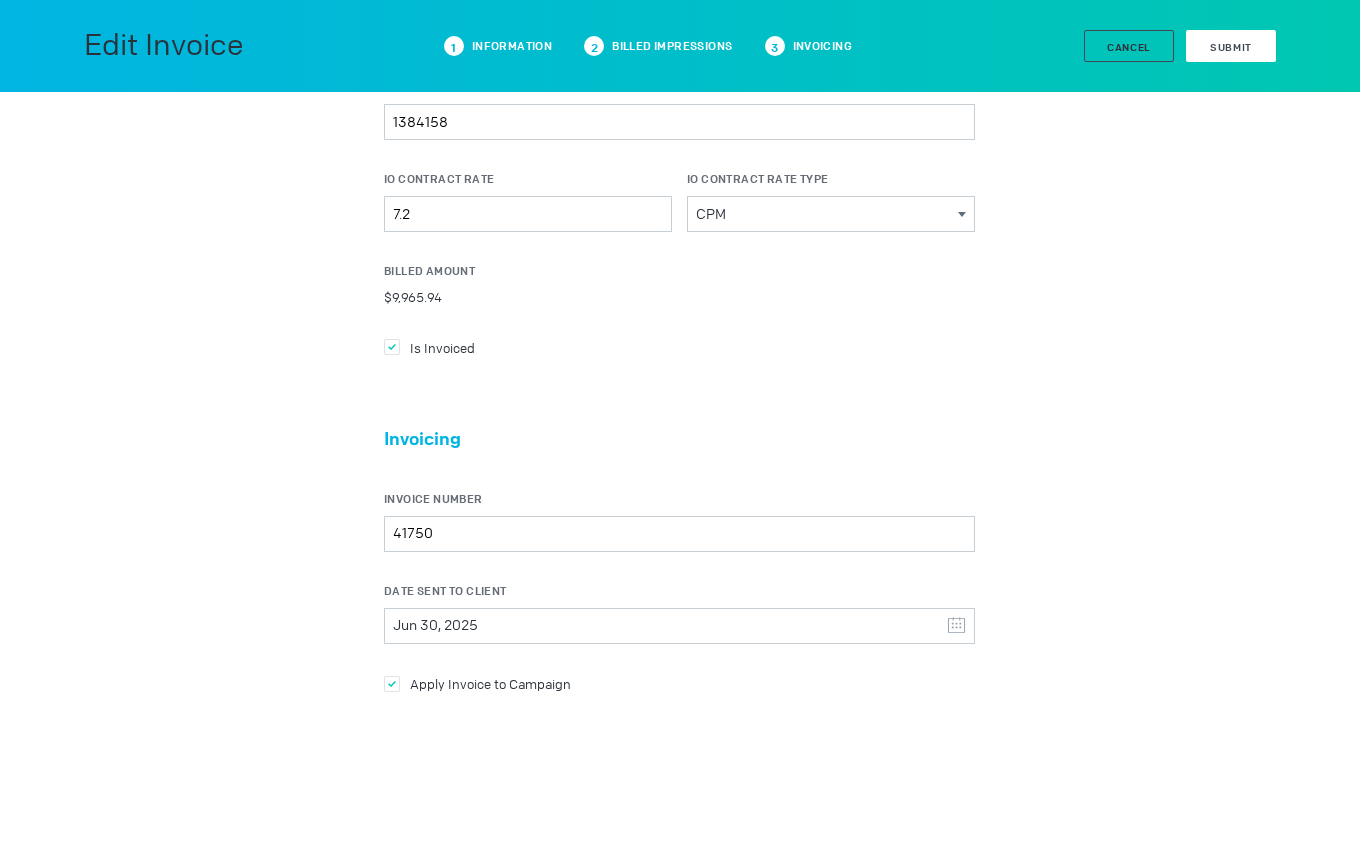 click on "Submit" at bounding box center [1231, 47] 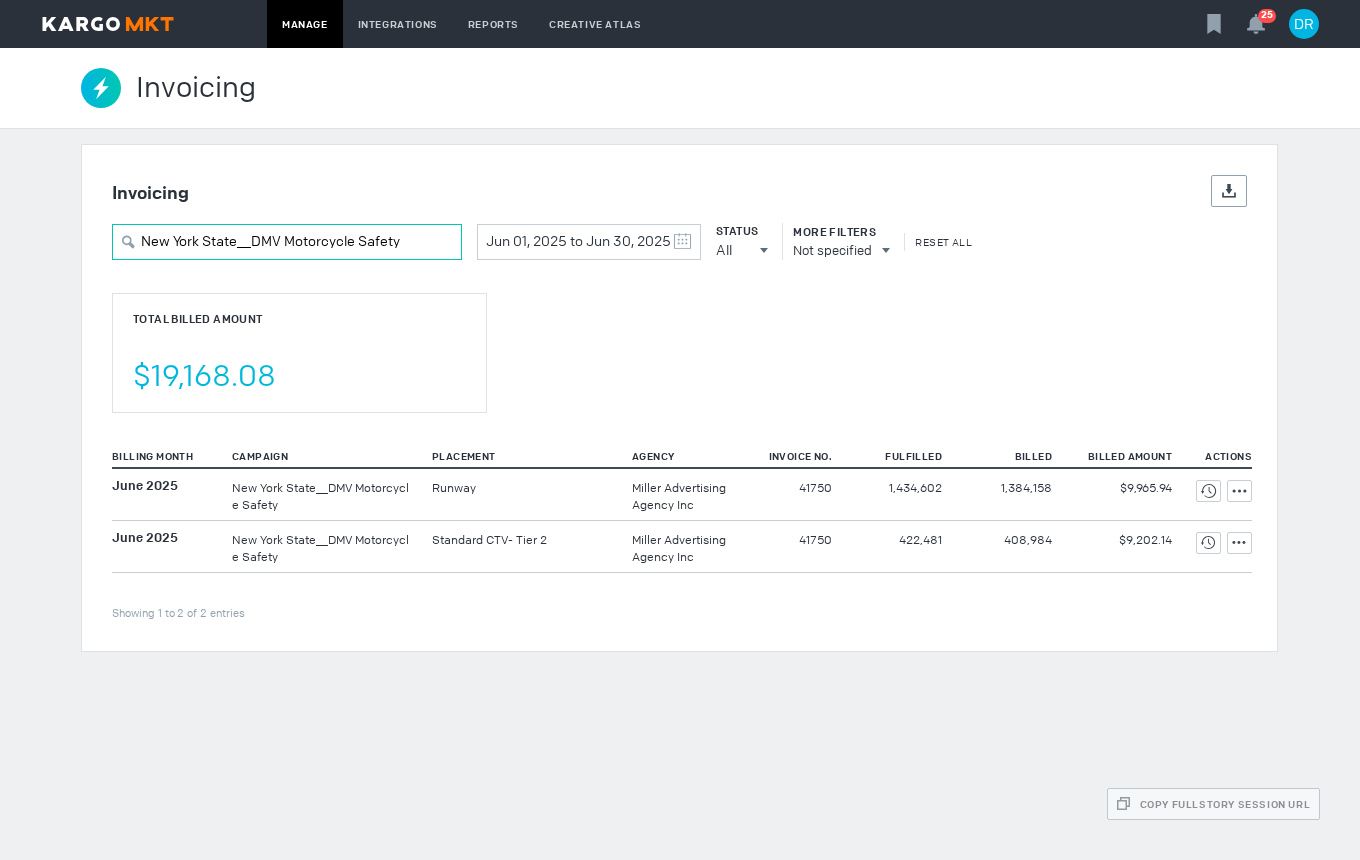 click on "New York State__DMV Motorcycle Safety" at bounding box center [287, 242] 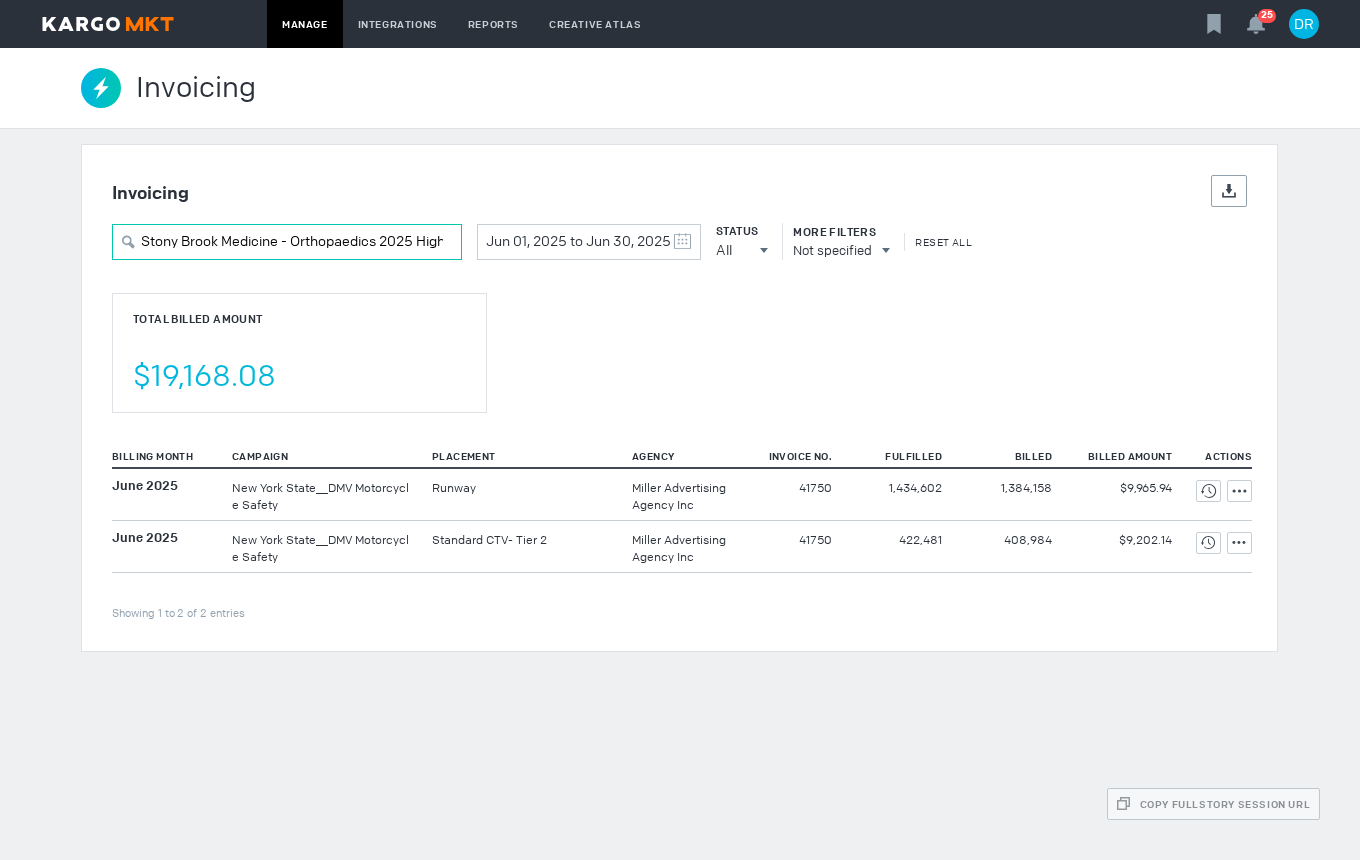 scroll, scrollTop: 0, scrollLeft: 106, axis: horizontal 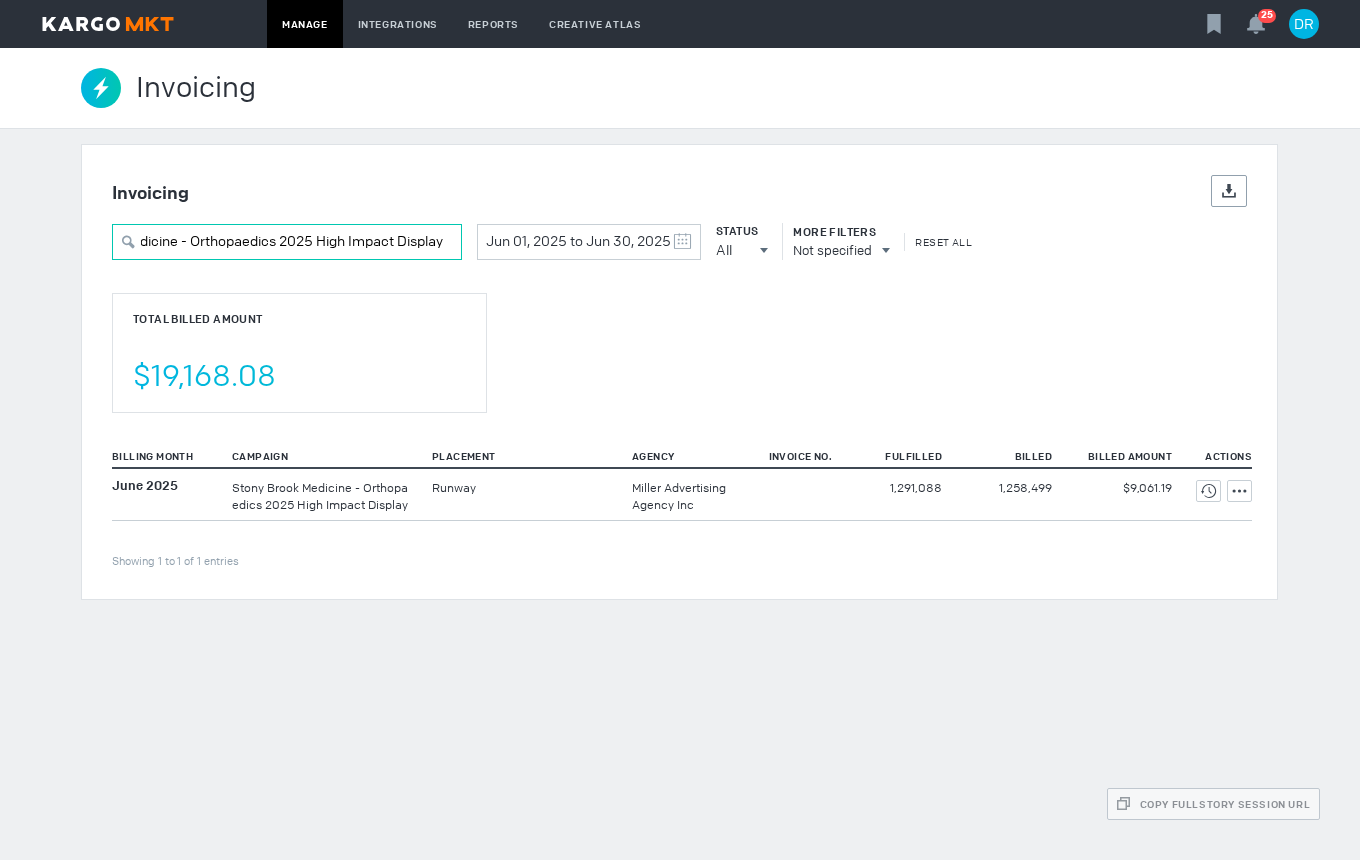 type on "Stony Brook Medicine - Orthopaedics 2025 High Impact Display" 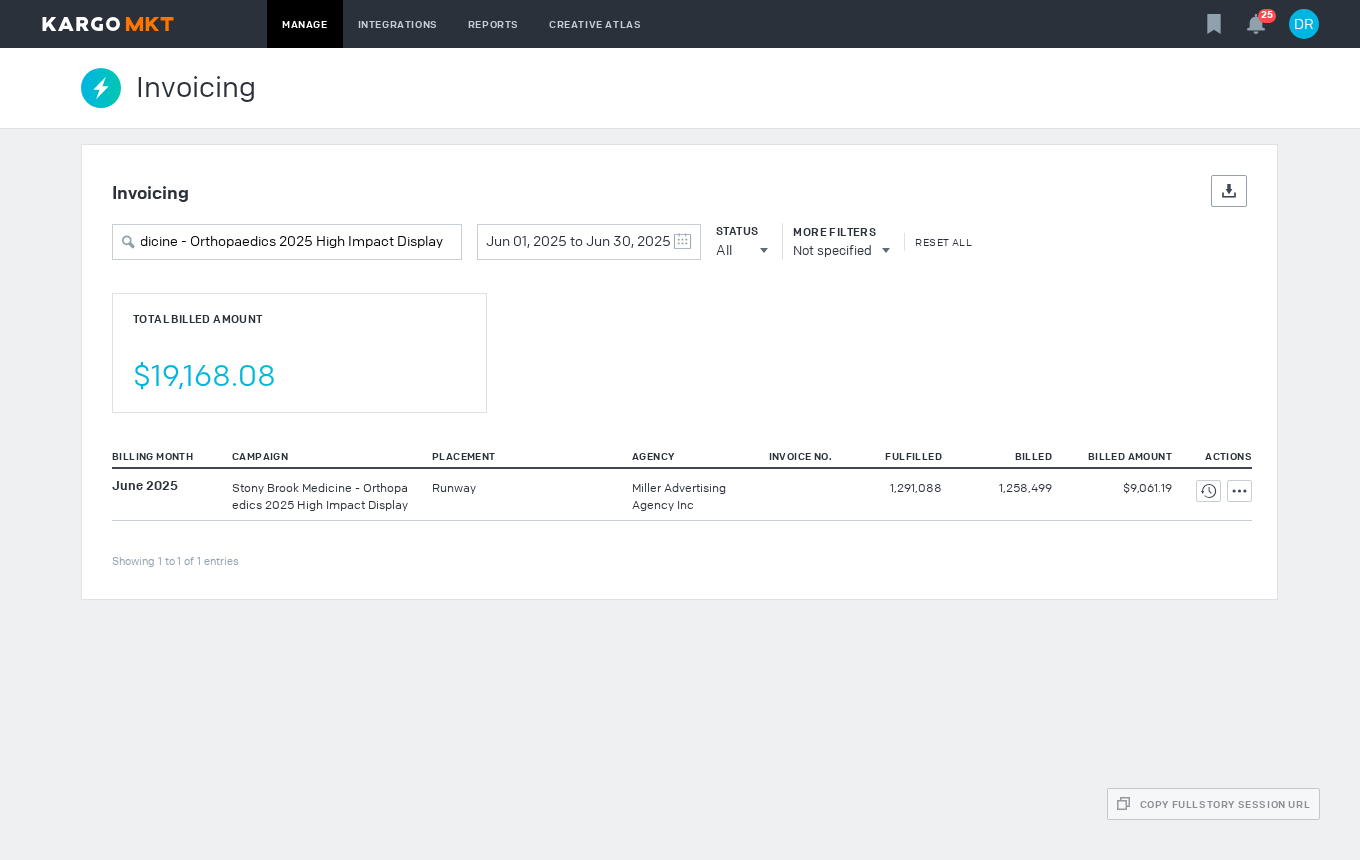 click on "Invoicing  Details Export     Stony Brook Medicine - Orthopaedics 2025 High Impact Display Jun 01, 2025 to Jun 30, 2025                                                                               							 May 2025 							 						                          S M T W T F S                                           27 28 29 30 1 2 3 4 5 6 7 8 9 10 11 12 13 14 15 16 17 18 19 20 21 22 23 24 25 26 27 28 29 30 31                                                                                             							 June 2025 							 						                          S M T W T F S                                           1 2 3 4 5 6 7 8 9 10 11 12 13 14 15 16 17 18 19 20 21 22 23 24 25 26 27 28 29 30 1 2 3 4 5                                       Clear                  Status All All All Invoiced Not Invoiced Test More Filters Not specified Reset All Total Billed Amount $19,168.08 Billing Month Campaign Placement Agency Invoice No. Fulfilled Billed Billed Amount Actions Showing 1 to 1 of 1 entries June 2025  Runway" at bounding box center (680, 372) 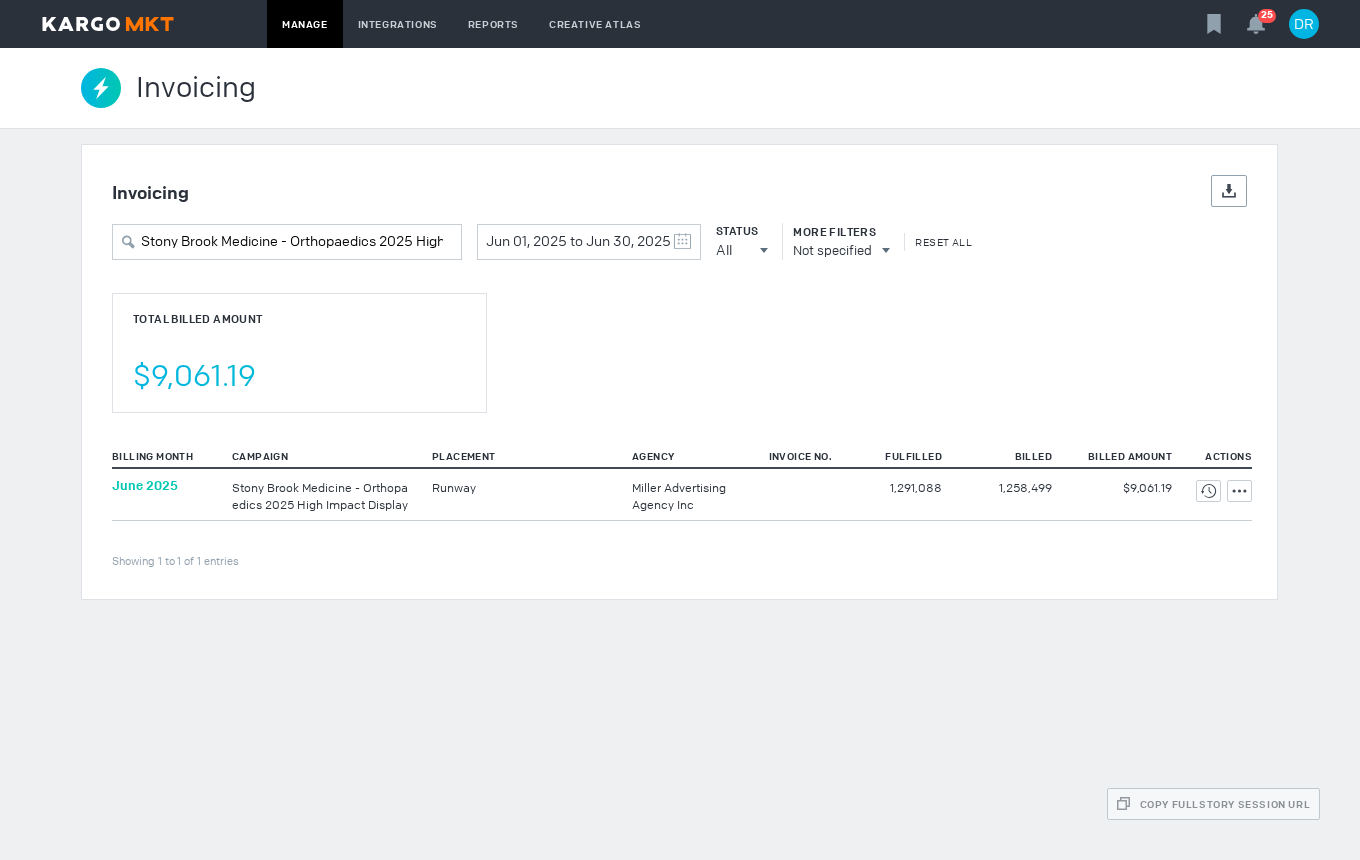 click on "June 2025" at bounding box center (145, 485) 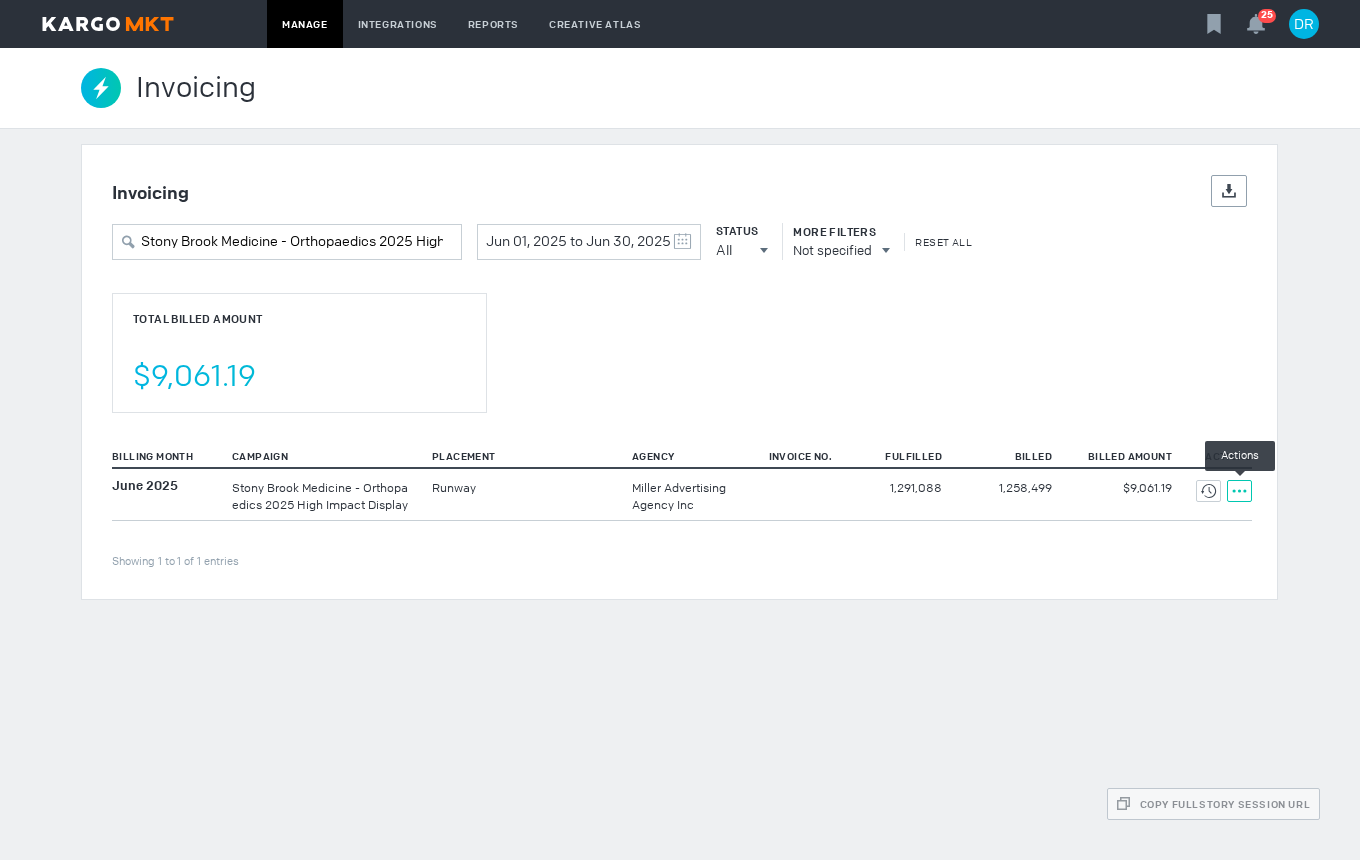 click at bounding box center [1208, 491] 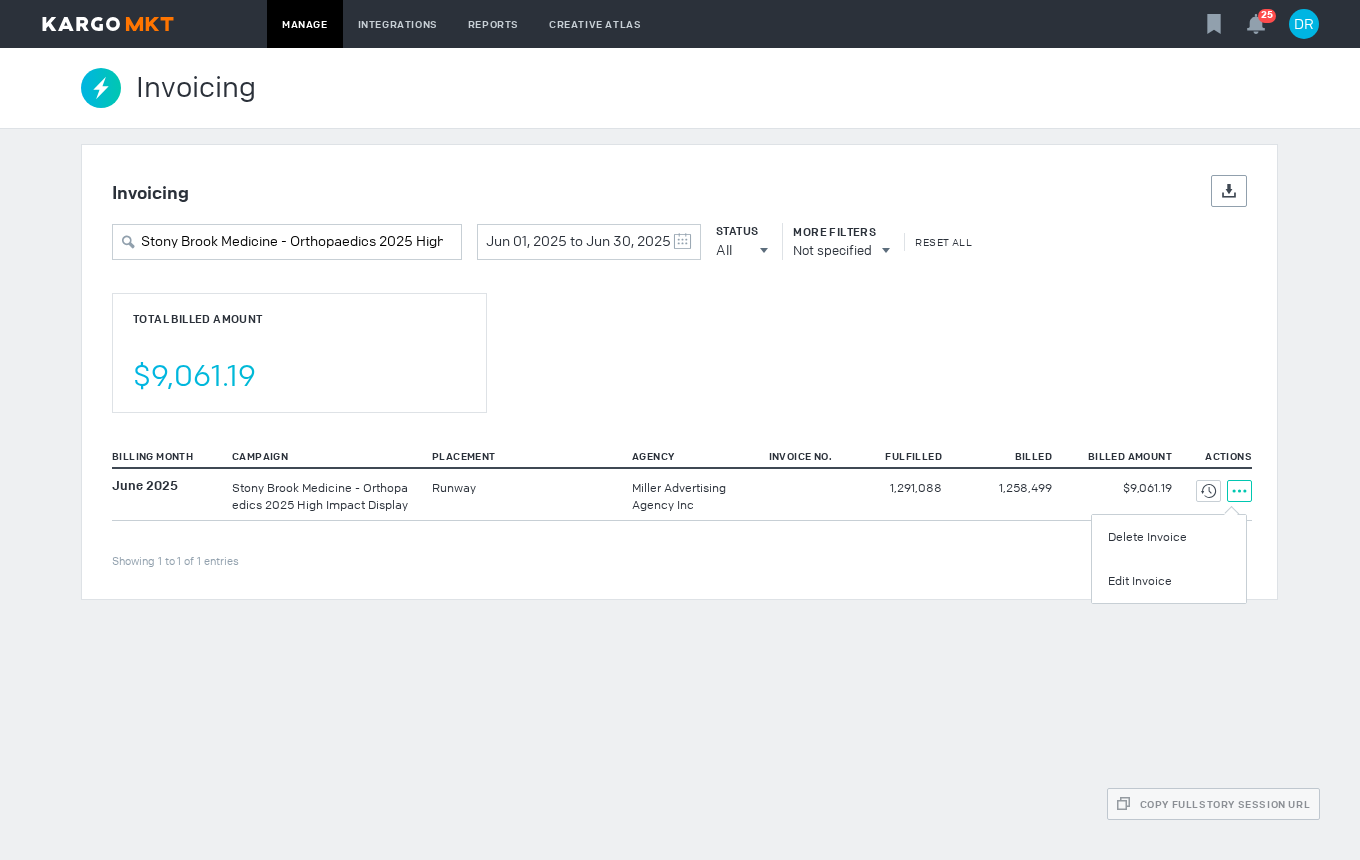 click on "Edit Invoice" at bounding box center [1169, 581] 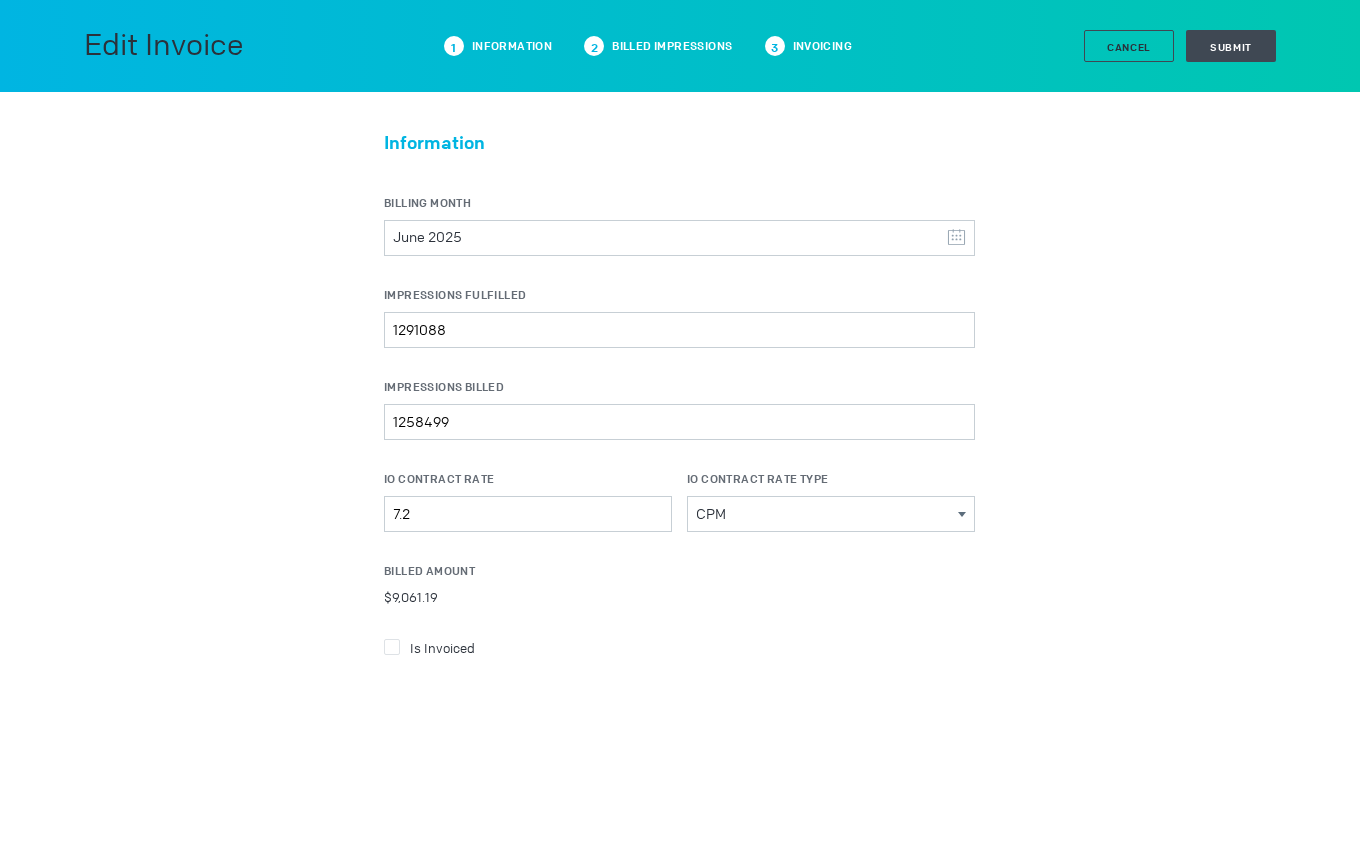 click at bounding box center [392, 647] 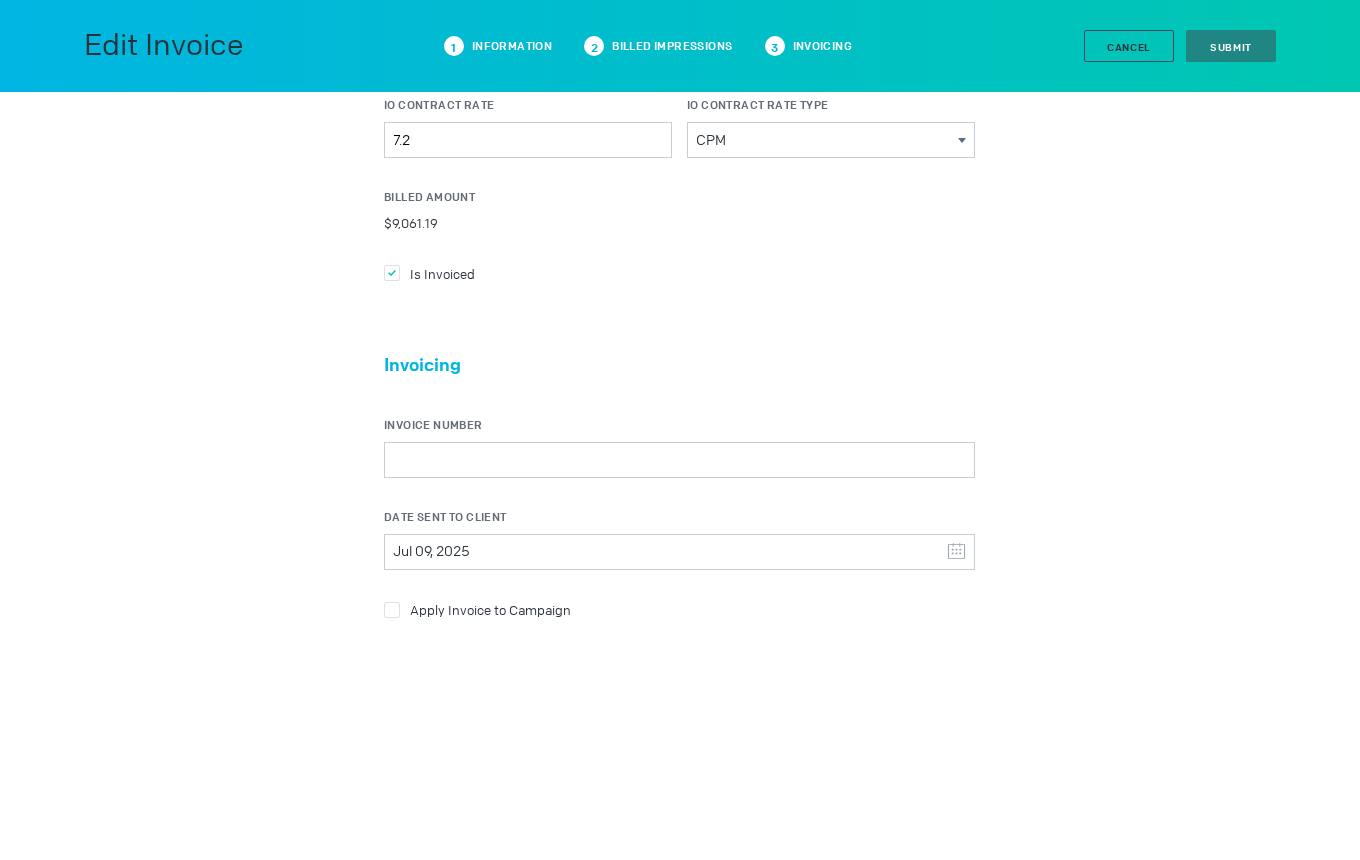scroll, scrollTop: 400, scrollLeft: 0, axis: vertical 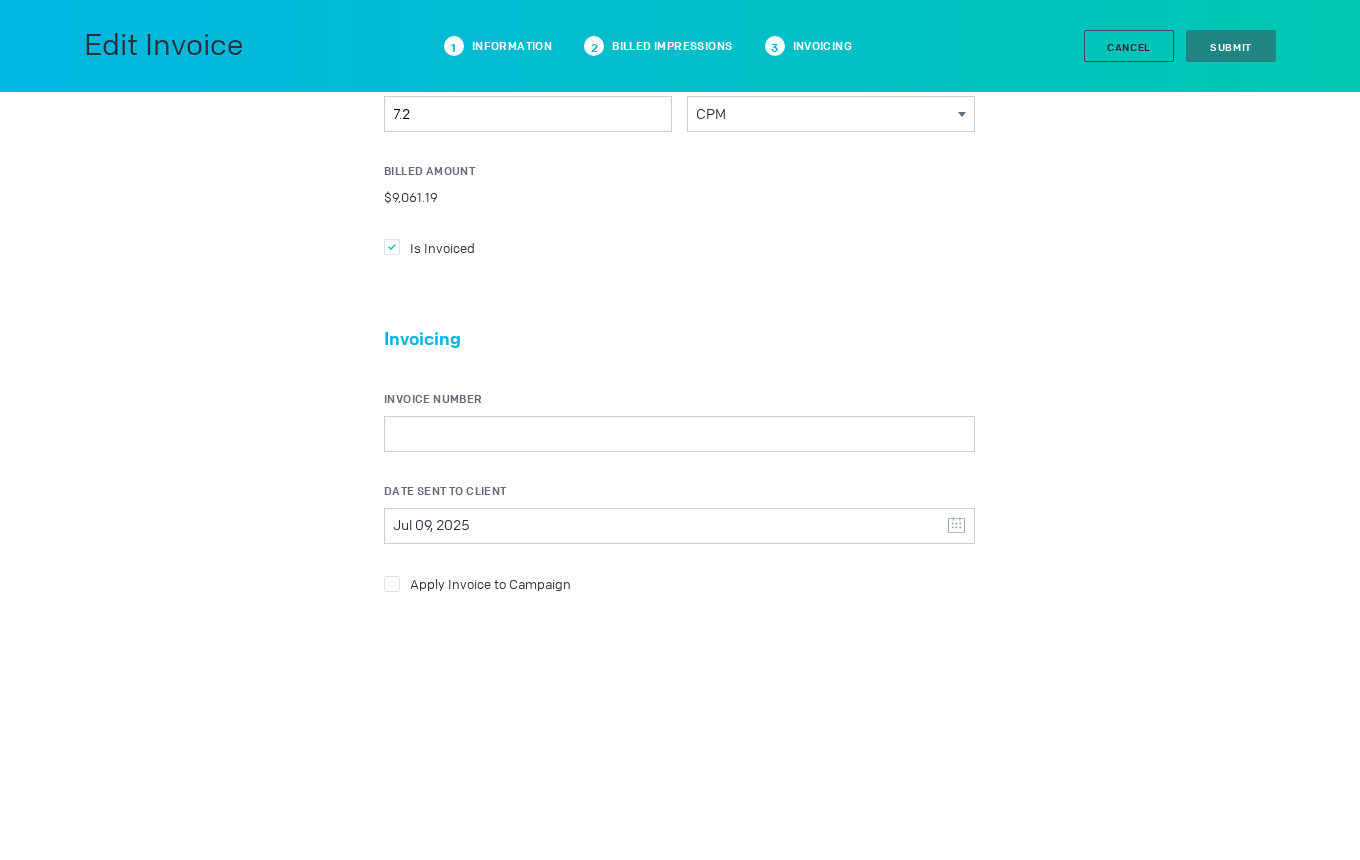 click on "Invoicing Invoice Number Date Sent to Client Jul 09, 2025                                                                                							 July 2025 							 						                          S M T W T F S                                           29 30 1 2 3 4 5 6 7 8 9 10 11 12 13 14 15 16 17 18 19 20 21 22 23 24 25 26 27 28 29 30 31 1 2                                       Clear                  Apply Invoice to Campaign" at bounding box center (679, 476) 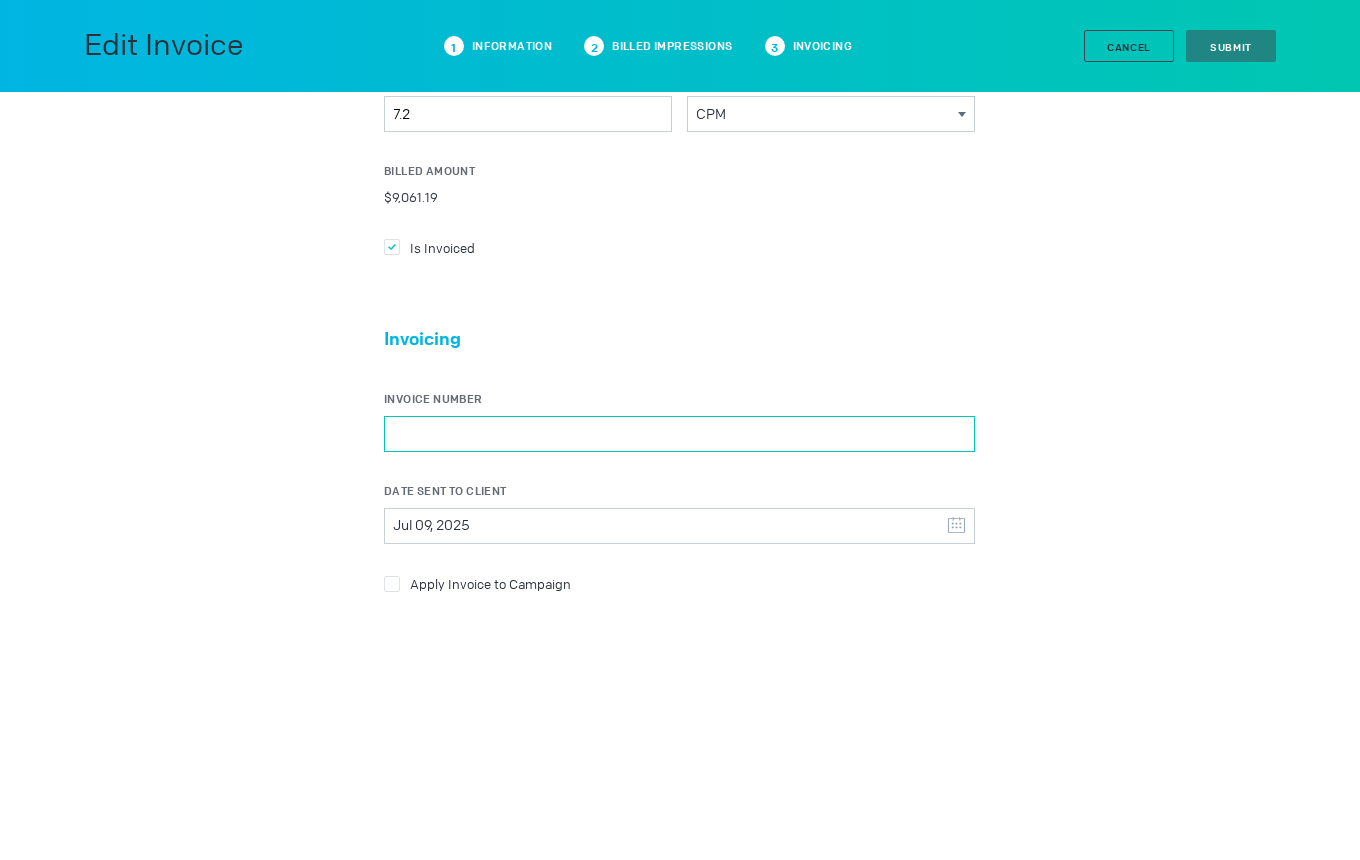 click on "Invoice Number" at bounding box center [679, 434] 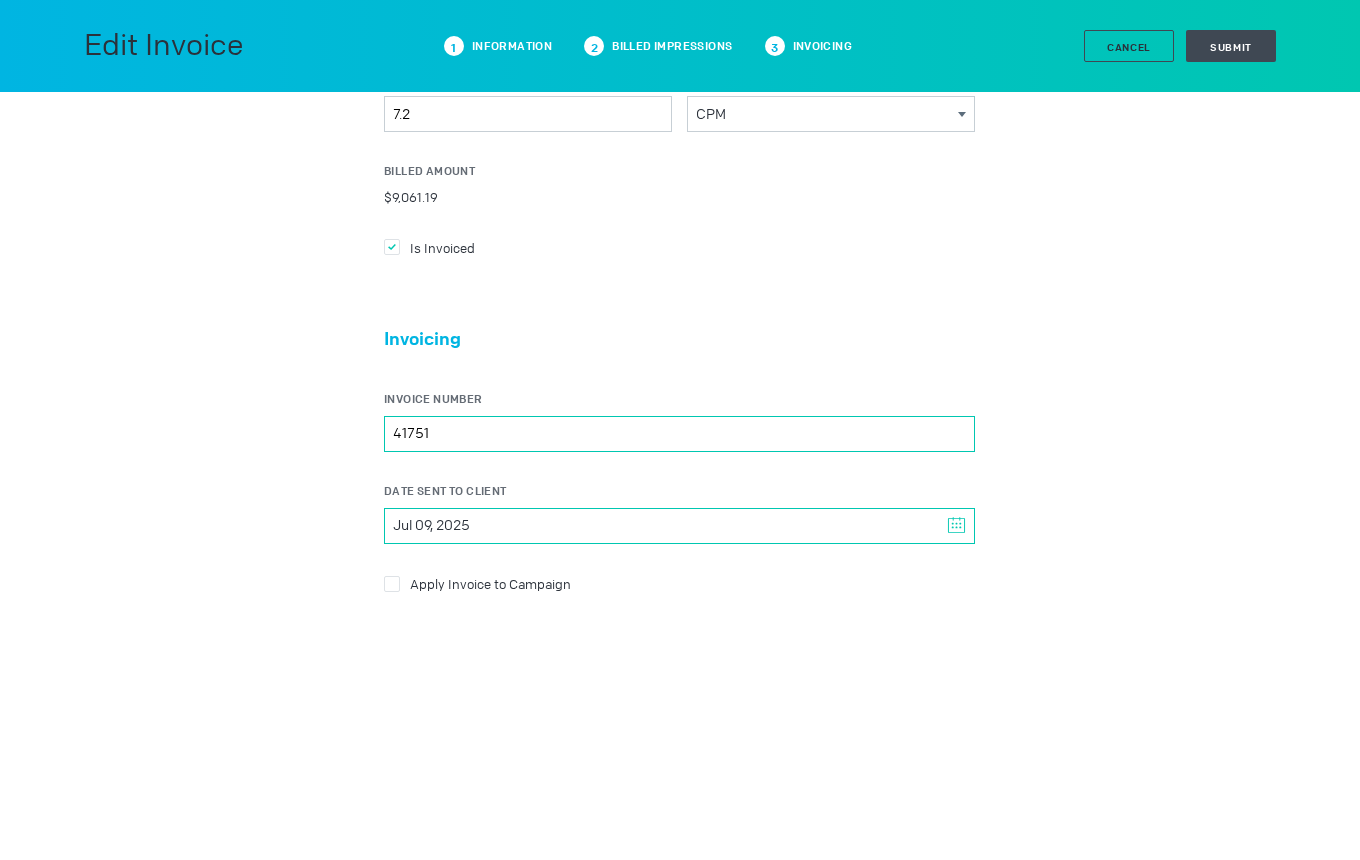 type on "41751" 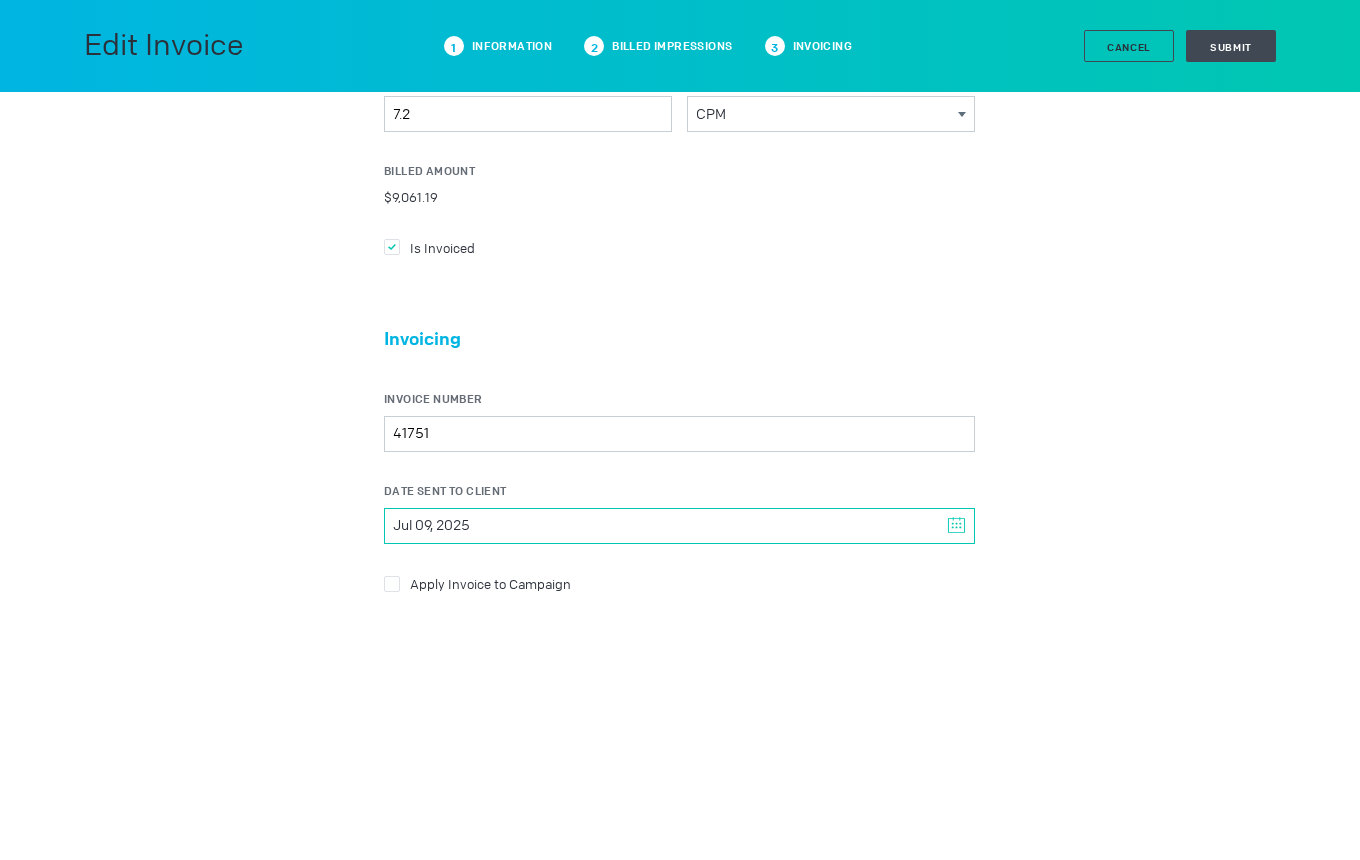 click on "Jul 09, 2025" at bounding box center (679, 526) 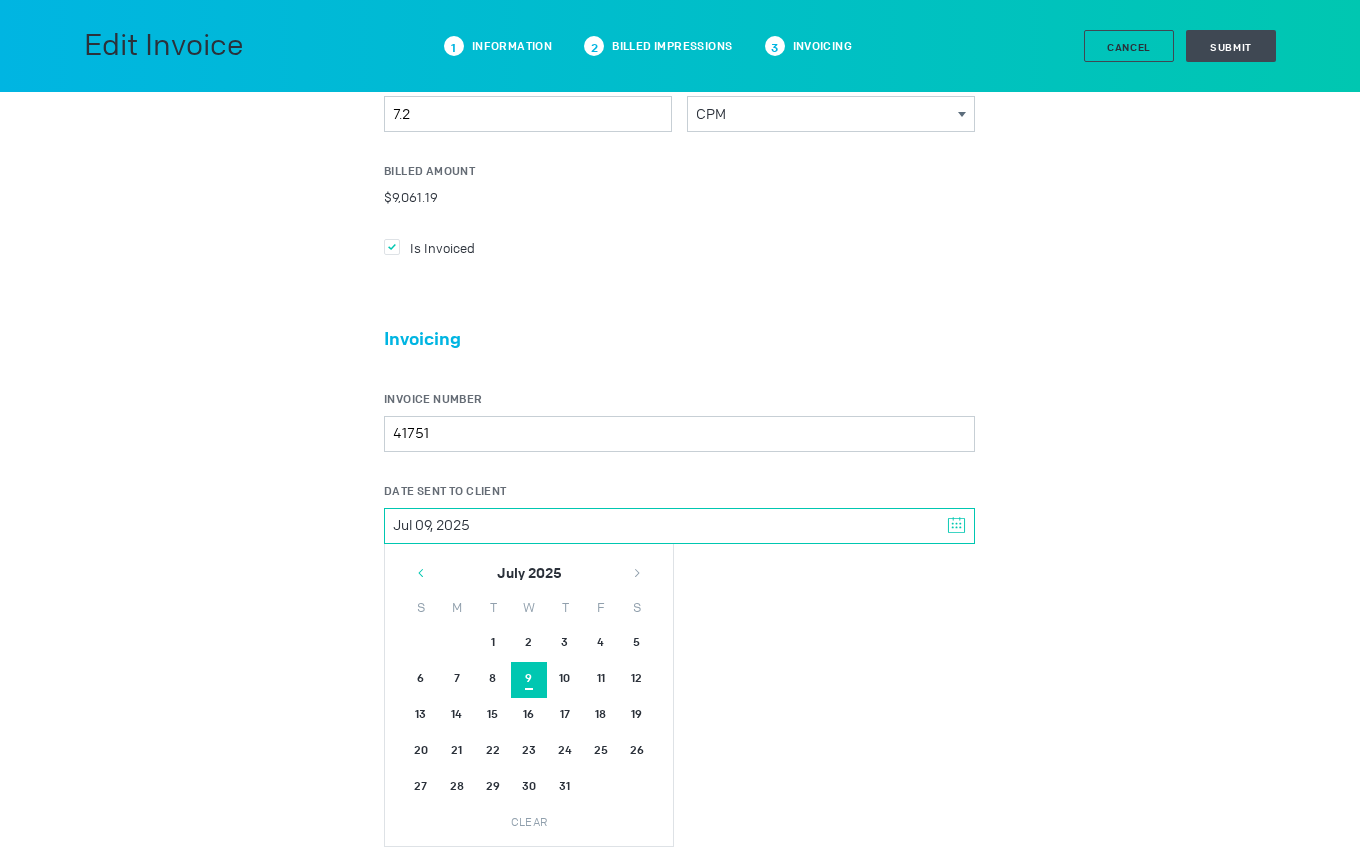 click at bounding box center (421, 567) 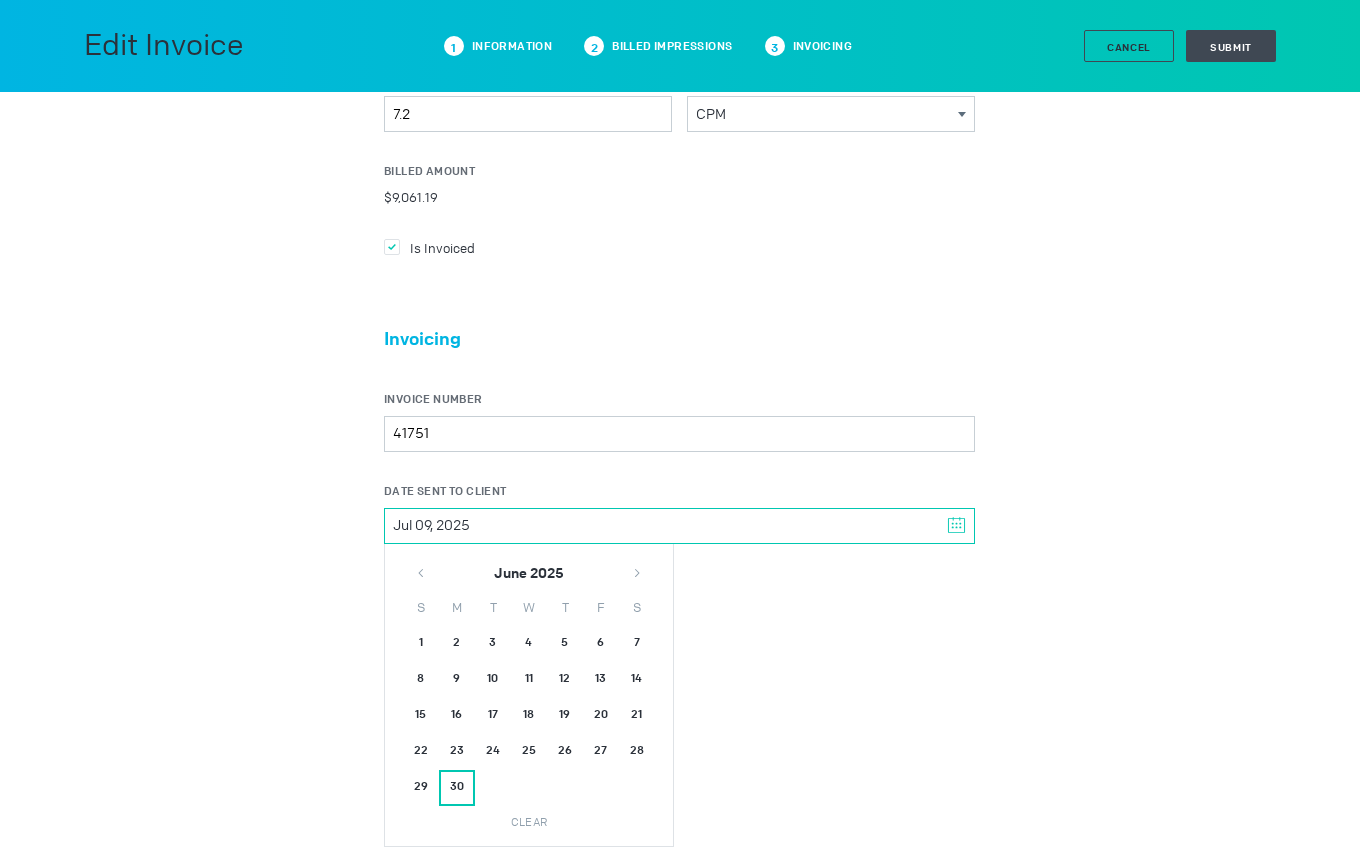 click on "30" at bounding box center [457, 788] 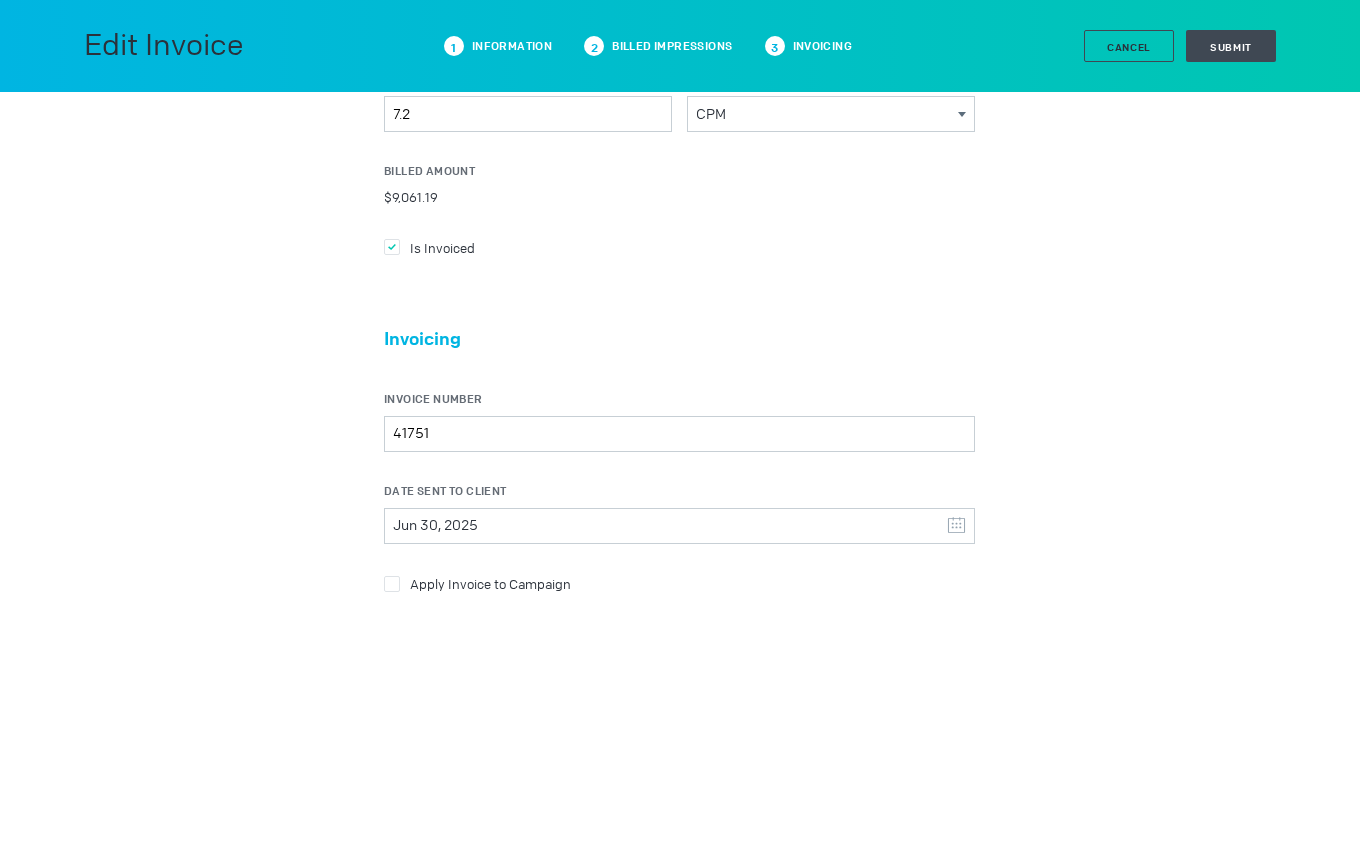 click on "Apply Invoice to Campaign" at bounding box center (679, 247) 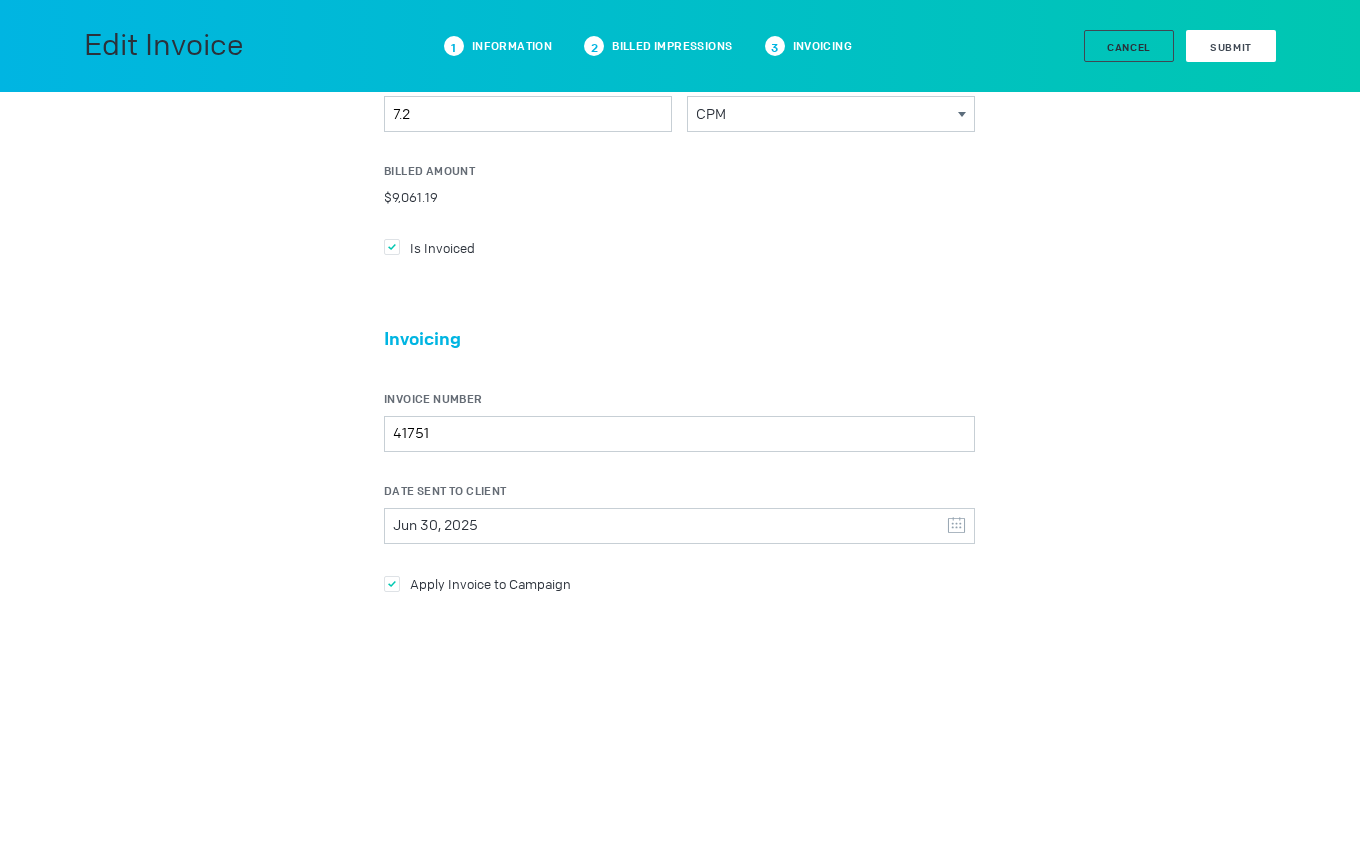 click on "Submit" at bounding box center [1231, 46] 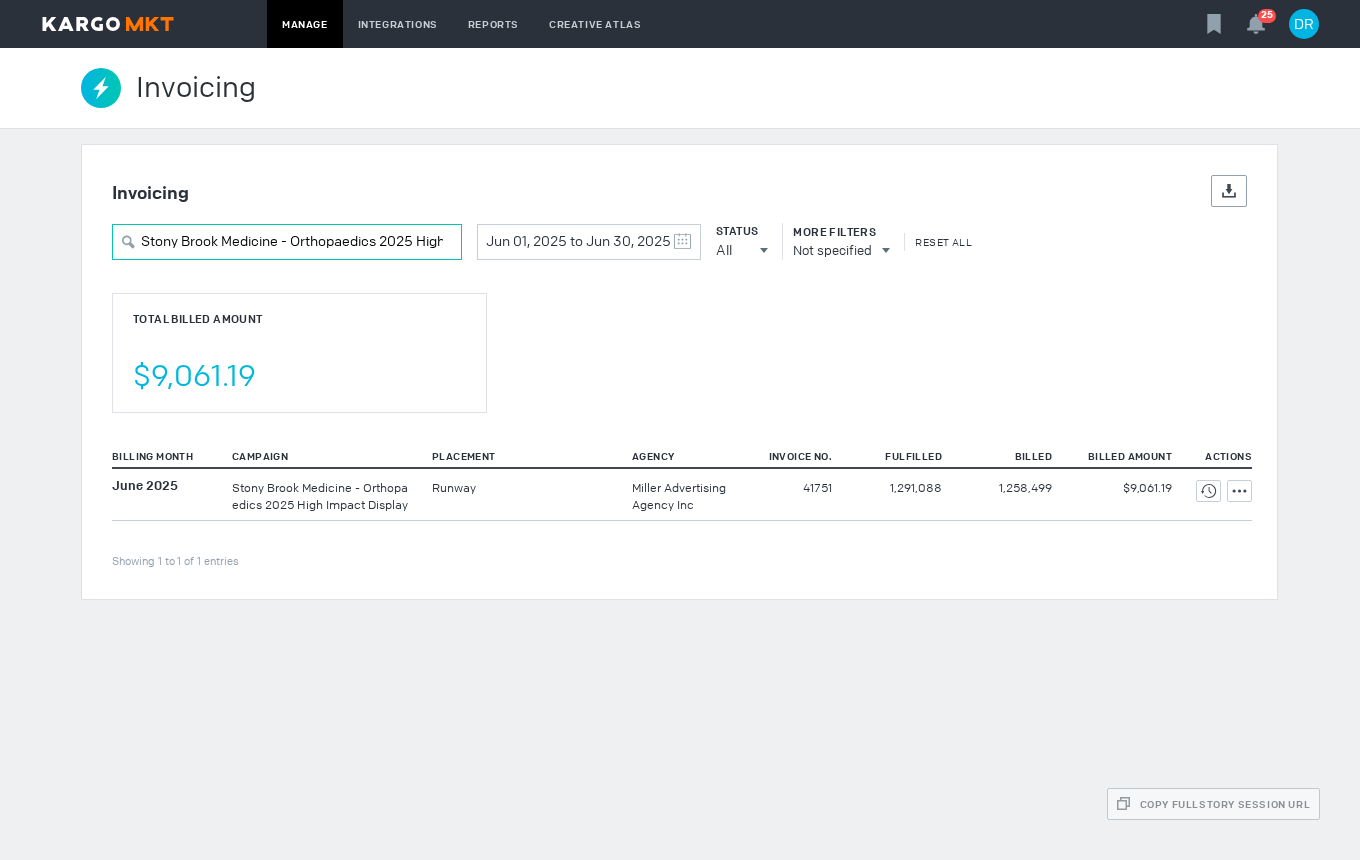 click on "Stony Brook Medicine - Orthopaedics 2025 High Impact Display" at bounding box center [287, 242] 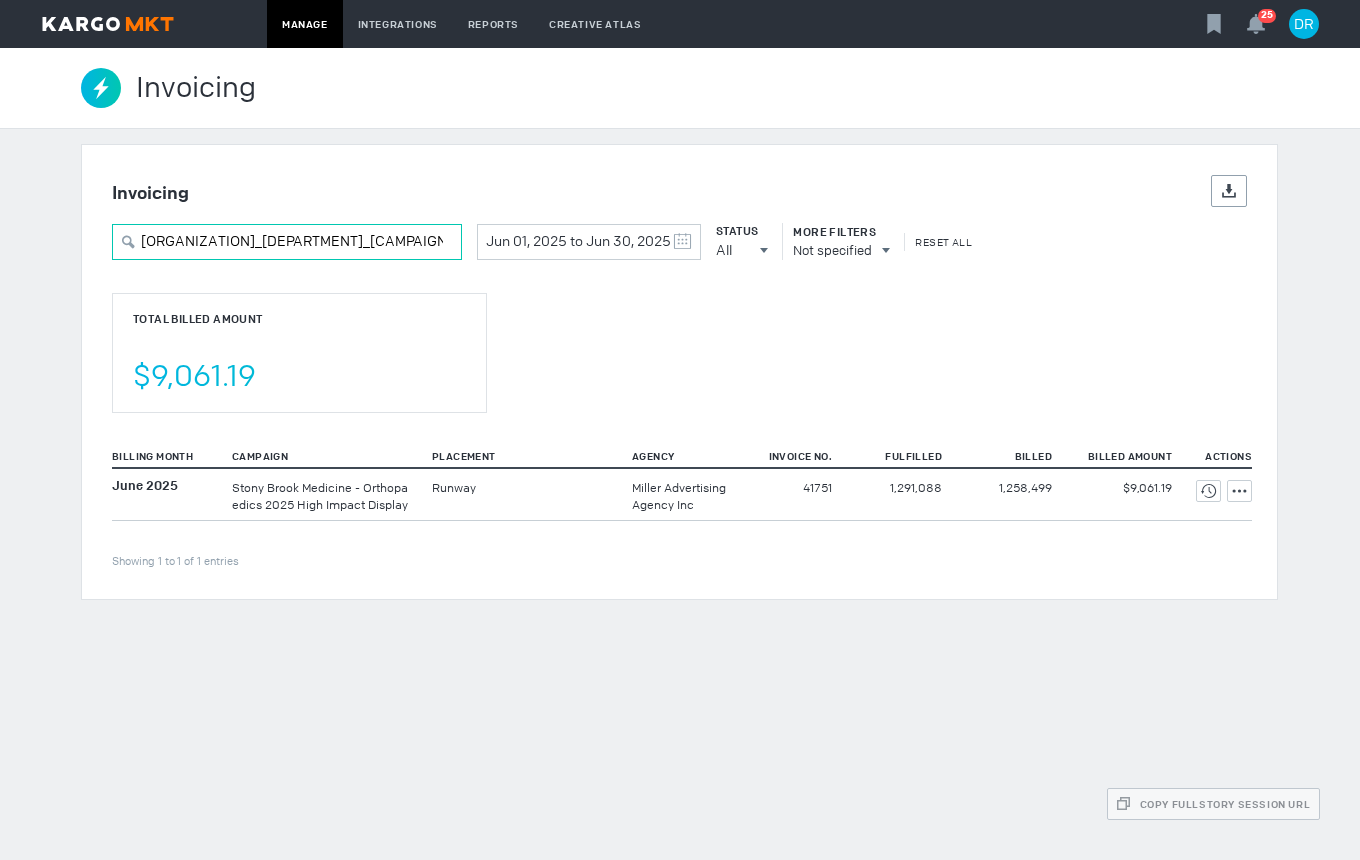 scroll, scrollTop: 0, scrollLeft: 227, axis: horizontal 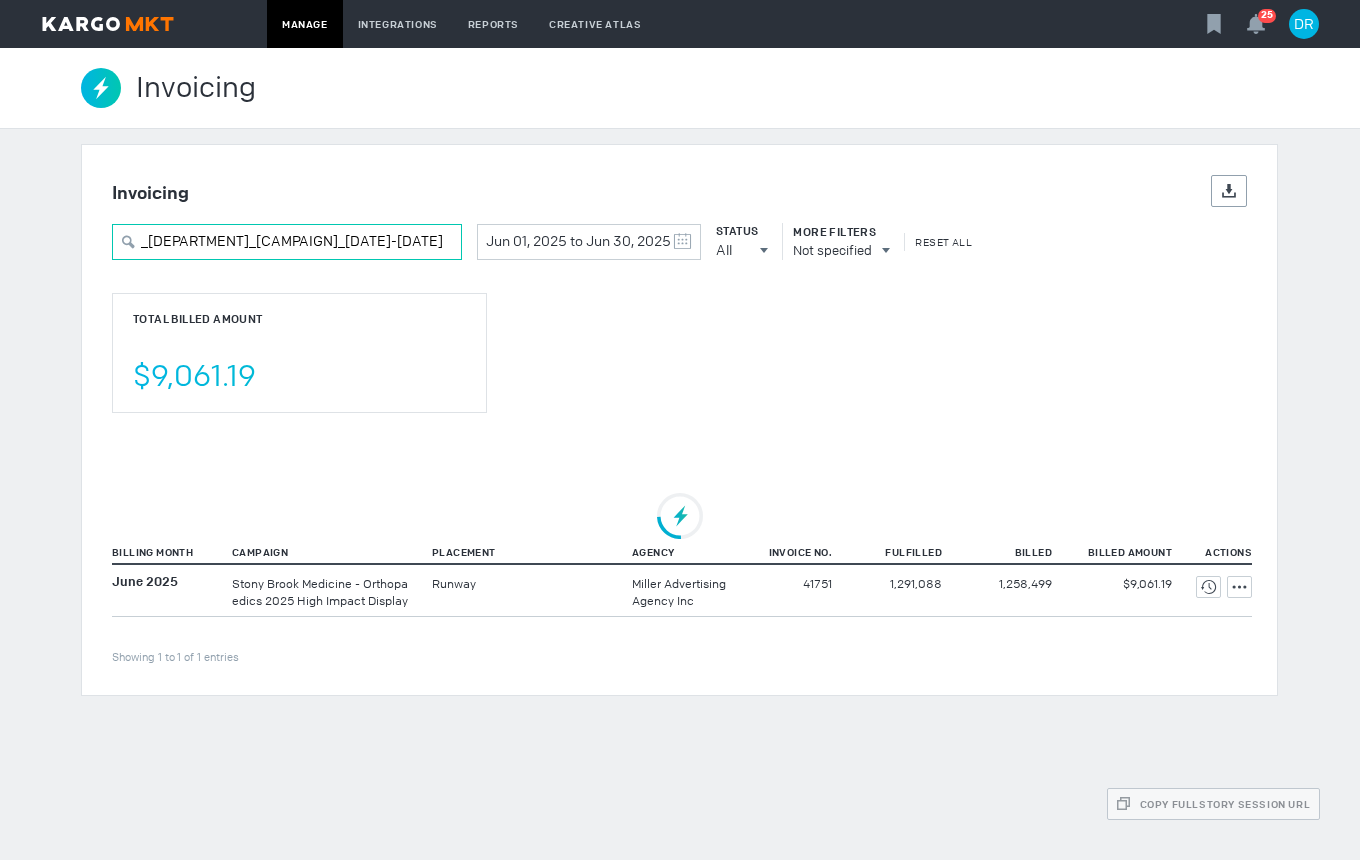 type on "[ORGANIZATION]_[DEPARTMENT]_[DEPARTMENT]_[DATE]-[DATE]" 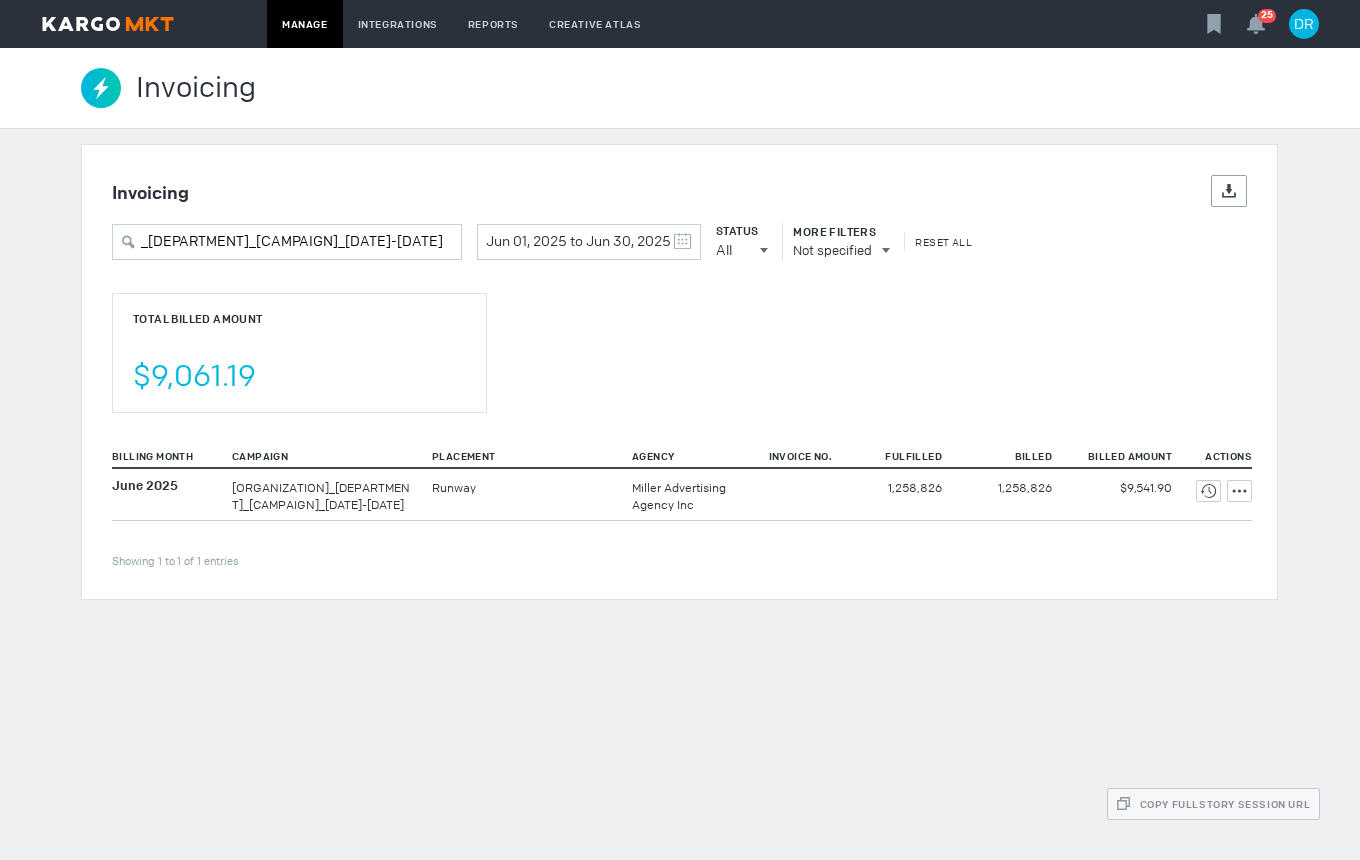 click on "Invoicing  Details Export     Stony Brook Medicine_Neuroscience_Runway Neuroscience_5/8/2025-6/30/2025 Jun 01, 2025 to Jun 30, 2025                                                                               							 May 2025 							 						                          S M T W T F S                                           27 28 29 30 1 2 3 4 5 6 7 8 9 10 11 12 13 14 15 16 17 18 19 20 21 22 23 24 25 26 27 28 29 30 31                                                                                             							 June 2025 							 						                          S M T W T F S                                           1 2 3 4 5 6 7 8 9 10 11 12 13 14 15 16 17 18 19 20 21 22 23 24 25 26 27 28 29 30 1 2 3 4 5                                       Clear                  Status All All All Invoiced Not Invoiced Test More Filters Not specified Reset All Total Billed Amount $9,061.19 Billing Month Campaign Placement Agency Invoice No. Fulfilled Billed Billed Amount Actions Showing 1 to 1 of 1 entries June 2025" at bounding box center [680, 372] 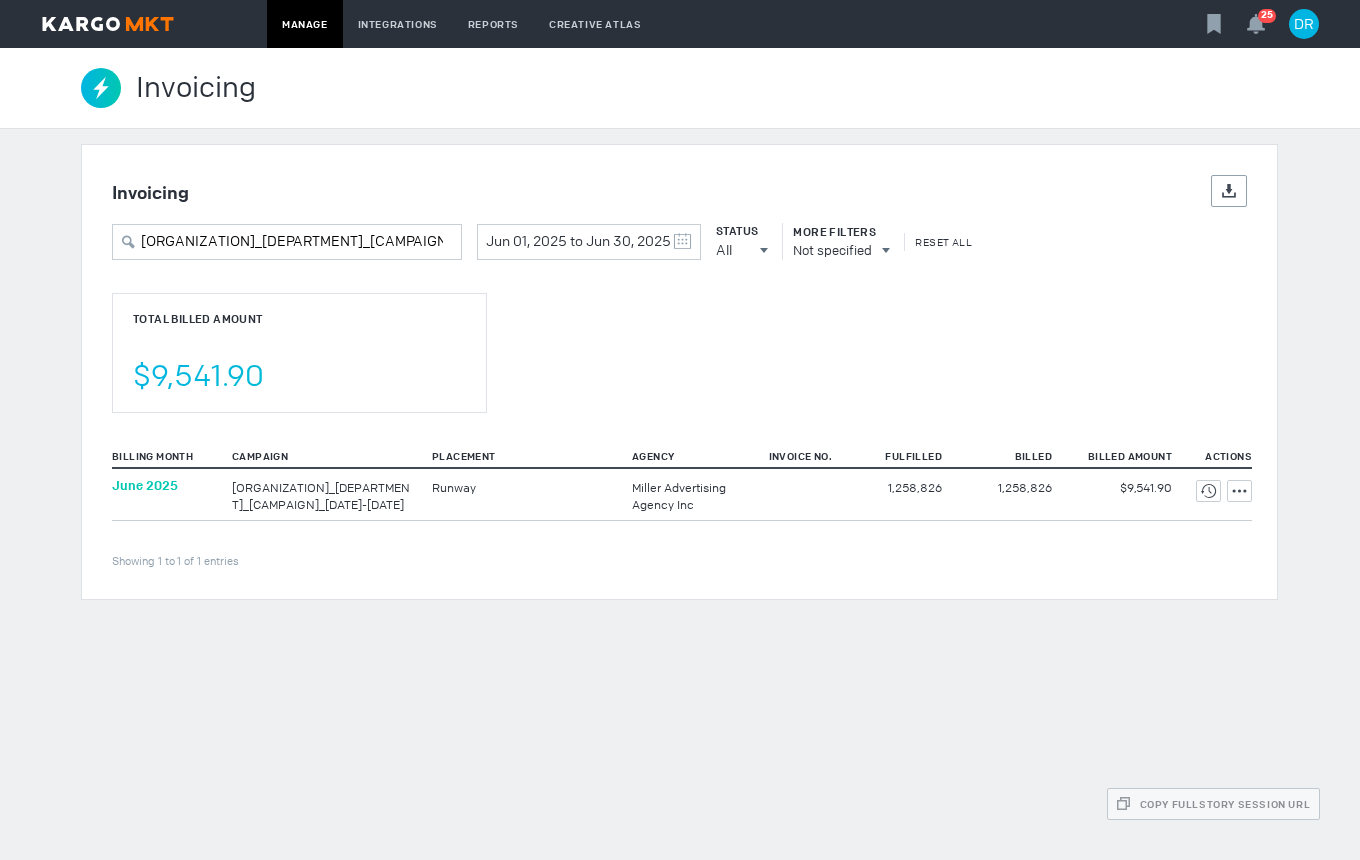 click on "June 2025" at bounding box center [145, 485] 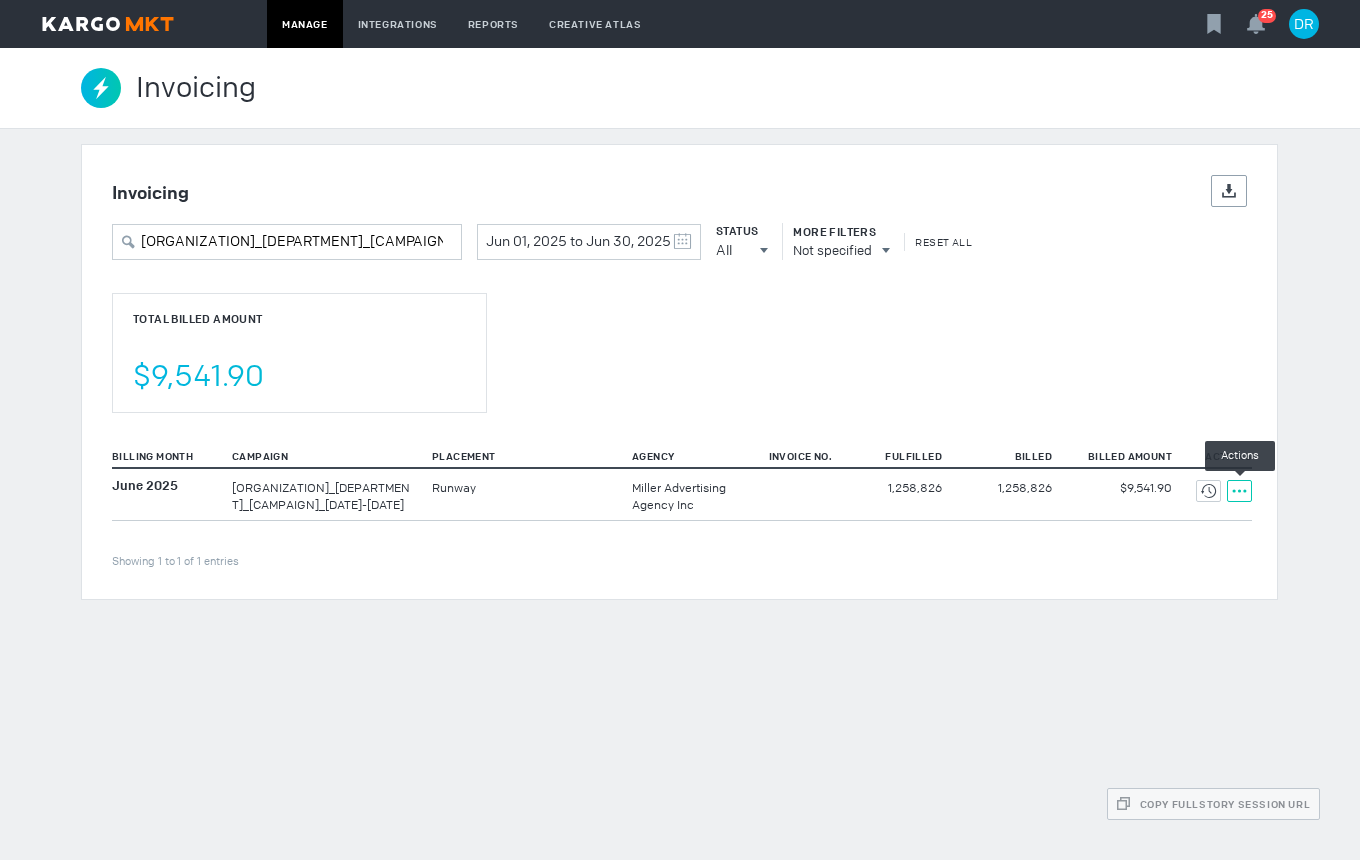 click at bounding box center (1208, 491) 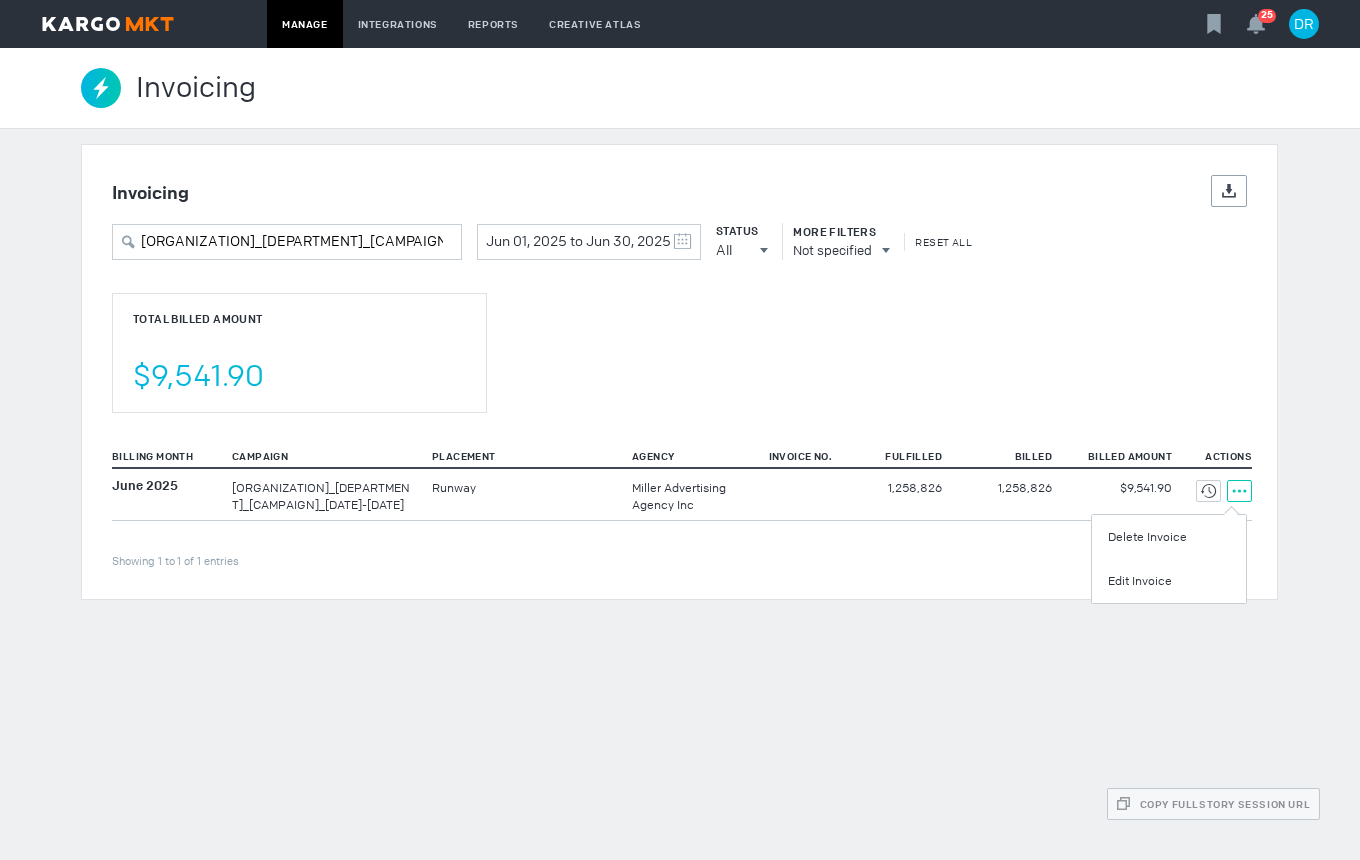 click on "Edit Invoice" at bounding box center (1169, 581) 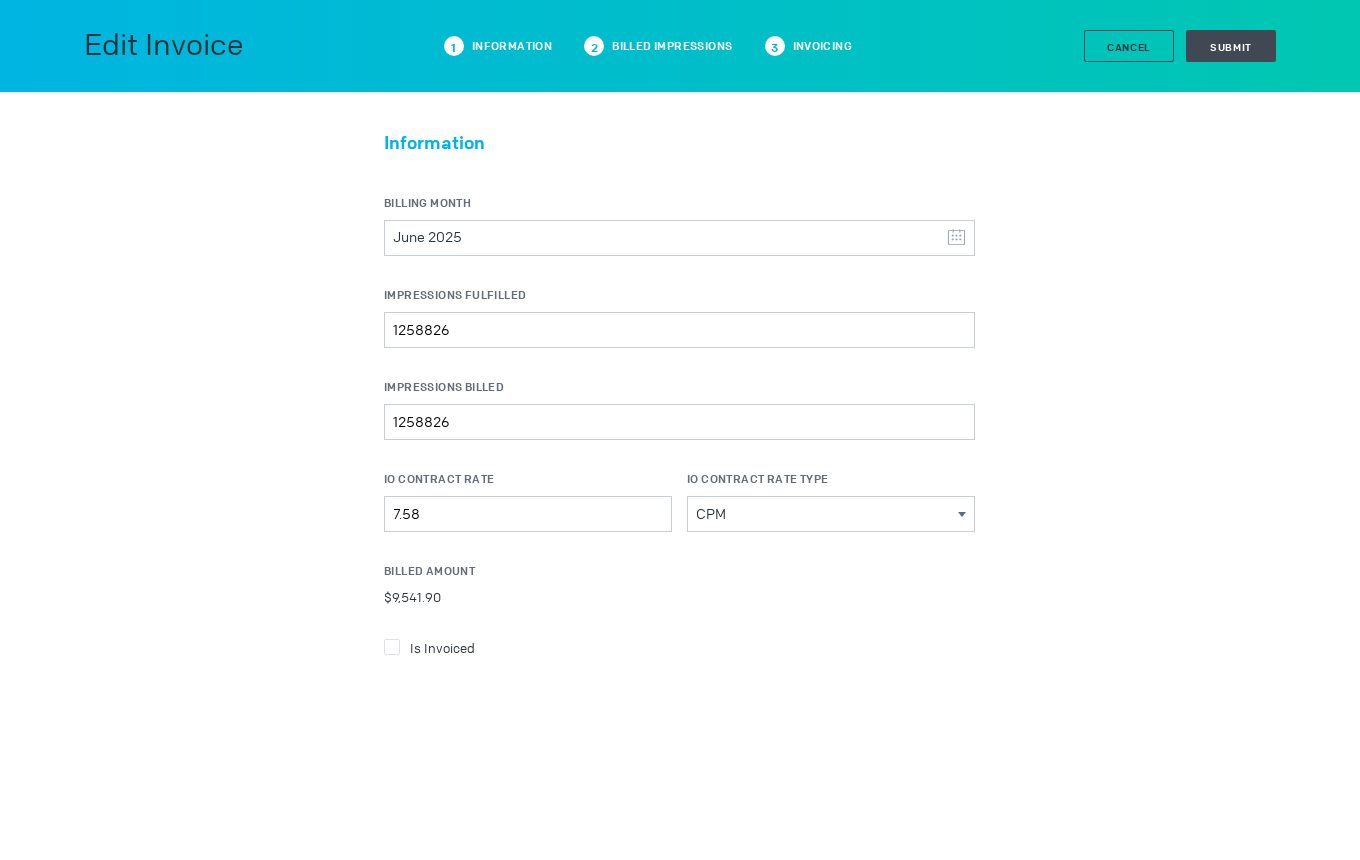 click at bounding box center [392, 647] 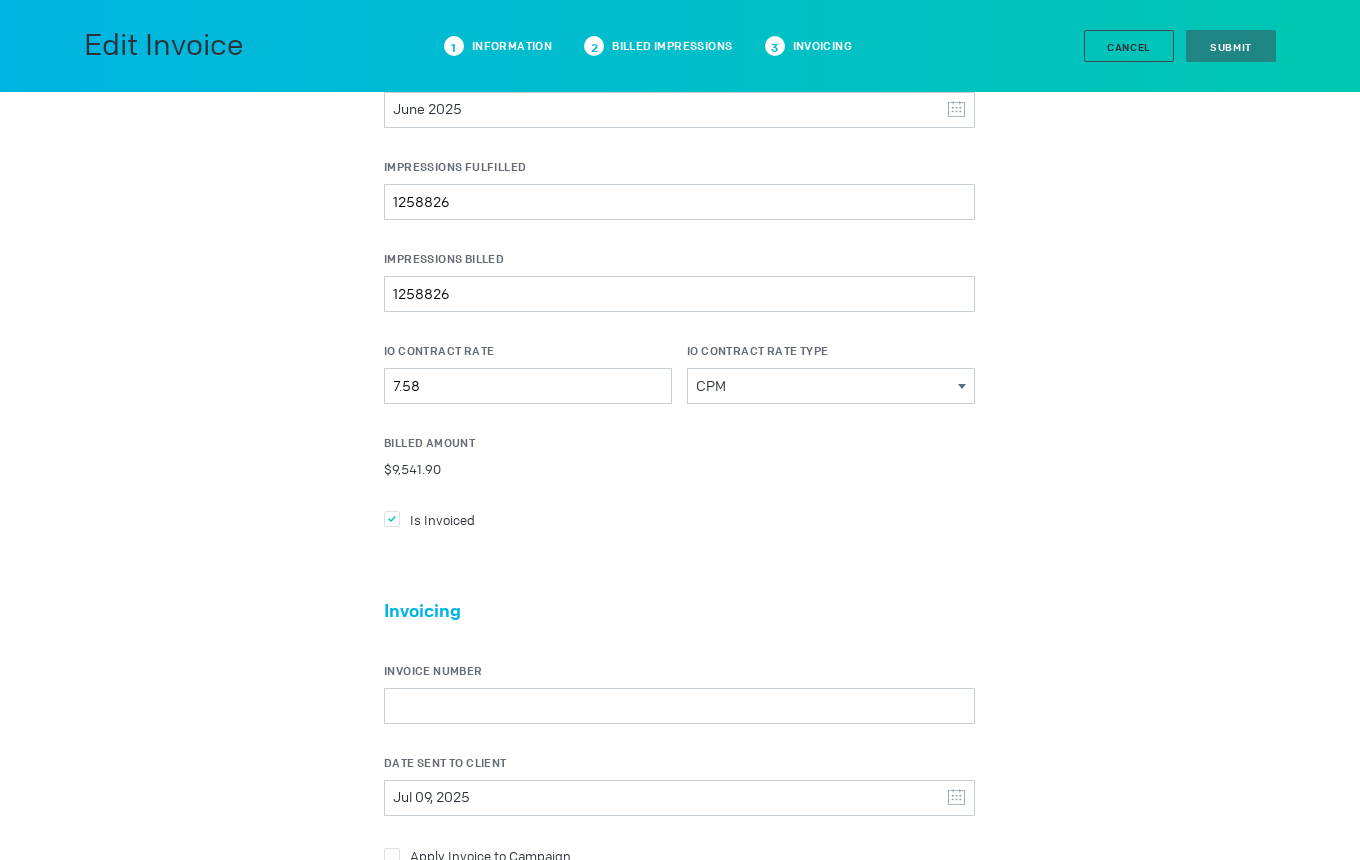 scroll, scrollTop: 300, scrollLeft: 0, axis: vertical 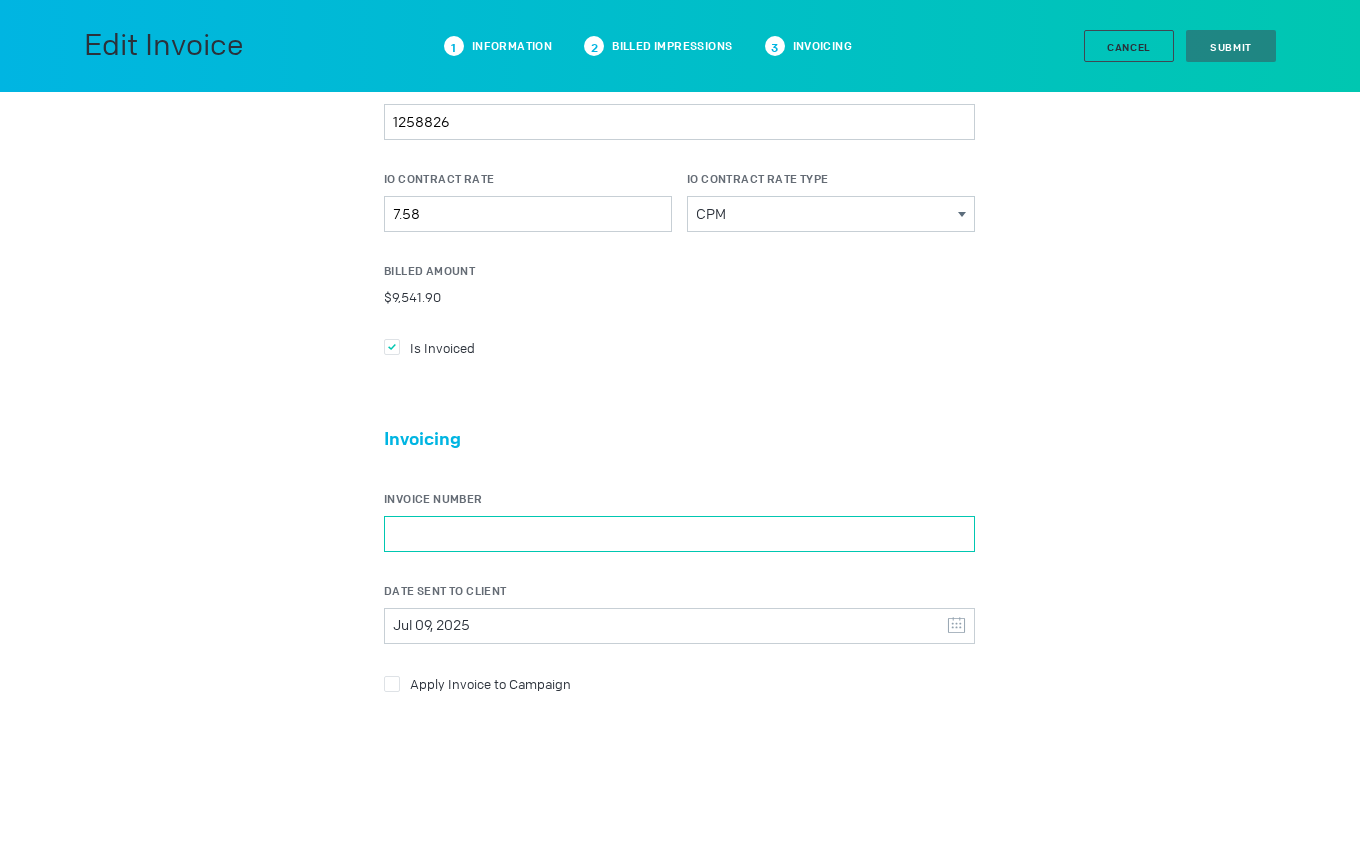 click on "Invoice Number" at bounding box center (679, 534) 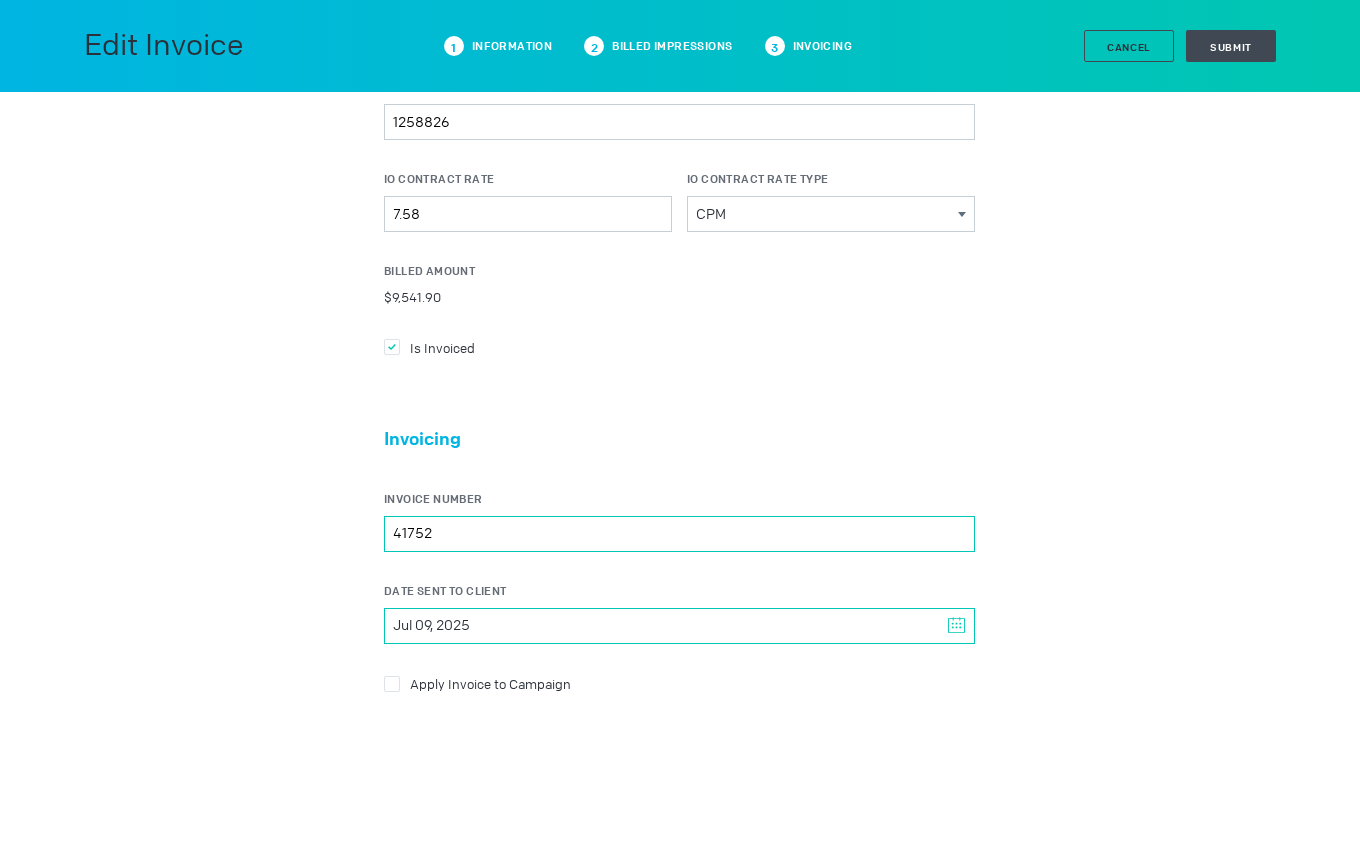 type on "41752" 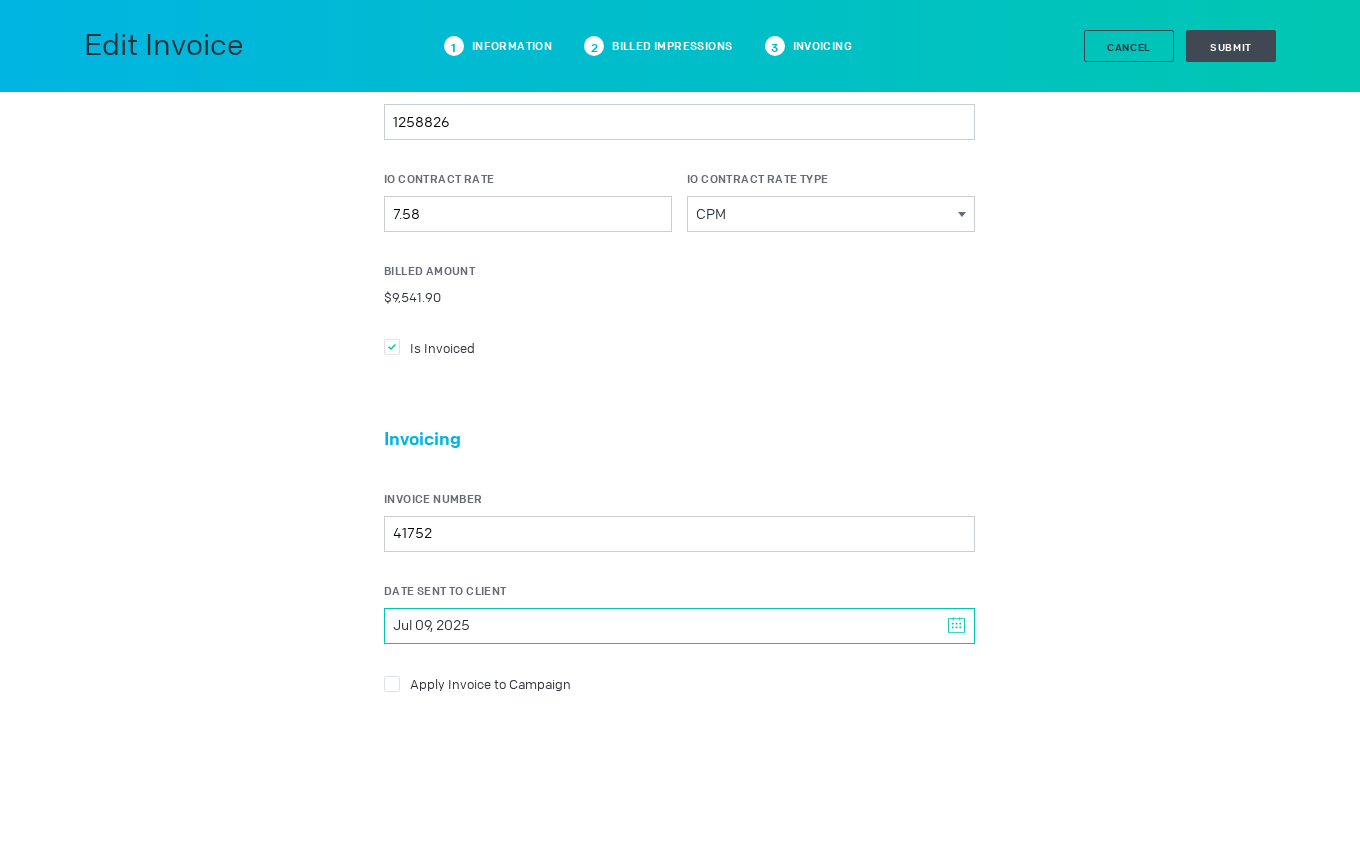 click on "Jul 09, 2025" at bounding box center (431, 626) 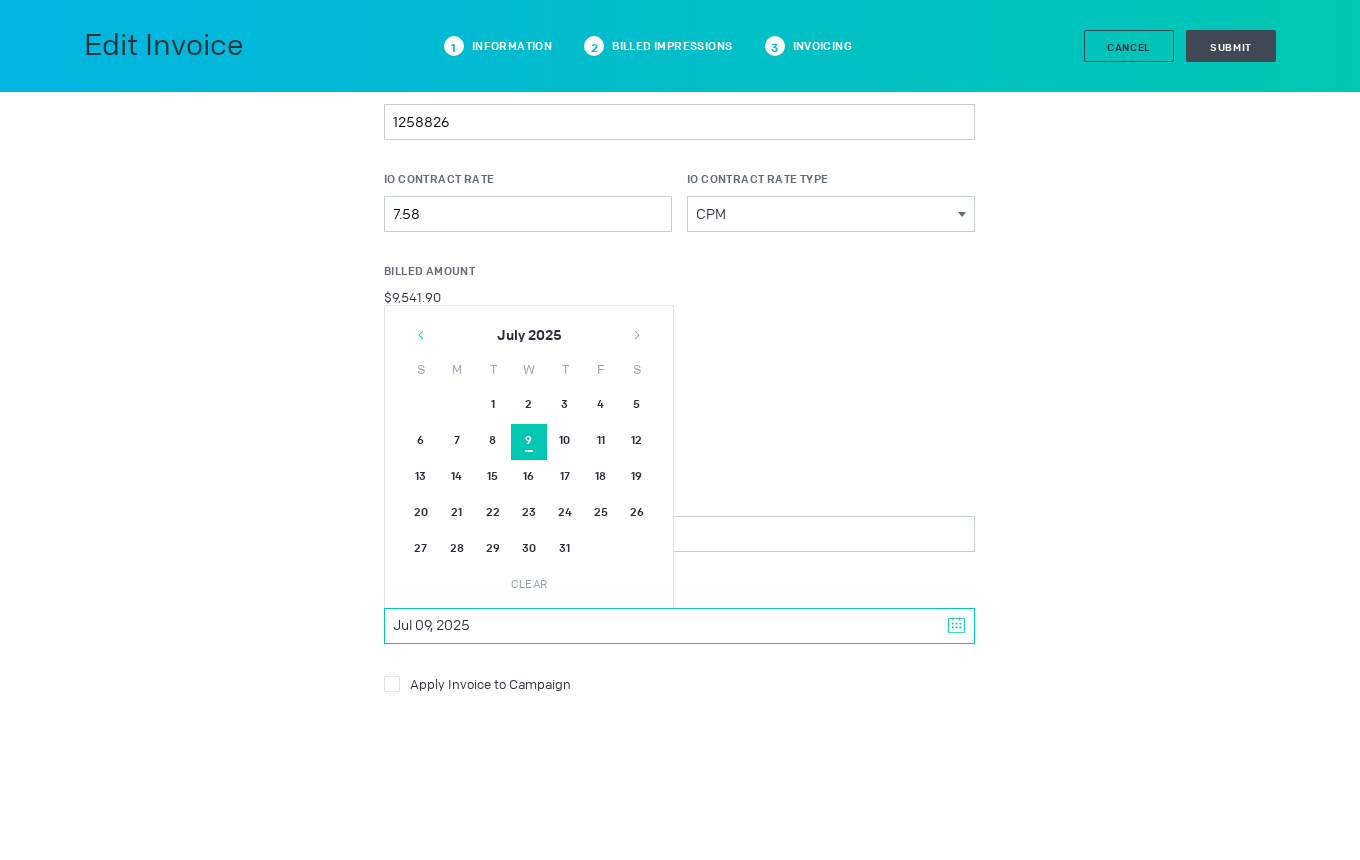 click at bounding box center [421, 335] 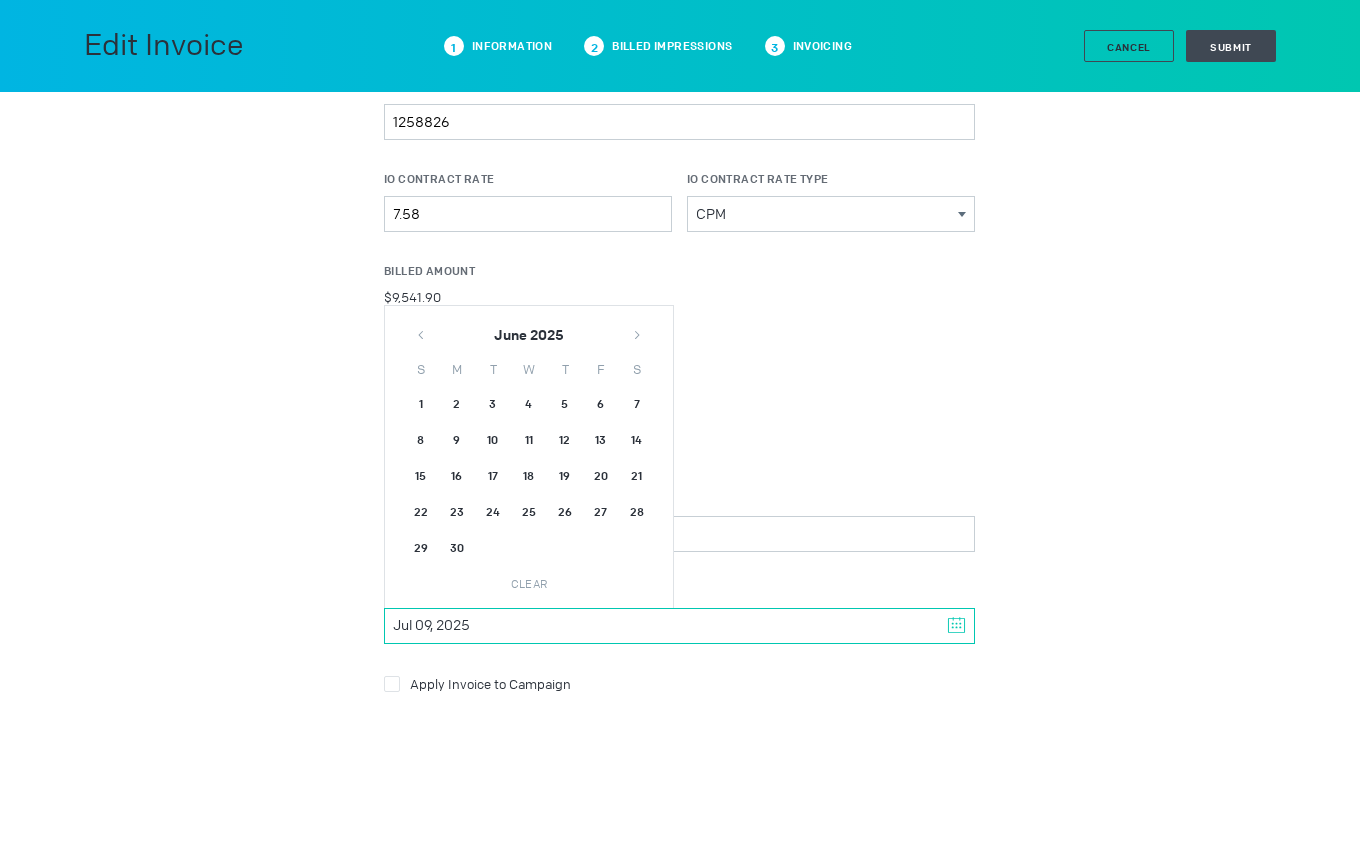 click on "30" at bounding box center [421, 406] 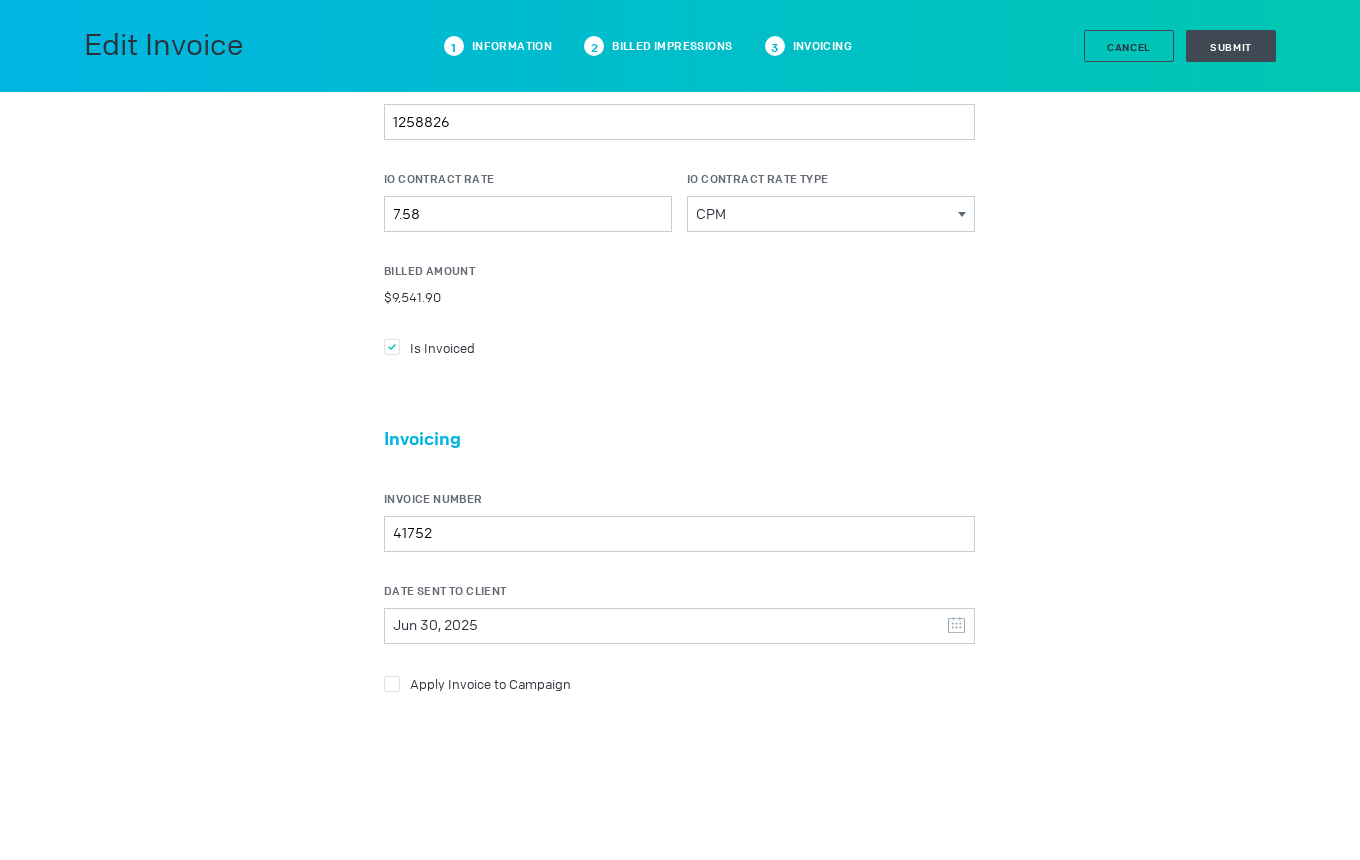 click on "Apply Invoice to Campaign" at bounding box center (679, 347) 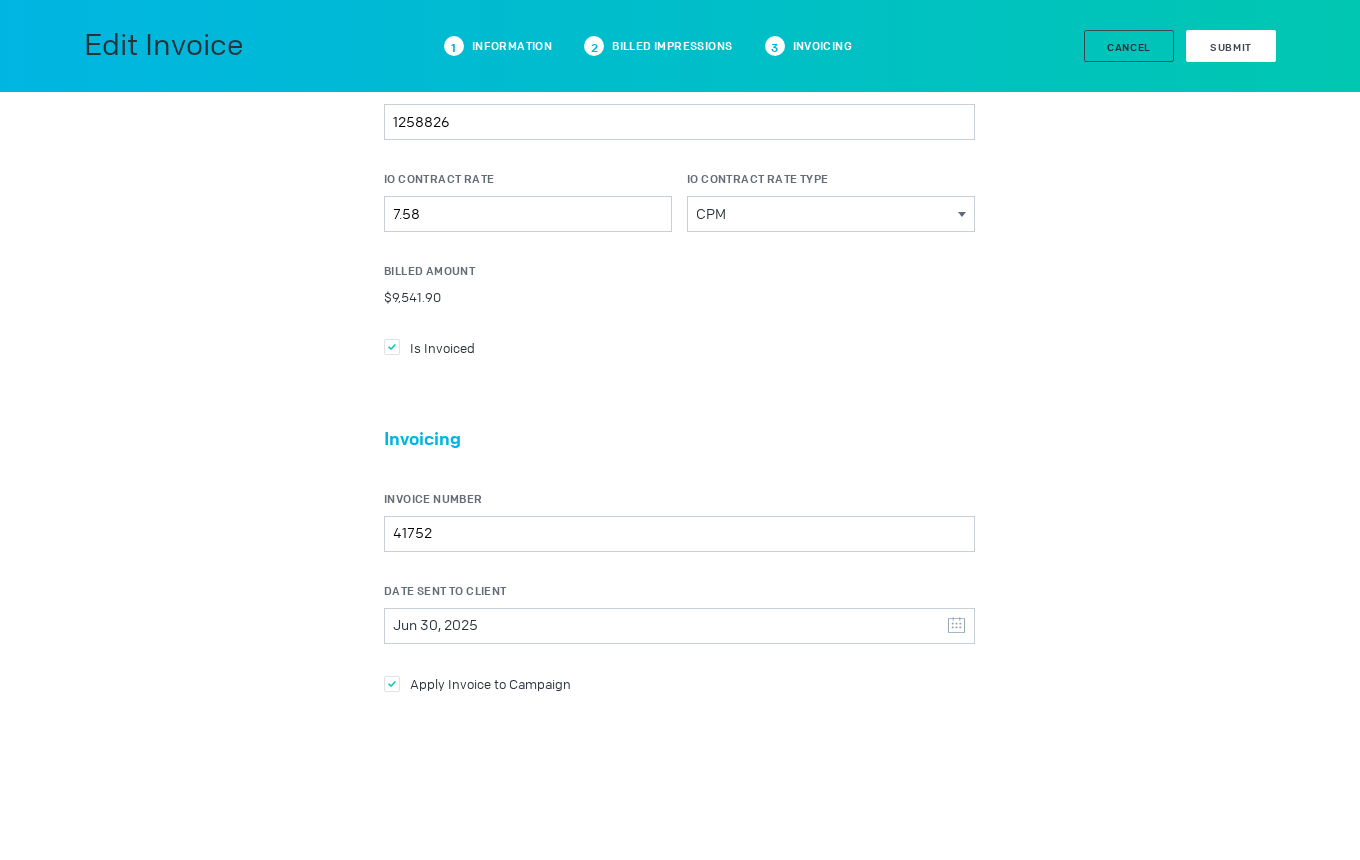 click on "Submit" at bounding box center (1231, 46) 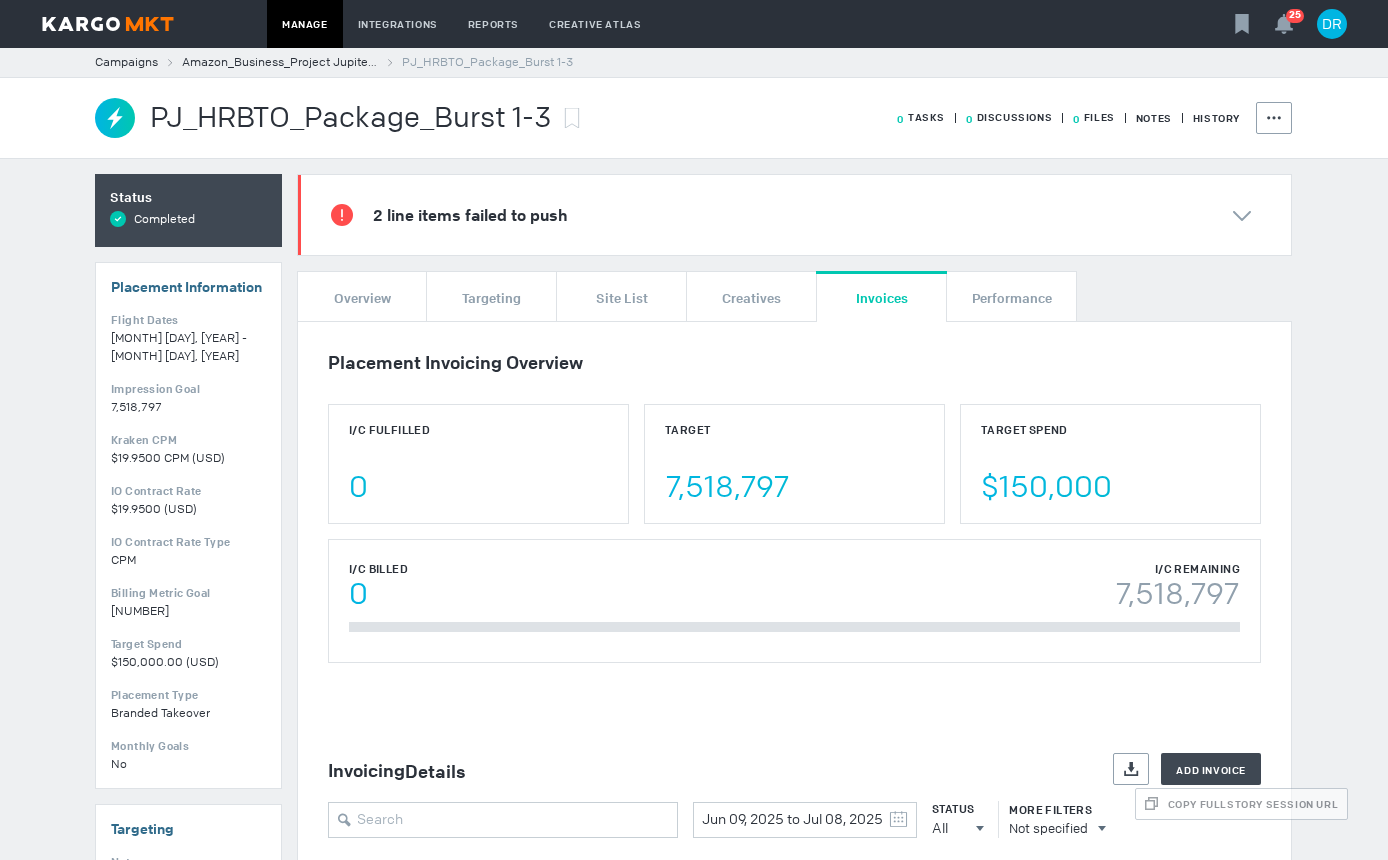 scroll, scrollTop: 0, scrollLeft: 0, axis: both 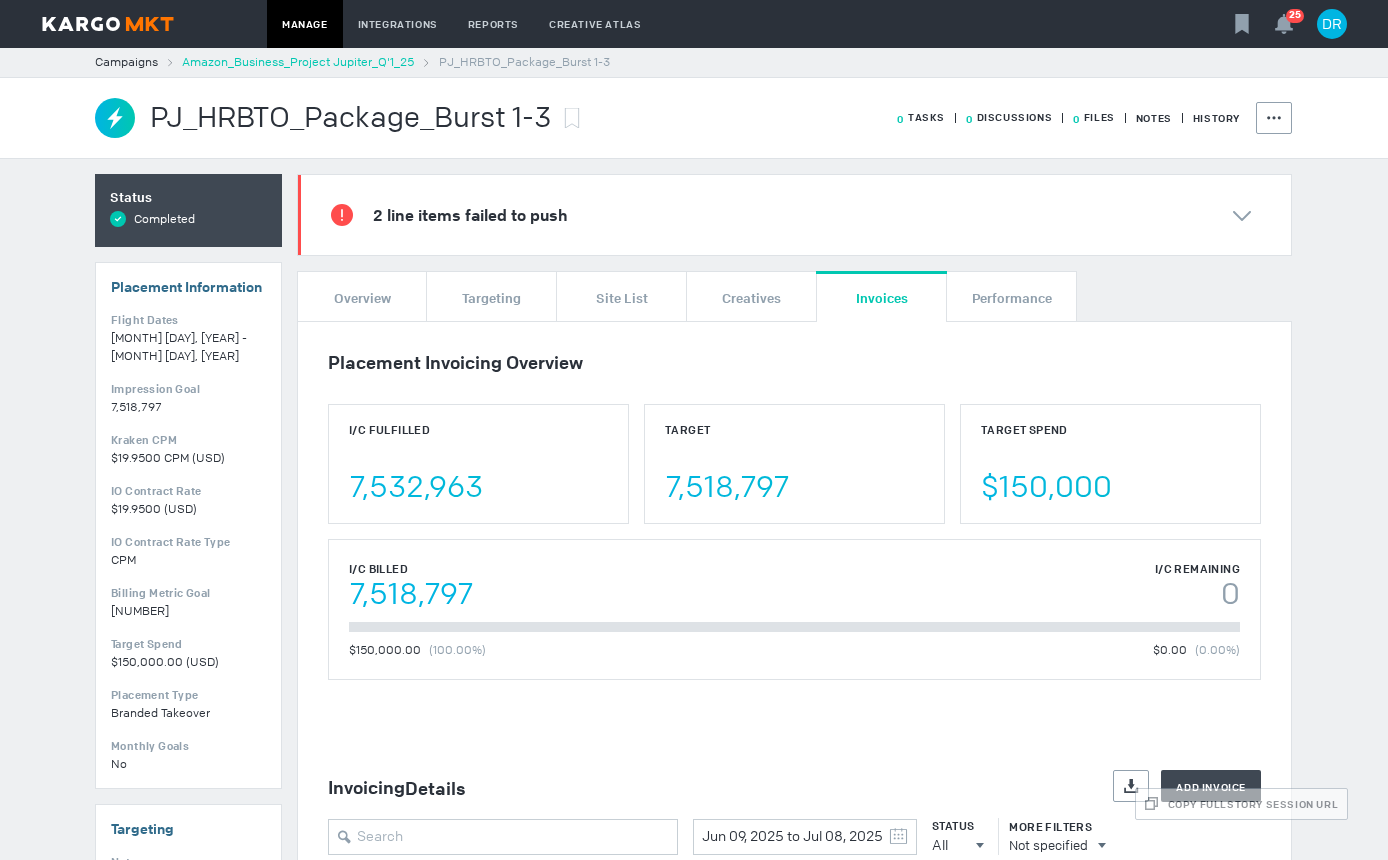 click on "Amazon_Business_Project Jupiter_Q'1_25" at bounding box center (298, 62) 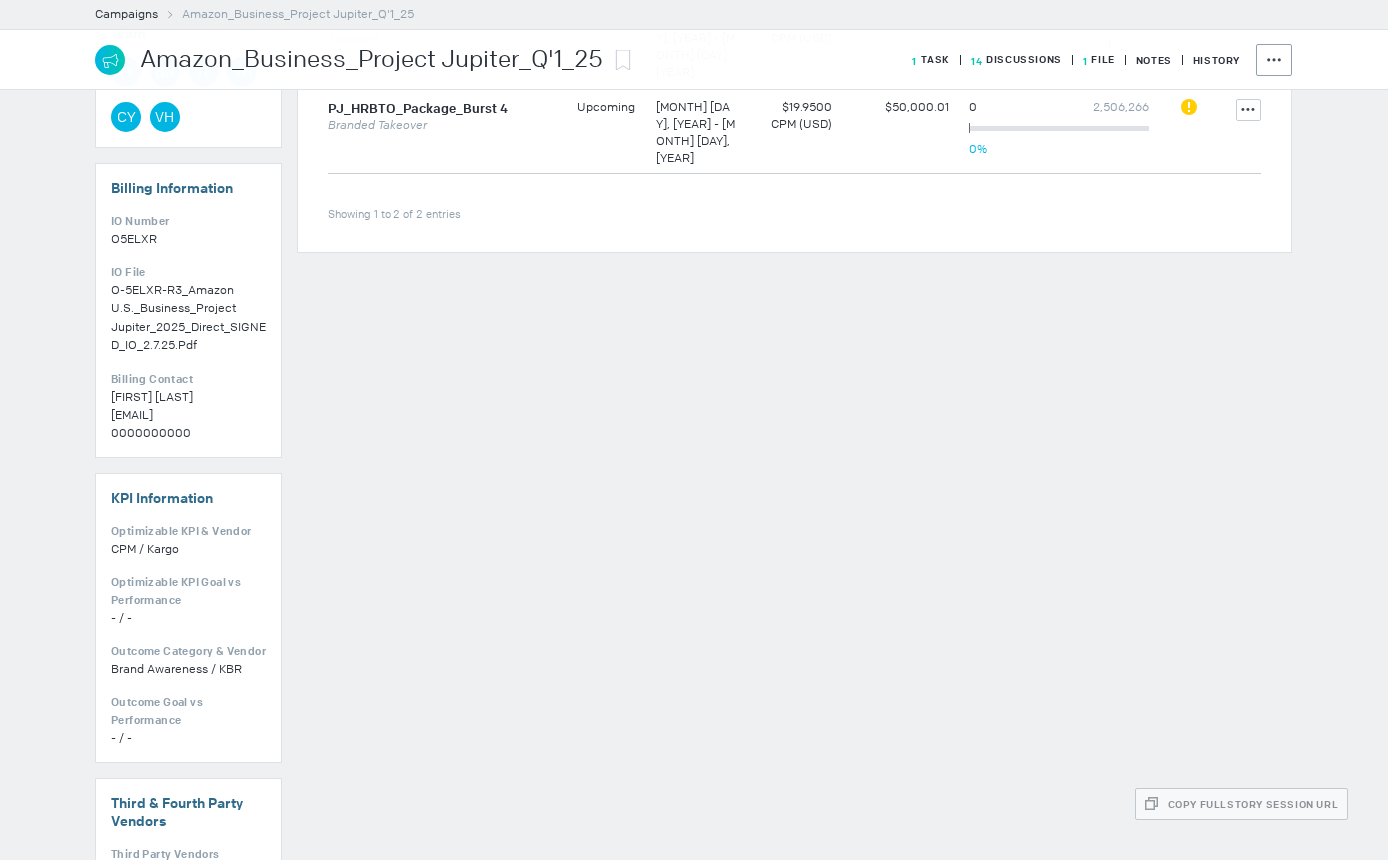 scroll, scrollTop: 900, scrollLeft: 0, axis: vertical 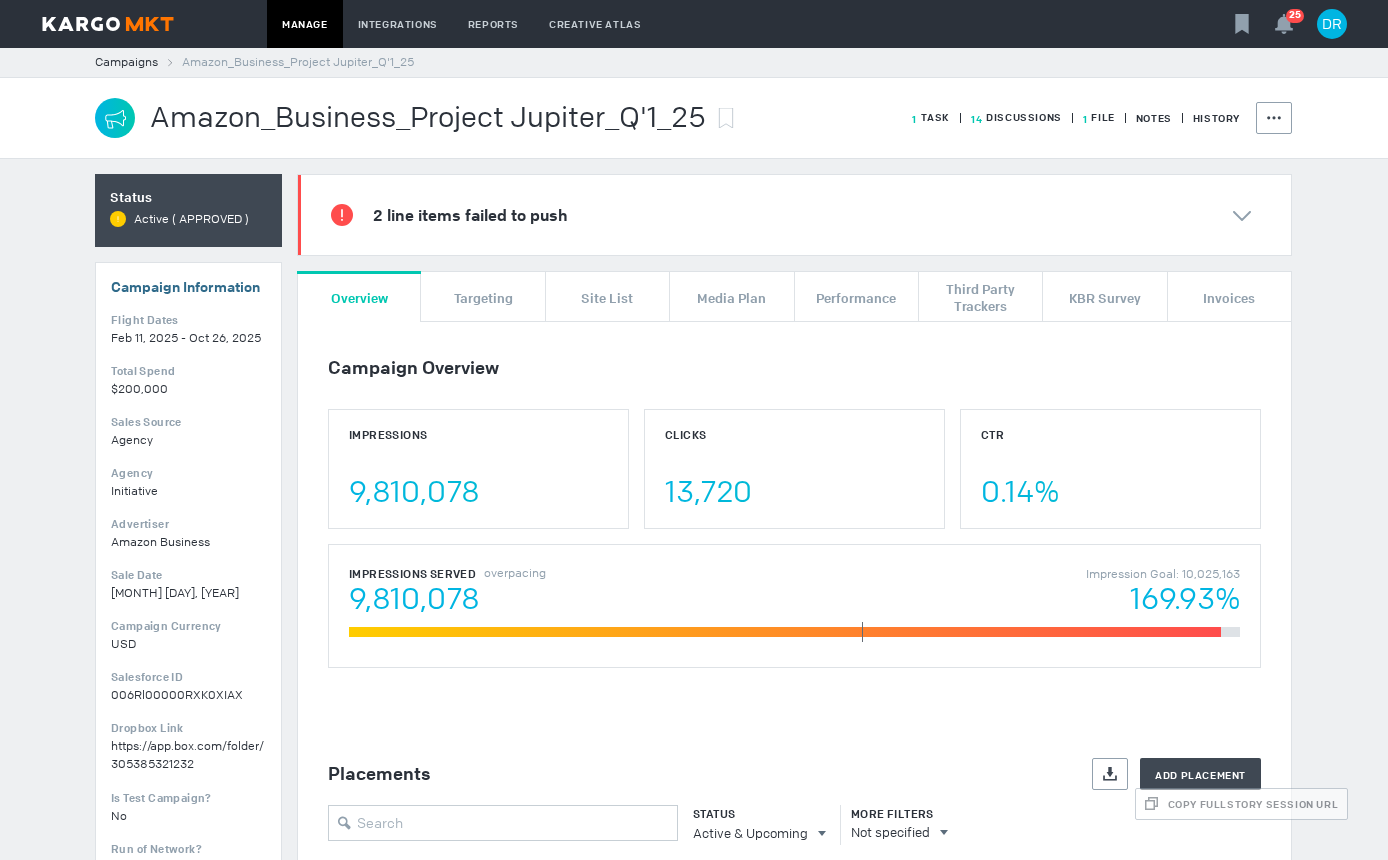 click on "1 File" at bounding box center (931, 117) 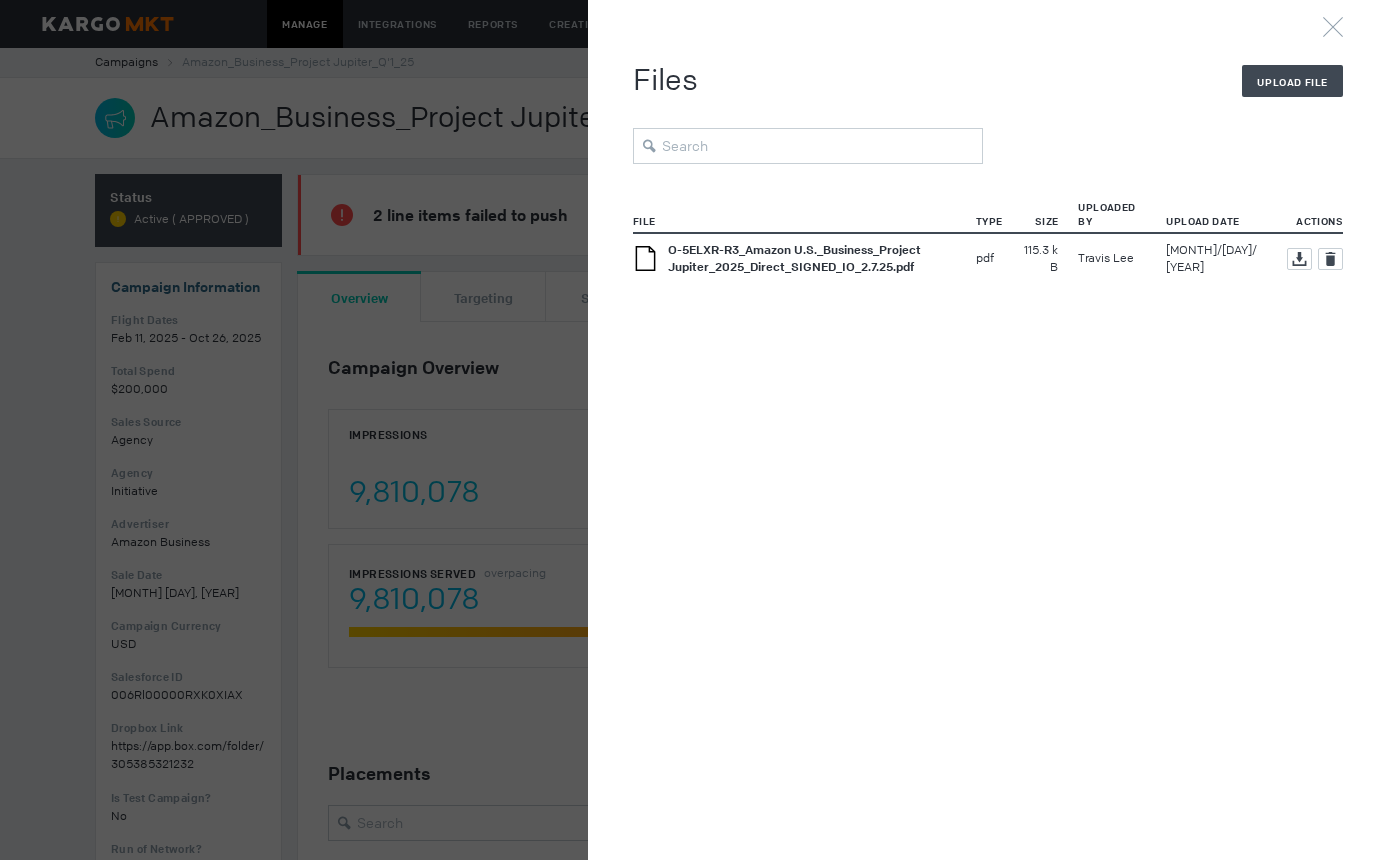 click on "O-5ELXR-R3_Amazon U.S._Business_Project Jupiter_2025_Direct_SIGNED_IO_2.7.25.pdf" at bounding box center [794, 258] 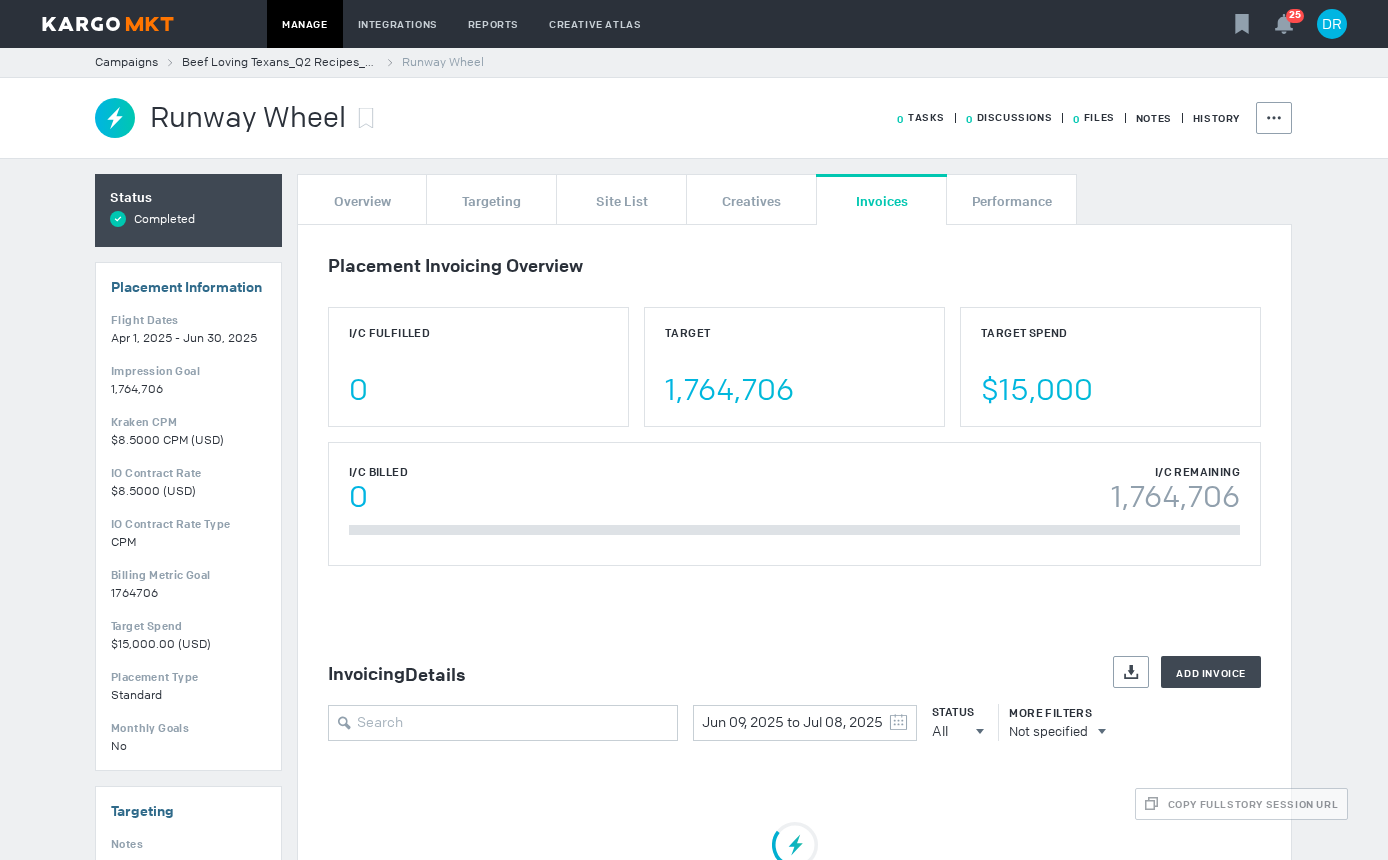 scroll, scrollTop: 0, scrollLeft: 0, axis: both 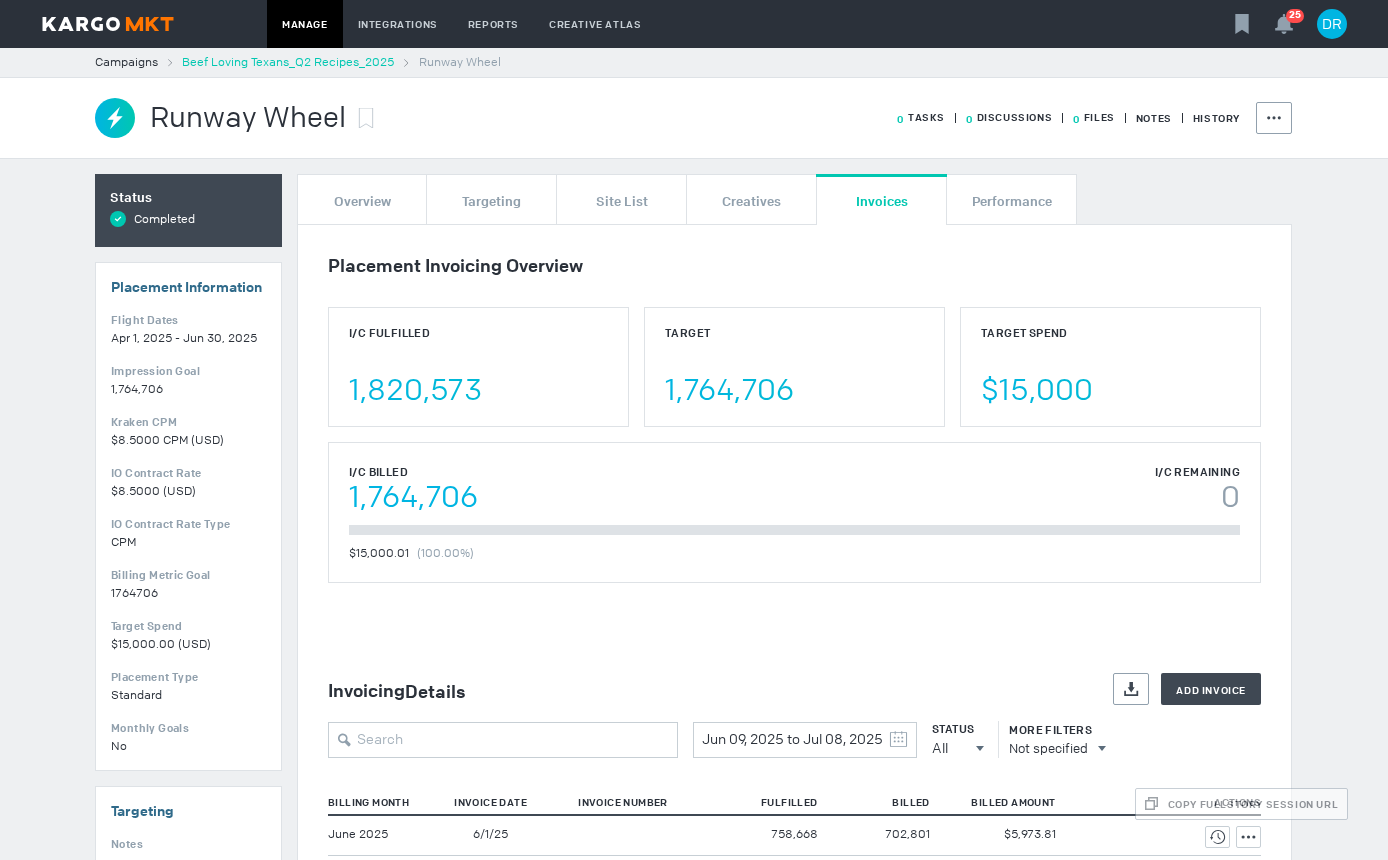 click on "Beef Loving Texans_Q2 Recipes_2025" at bounding box center [288, 62] 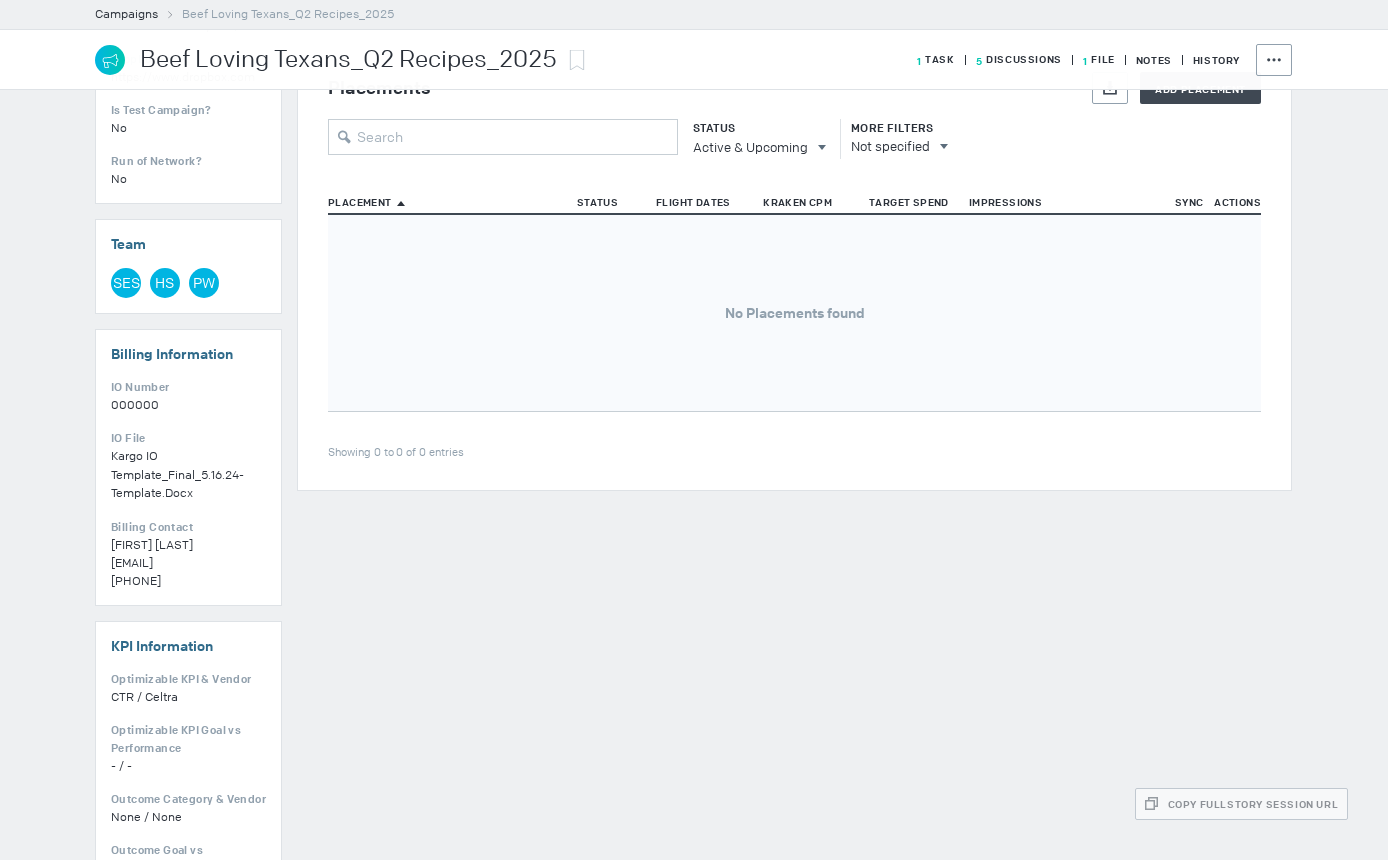 scroll, scrollTop: 800, scrollLeft: 0, axis: vertical 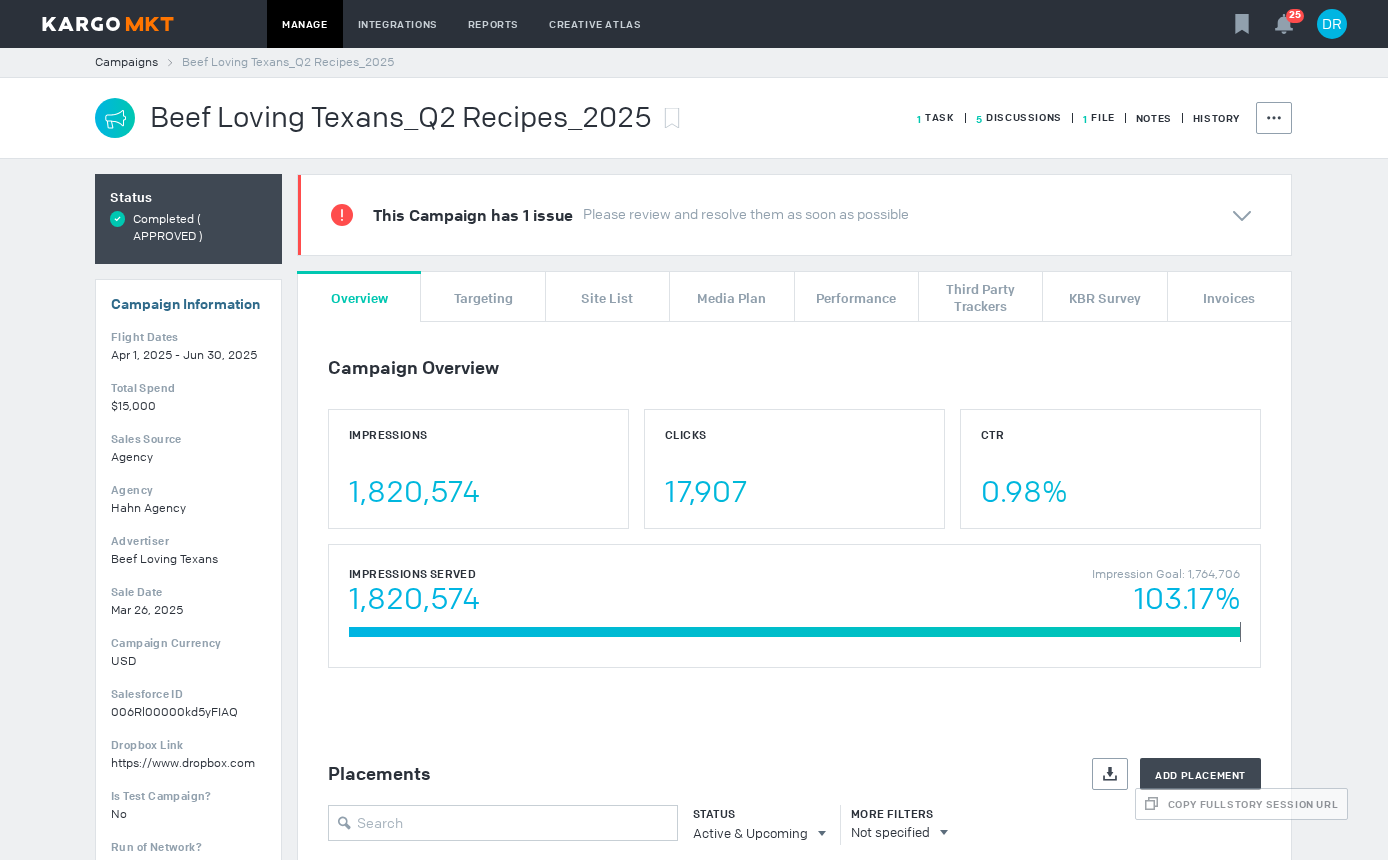 click on "1 File" at bounding box center (936, 117) 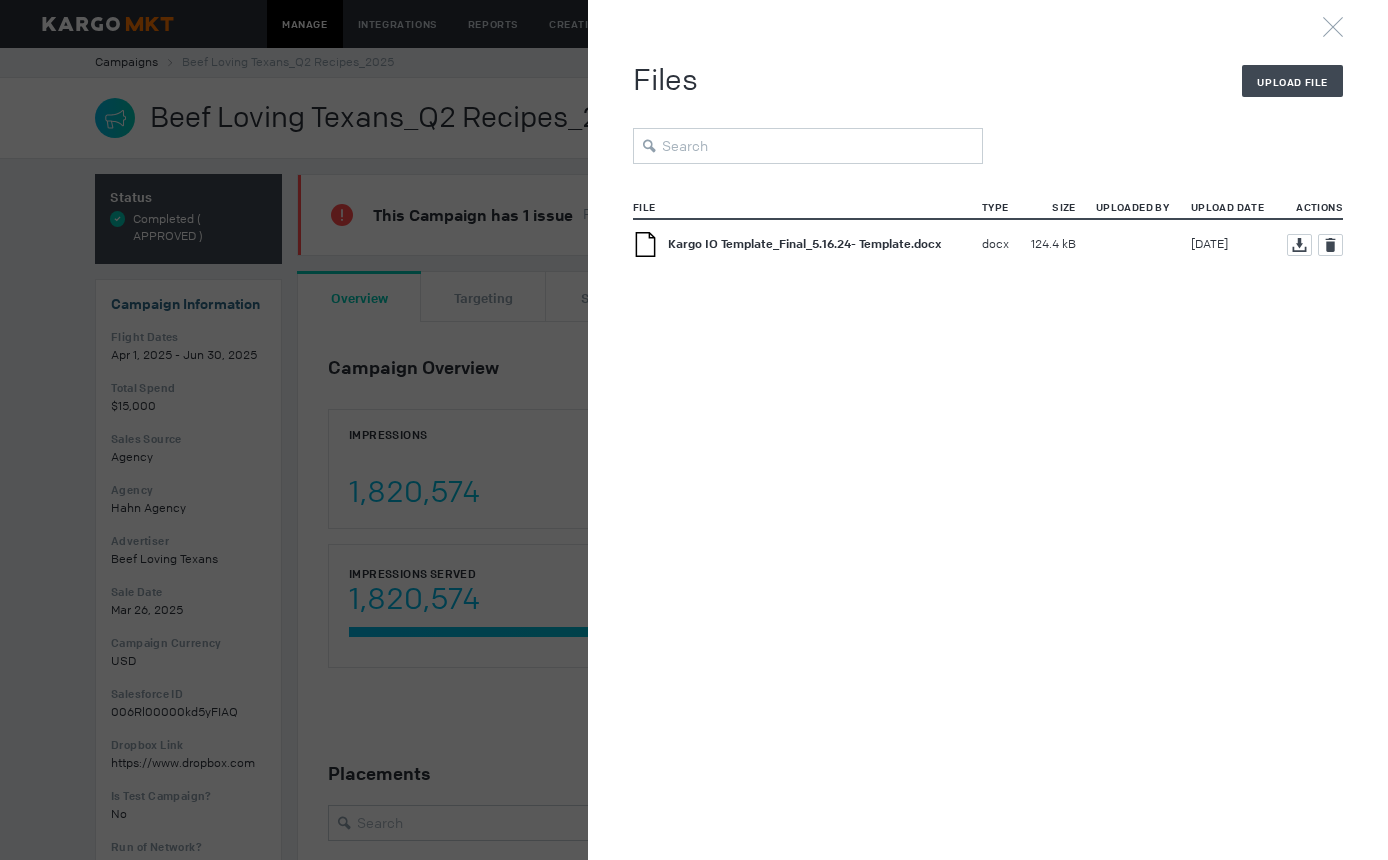 click on "Kargo IO Template_Final_5.16.24- Template.docx" at bounding box center (804, 244) 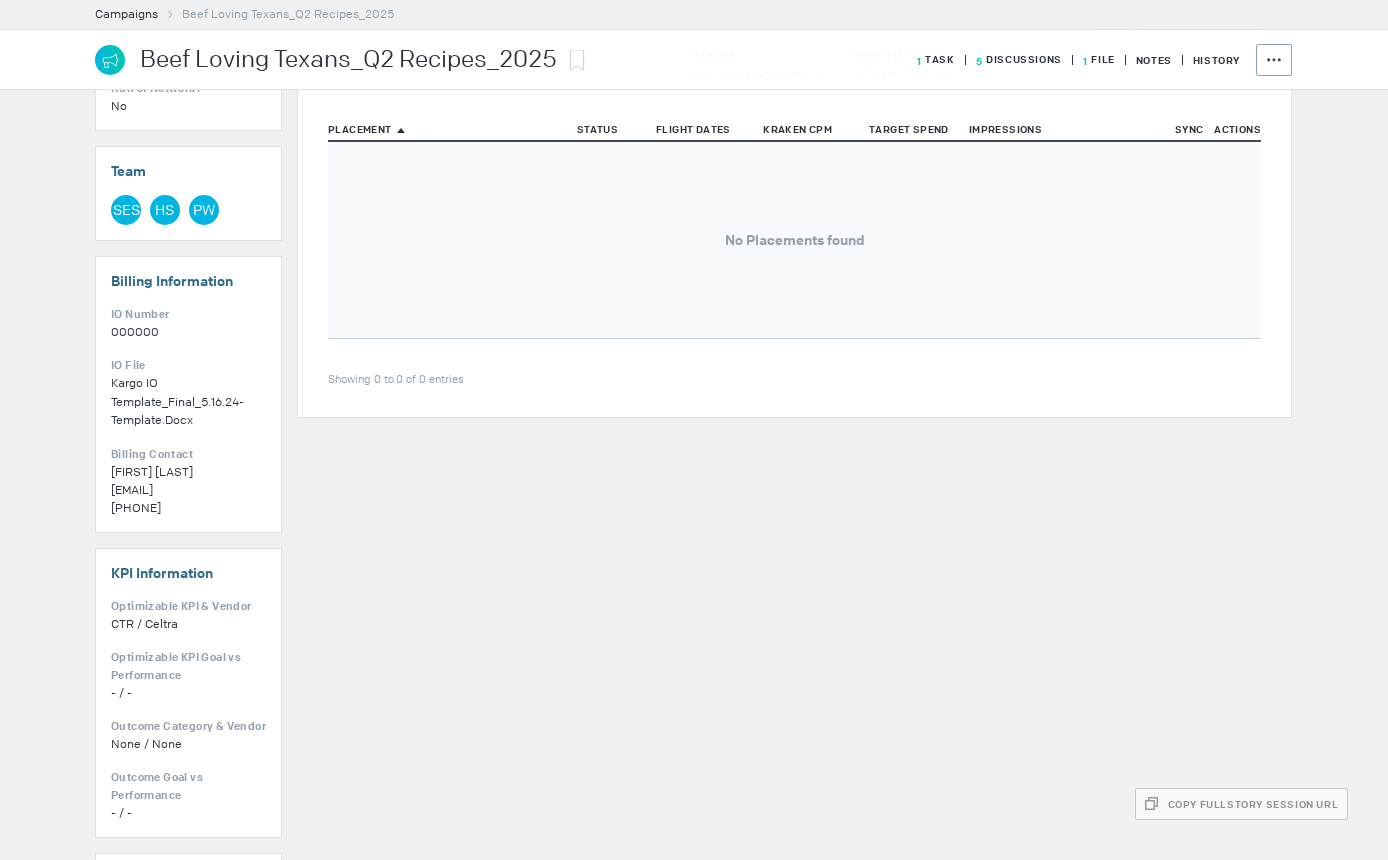 scroll, scrollTop: 800, scrollLeft: 0, axis: vertical 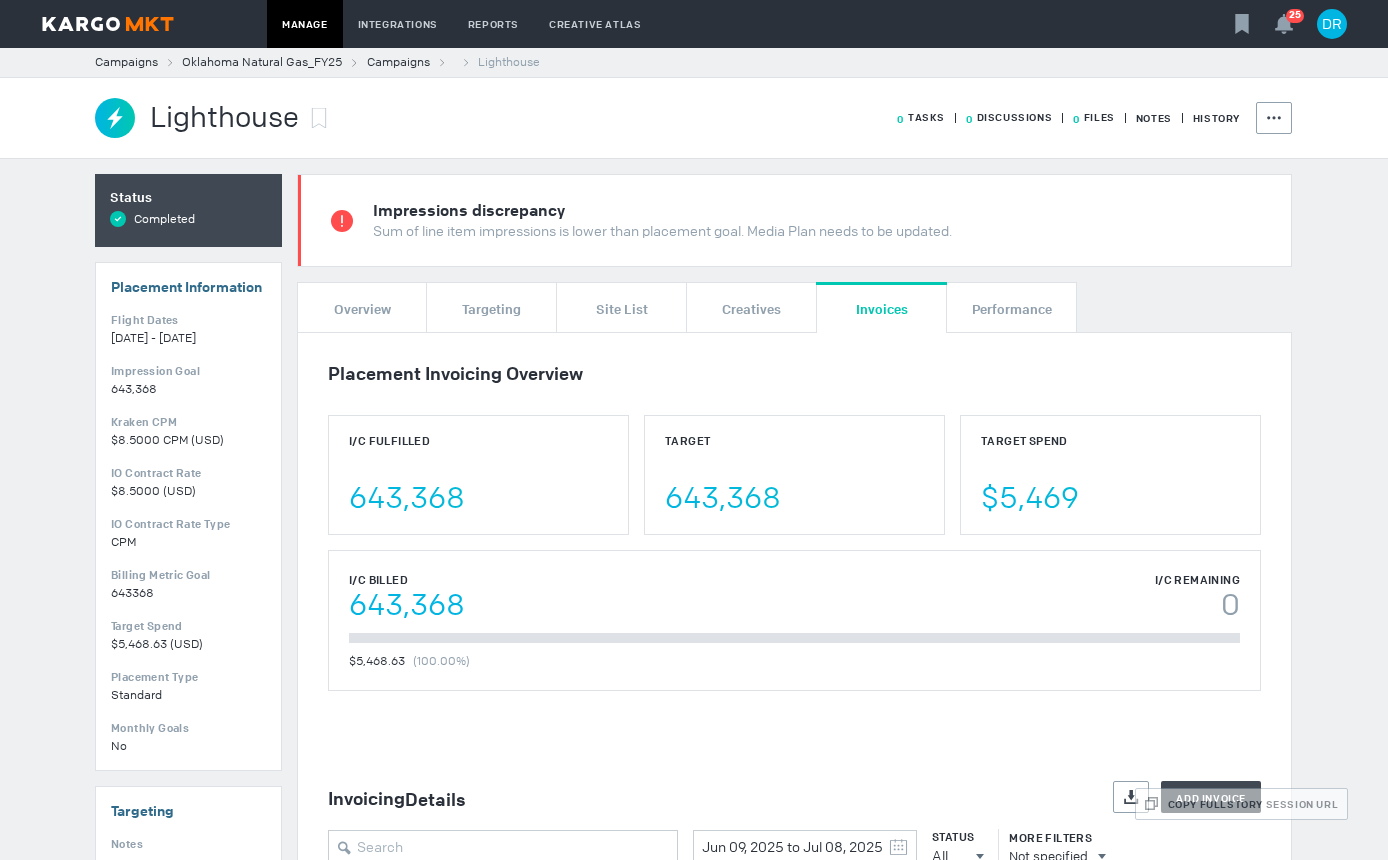 click on "Oklahoma Natural Gas_FY25" at bounding box center [262, 62] 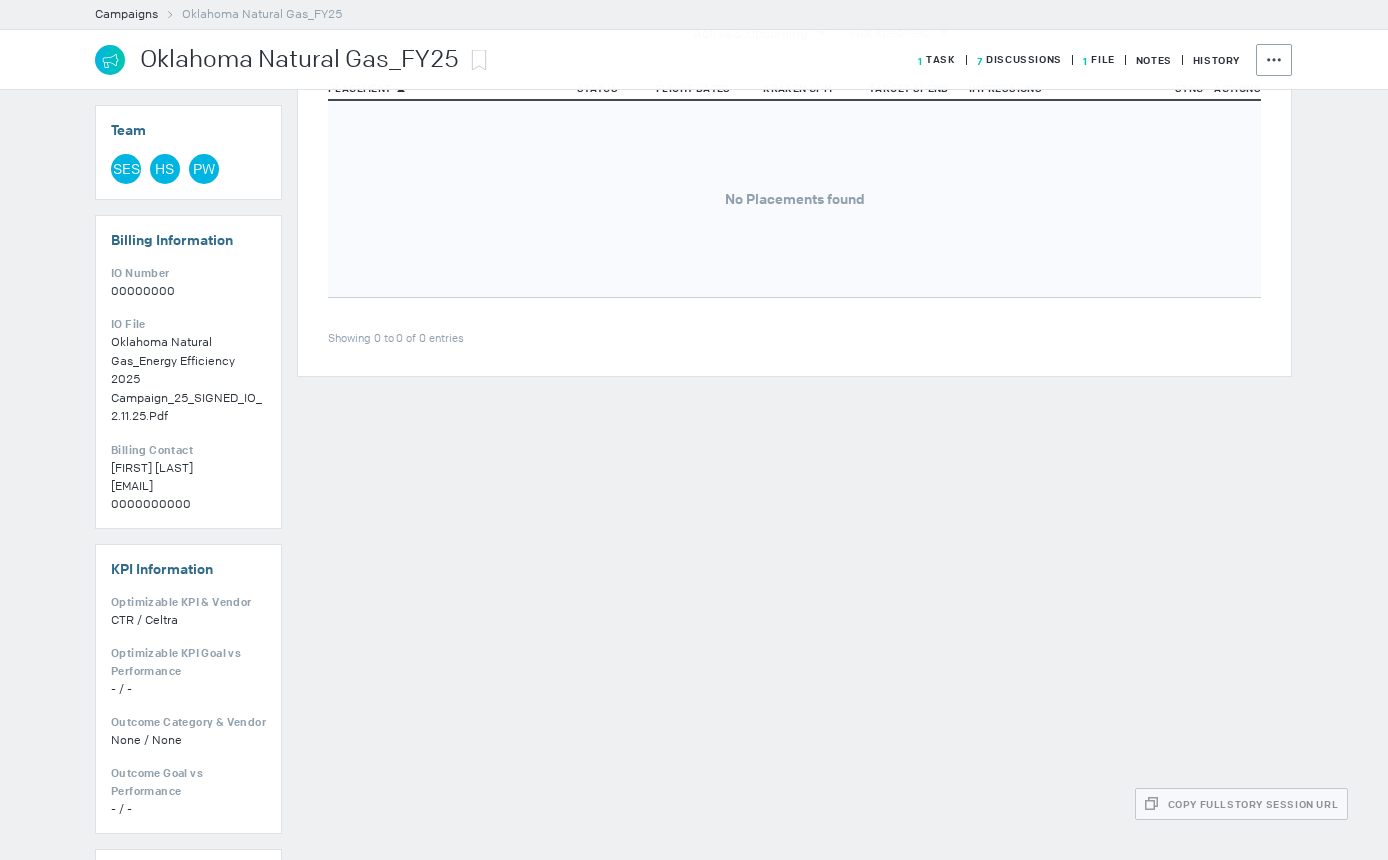 scroll, scrollTop: 900, scrollLeft: 0, axis: vertical 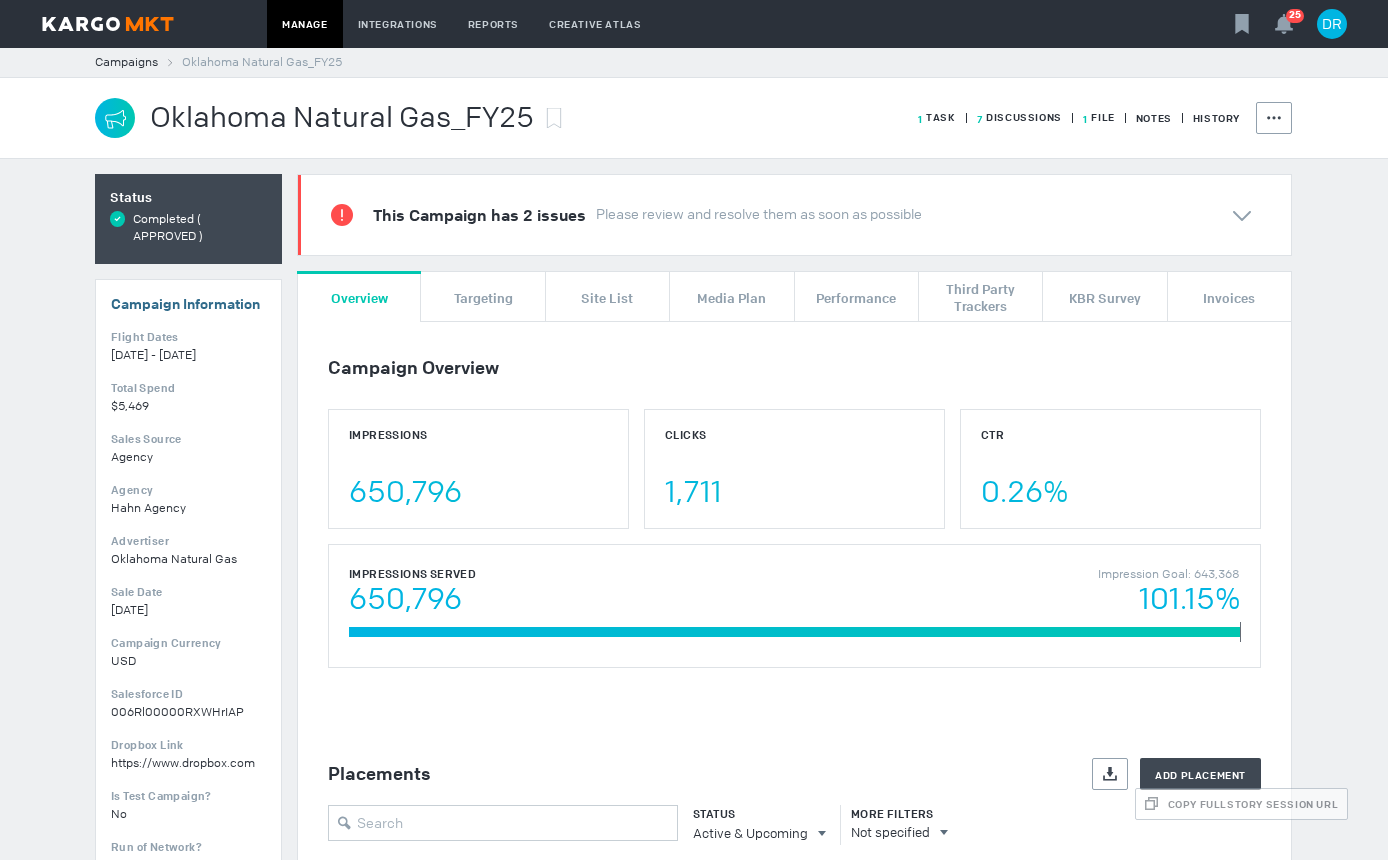 click on "1 File" at bounding box center (937, 117) 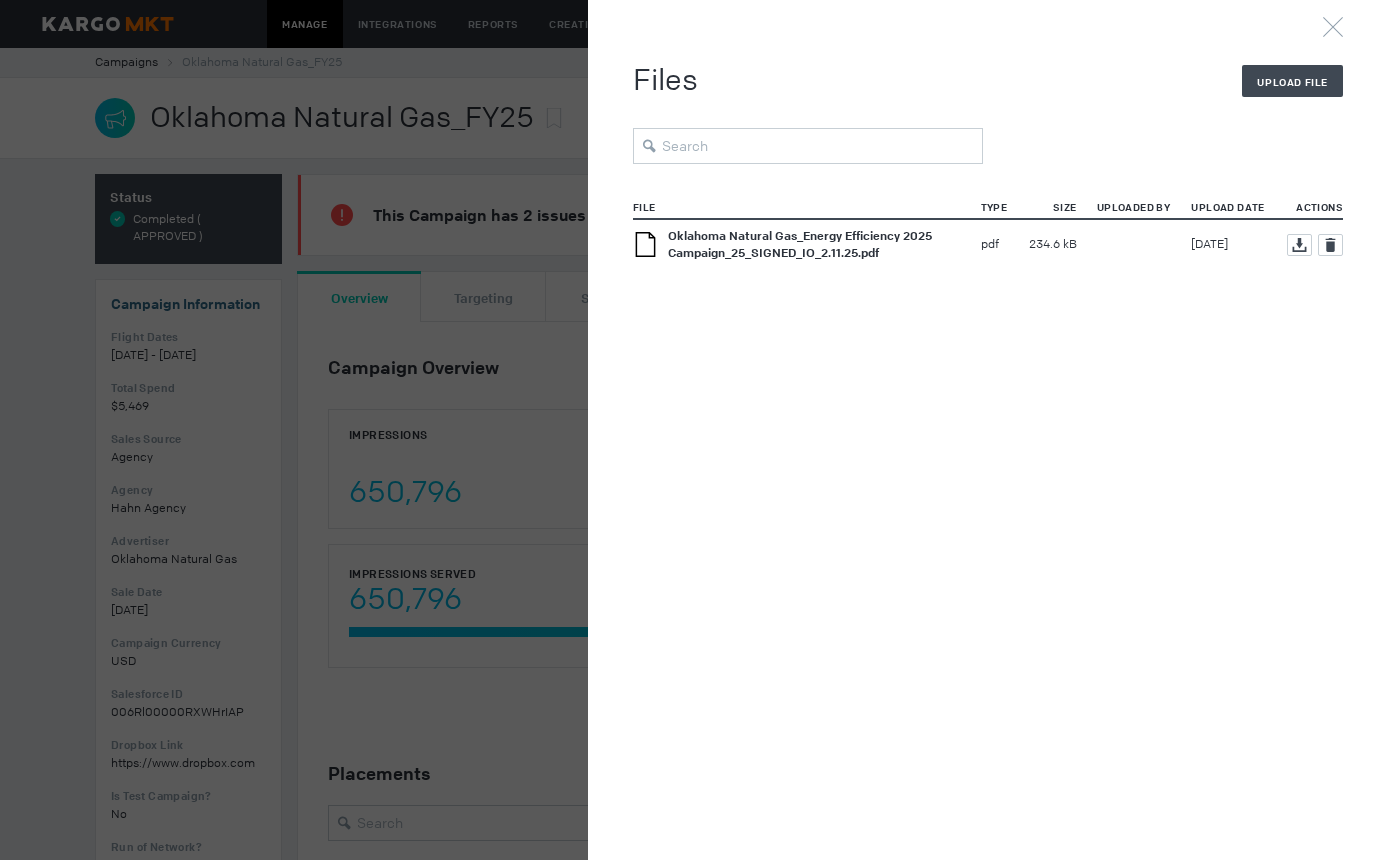 click on "Oklahoma Natural Gas_Energy Efficiency 2025 Campaign_25_SIGNED_IO_2.11.25.pdf" at bounding box center (800, 244) 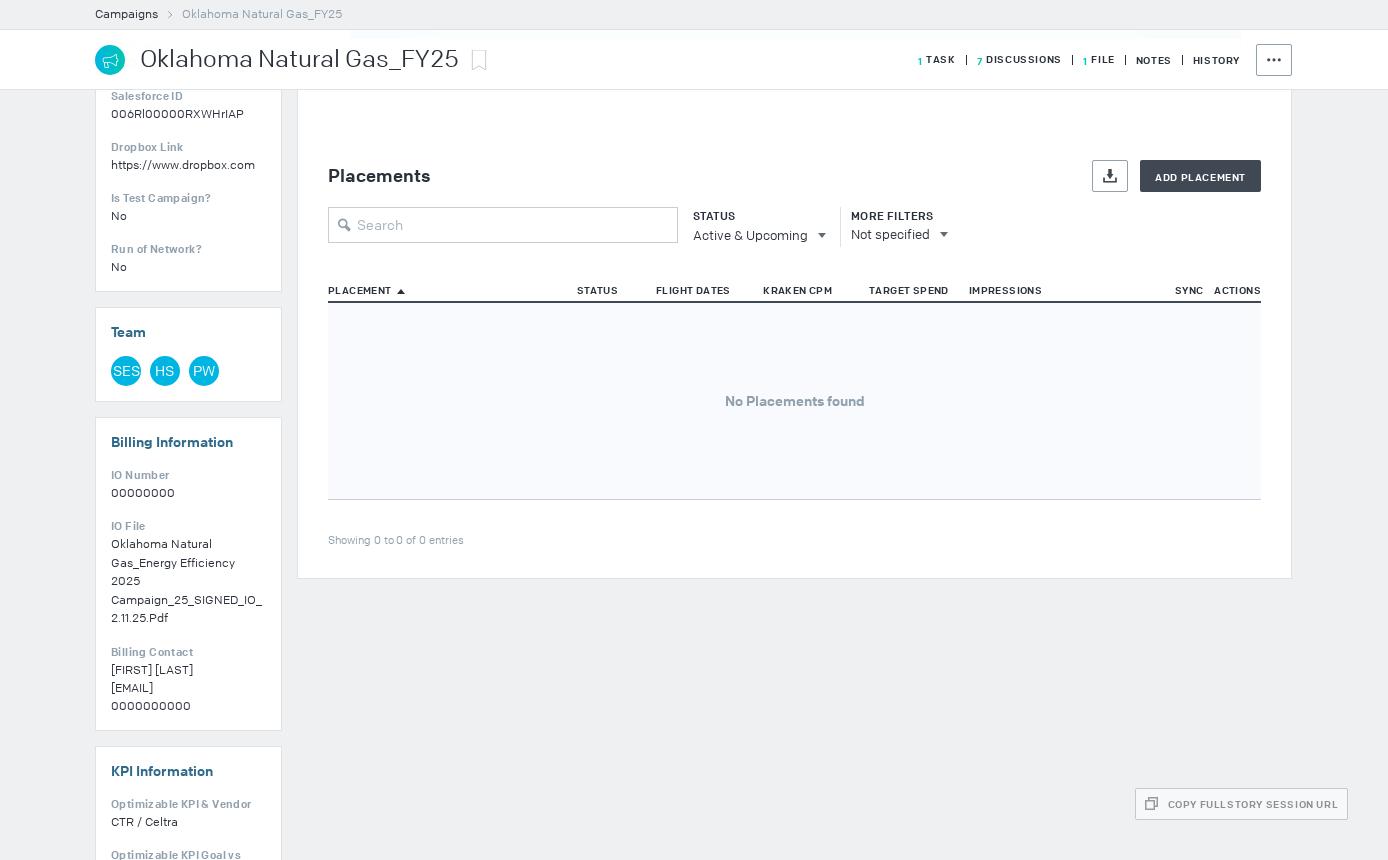 scroll, scrollTop: 600, scrollLeft: 0, axis: vertical 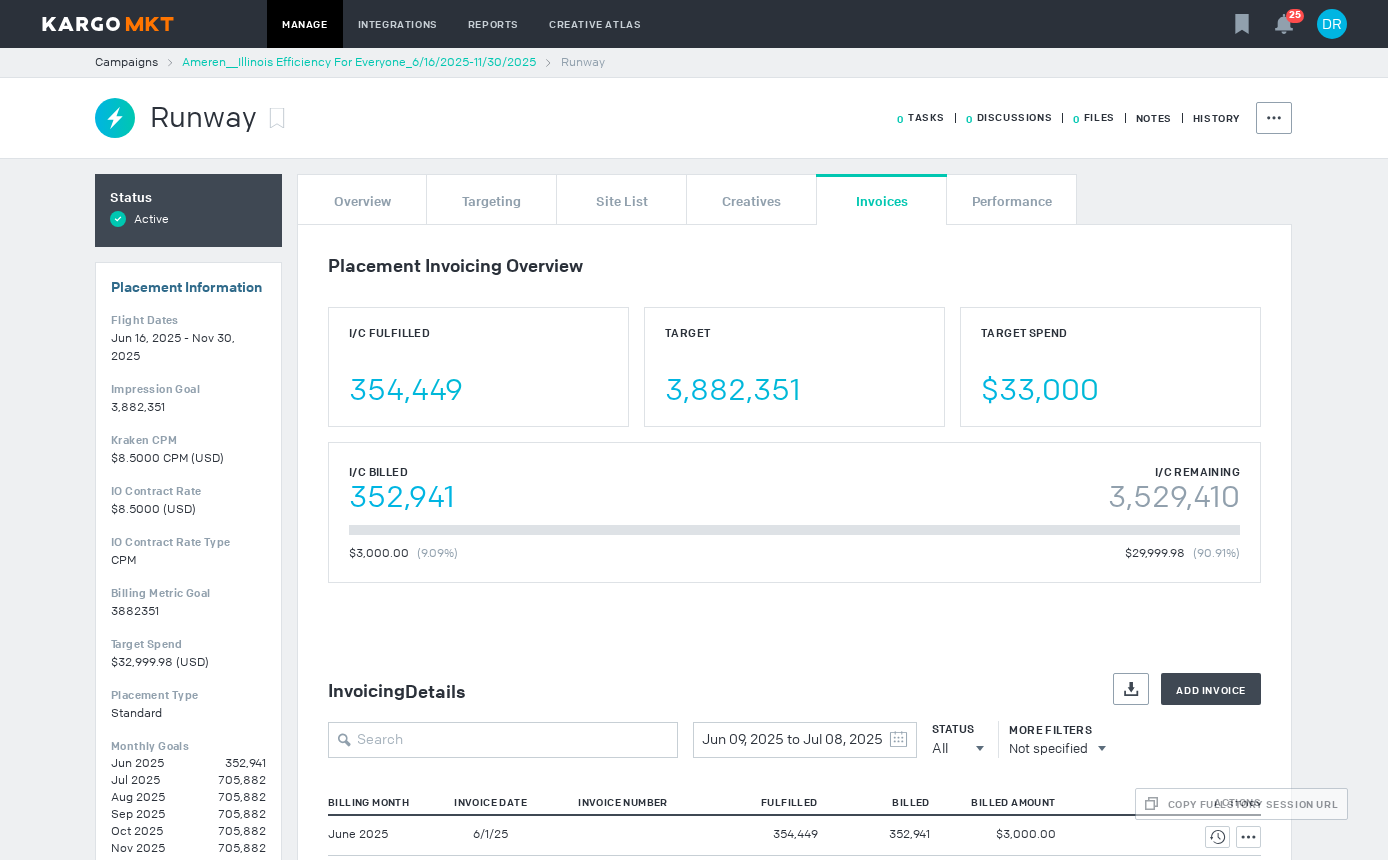 click on "Ameren__Illinois Efficiency For Everyone_6/16/2025-11/30/2025" at bounding box center [359, 62] 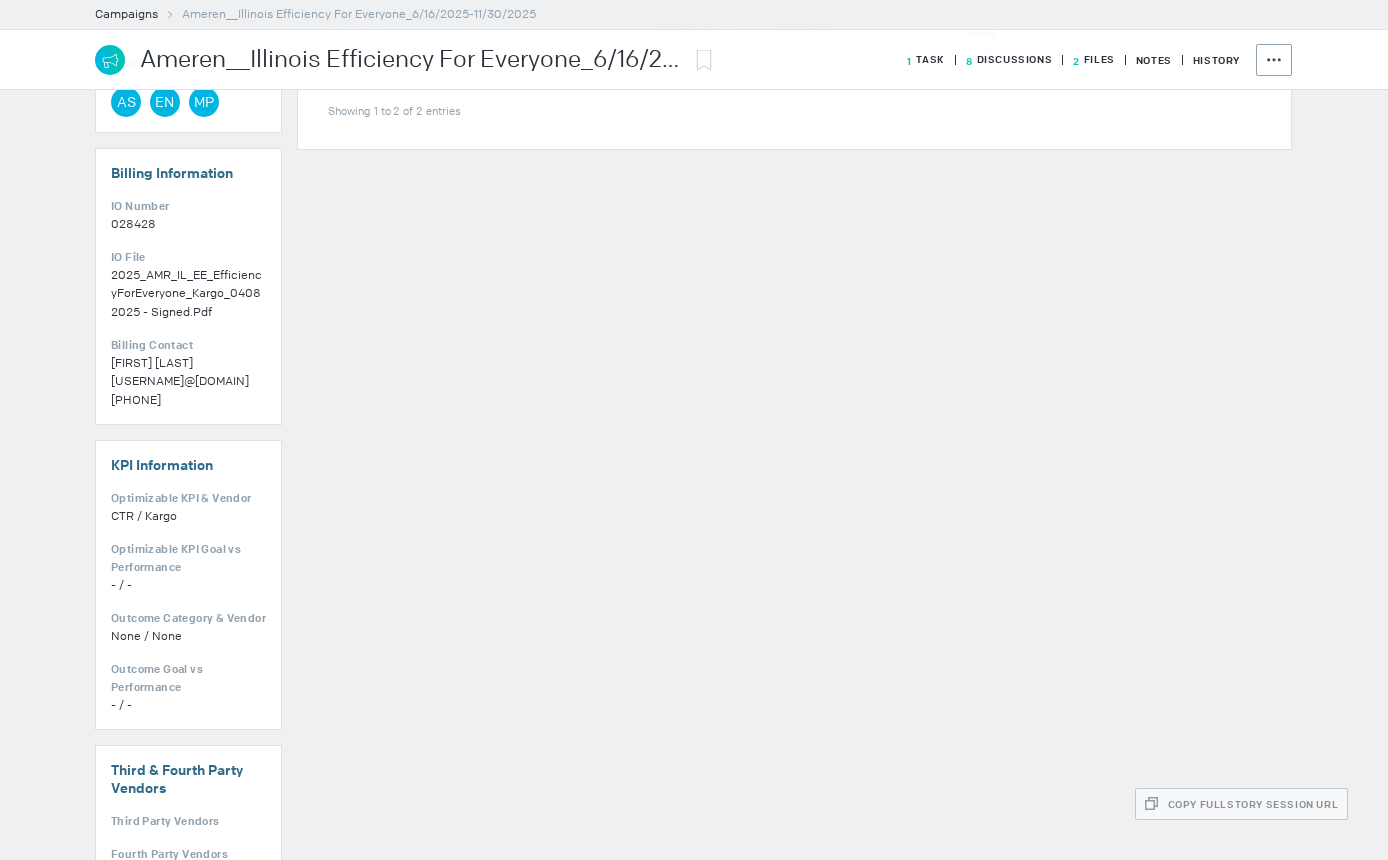 scroll, scrollTop: 900, scrollLeft: 0, axis: vertical 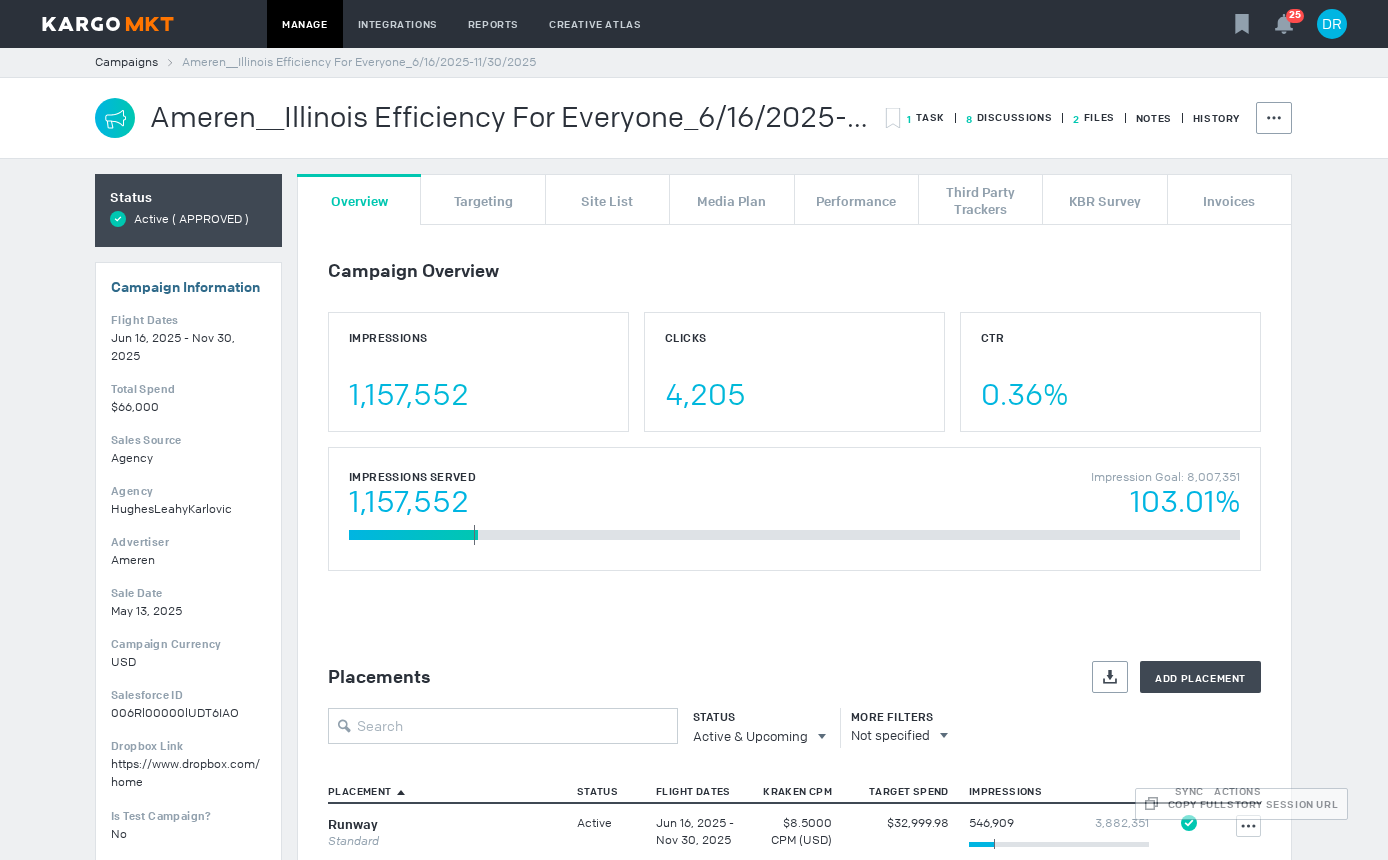 click on "2" at bounding box center [909, 119] 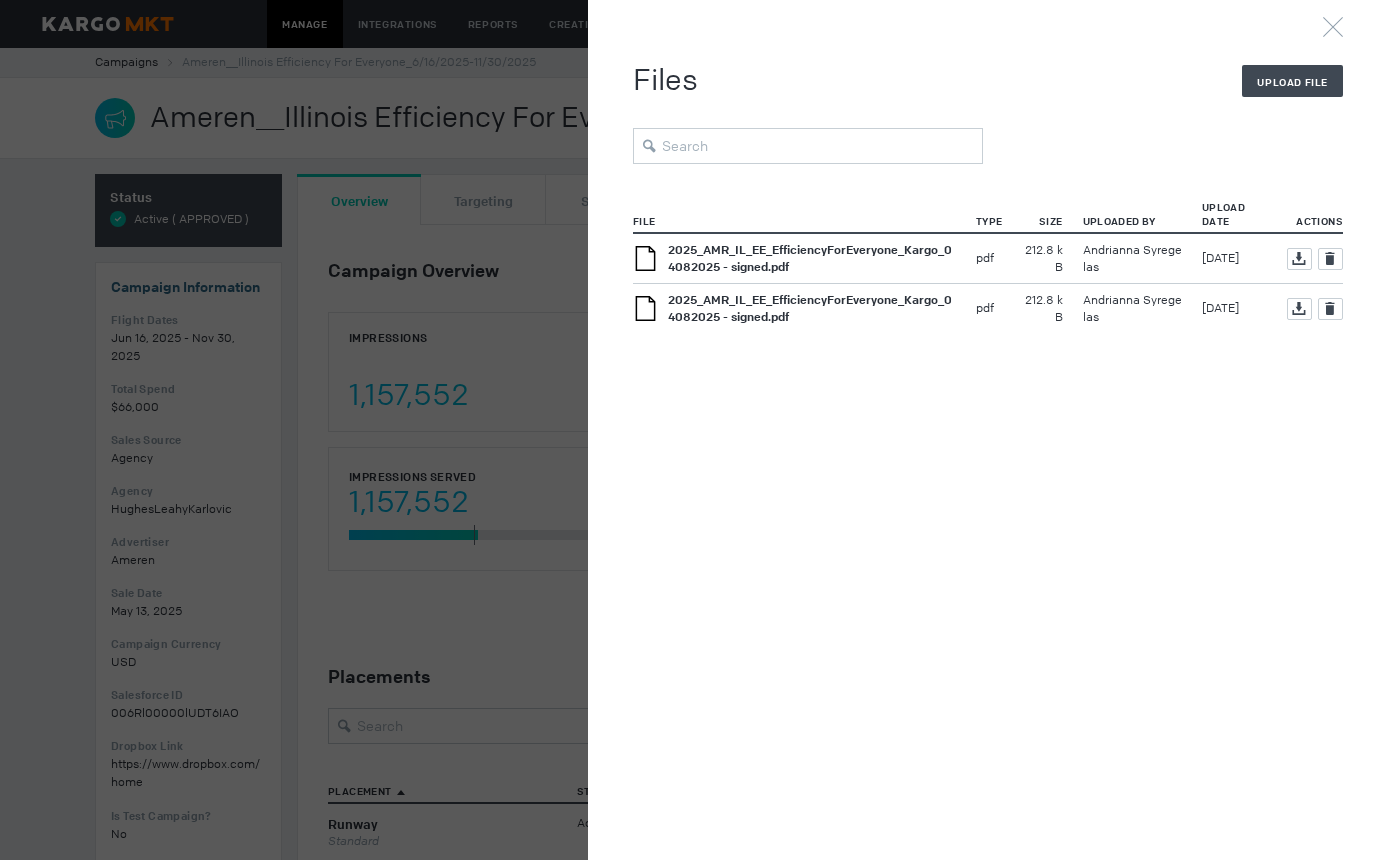 click on "2025_AMR_IL_EE_EfficiencyForEveryone_Kargo_04082025 - signed.pdf" at bounding box center (810, 258) 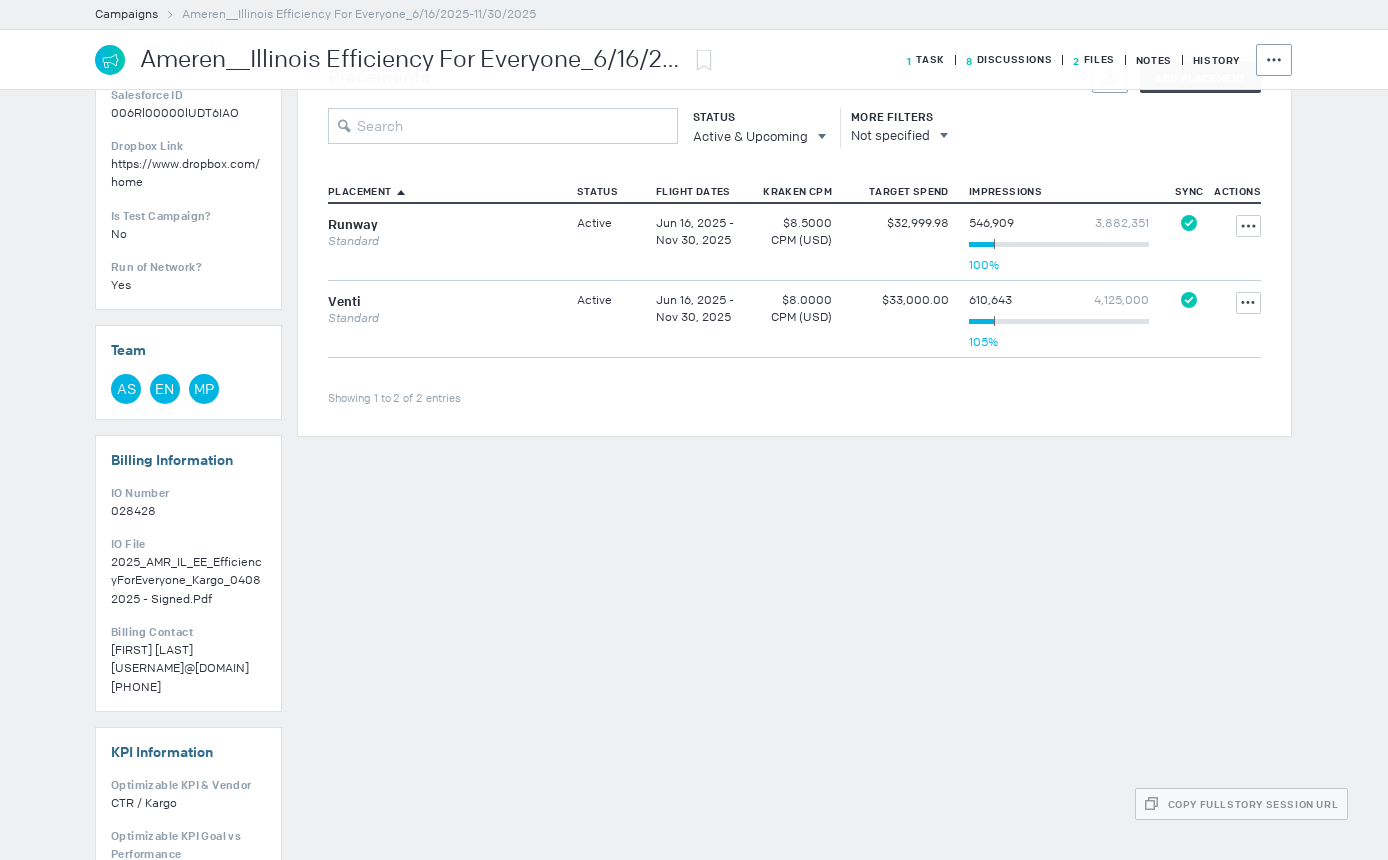 scroll, scrollTop: 700, scrollLeft: 0, axis: vertical 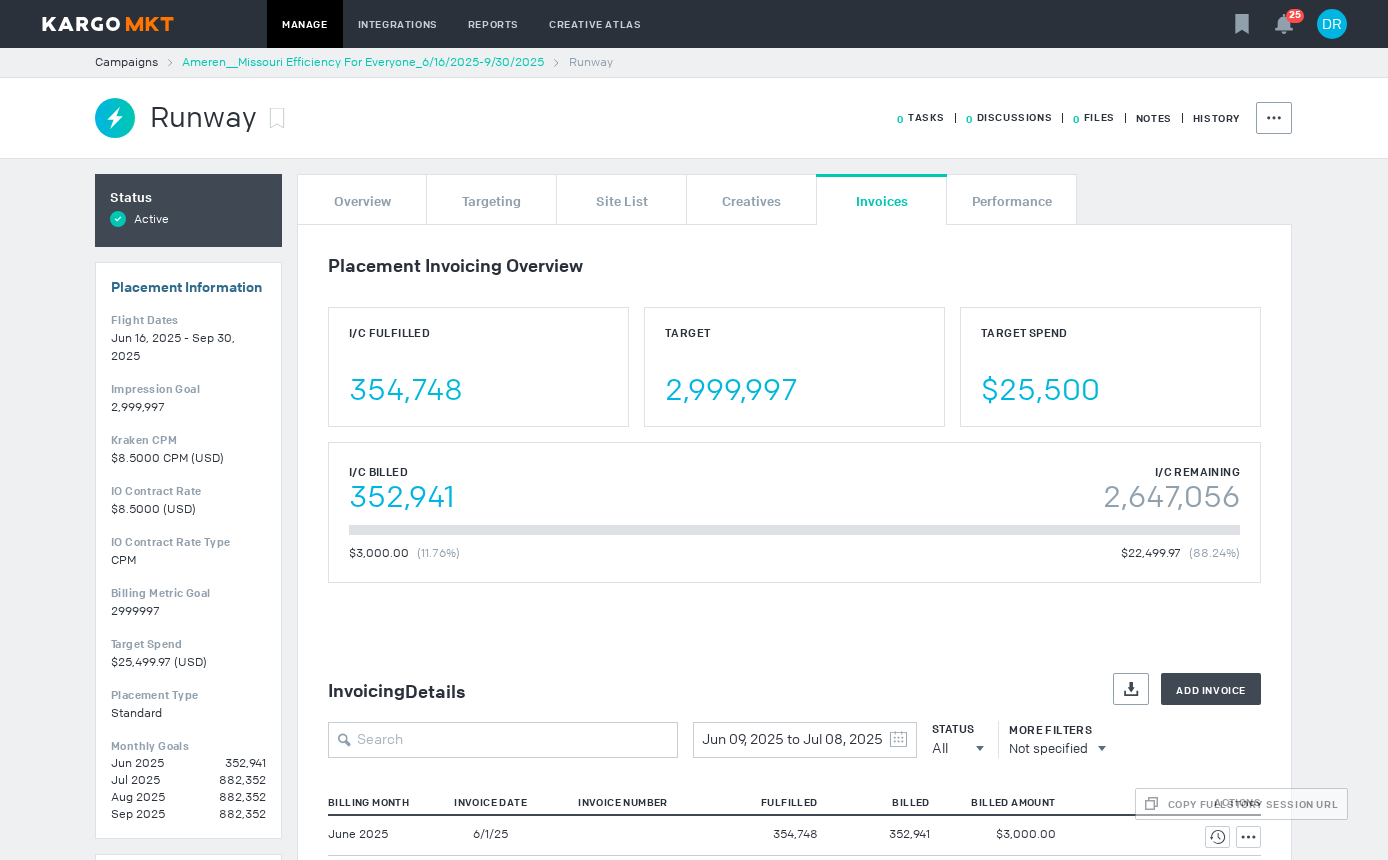 click on "Ameren__Missouri Efficiency For Everyone_6/16/2025-9/30/2025" at bounding box center [363, 62] 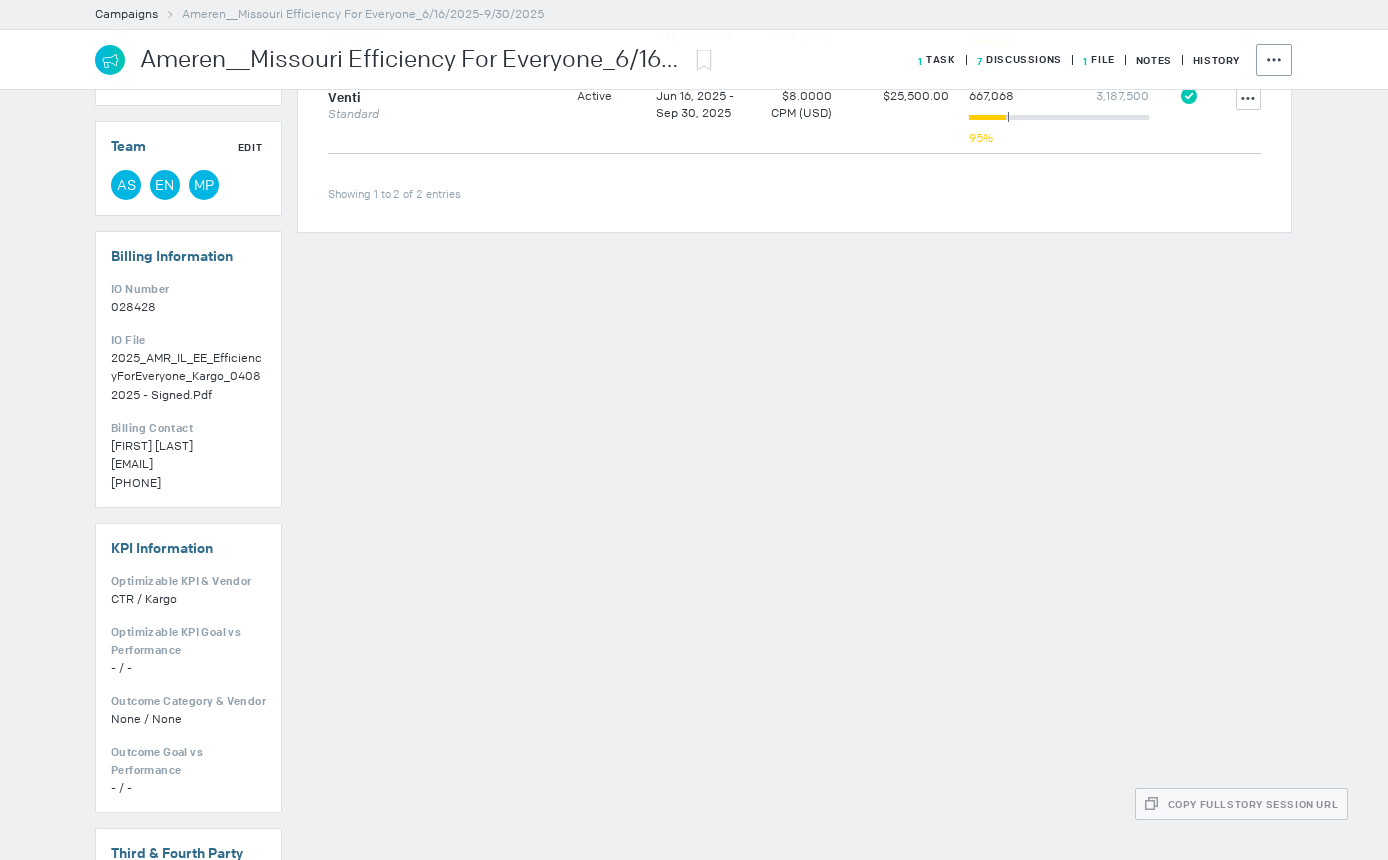 scroll, scrollTop: 900, scrollLeft: 0, axis: vertical 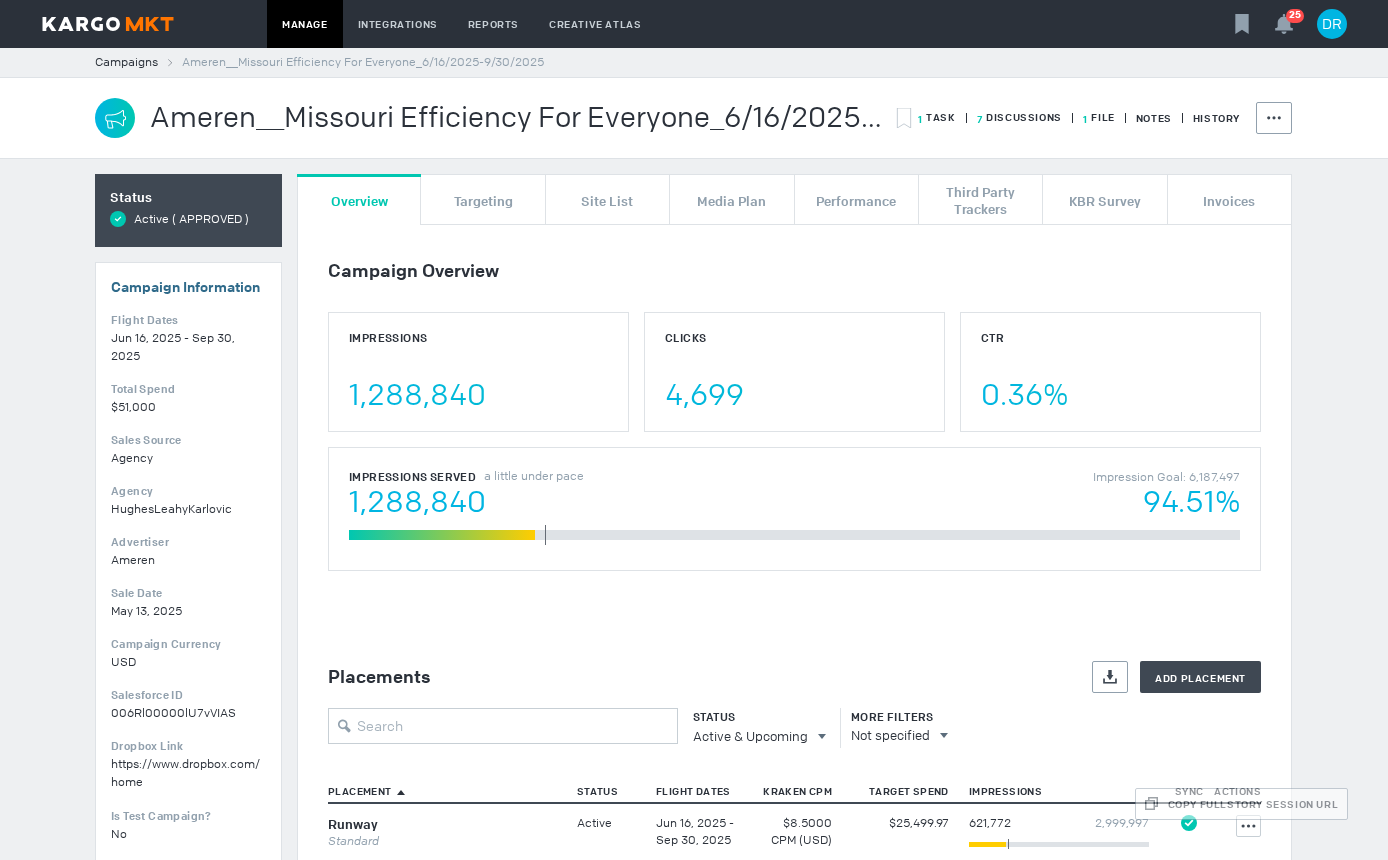 click on "1 File" at bounding box center (937, 117) 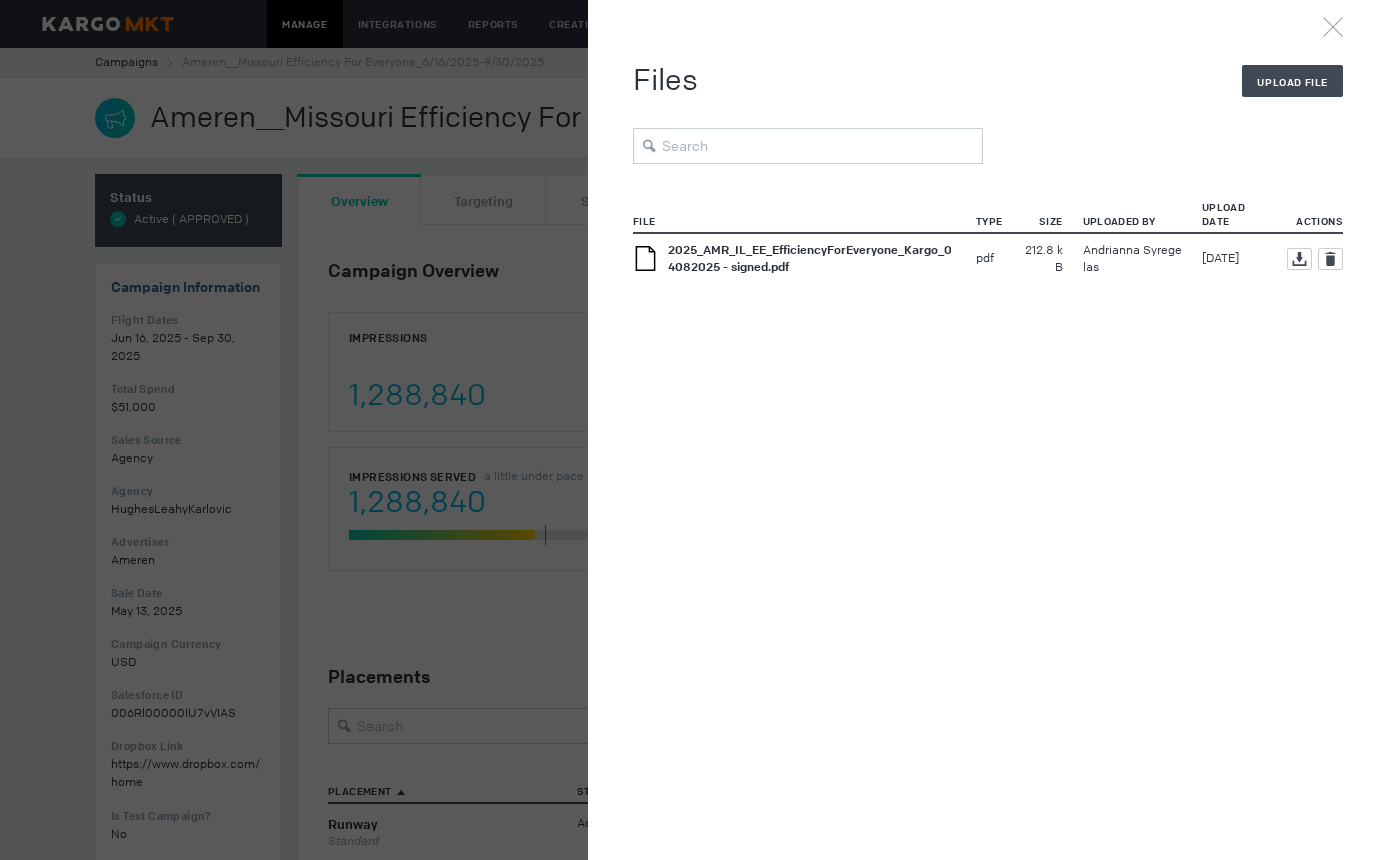click on "2025_AMR_IL_EE_EfficiencyForEveryone_Kargo_04082025 - signed.pdf" at bounding box center (810, 258) 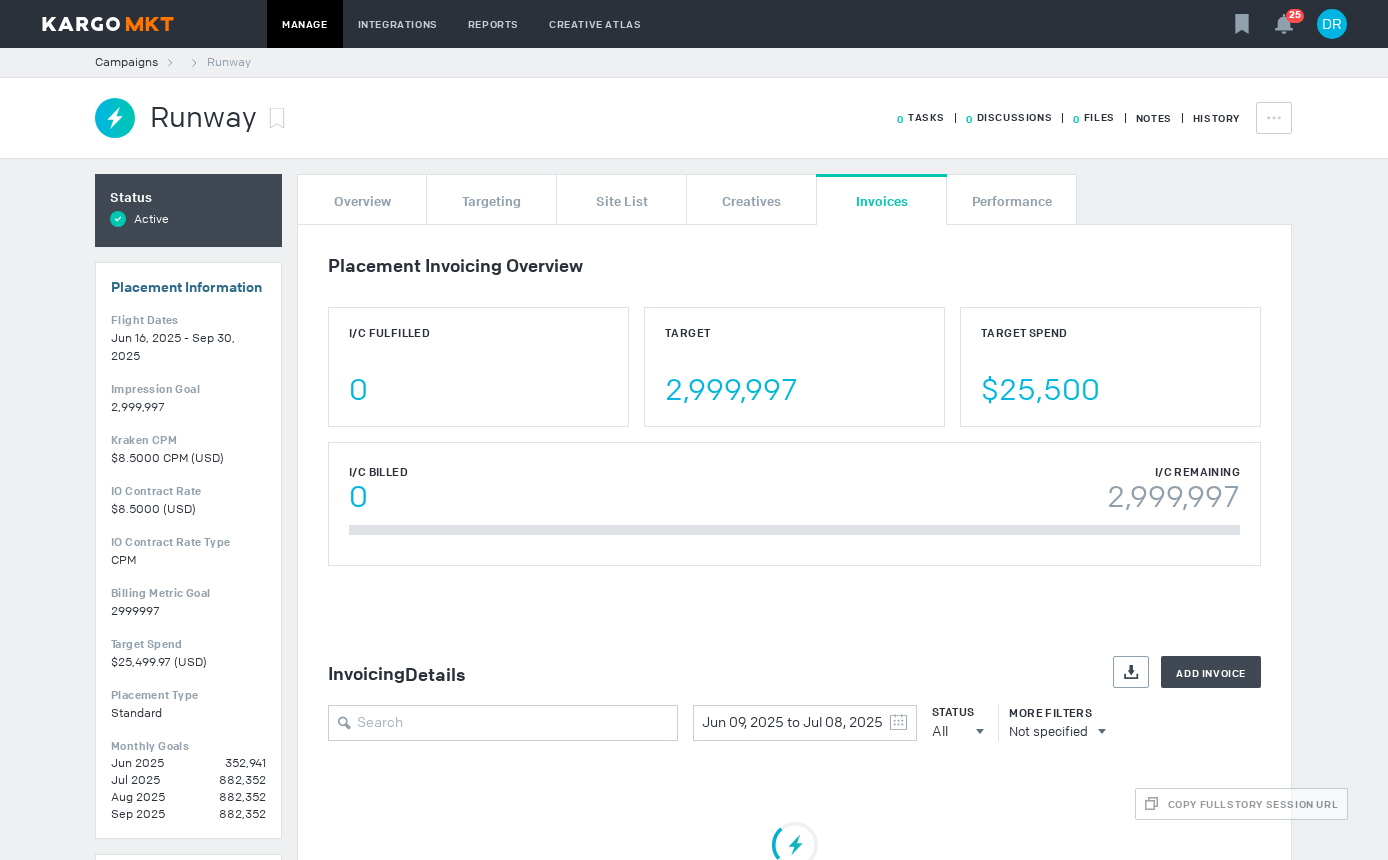 scroll, scrollTop: 0, scrollLeft: 0, axis: both 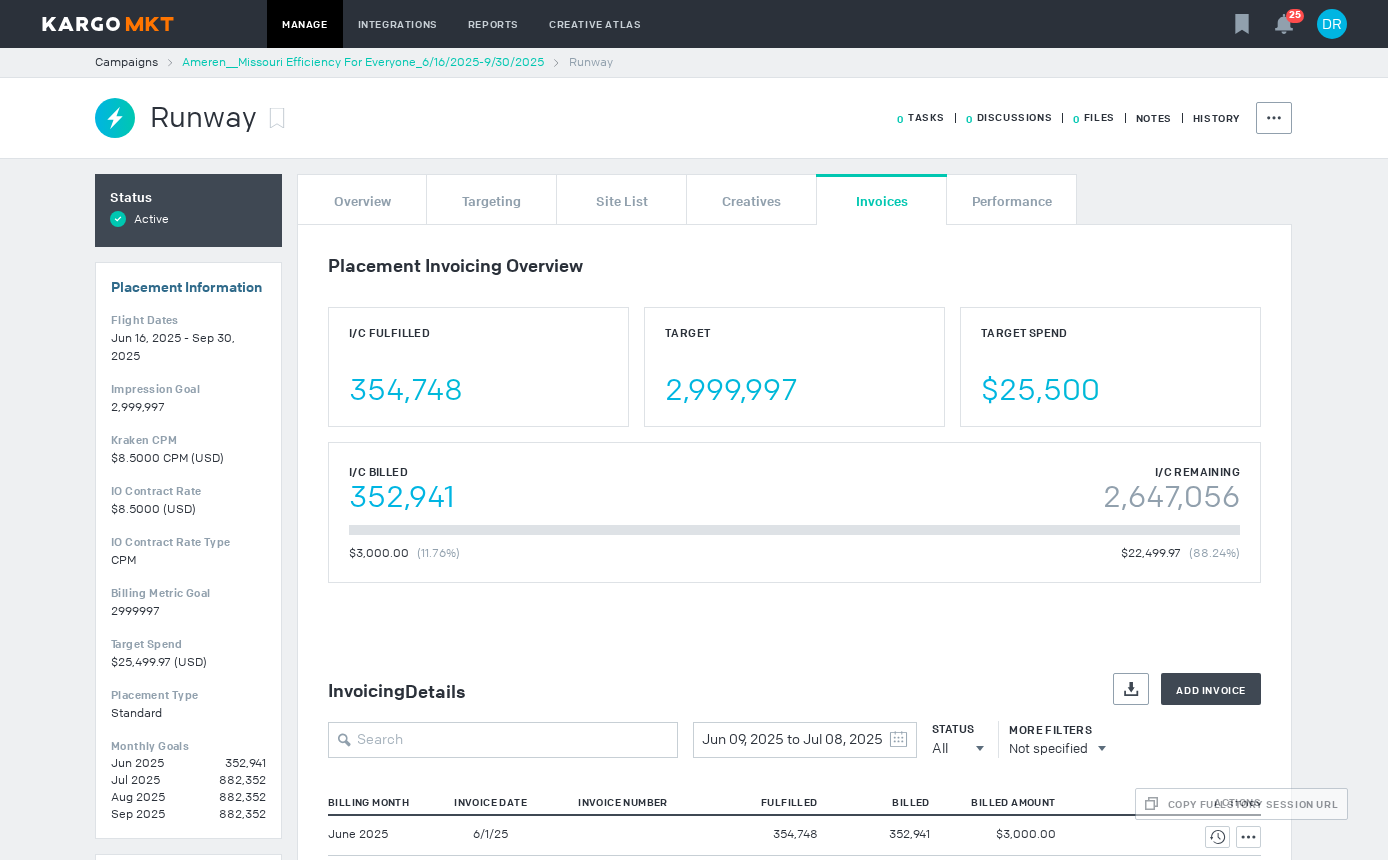 click on "Ameren__Missouri Efficiency For Everyone_6/16/2025-9/30/2025" at bounding box center (363, 62) 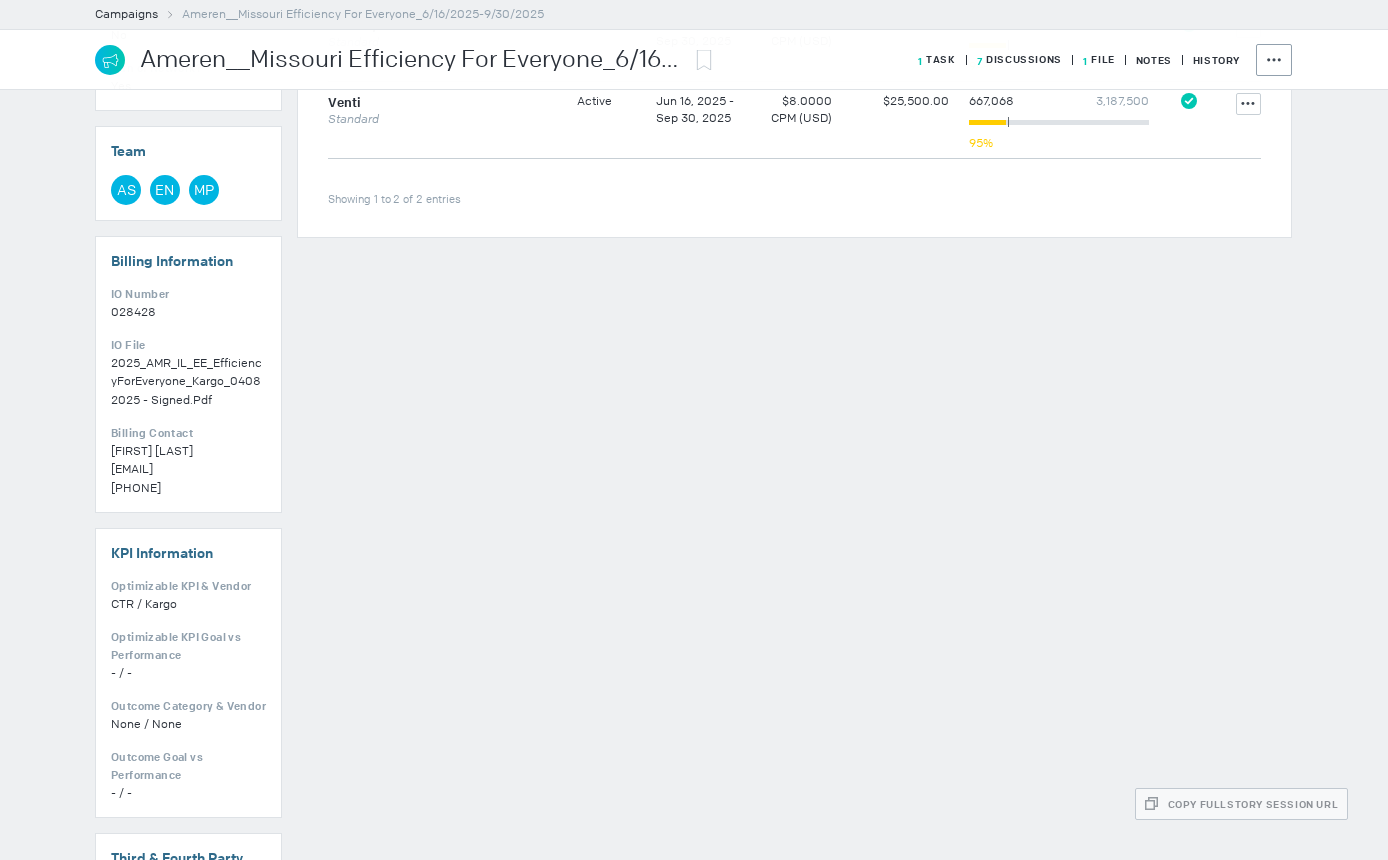 scroll, scrollTop: 800, scrollLeft: 0, axis: vertical 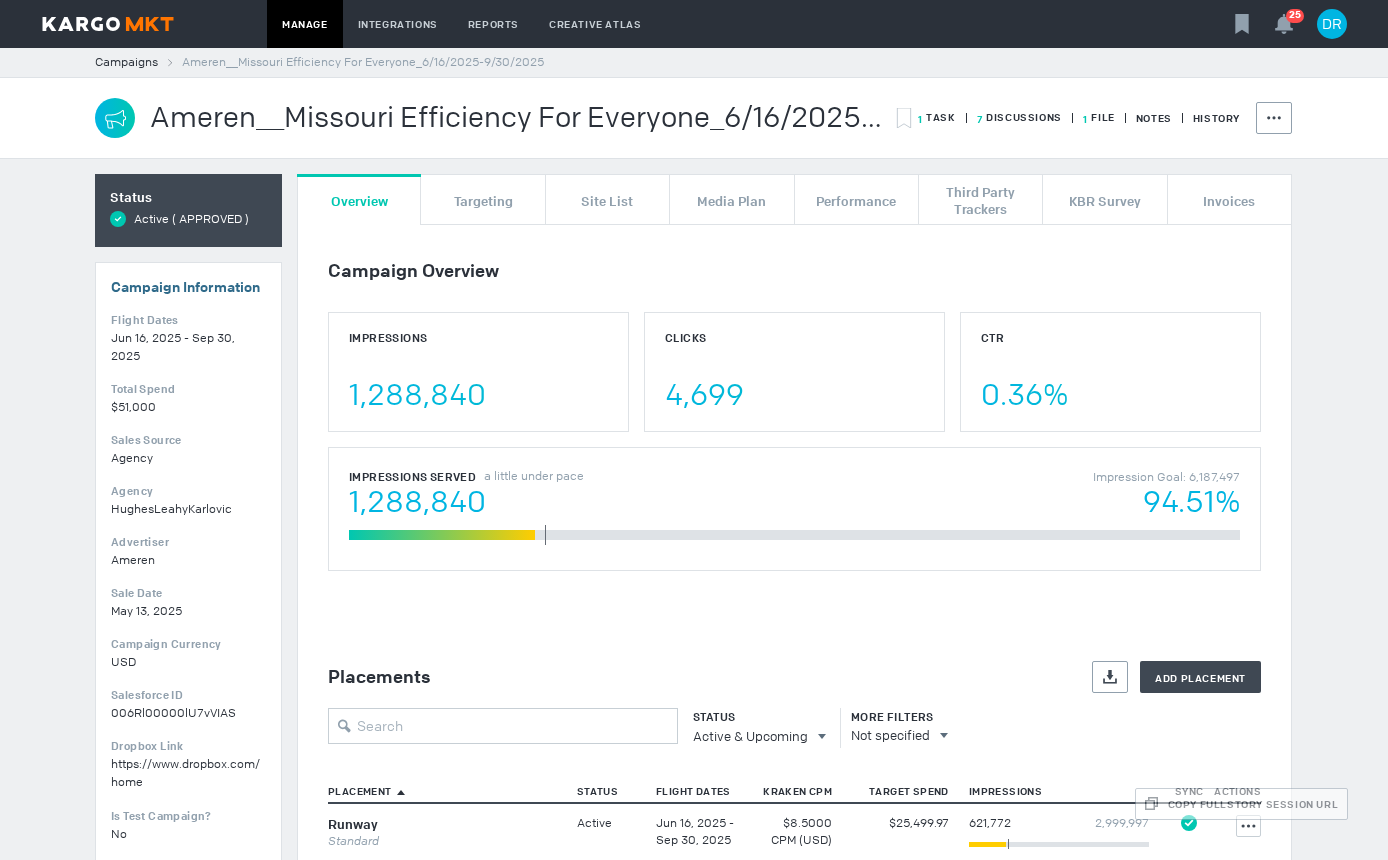 click on "1 File" at bounding box center [937, 117] 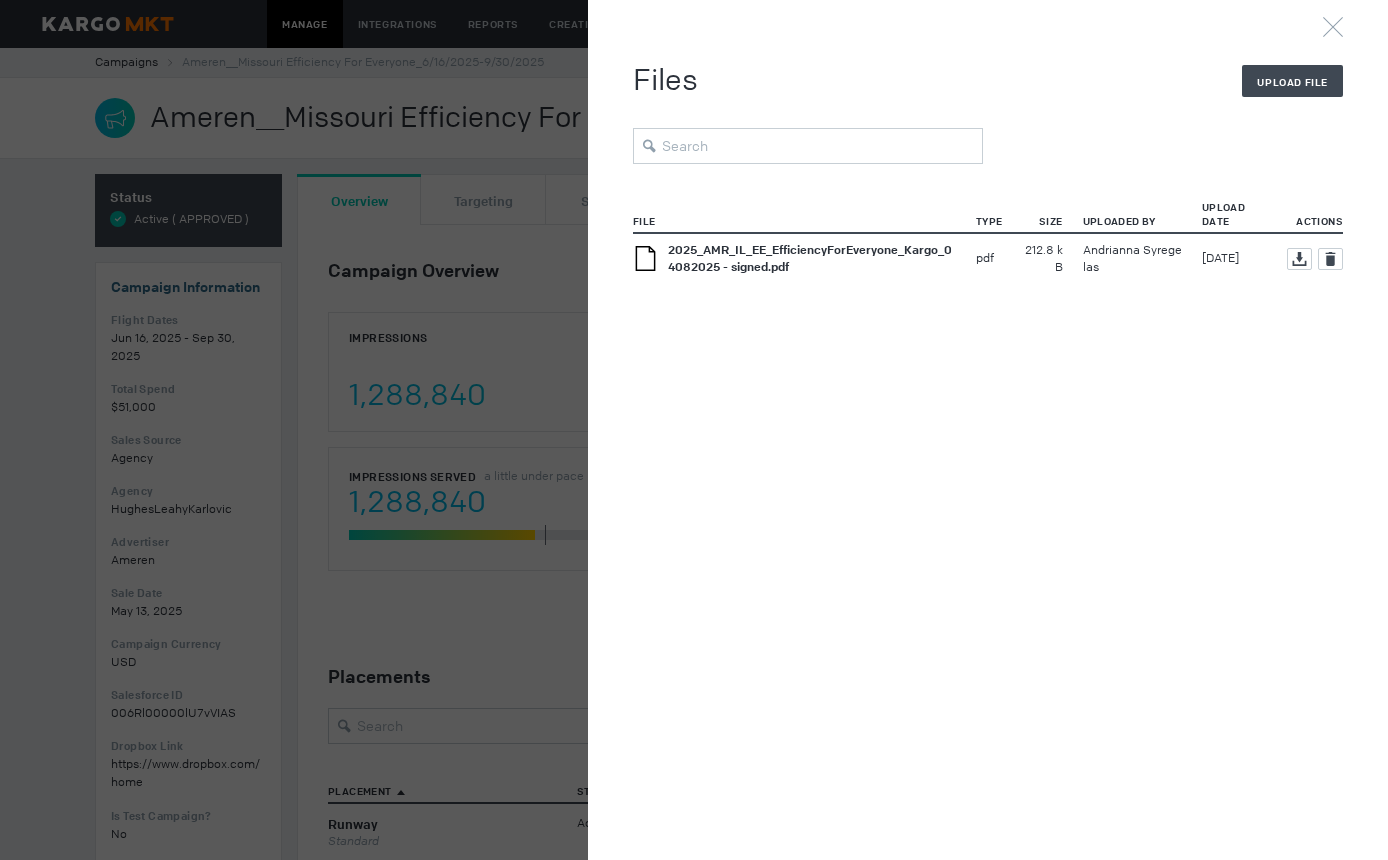 click on "2025_AMR_IL_EE_EfficiencyForEveryone_Kargo_04082025 - signed.pdf" at bounding box center [810, 258] 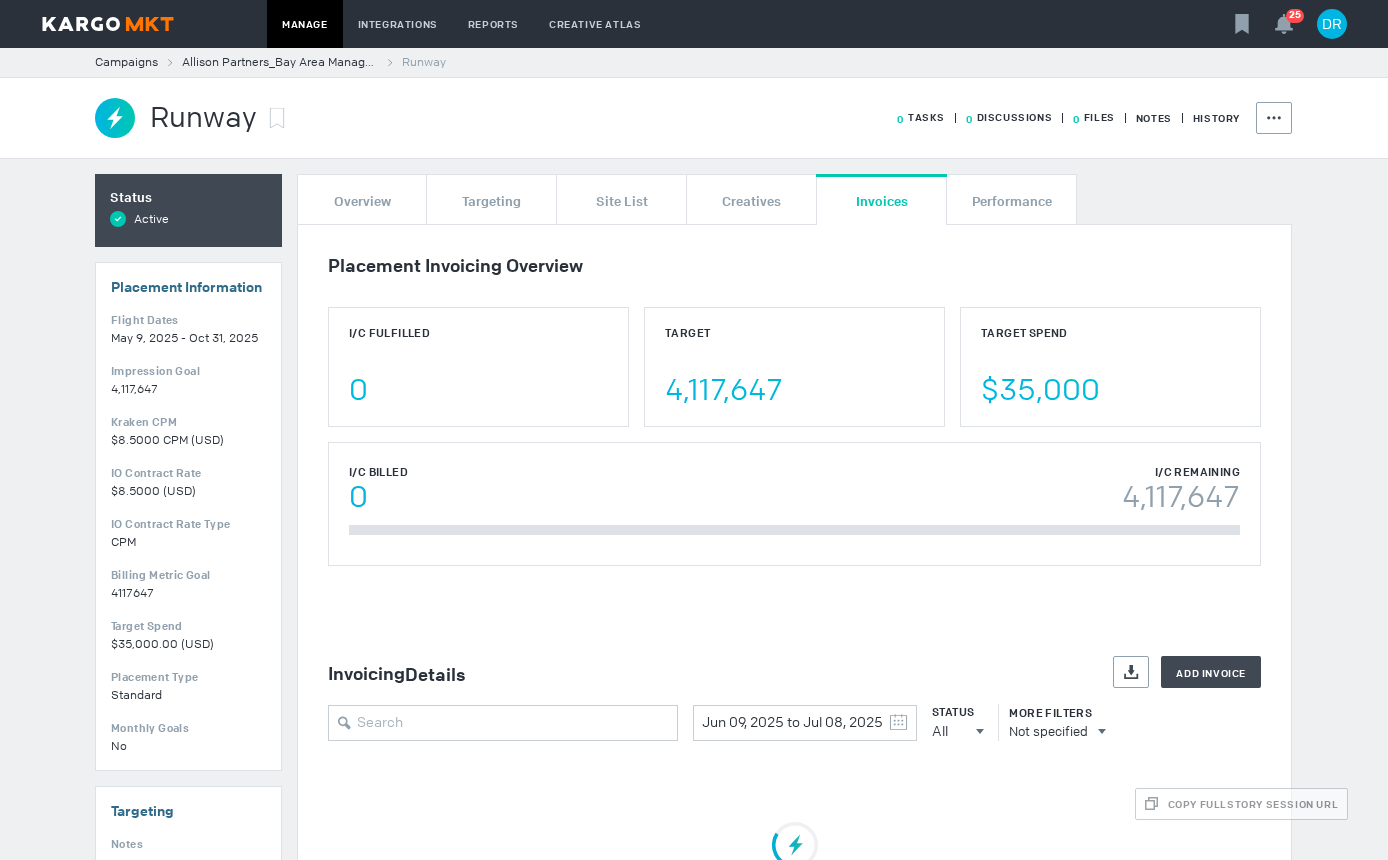 scroll, scrollTop: 0, scrollLeft: 0, axis: both 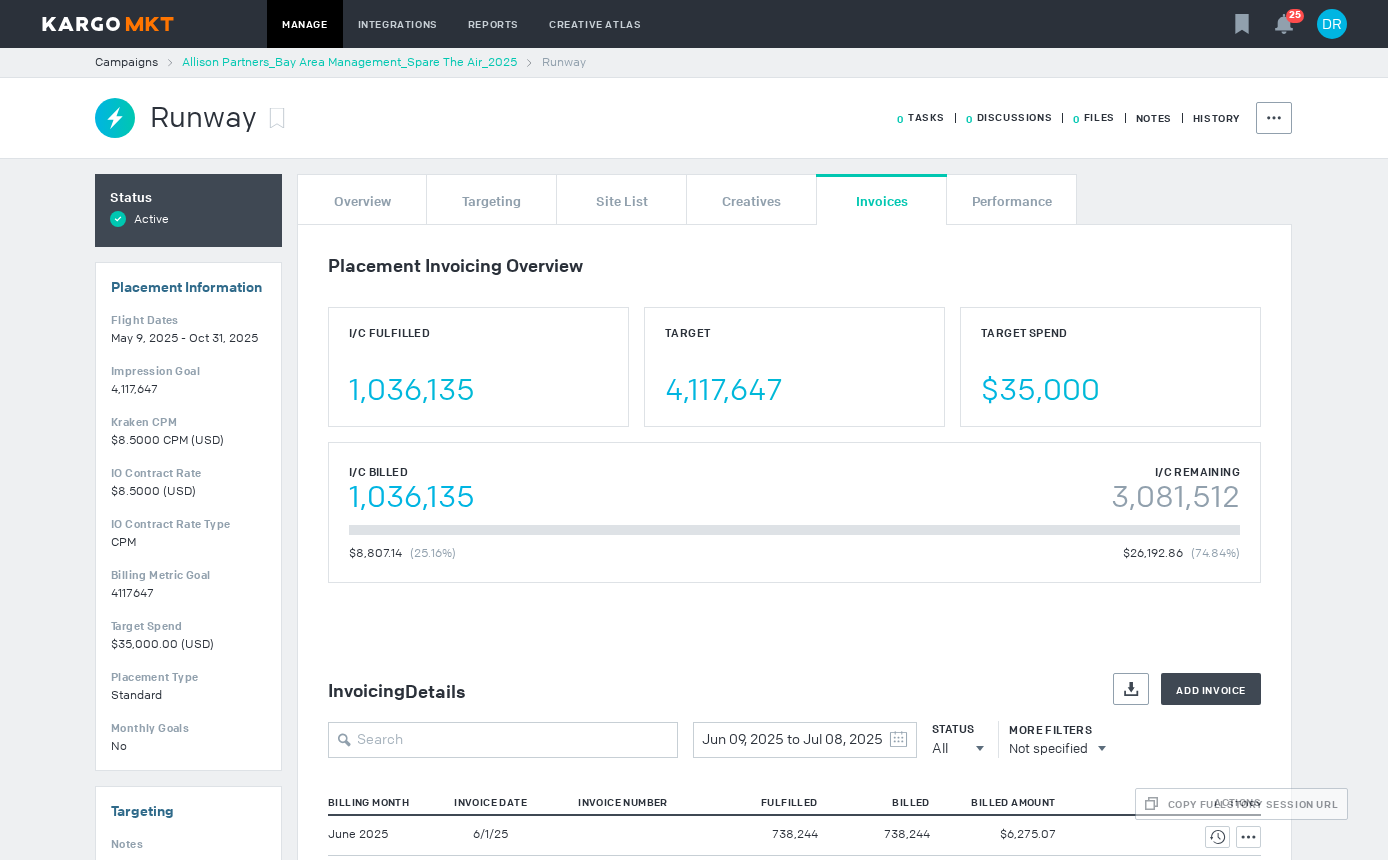 click on "Allison Partners_Bay Area Management_Spare The Air_2025" at bounding box center [349, 62] 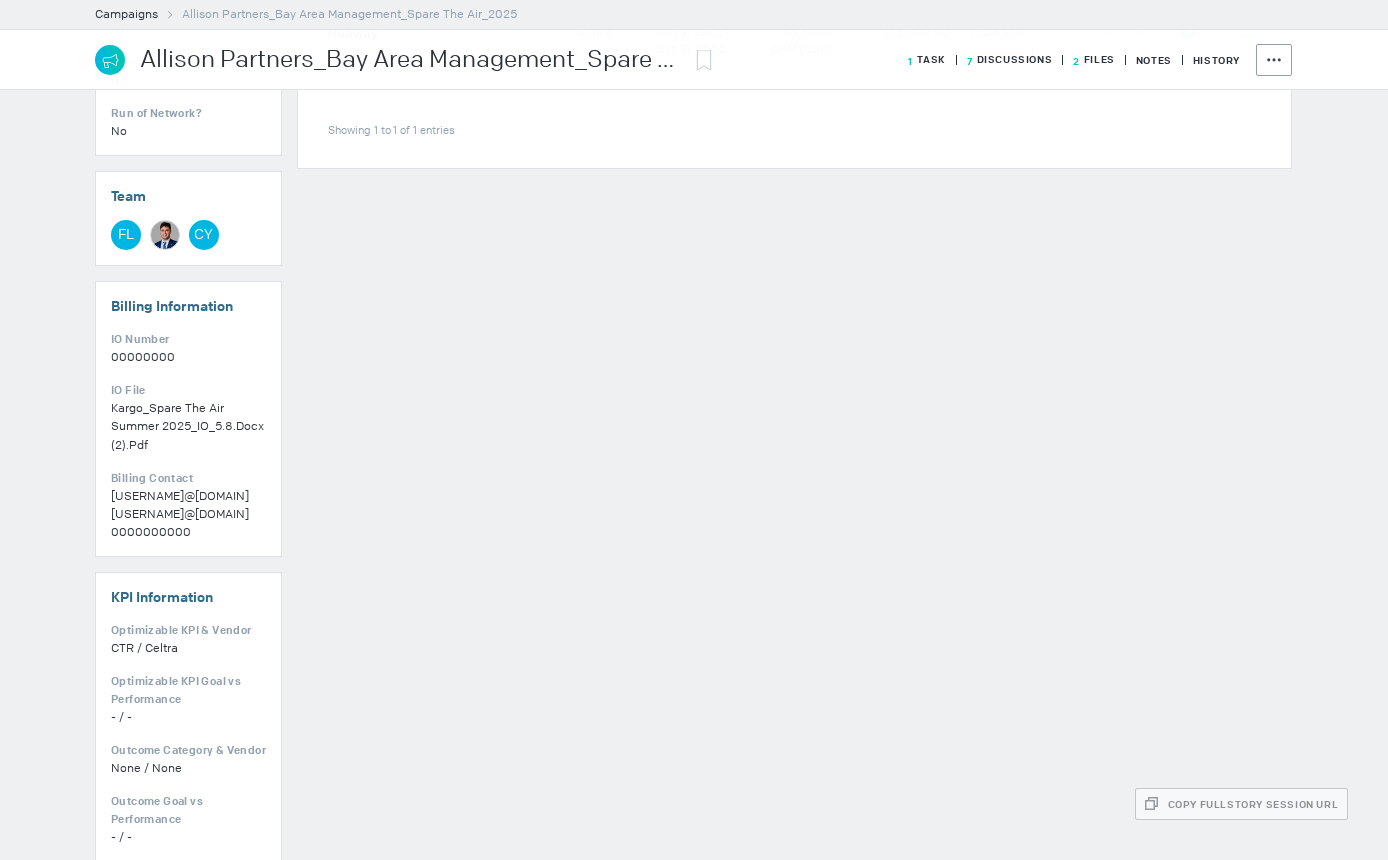 scroll, scrollTop: 900, scrollLeft: 0, axis: vertical 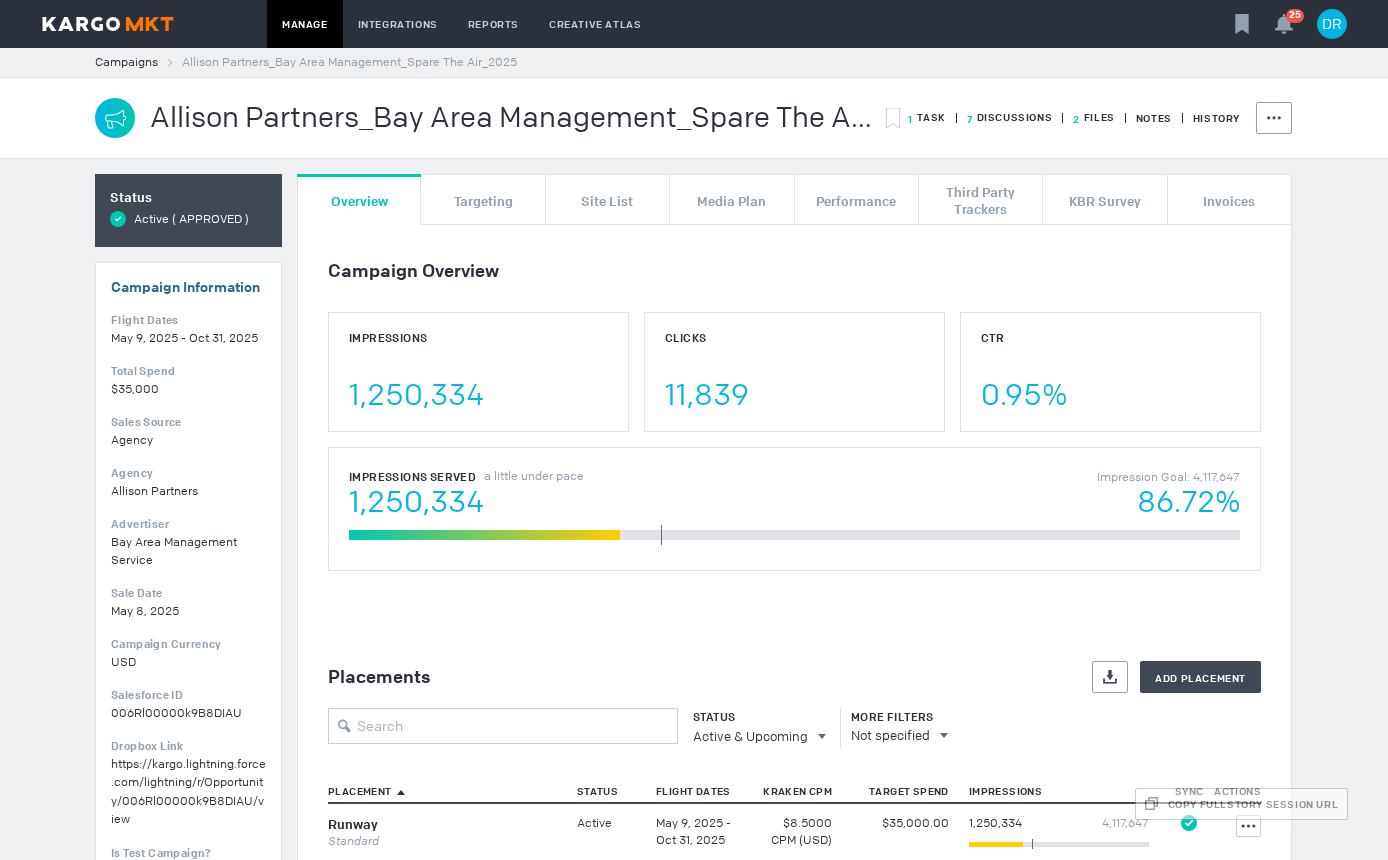 click on "2 Files" at bounding box center [927, 117] 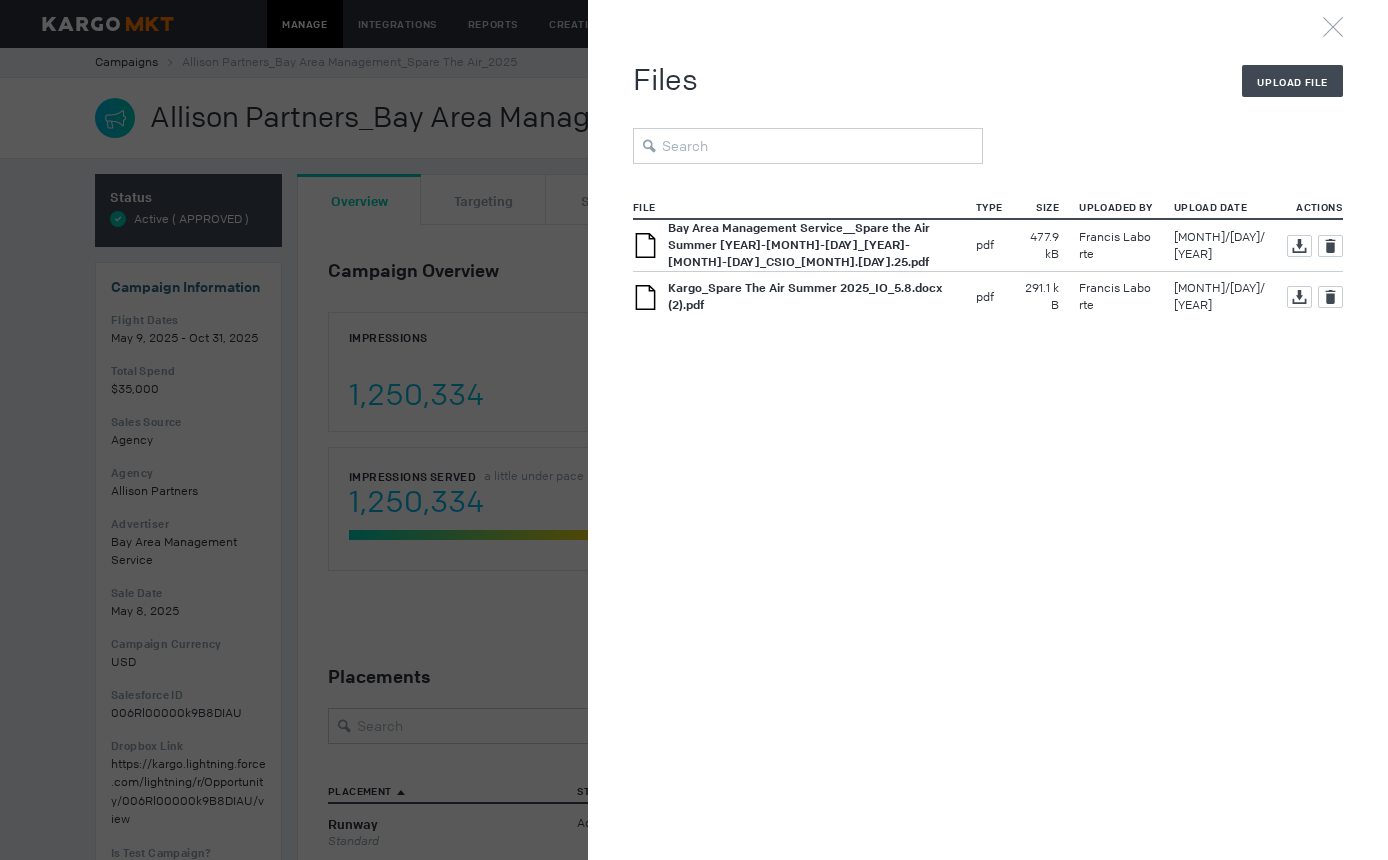 click on "Bay Area Management Service__Spare the Air Summer 2025_5_9_2025-10_31_2025_CSIO_5.20.25.pdf" at bounding box center (799, 245) 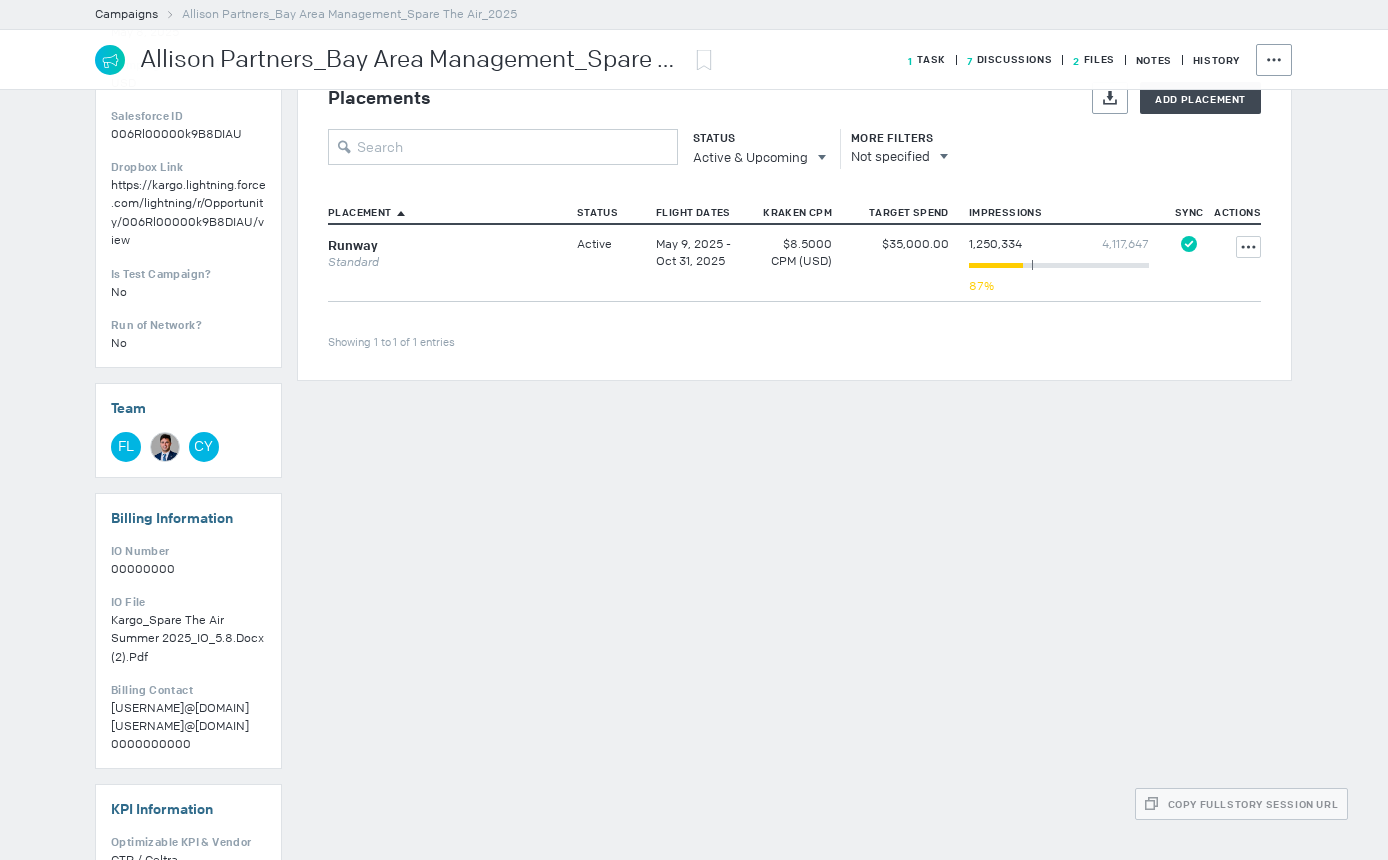 scroll, scrollTop: 600, scrollLeft: 0, axis: vertical 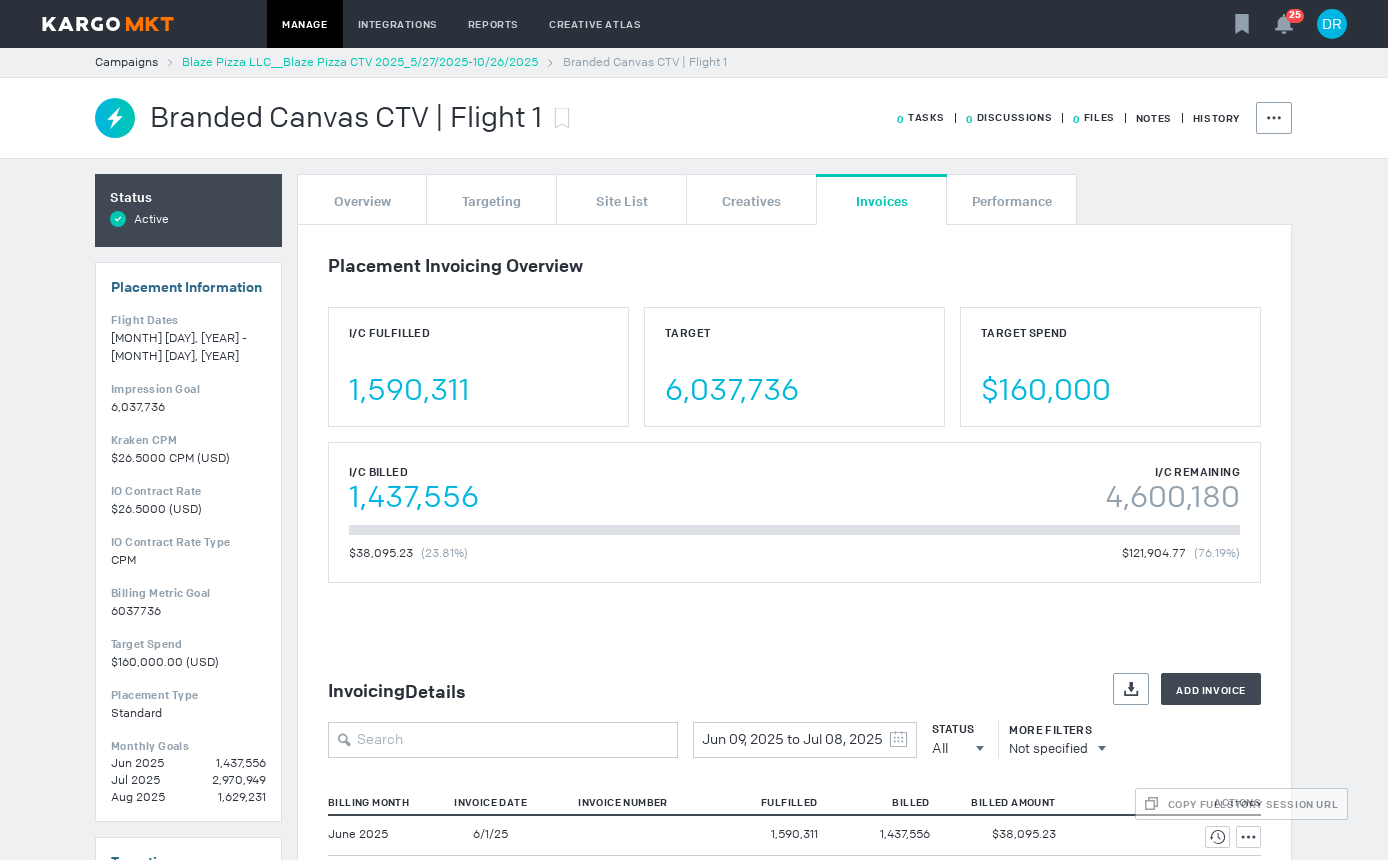click on "Blaze Pizza LLC__Blaze Pizza CTV 2025_5/27/2025-10/26/2025" at bounding box center (360, 62) 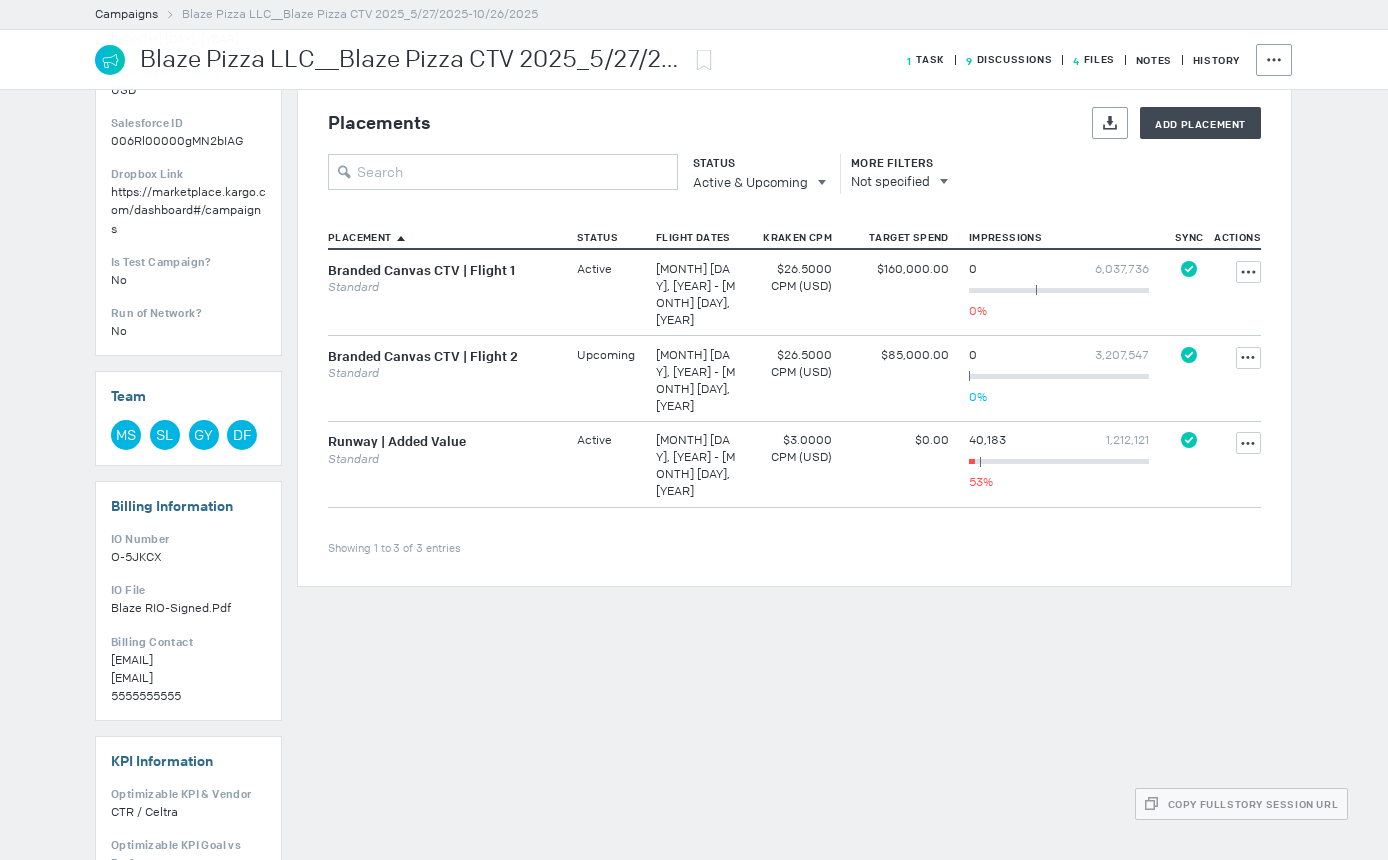 scroll, scrollTop: 600, scrollLeft: 0, axis: vertical 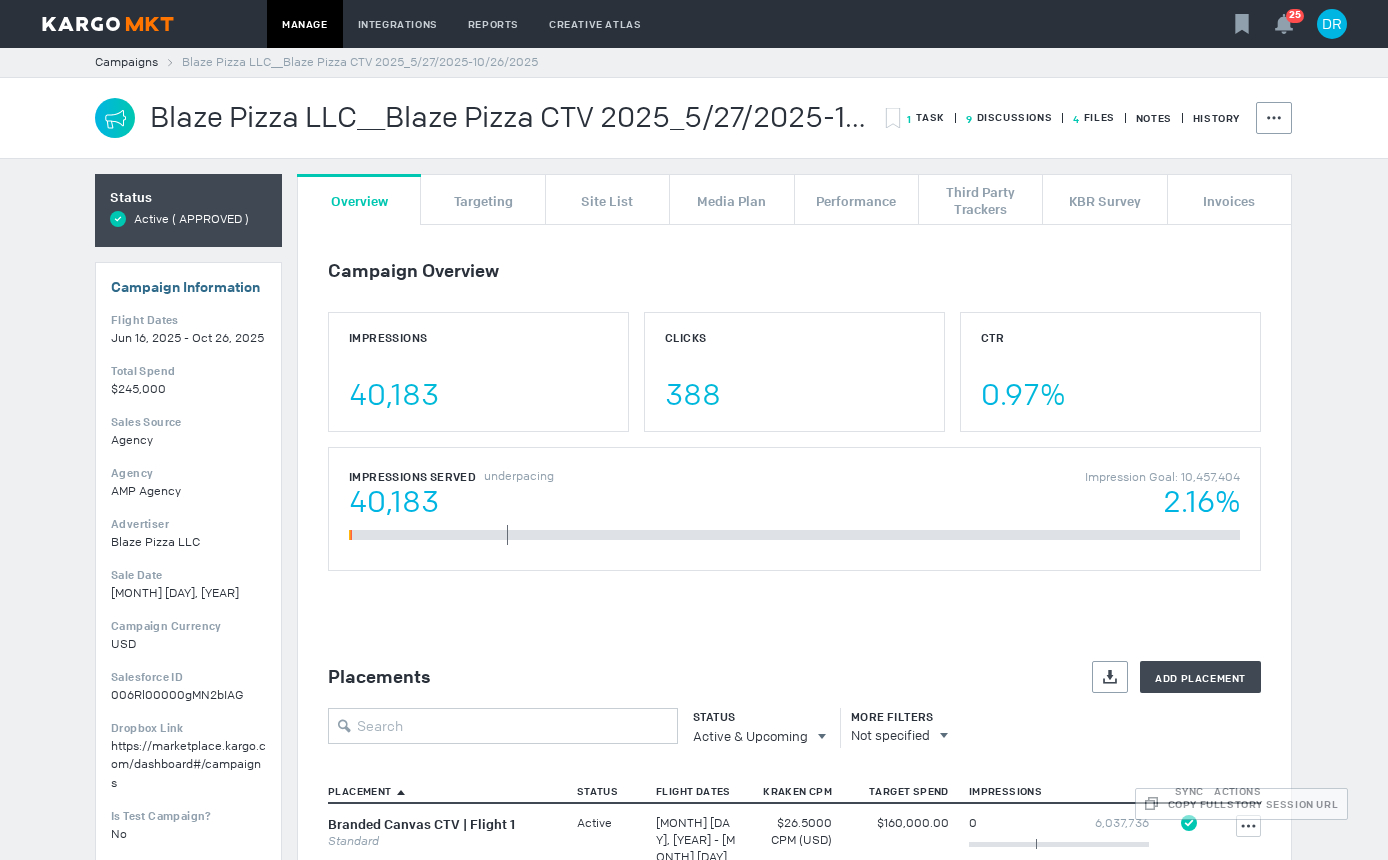 click on "4 Files" at bounding box center (926, 117) 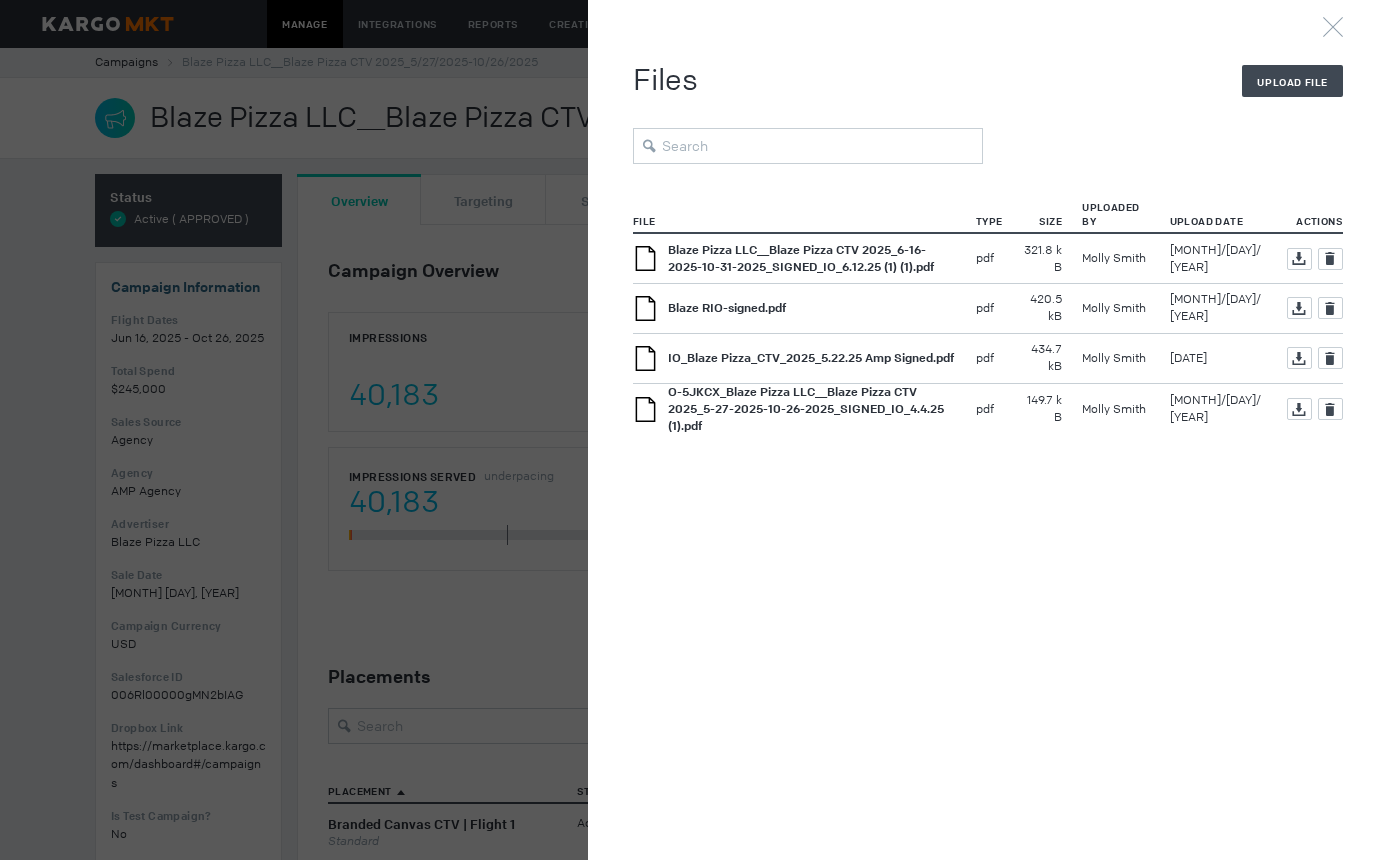 click at bounding box center [694, 430] 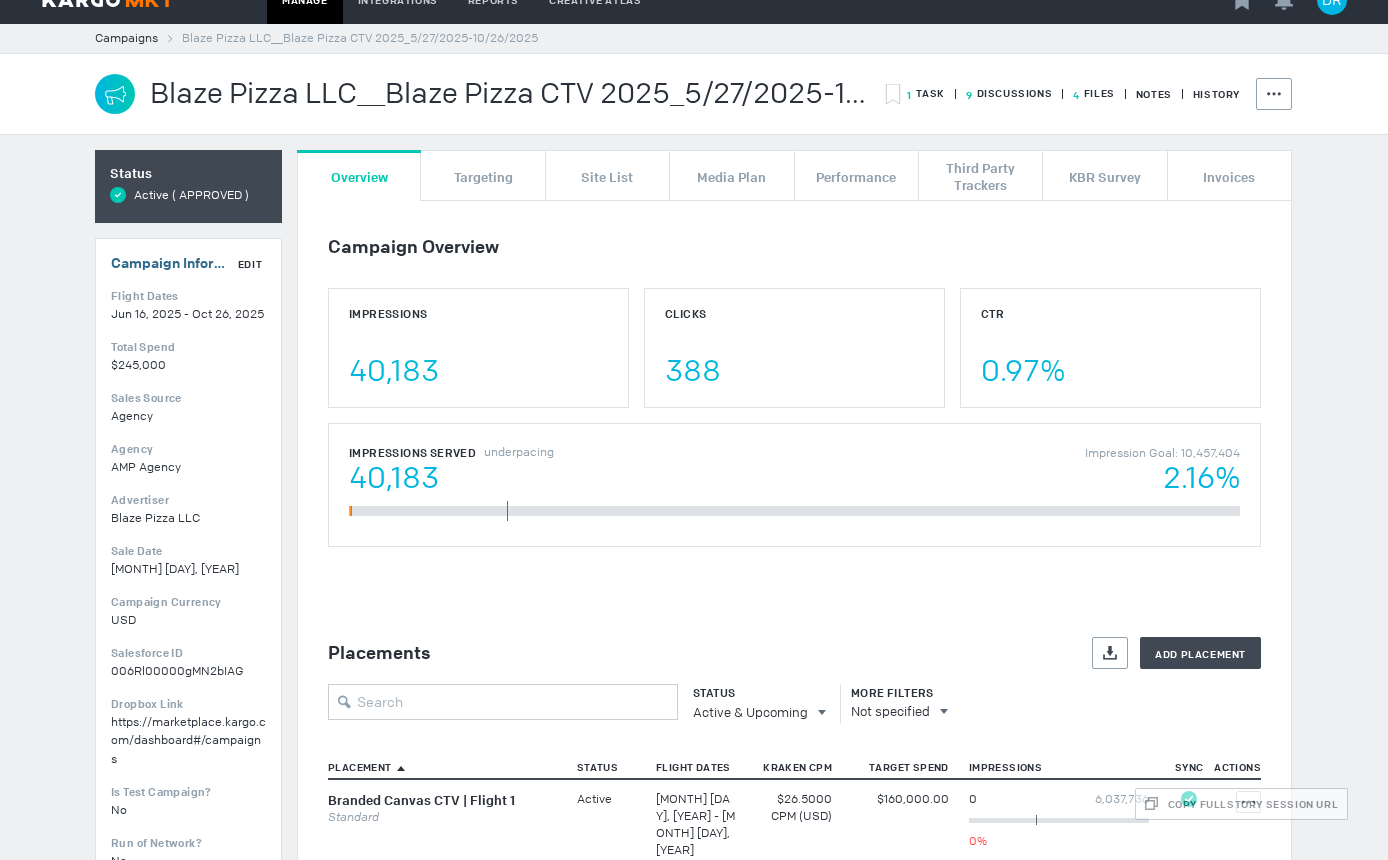 scroll, scrollTop: 0, scrollLeft: 0, axis: both 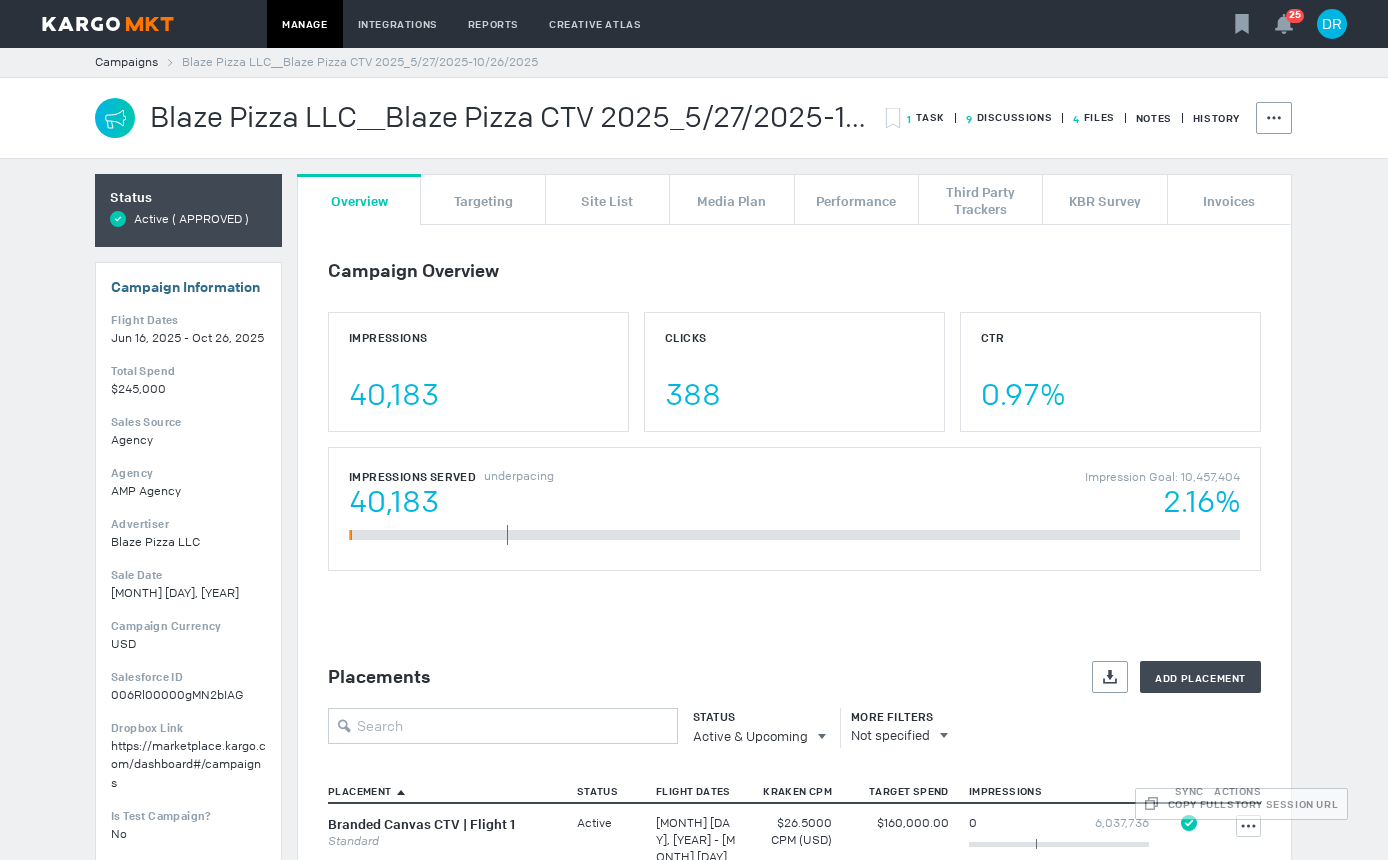 click on "4 Files" at bounding box center (926, 117) 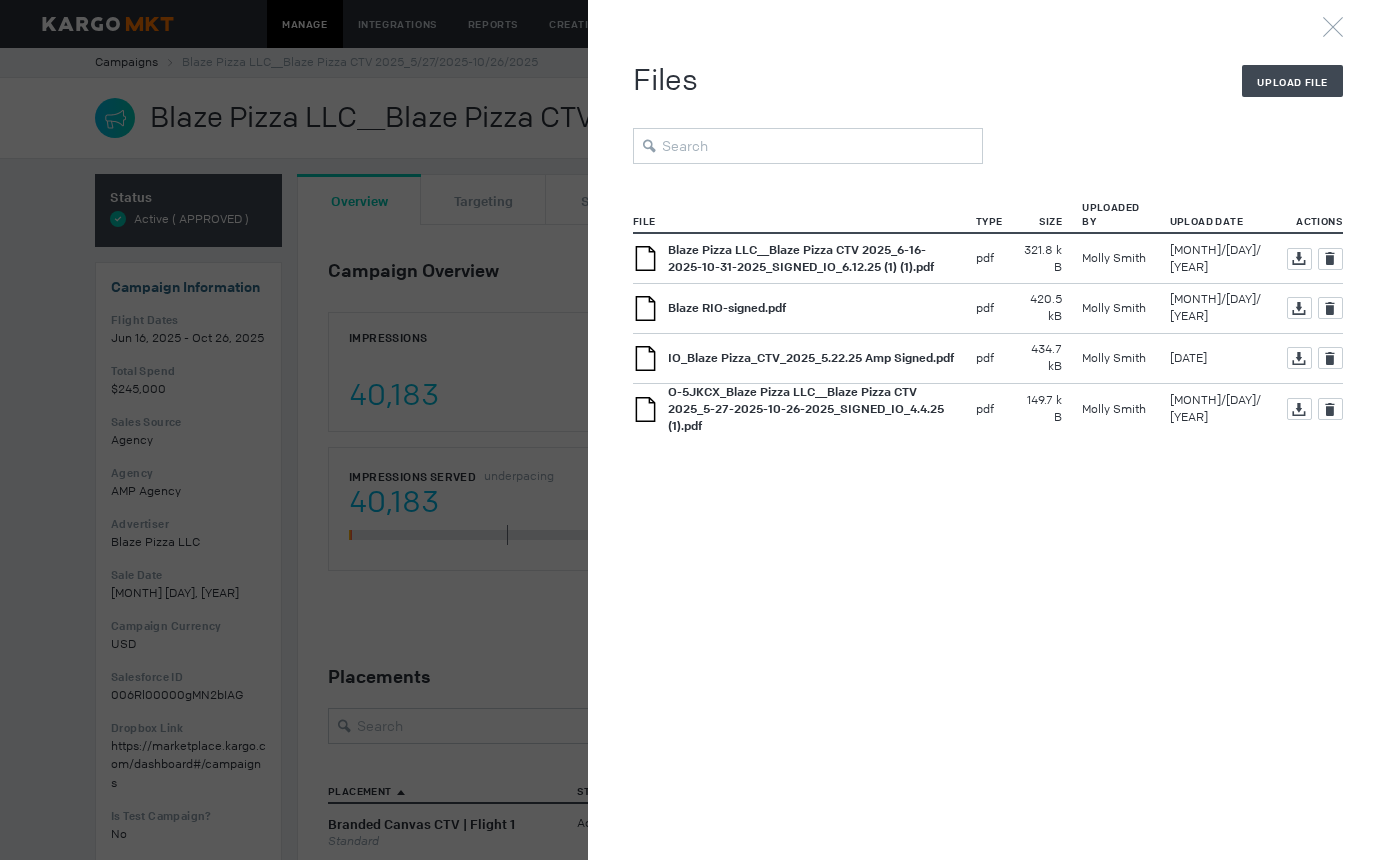 click on "Blaze Pizza LLC__Blaze Pizza CTV 2025_6-16-2025-10-31-2025_SIGNED_IO_6.12.25 (1) (1).pdf" at bounding box center (801, 258) 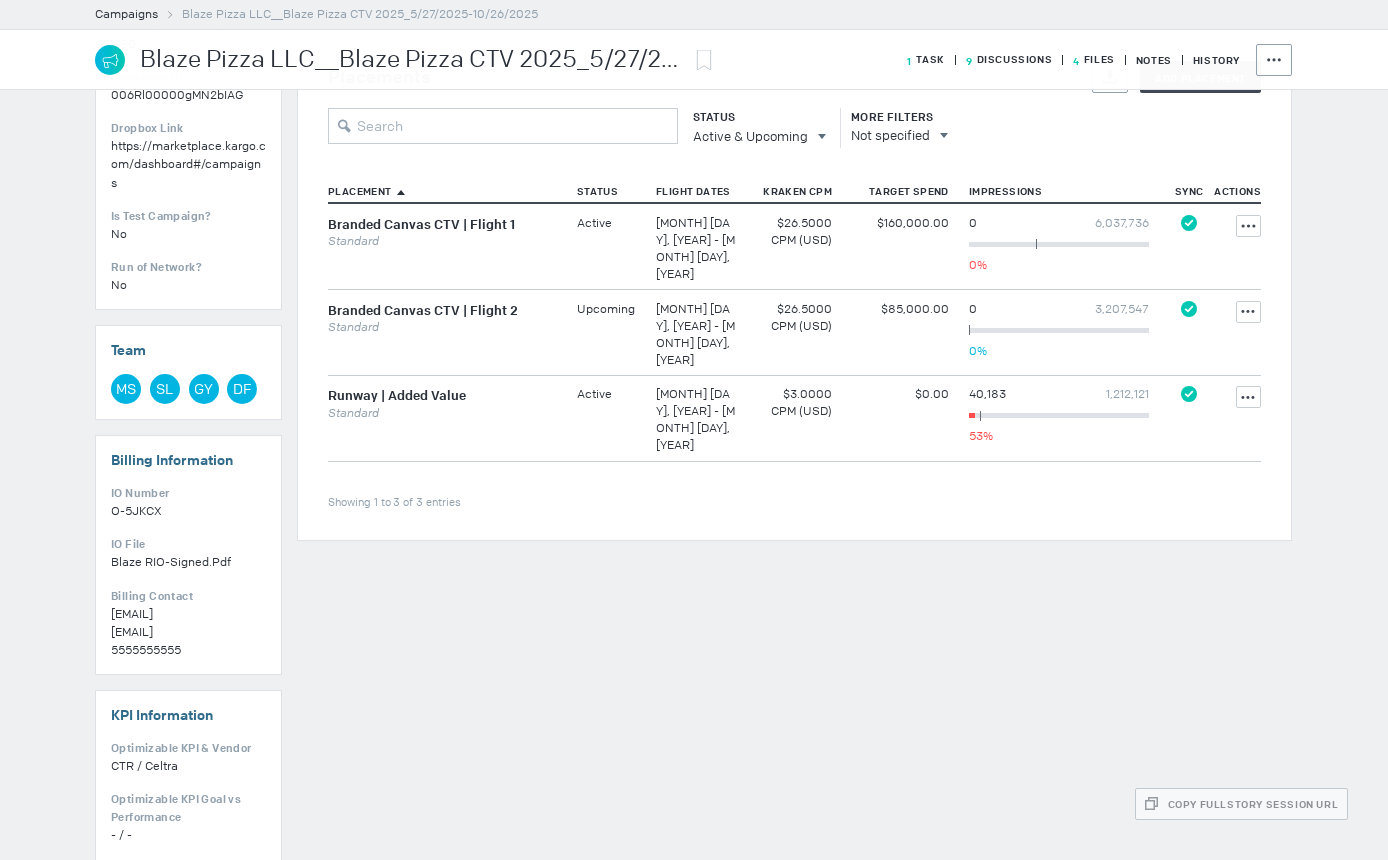 scroll, scrollTop: 0, scrollLeft: 0, axis: both 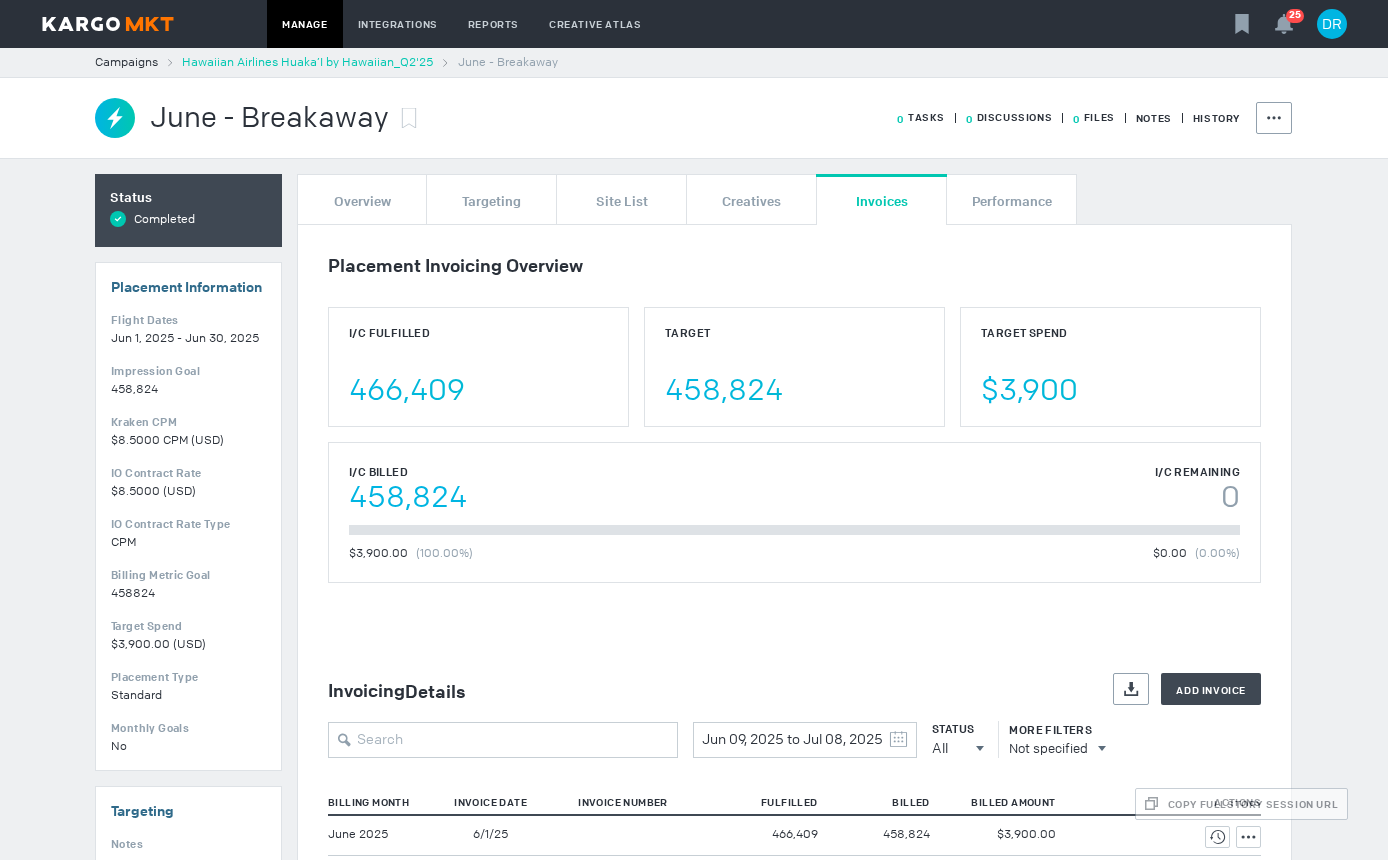 click on "Hawaiian Airlines Huaka’I by Hawaiian_Q2'25" at bounding box center [307, 62] 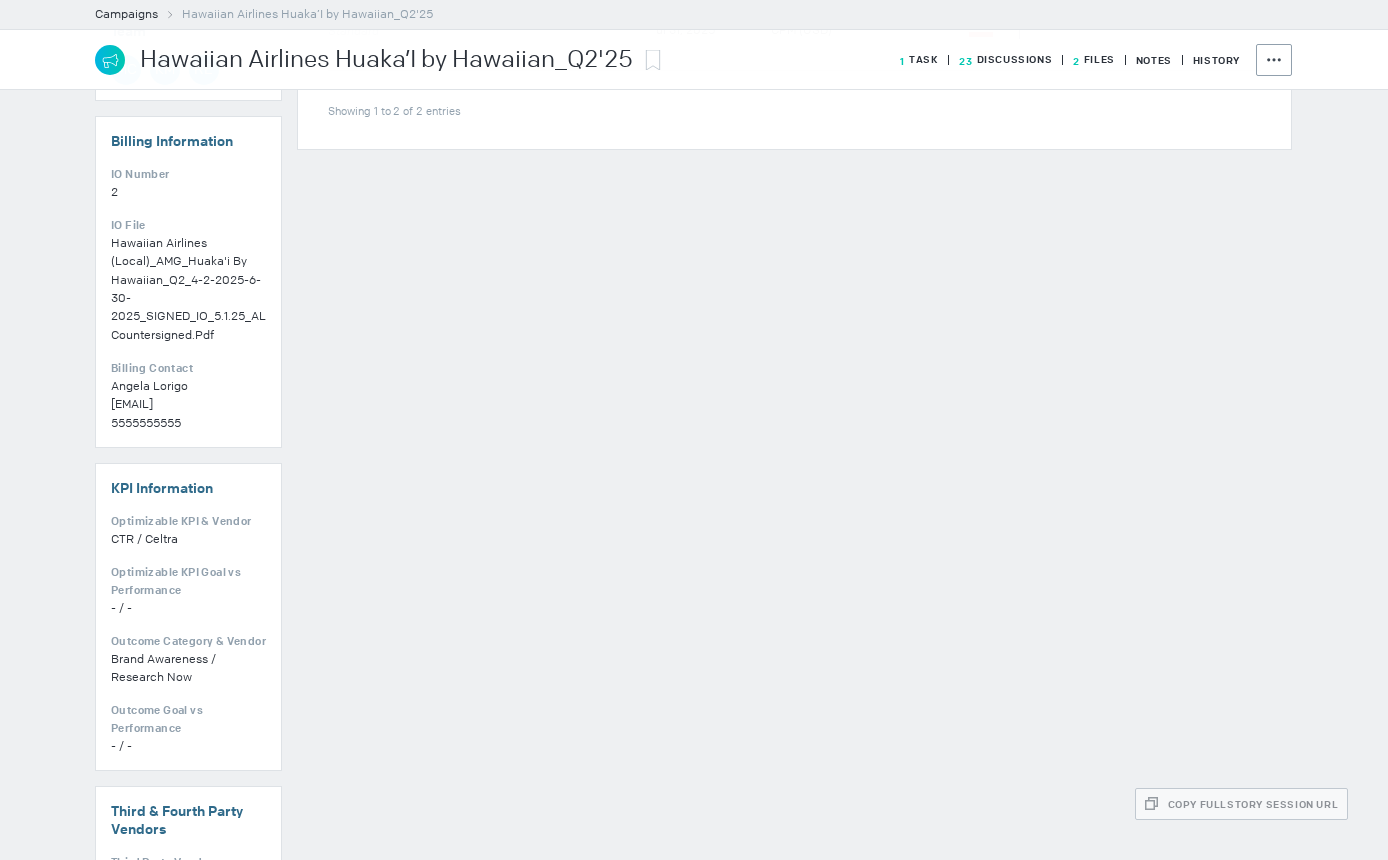 scroll, scrollTop: 900, scrollLeft: 0, axis: vertical 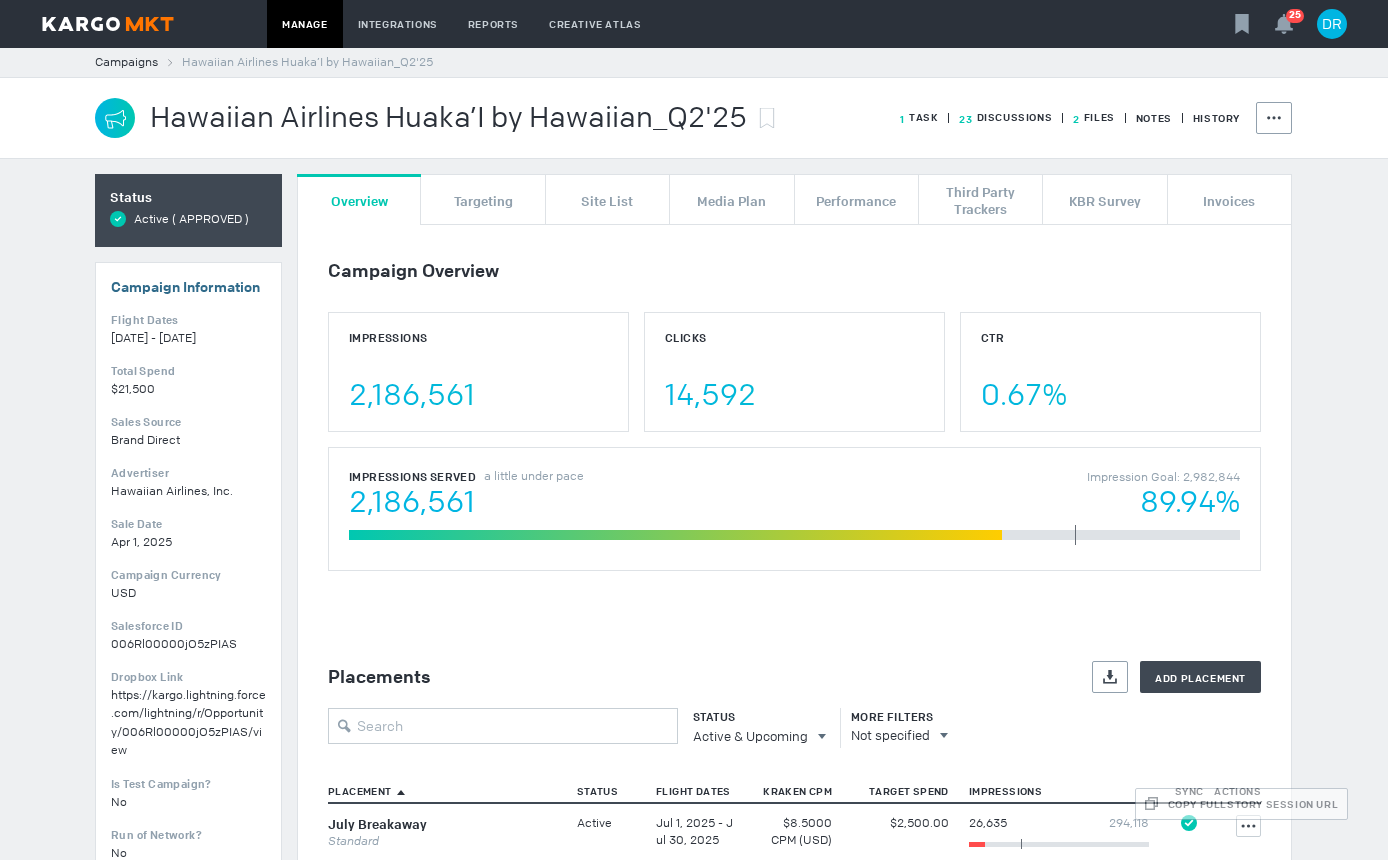 click on "2 Files" at bounding box center (919, 117) 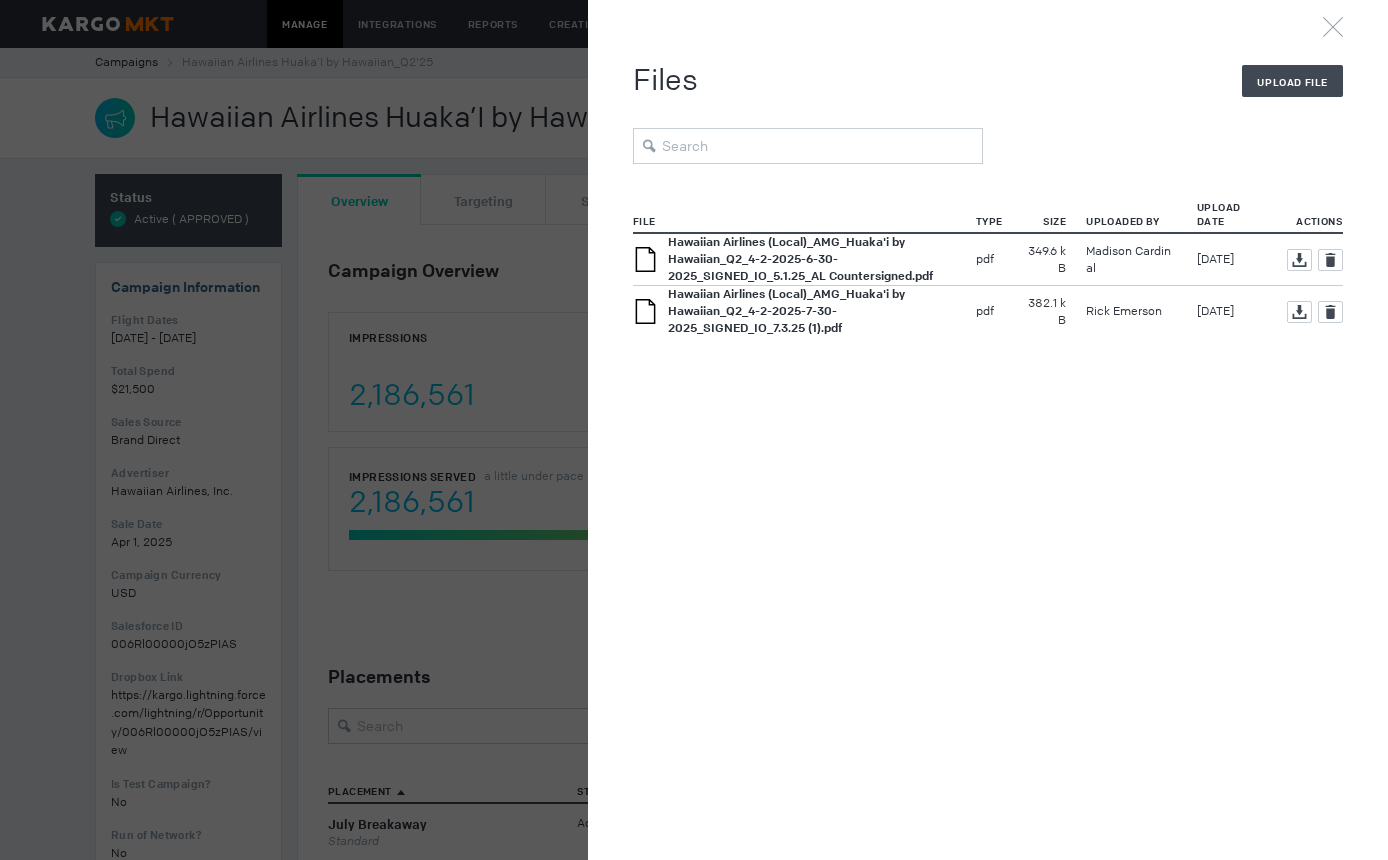 click on "Hawaiian Airlines (Local)_AMG_Huaka'i by Hawaiian_Q2_4-2-2025-6-30-2025_SIGNED_IO_5.1.25_AL Countersigned.pdf" at bounding box center [812, 259] 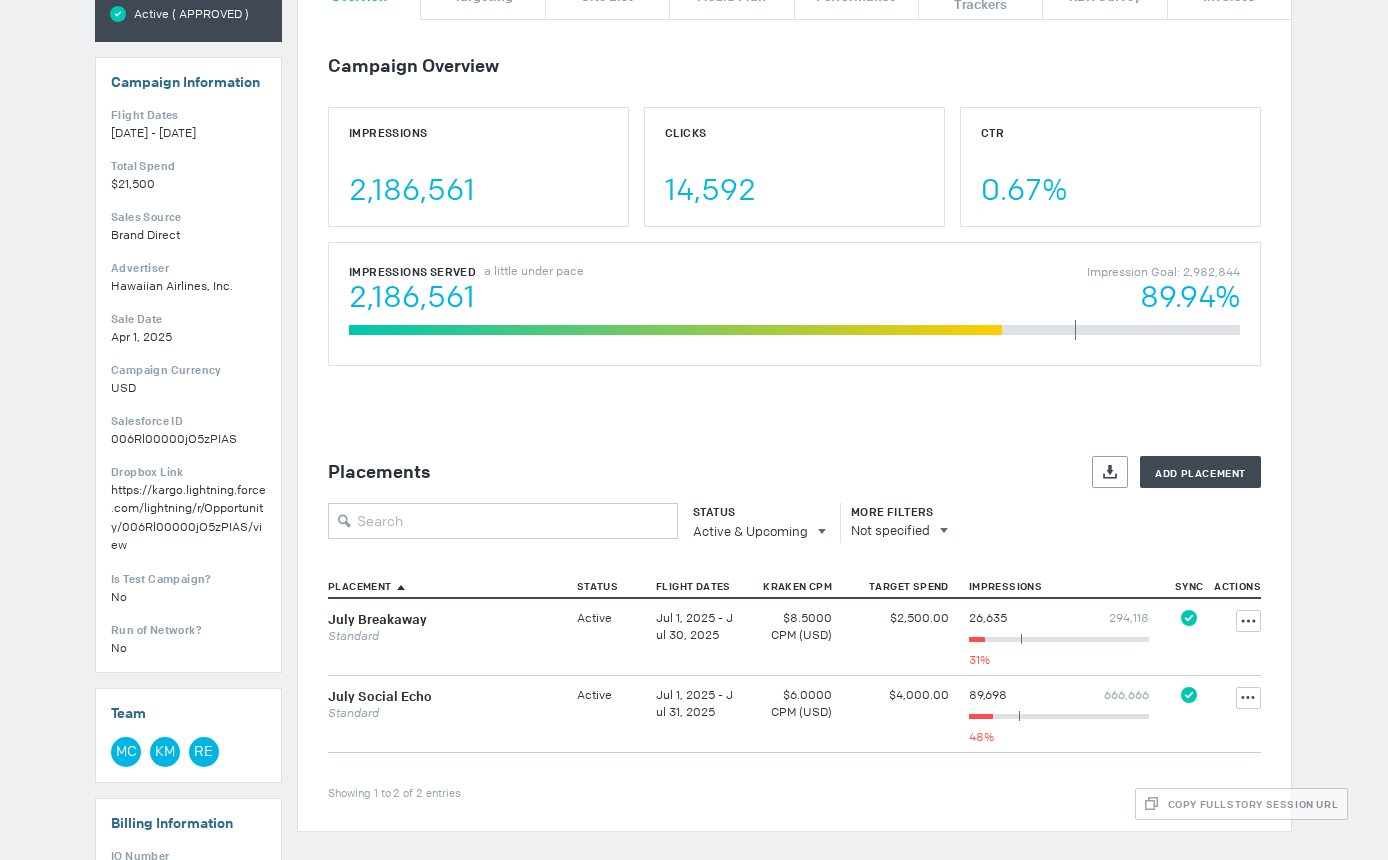 scroll, scrollTop: 0, scrollLeft: 0, axis: both 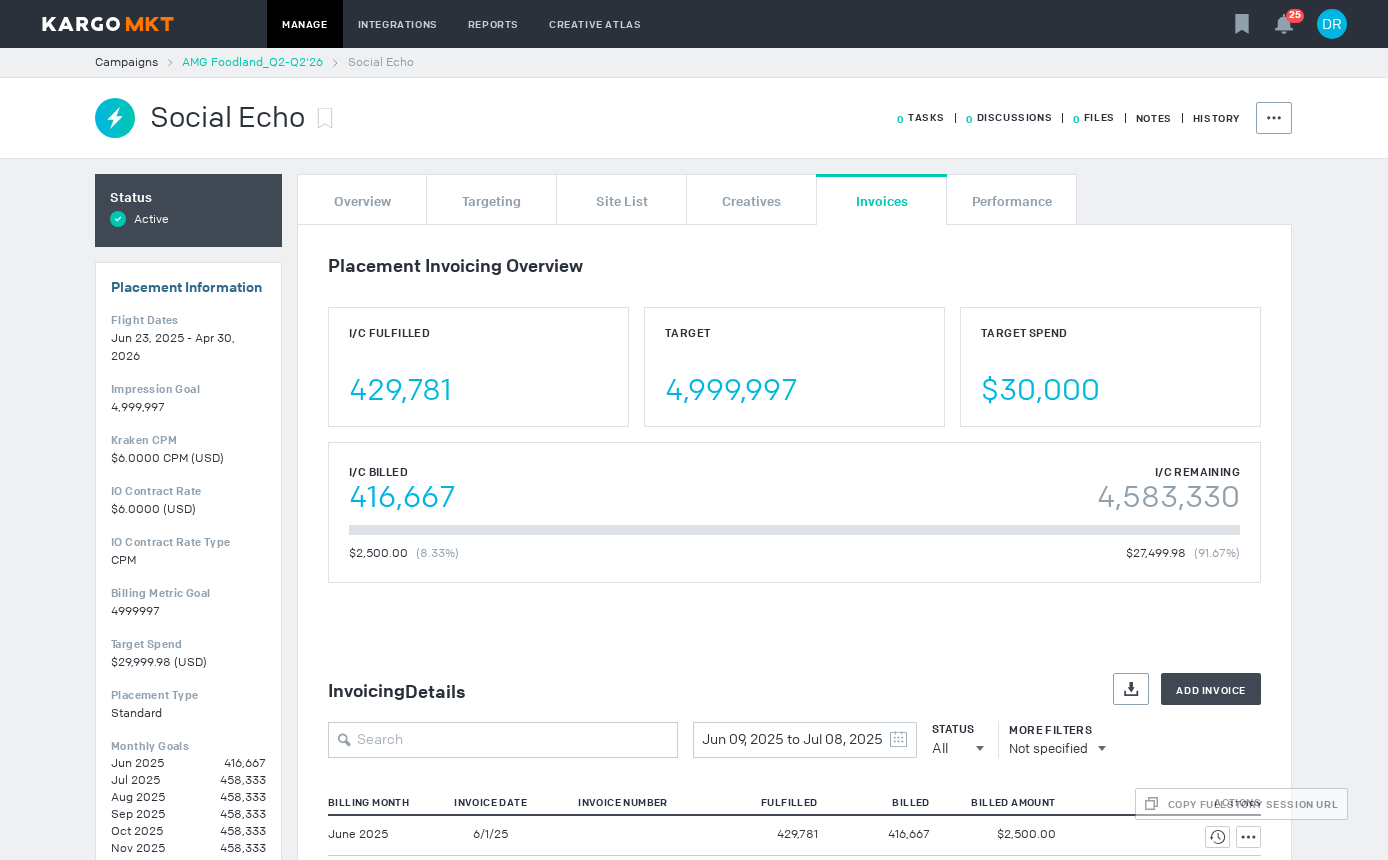 click on "AMG Foodland_Q2-Q2'26" at bounding box center [252, 62] 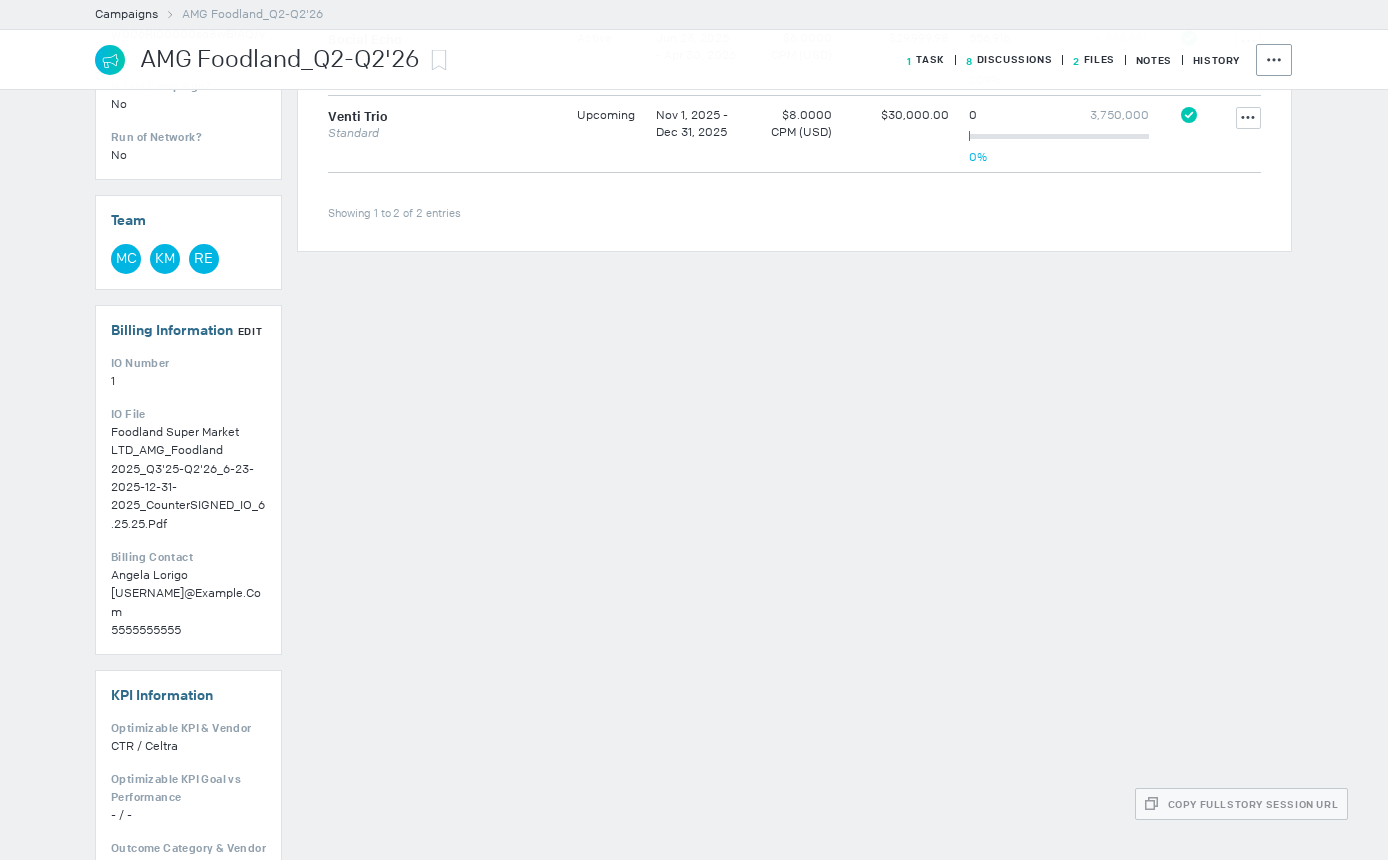 scroll, scrollTop: 900, scrollLeft: 0, axis: vertical 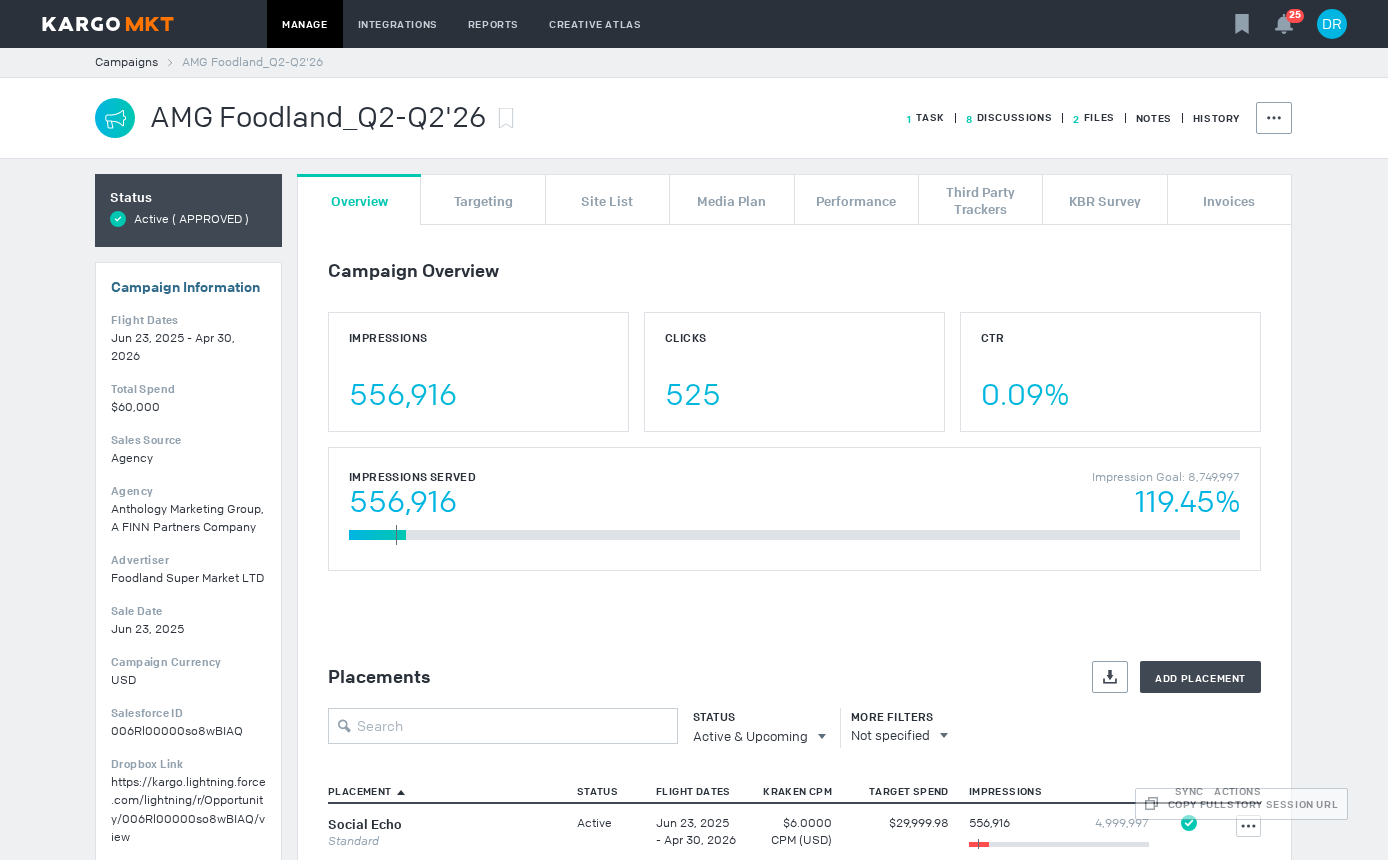 click on "2 Files" at bounding box center [926, 117] 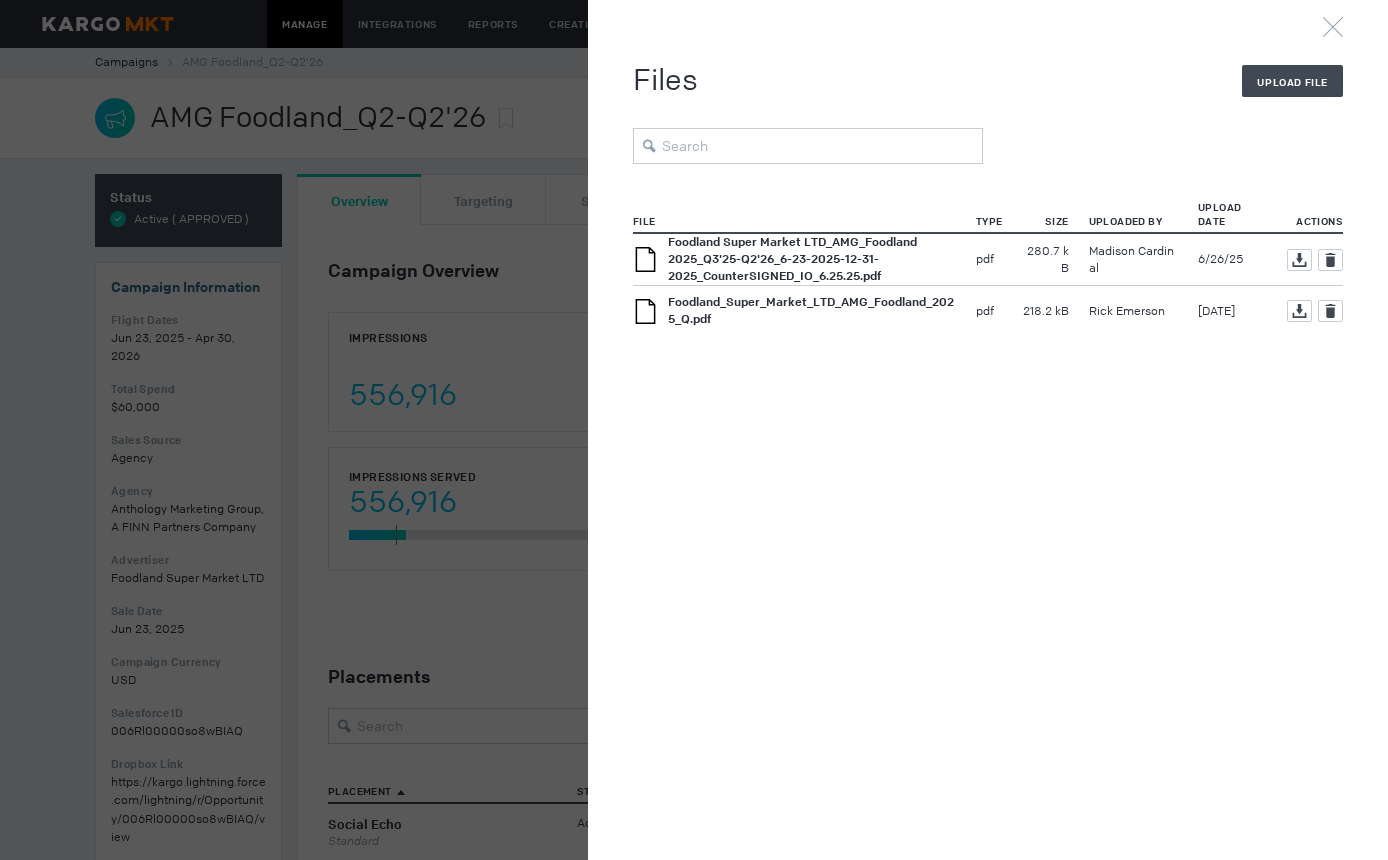click on "Foodland Super Market LTD_AMG_Foodland 2025_Q3'25-Q2'26_6-23-2025-12-31-2025_CounterSIGNED_IO_6.25.25.pdf" at bounding box center [792, 259] 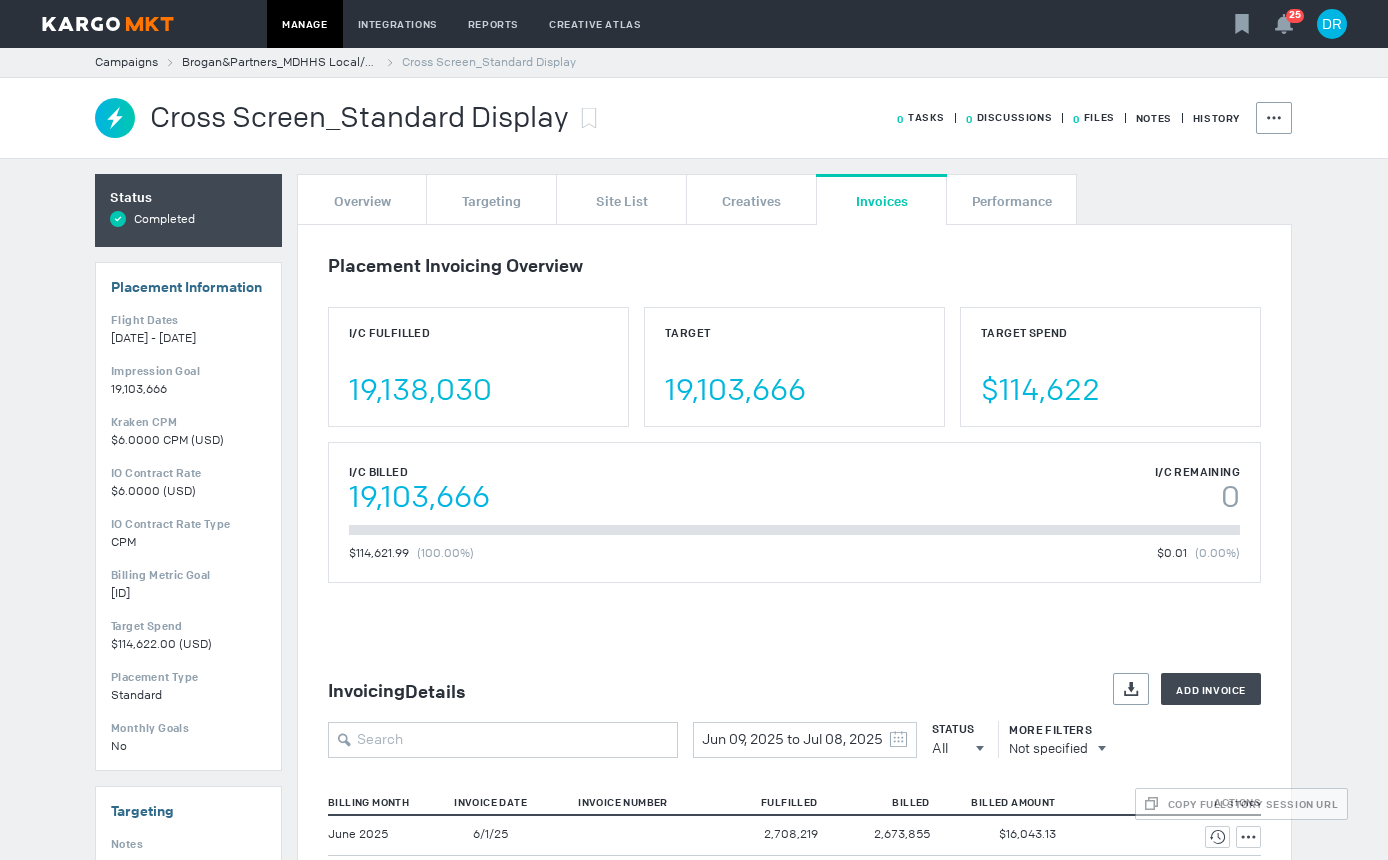 scroll, scrollTop: 0, scrollLeft: 0, axis: both 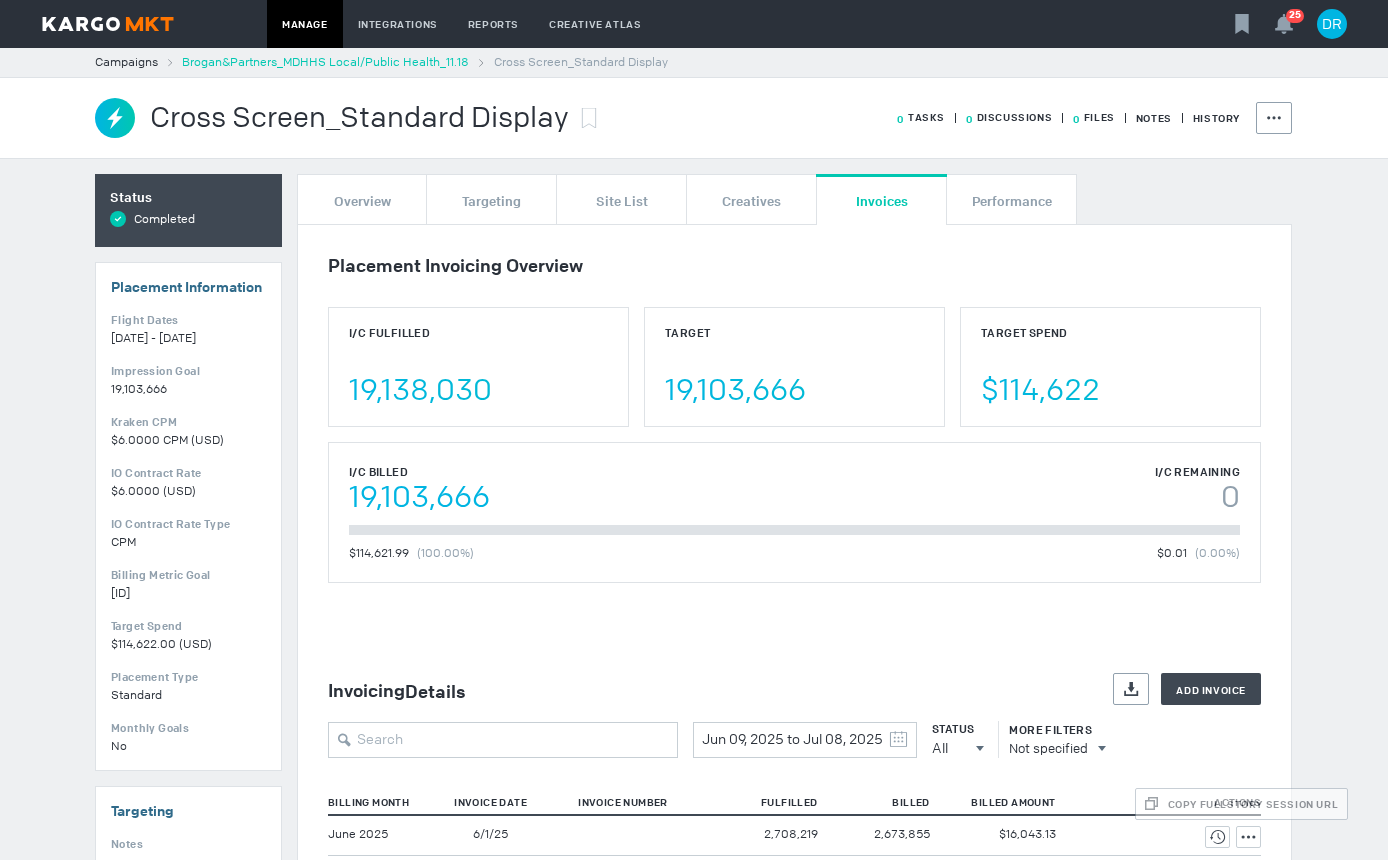 click on "Brogan&Partners_MDHHS Local/Public Health_11.18" at bounding box center [325, 62] 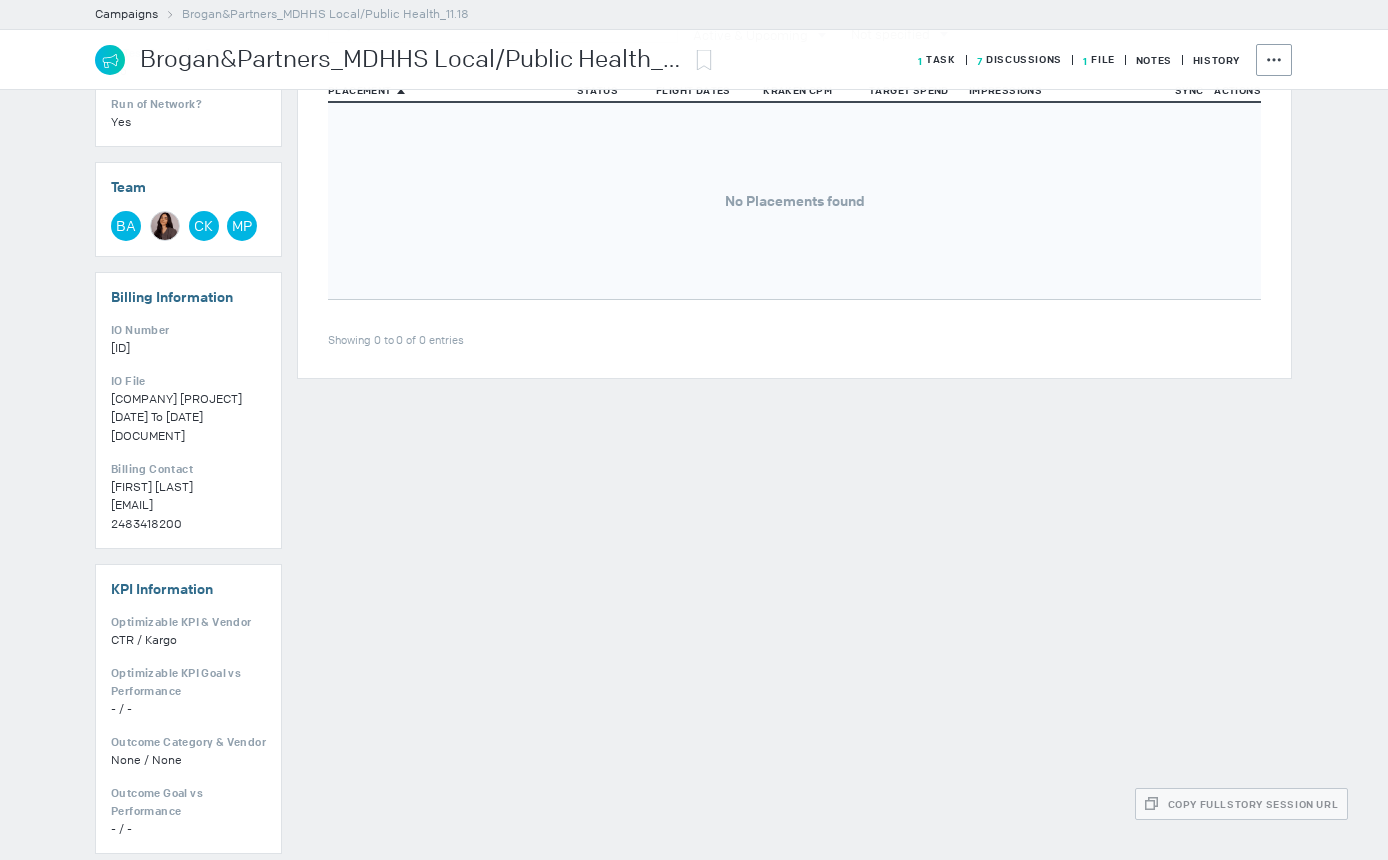scroll, scrollTop: 800, scrollLeft: 0, axis: vertical 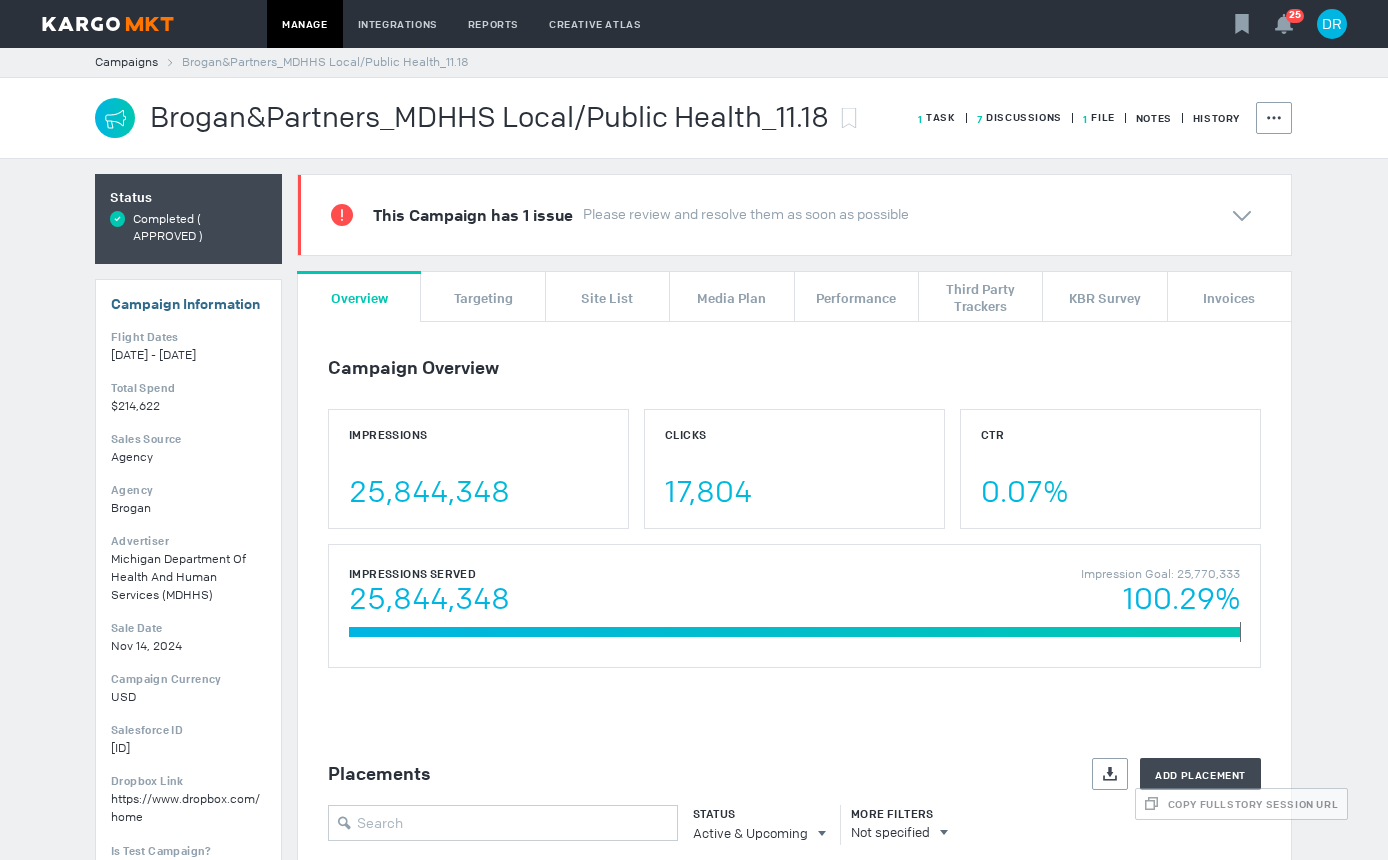 click on "1 File" at bounding box center [937, 117] 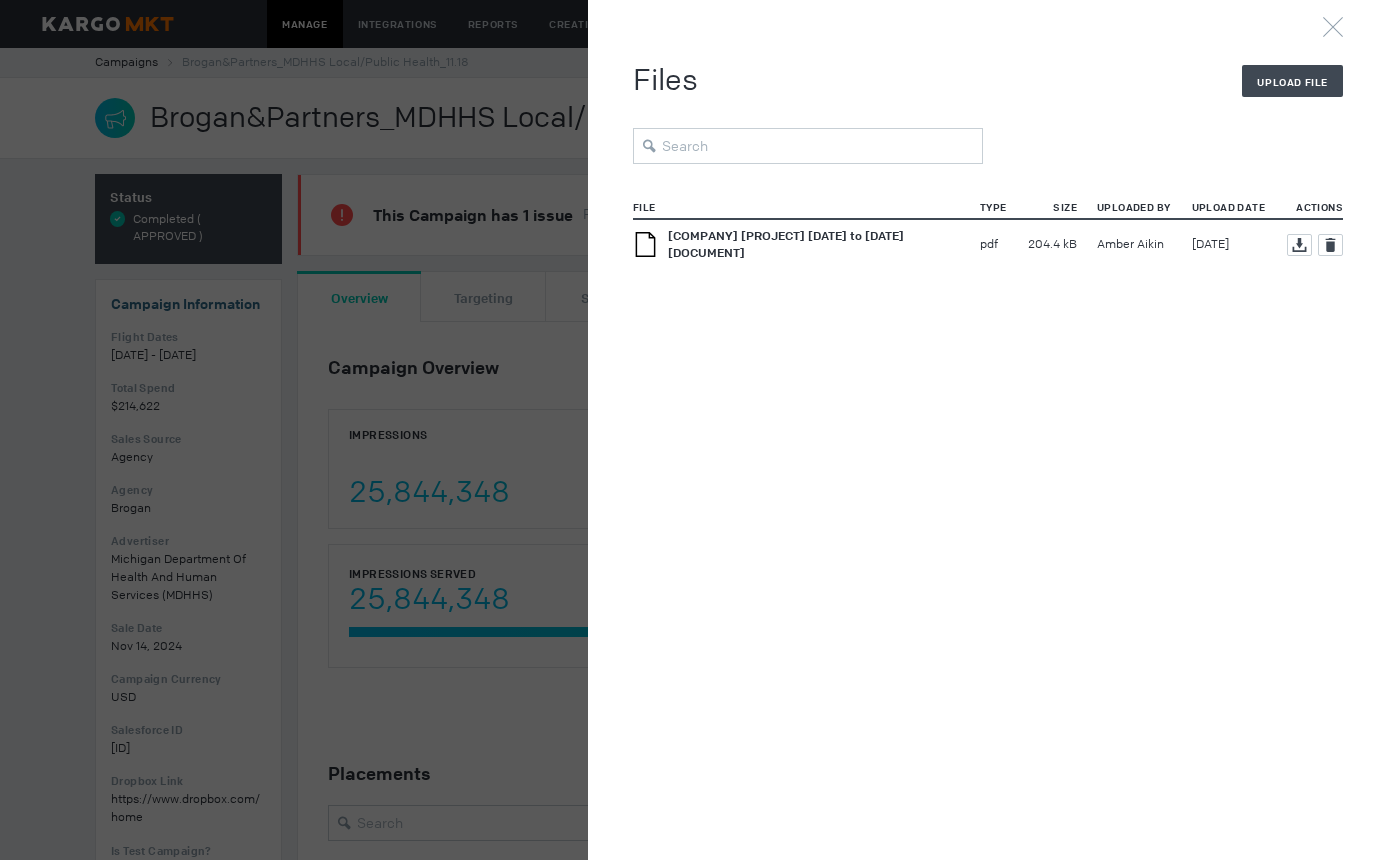 click on "Brogan and Partners_MDHHS Local-Public Health_11.18.24 to 6.30.25_Countersigned IO (11.13).PDF" at bounding box center [786, 244] 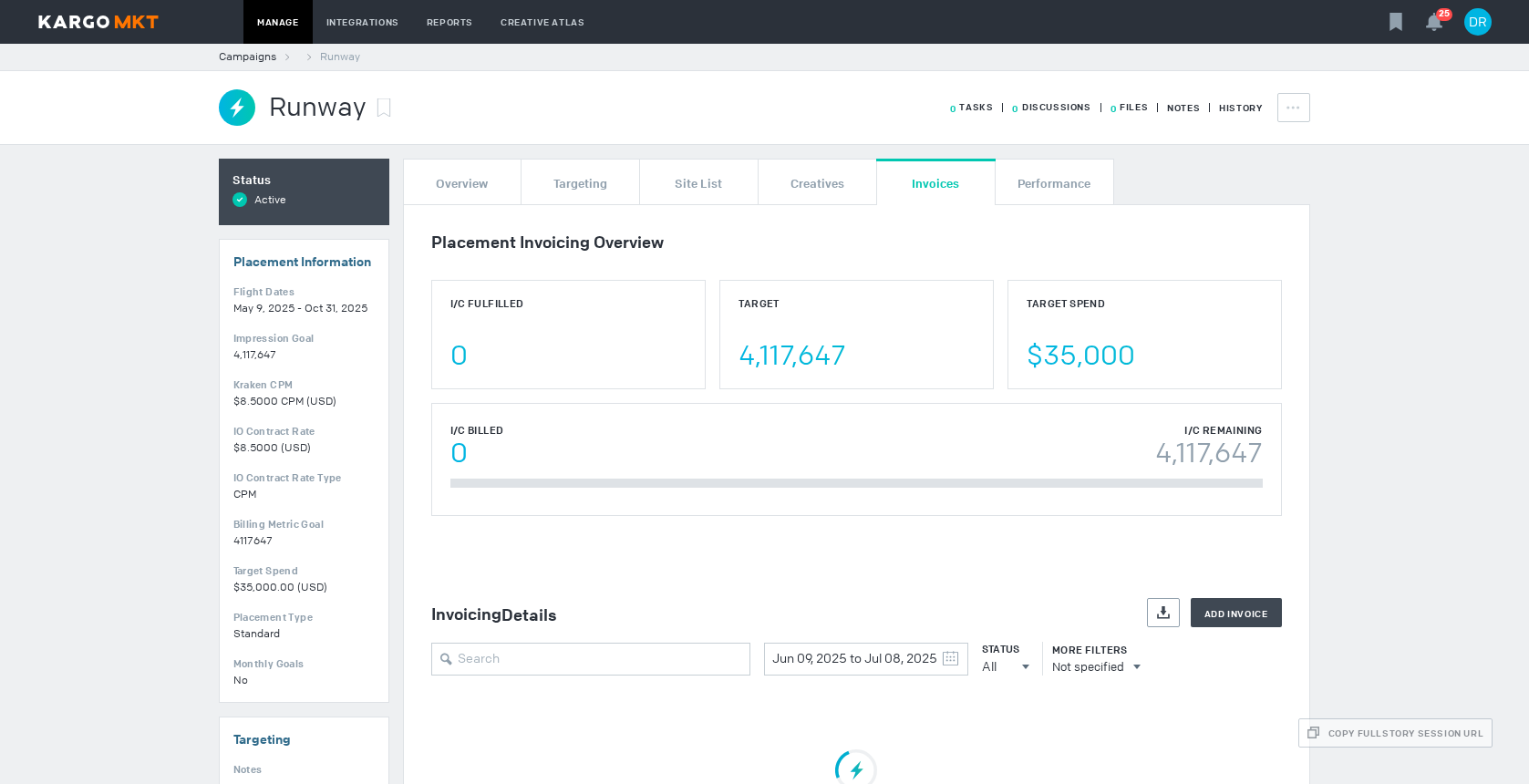 scroll, scrollTop: 0, scrollLeft: 0, axis: both 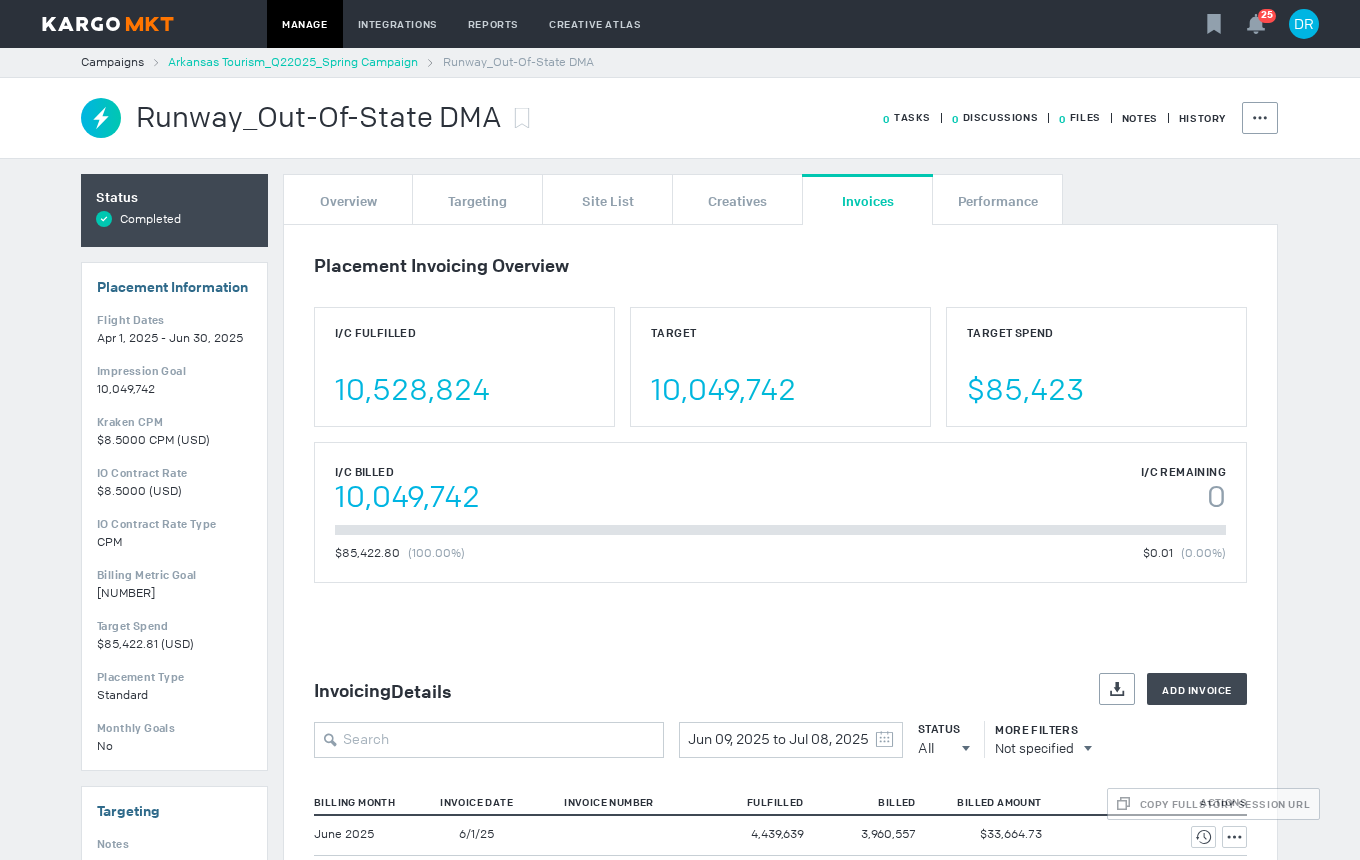 click on "Arkansas Tourism_Q22025_Spring Campaign" at bounding box center (293, 62) 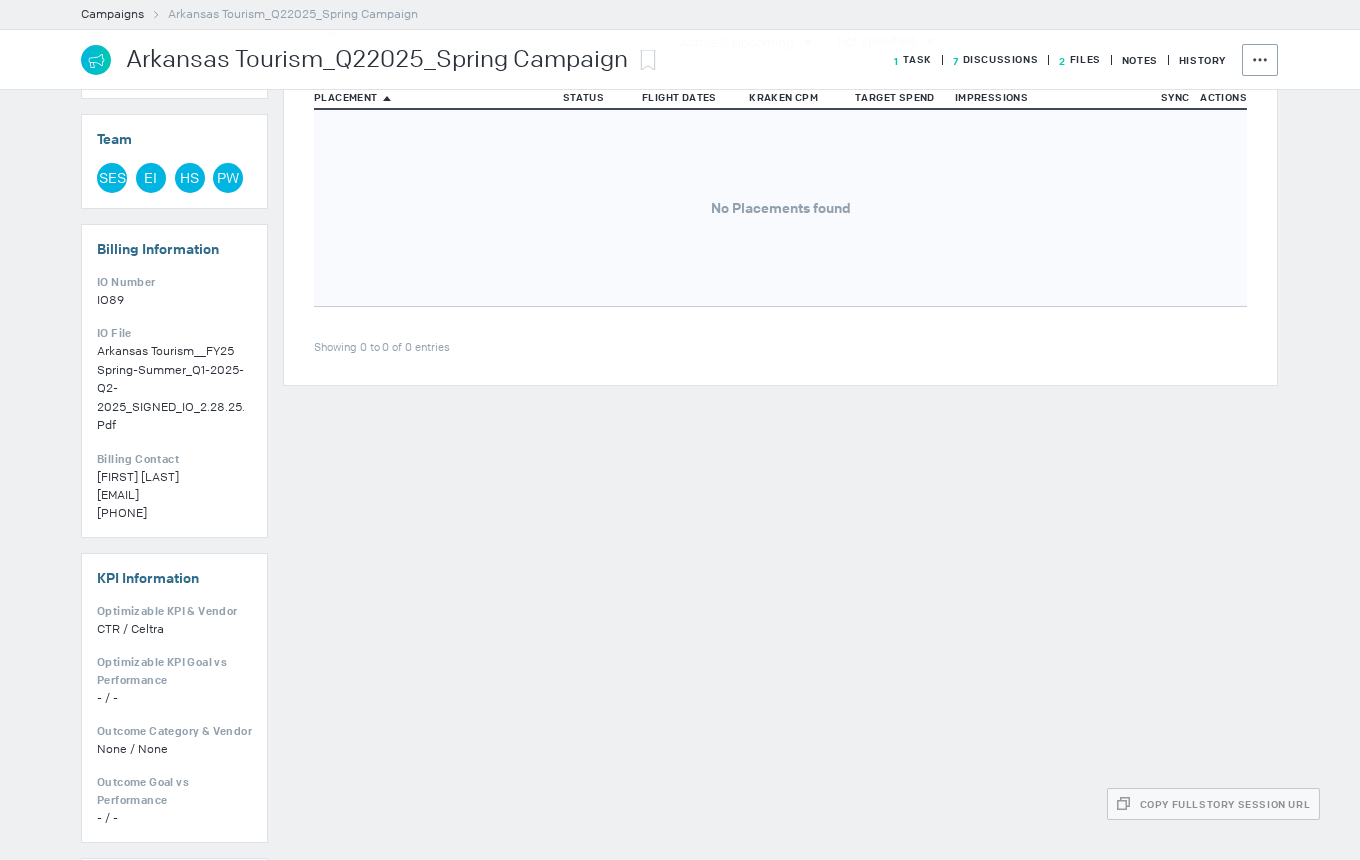 scroll, scrollTop: 900, scrollLeft: 0, axis: vertical 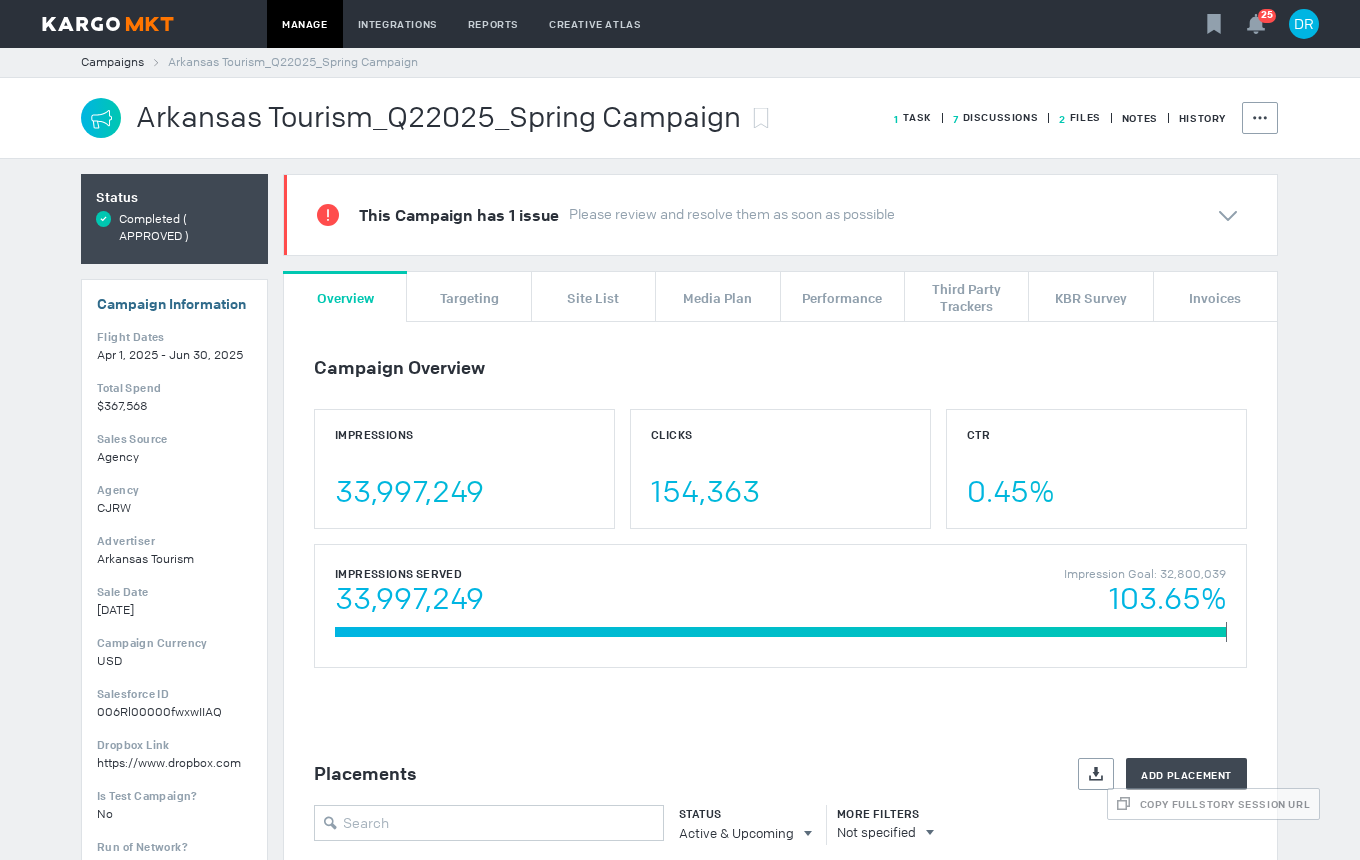 click on "2 Files" at bounding box center (913, 117) 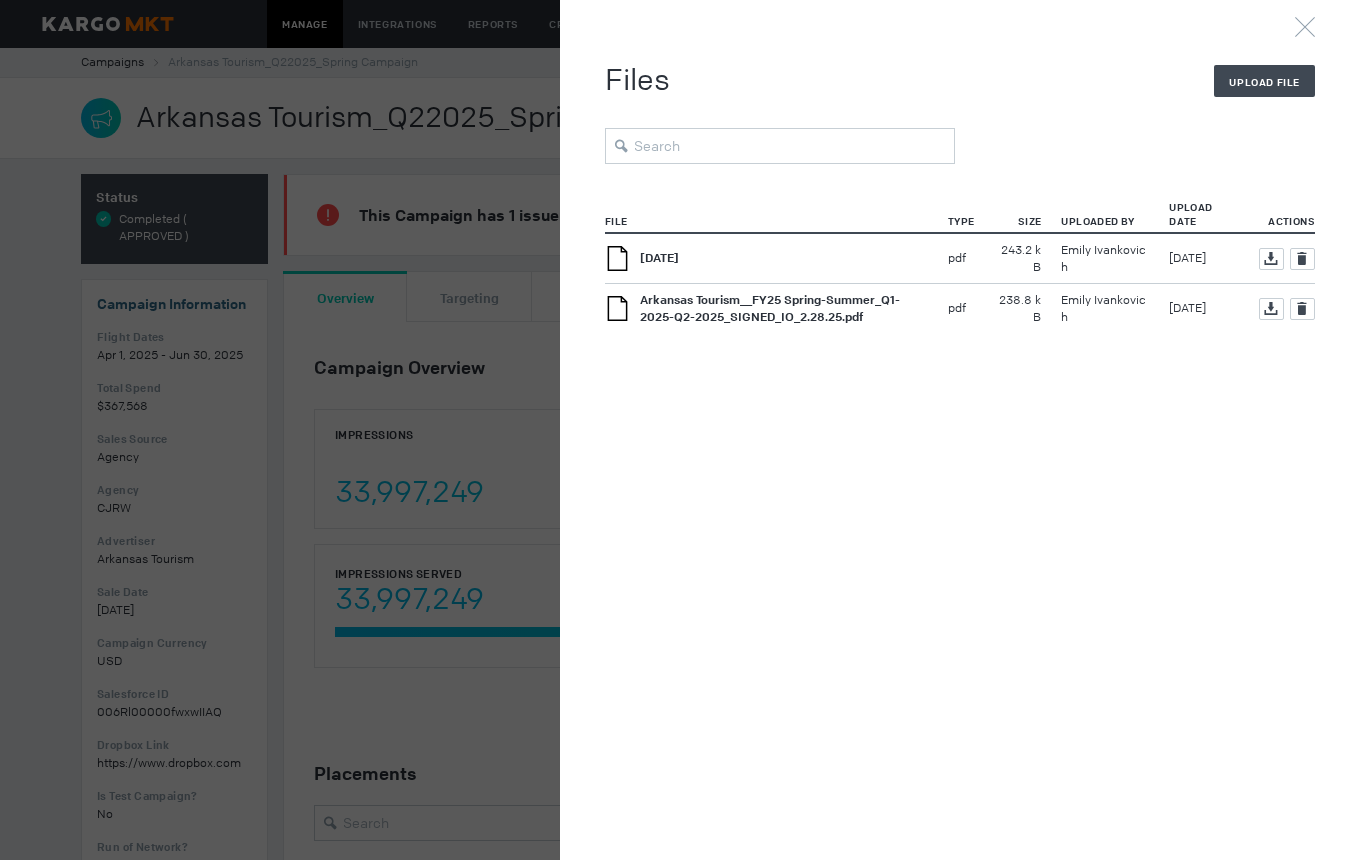 click on "Arkansas Tourism__FY25 Spring-Summer_4-1-2025-6-30-2025_SIGNED_IO_5.1.25 (1)[86].pdf" at bounding box center (659, 258) 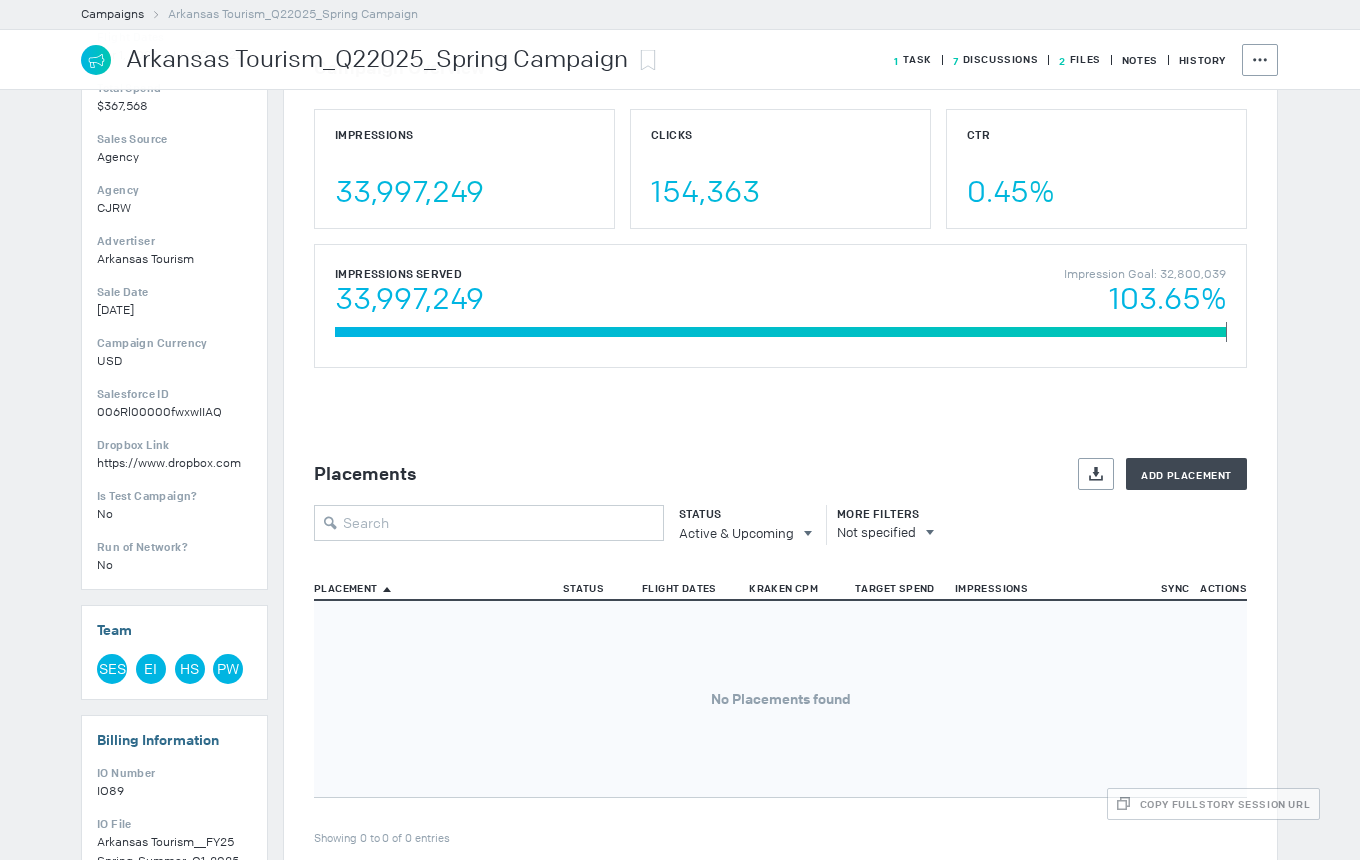 scroll, scrollTop: 949, scrollLeft: 0, axis: vertical 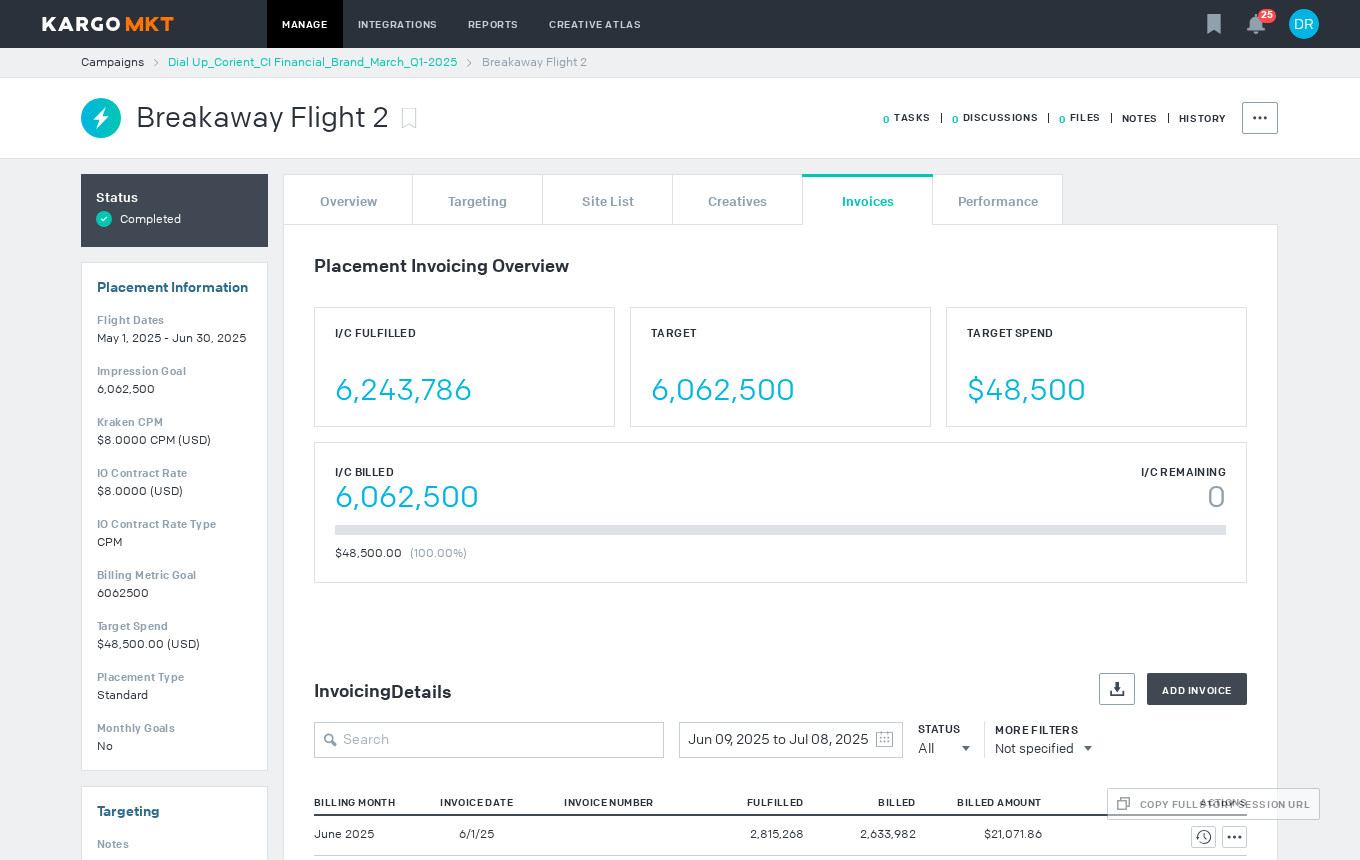 click on "Dial Up_Corient_CI Financial_Brand_March_Q1-2025" at bounding box center [312, 62] 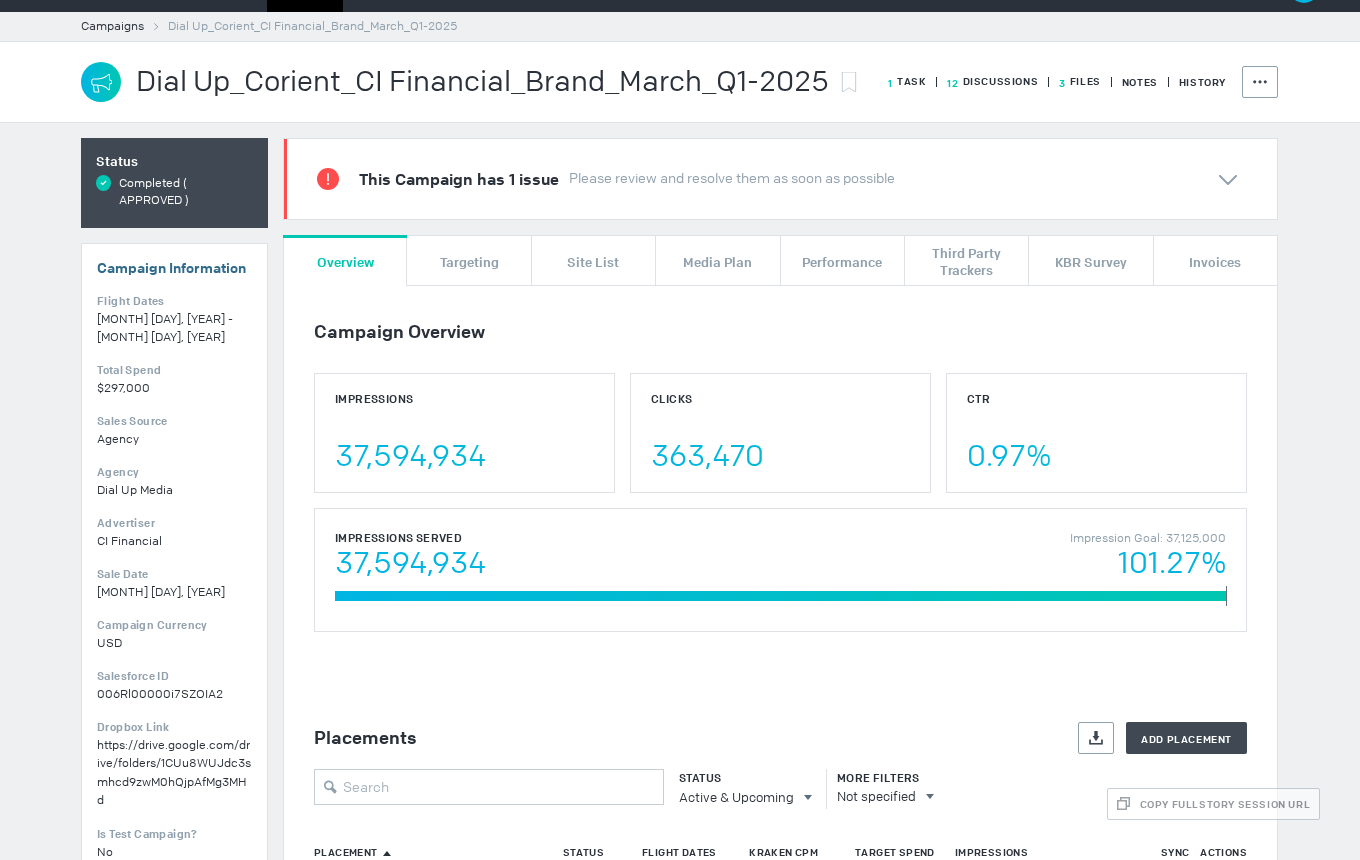 scroll, scrollTop: 0, scrollLeft: 0, axis: both 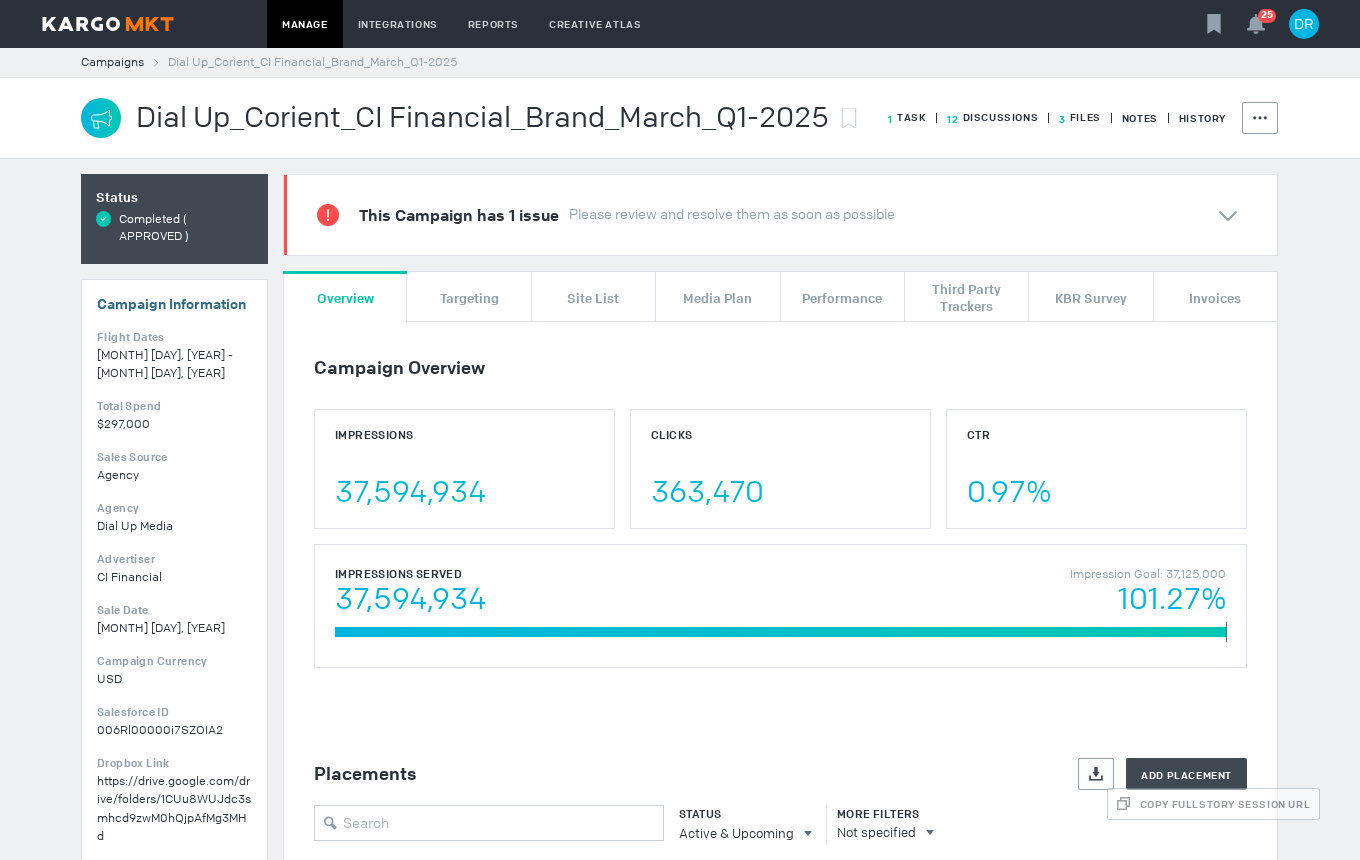 click on "3 Files" at bounding box center [907, 117] 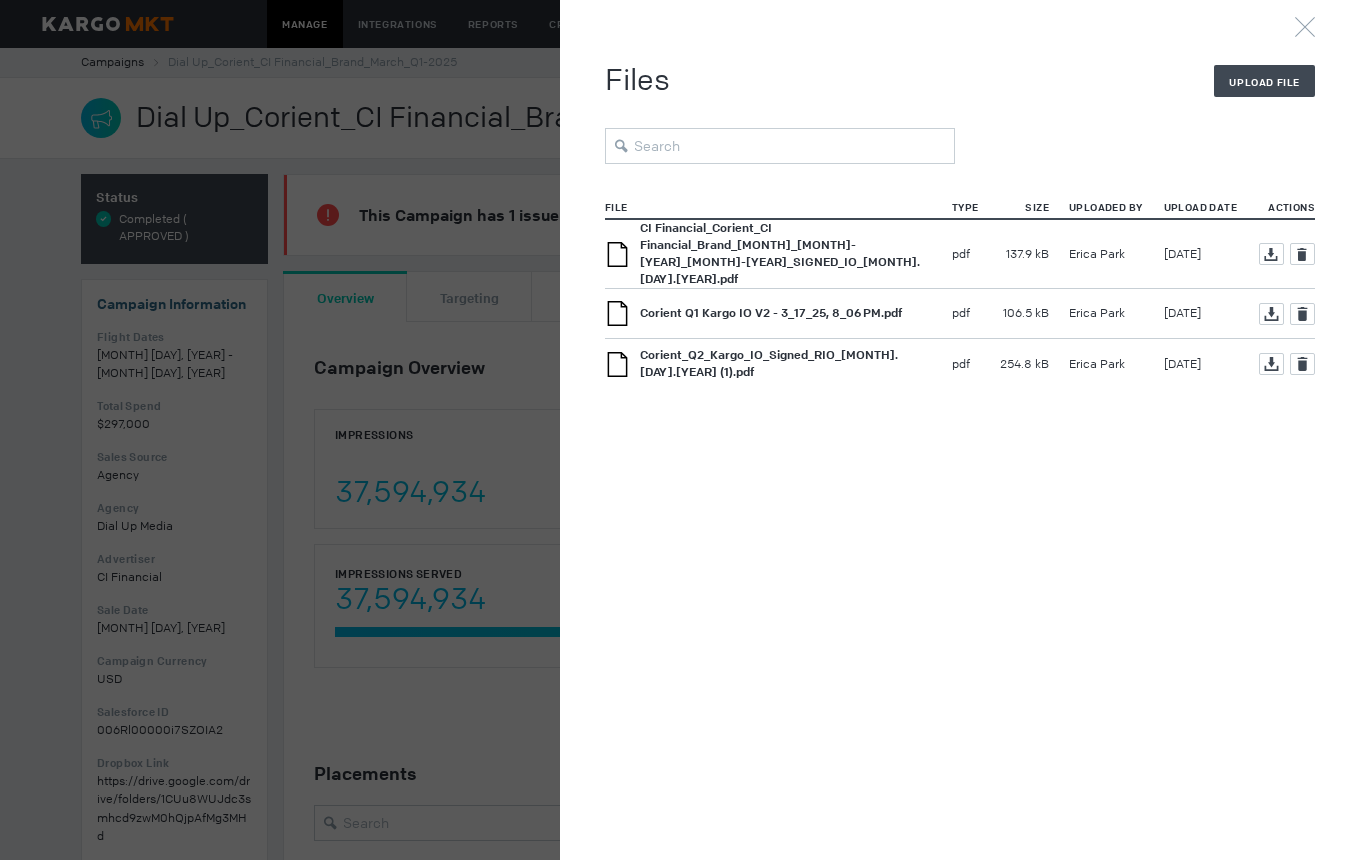 click on "CI Financial_Corient_CI Financial_Brand_March_Q1-2025-Q1-2025_SIGNED_IO_3.3.25.pdf" at bounding box center (780, 253) 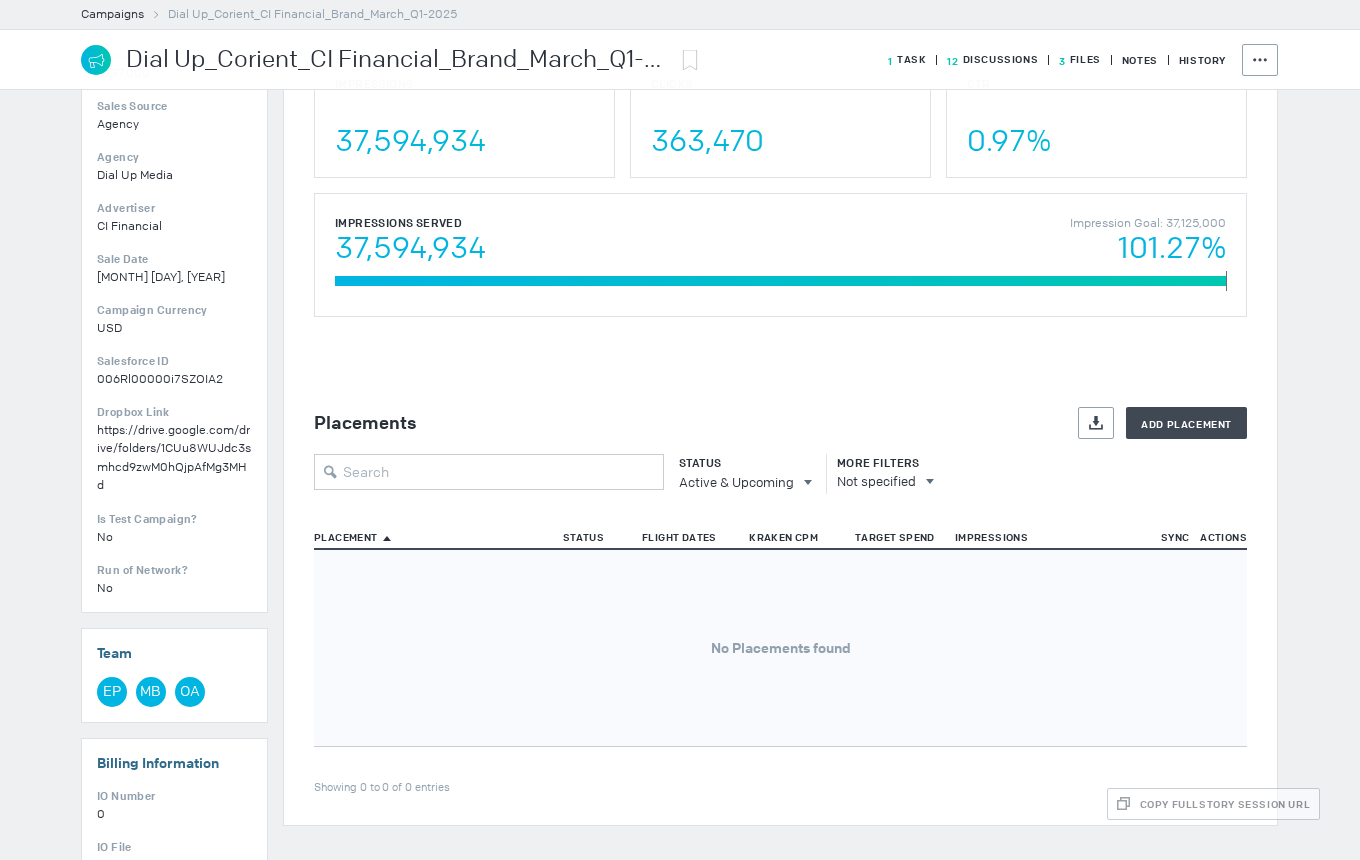 scroll, scrollTop: 49, scrollLeft: 0, axis: vertical 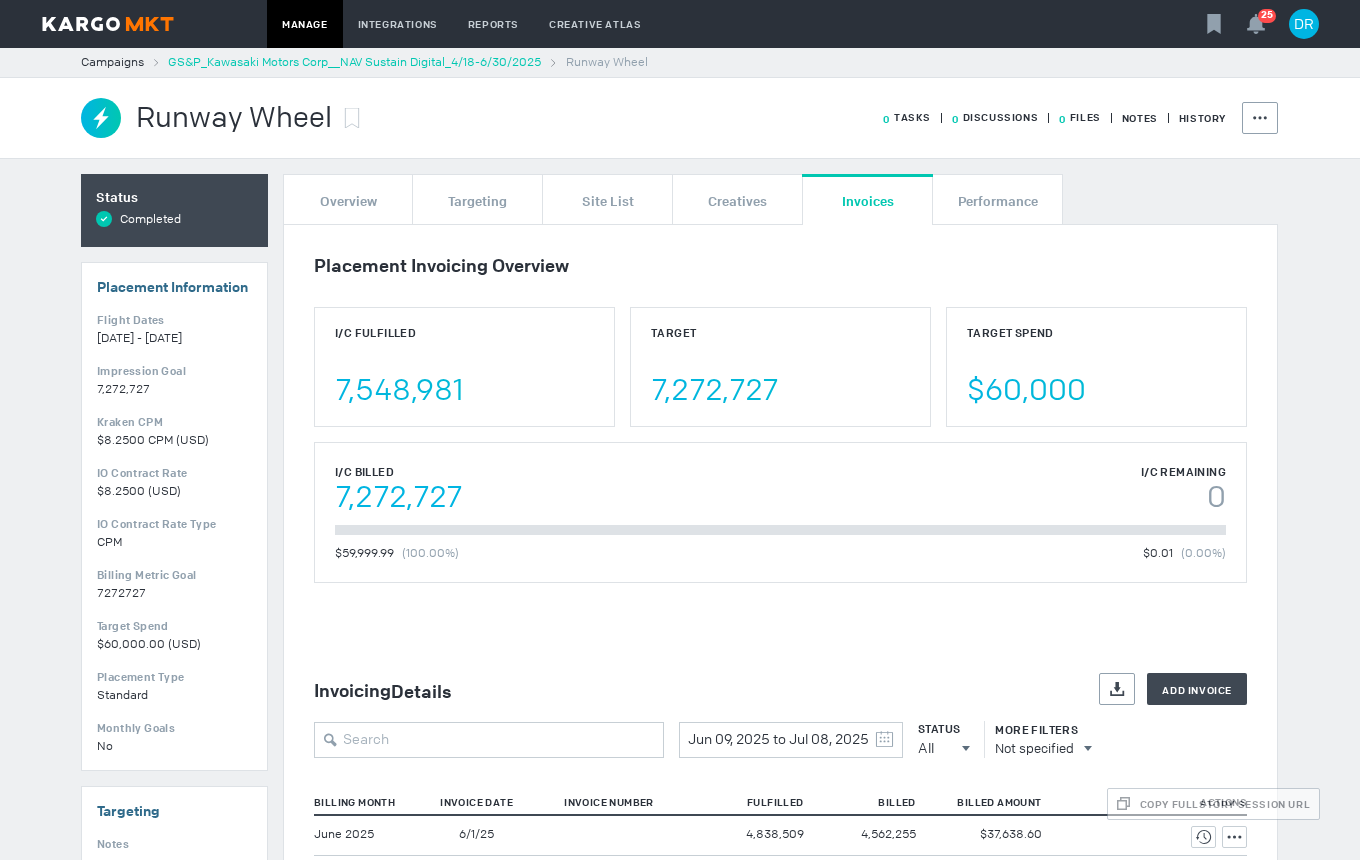 click on "GS&P_Kawasaki Motors Corp__NAV Sustain Digital_4/18-6/30/2025" at bounding box center [354, 62] 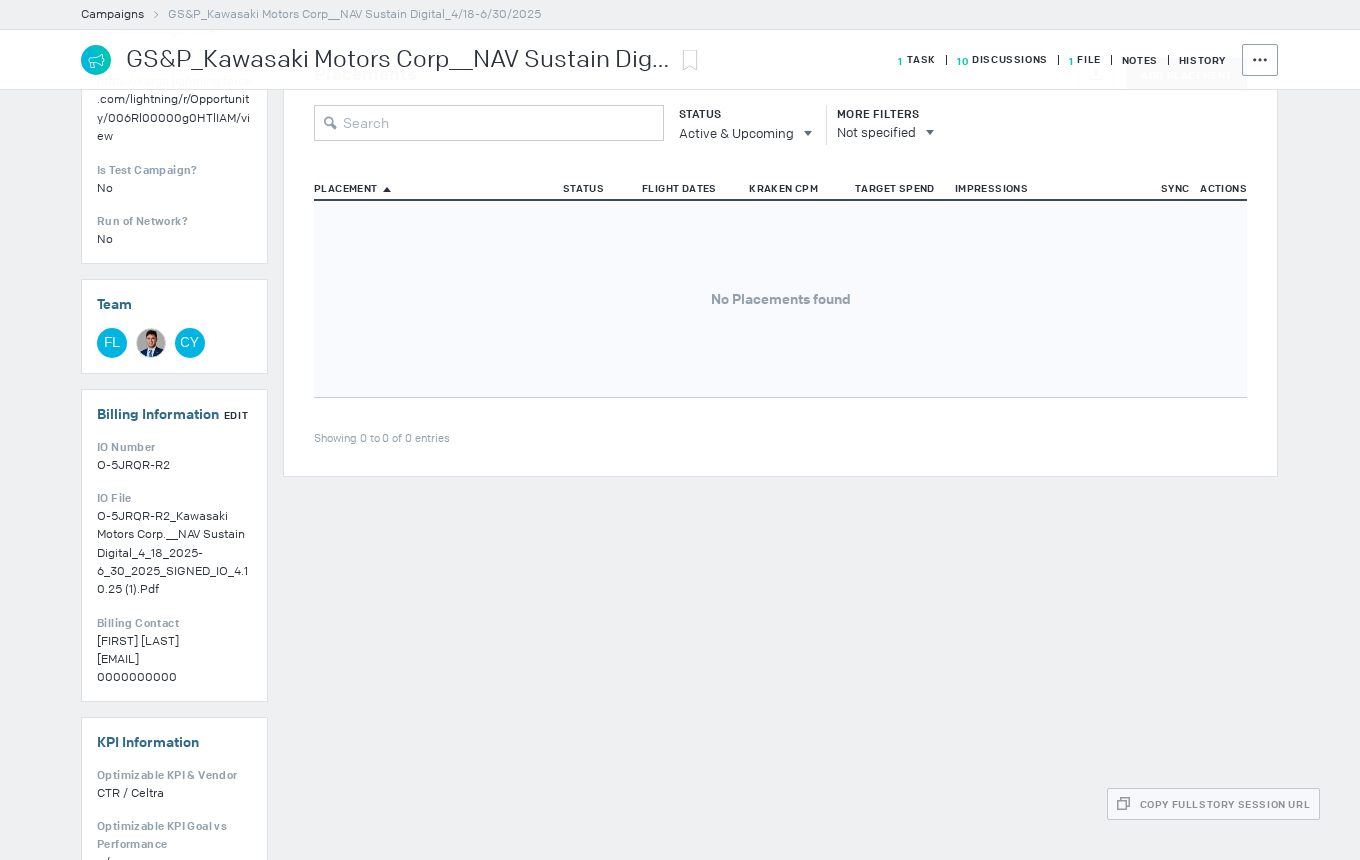 scroll, scrollTop: 1000, scrollLeft: 0, axis: vertical 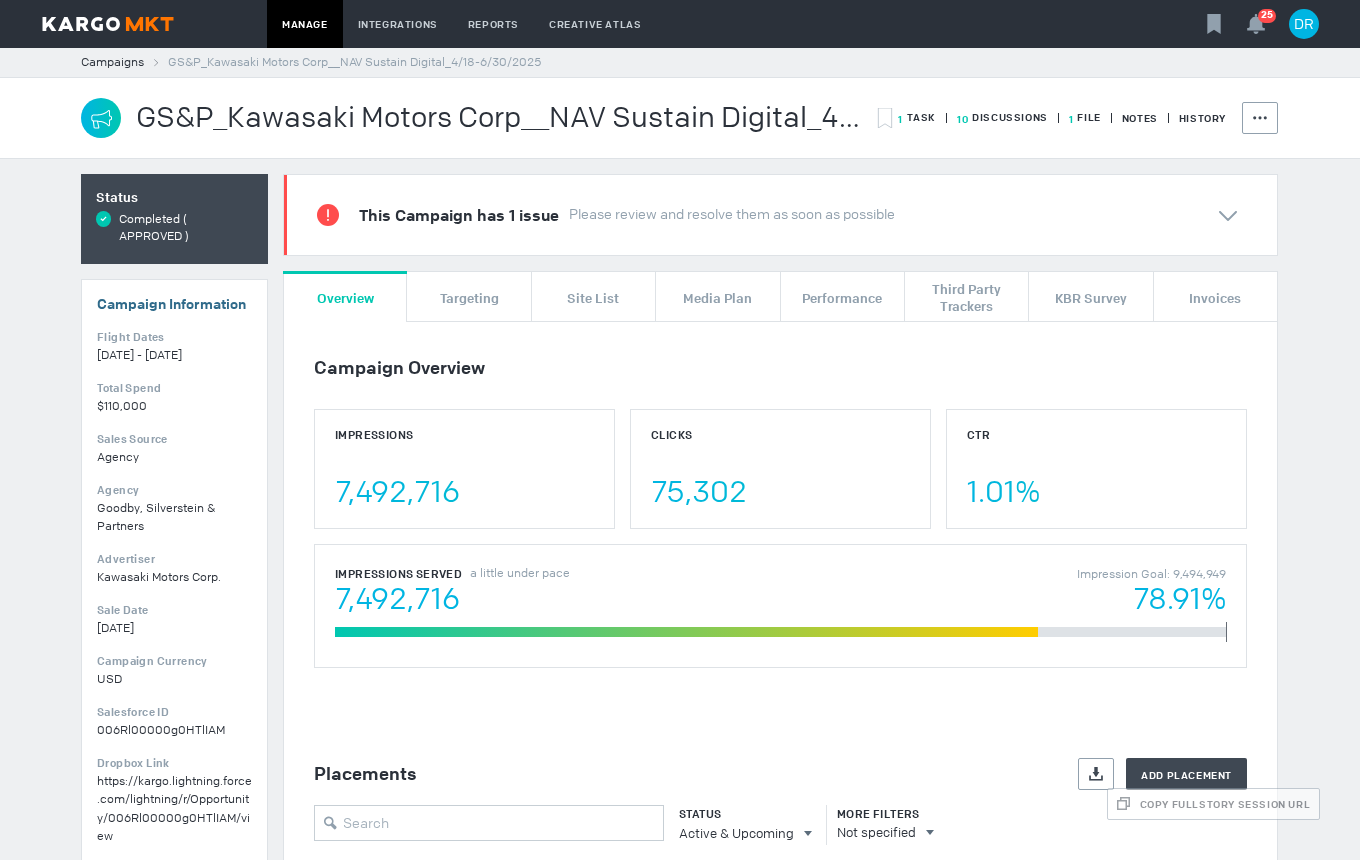 click on "1 File" at bounding box center [917, 117] 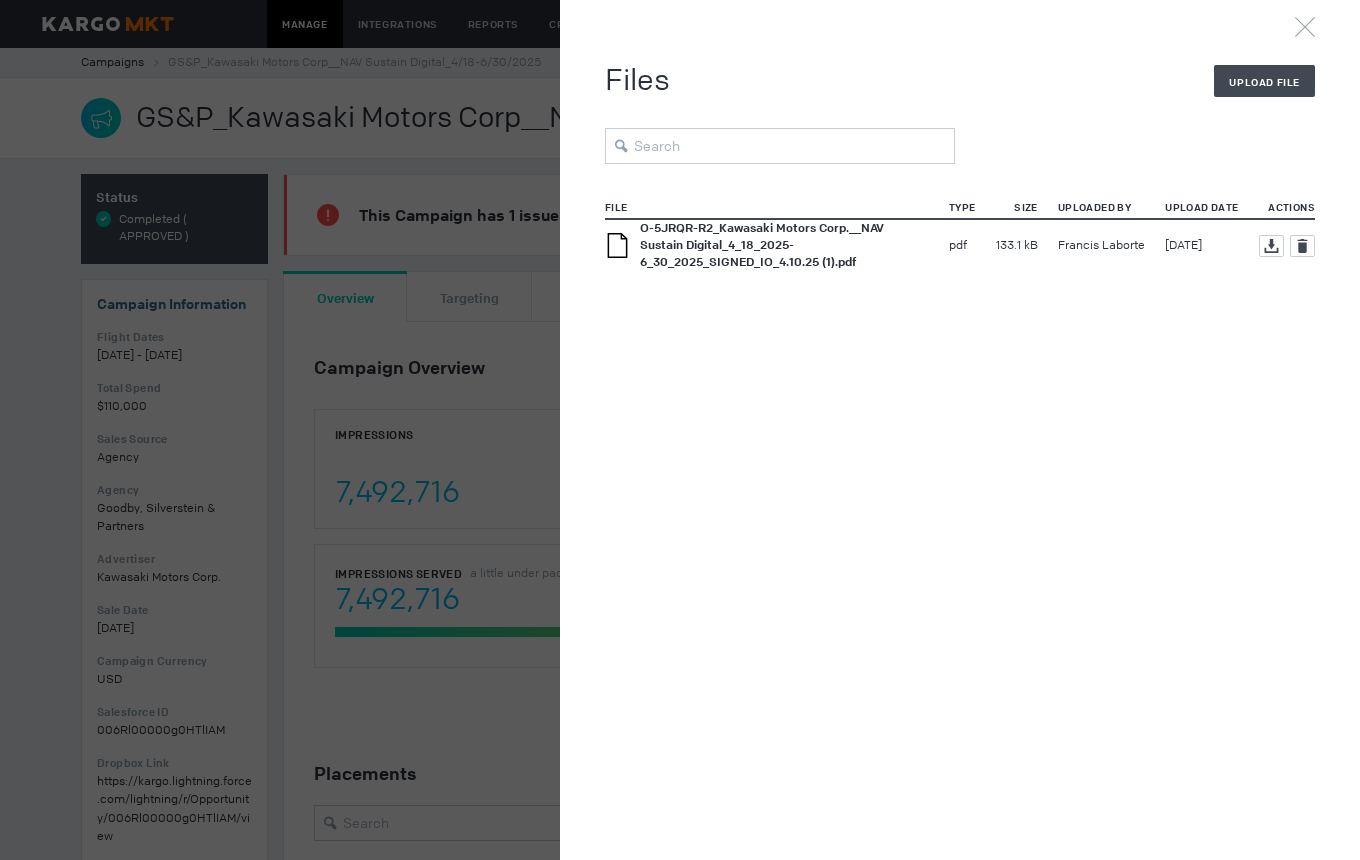 click on "O-5JRQR-R2_Kawasaki Motors Corp.__NAV Sustain Digital_4_18_2025-6_30_2025_SIGNED_IO_4.10.25 (1).pdf" at bounding box center (762, 245) 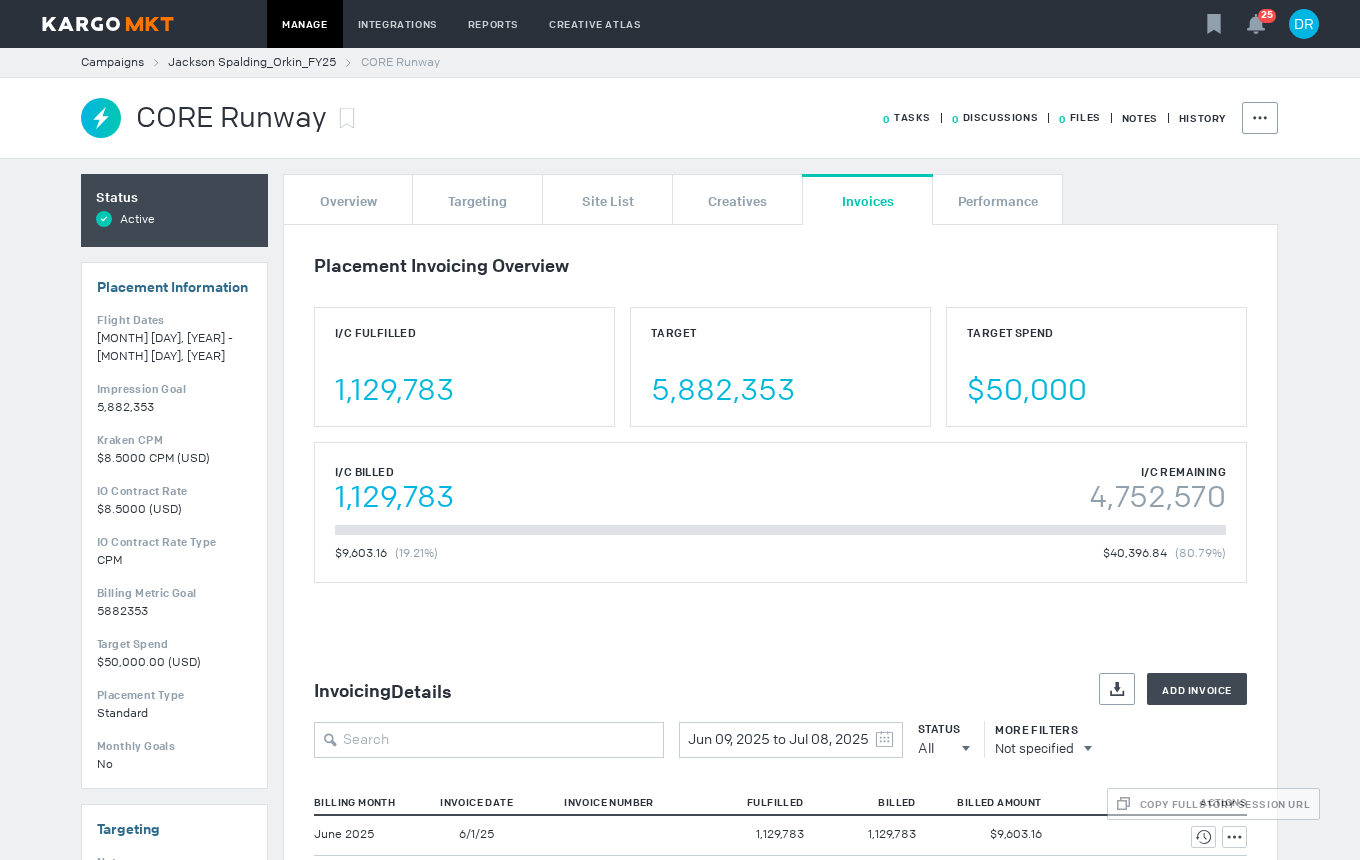 scroll, scrollTop: 0, scrollLeft: 0, axis: both 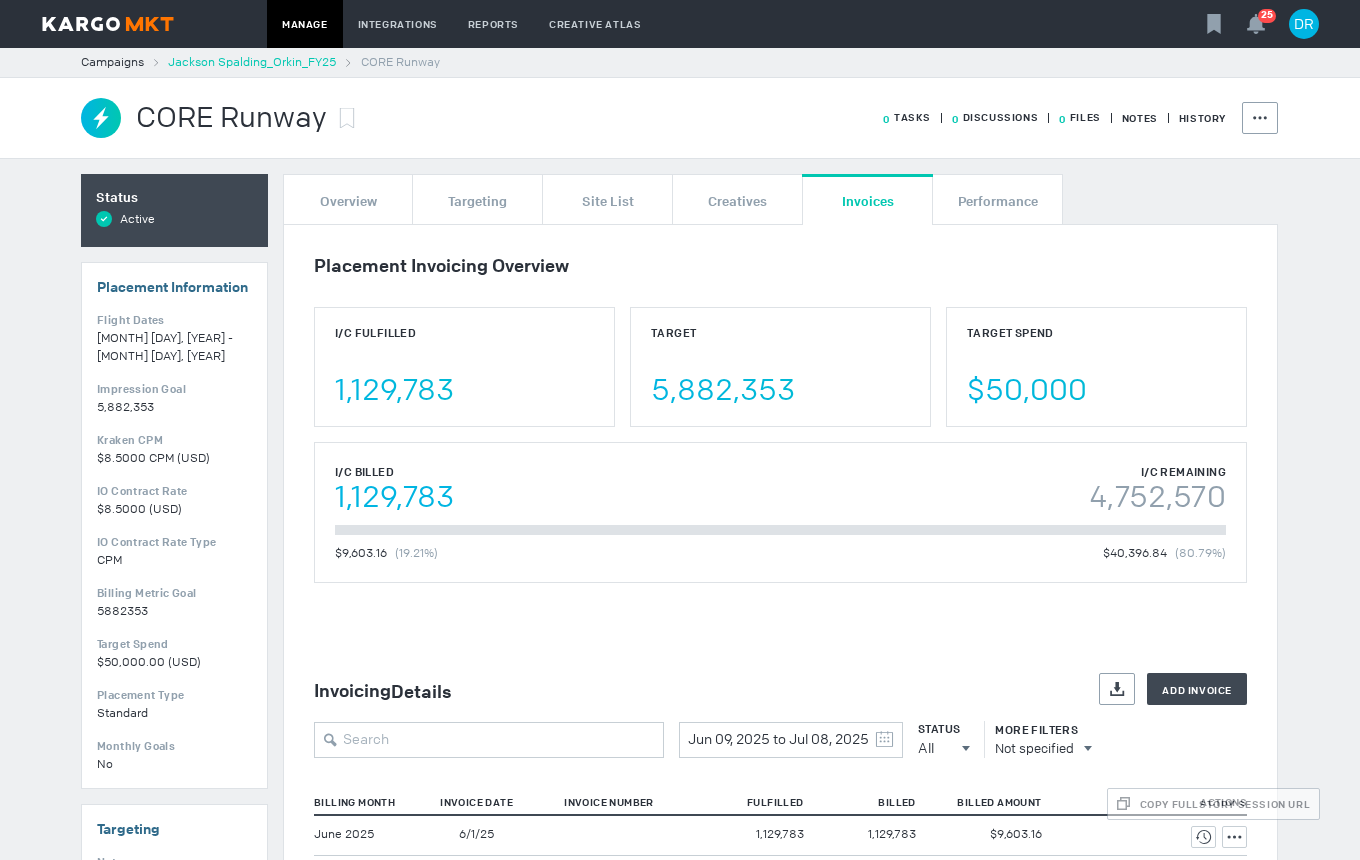 click on "Jackson Spalding_Orkin_FY25" at bounding box center (252, 62) 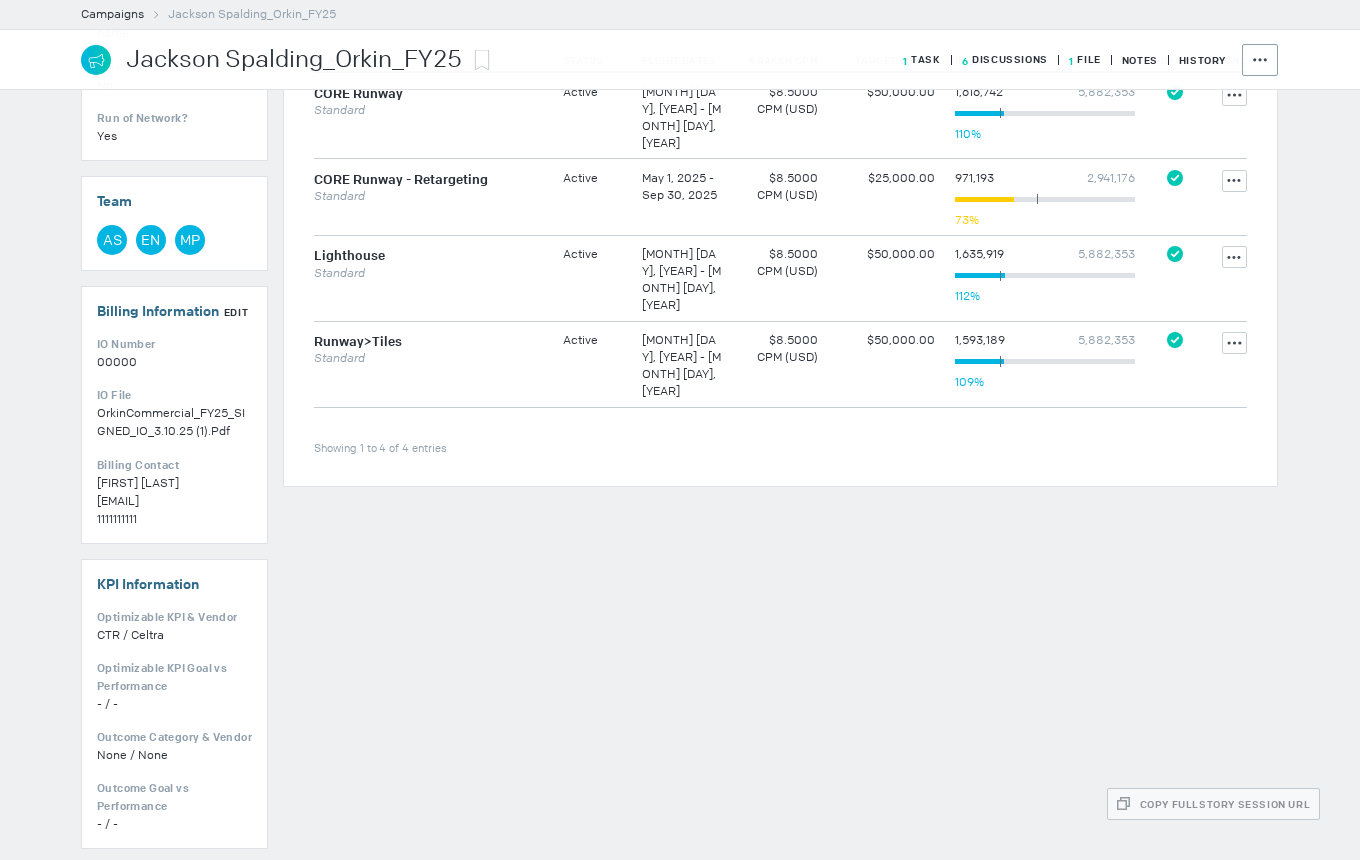 scroll, scrollTop: 800, scrollLeft: 0, axis: vertical 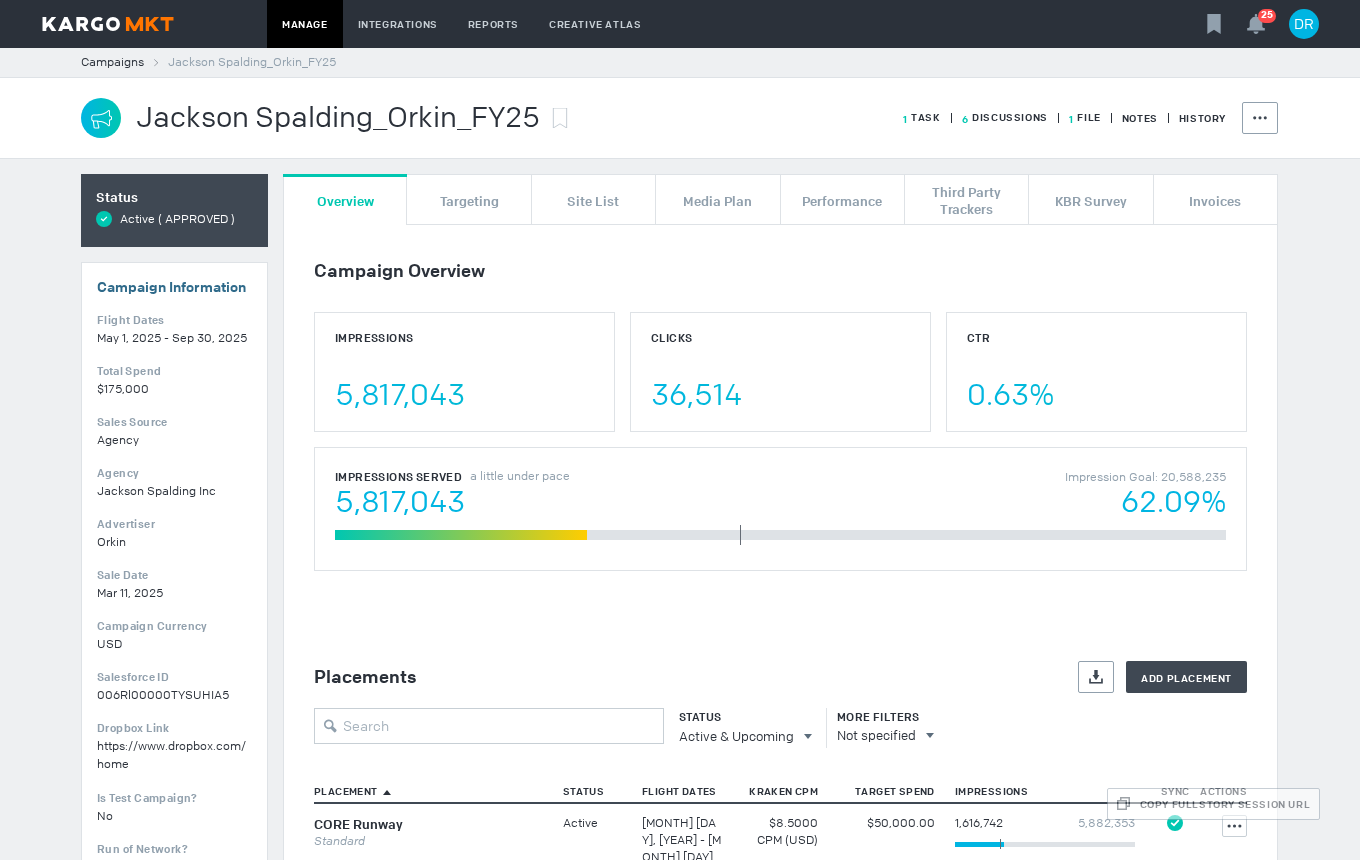 click on "1 File" at bounding box center [922, 117] 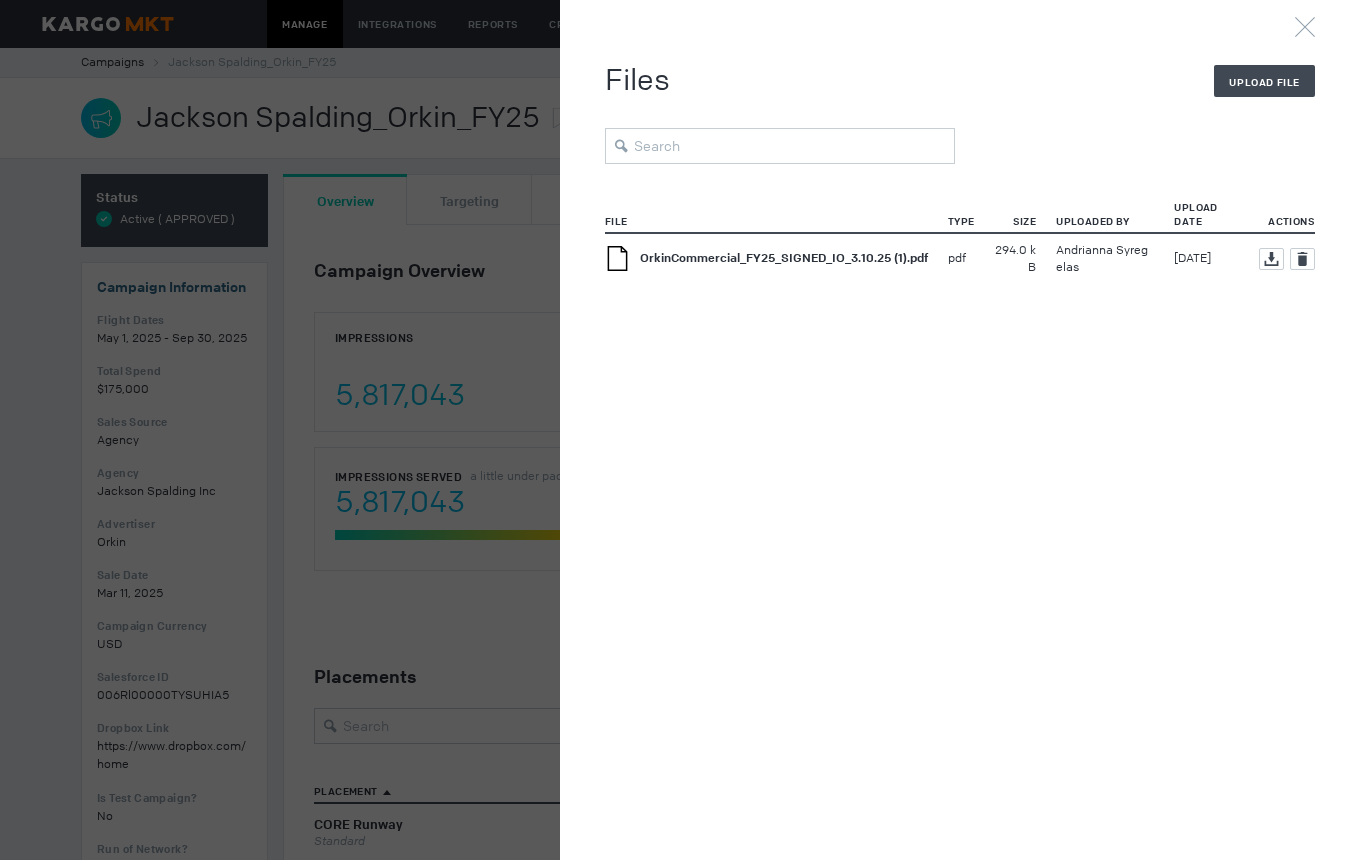 click on "OrkinCommercial_FY25_SIGNED_IO_3.10.25 (1).pdf" at bounding box center [784, 258] 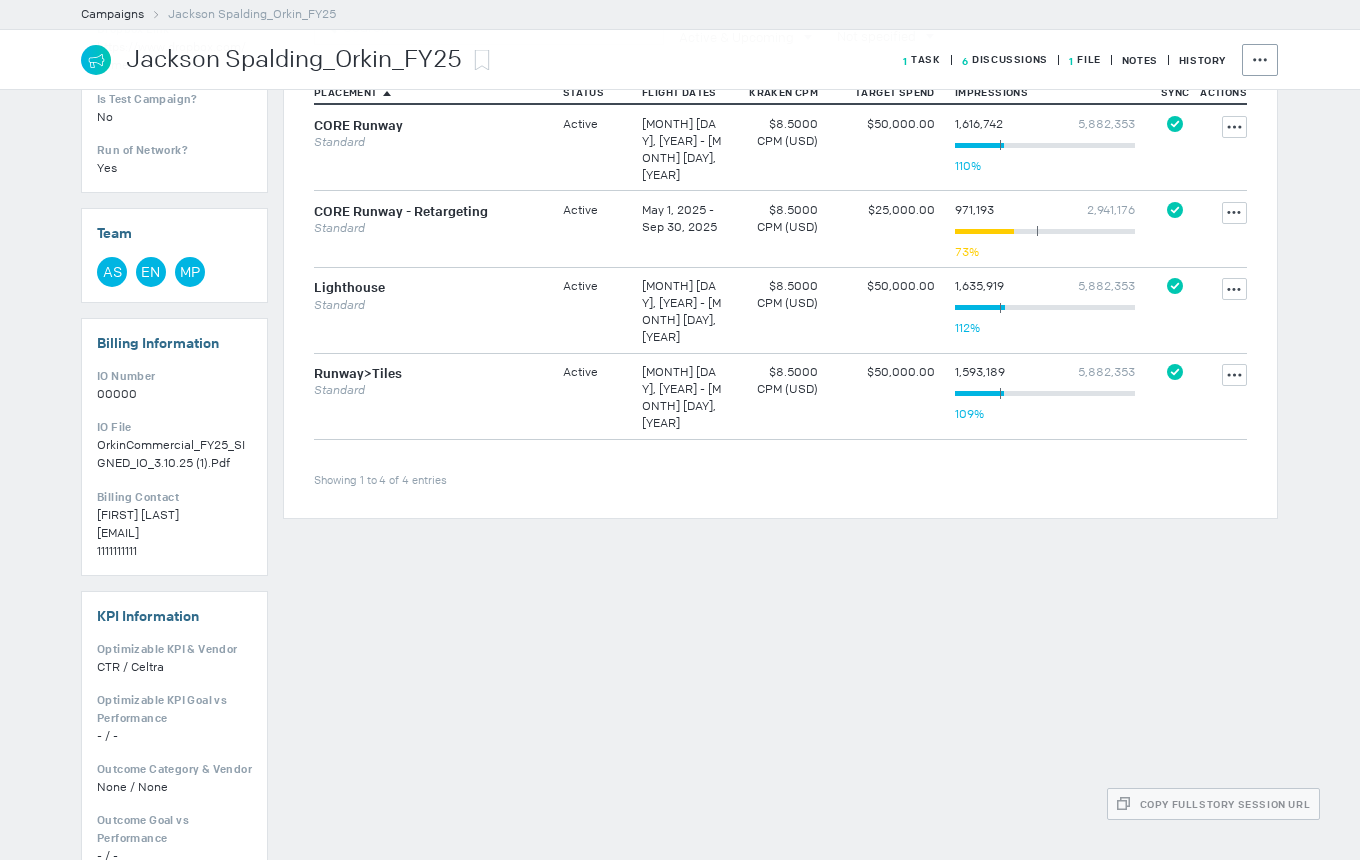 scroll, scrollTop: 700, scrollLeft: 0, axis: vertical 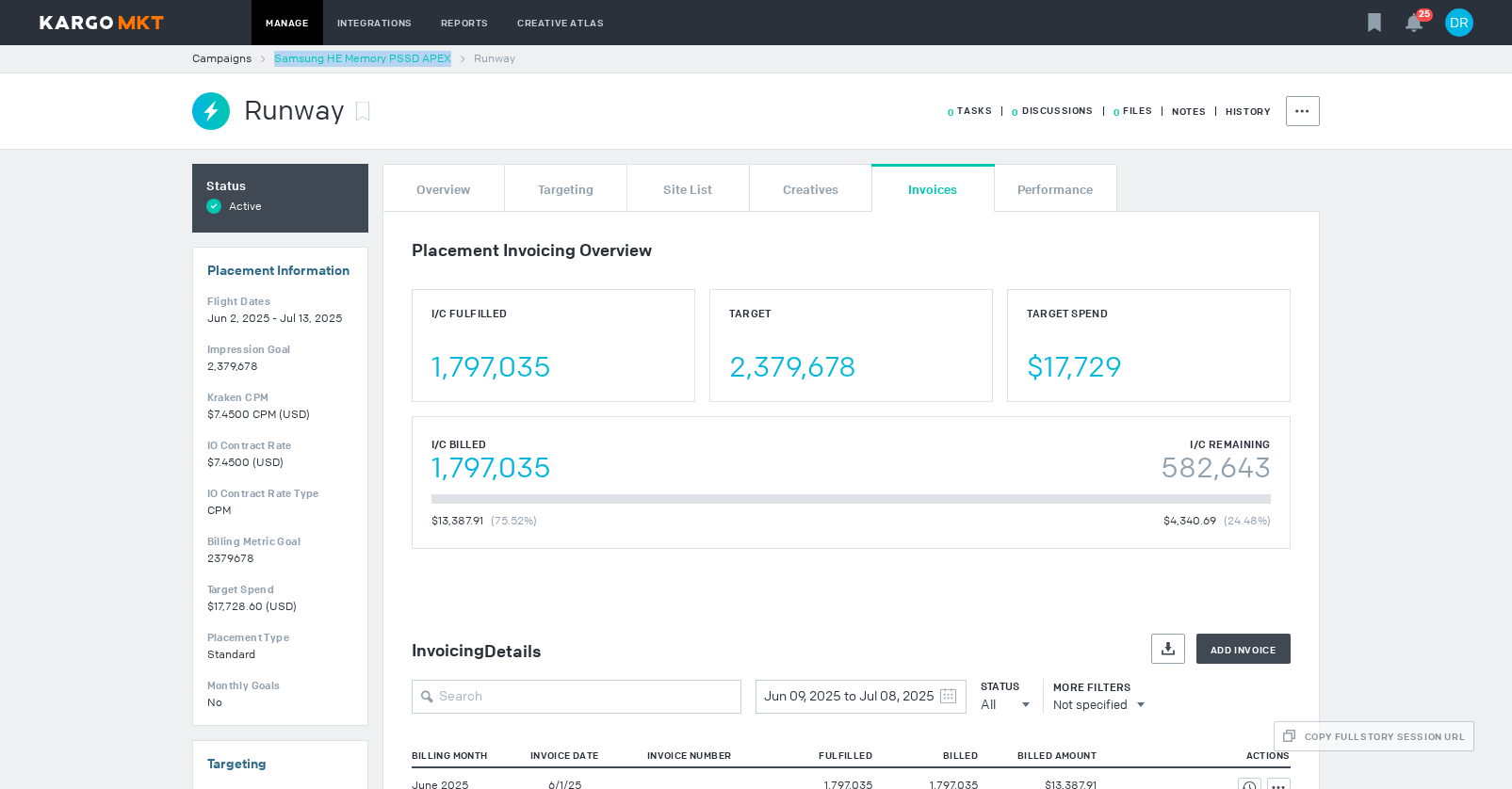 drag, startPoint x: 264, startPoint y: 56, endPoint x: 442, endPoint y: 54, distance: 178.01124 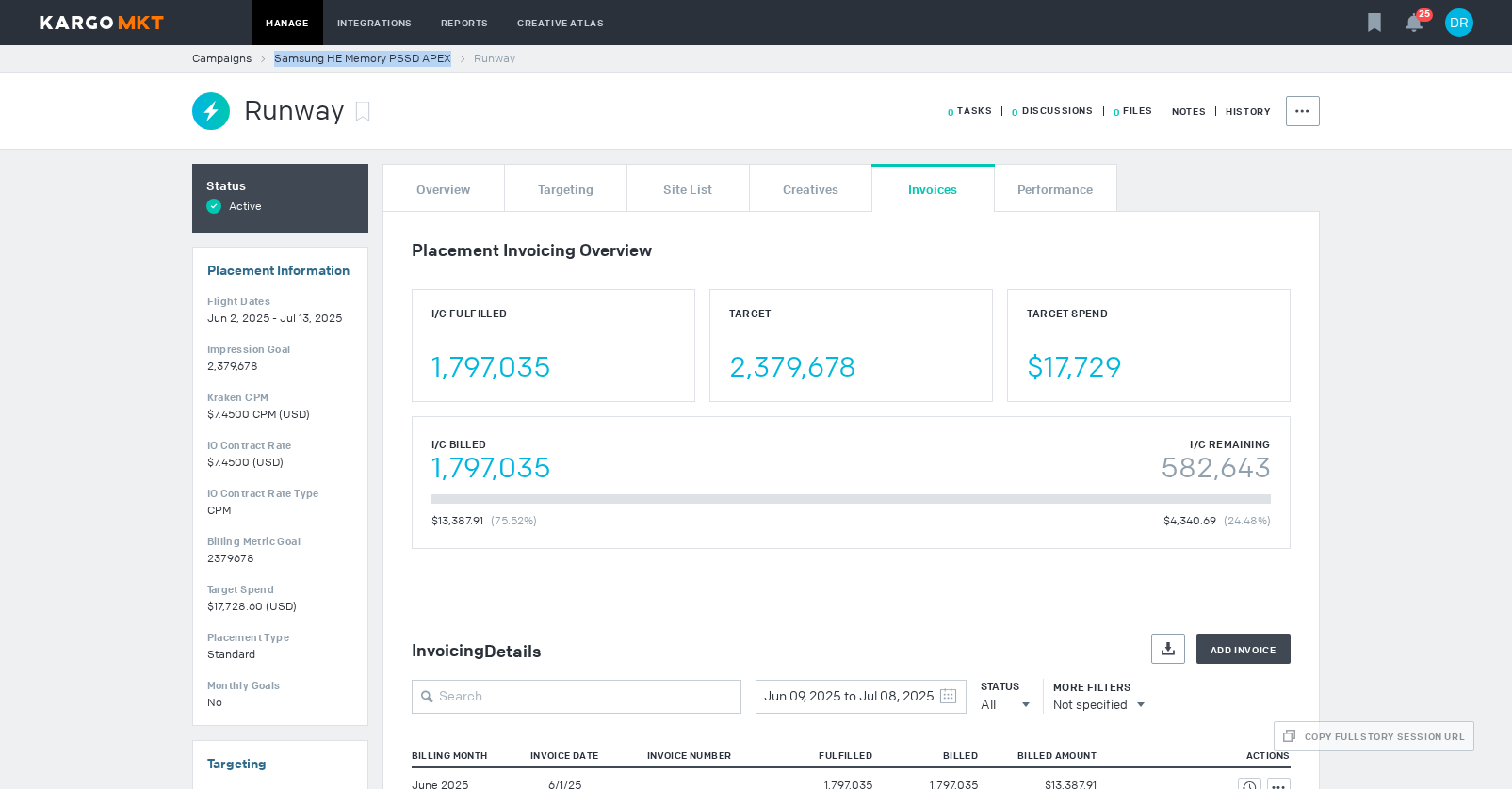 copy on "Samsung HE Memory PSSD APEX" 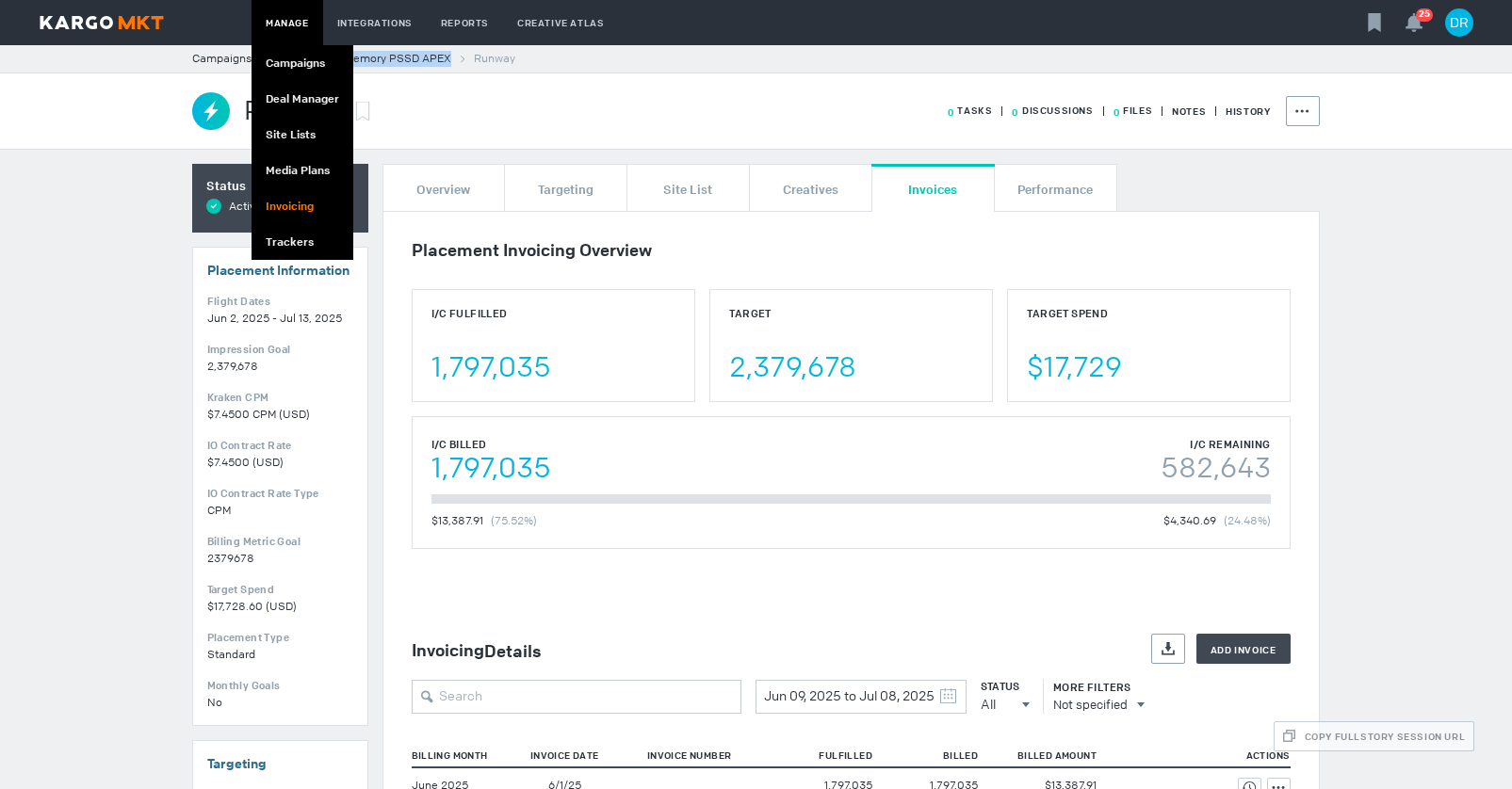 click on "Invoicing" at bounding box center [302, 206] 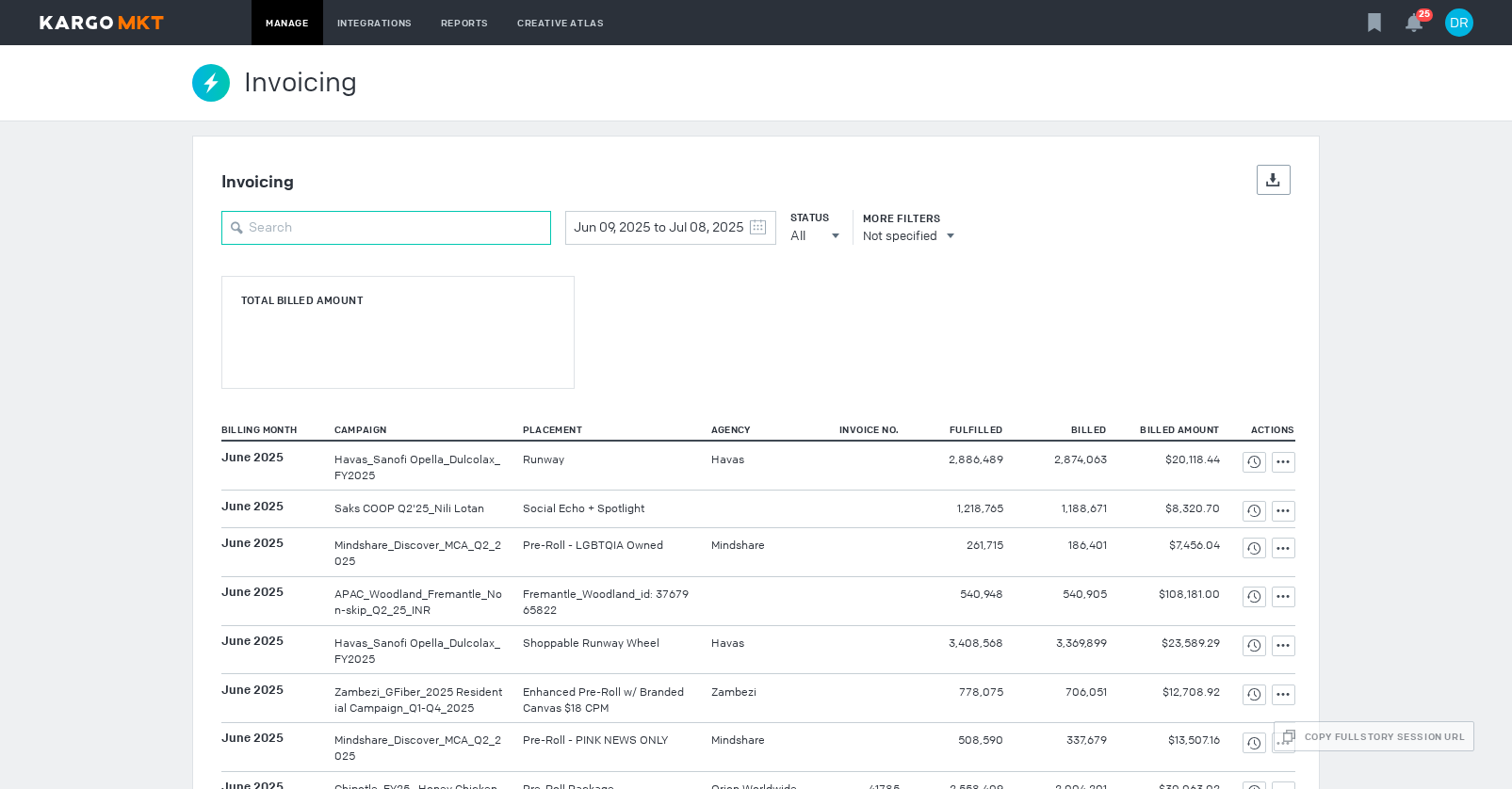 click at bounding box center (386, 228) 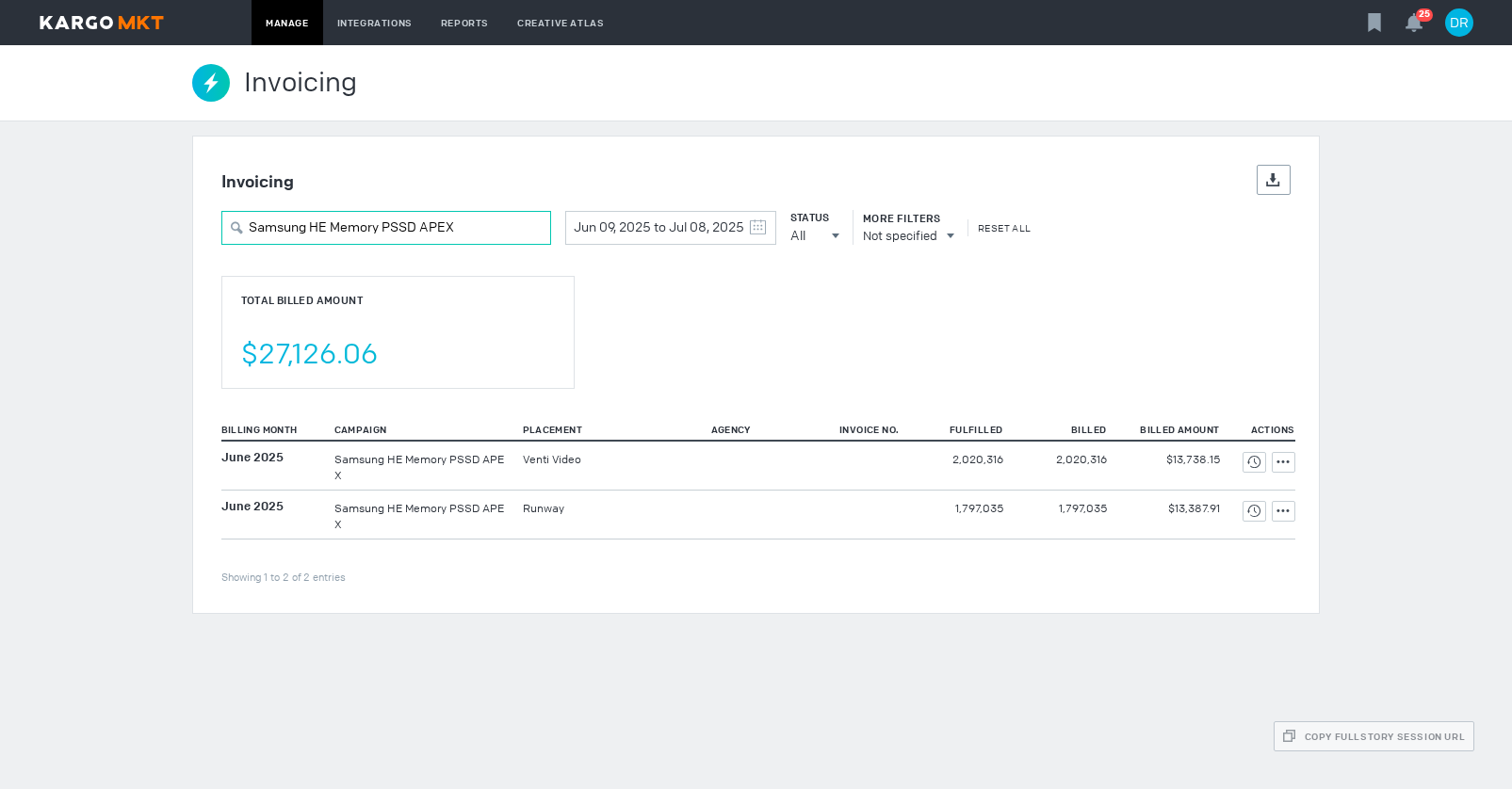 type on "Samsung HE Memory PSSD APEX" 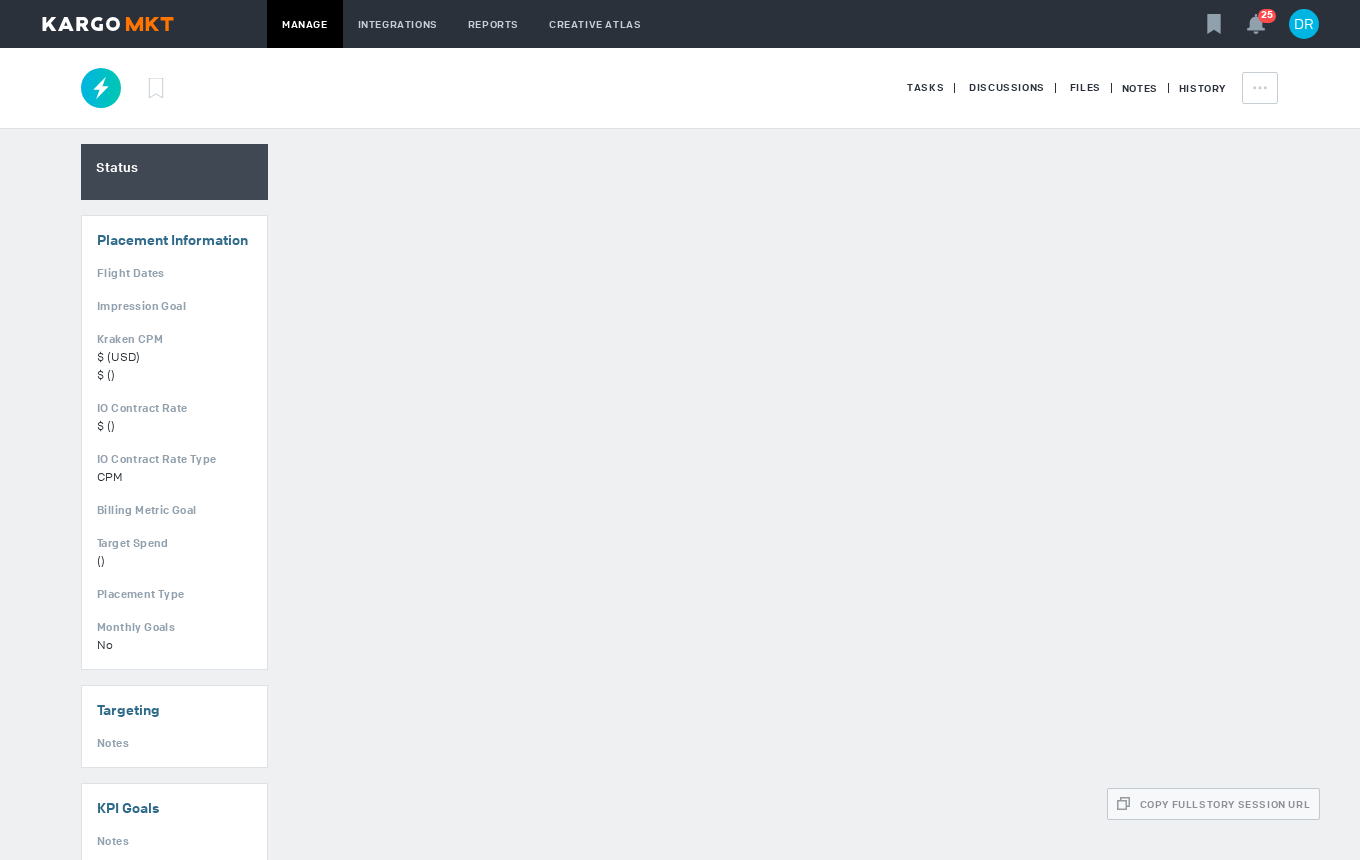 scroll, scrollTop: 0, scrollLeft: 0, axis: both 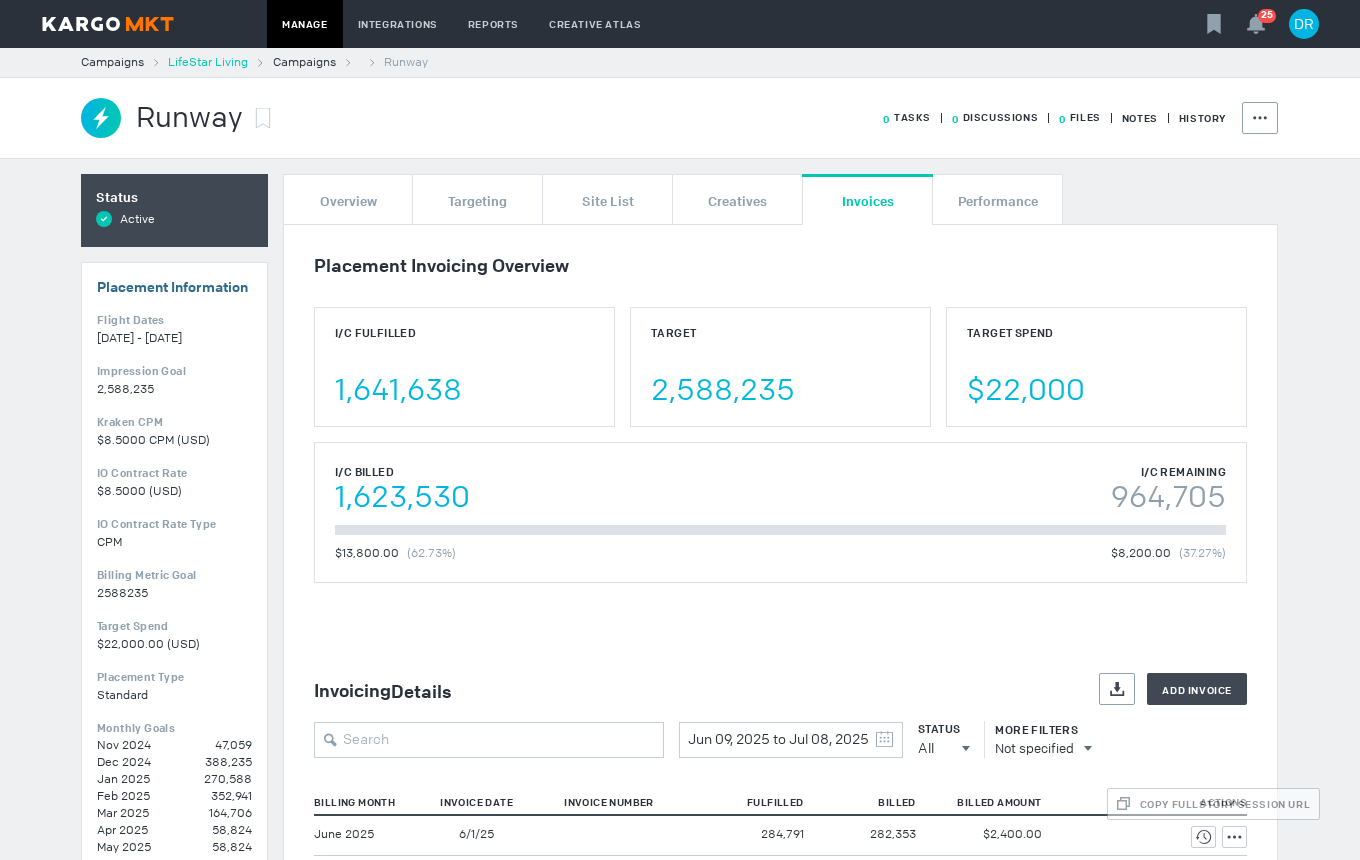 click on "LifeStar Living" at bounding box center (208, 62) 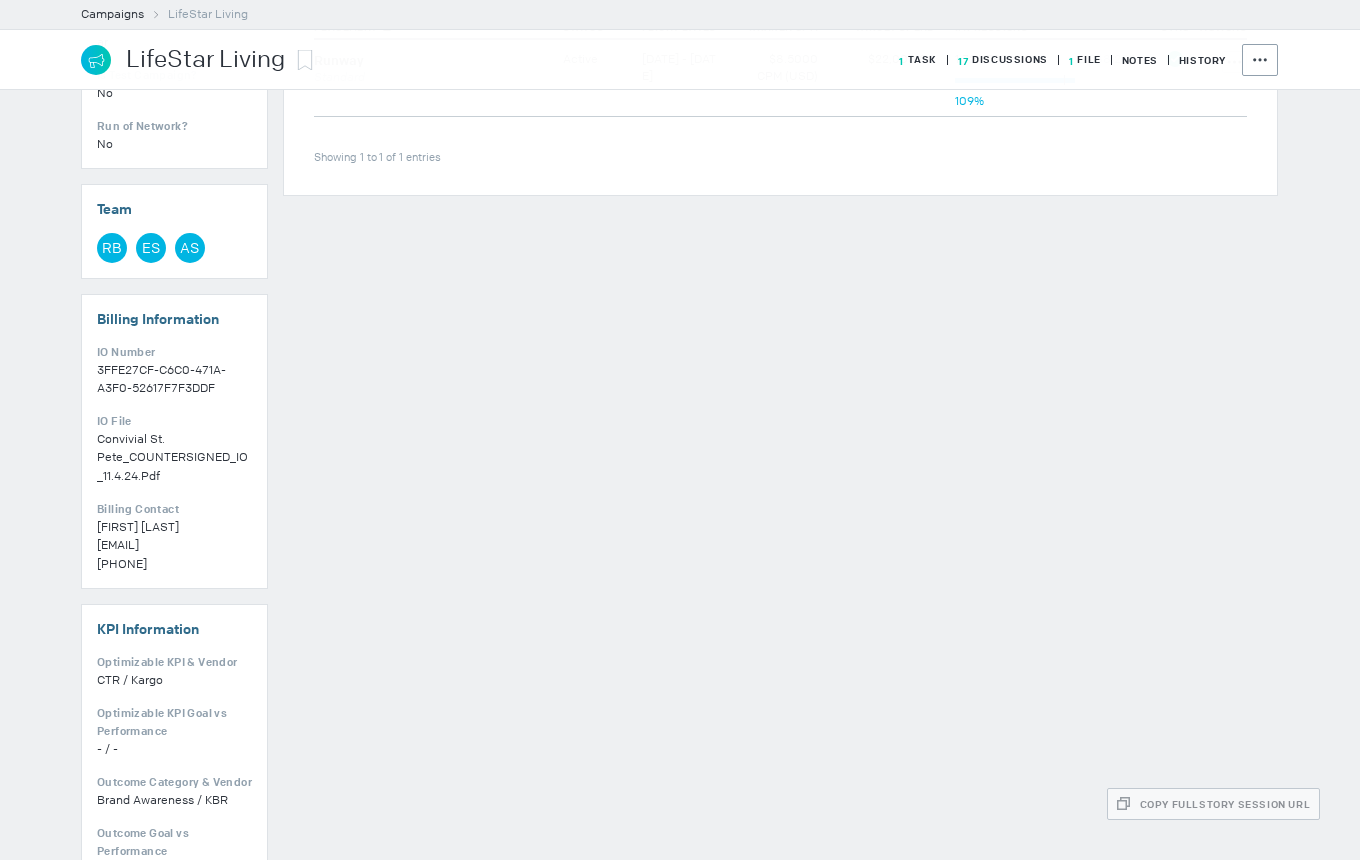 scroll, scrollTop: 800, scrollLeft: 0, axis: vertical 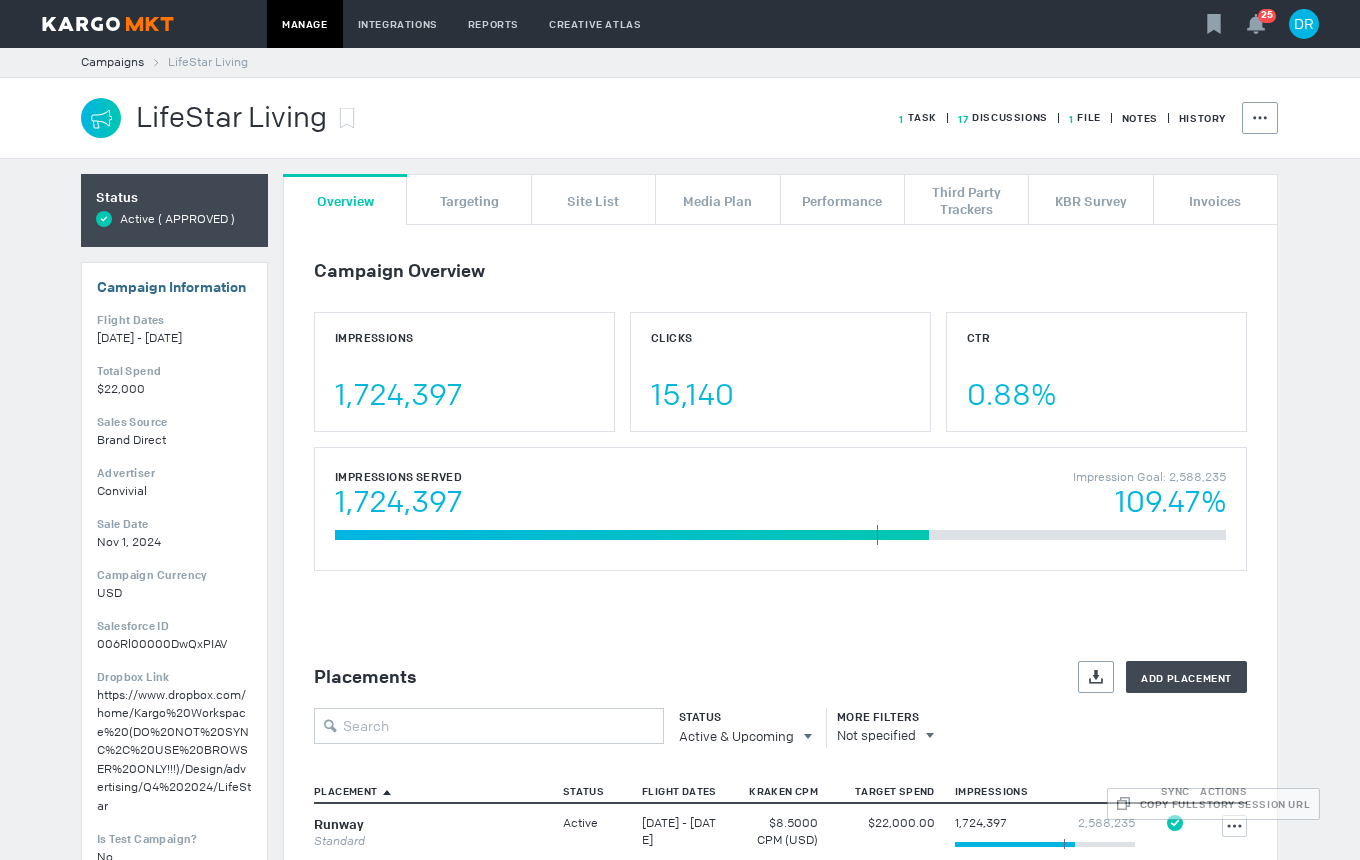 click on "1 File" at bounding box center [918, 117] 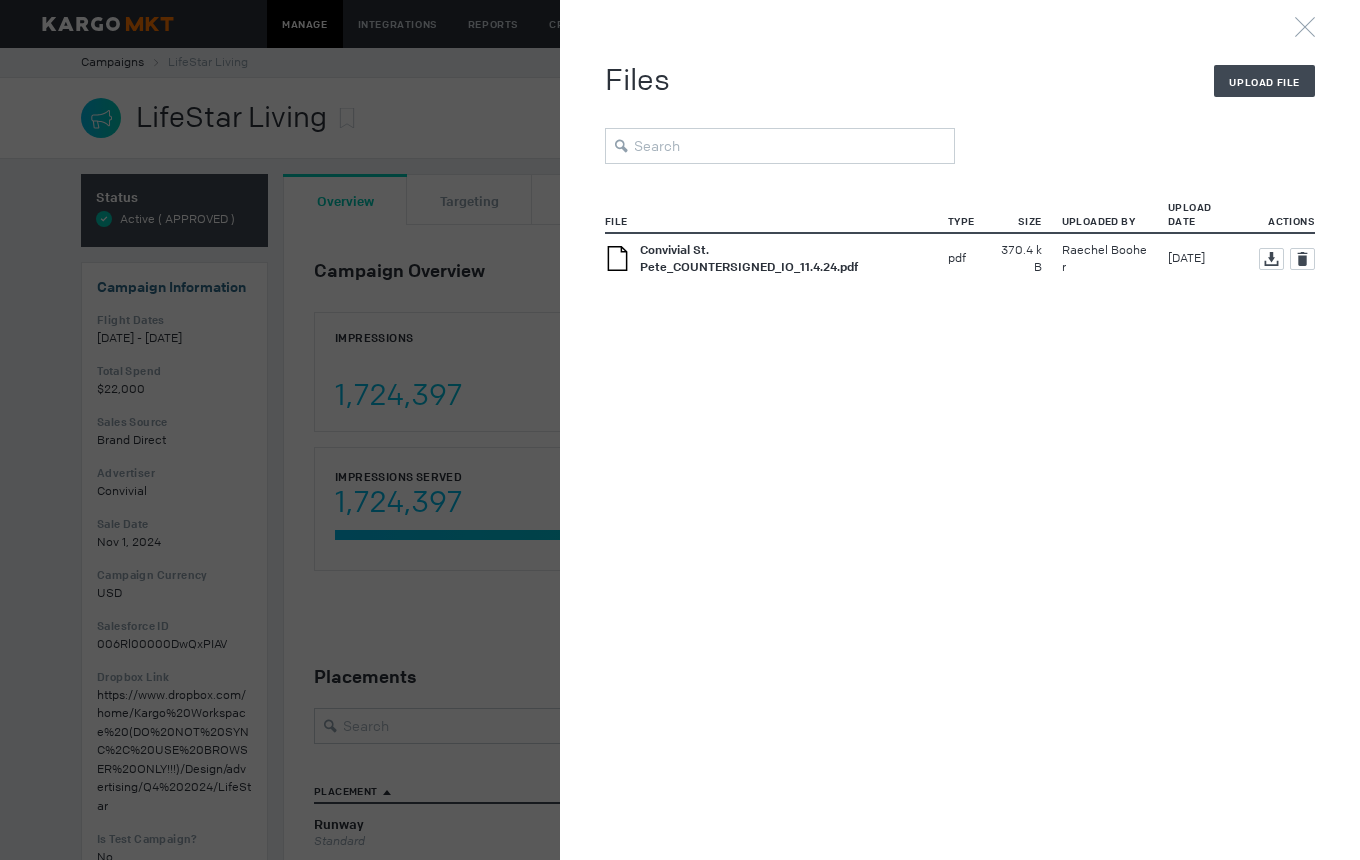 click on "Convivial St. Pete_COUNTERSIGNED_IO_11.4.24.pdf" at bounding box center (749, 258) 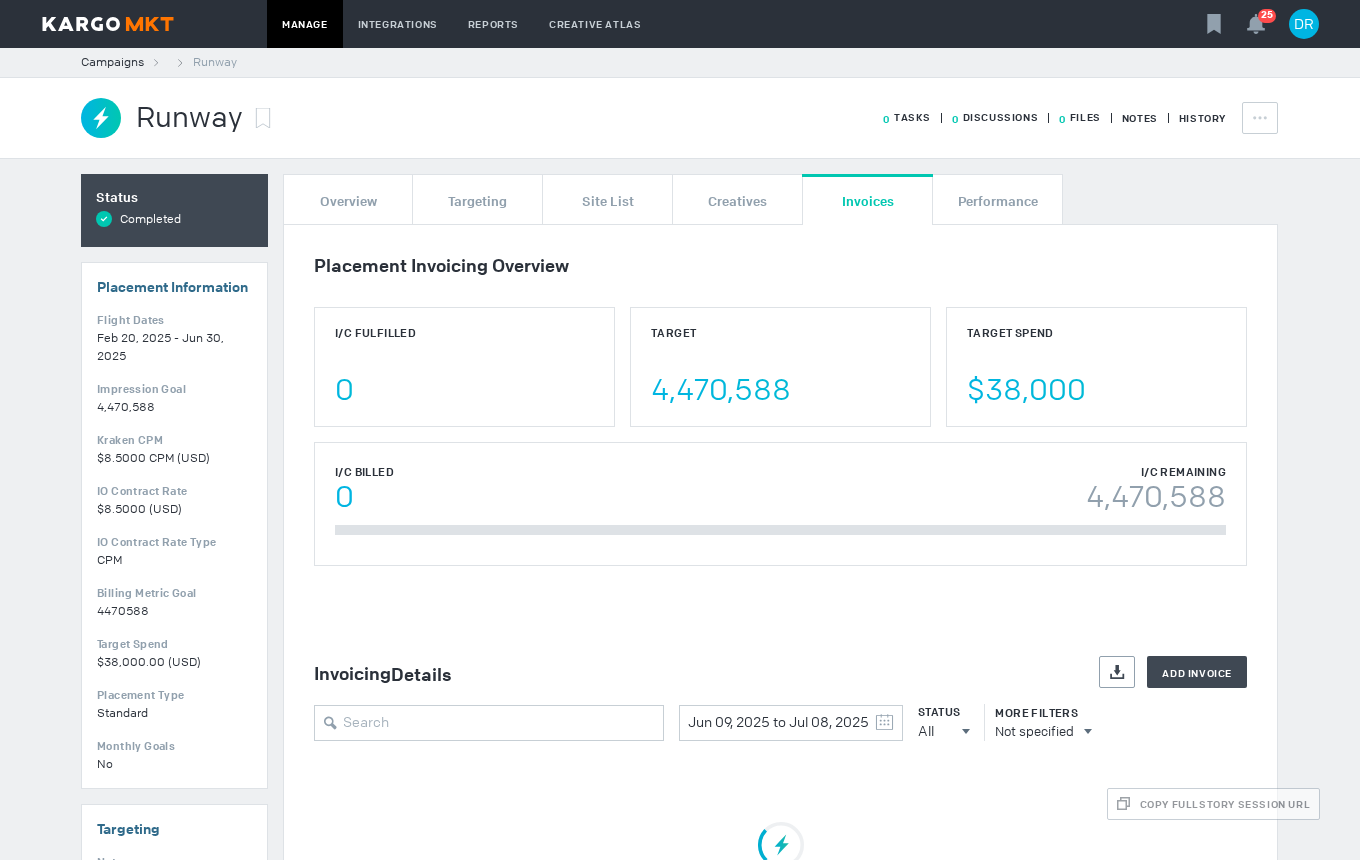 scroll, scrollTop: 0, scrollLeft: 0, axis: both 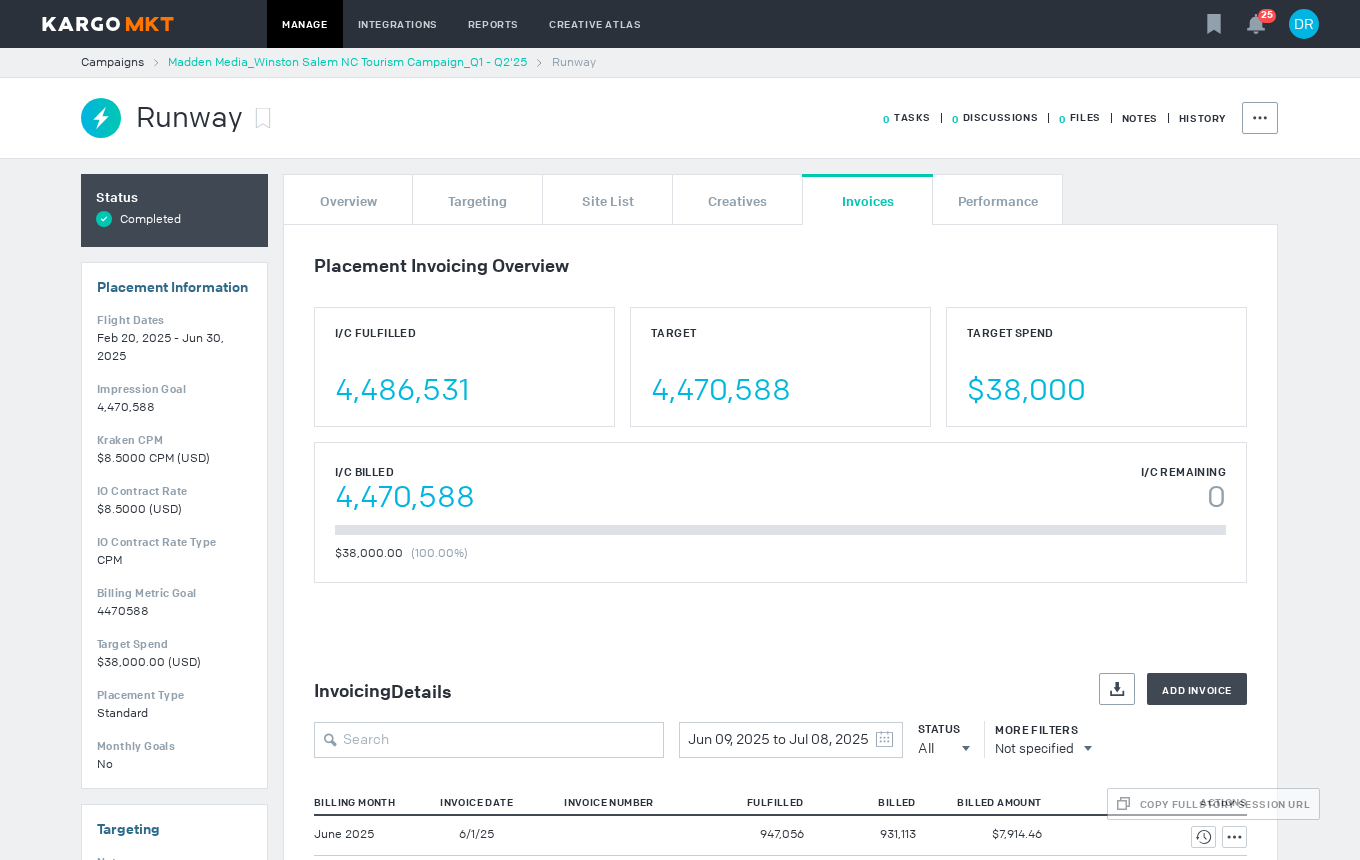 click on "Madden Media_Winston Salem NC Tourism Campaign_Q1 - Q2'25" at bounding box center [347, 62] 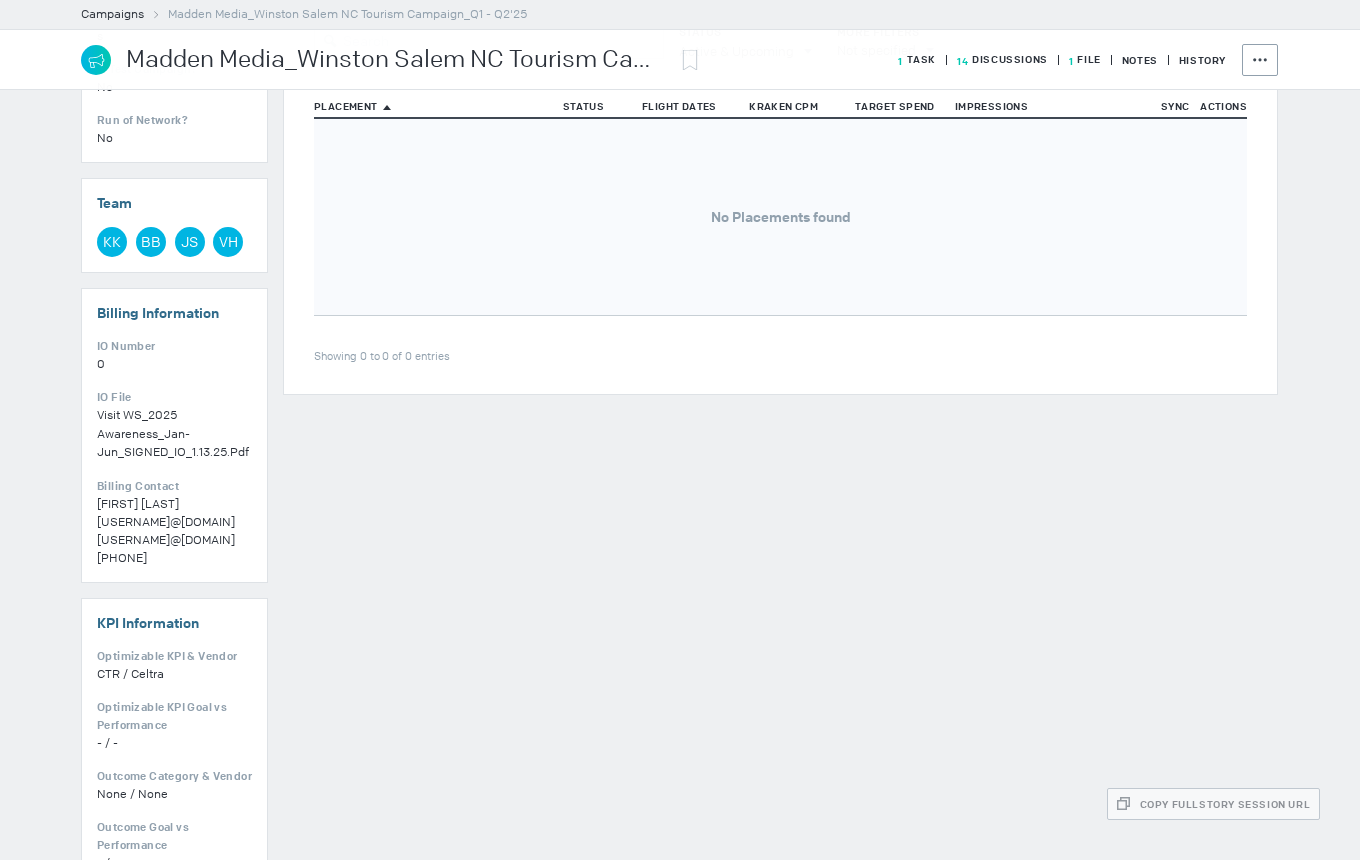 scroll, scrollTop: 900, scrollLeft: 0, axis: vertical 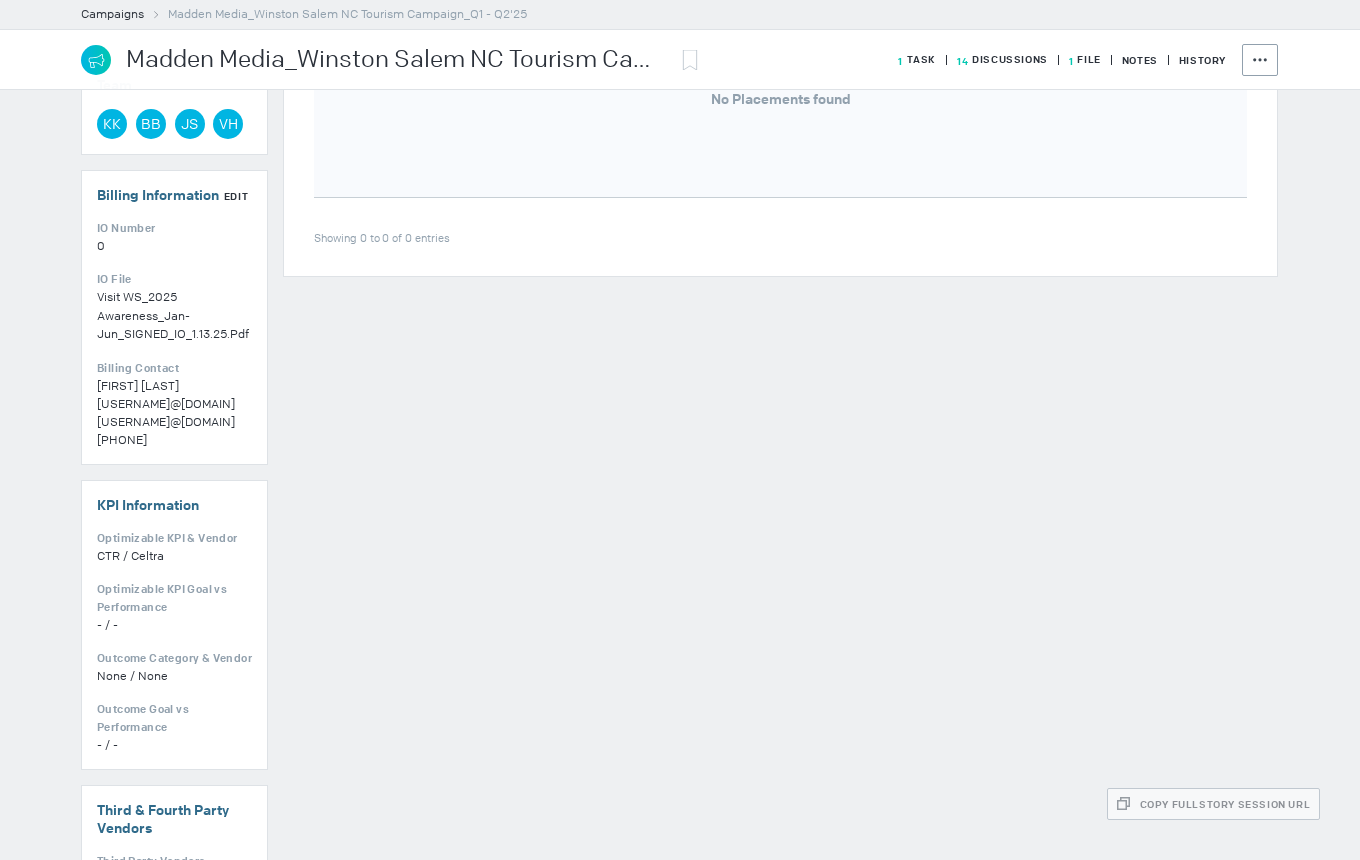 drag, startPoint x: 174, startPoint y: 388, endPoint x: 259, endPoint y: 361, distance: 89.1852 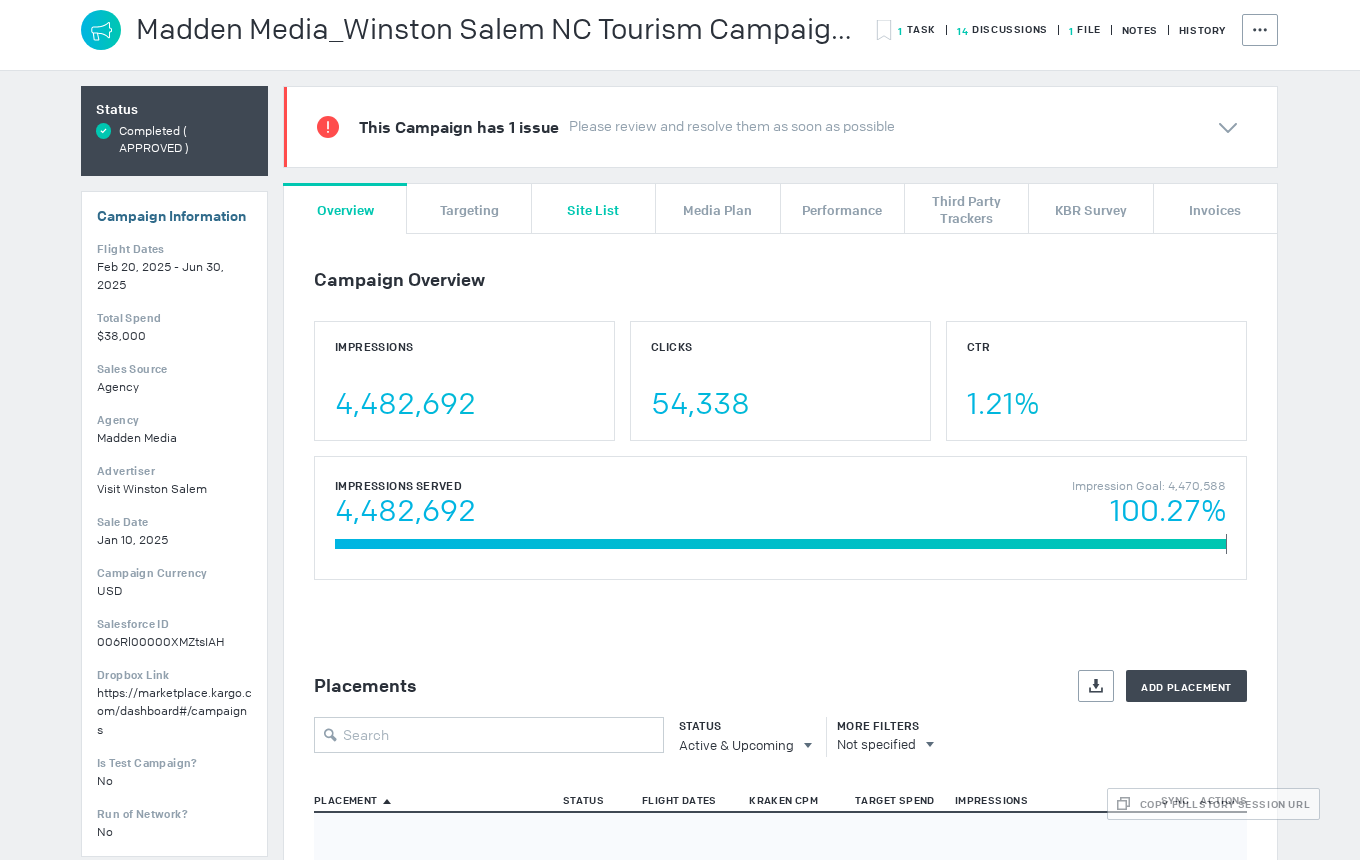 scroll, scrollTop: 0, scrollLeft: 0, axis: both 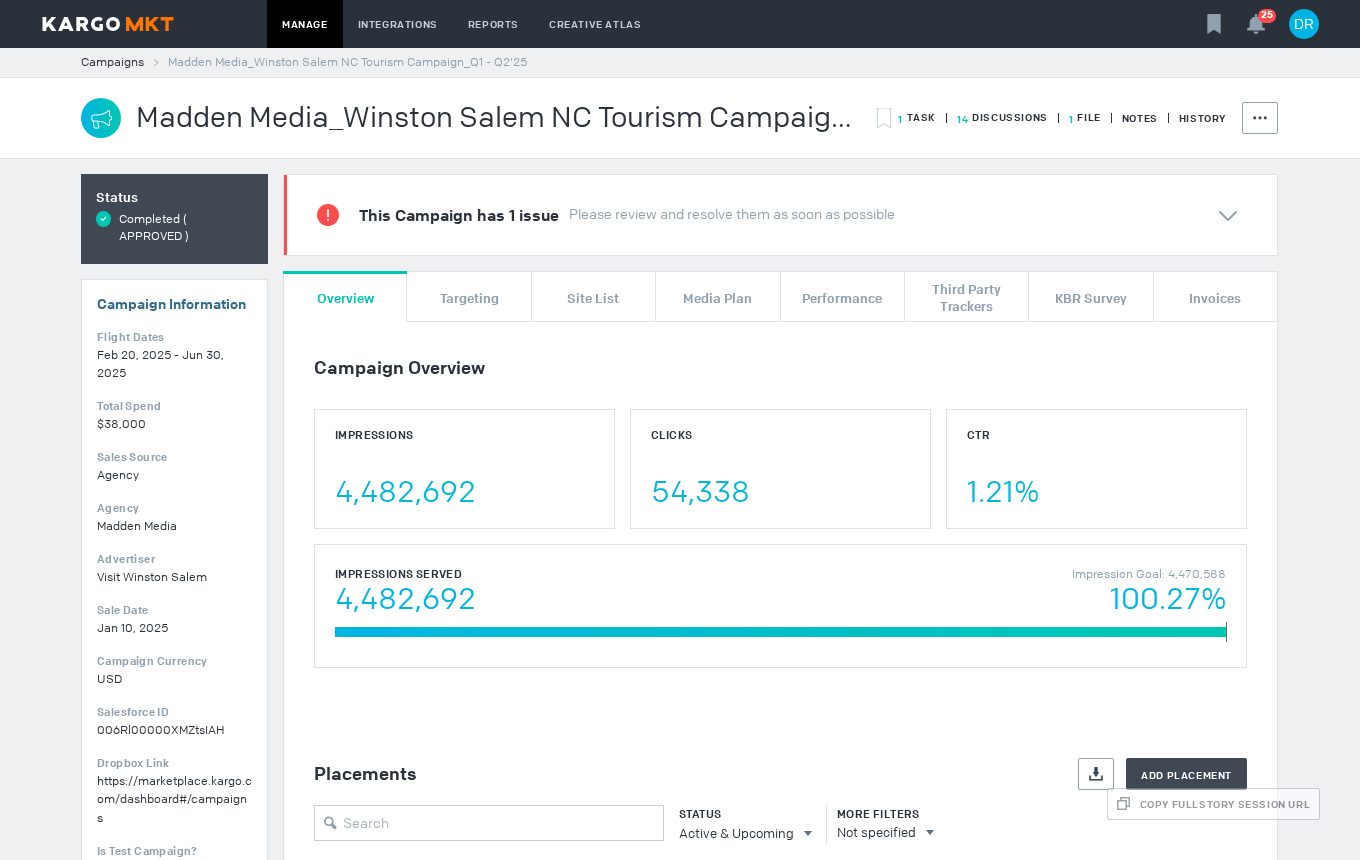 click on "1 File" at bounding box center (917, 117) 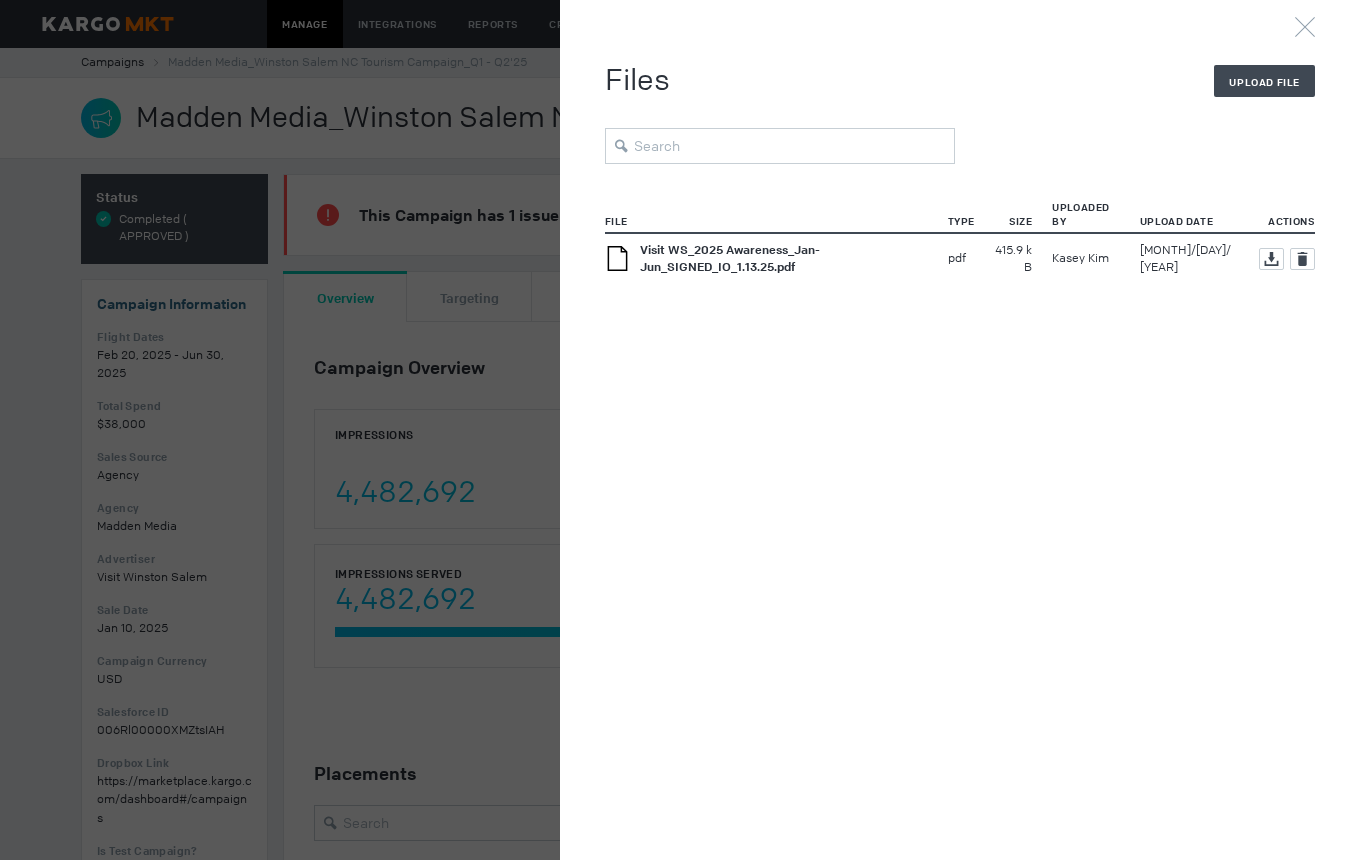 click on "Visit WS_2025 Awareness_Jan-Jun_SIGNED_IO_1.13.25.pdf" at bounding box center (730, 258) 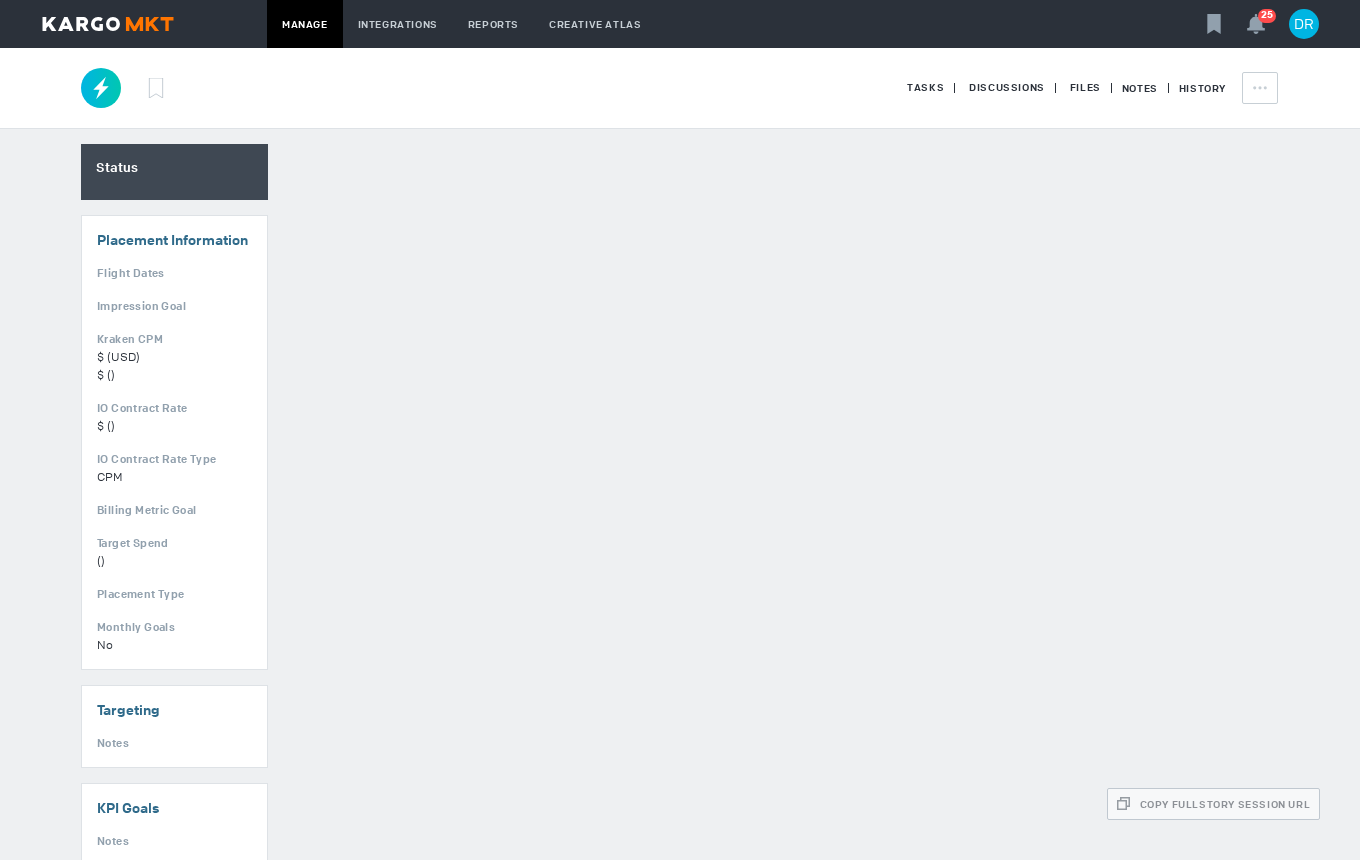 scroll, scrollTop: 0, scrollLeft: 0, axis: both 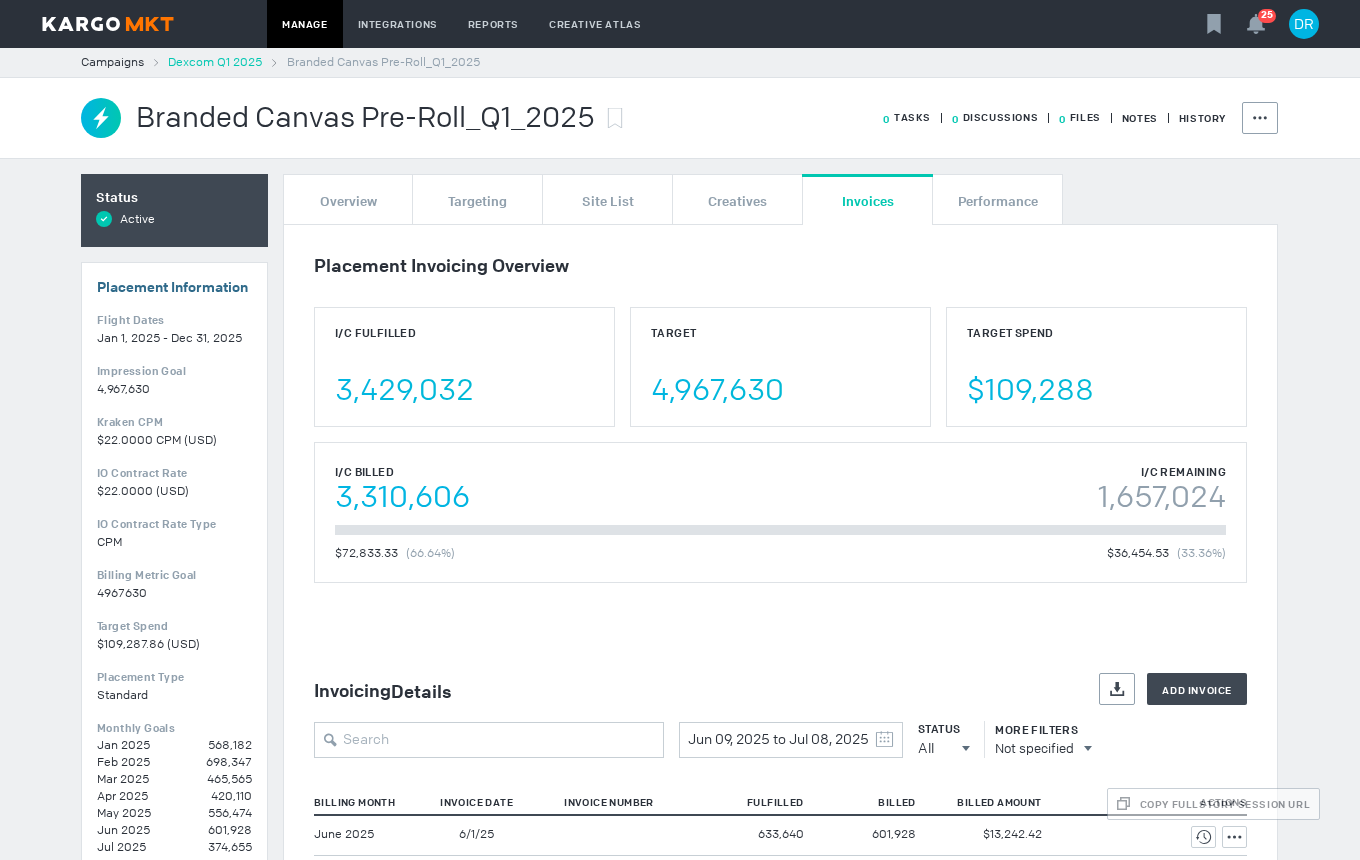click on "Dexcom Q1 2025" at bounding box center [215, 62] 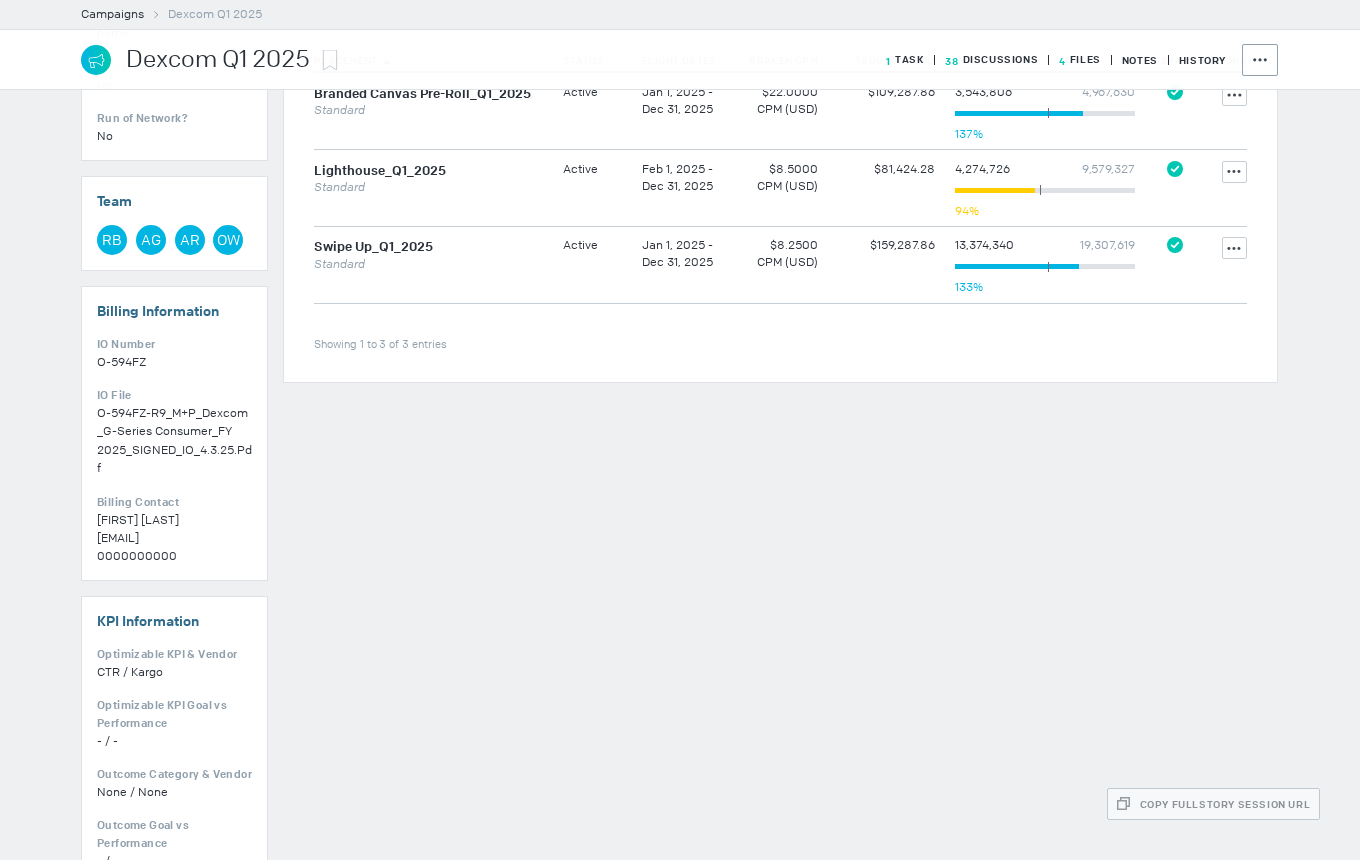scroll, scrollTop: 800, scrollLeft: 0, axis: vertical 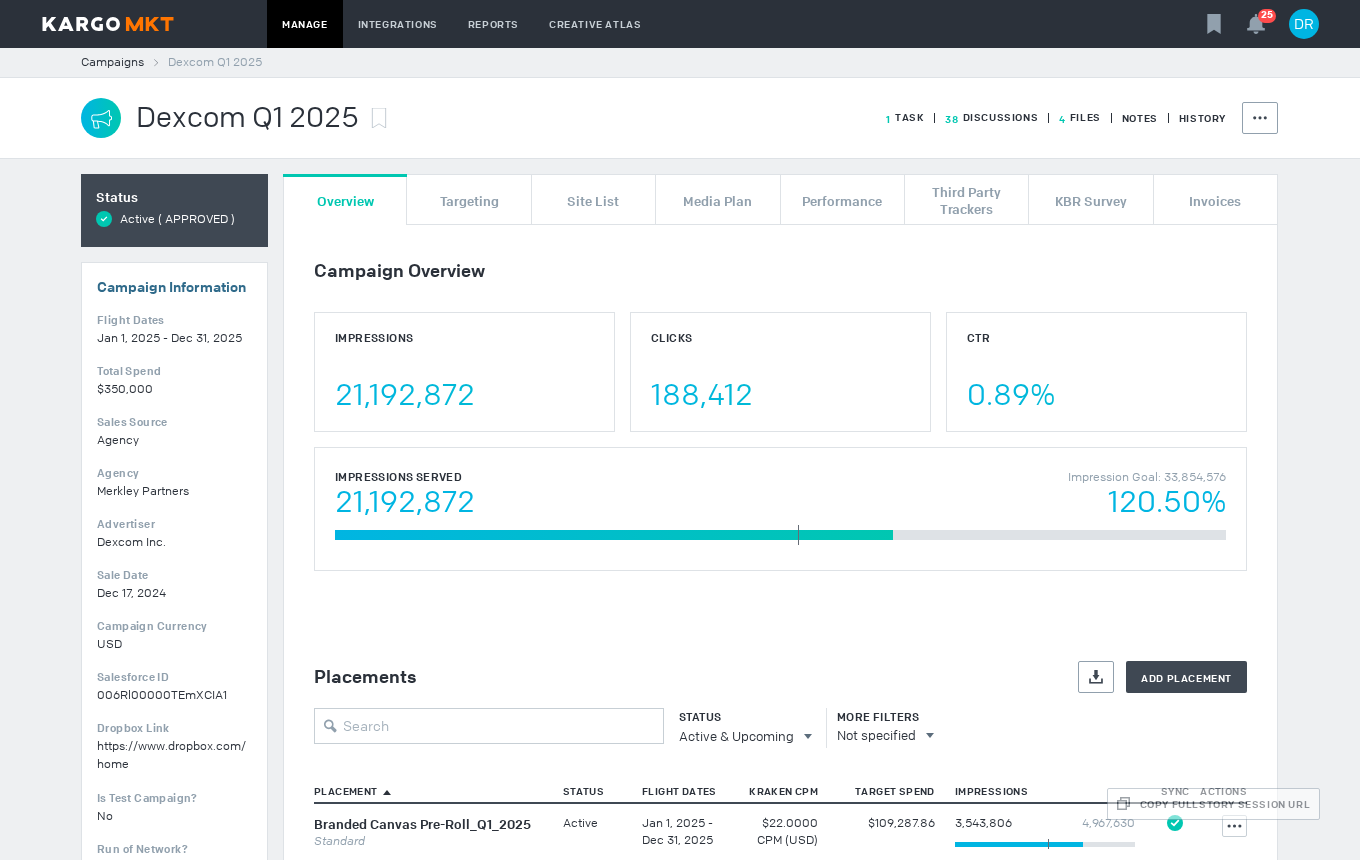 click on "4 Files" at bounding box center (905, 117) 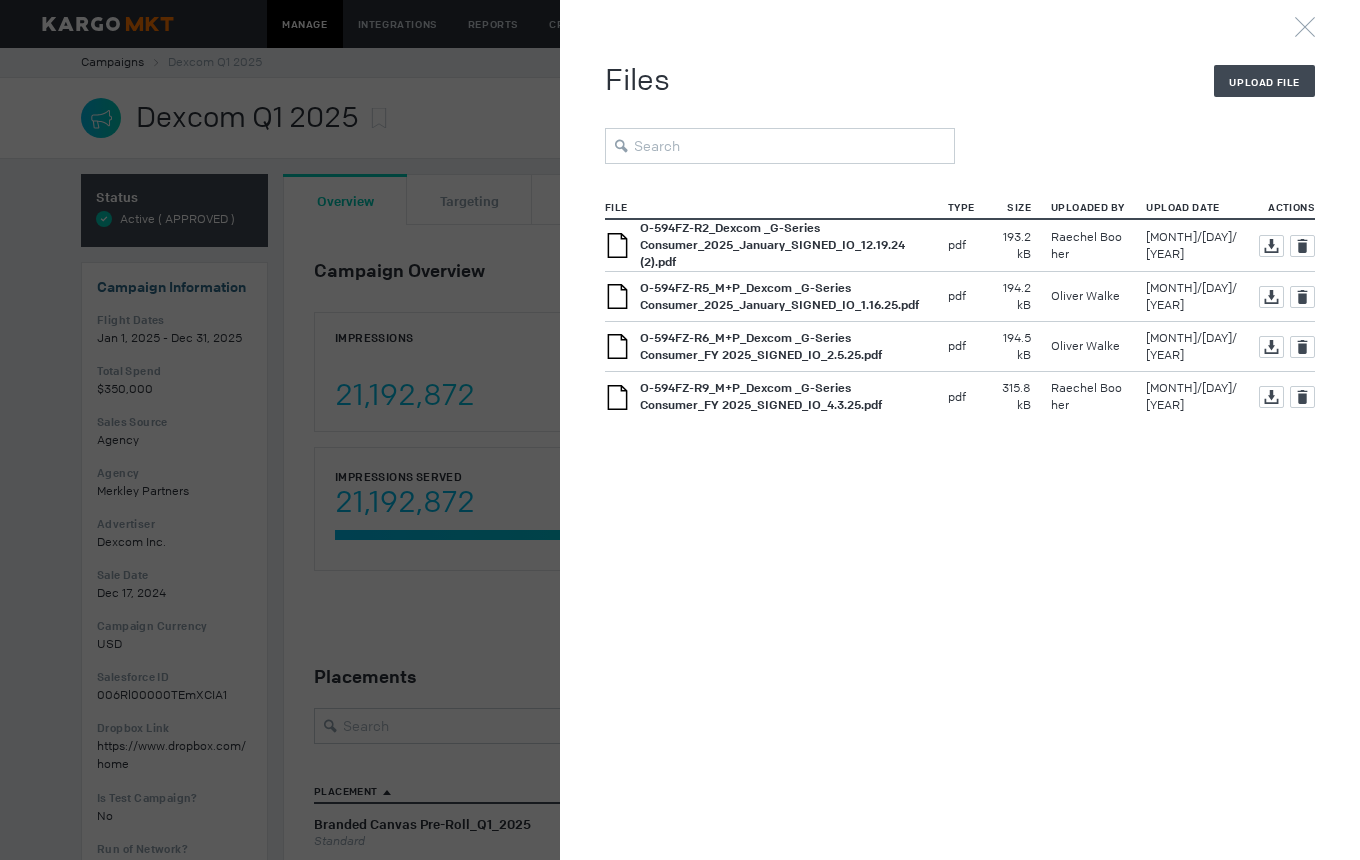click on "O-594FZ-R2_Dexcom _G-Series Consumer_2025_January_SIGNED_IO_12.19.24 (2).pdf" at bounding box center [772, 245] 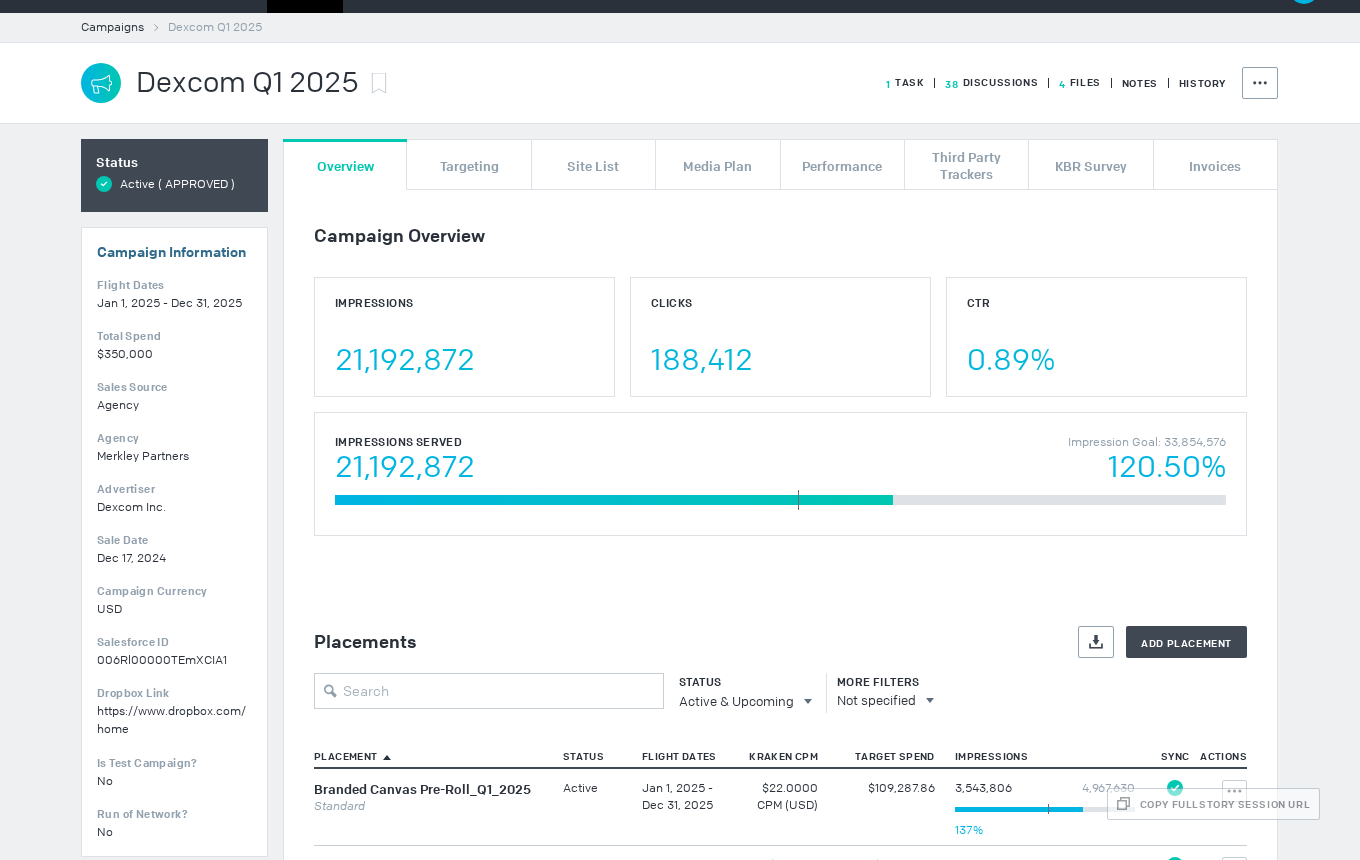 scroll, scrollTop: 0, scrollLeft: 0, axis: both 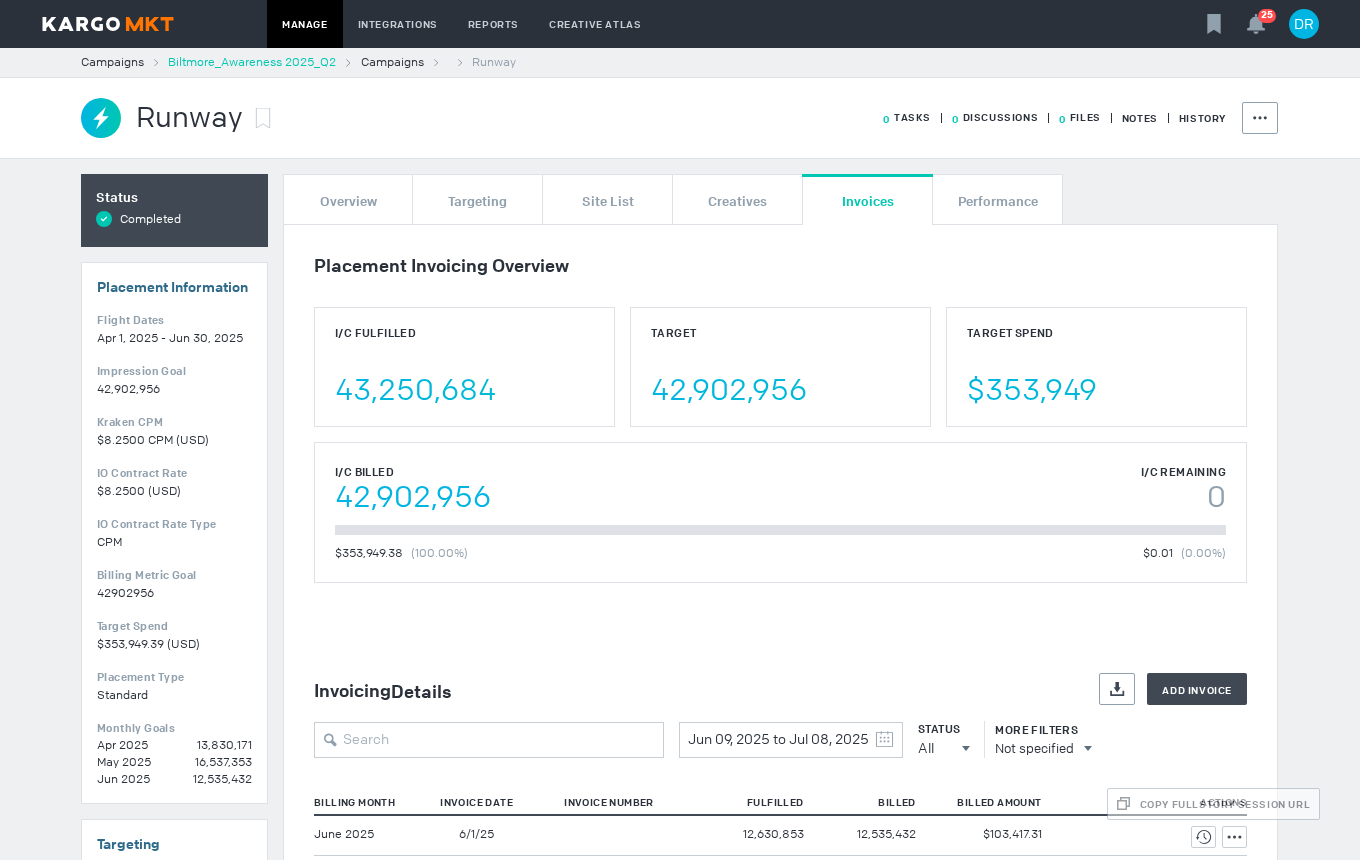 click on "Biltmore_Awareness 2025_Q2" at bounding box center [252, 62] 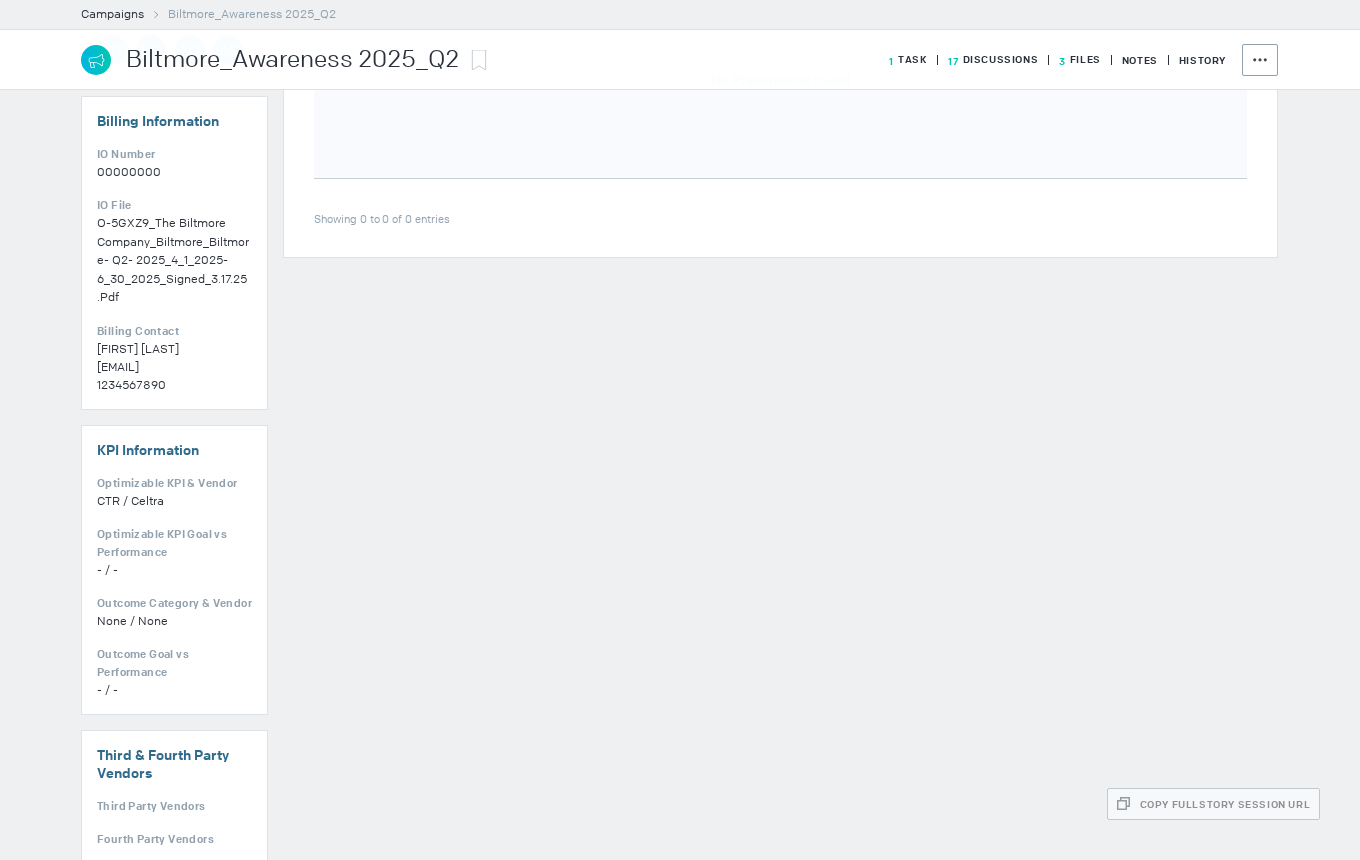 scroll, scrollTop: 949, scrollLeft: 0, axis: vertical 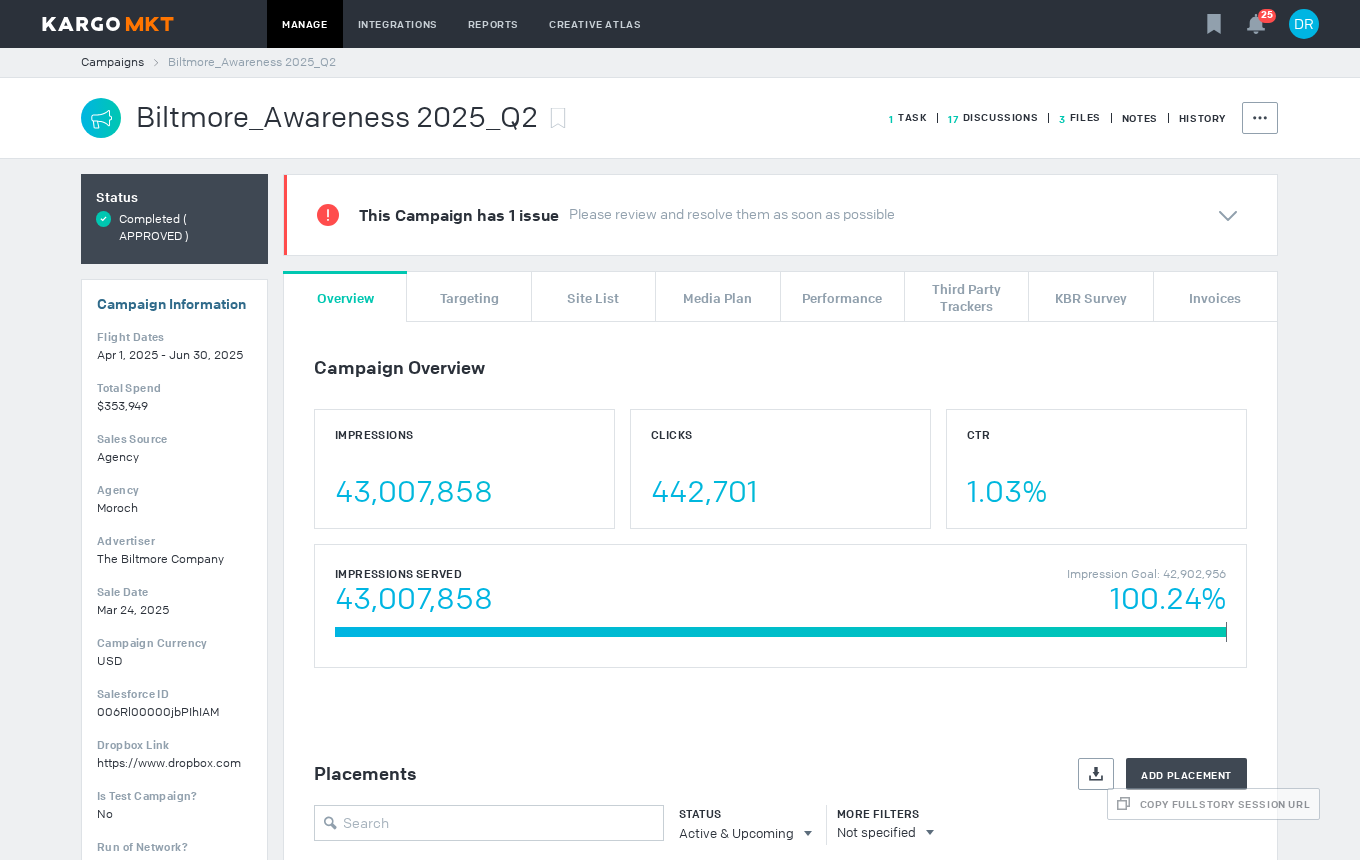 click on "3 Files" at bounding box center (908, 117) 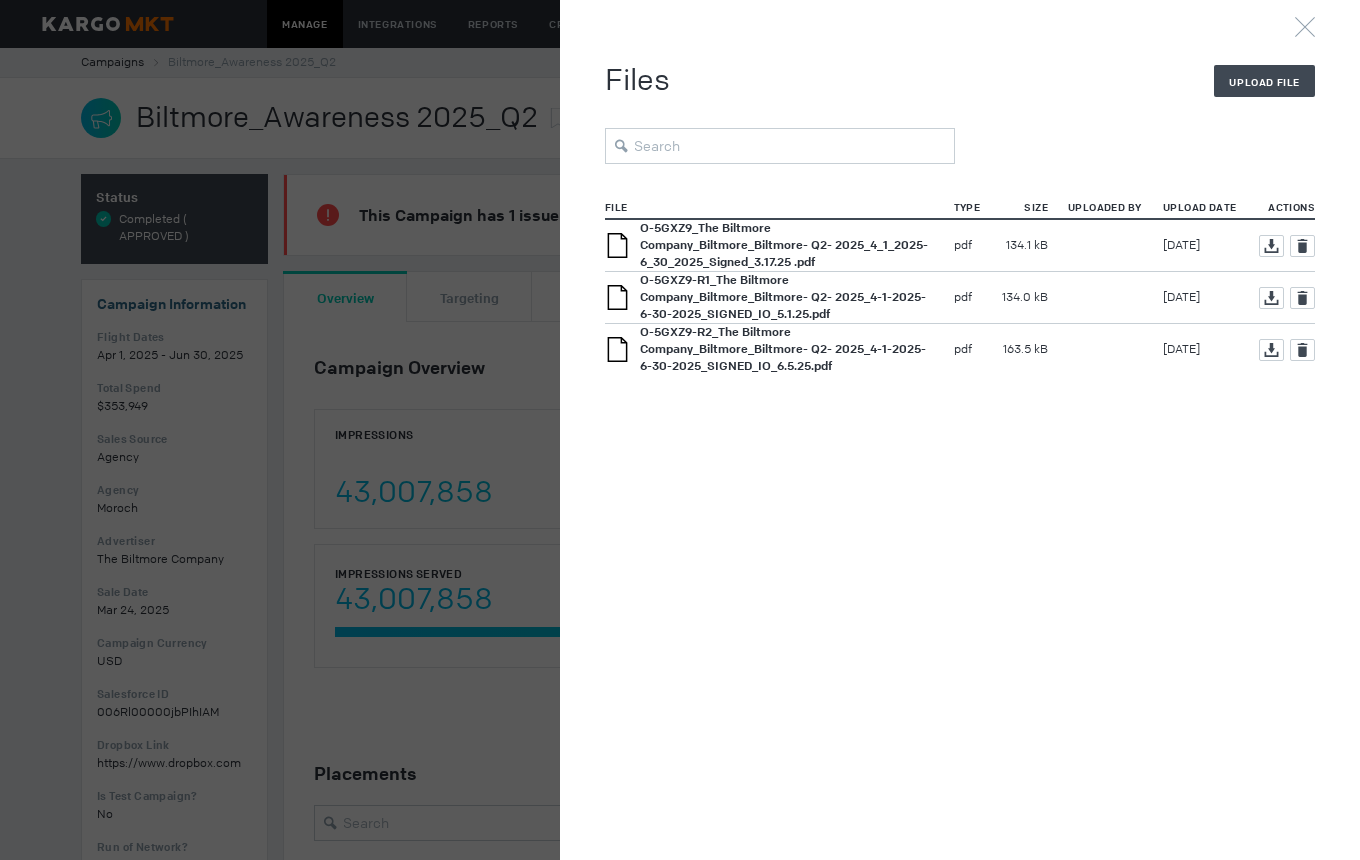 click on "O-5GXZ9_The Biltmore Company_Biltmore_Biltmore- Q2- 2025_4_1_2025-6_30_2025_Signed_3.17.25 .pdf" at bounding box center (784, 245) 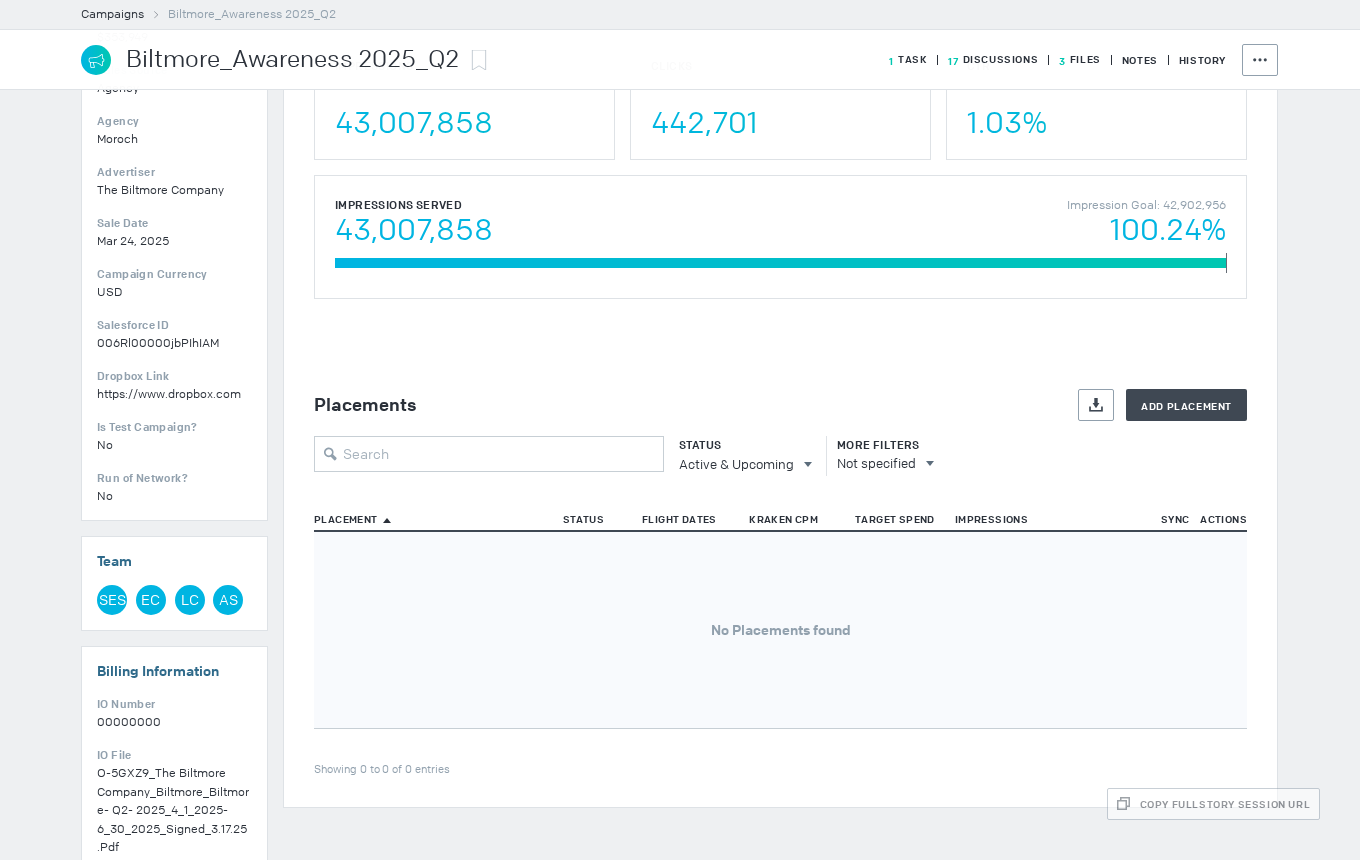 scroll, scrollTop: 700, scrollLeft: 0, axis: vertical 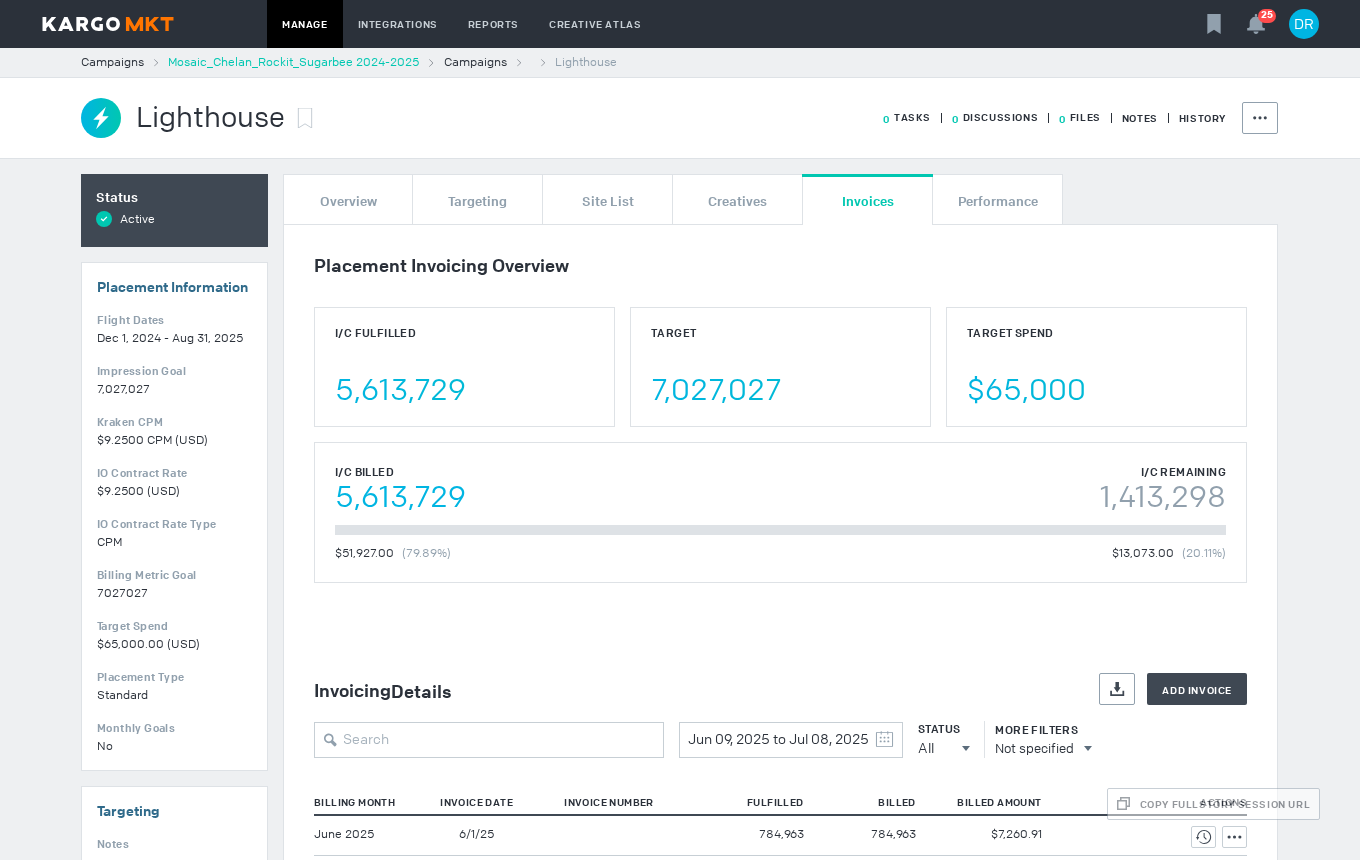 click on "Mosaic_Chelan_Rockit_Sugarbee 2024-2025" at bounding box center (293, 62) 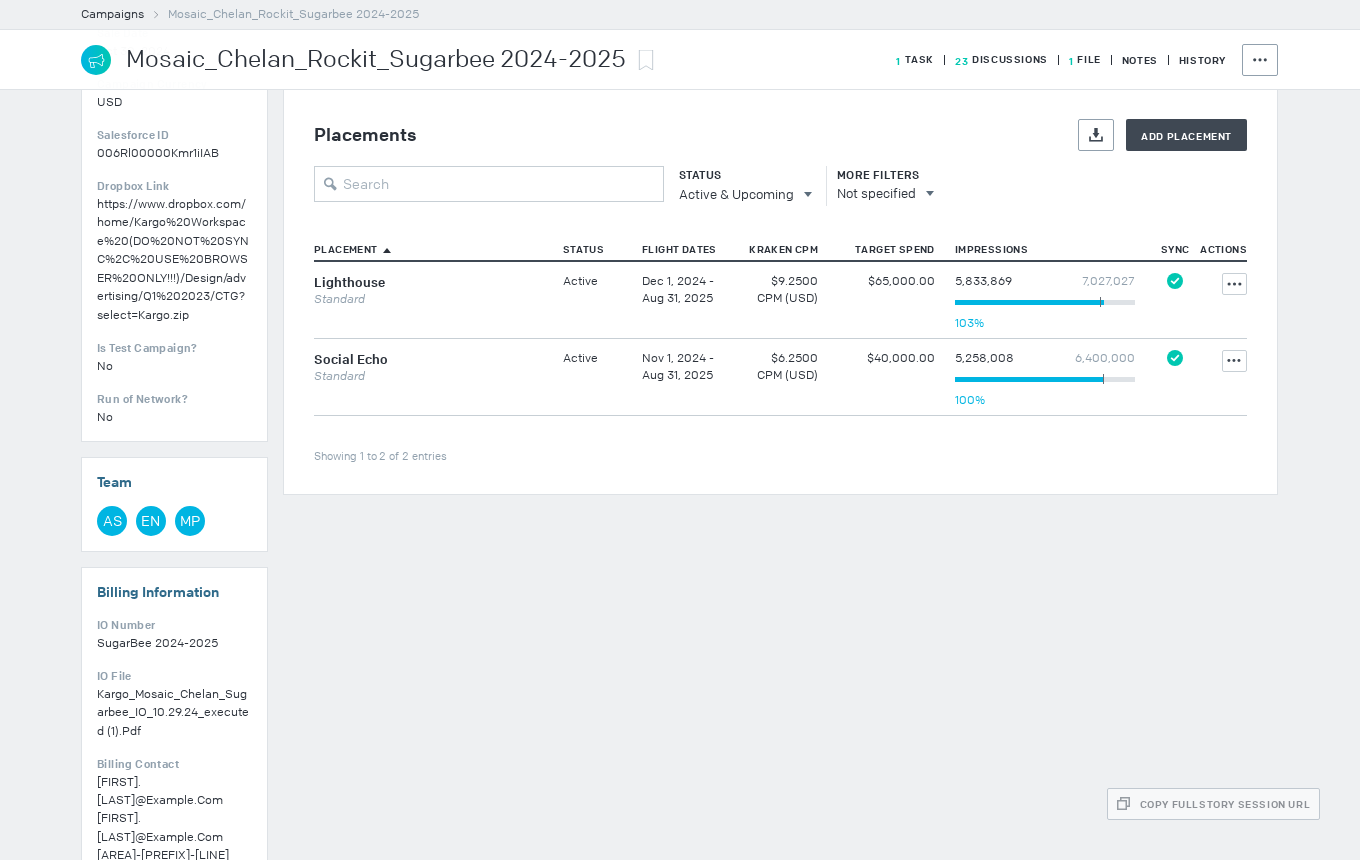 scroll, scrollTop: 800, scrollLeft: 0, axis: vertical 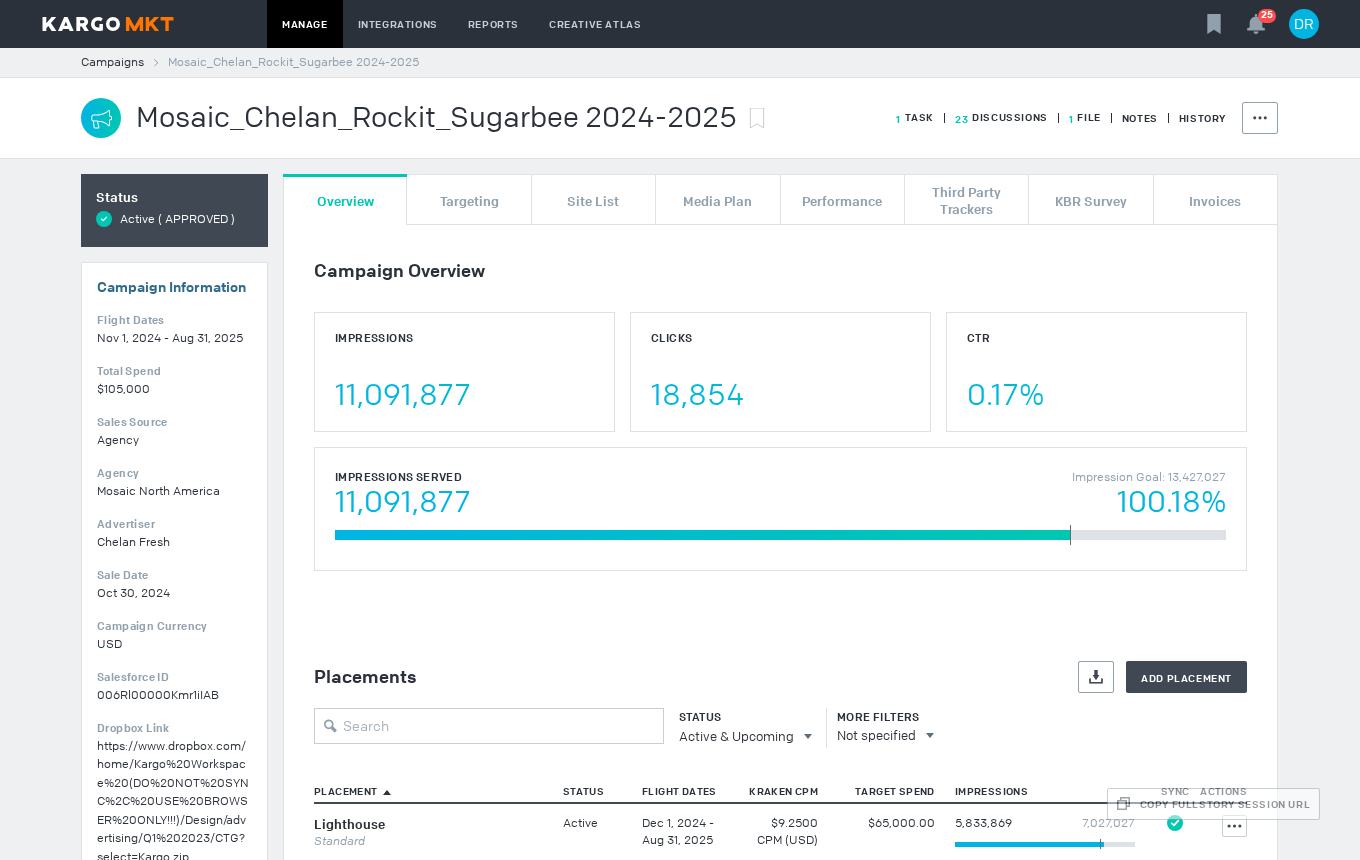 click on "1 File" at bounding box center [915, 117] 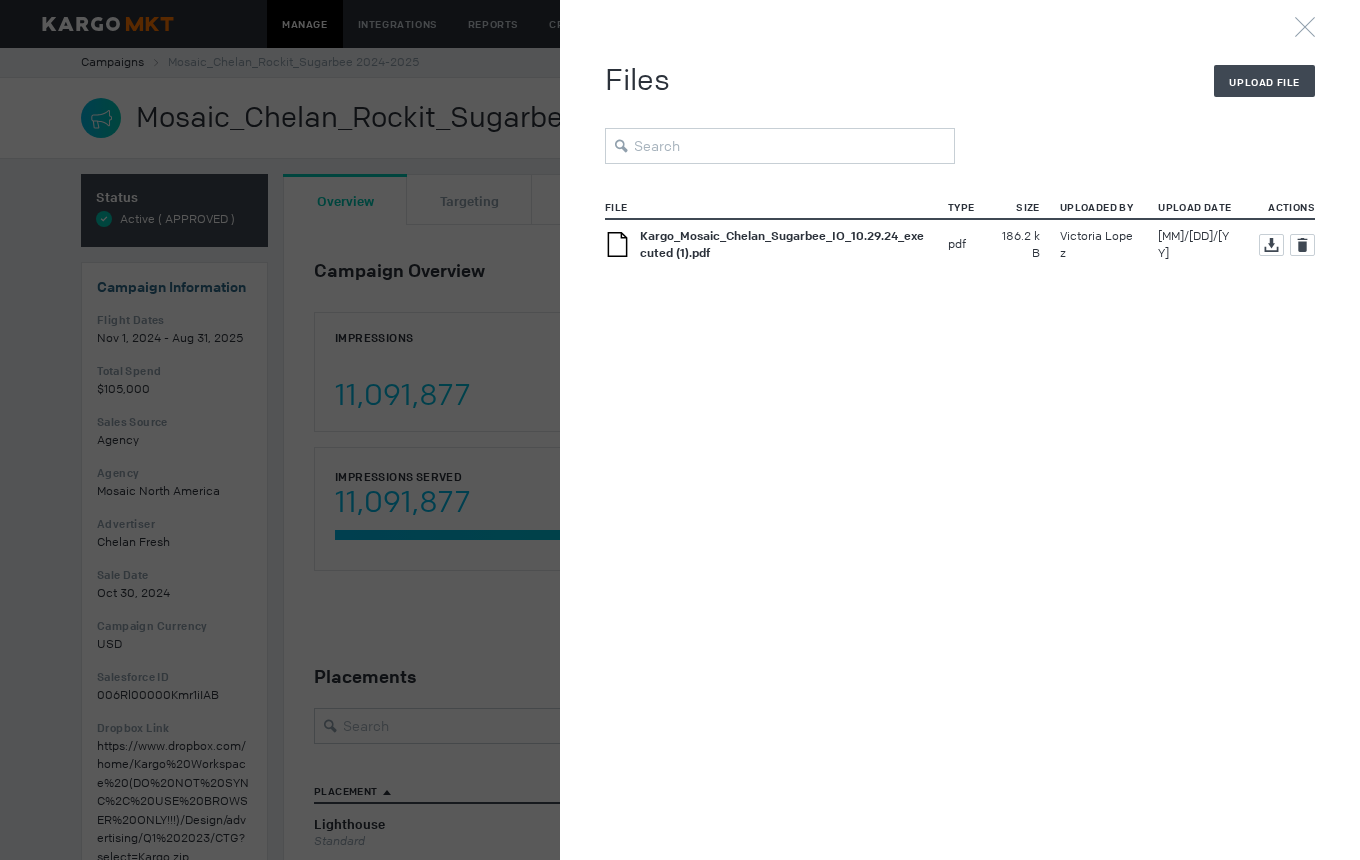 click on "Kargo_Mosaic_Chelan_Sugarbee_IO_10.29.24_executed (1).pdf" at bounding box center (784, 245) 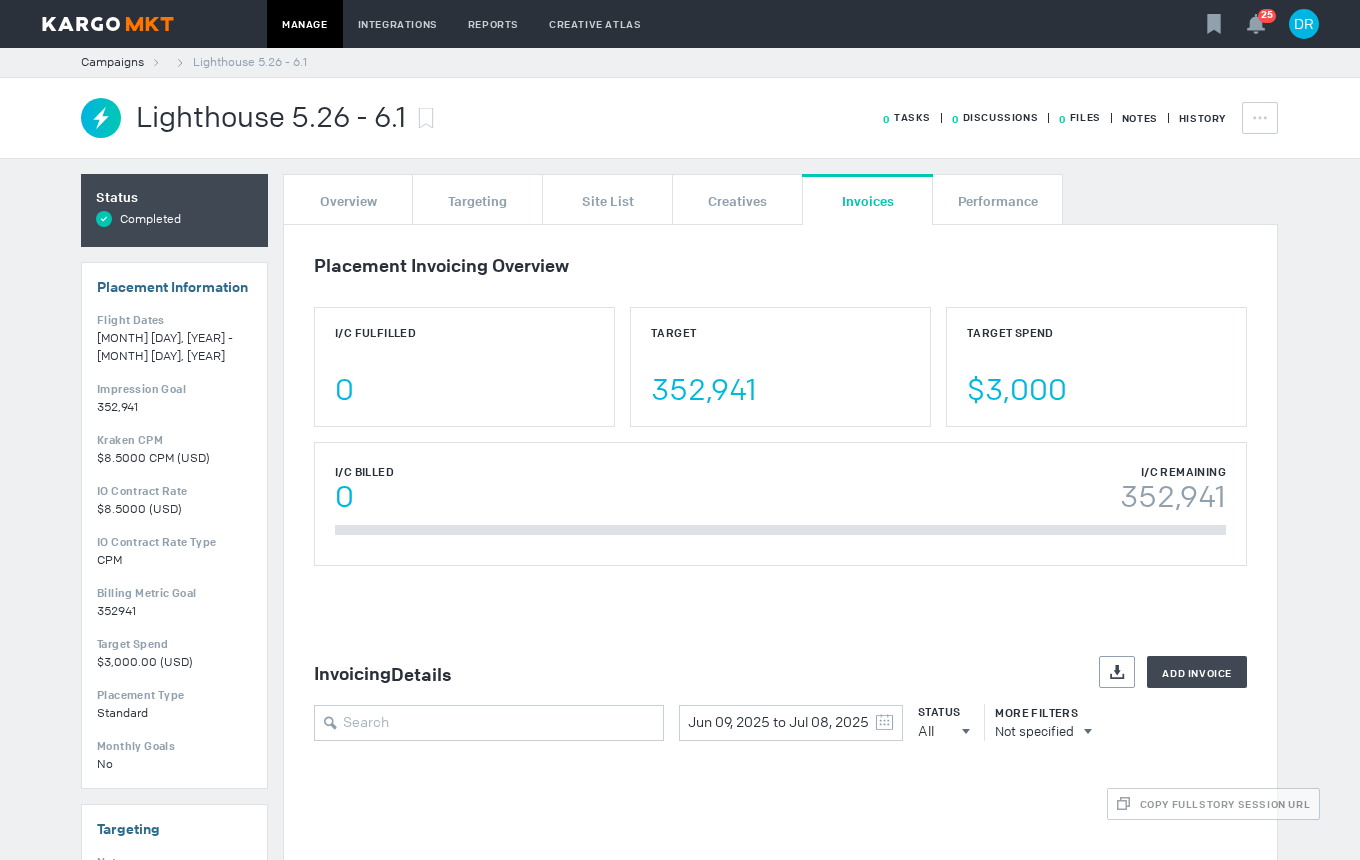 scroll, scrollTop: 0, scrollLeft: 0, axis: both 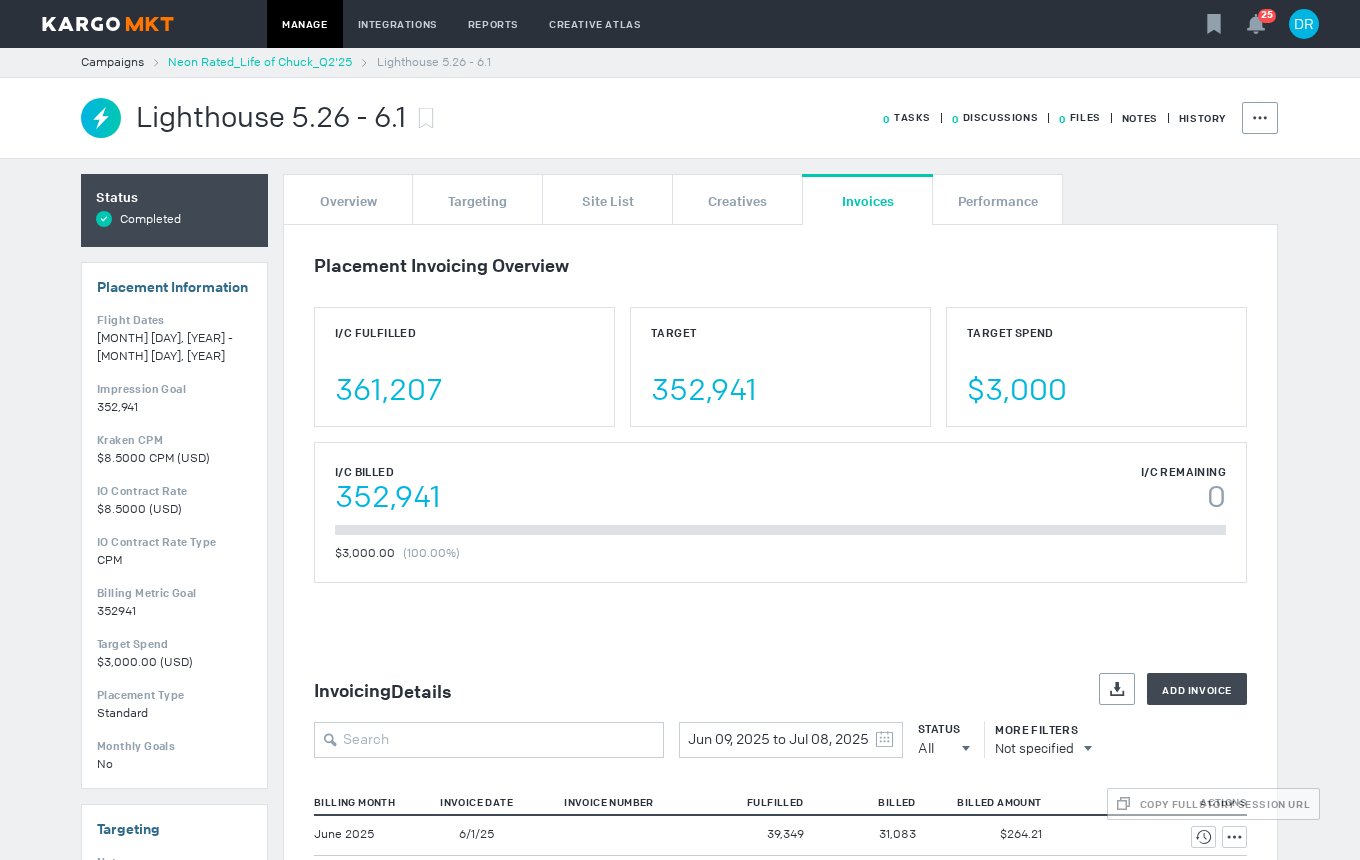 click on "Neon Rated_Life of Chuck_Q2'25" at bounding box center [260, 62] 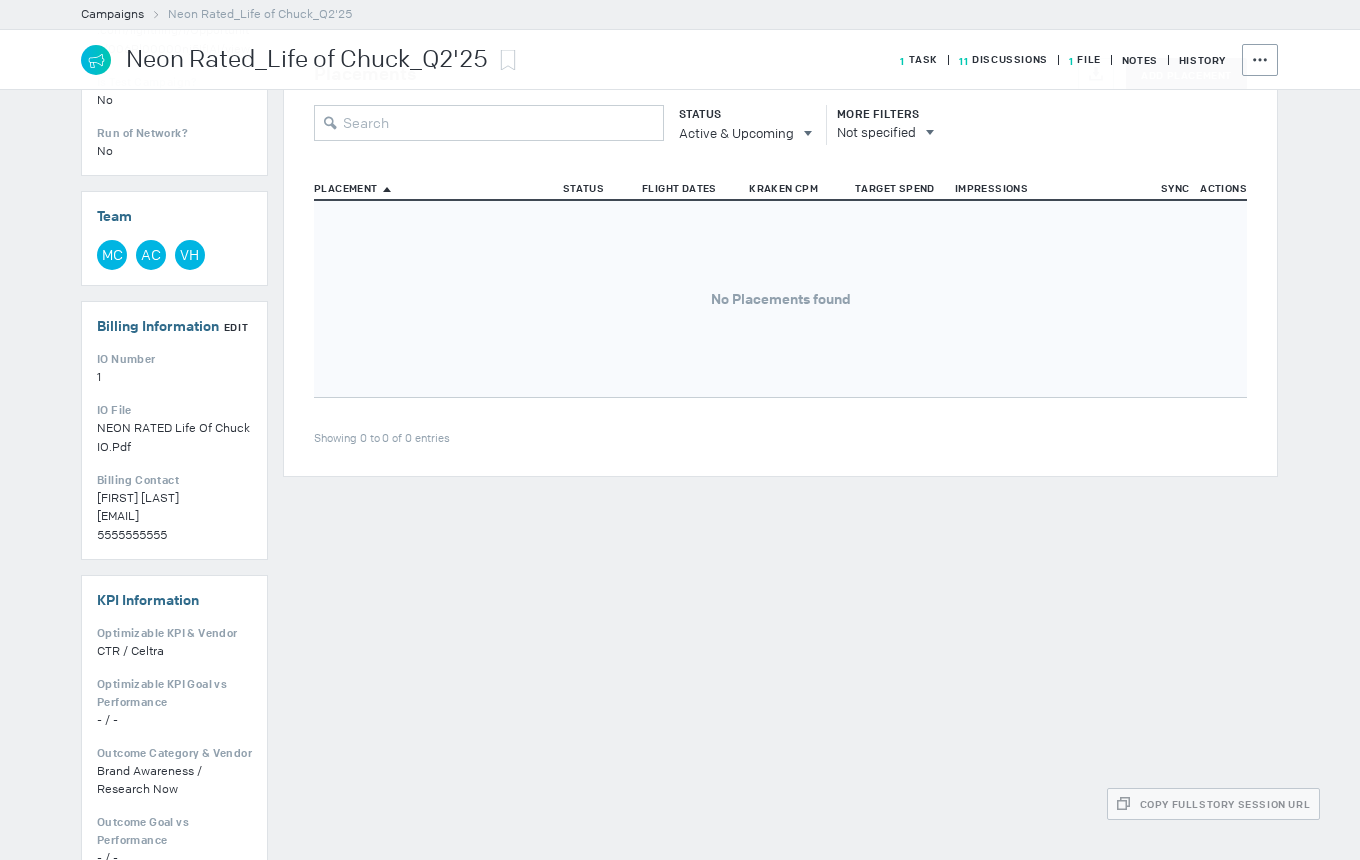 scroll, scrollTop: 800, scrollLeft: 0, axis: vertical 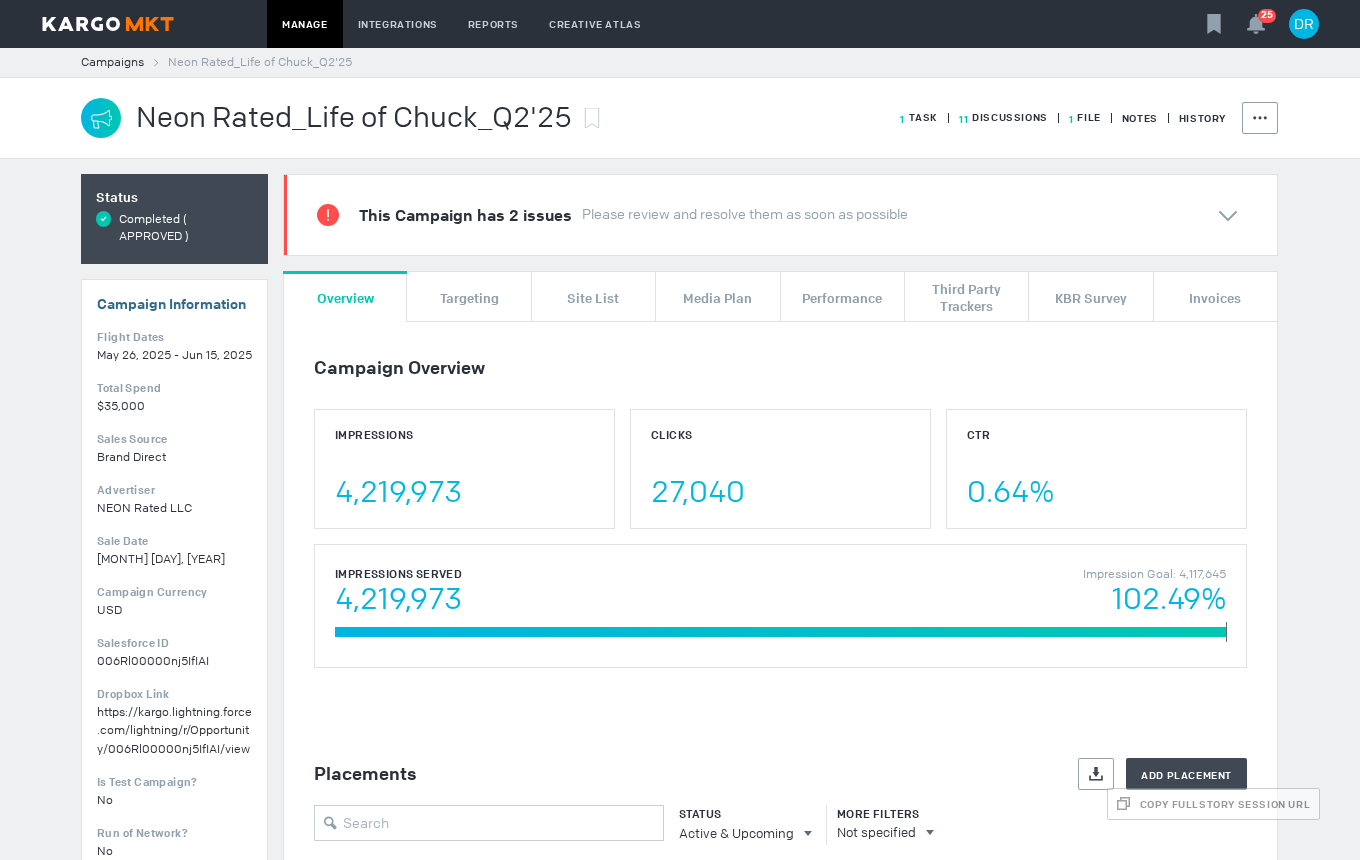 click on "1 File" at bounding box center [919, 117] 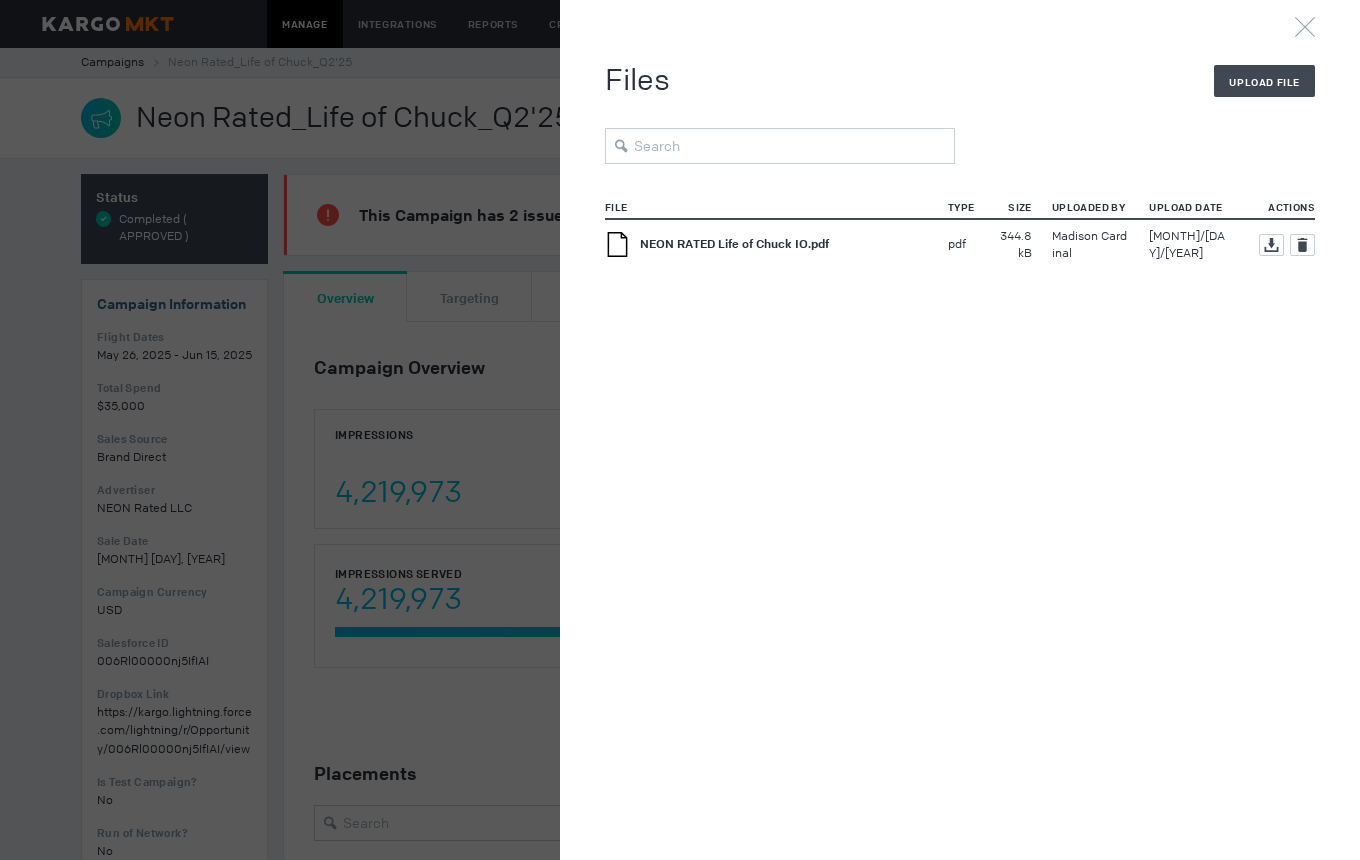 click on "NEON RATED Life of Chuck IO.pdf" at bounding box center [766, 244] 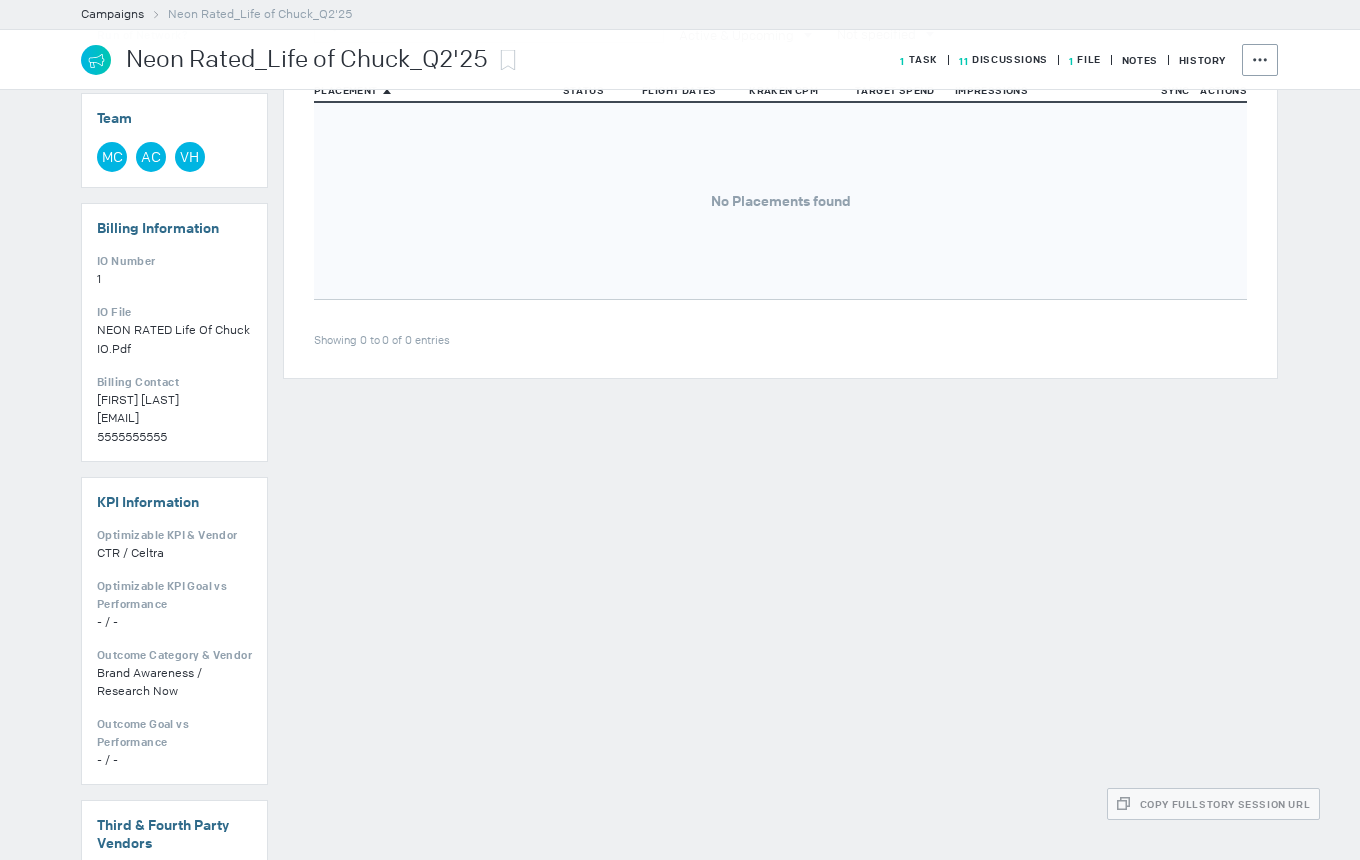 scroll, scrollTop: 800, scrollLeft: 0, axis: vertical 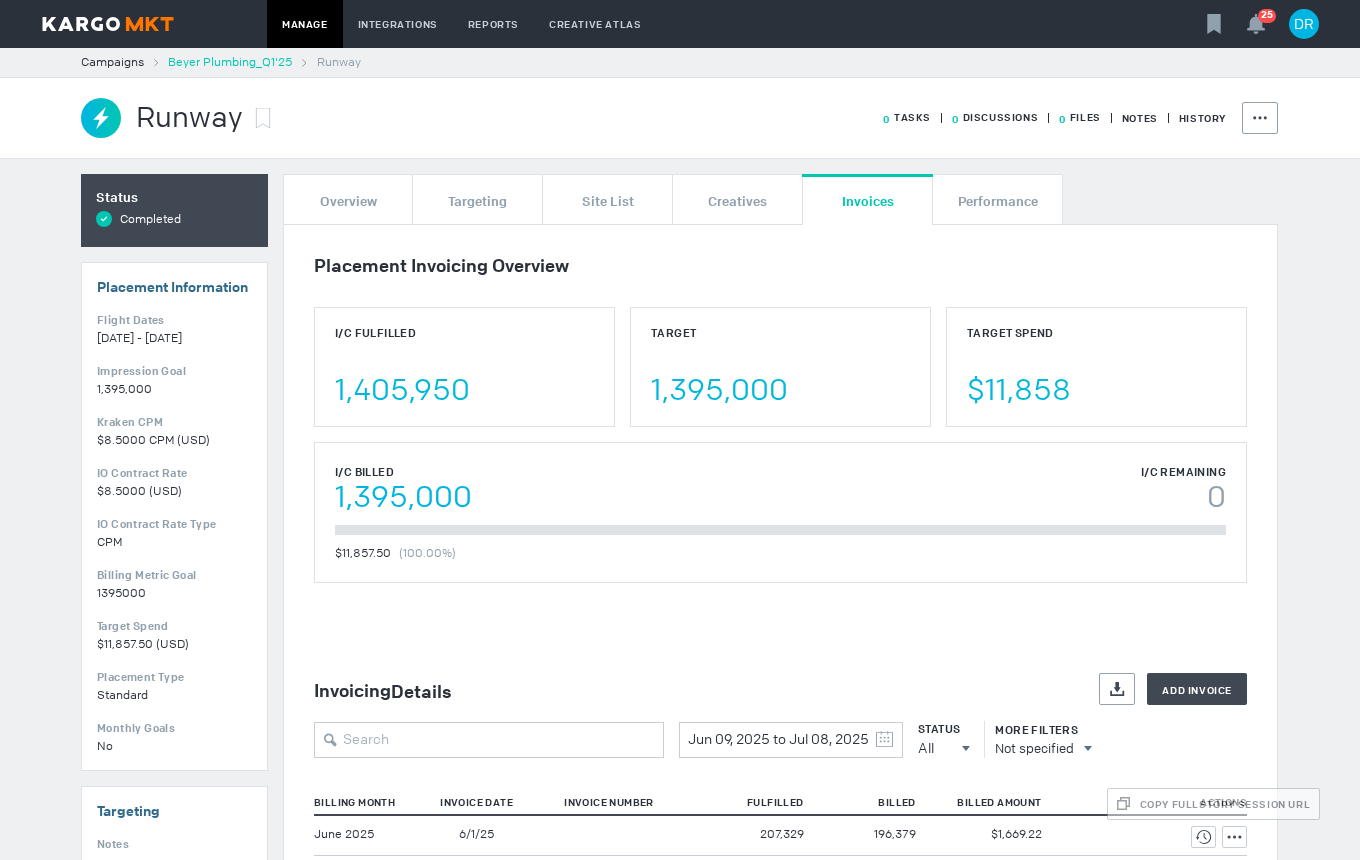 click on "Beyer Plumbing_Q1'25" at bounding box center (230, 62) 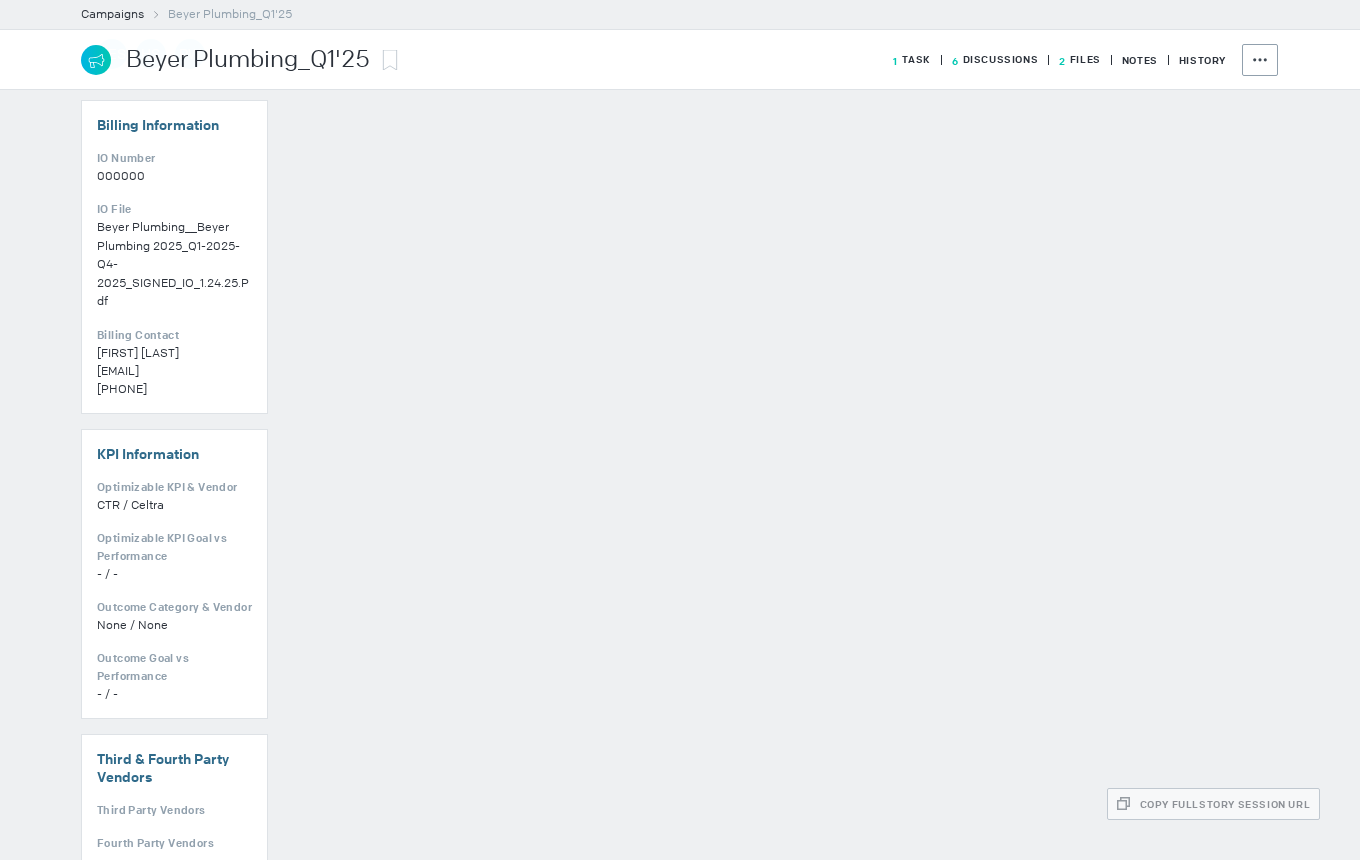 scroll, scrollTop: 900, scrollLeft: 0, axis: vertical 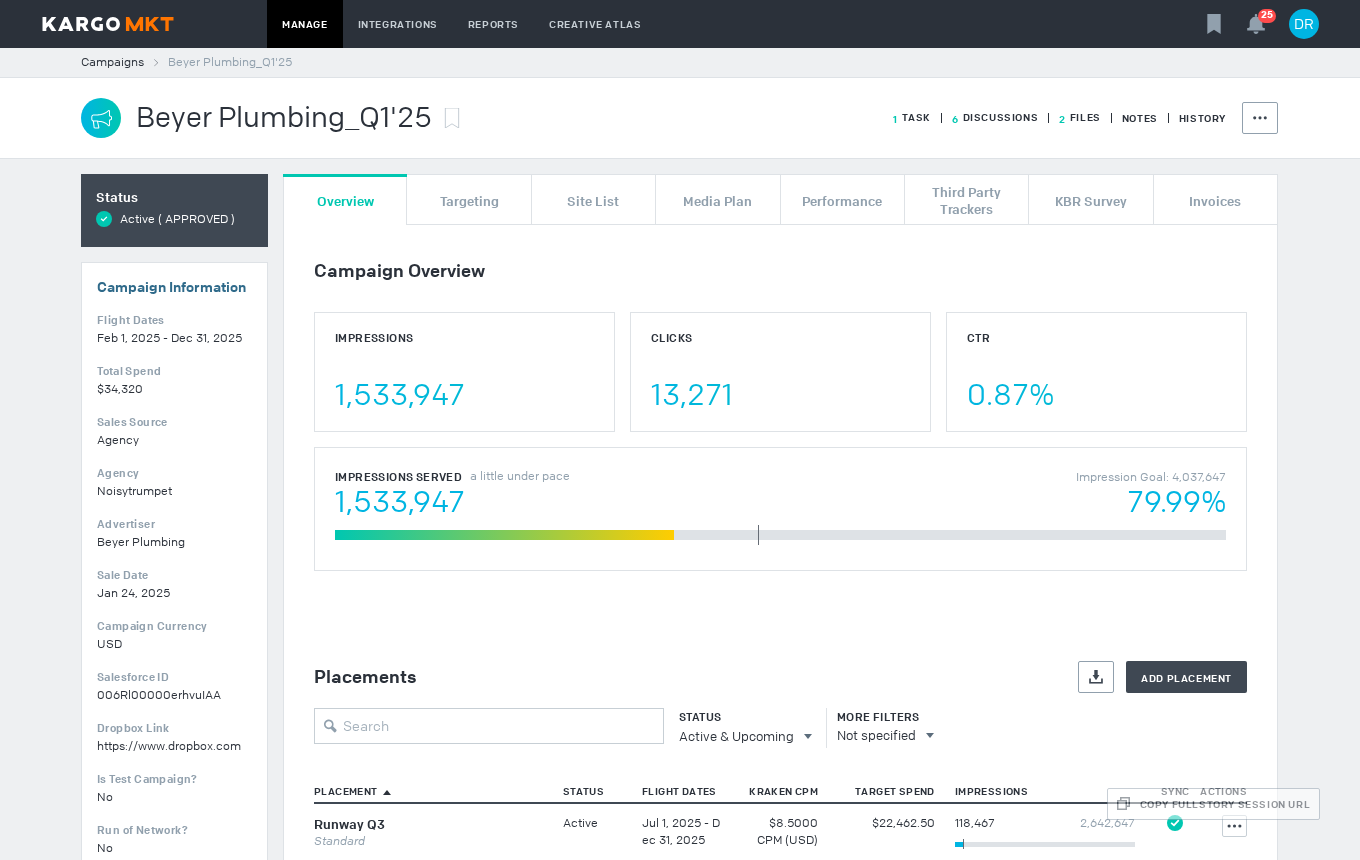 click on "2 Files" at bounding box center (1069, 118) 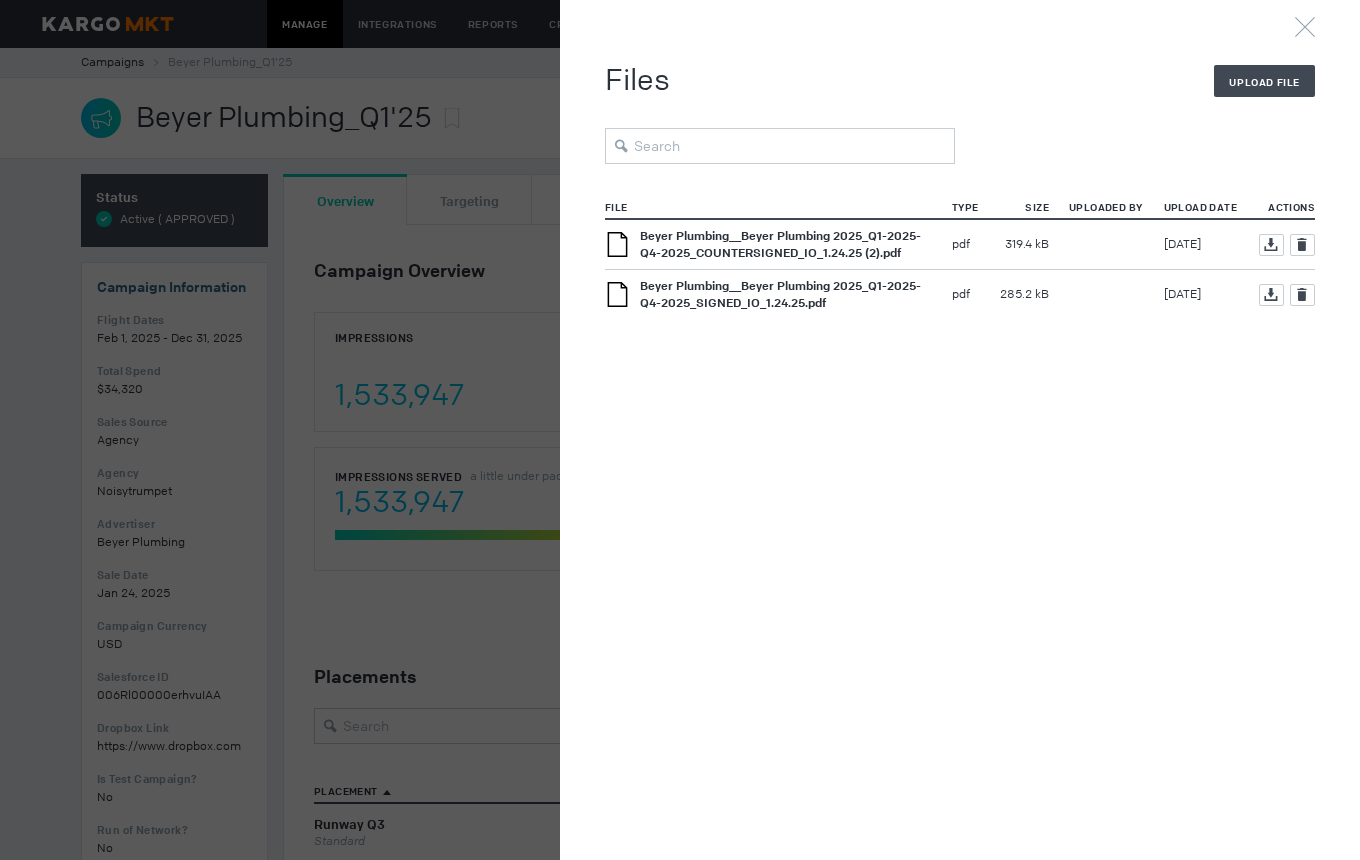 click on "Beyer Plumbing__Beyer Plumbing 2025_Q1-2025-Q4-2025_COUNTERSIGNED_IO_1.24.25 (2).pdf" at bounding box center (780, 244) 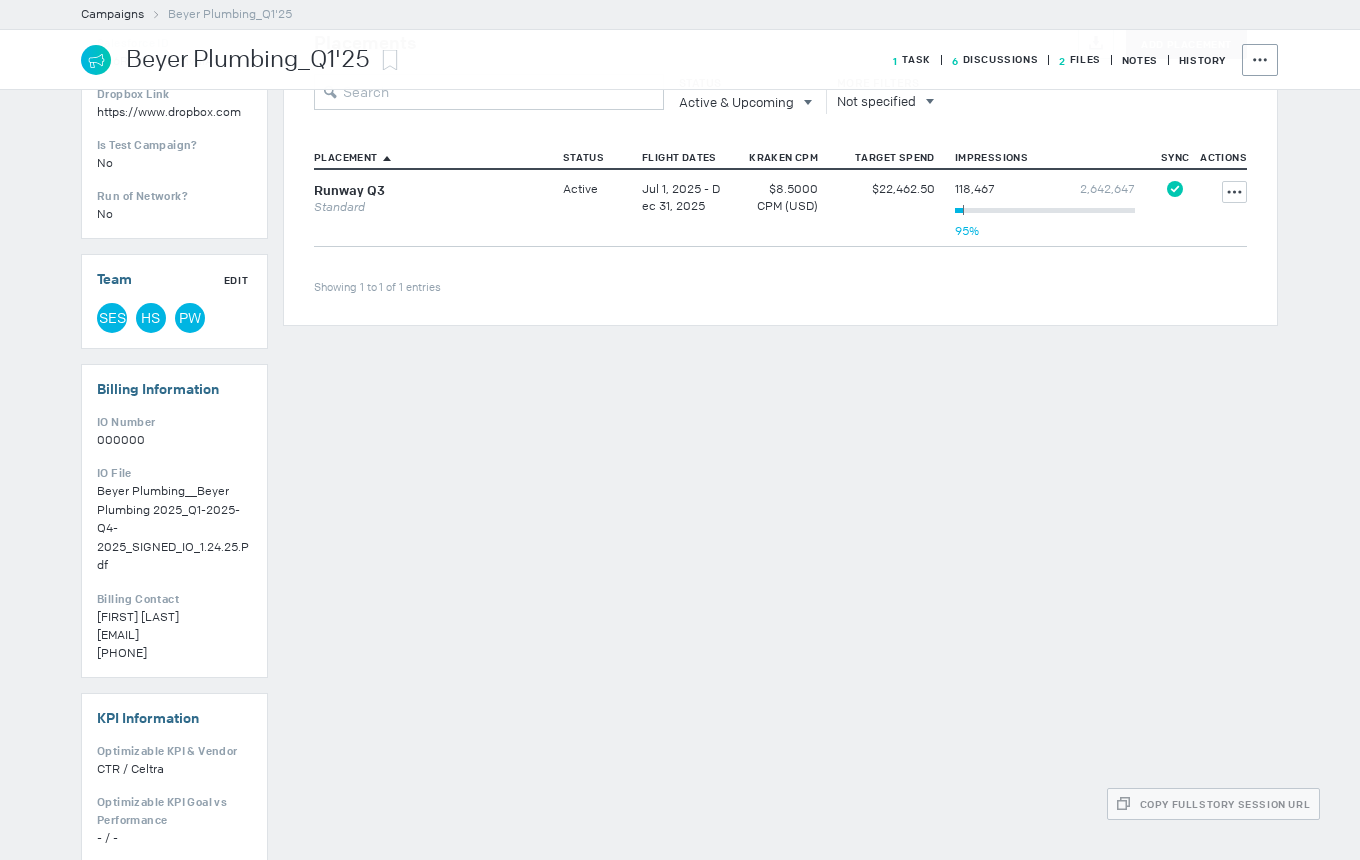 scroll, scrollTop: 700, scrollLeft: 0, axis: vertical 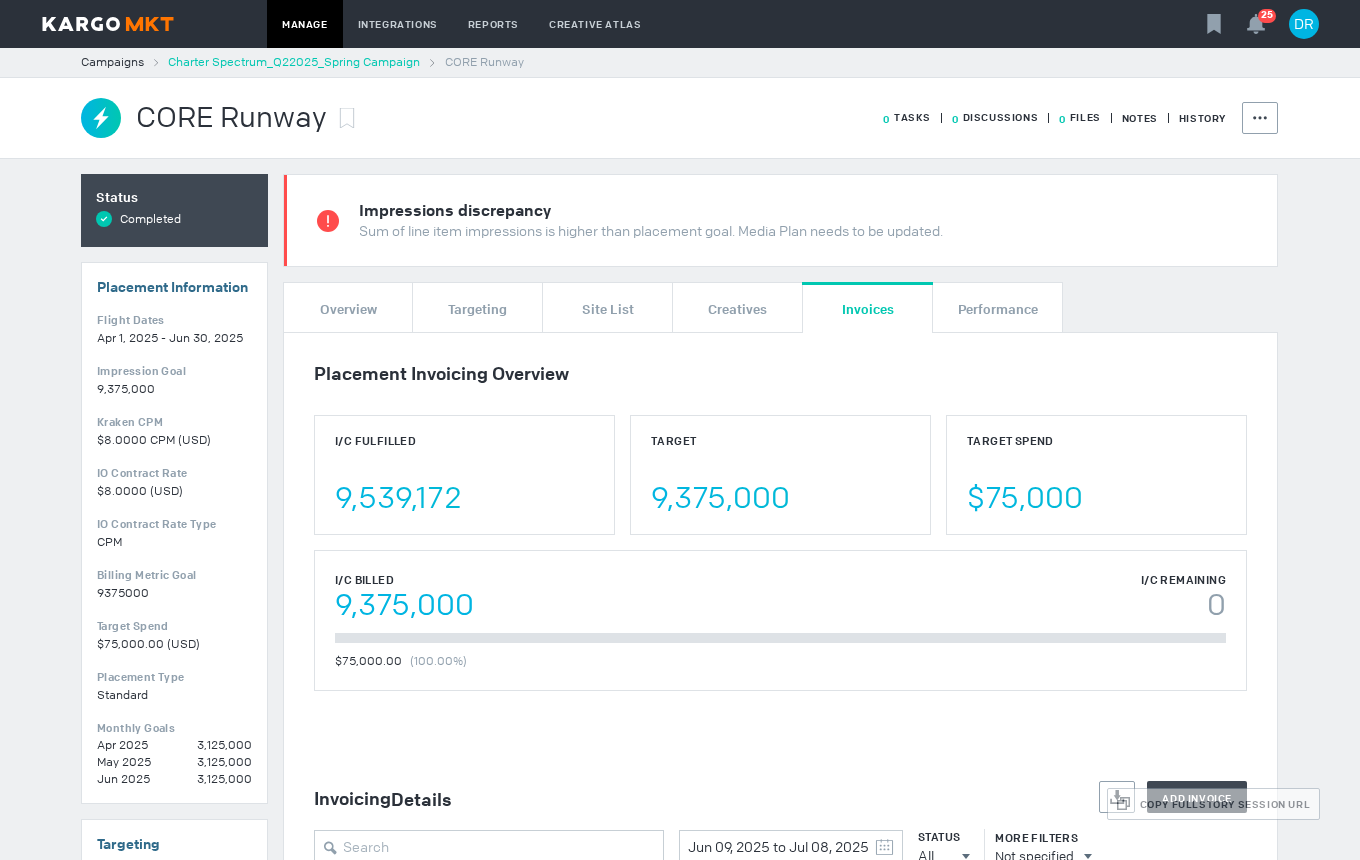 click on "Charter Spectrum_Q22025_Spring Campaign" at bounding box center (294, 62) 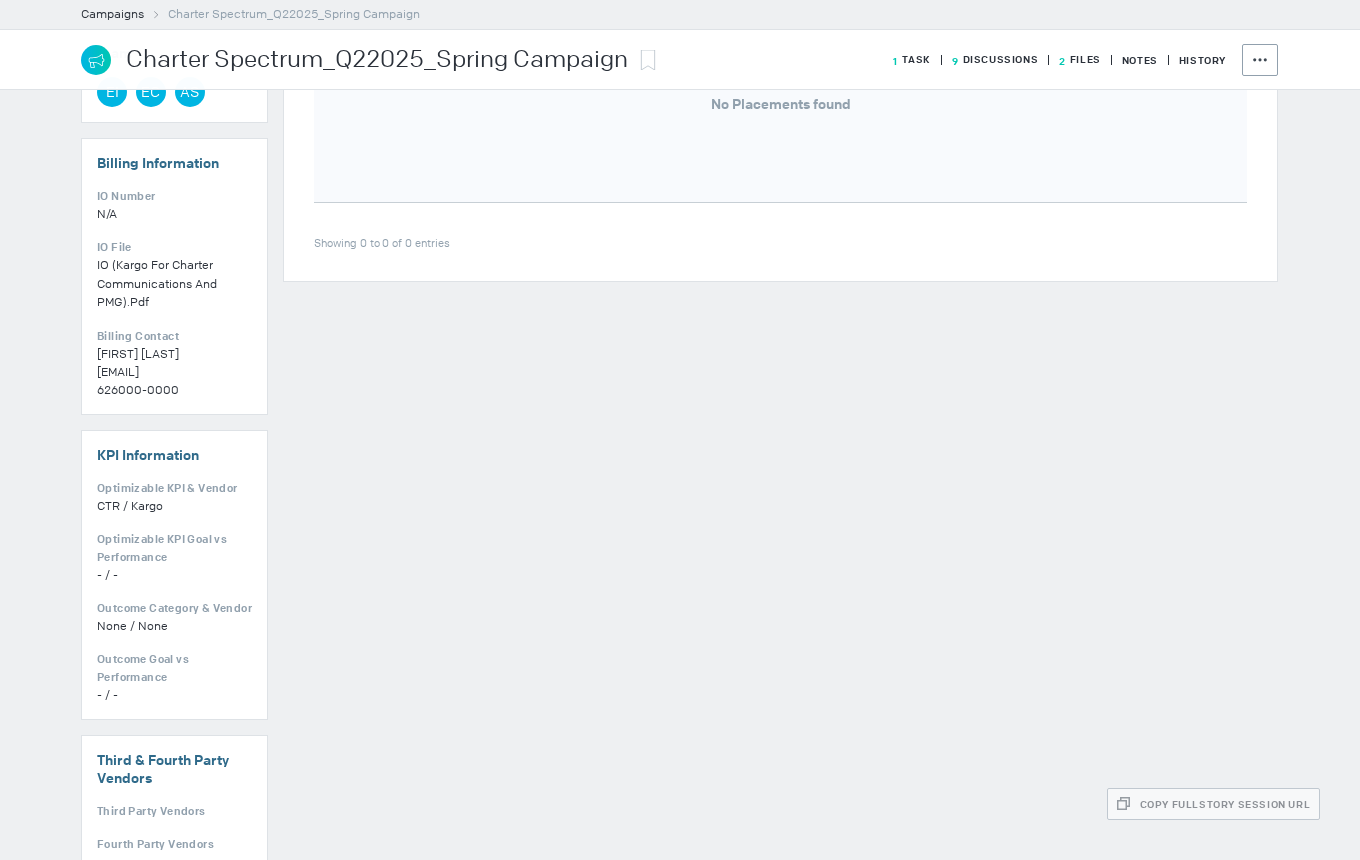 scroll, scrollTop: 900, scrollLeft: 0, axis: vertical 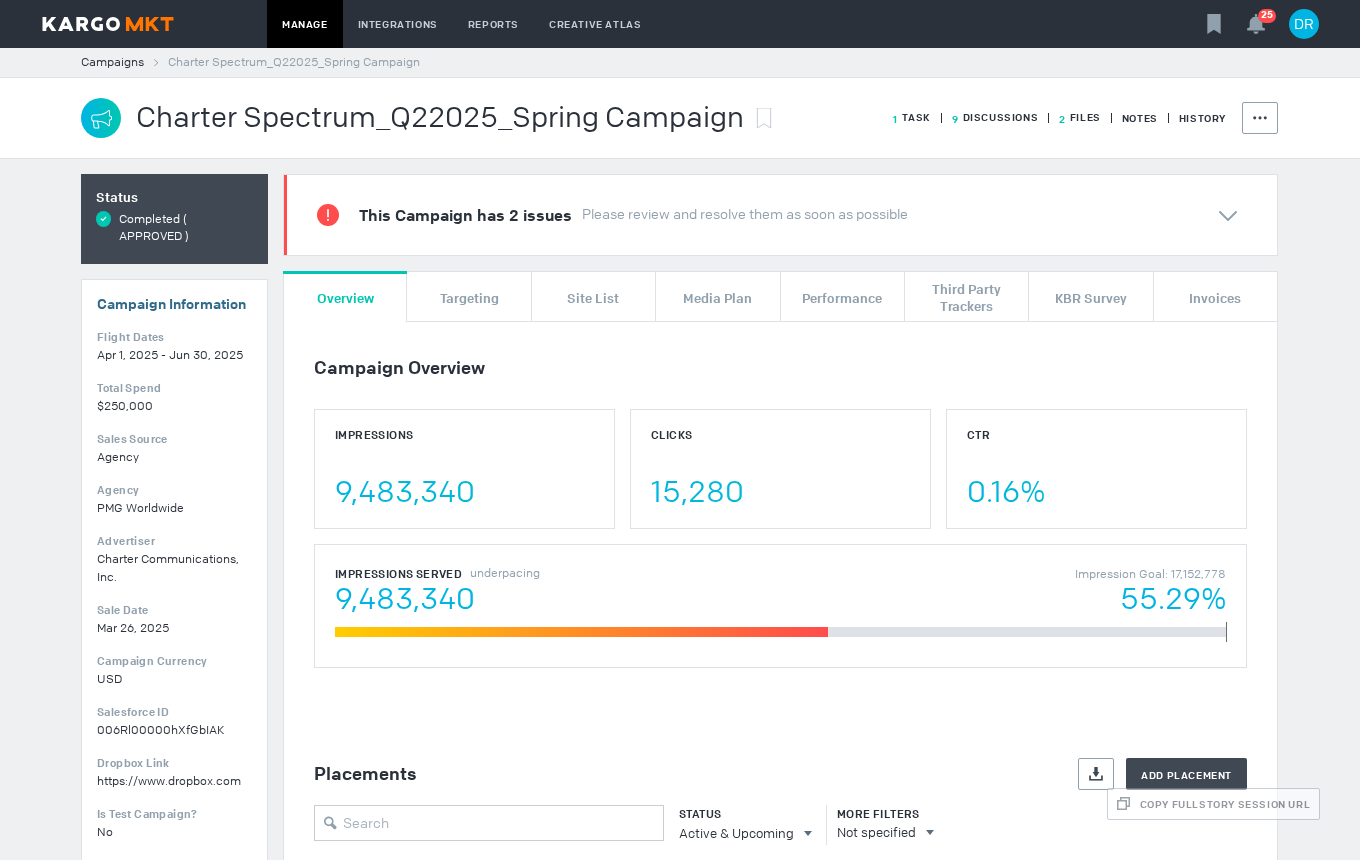 click on "2 Files" at bounding box center [912, 117] 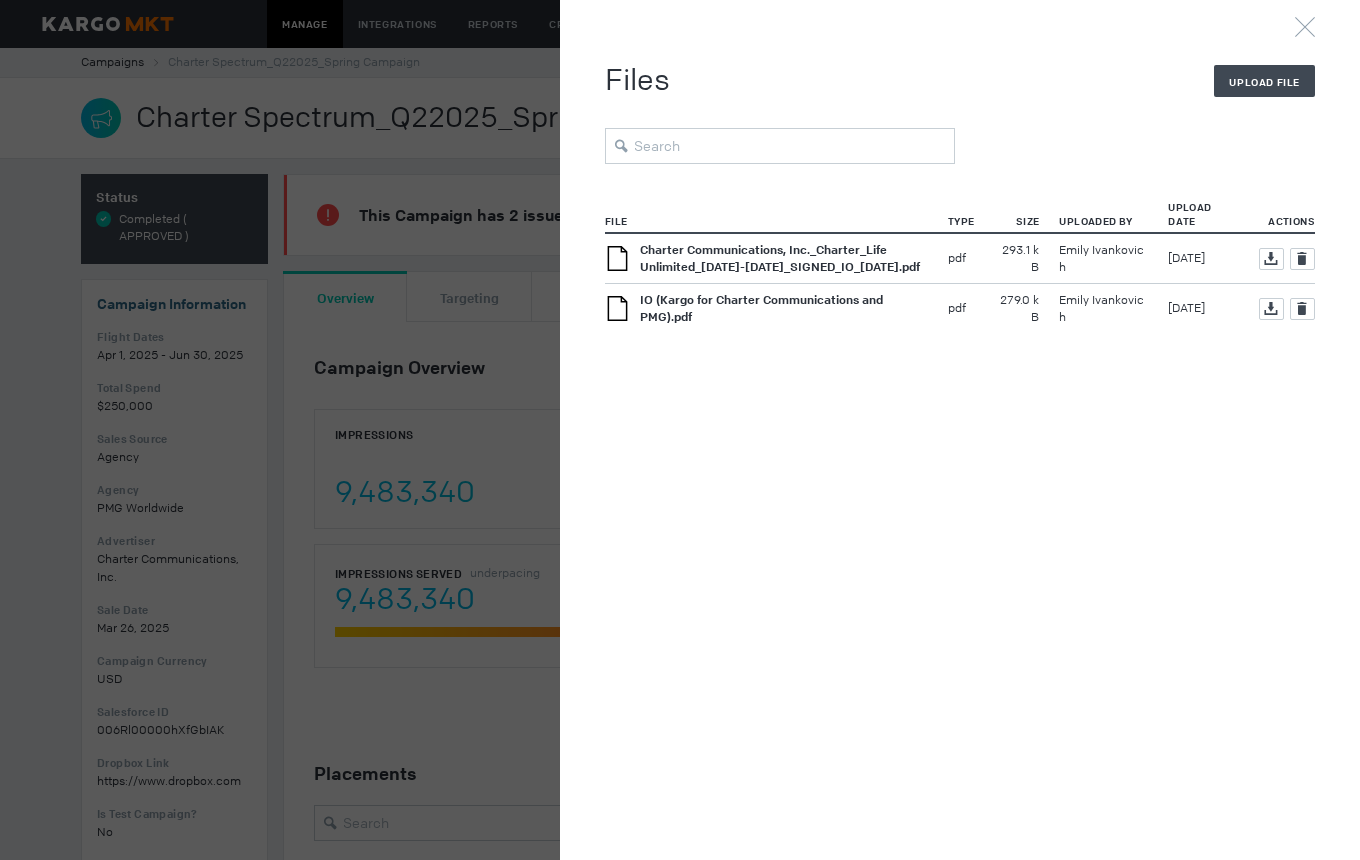 click on "Charter Communications, Inc._Charter_Life Unlimited_[DATE]-[DATE]_SIGNED_IO_[DATE].pdf" at bounding box center (780, 258) 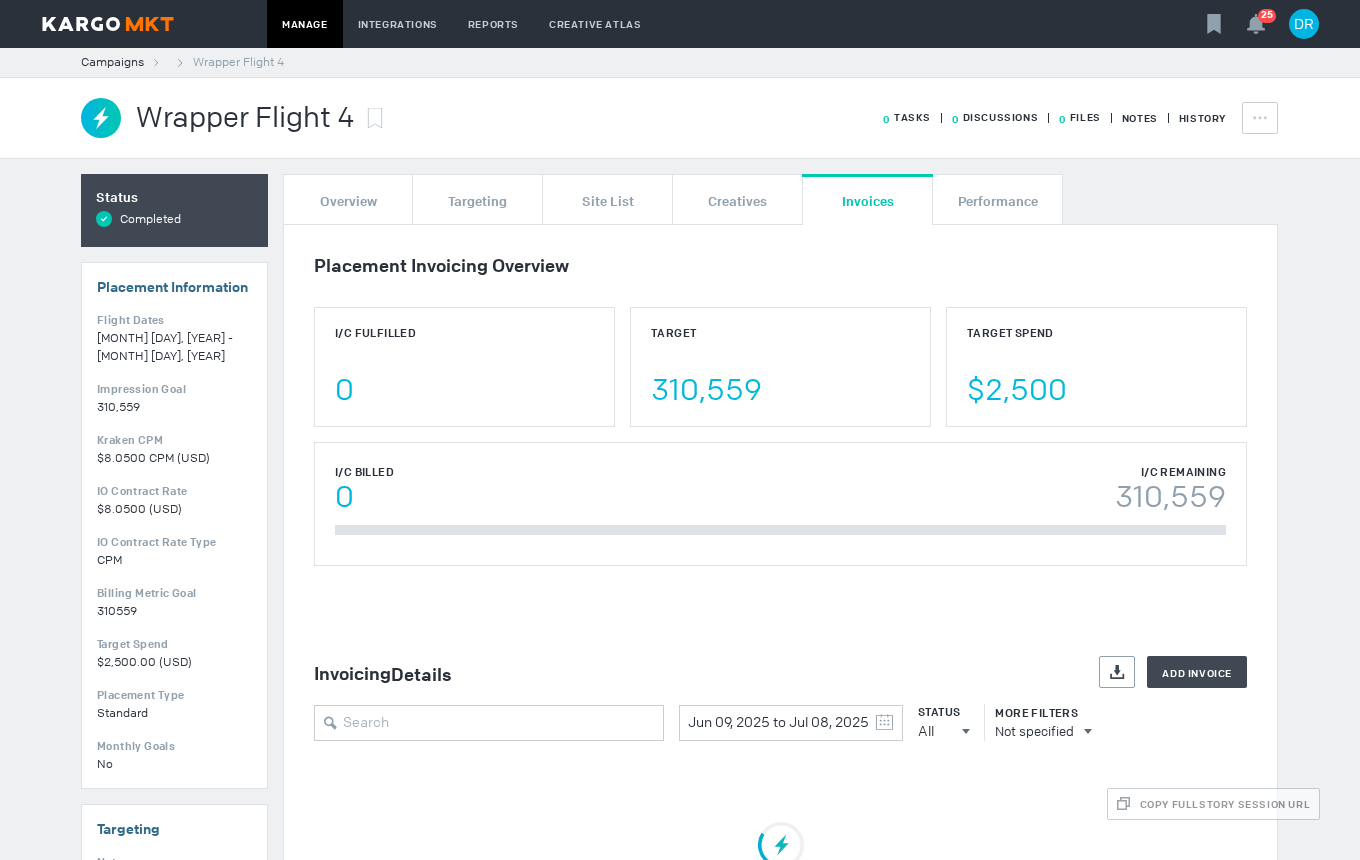 scroll, scrollTop: 0, scrollLeft: 0, axis: both 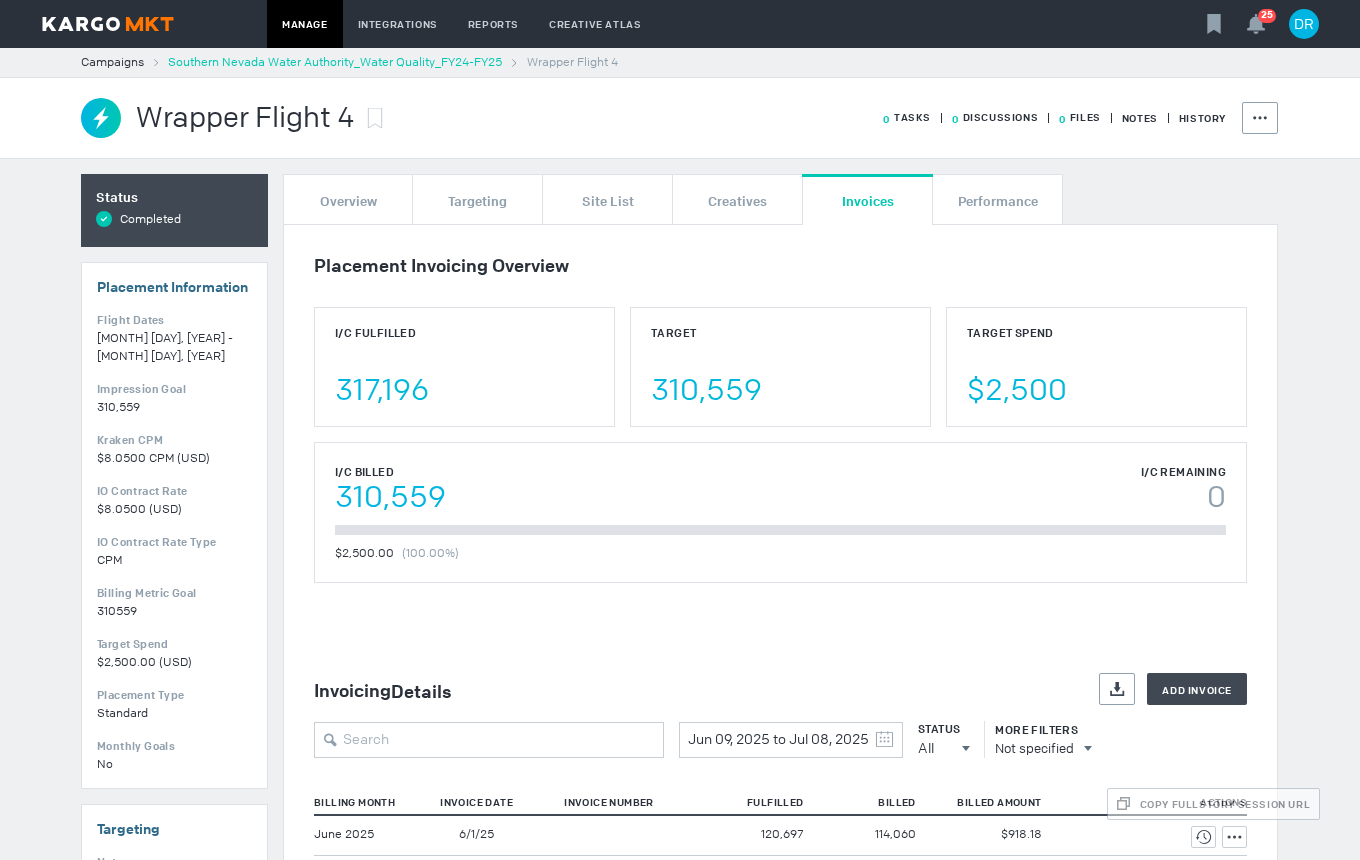 click on "Southern Nevada Water Authority_Water Quality_FY24-FY25" at bounding box center (335, 62) 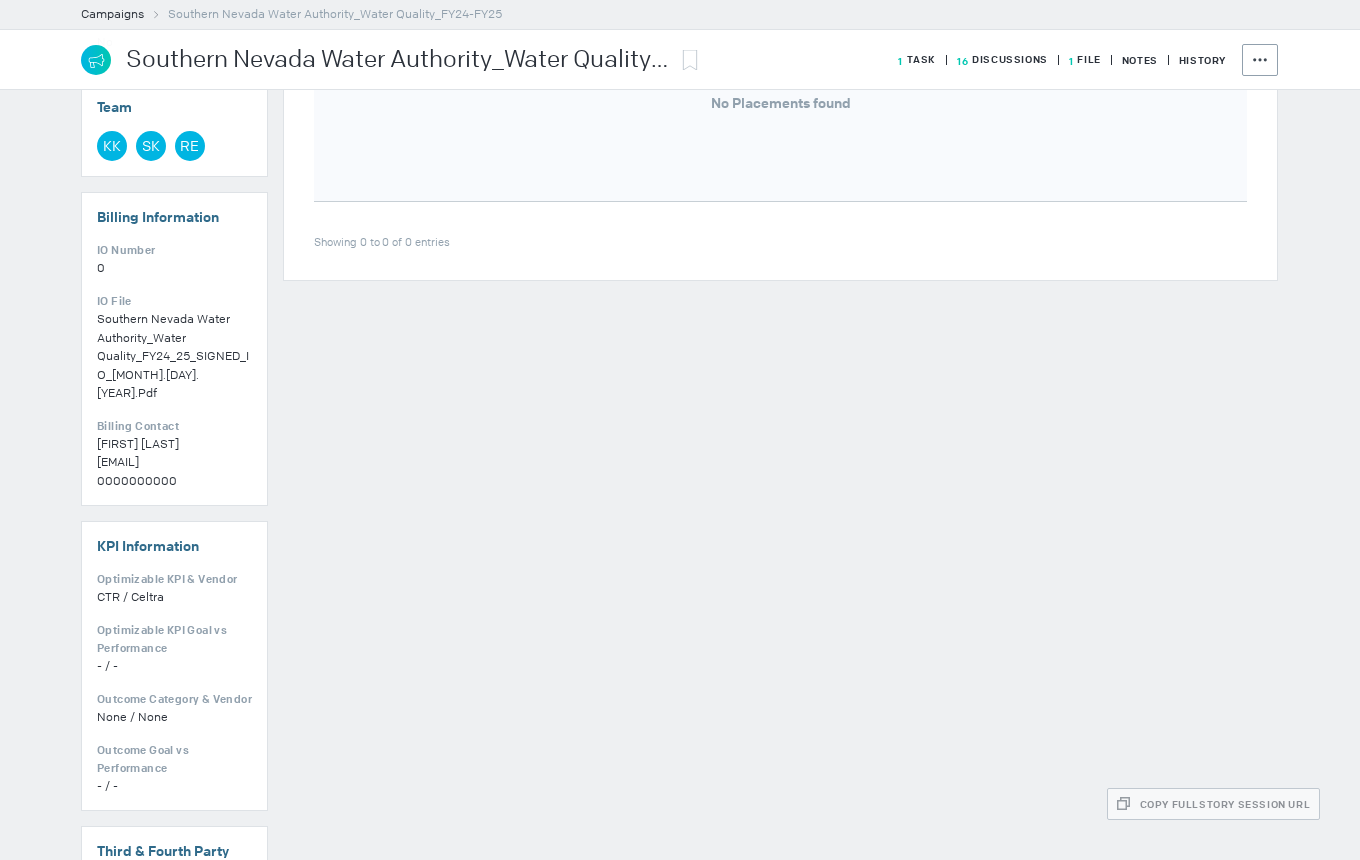 scroll, scrollTop: 1000, scrollLeft: 0, axis: vertical 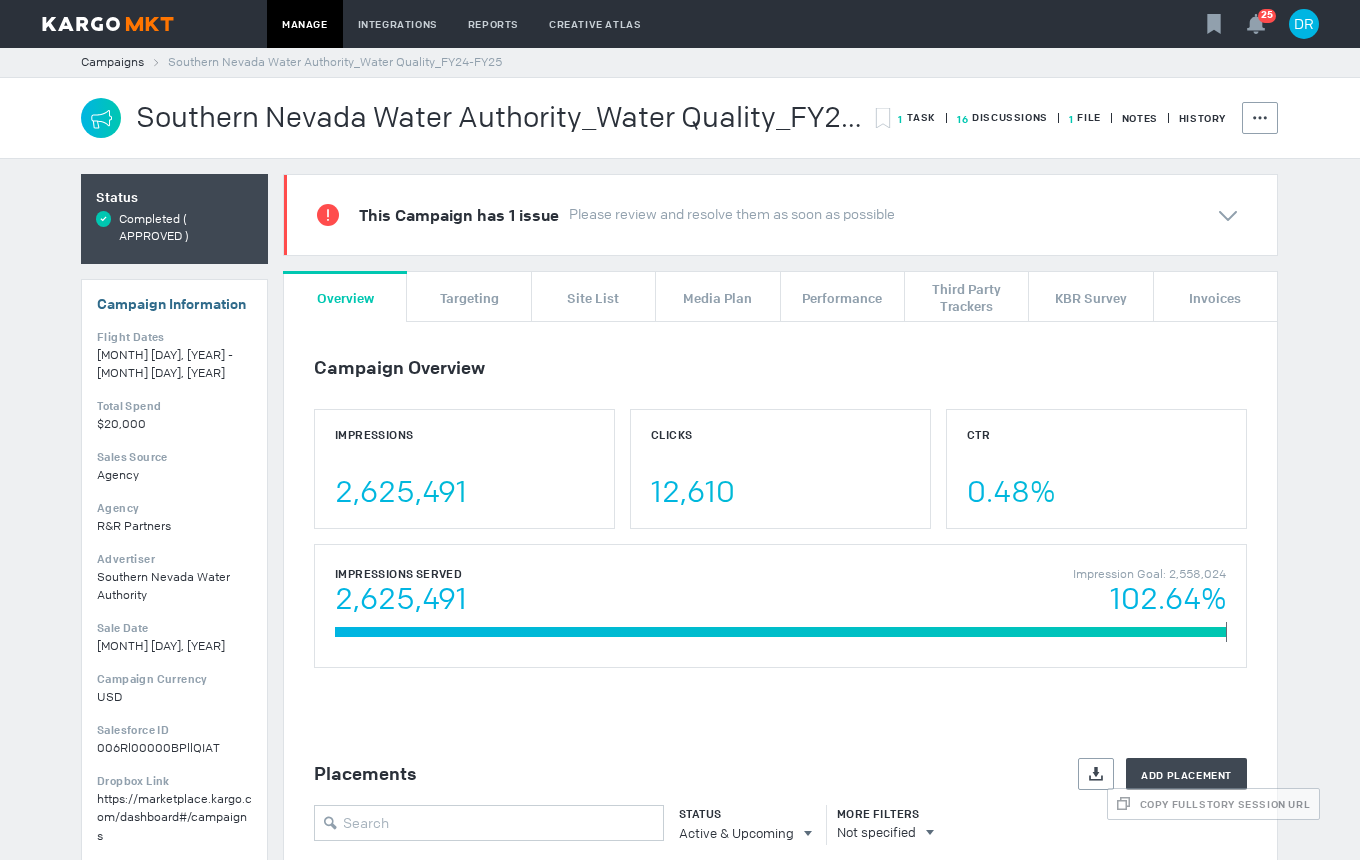 click on "1 File" at bounding box center [917, 117] 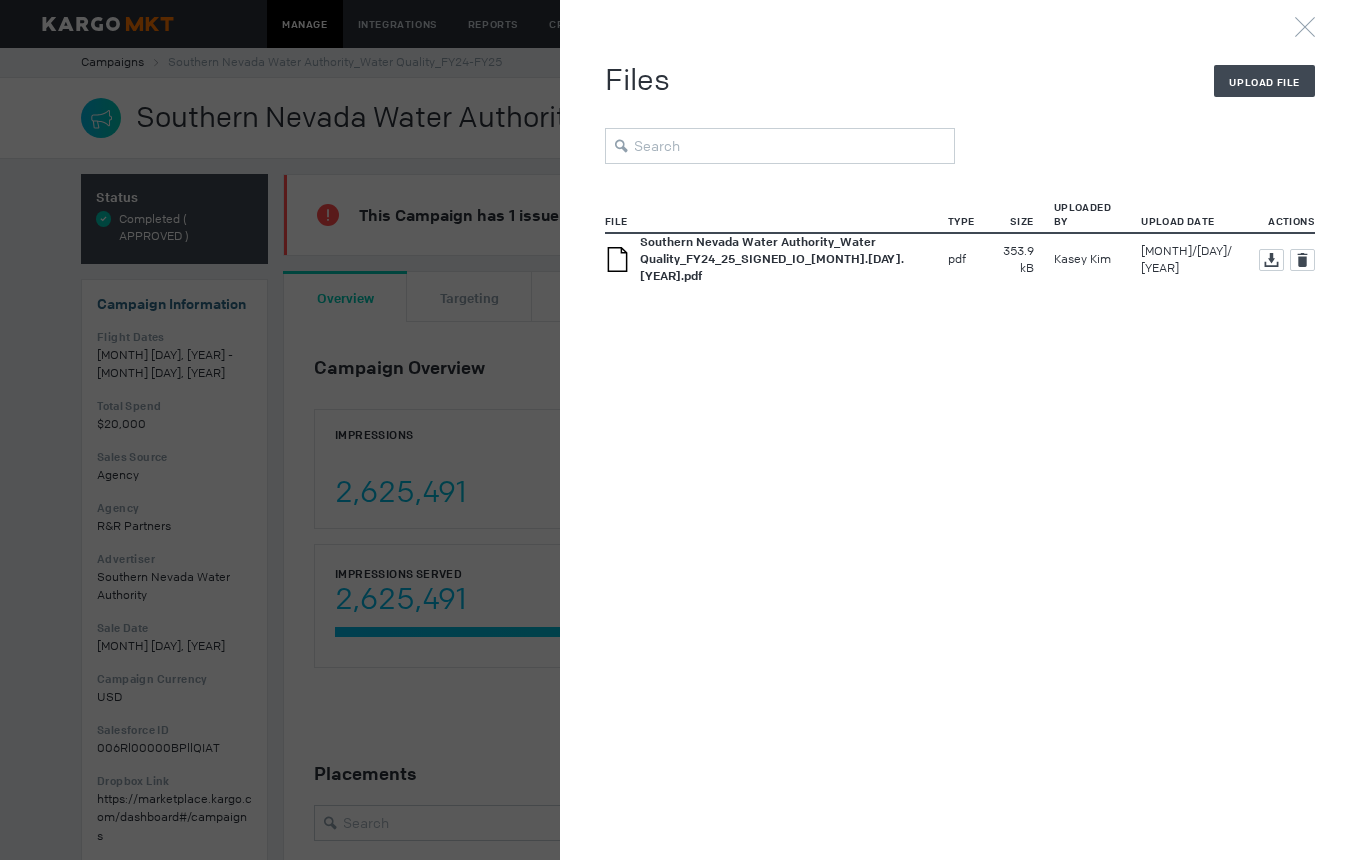 click on "Southern Nevada Water Authority_Water Quality_FY24_25_SIGNED_IO_8.14.24.pdf" at bounding box center [772, 259] 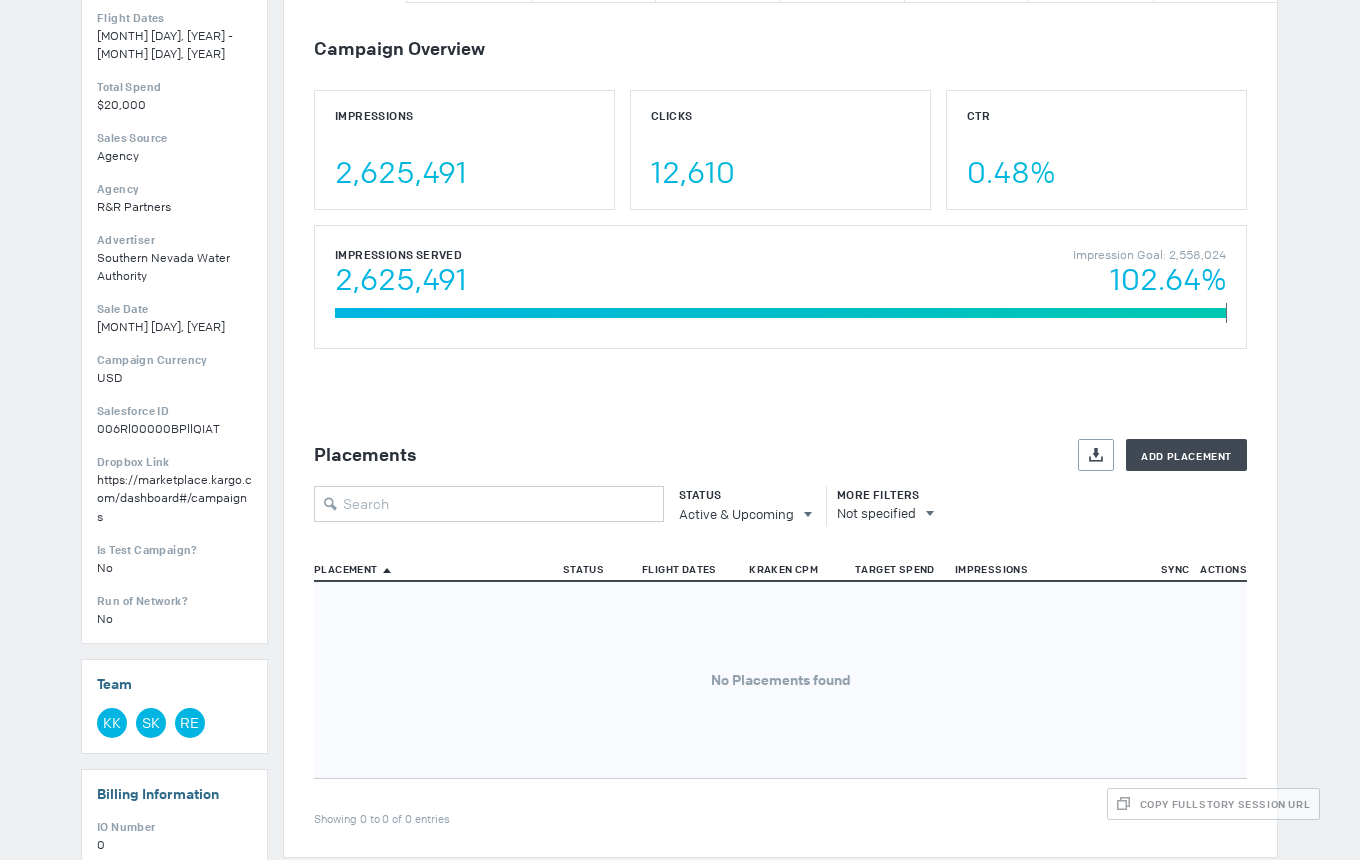 scroll, scrollTop: 0, scrollLeft: 0, axis: both 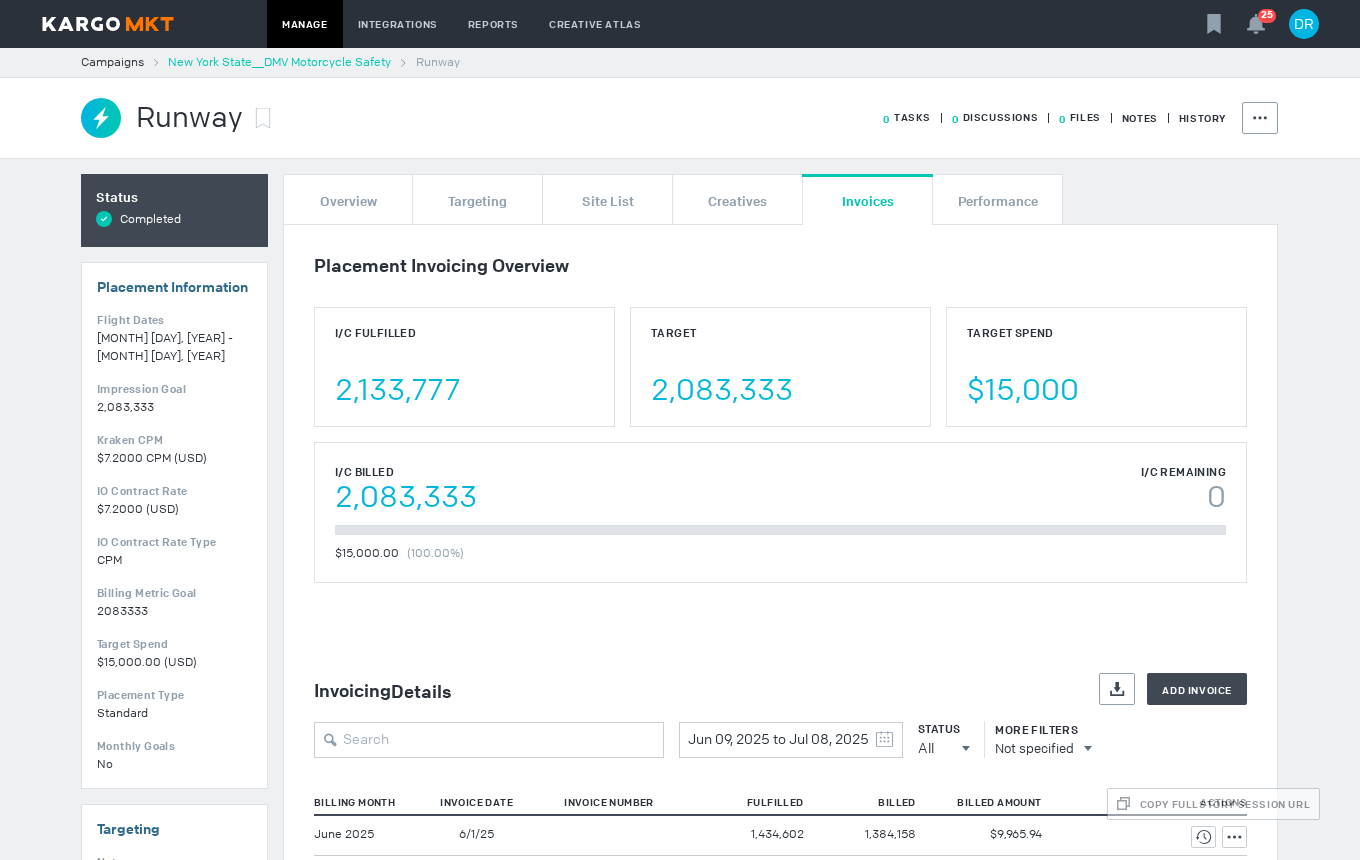 click on "New York State__DMV Motorcycle Safety" at bounding box center (279, 62) 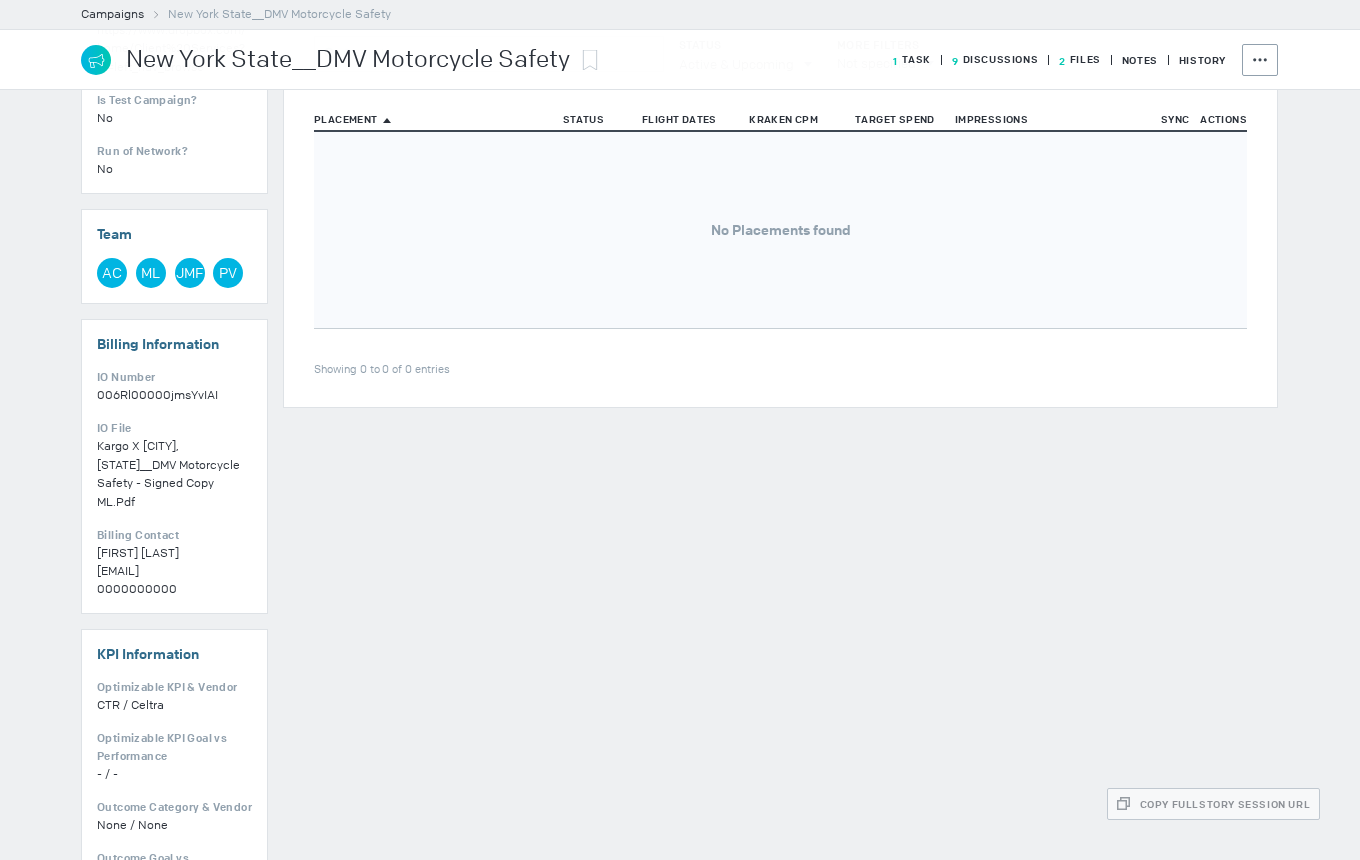 scroll, scrollTop: 983, scrollLeft: 0, axis: vertical 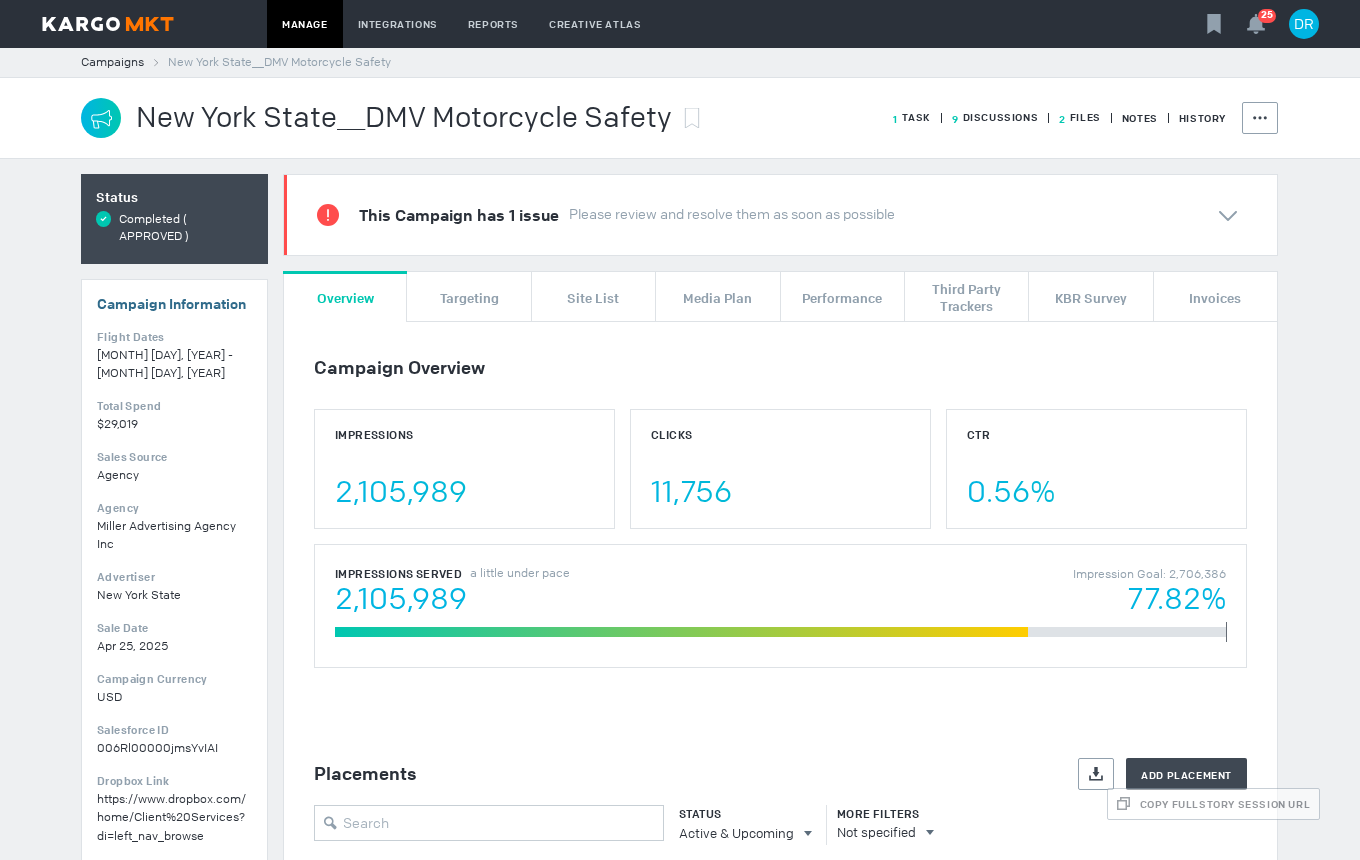 click on "2 Files" at bounding box center [912, 117] 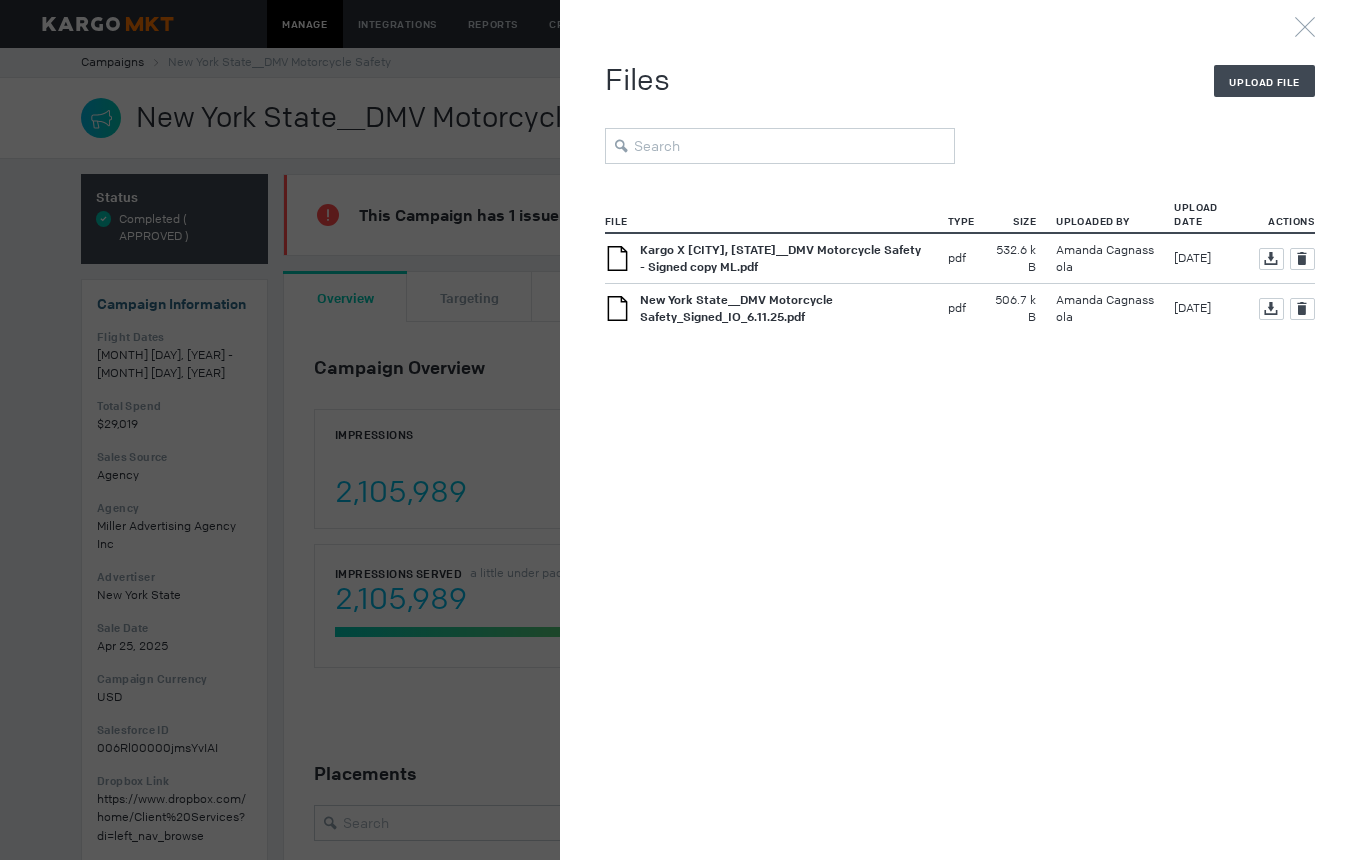 click on "Kargo X New York State__DMV Motorcycle Safety - Signed copy ML.pdf" at bounding box center (780, 258) 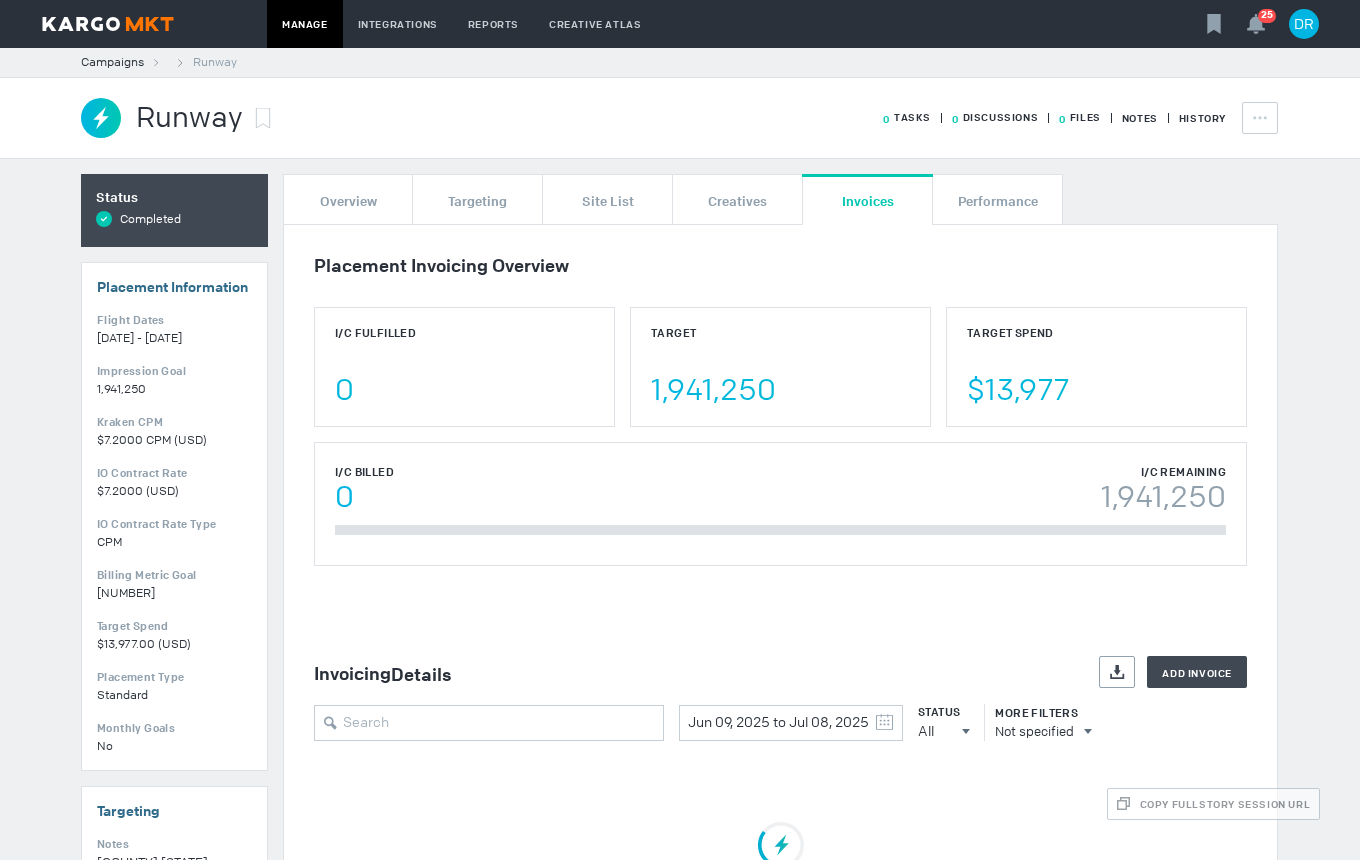 scroll, scrollTop: 0, scrollLeft: 0, axis: both 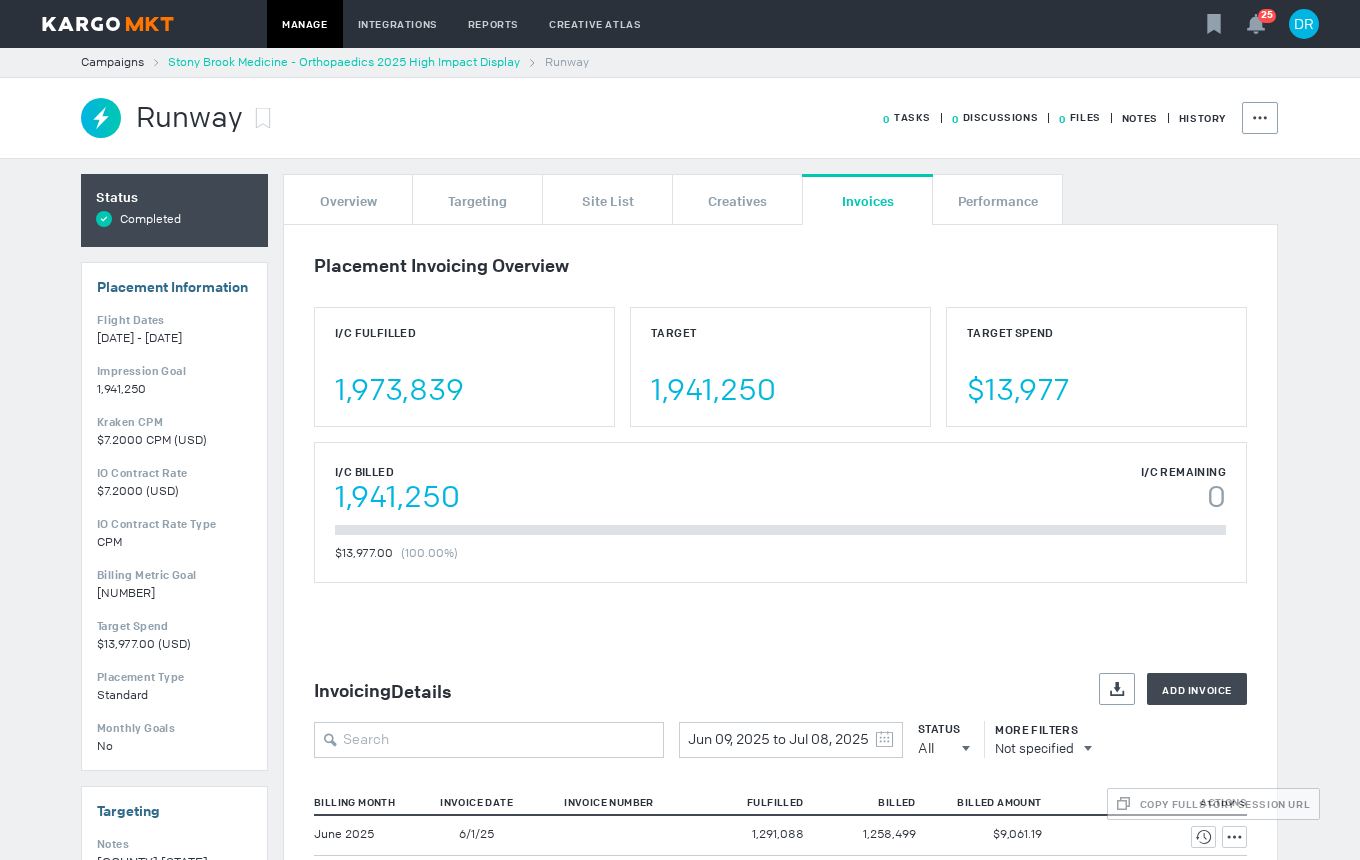 click on "Stony Brook Medicine - Orthopaedics 2025 High Impact Display" at bounding box center [344, 62] 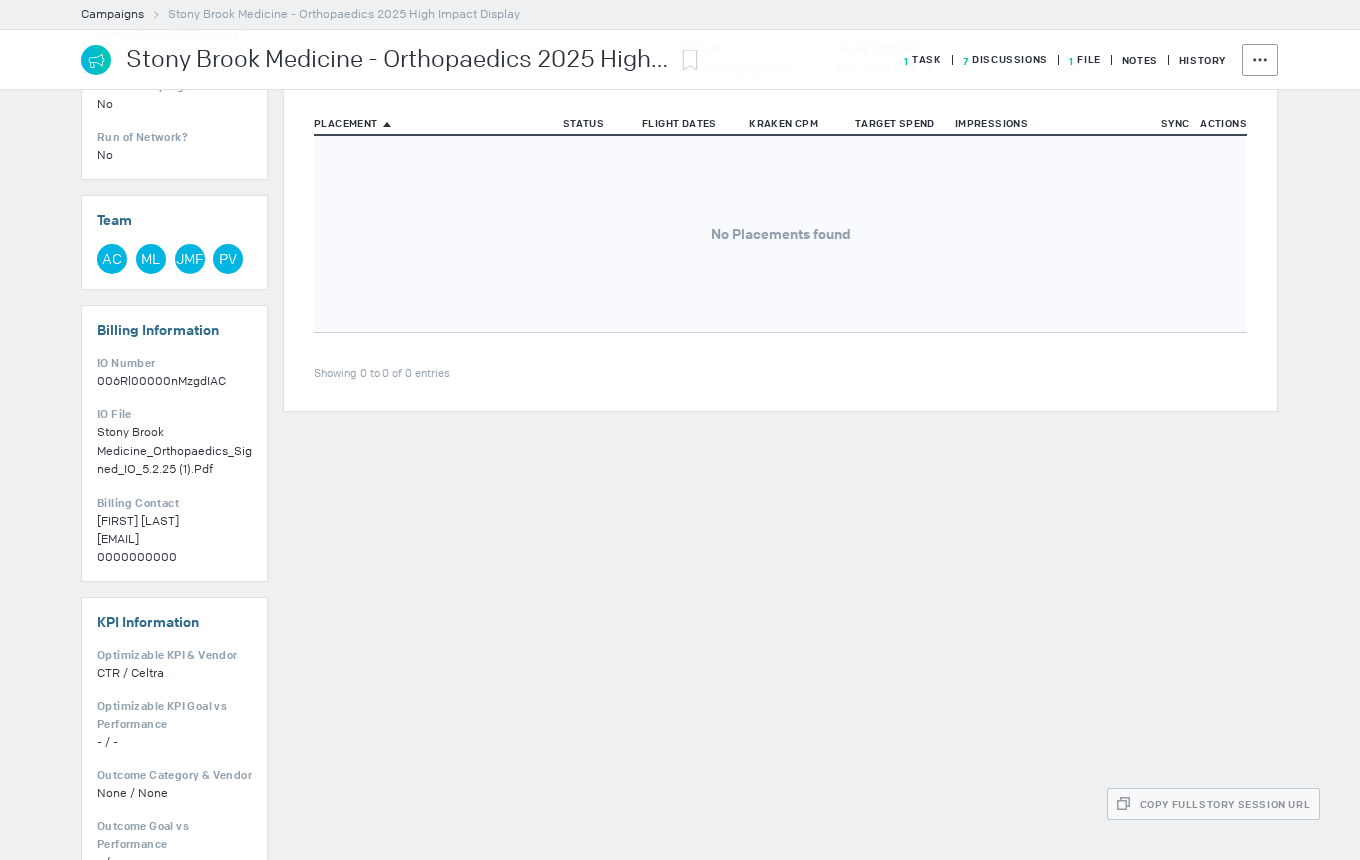scroll, scrollTop: 800, scrollLeft: 0, axis: vertical 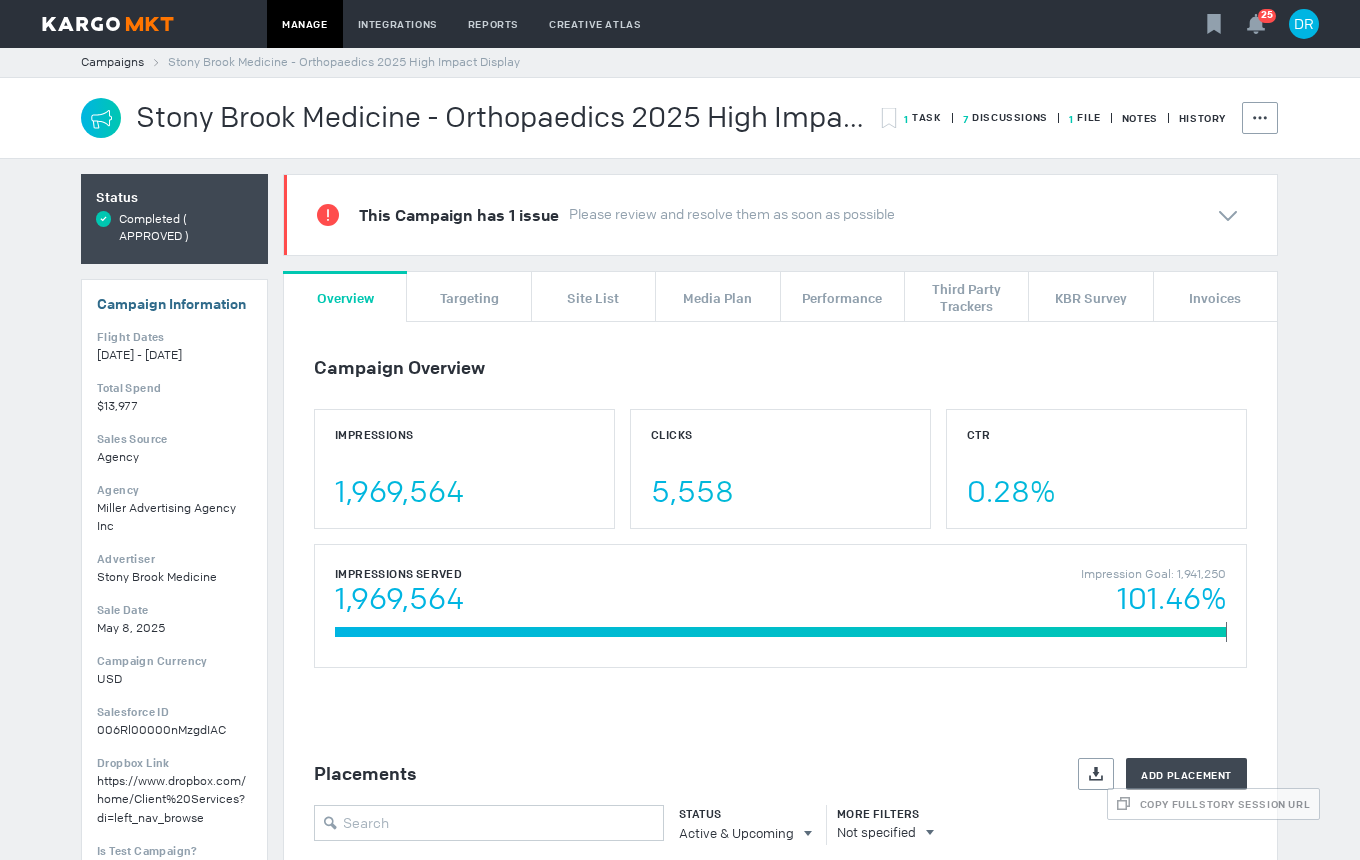 click on "1 File" at bounding box center (923, 117) 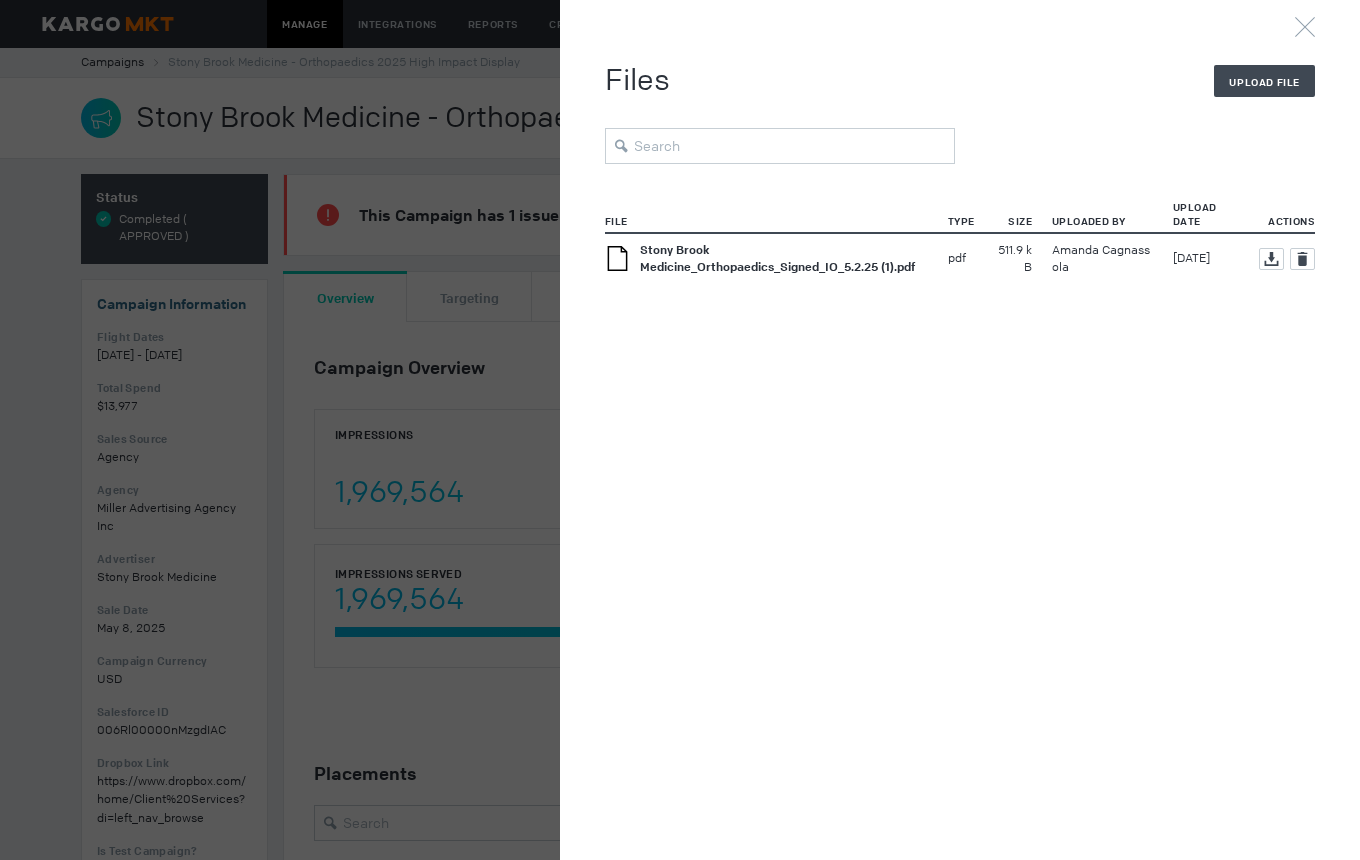 click on "Stony Brook Medicine_Orthopaedics_Signed_IO_5.2.25 (1).pdf" at bounding box center (784, 259) 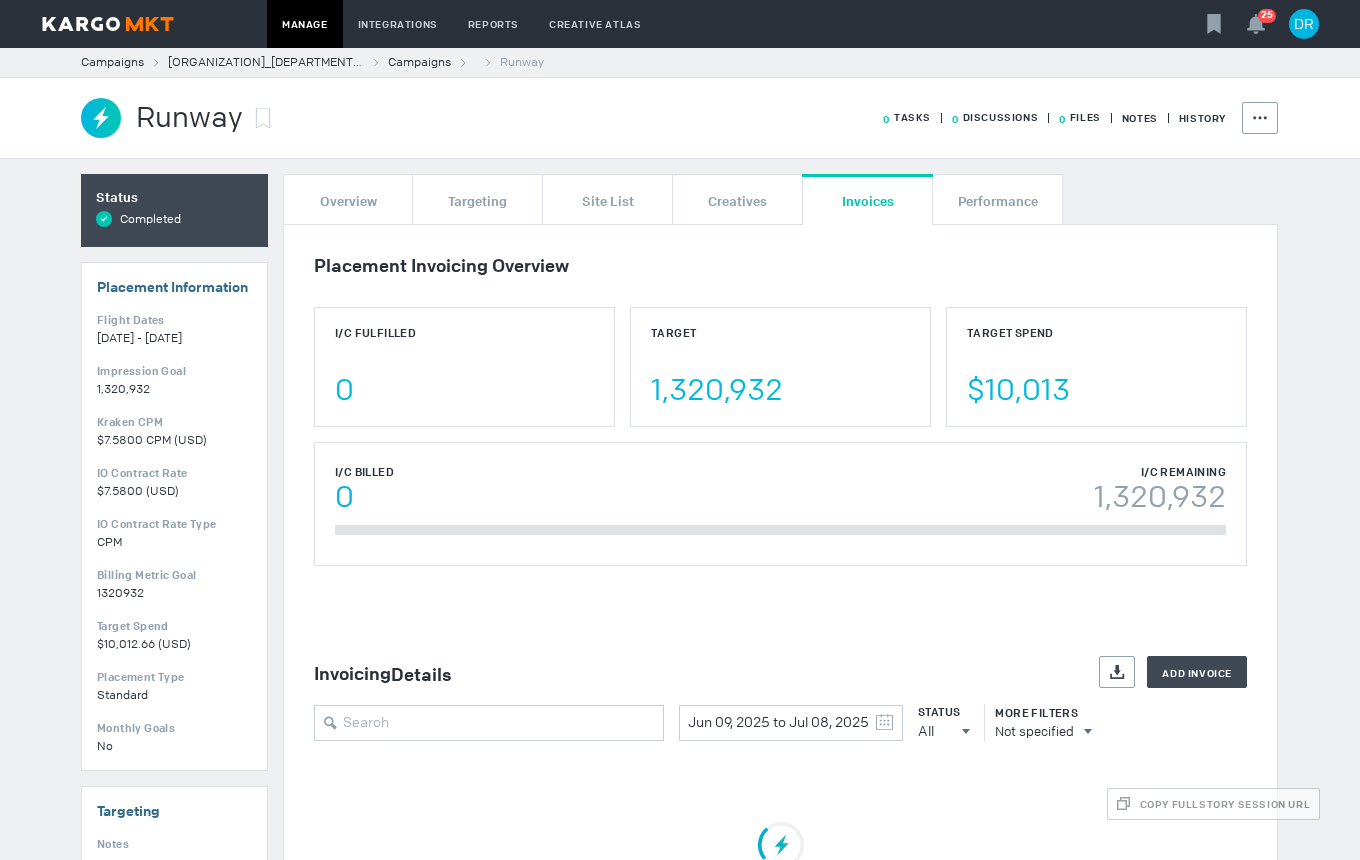 scroll, scrollTop: 0, scrollLeft: 0, axis: both 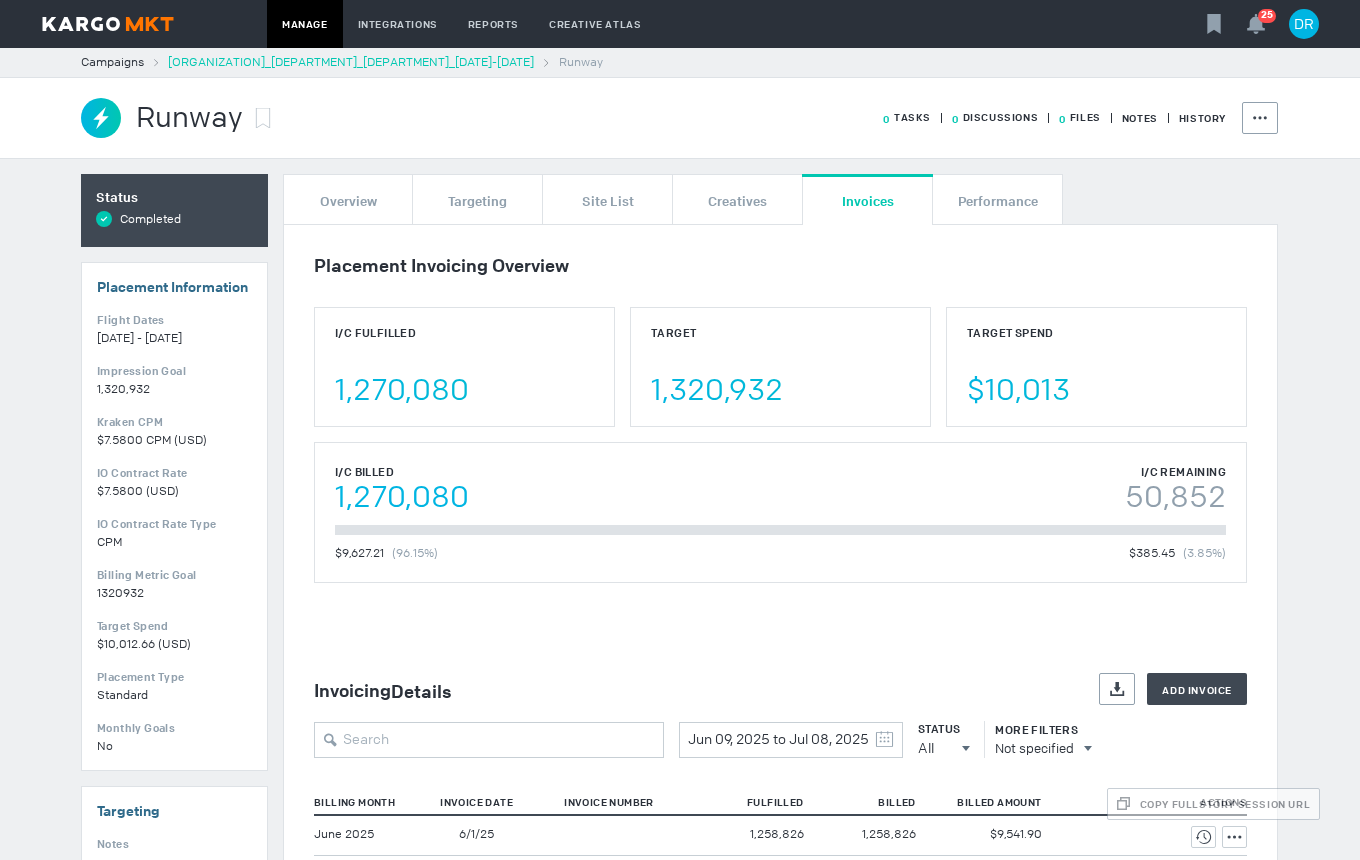 click on "[ORGANIZATION]_[DEPARTMENT]_[DEPARTMENT]_[DATE]-[DATE]" at bounding box center (351, 62) 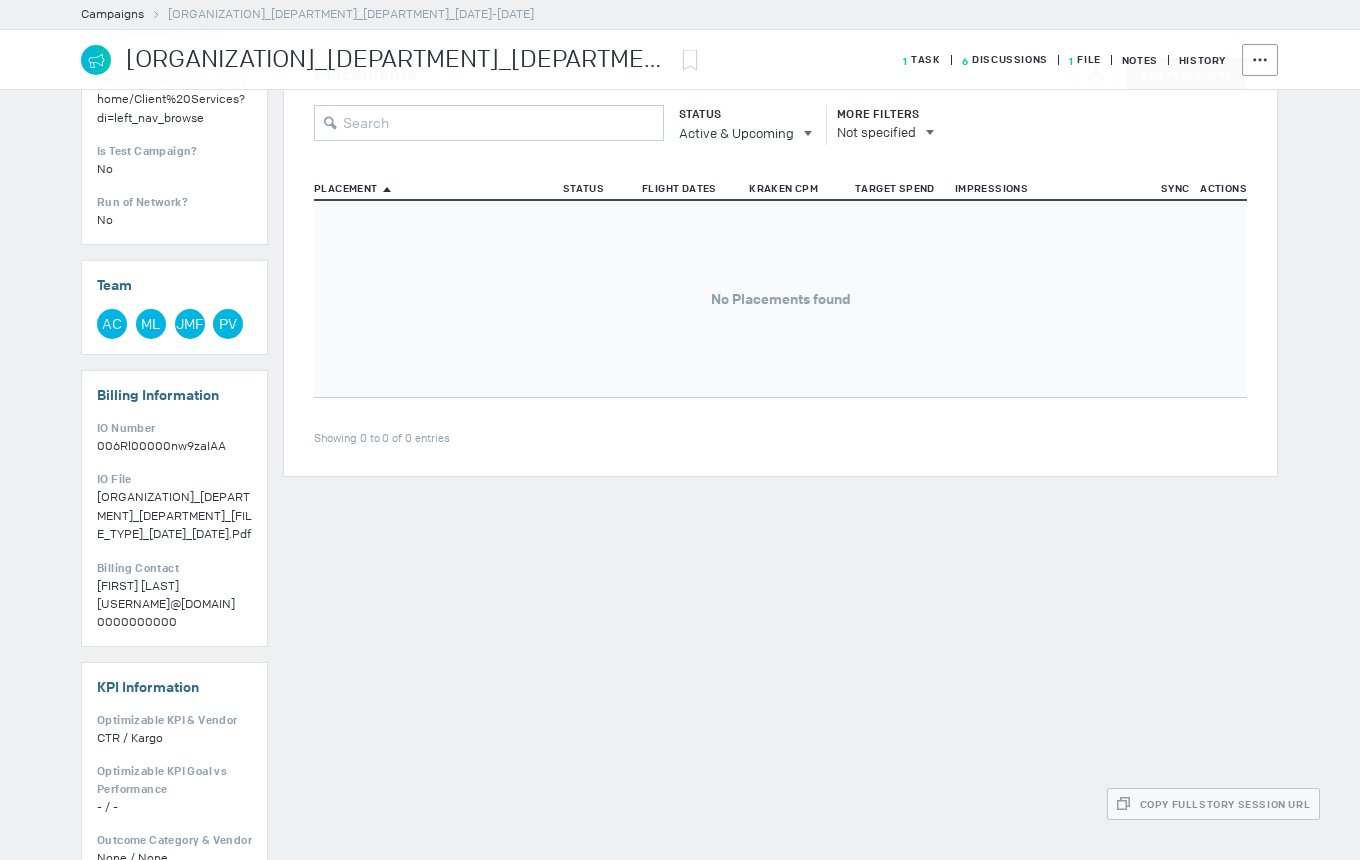 scroll, scrollTop: 1000, scrollLeft: 0, axis: vertical 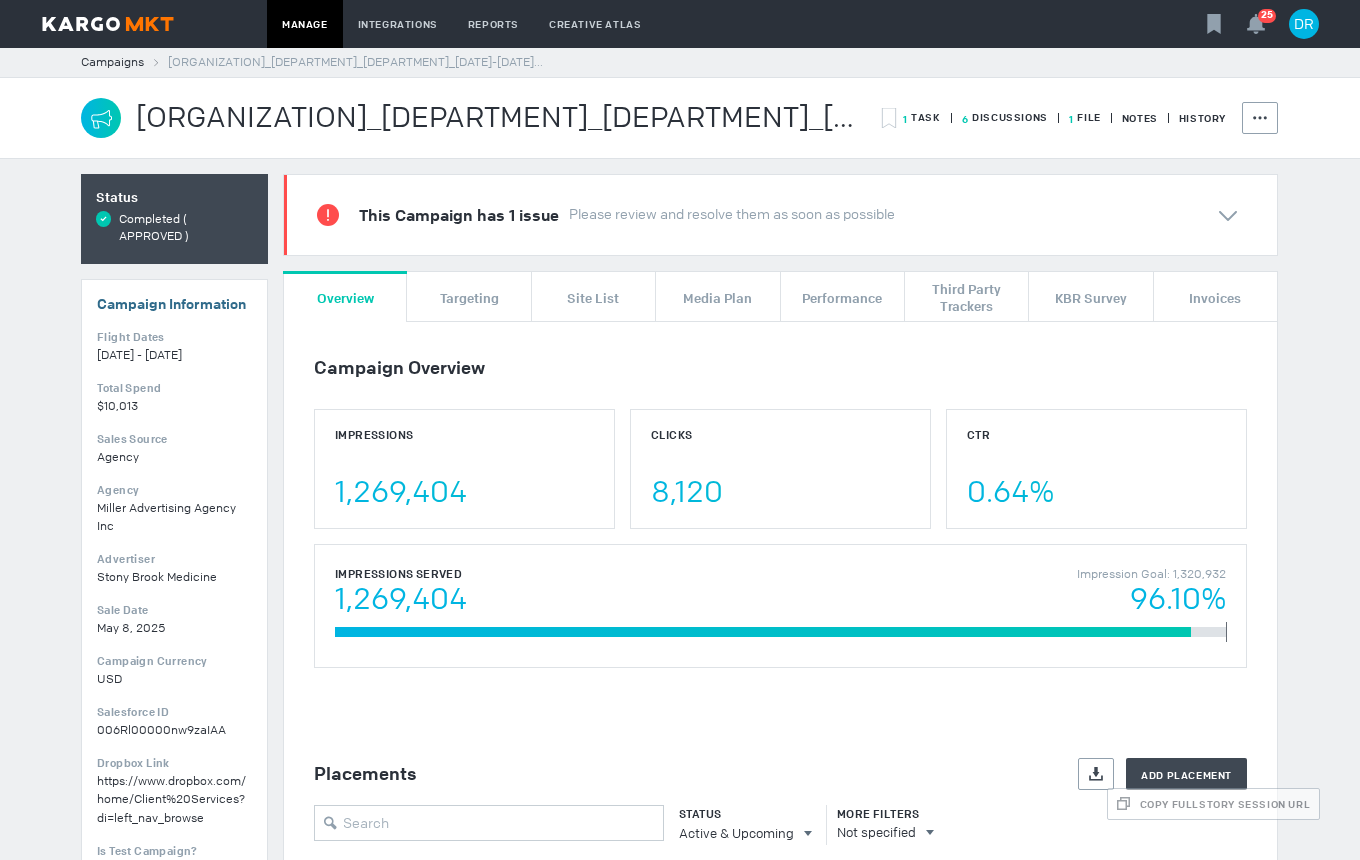 click on "1 File" at bounding box center (922, 117) 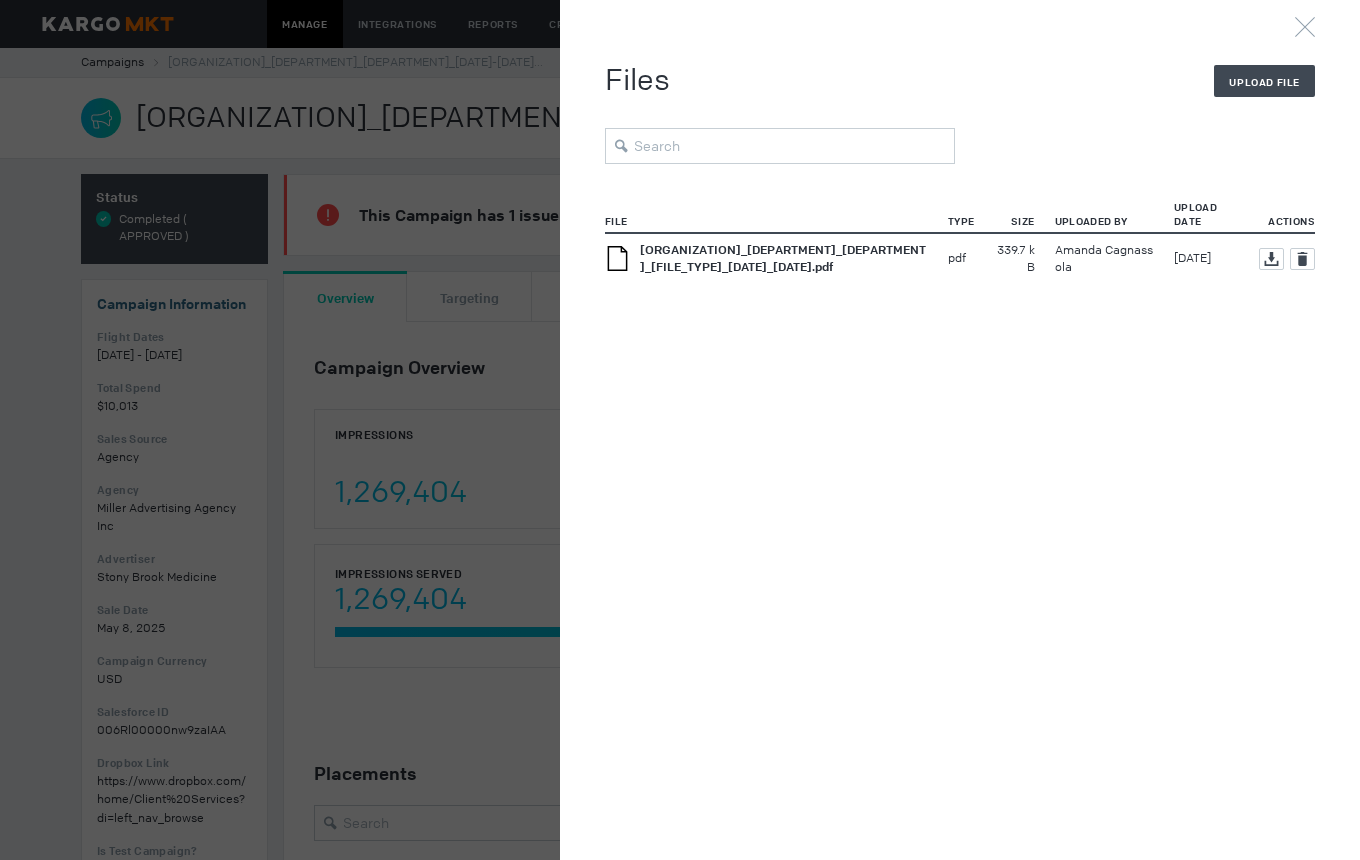 click on "[ORGANIZATION]_[DEPARTMENT]_[DEPARTMENT]_[FILE_TYPE]_[DATE]_[DATE].pdf" at bounding box center (783, 258) 